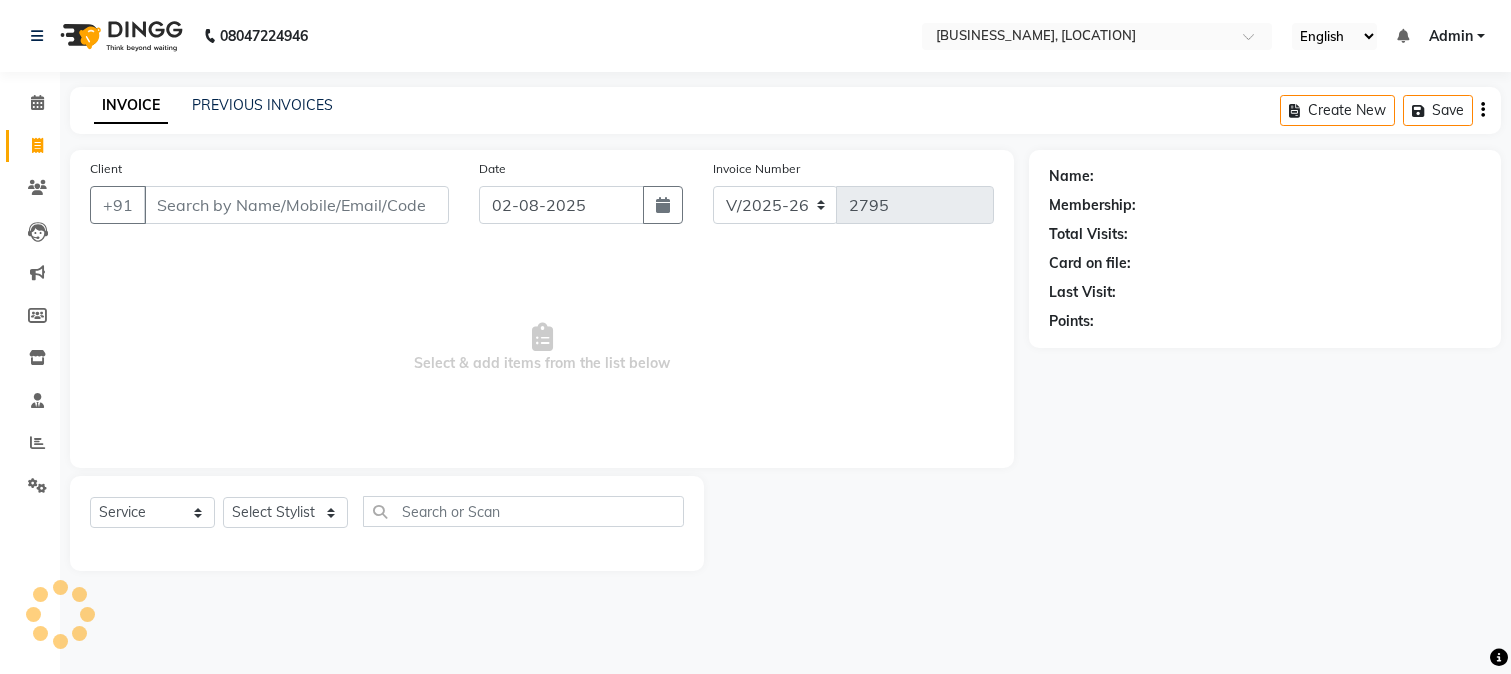 select on "223" 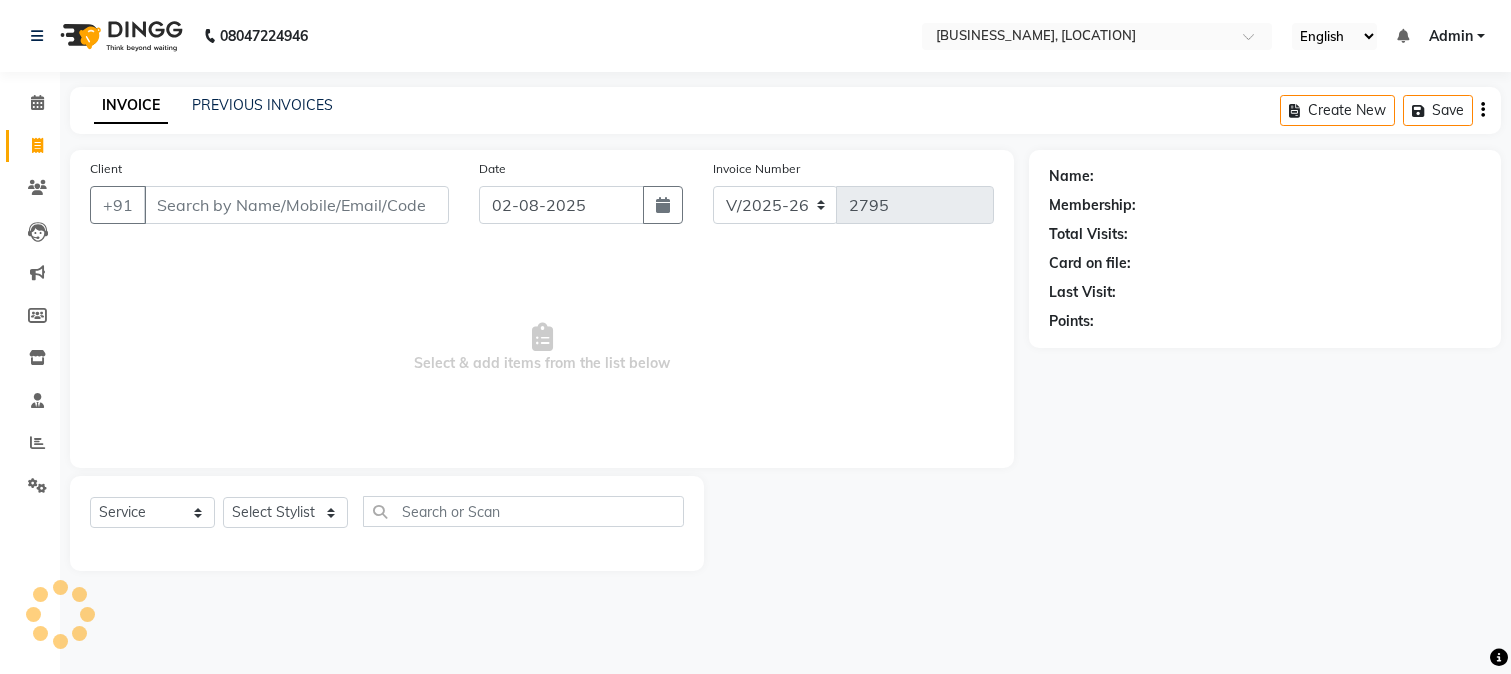 scroll, scrollTop: 0, scrollLeft: 0, axis: both 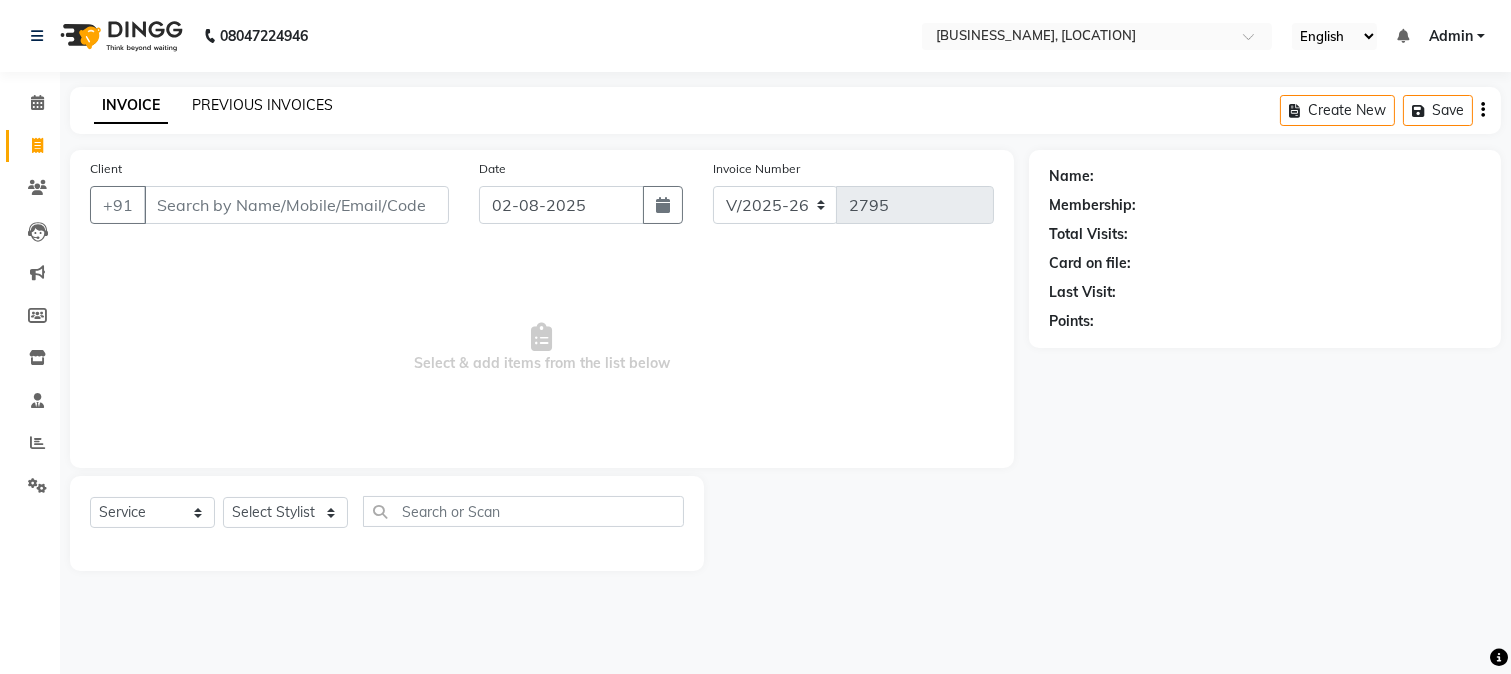click on "PREVIOUS INVOICES" 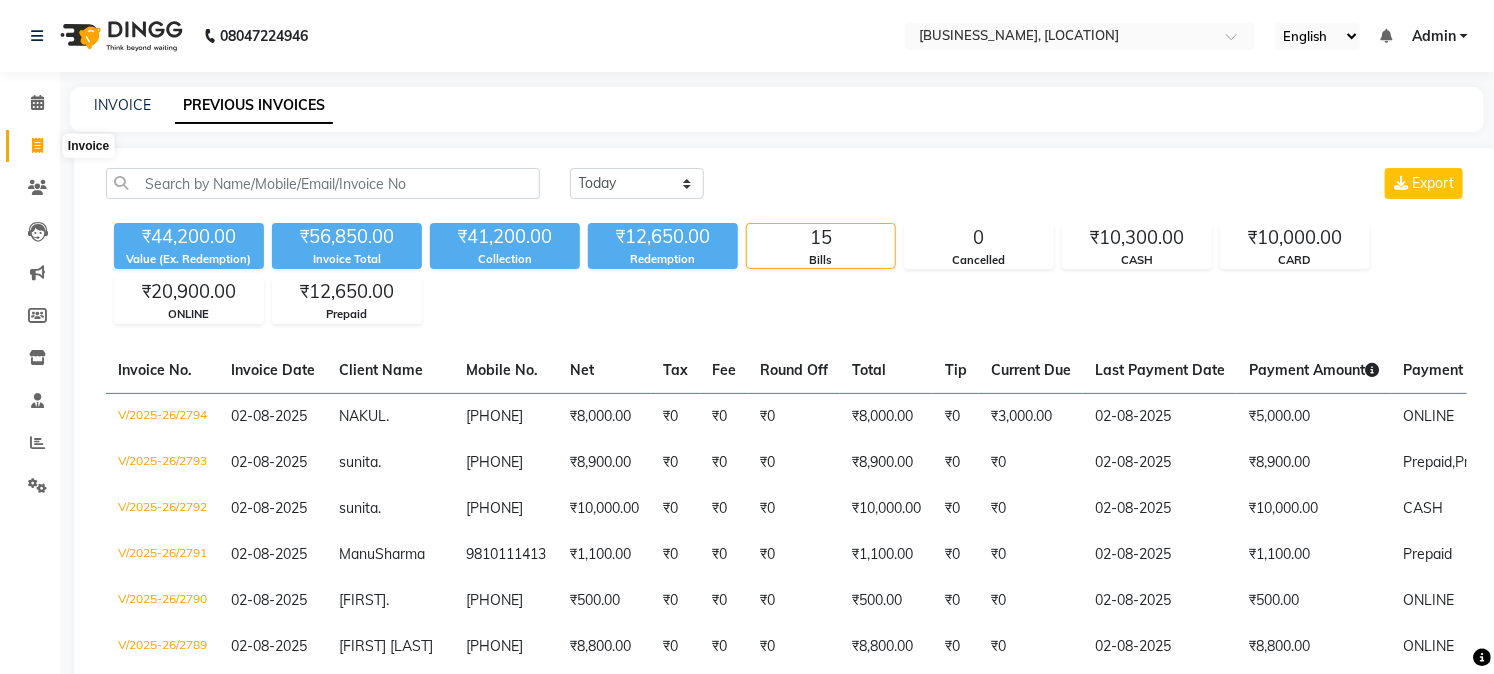 click 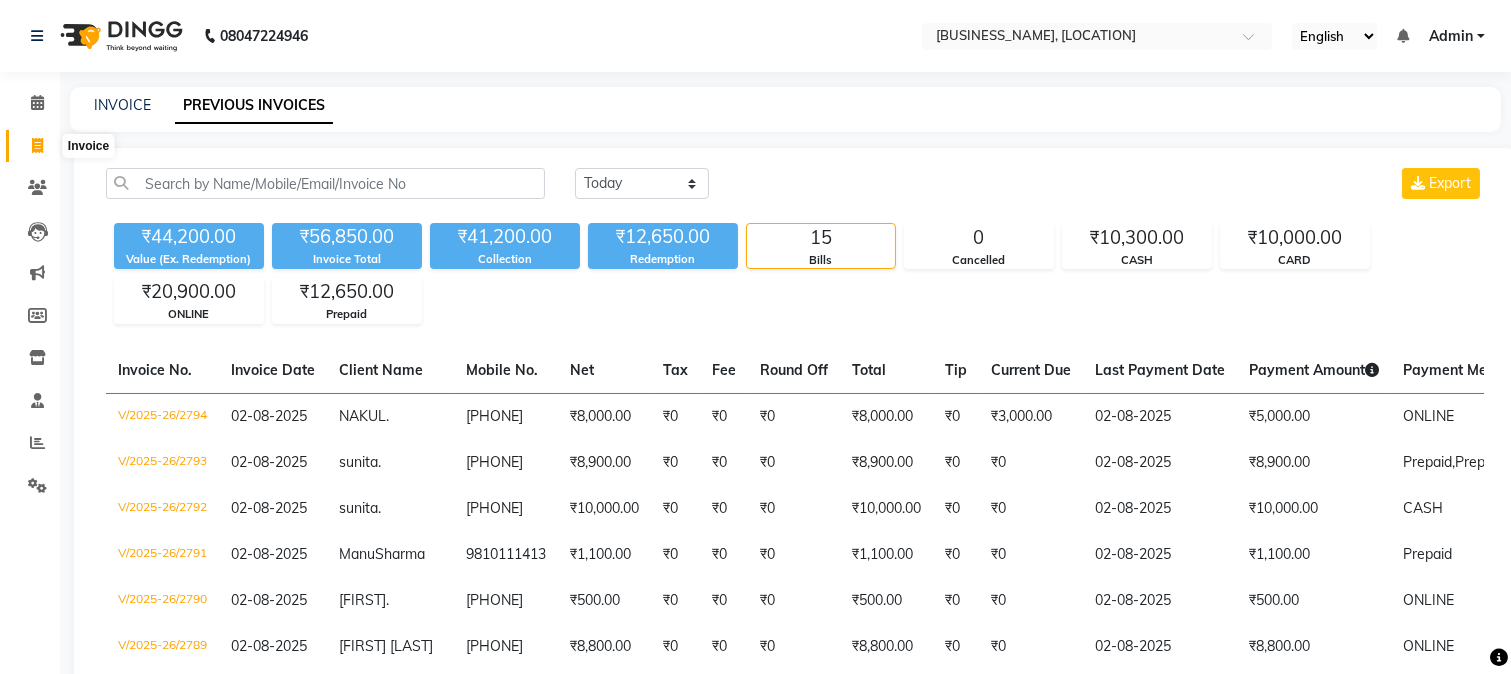 select on "service" 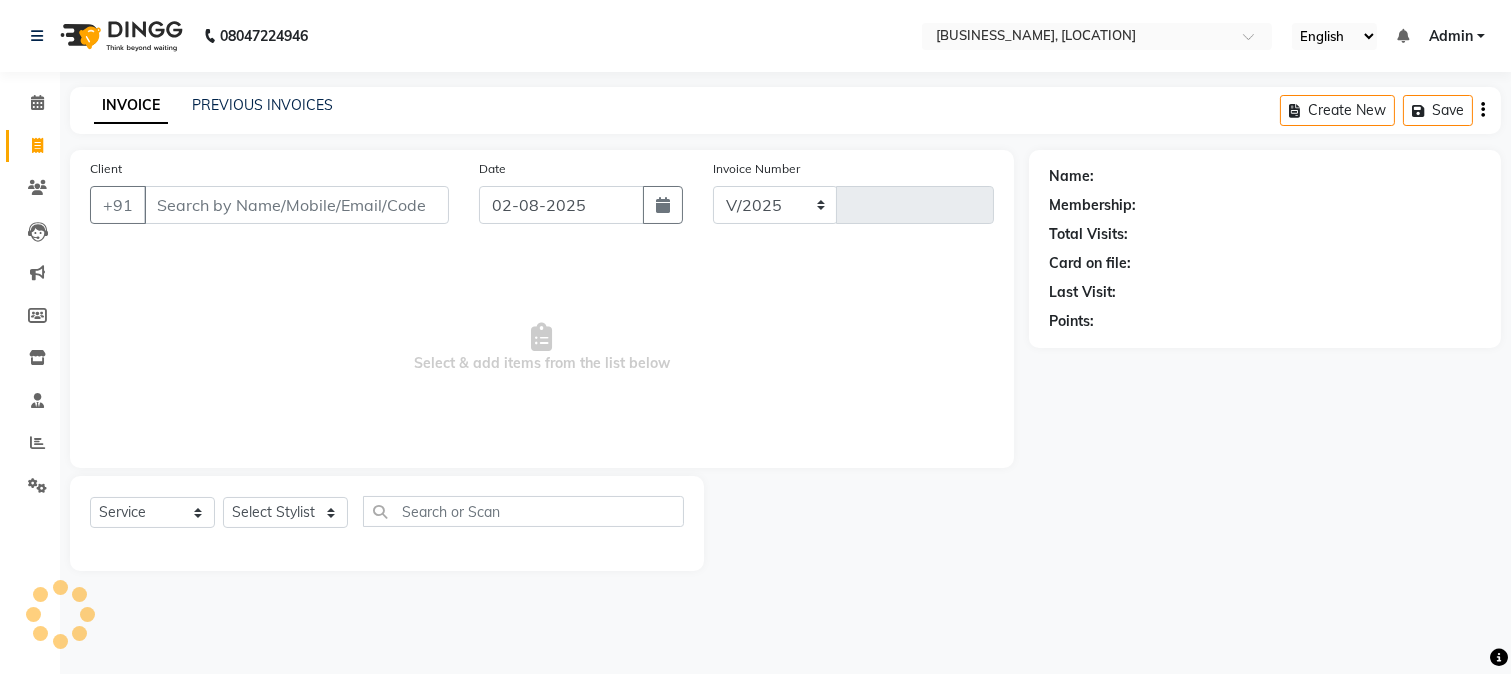 select on "223" 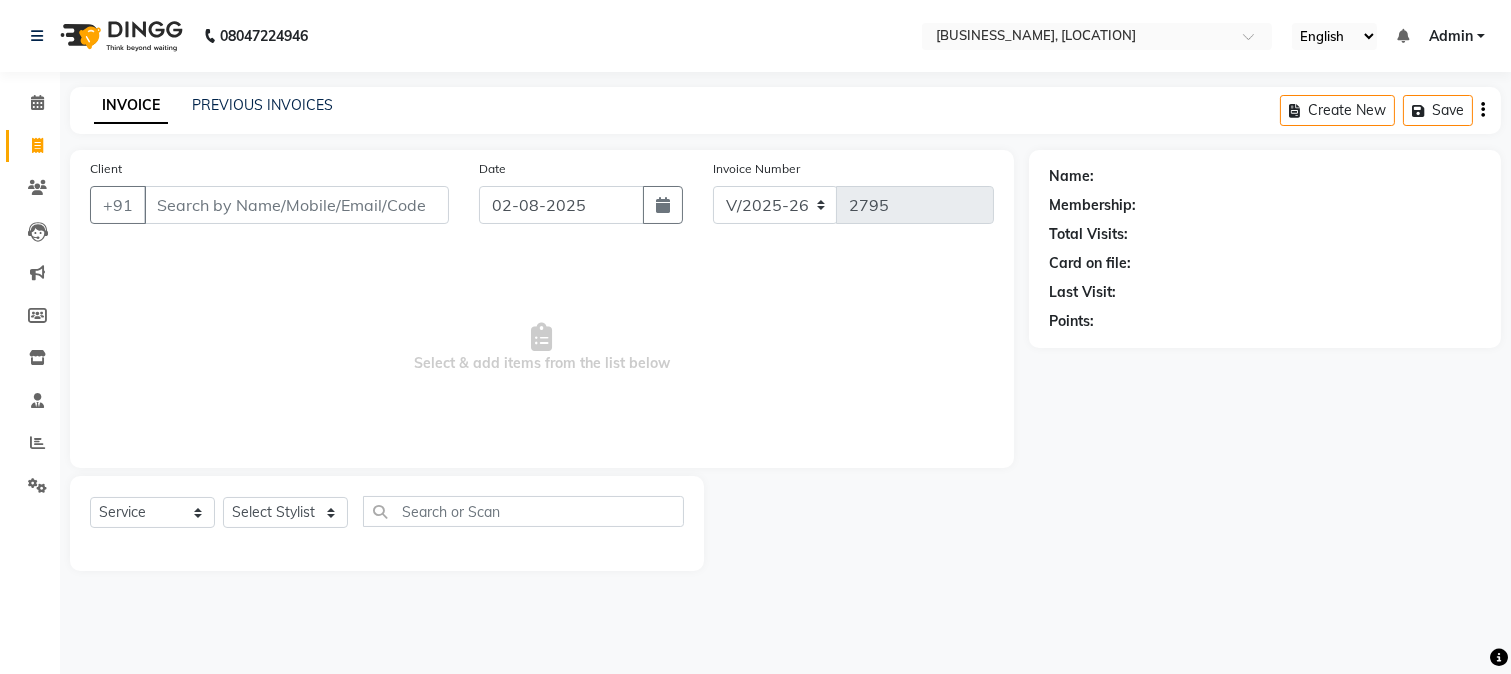 click on "Client" at bounding box center (296, 205) 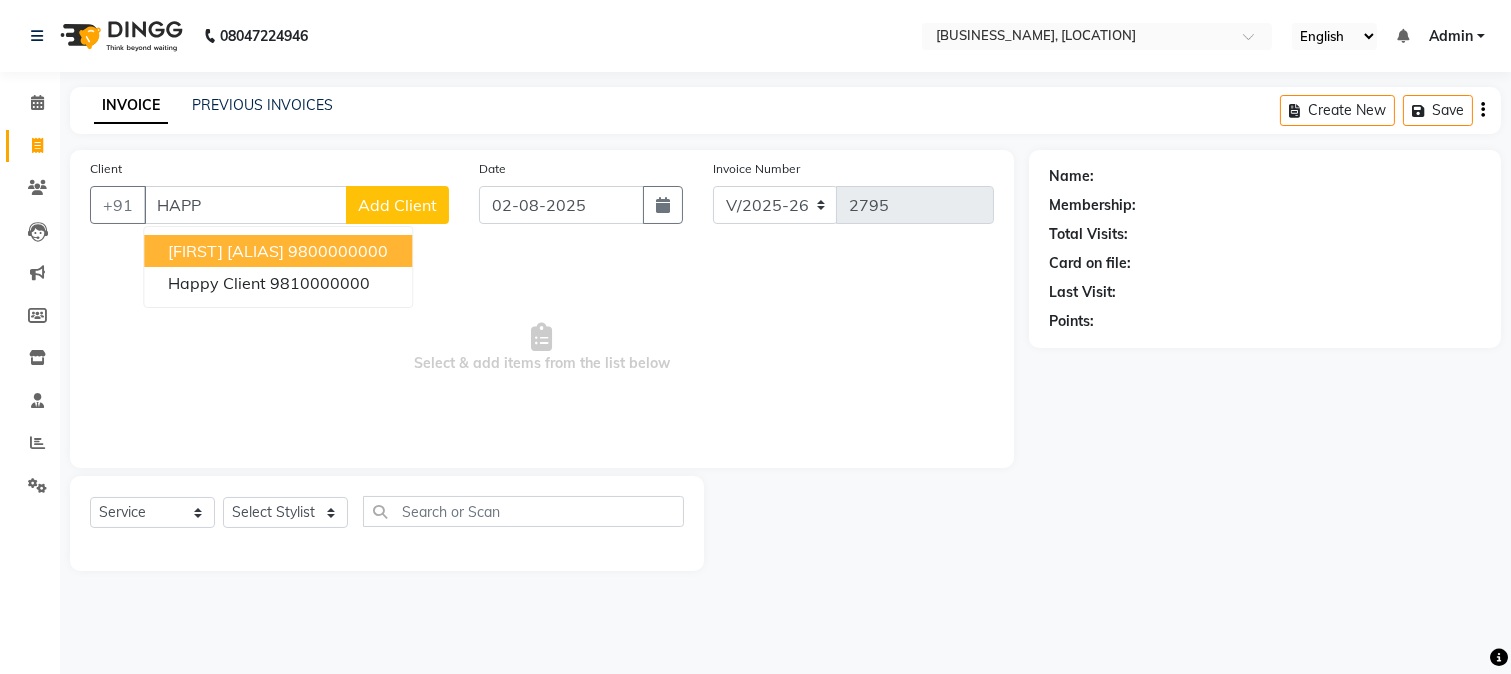 click on "9800000000" at bounding box center [338, 251] 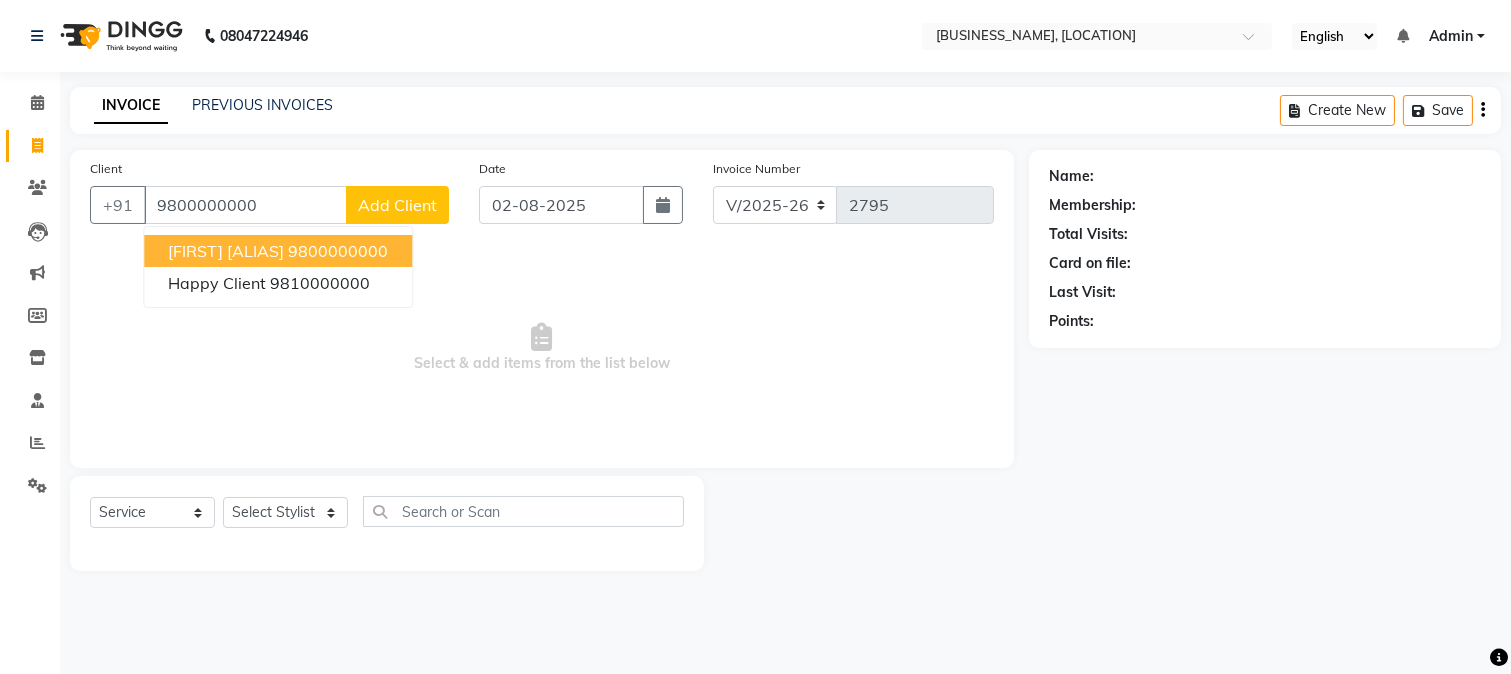 type on "9800000000" 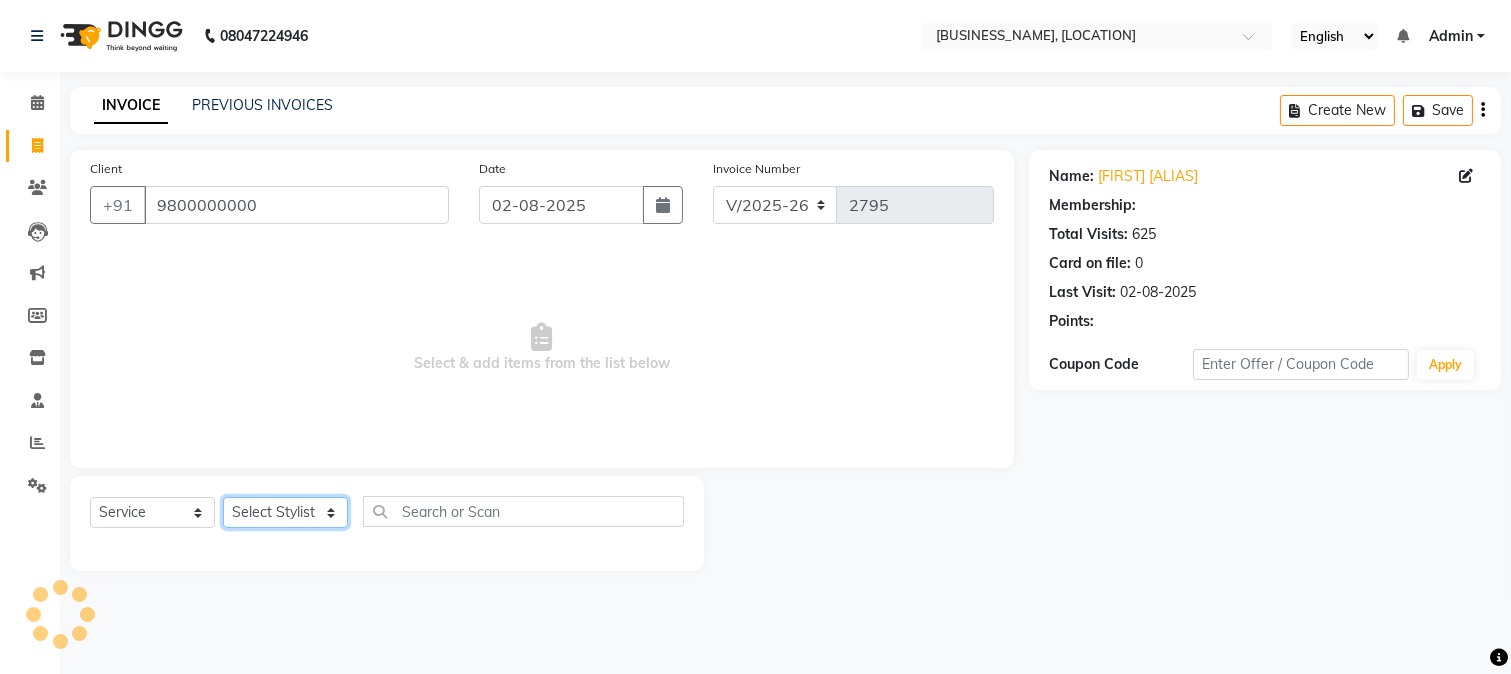 click on "Select Stylist [FIRST] [FIRST] [FIRST] [FIRST] [FIRST] [FIRST] [FIRST] [FIRST] [FIRST] [FIRST] [FIRST] [FIRST] [FIRST] [FIRST] [FIRST] [FIRST] [FIRST] [FIRST] [FIRST] [FIRST] [FIRST]" 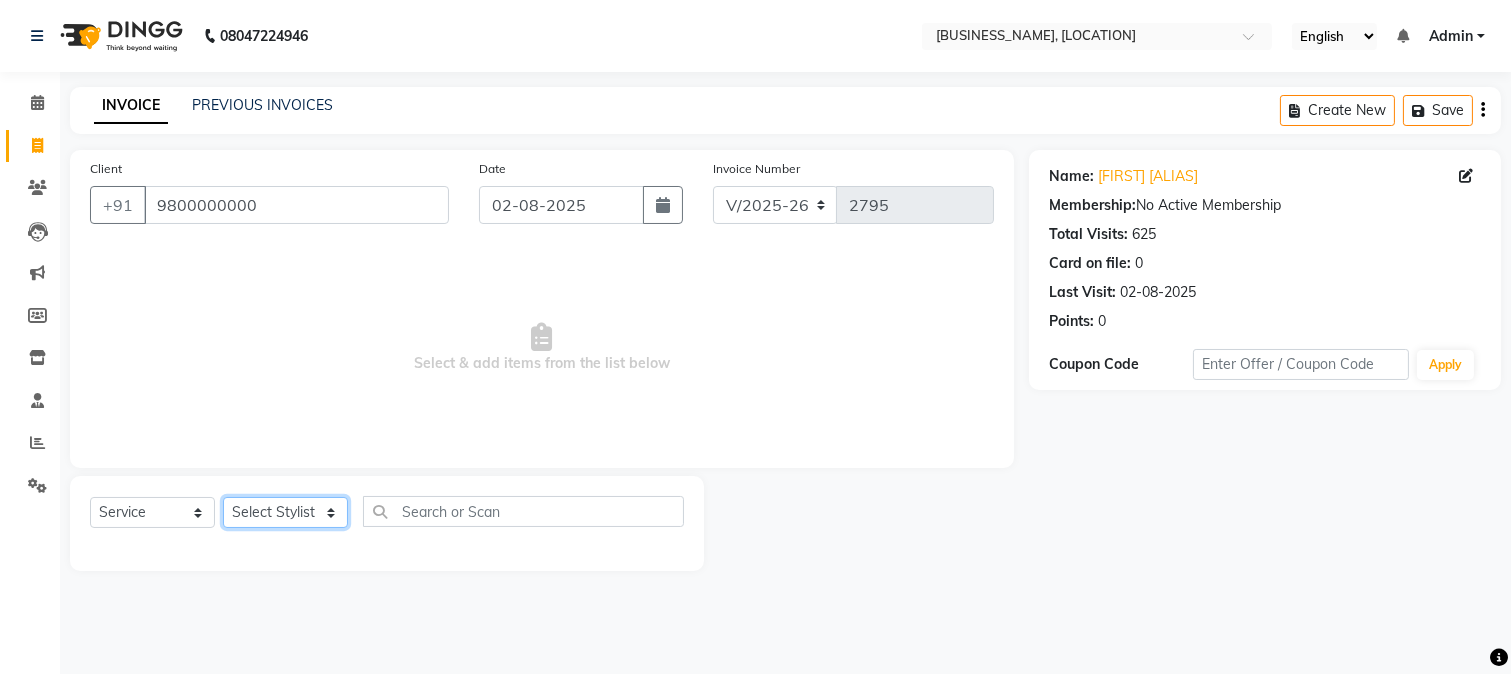 select on "14818" 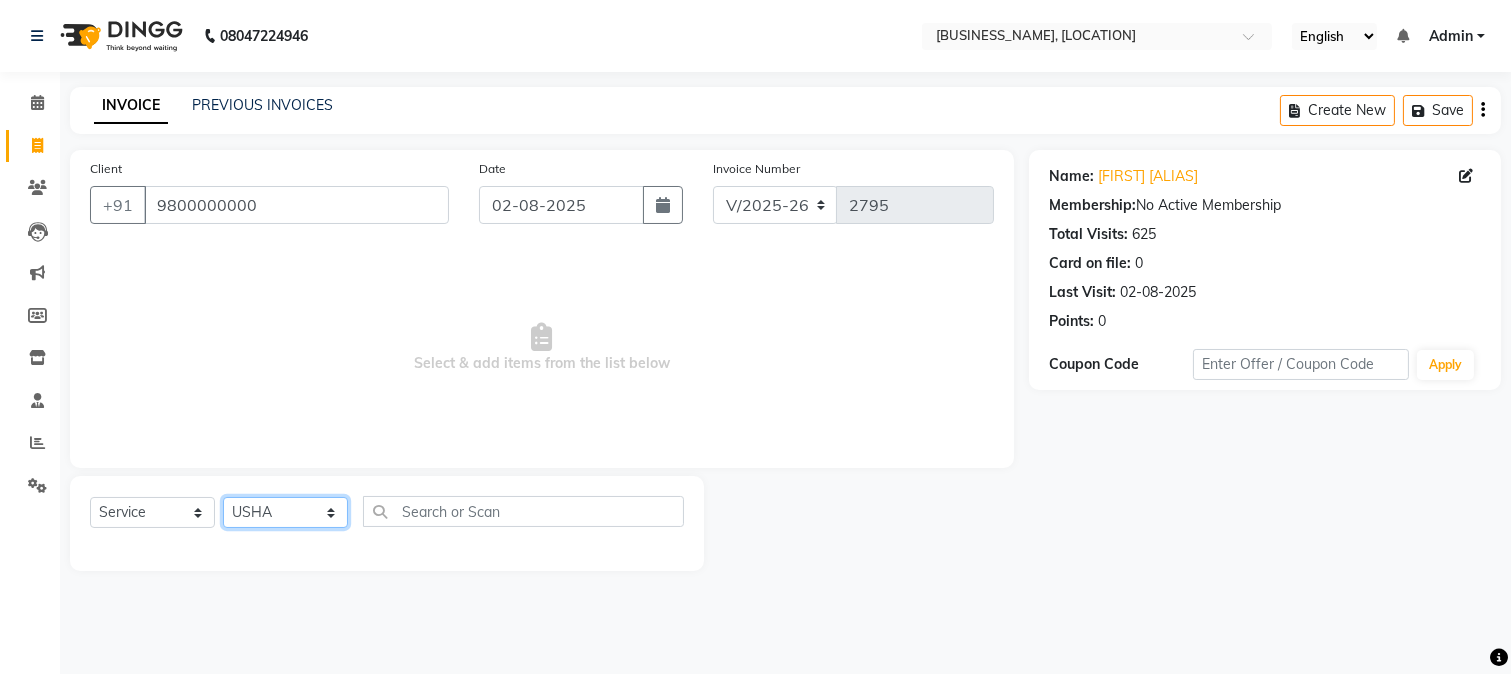 click on "Select Stylist [FIRST] [FIRST] [FIRST] [FIRST] [FIRST] [FIRST] [FIRST] [FIRST] [FIRST] [FIRST] [FIRST] [FIRST] [FIRST] [FIRST] [FIRST] [FIRST] [FIRST] [FIRST] [FIRST] [FIRST] [FIRST]" 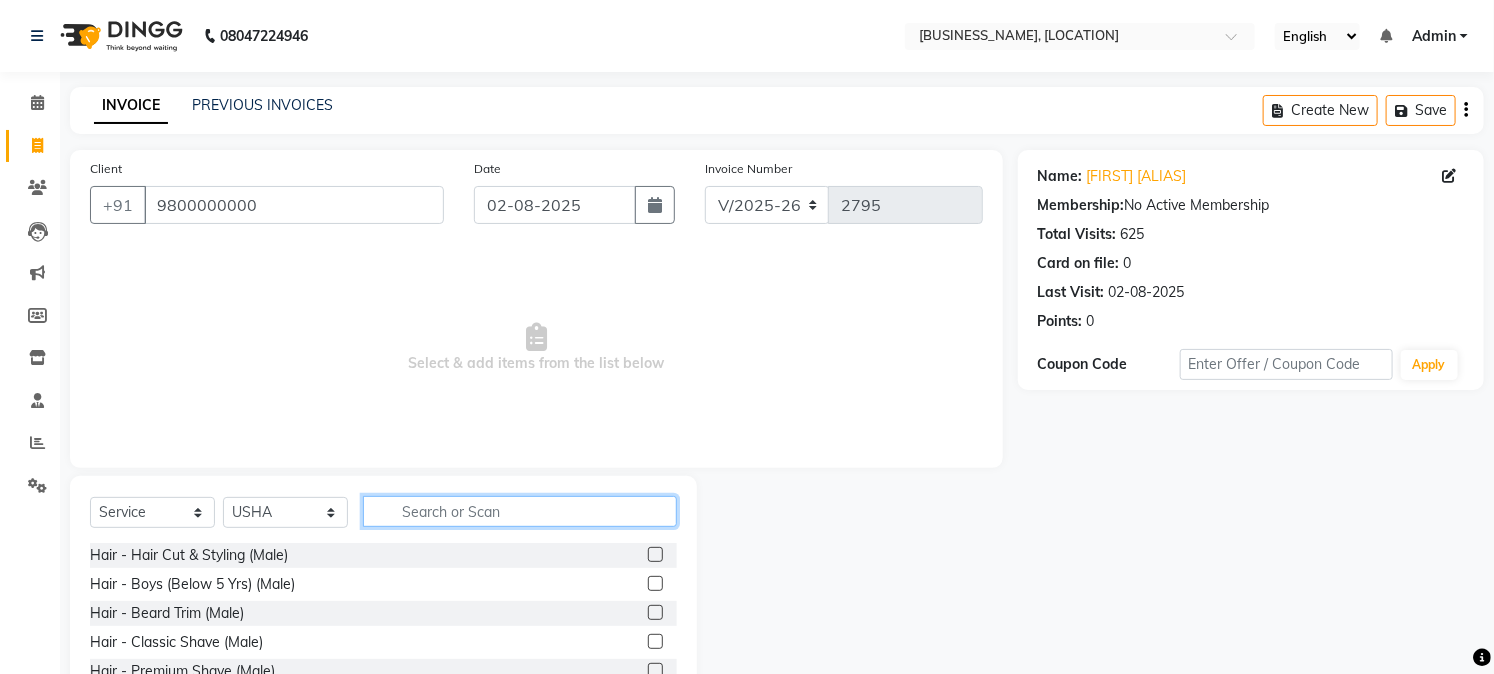 click 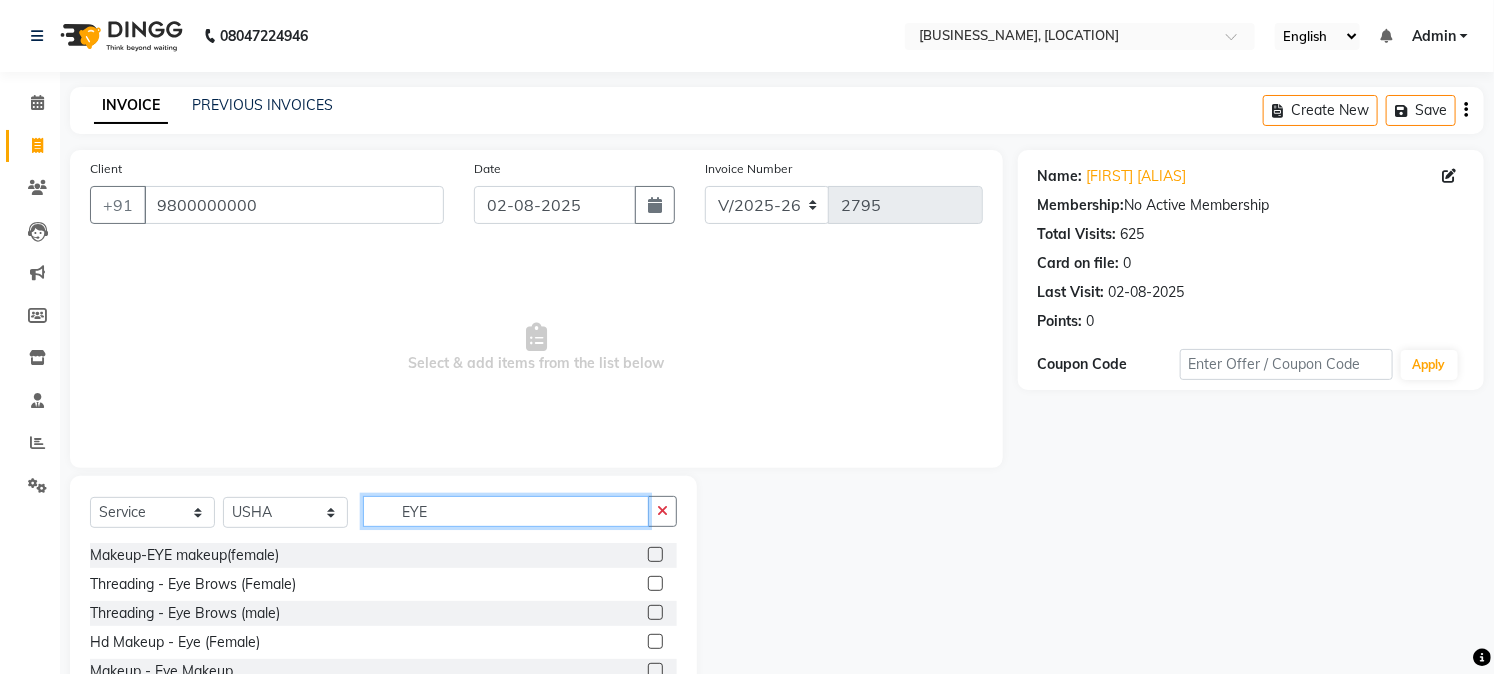 type on "EYE" 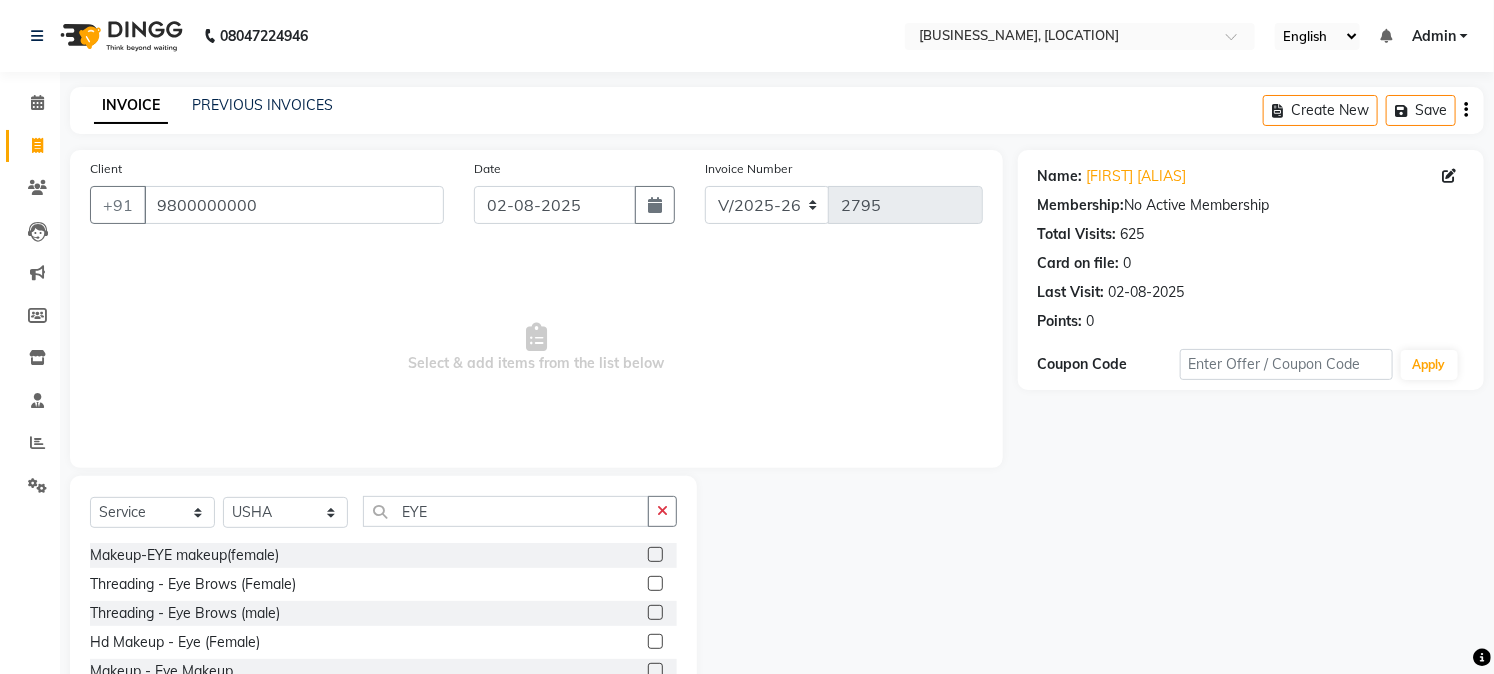 click 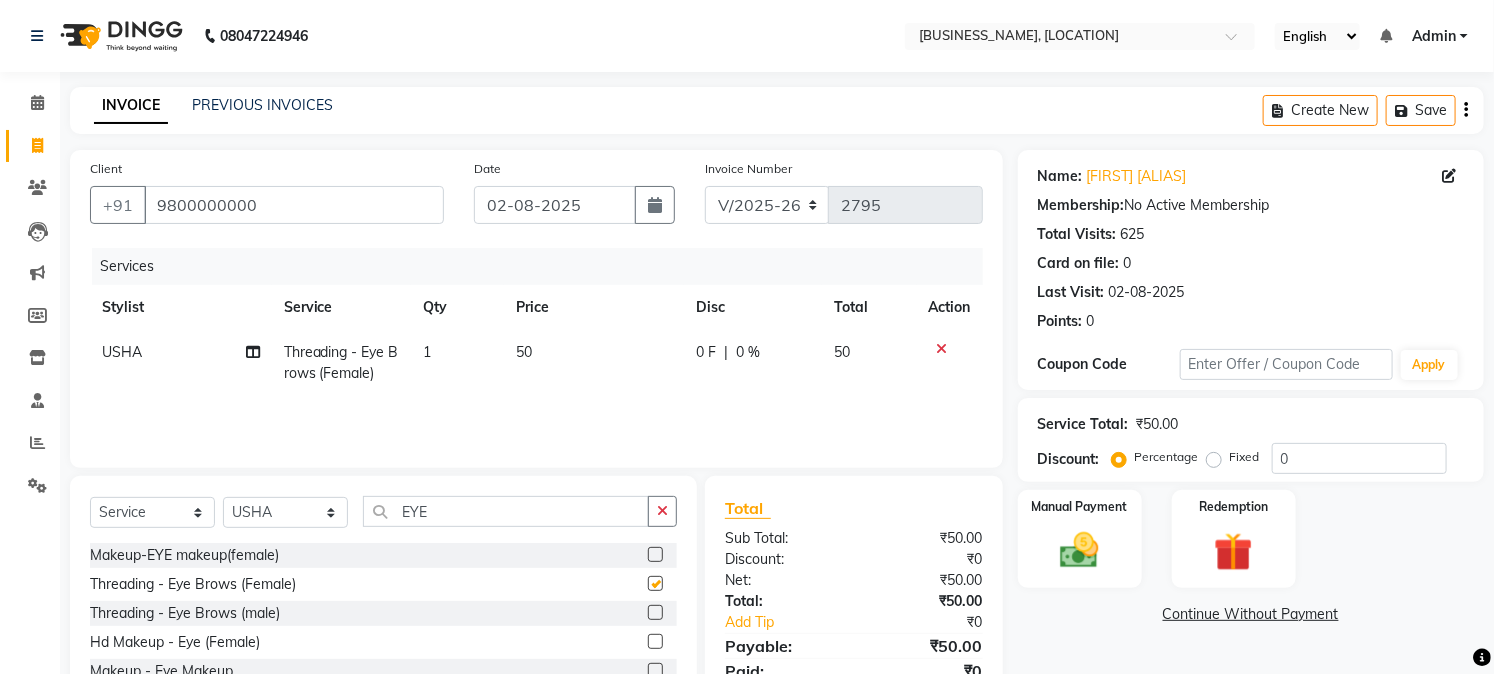 checkbox on "false" 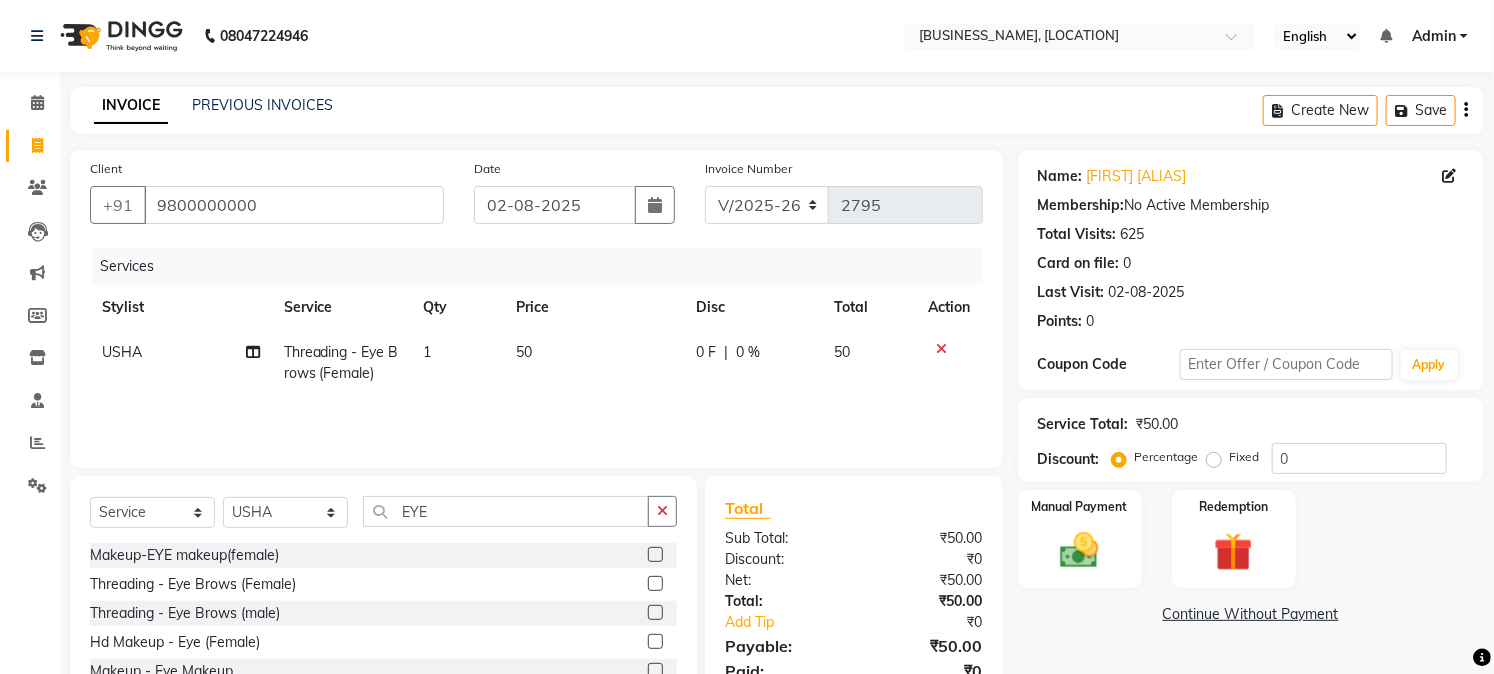 scroll, scrollTop: 101, scrollLeft: 0, axis: vertical 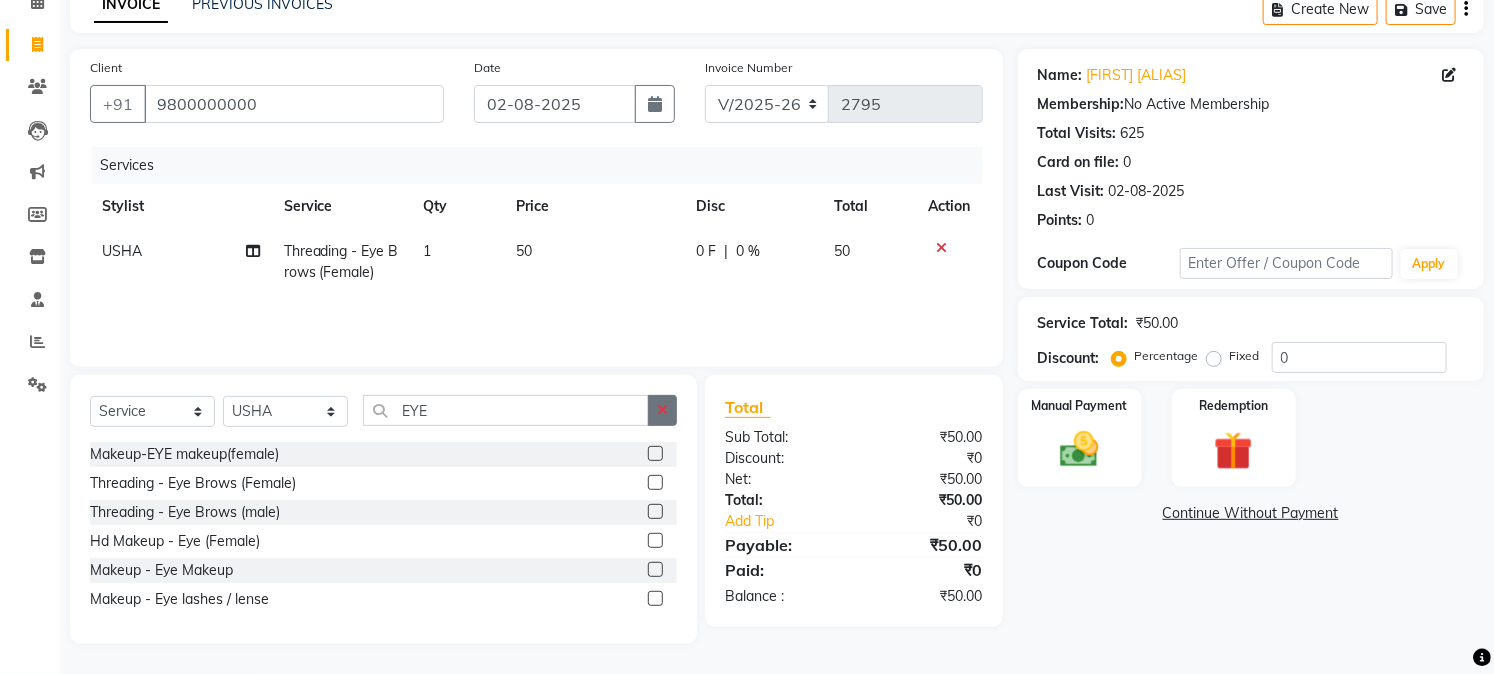click 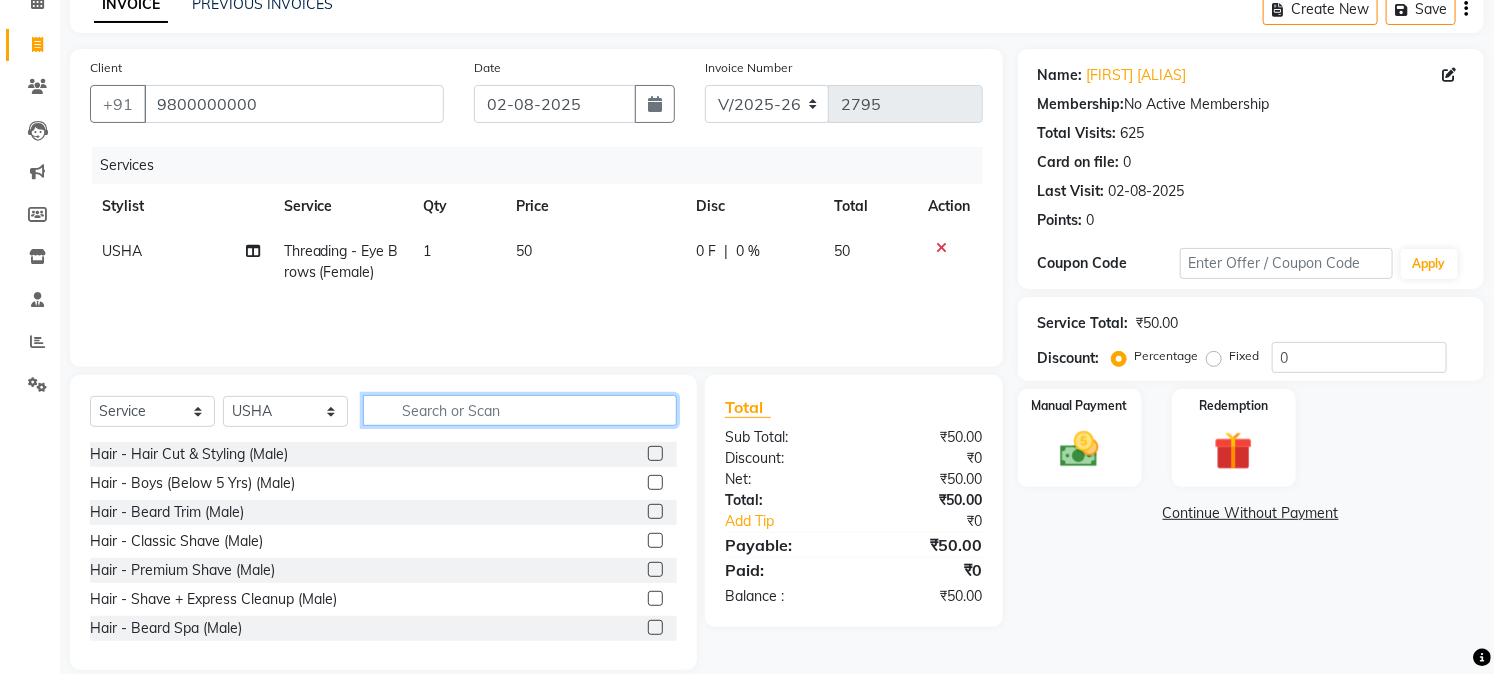 click 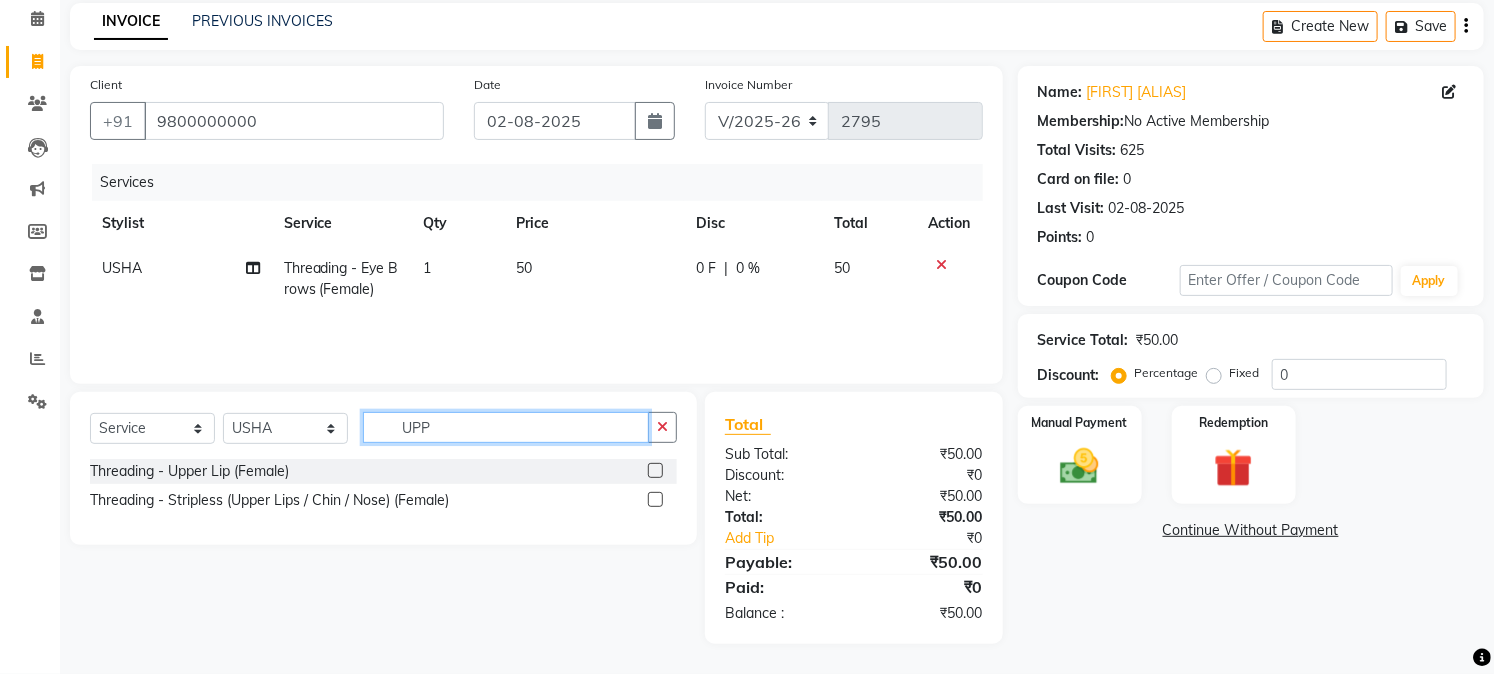 scroll, scrollTop: 84, scrollLeft: 0, axis: vertical 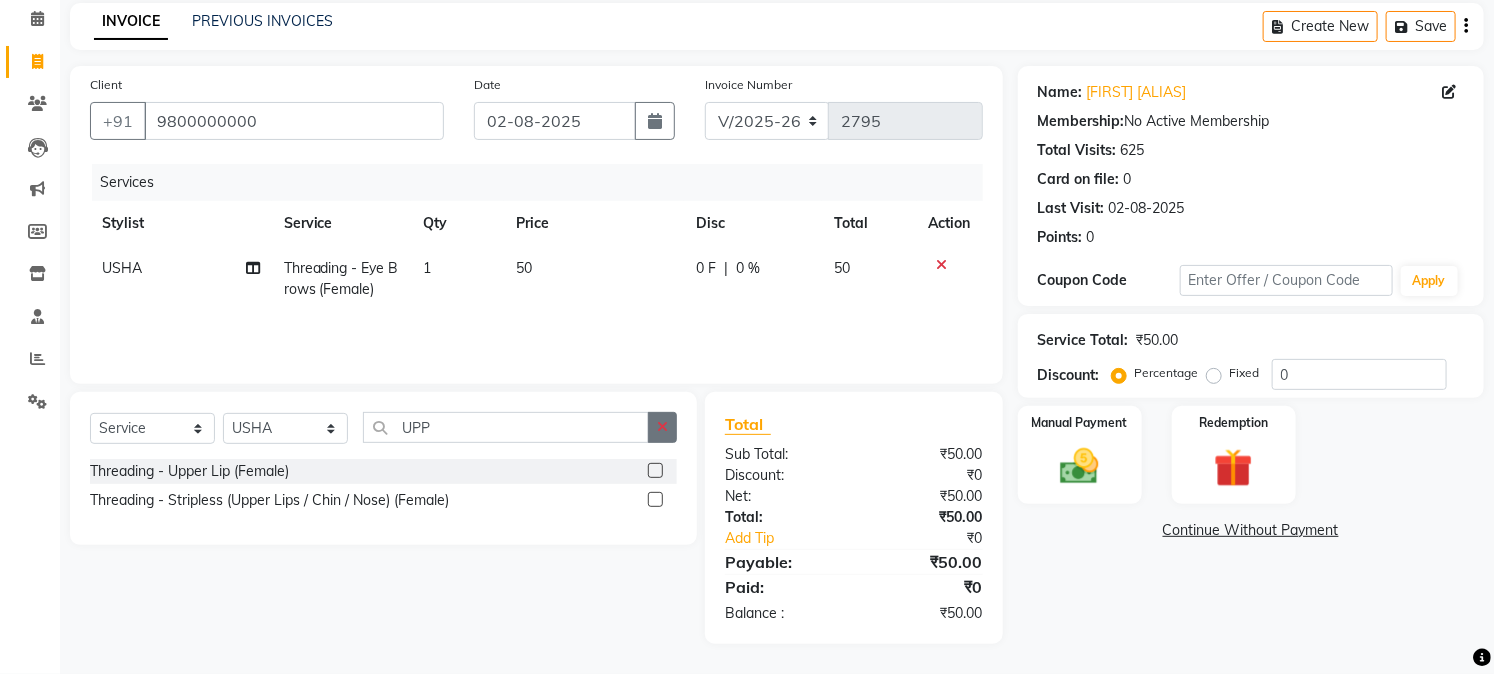 click 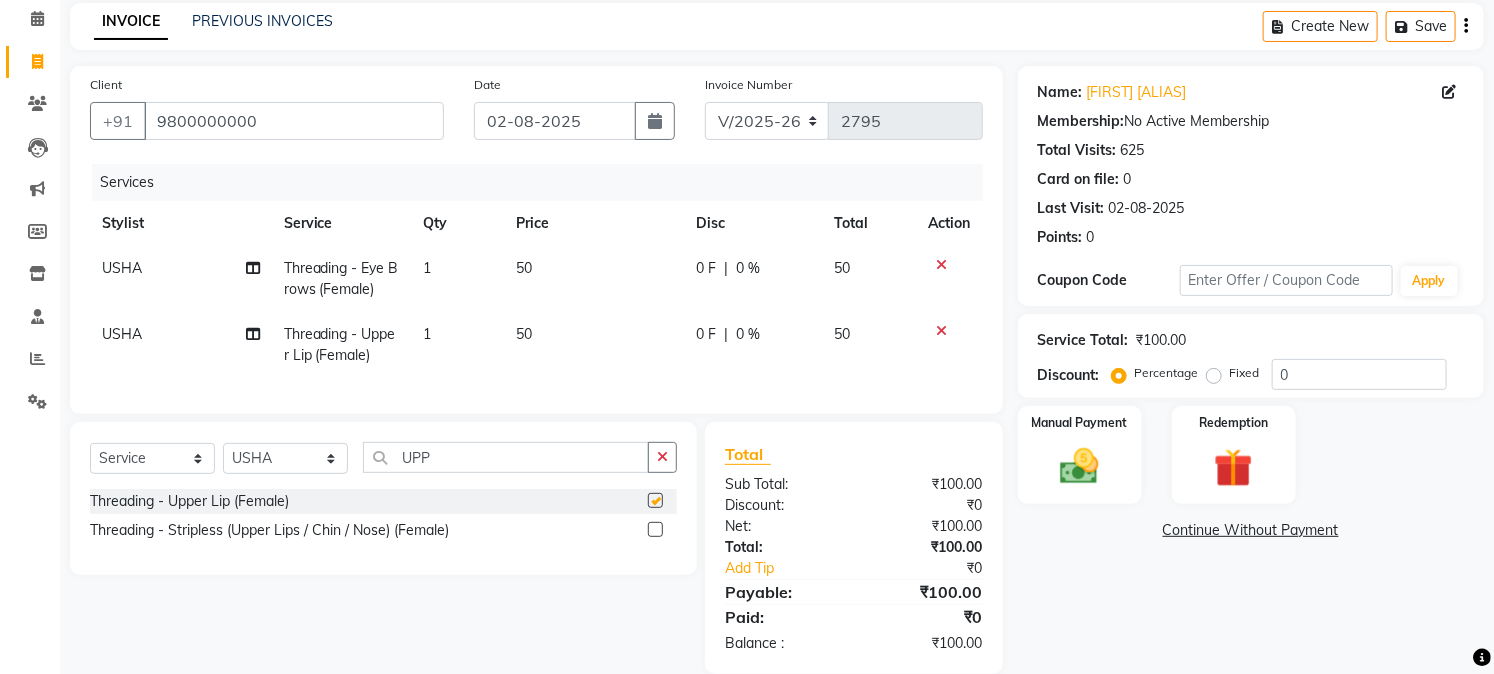 checkbox on "false" 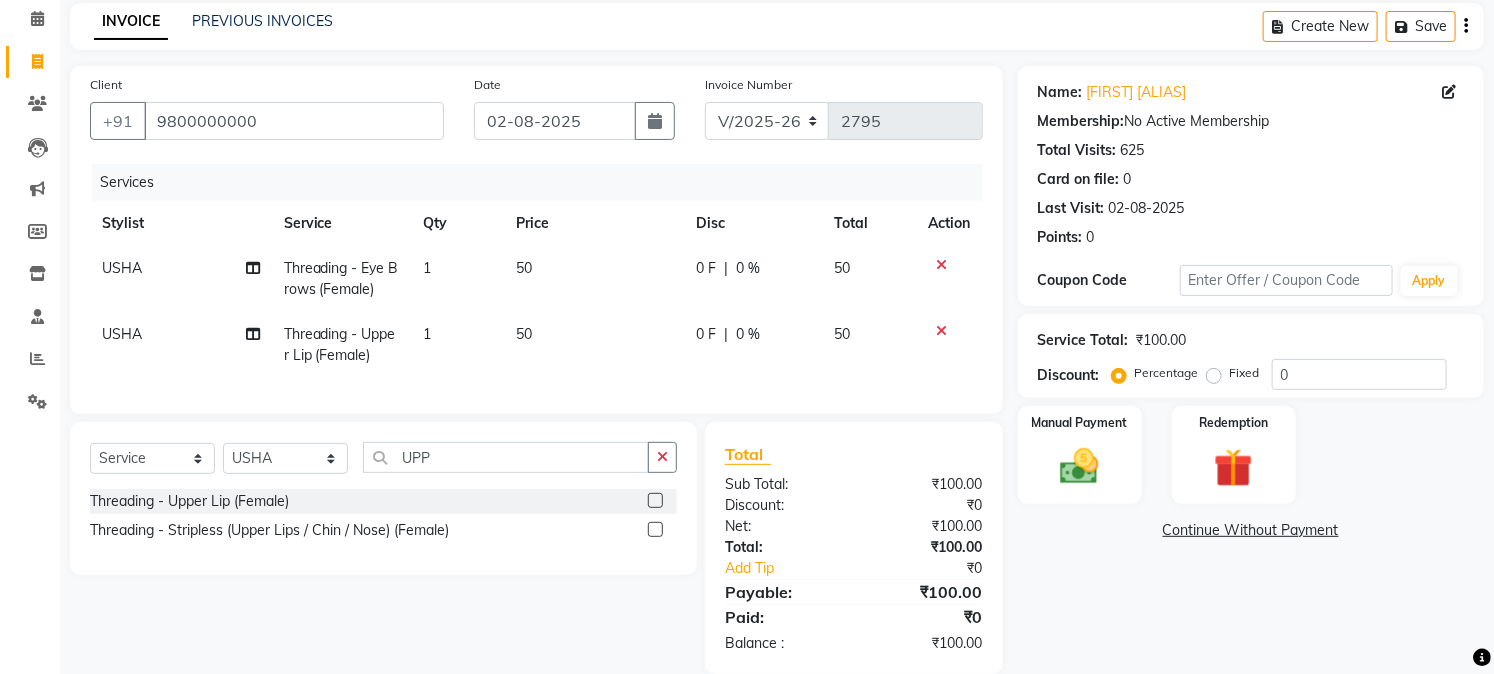 click on "50" 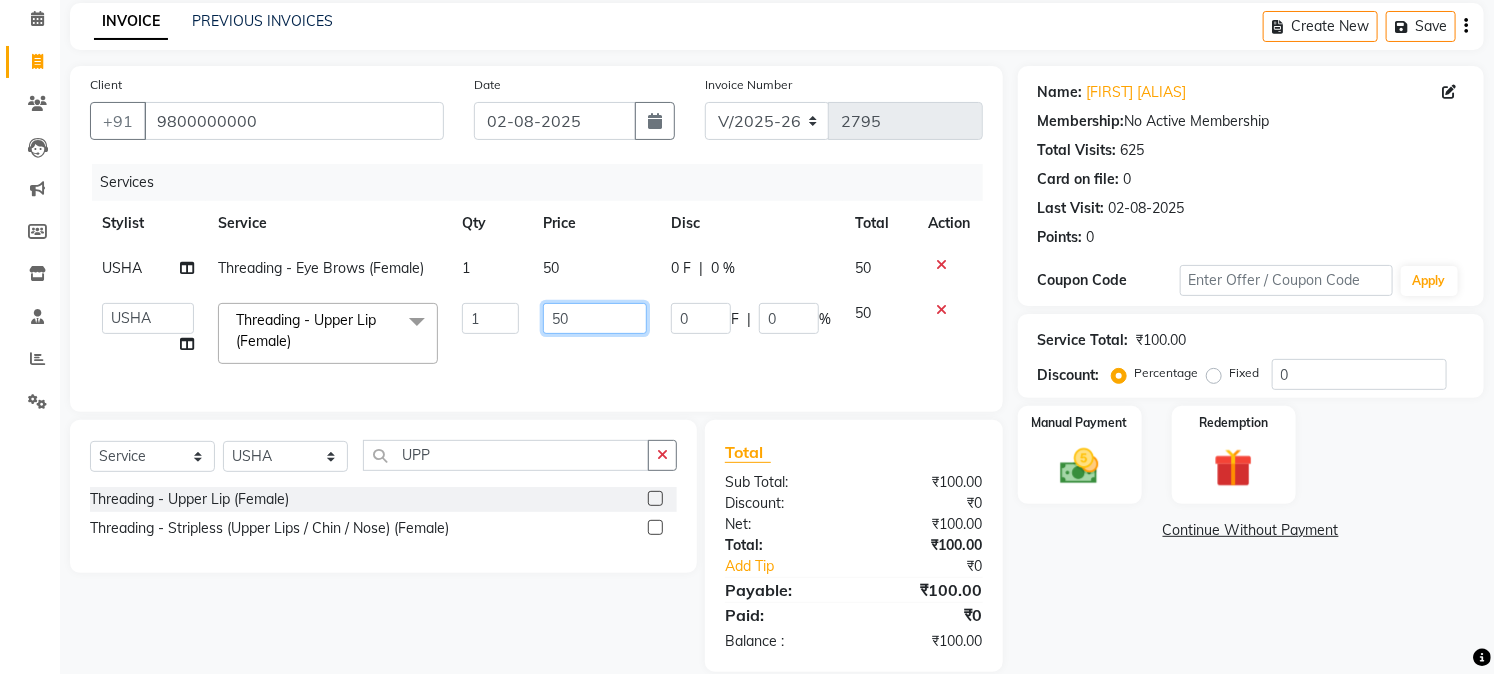click on "50" 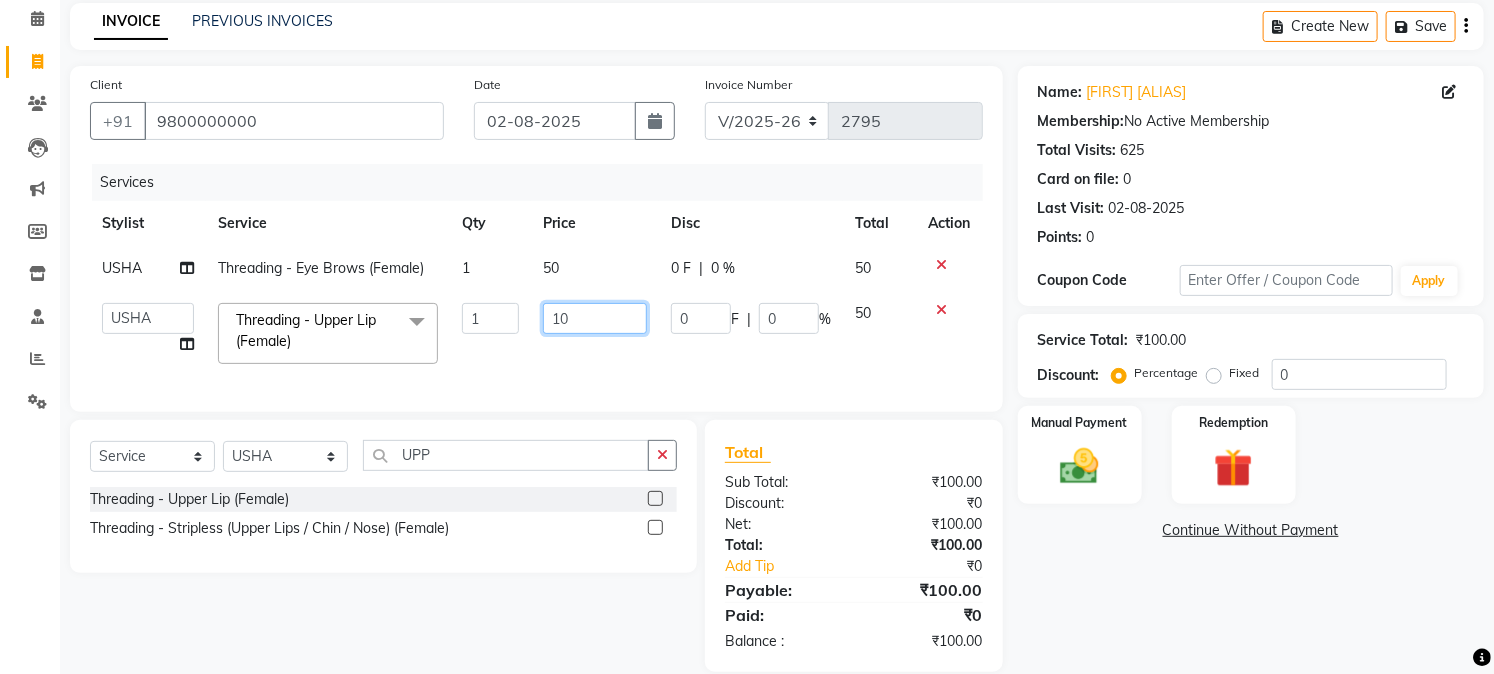 type on "100" 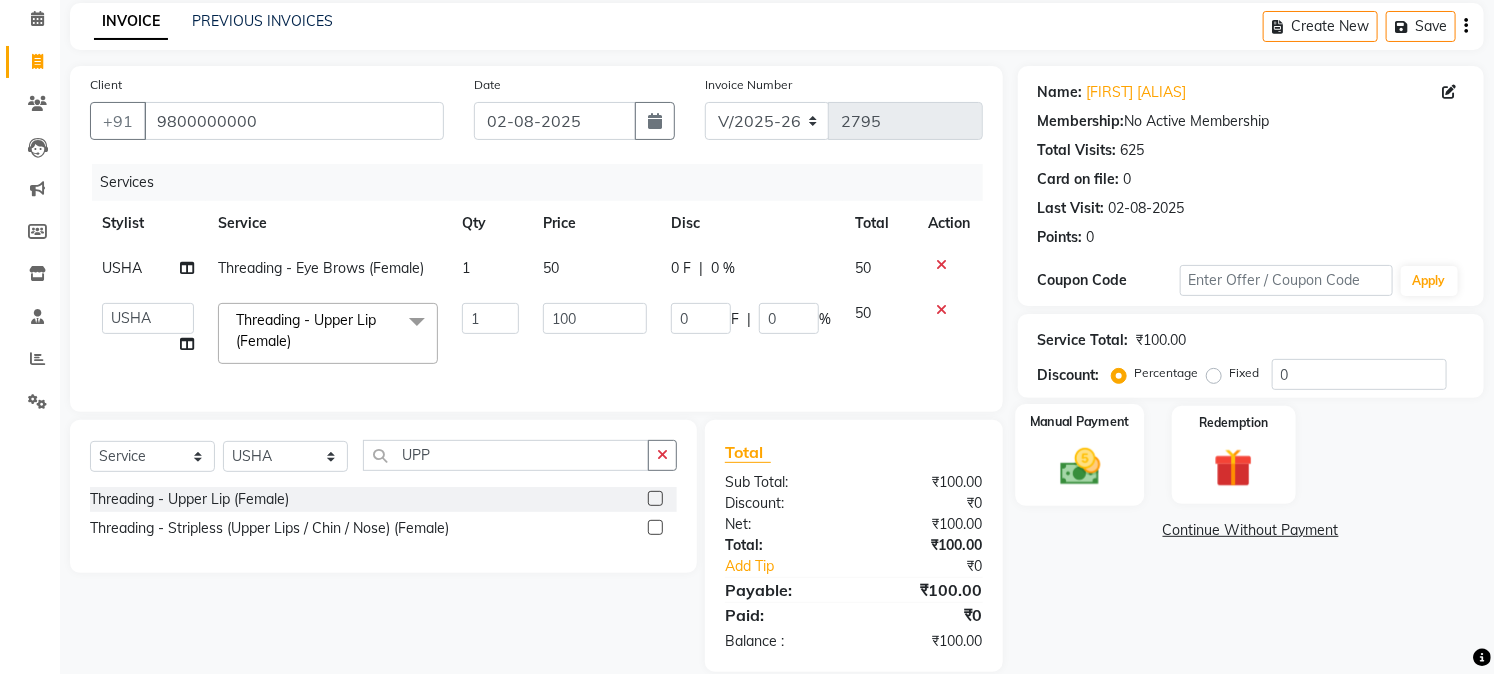 click 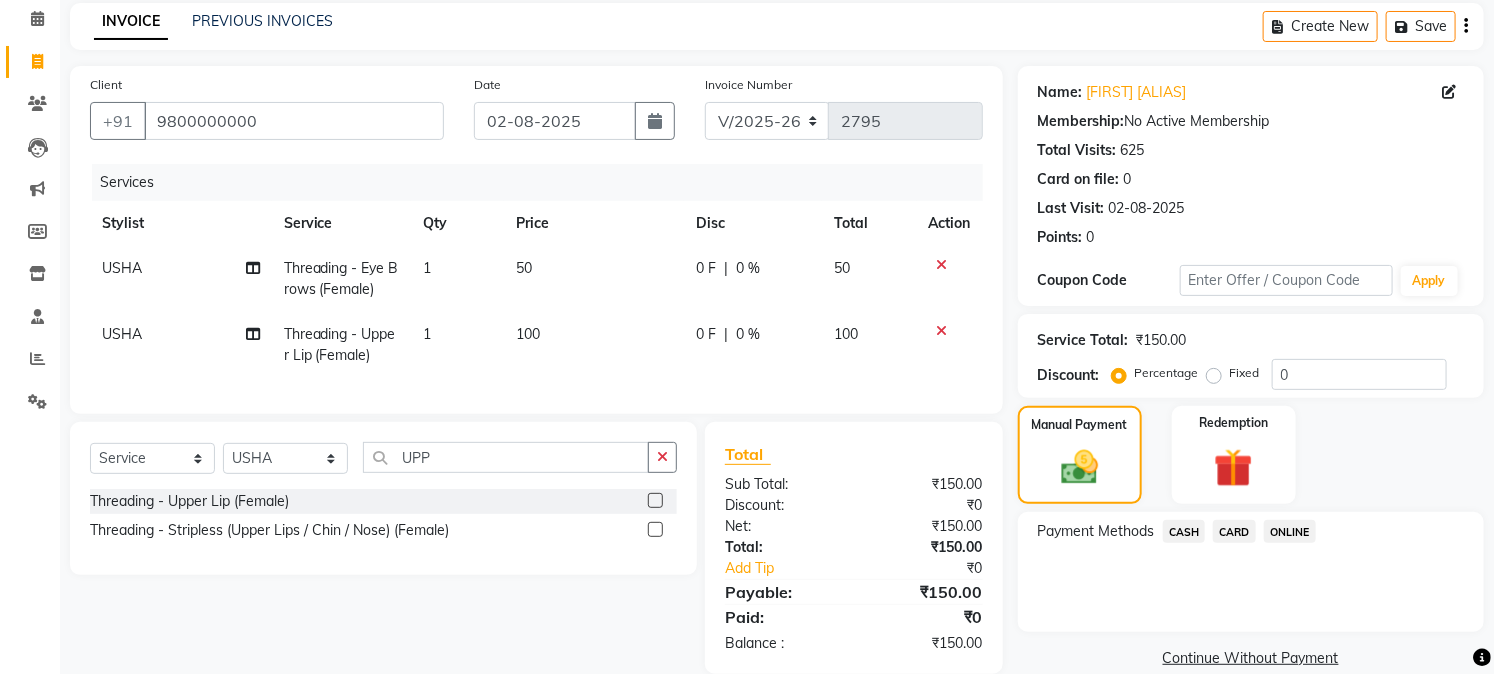 click on "CASH" 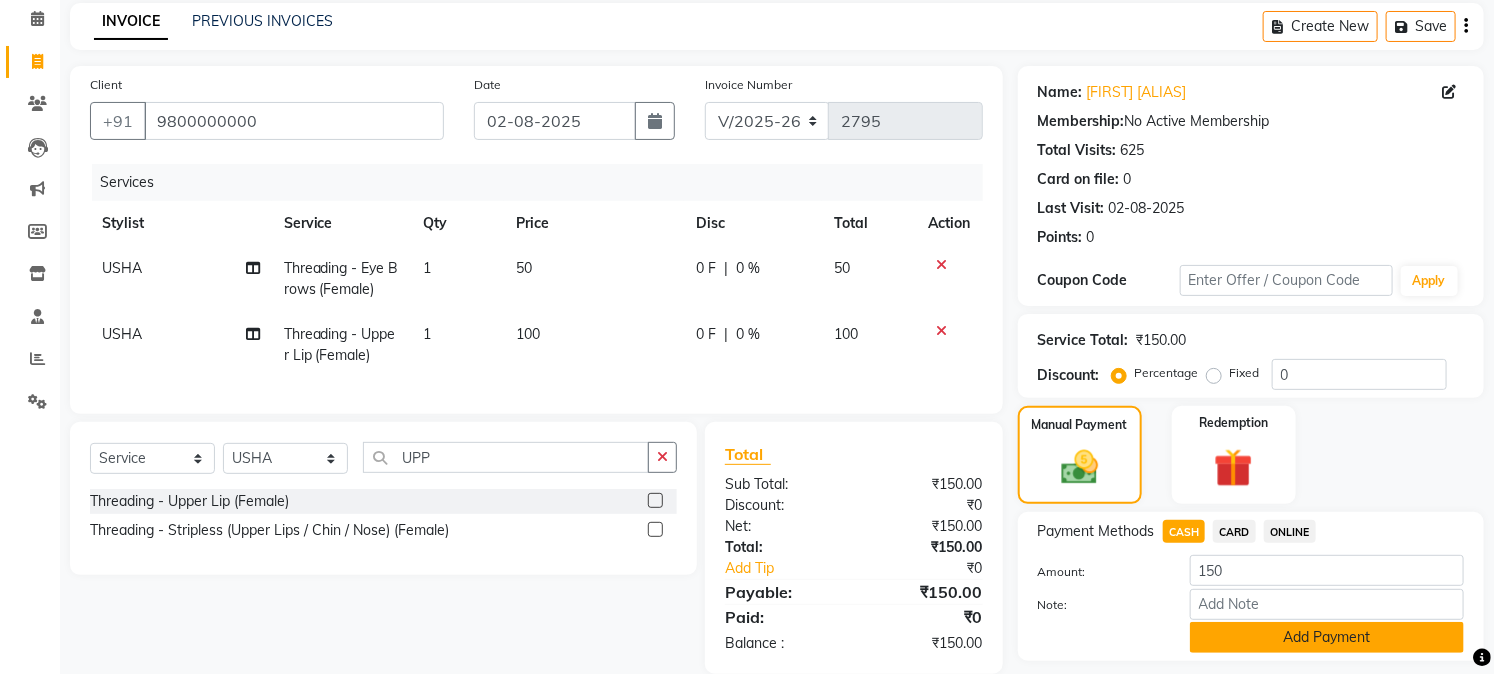 click on "Add Payment" 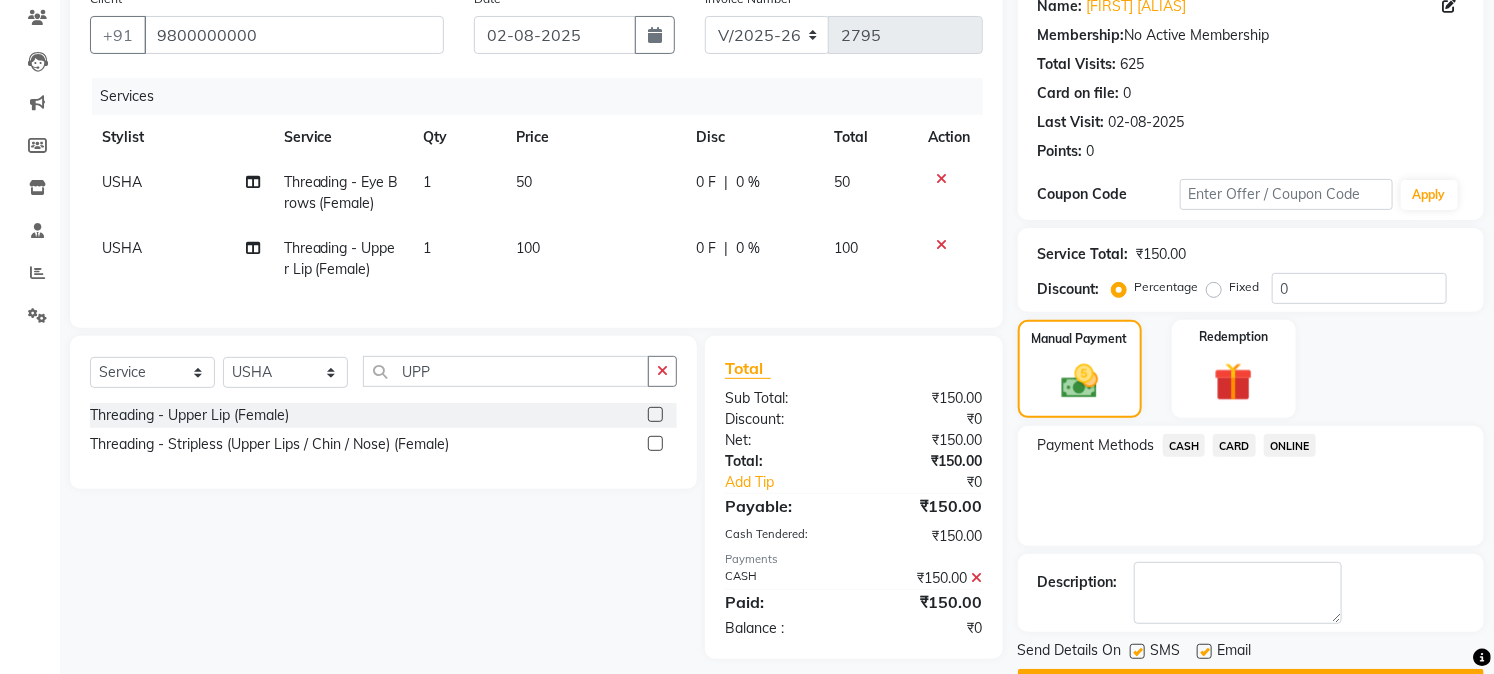 scroll, scrollTop: 225, scrollLeft: 0, axis: vertical 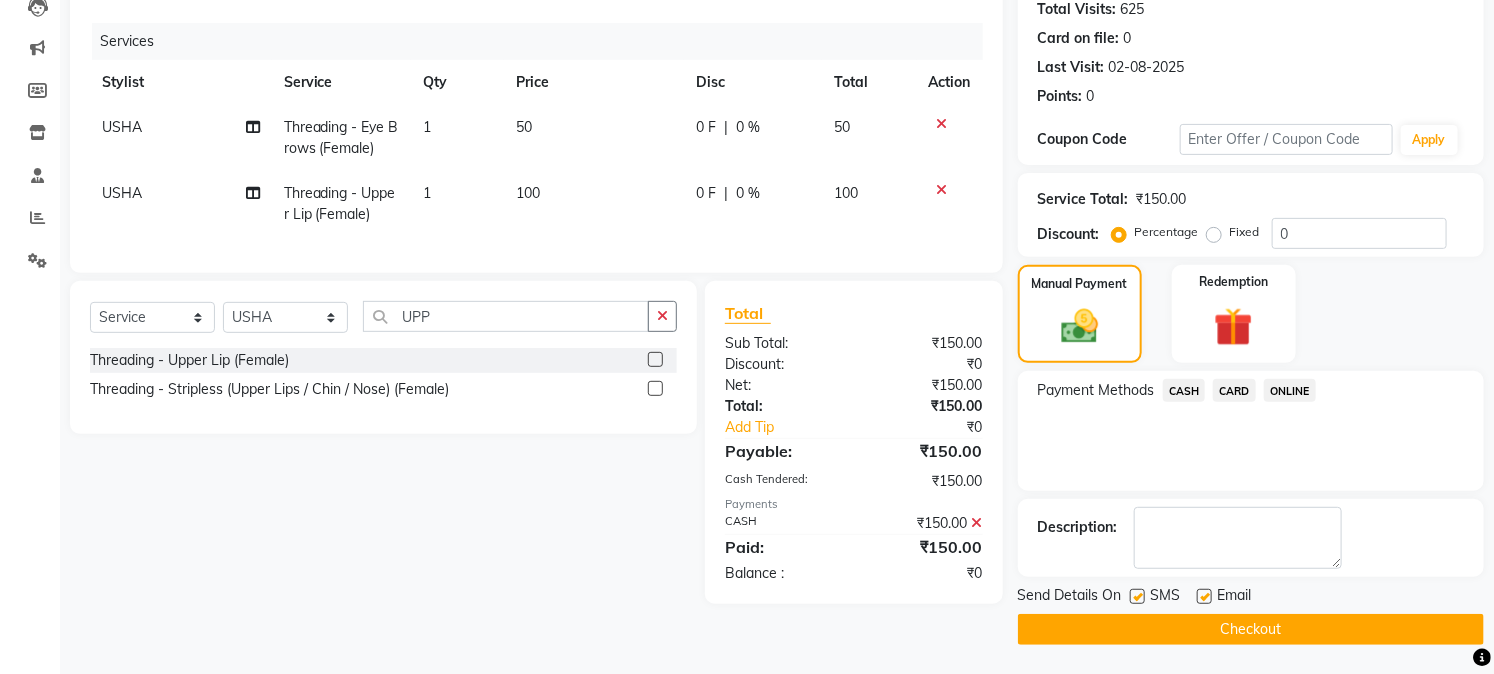 click on "Checkout" 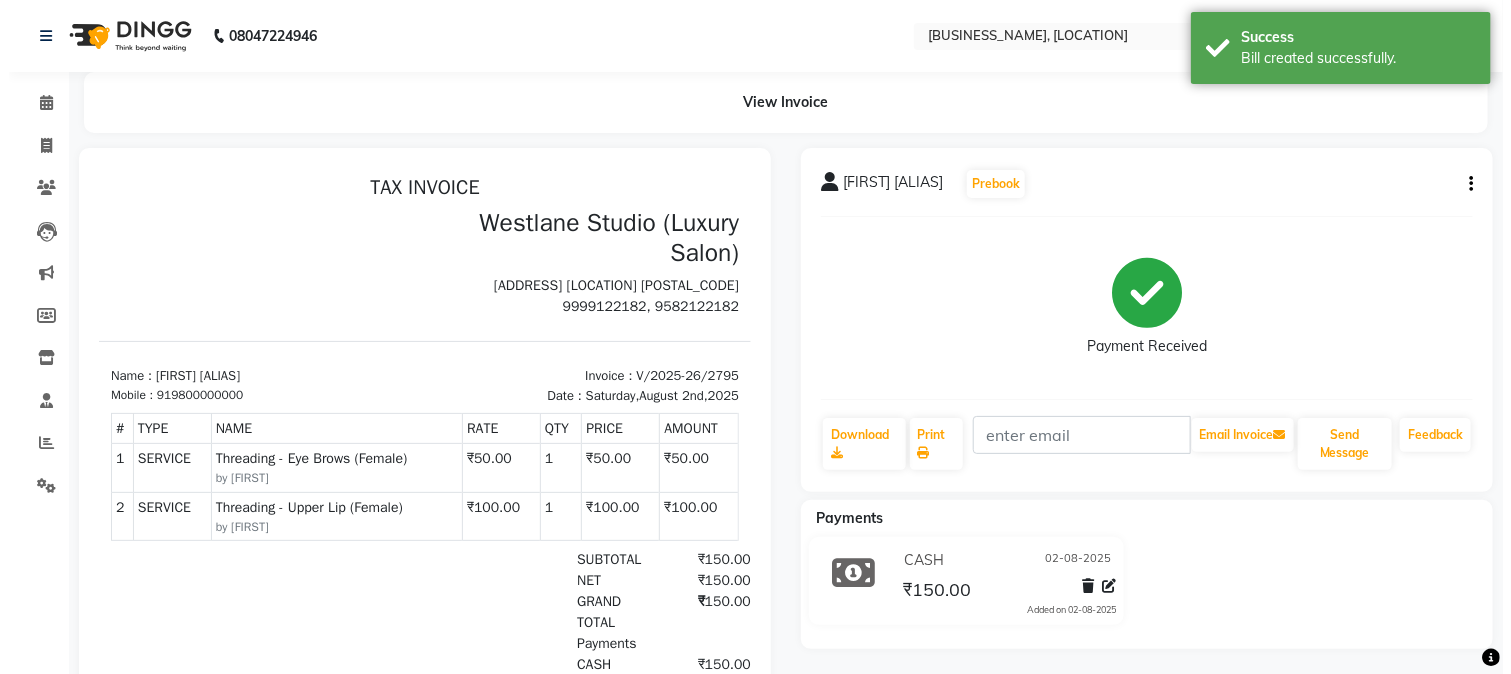 scroll, scrollTop: 0, scrollLeft: 0, axis: both 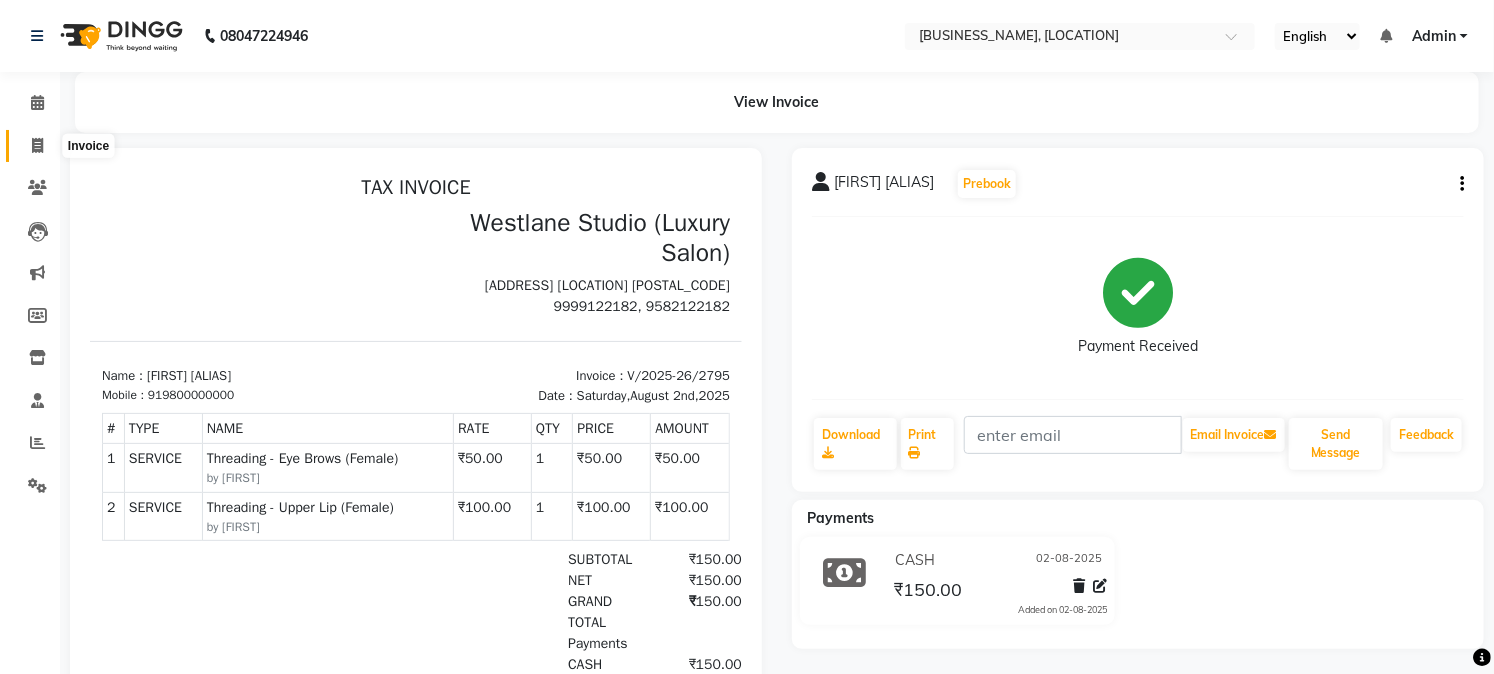 click 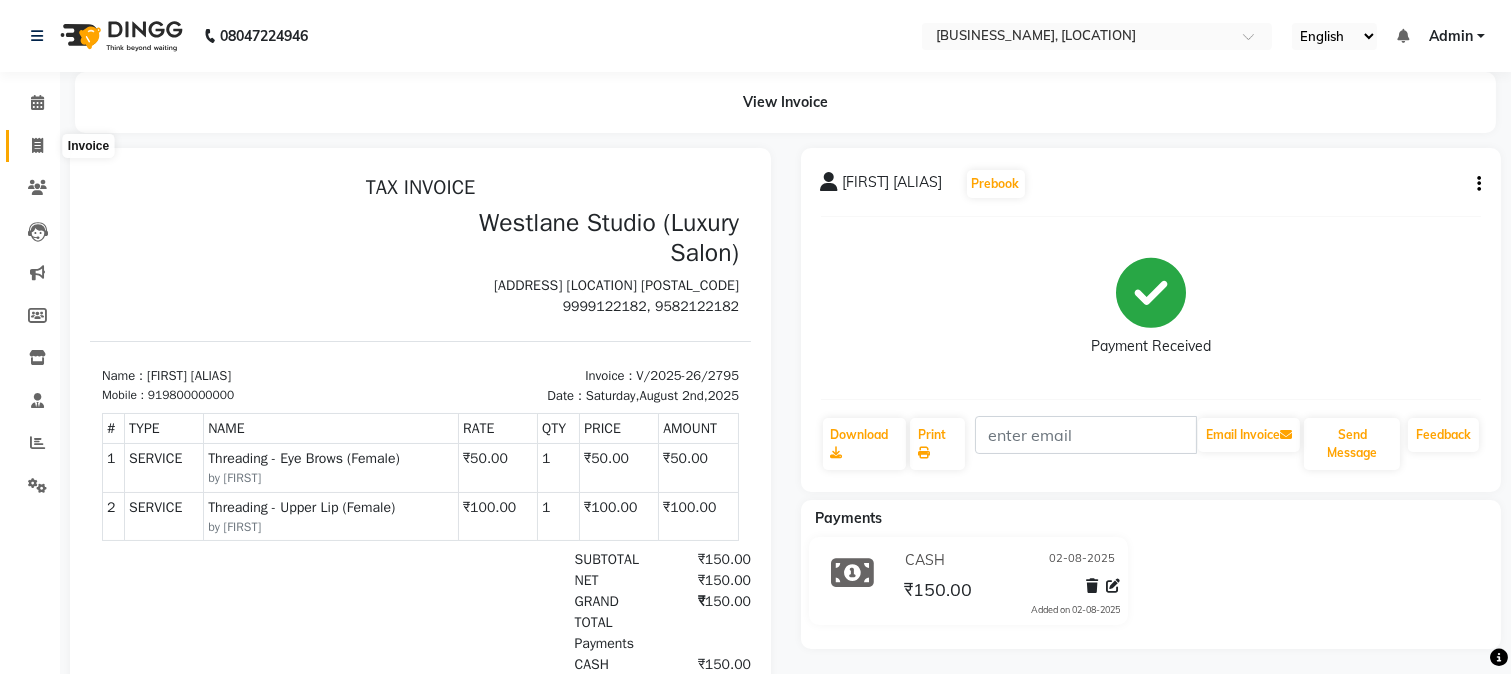 select on "service" 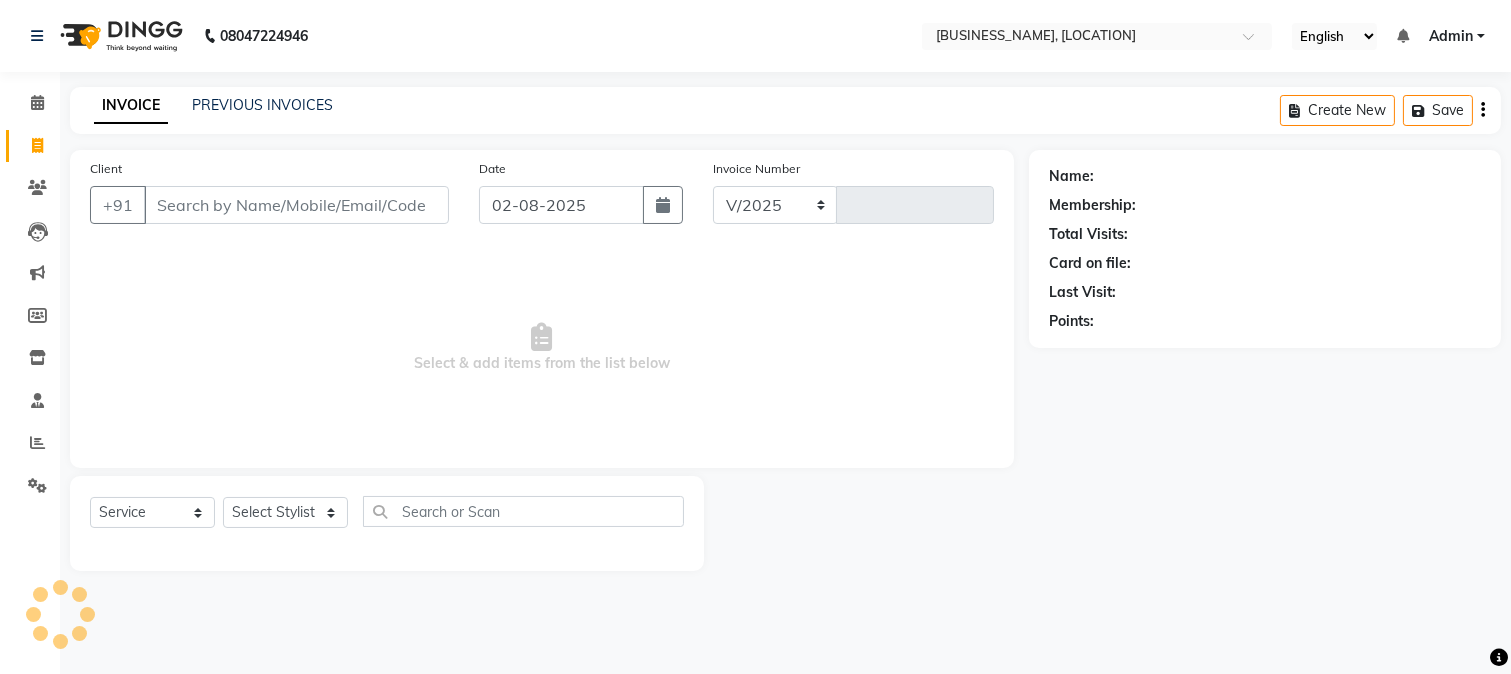 select on "223" 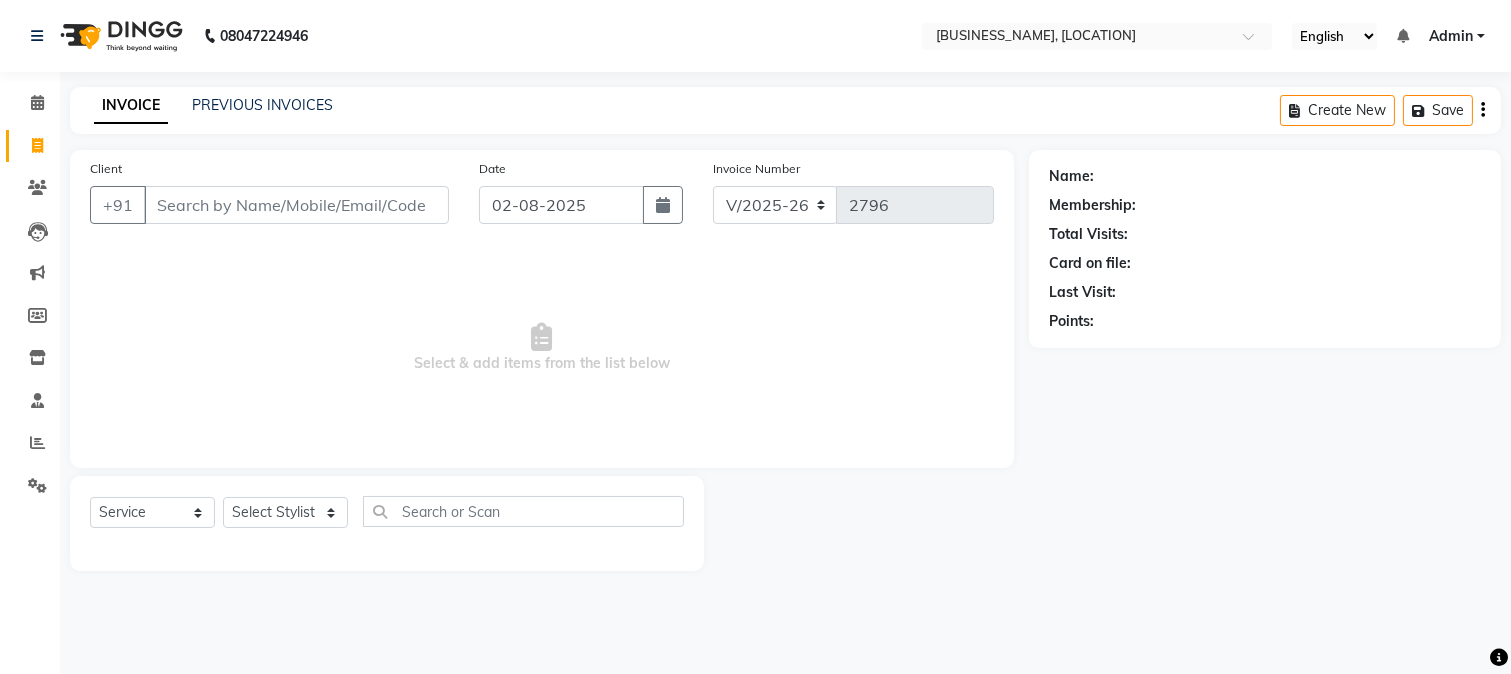 click on "Client" at bounding box center [296, 205] 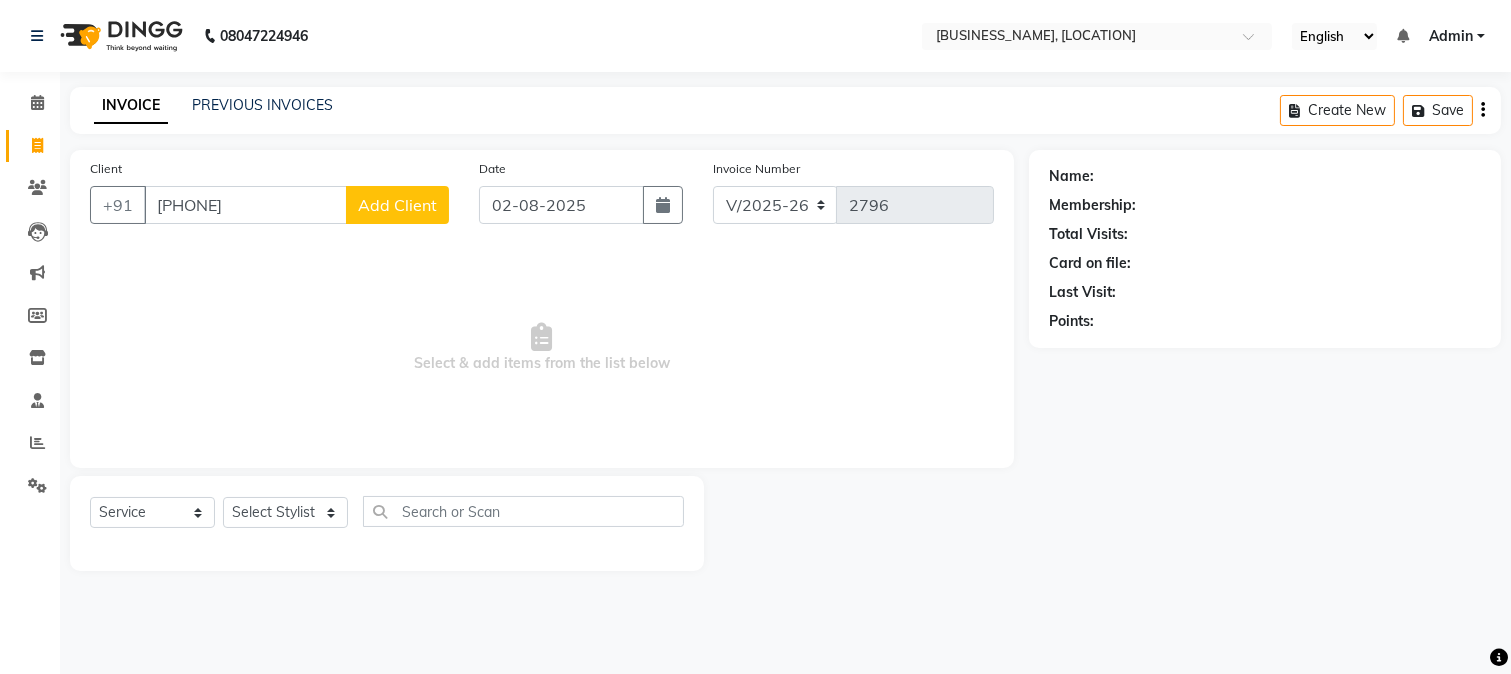 type on "[PHONE]" 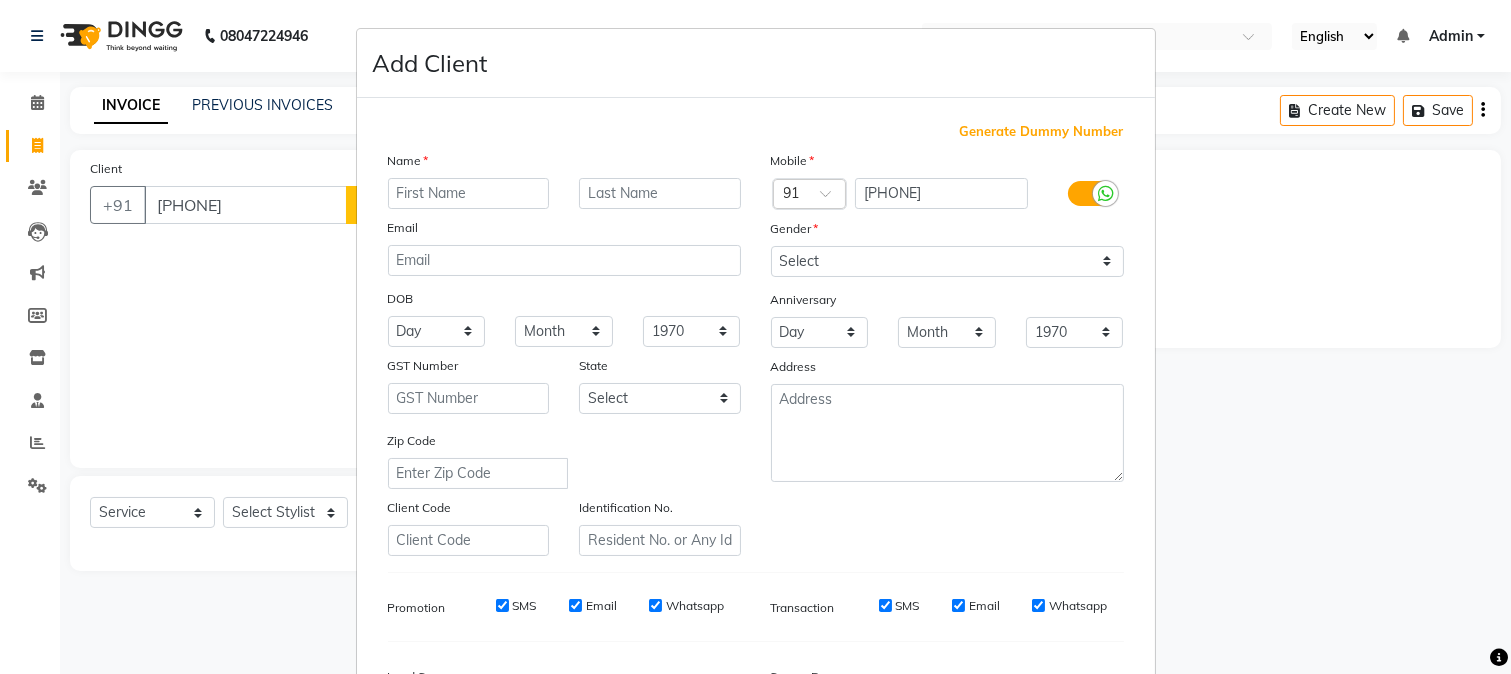 click at bounding box center [469, 193] 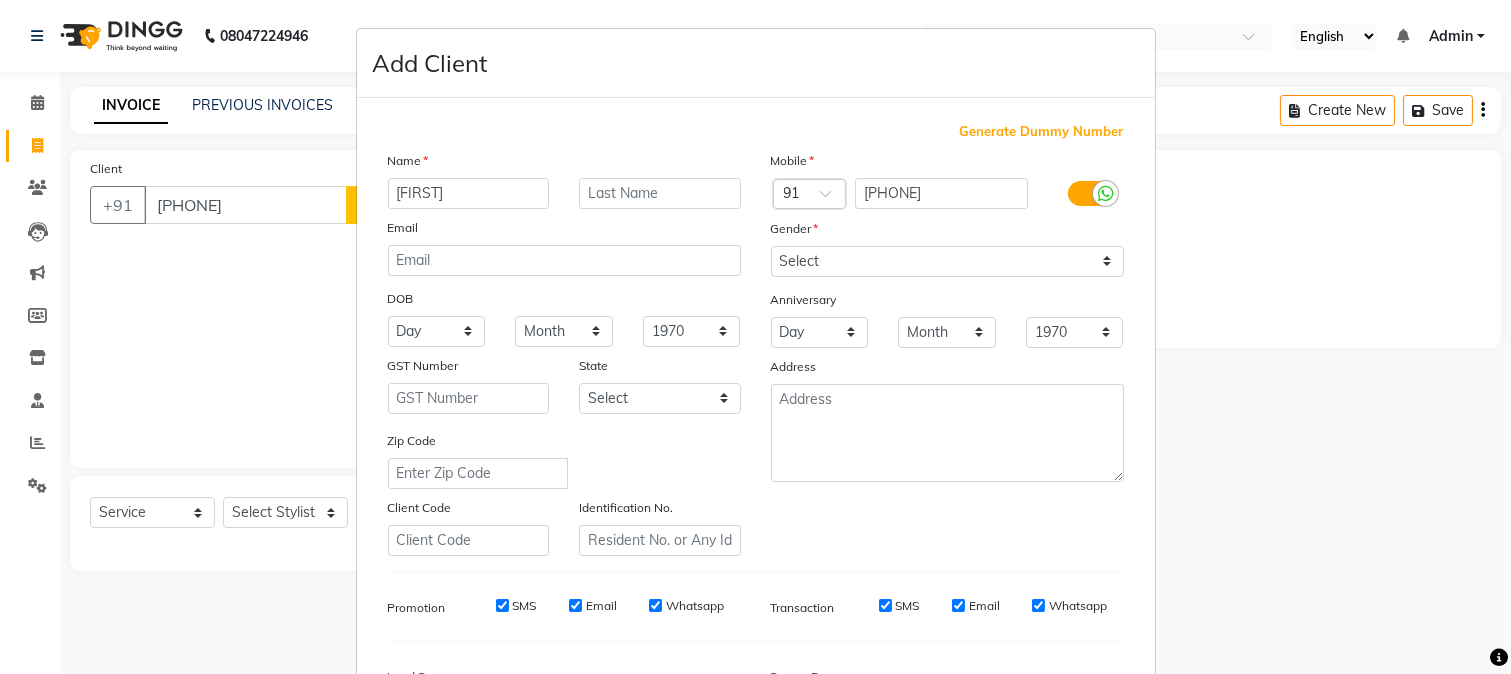 type on "[FIRST]" 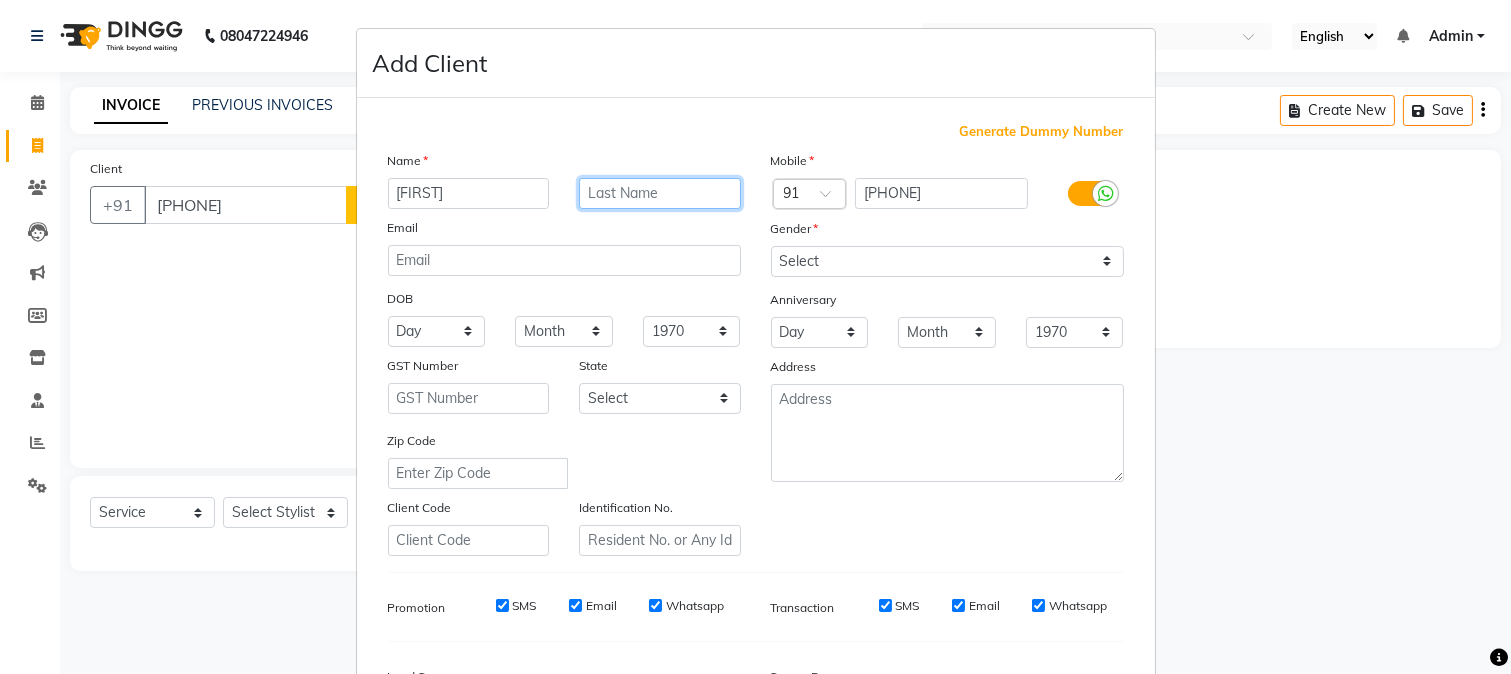 click at bounding box center (660, 193) 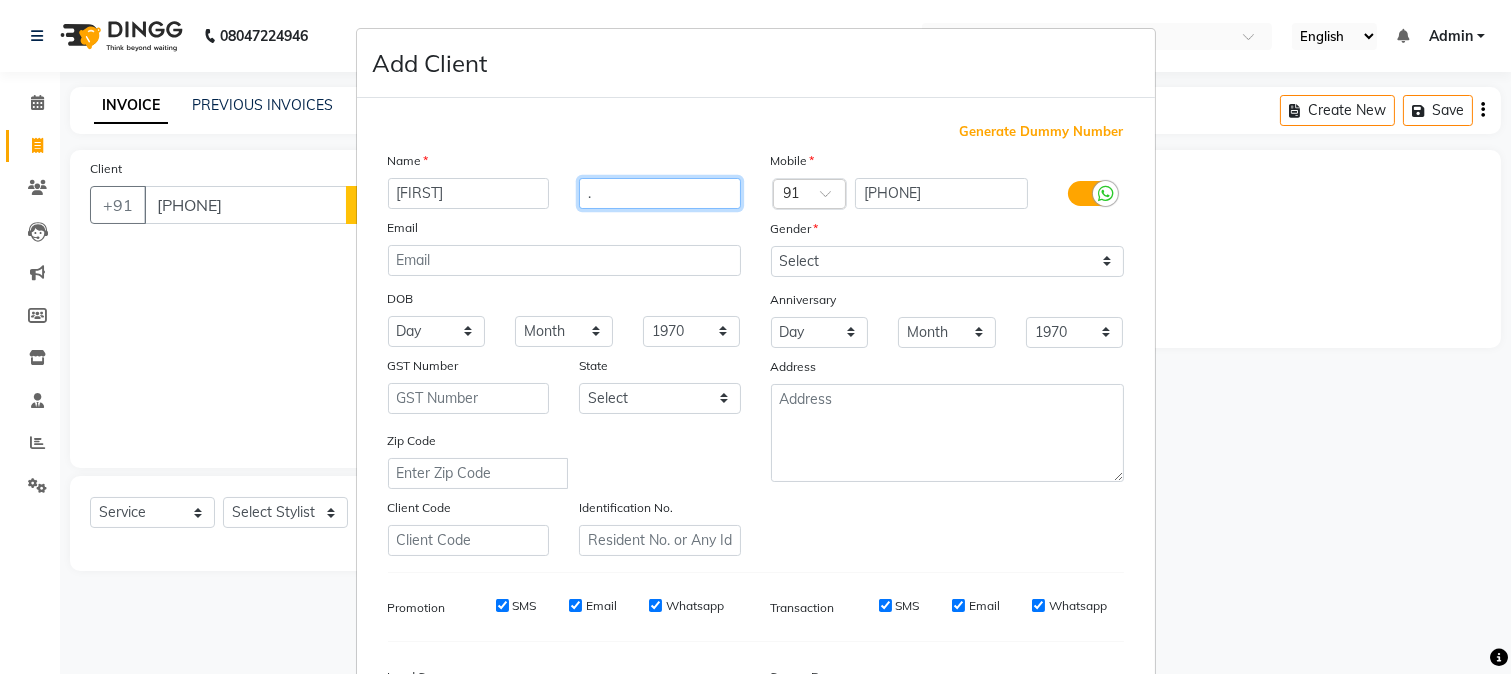 type on "." 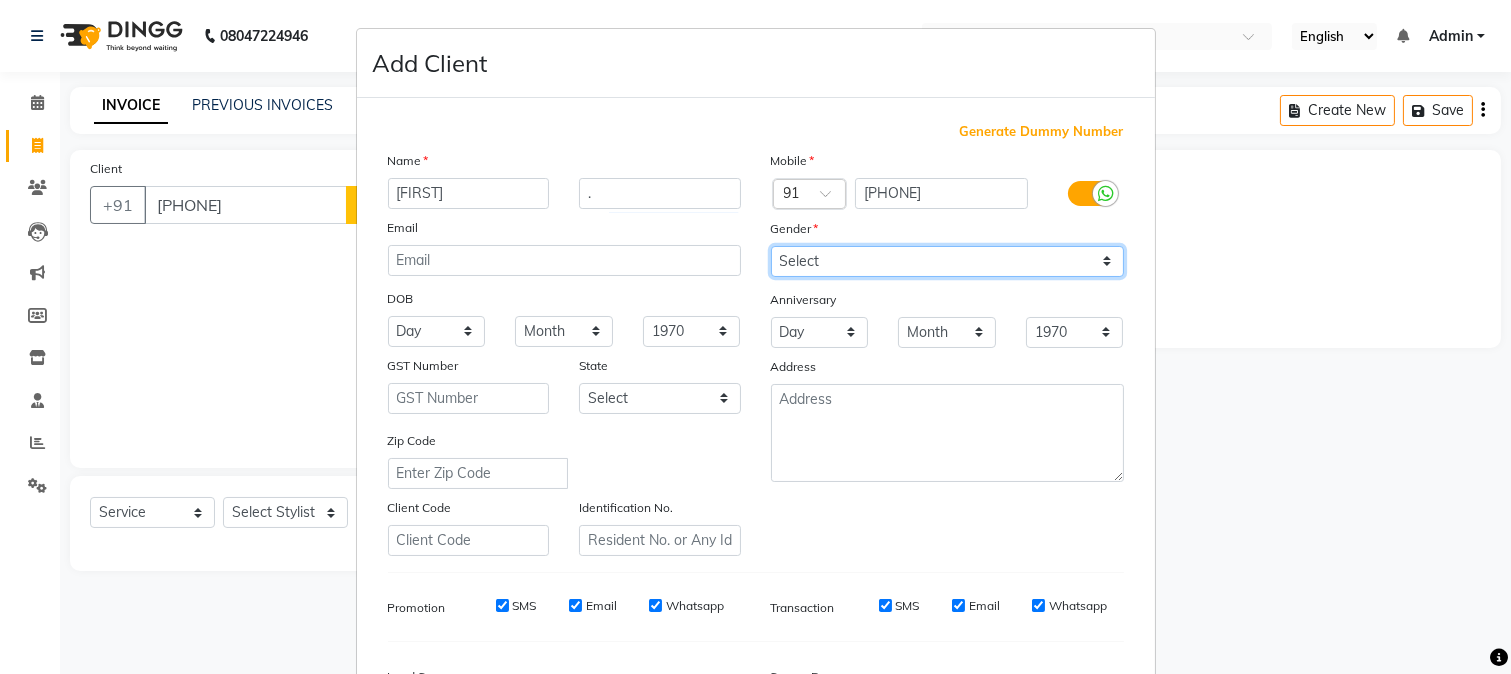 click on "Select Male Female Other Prefer Not To Say" at bounding box center (947, 261) 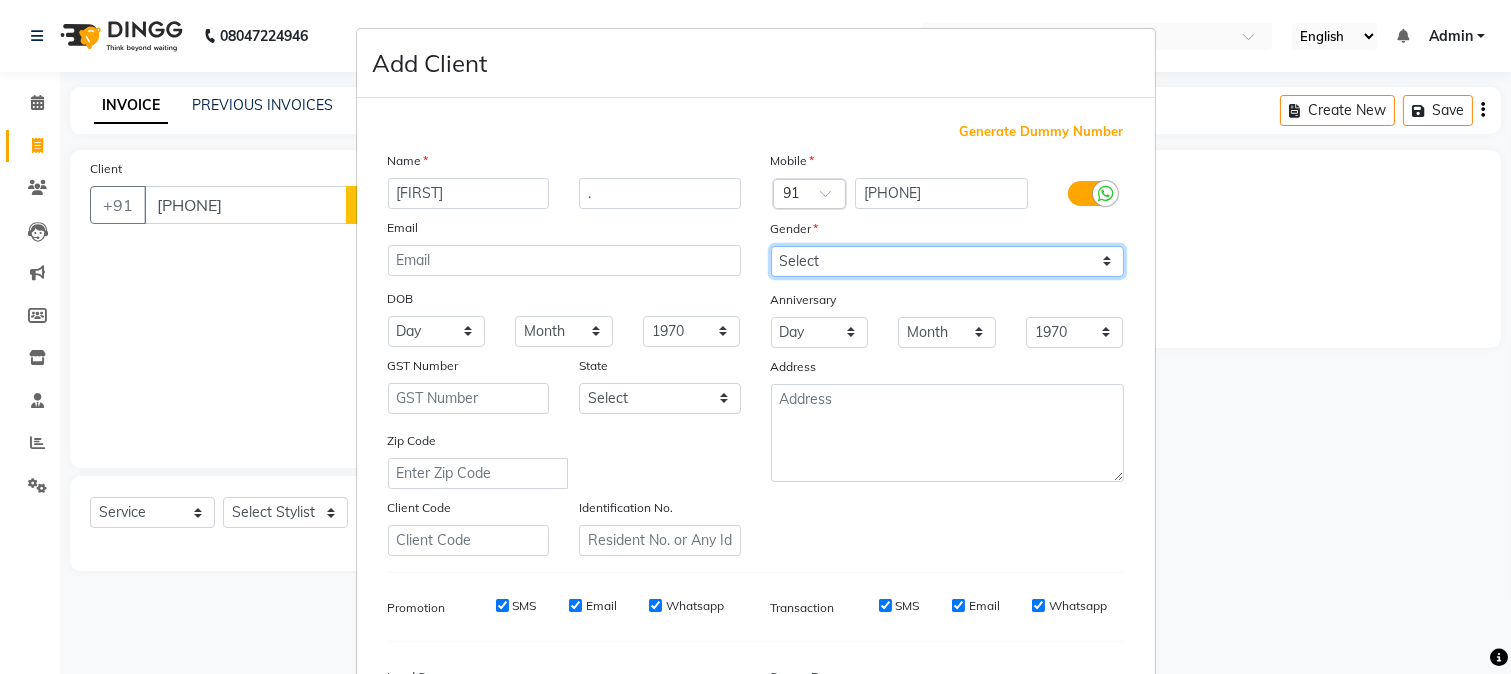 select on "male" 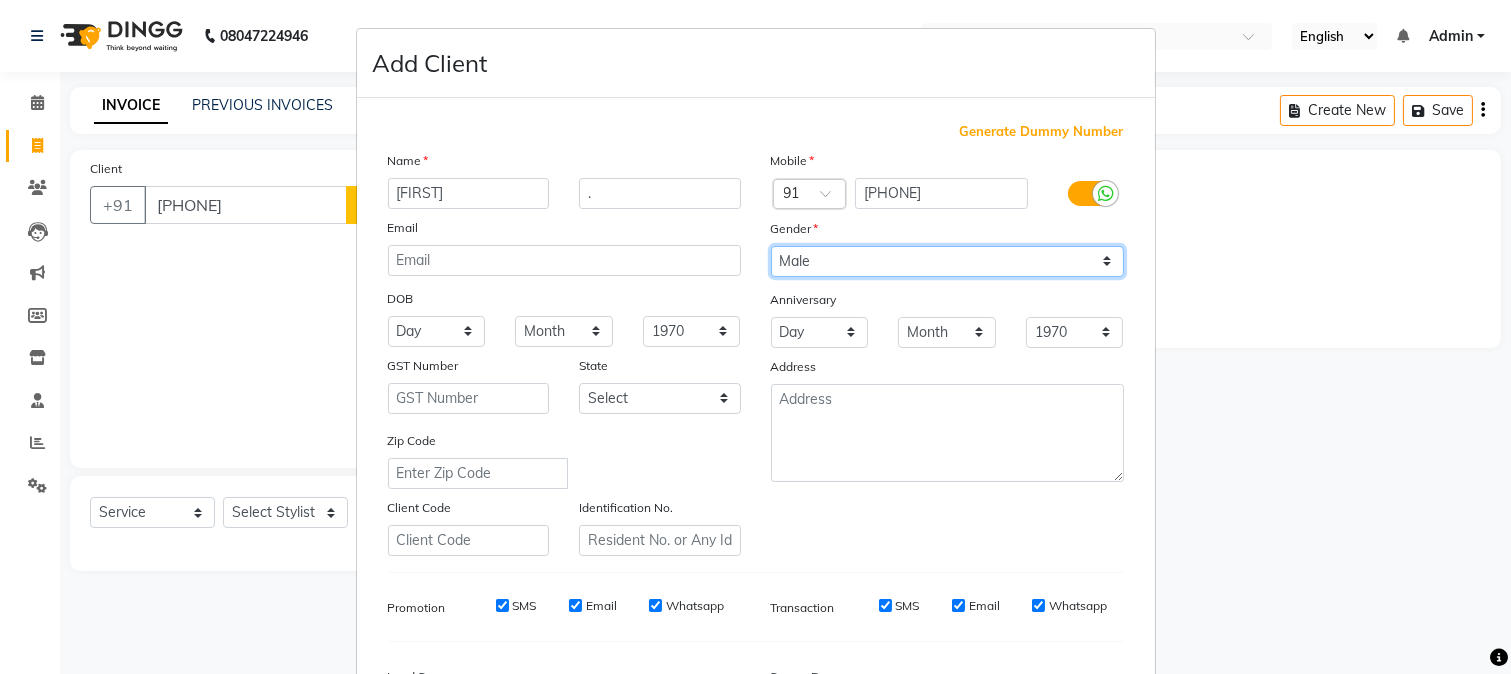click on "Select Male Female Other Prefer Not To Say" at bounding box center [947, 261] 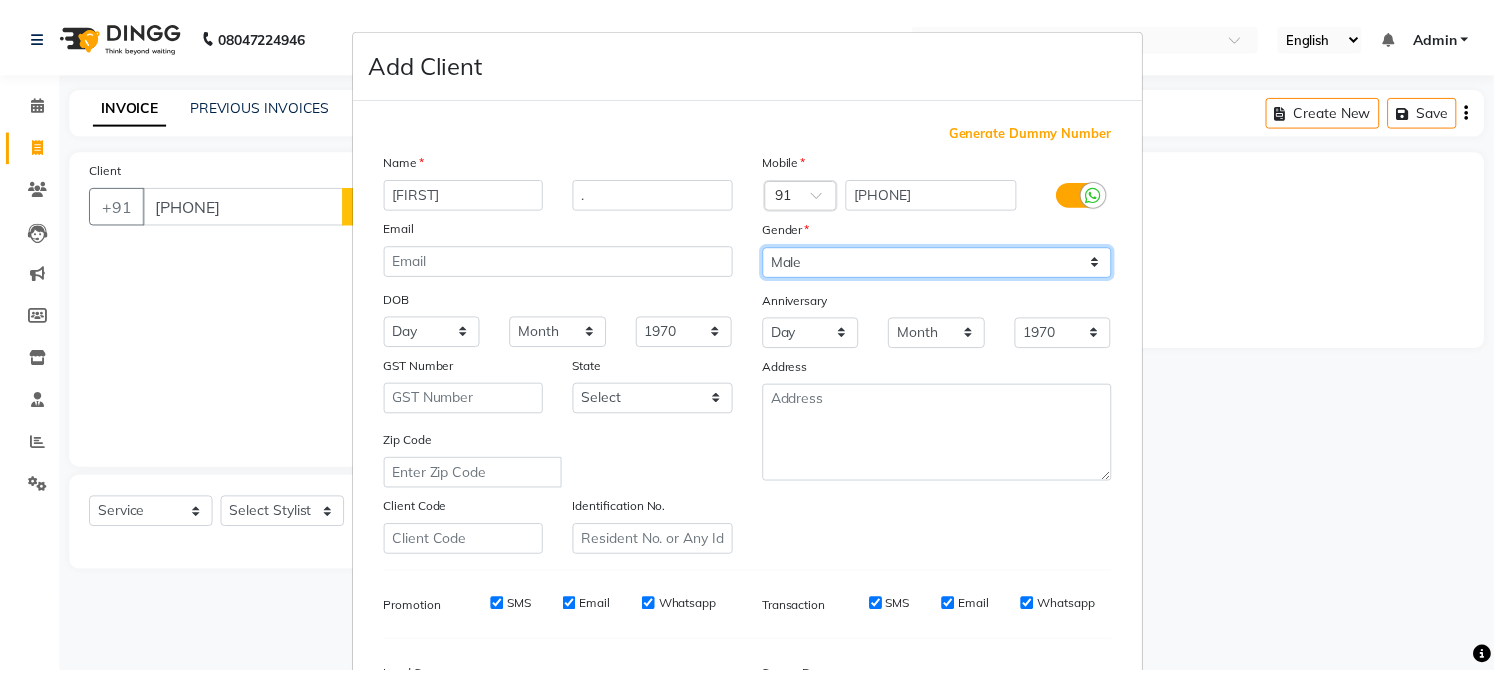 scroll, scrollTop: 250, scrollLeft: 0, axis: vertical 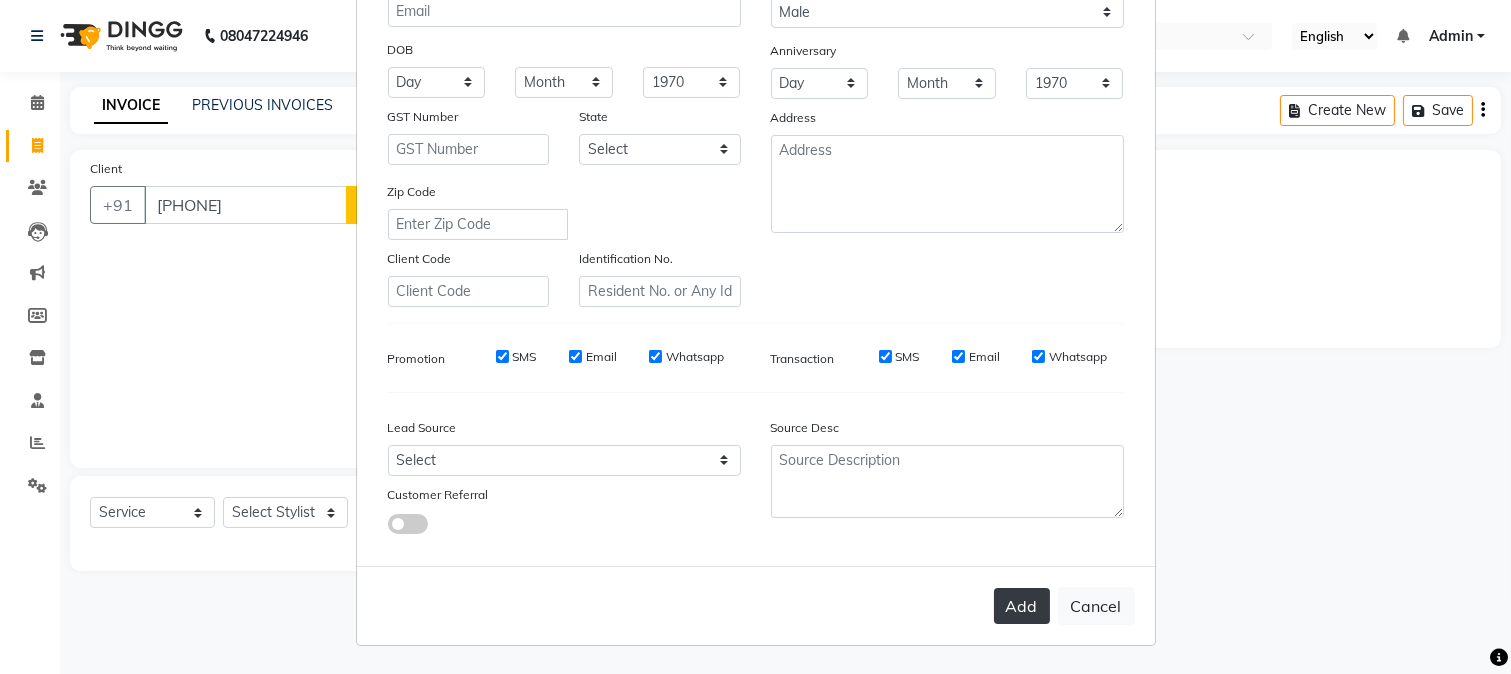 click on "Add" at bounding box center [1022, 606] 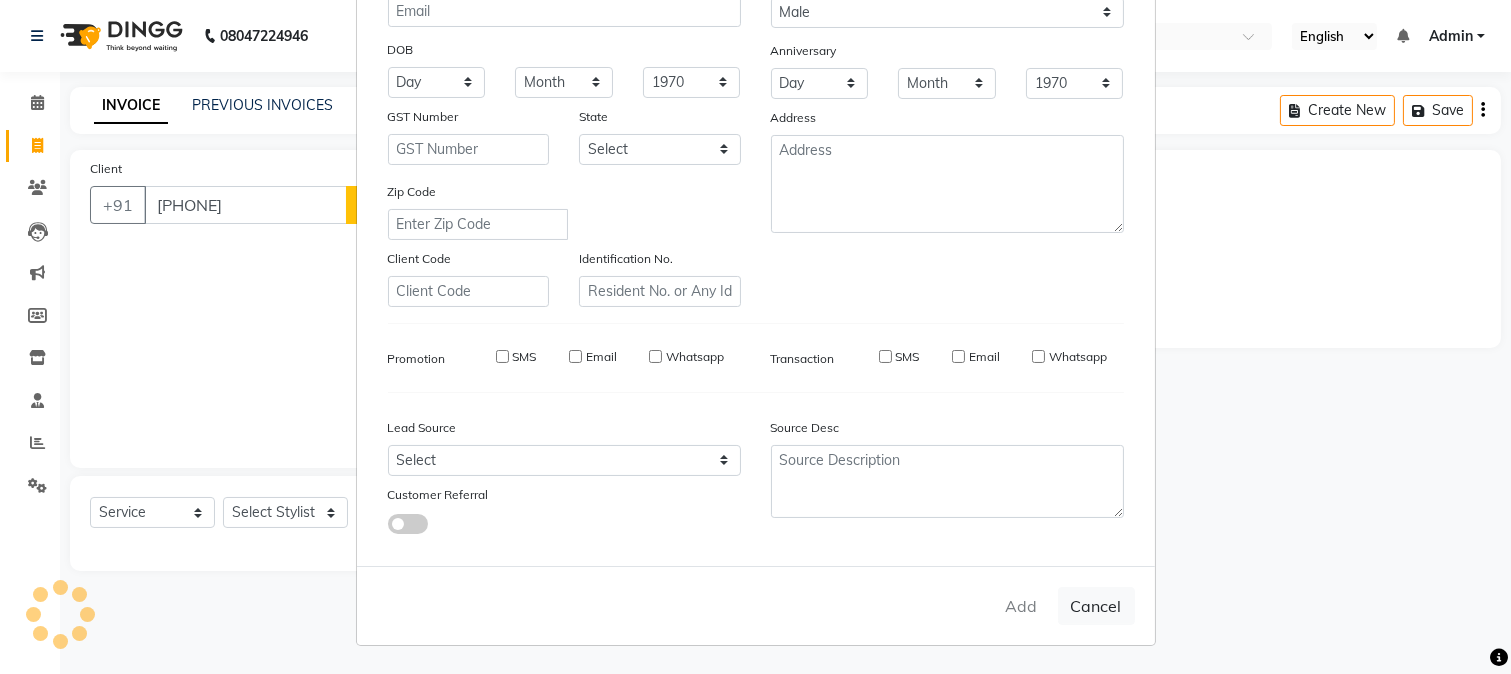 type 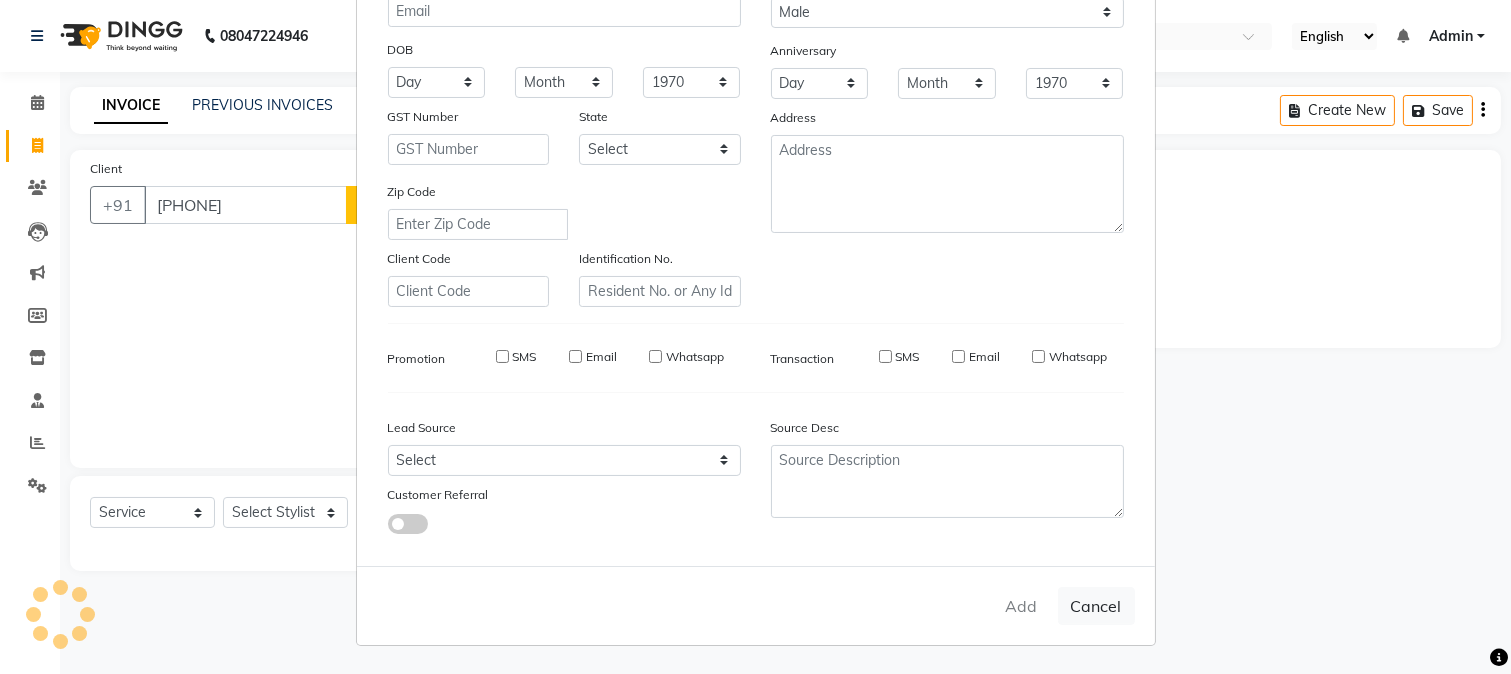 type 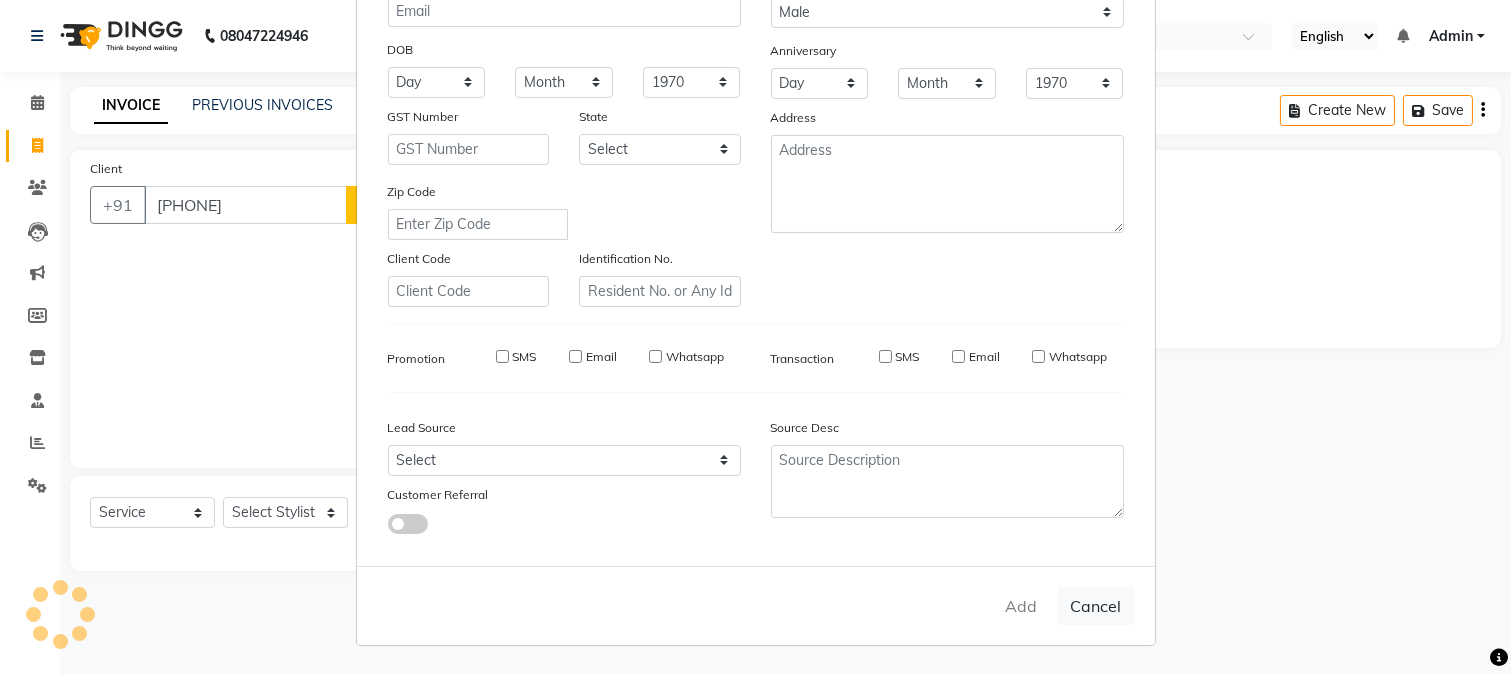 select 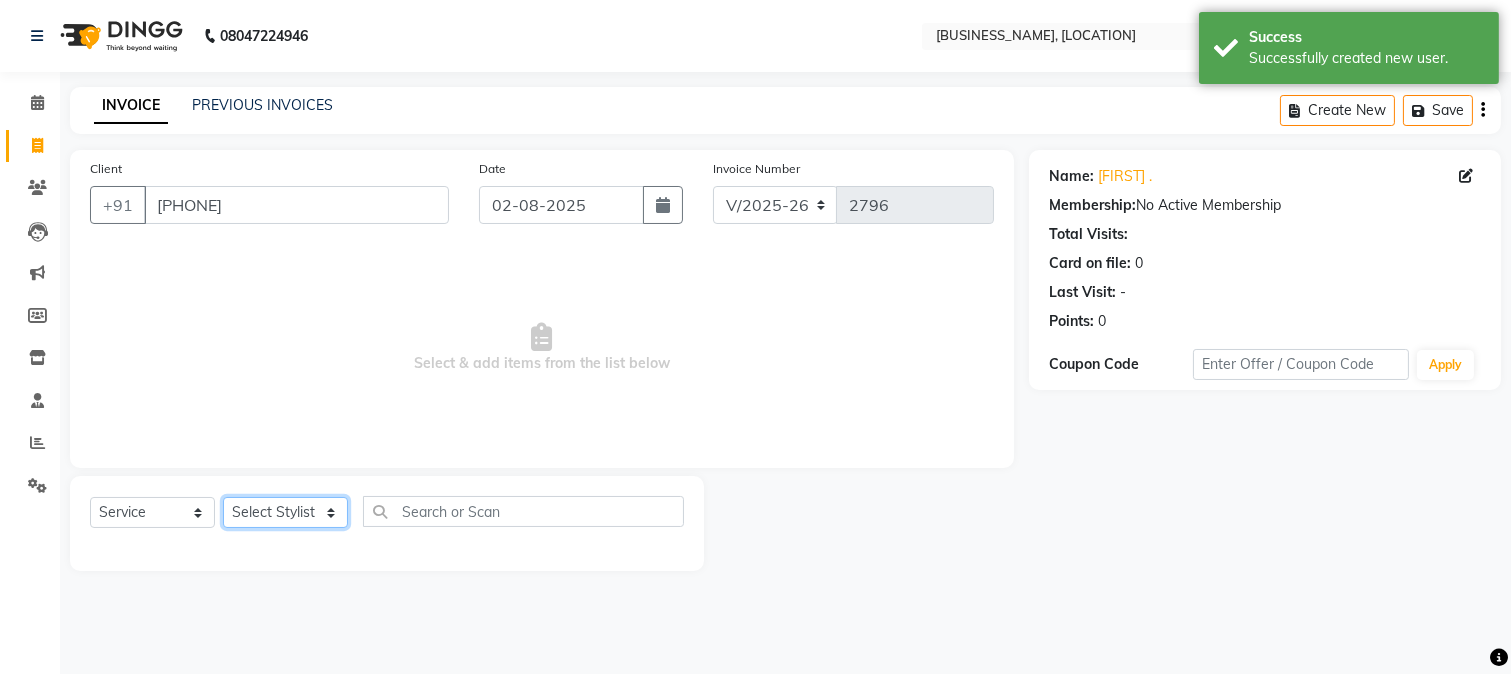 click on "Select Stylist [FIRST] [FIRST] [FIRST] [FIRST] [FIRST] [FIRST] [FIRST] [FIRST] [FIRST] [FIRST] [FIRST] [FIRST] [FIRST] [FIRST] [FIRST] [FIRST] [FIRST] [FIRST] [FIRST] [FIRST] [FIRST]" 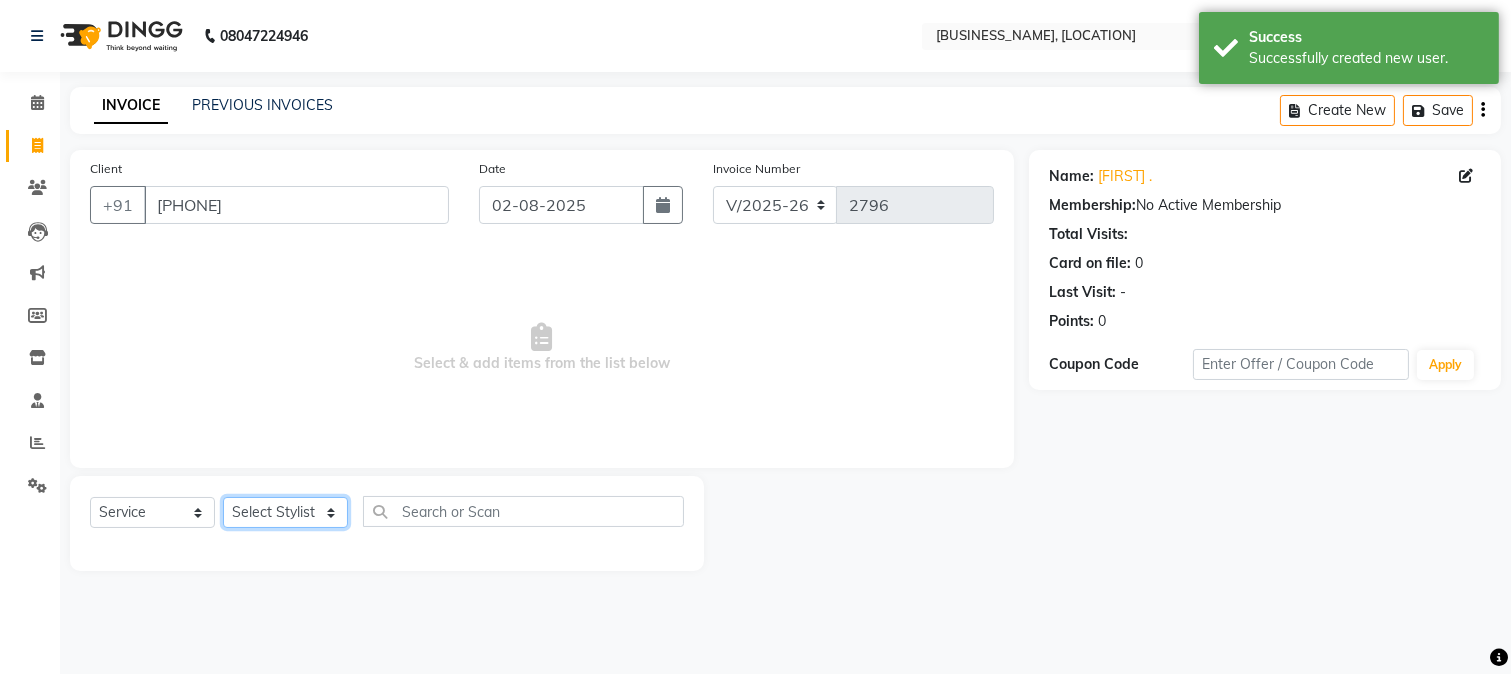 select on "6559" 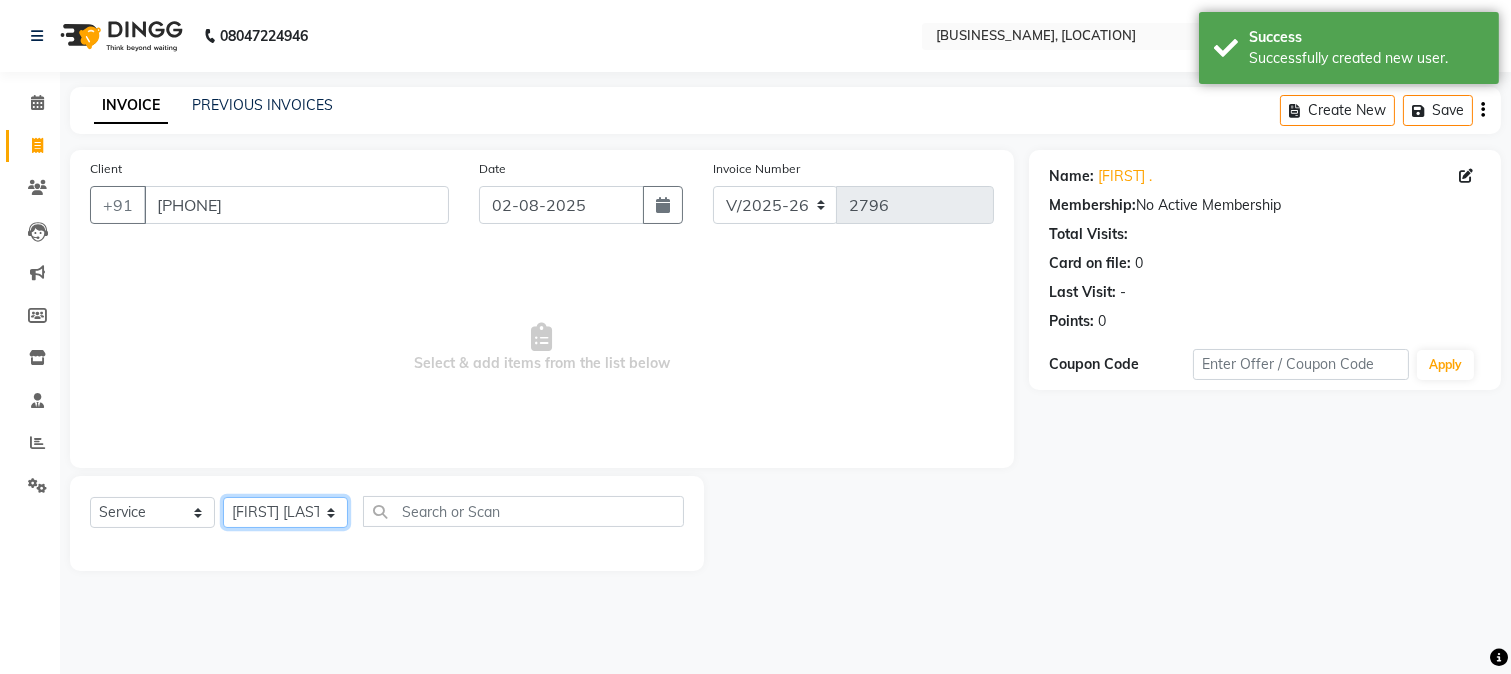 click on "Select Stylist [FIRST] [FIRST] [FIRST] [FIRST] [FIRST] [FIRST] [FIRST] [FIRST] [FIRST] [FIRST] [FIRST] [FIRST] [FIRST] [FIRST] [FIRST] [FIRST] [FIRST] [FIRST] [FIRST] [FIRST] [FIRST]" 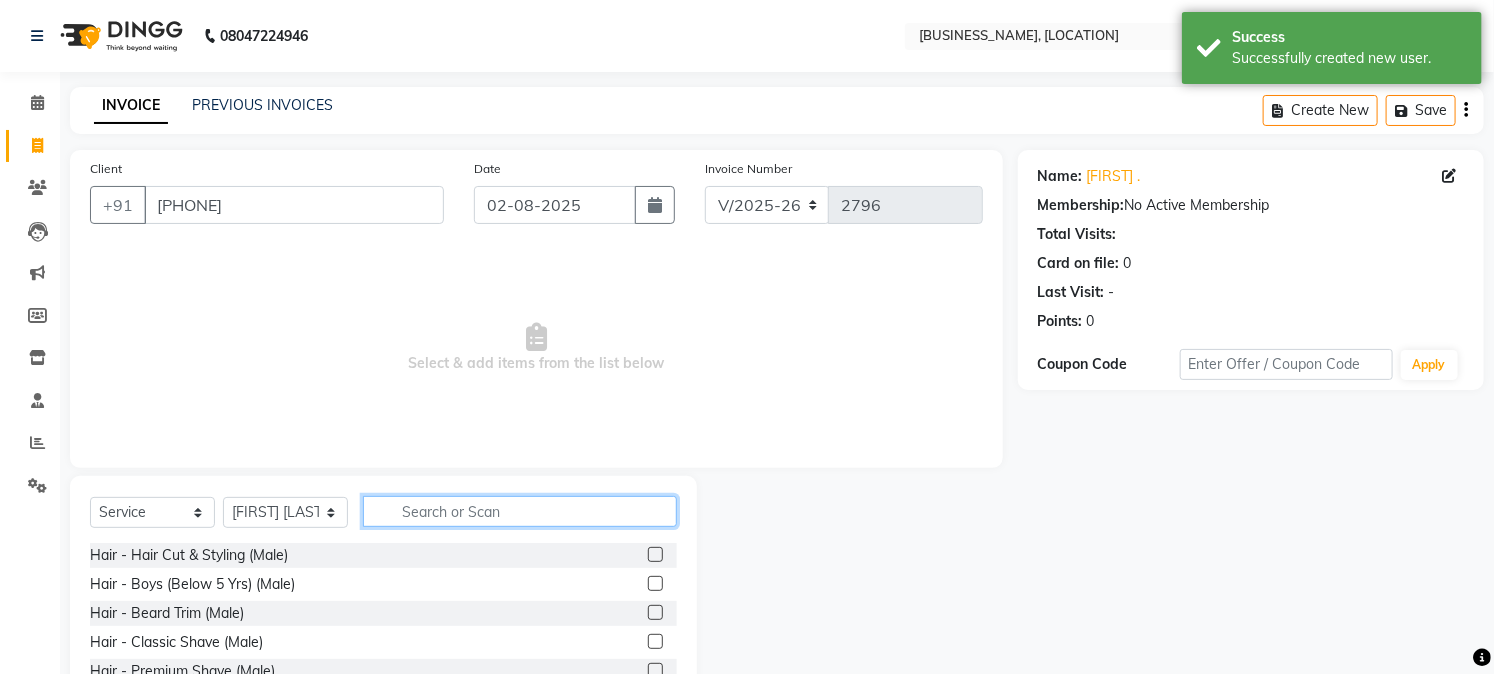 click 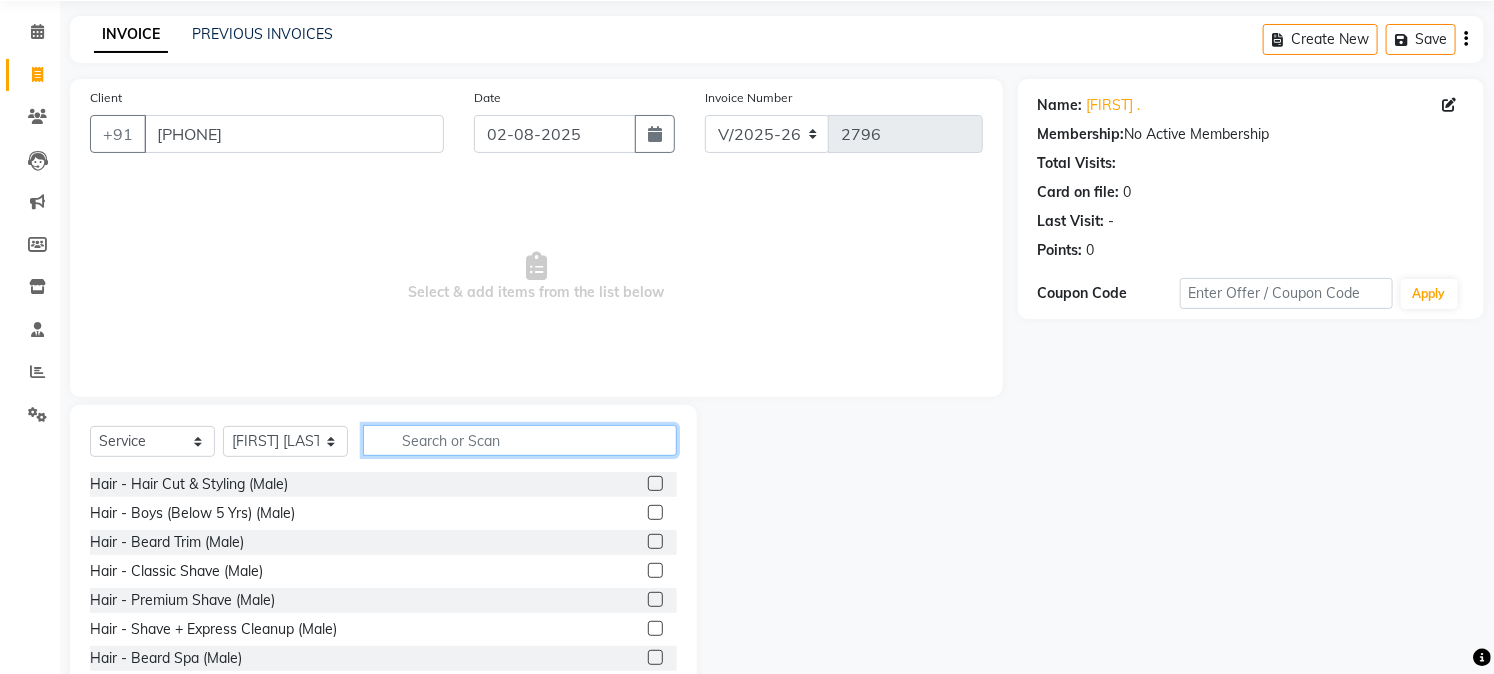 scroll, scrollTop: 126, scrollLeft: 0, axis: vertical 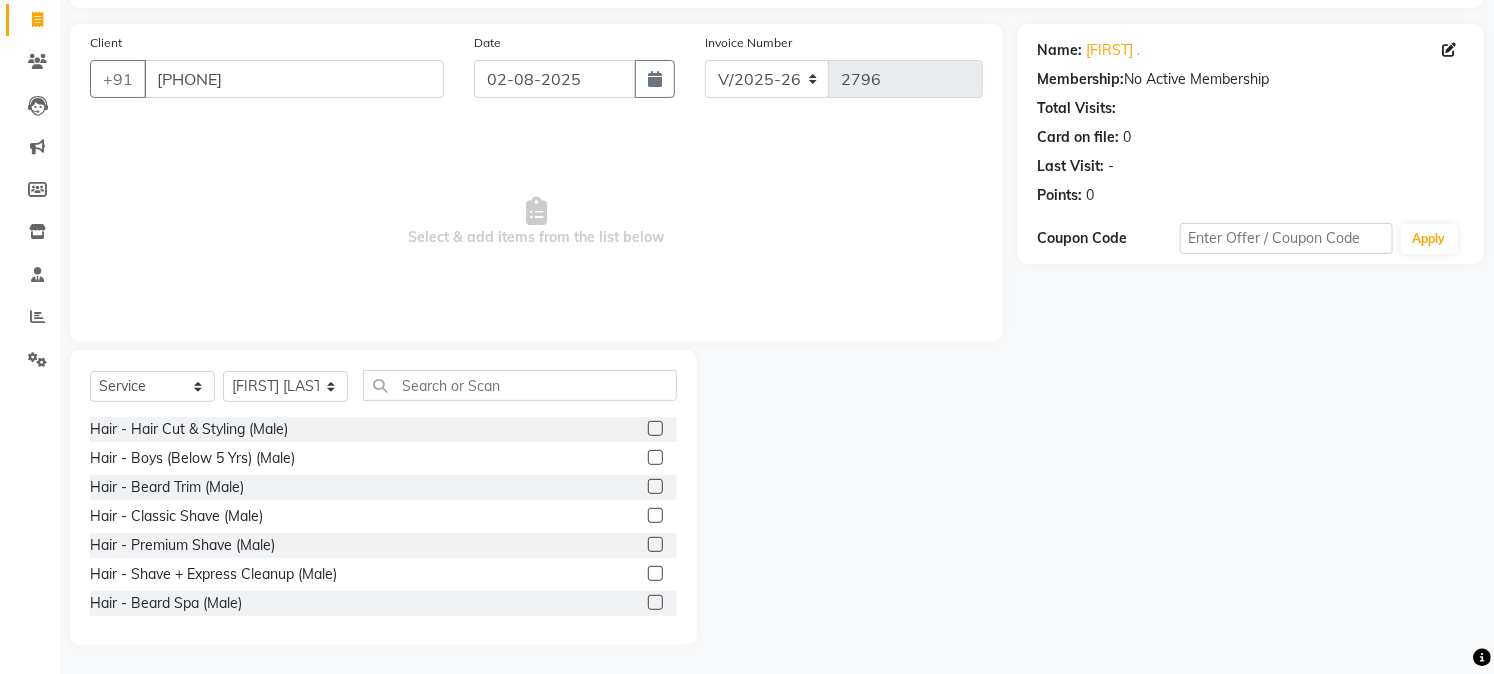 click 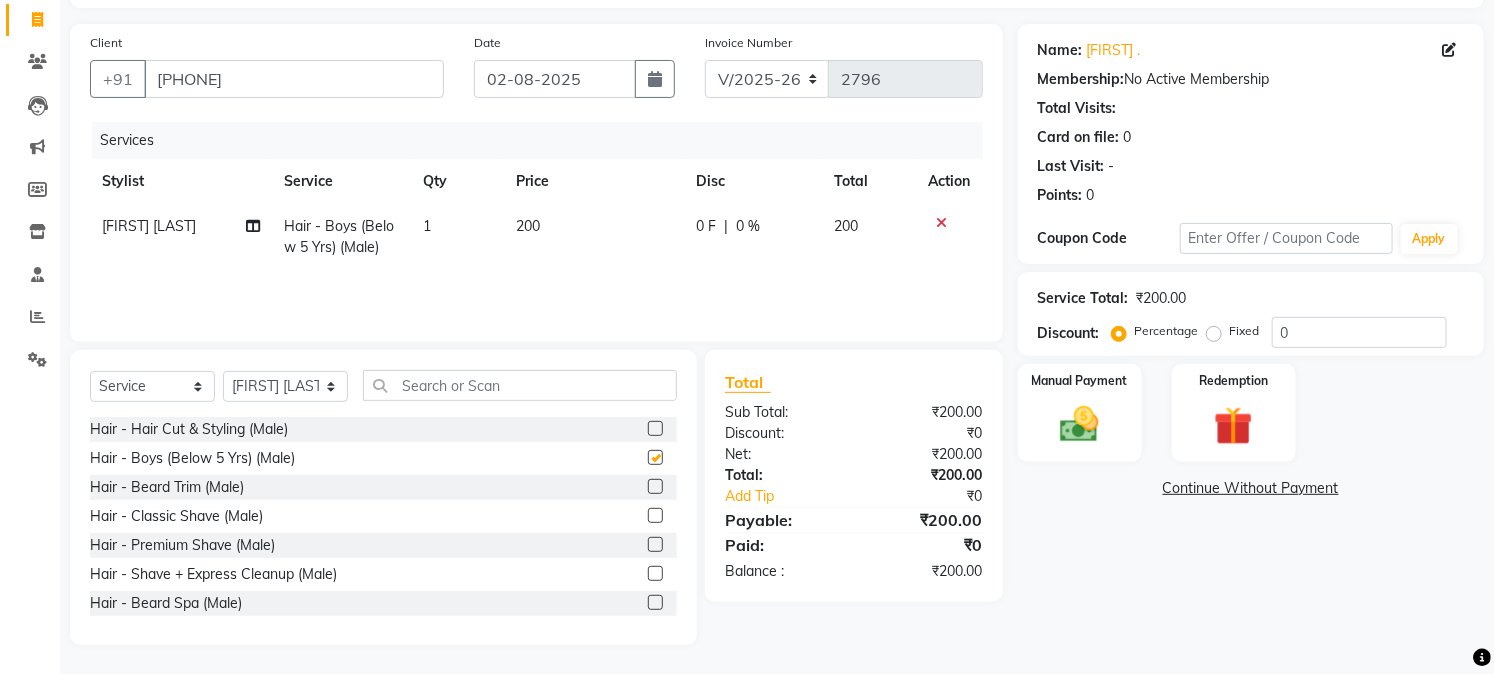 checkbox on "false" 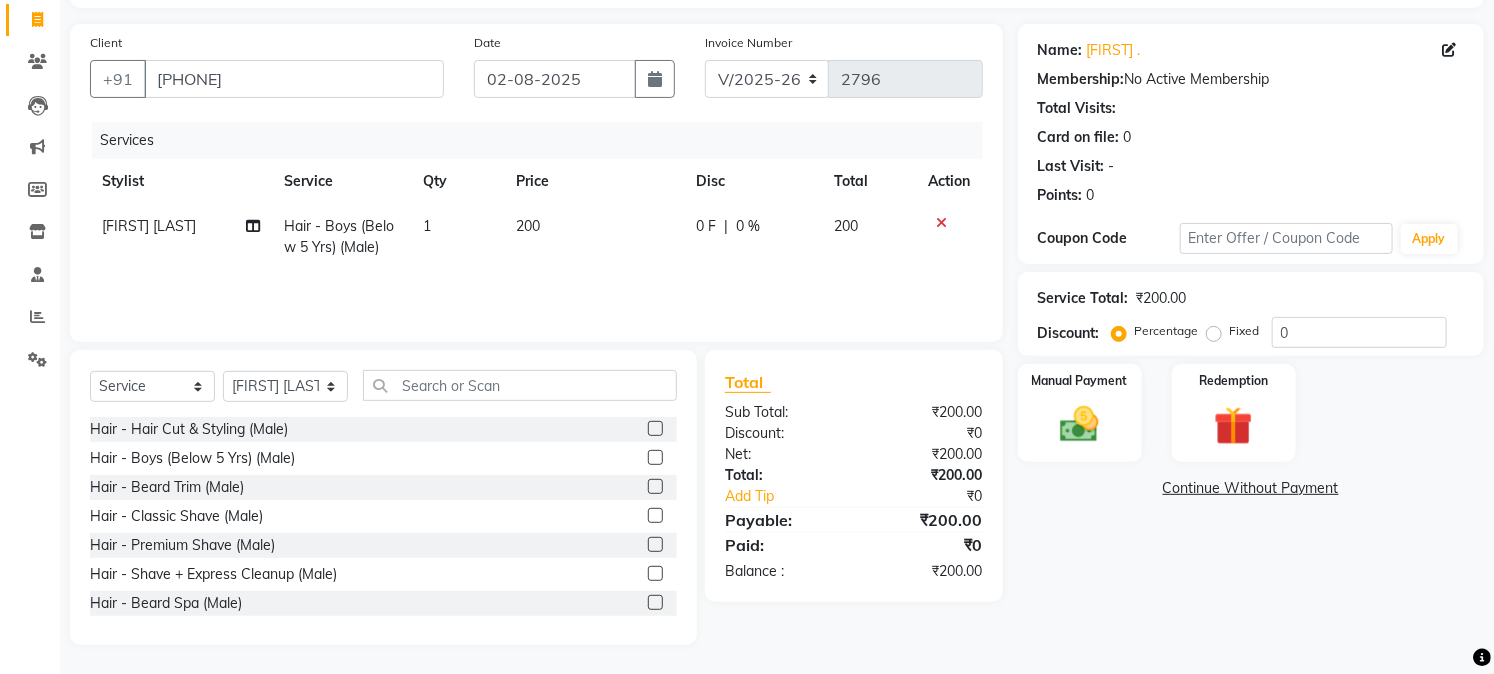 click on "200" 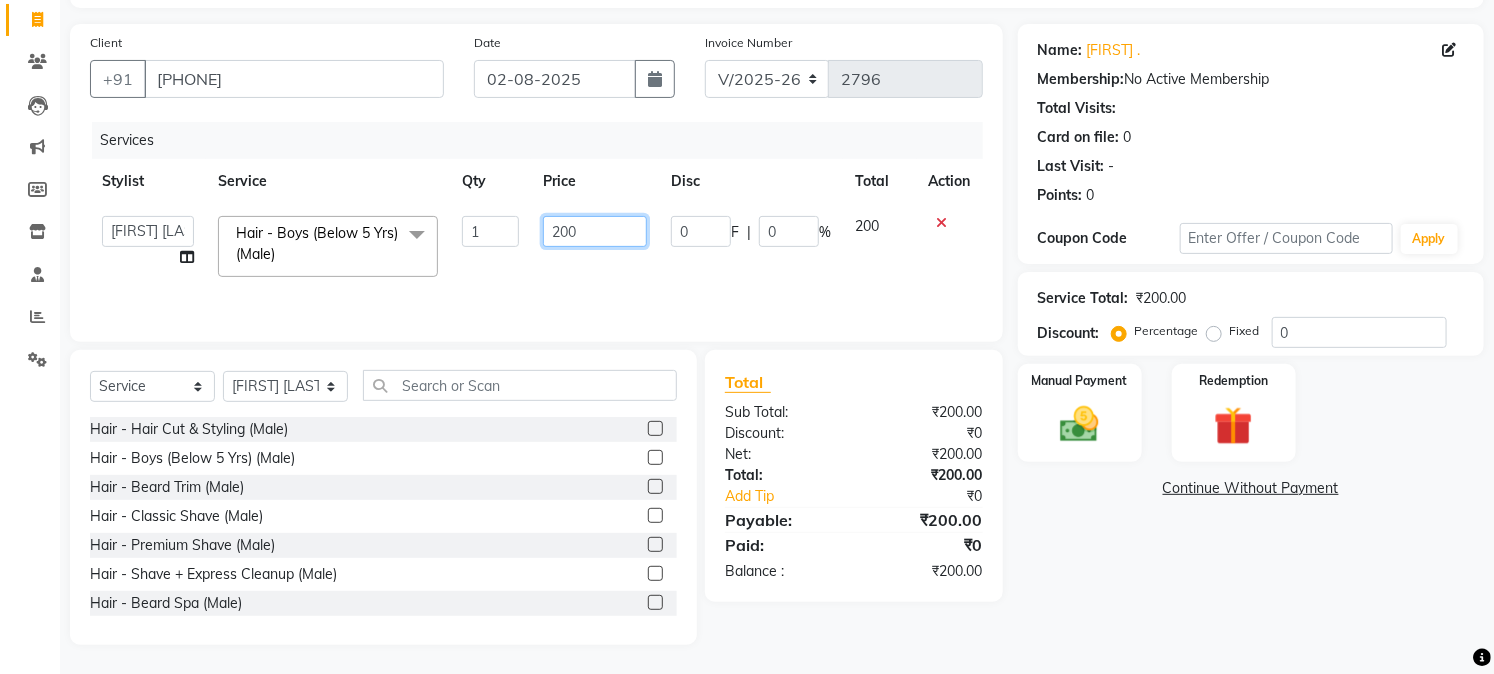 click on "200" 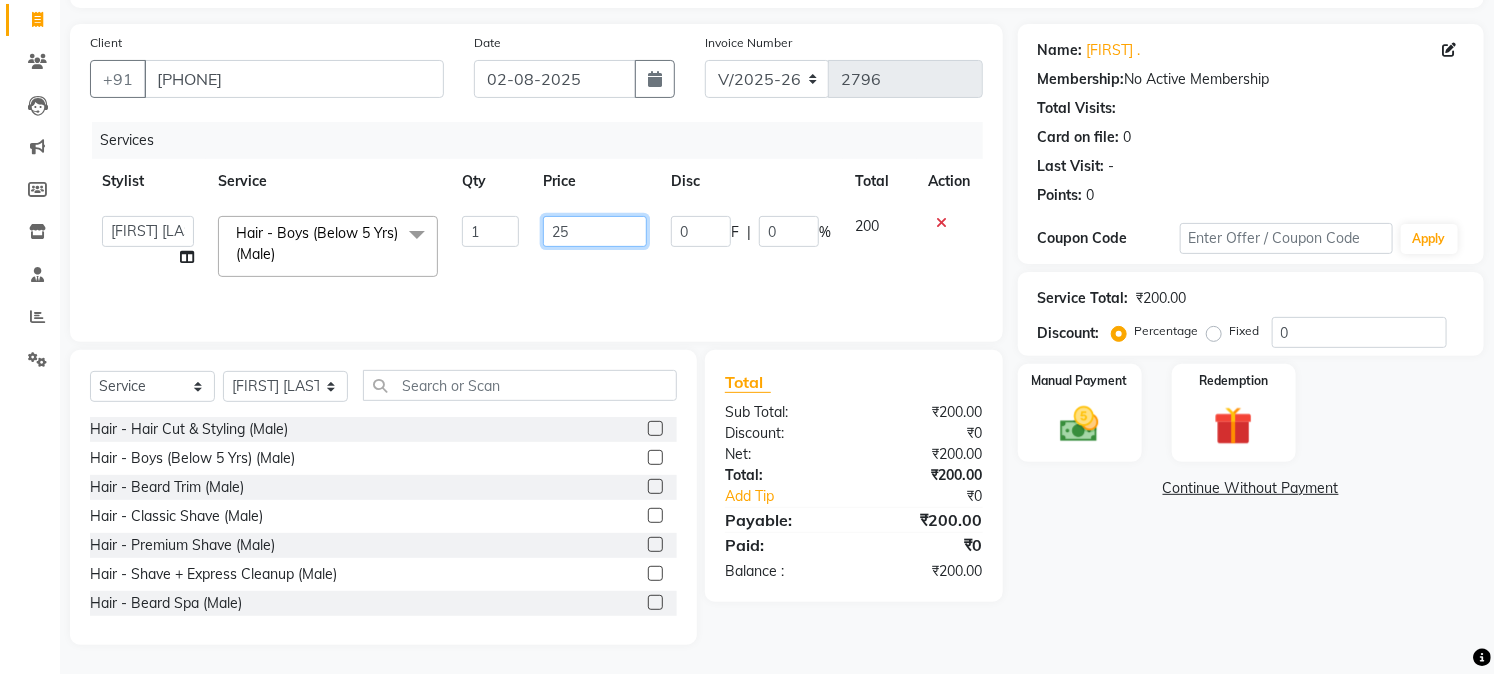 type on "250" 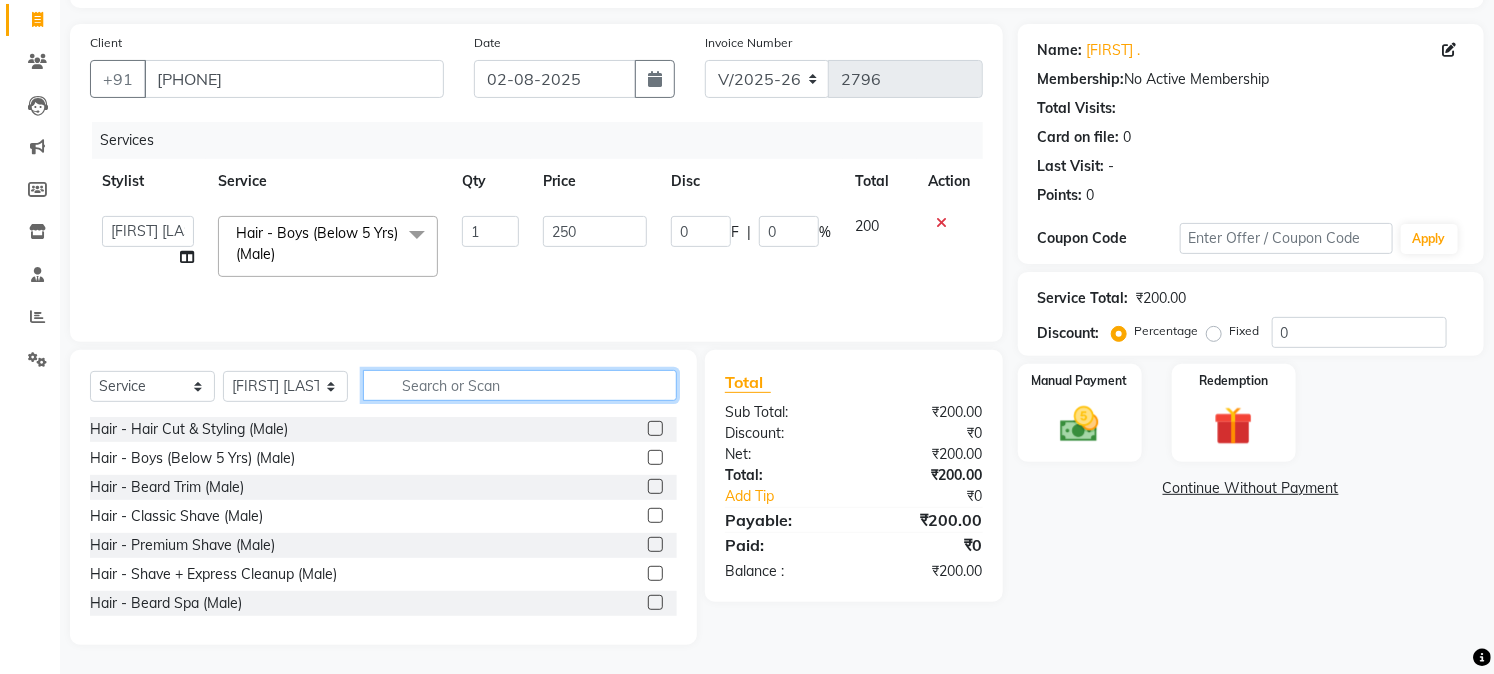 click 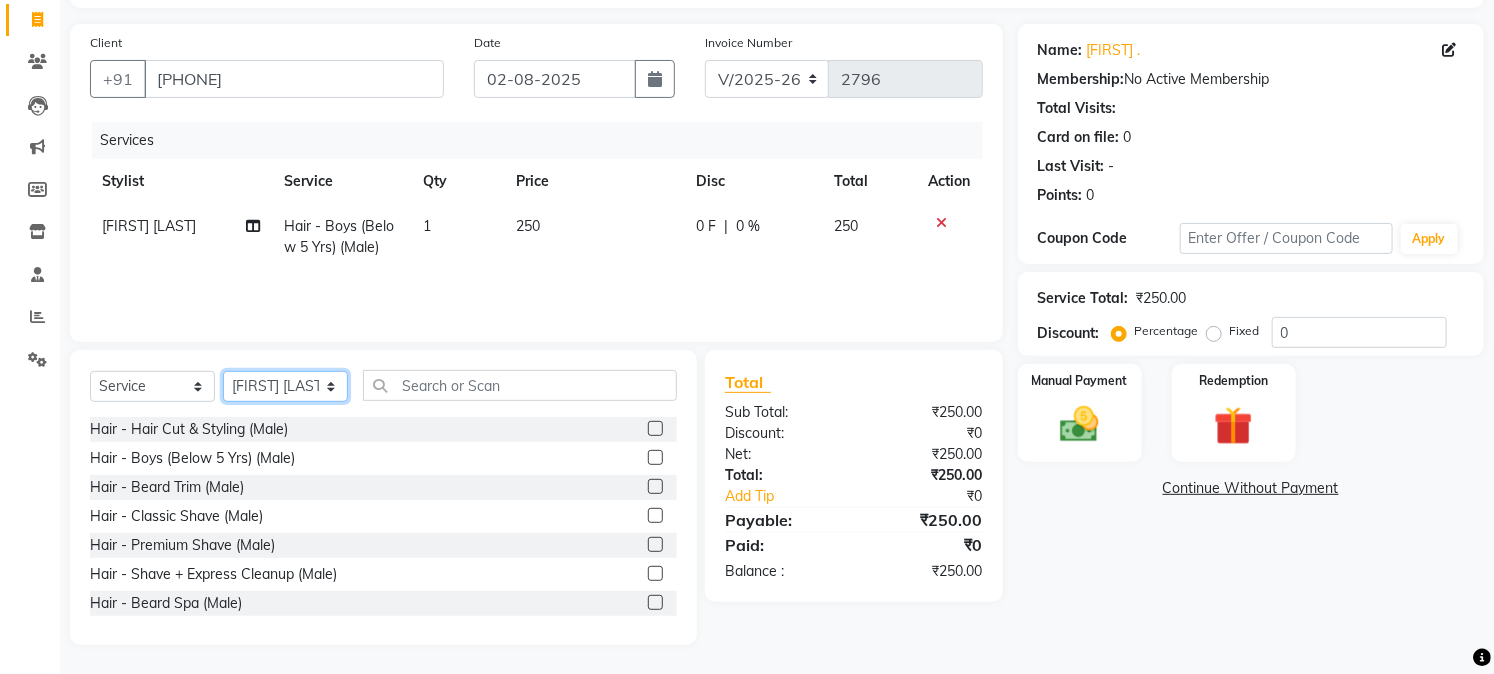 click on "Select Stylist [FIRST] [FIRST] [FIRST] [FIRST] [FIRST] [FIRST] [FIRST] [FIRST] [FIRST] [FIRST] [FIRST] [FIRST] [FIRST] [FIRST] [FIRST] [FIRST] [FIRST] [FIRST] [FIRST] [FIRST] [FIRST]" 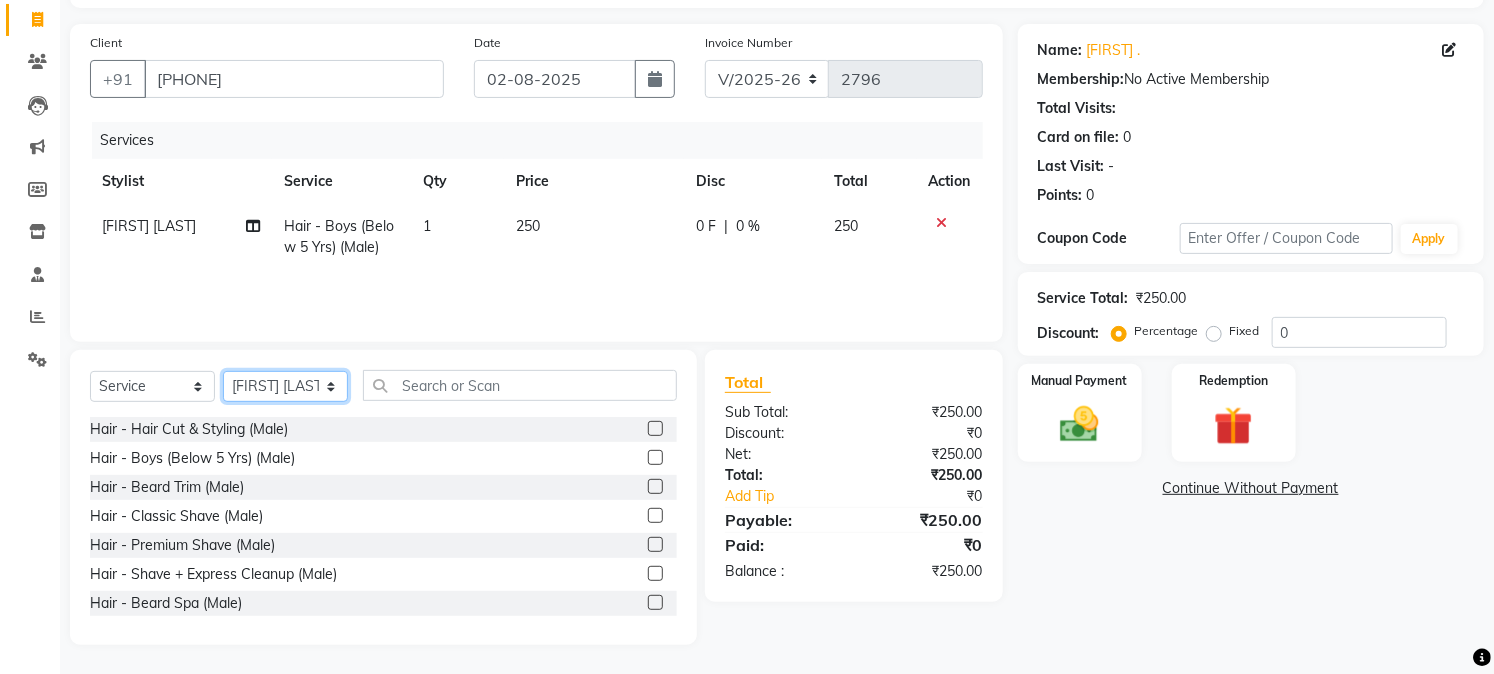 select on "82365" 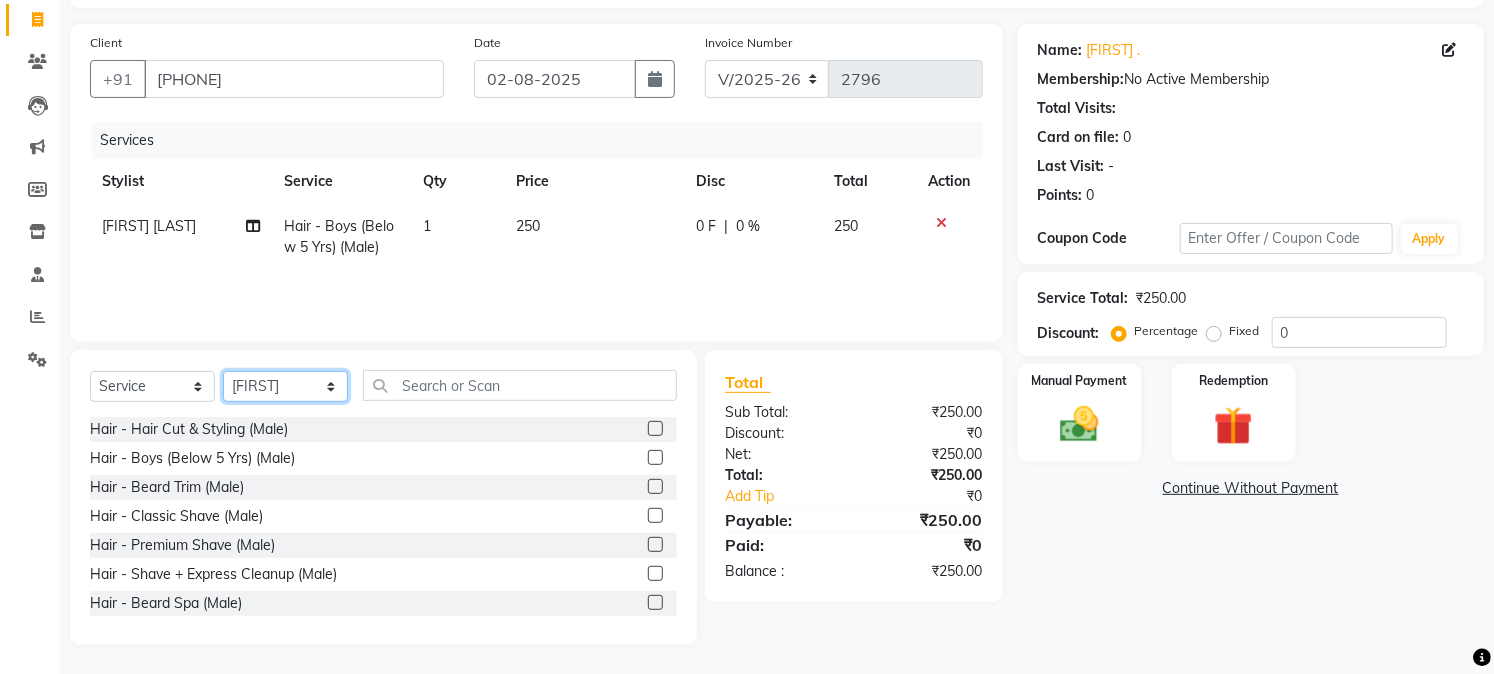click on "Select Stylist [FIRST] [FIRST] [FIRST] [FIRST] [FIRST] [FIRST] [FIRST] [FIRST] [FIRST] [FIRST] [FIRST] [FIRST] [FIRST] [FIRST] [FIRST] [FIRST] [FIRST] [FIRST] [FIRST] [FIRST] [FIRST]" 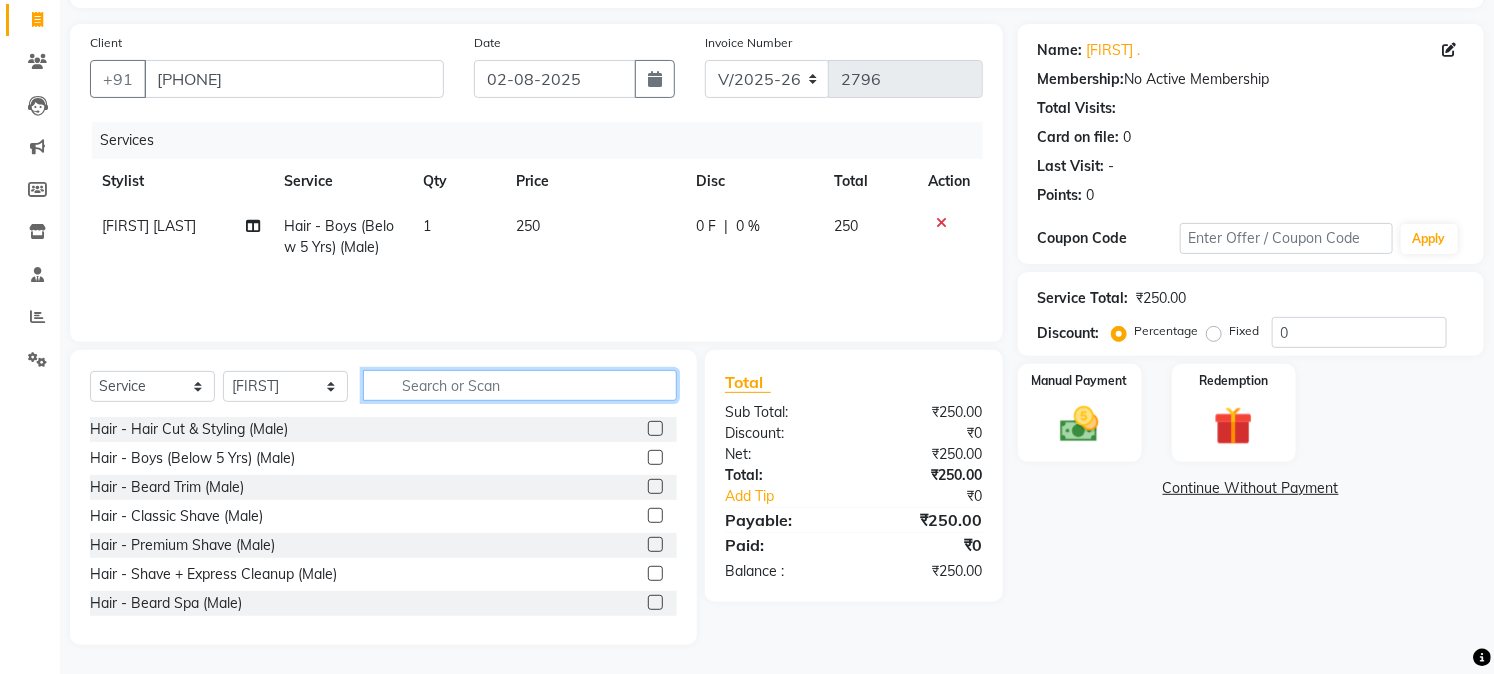 click 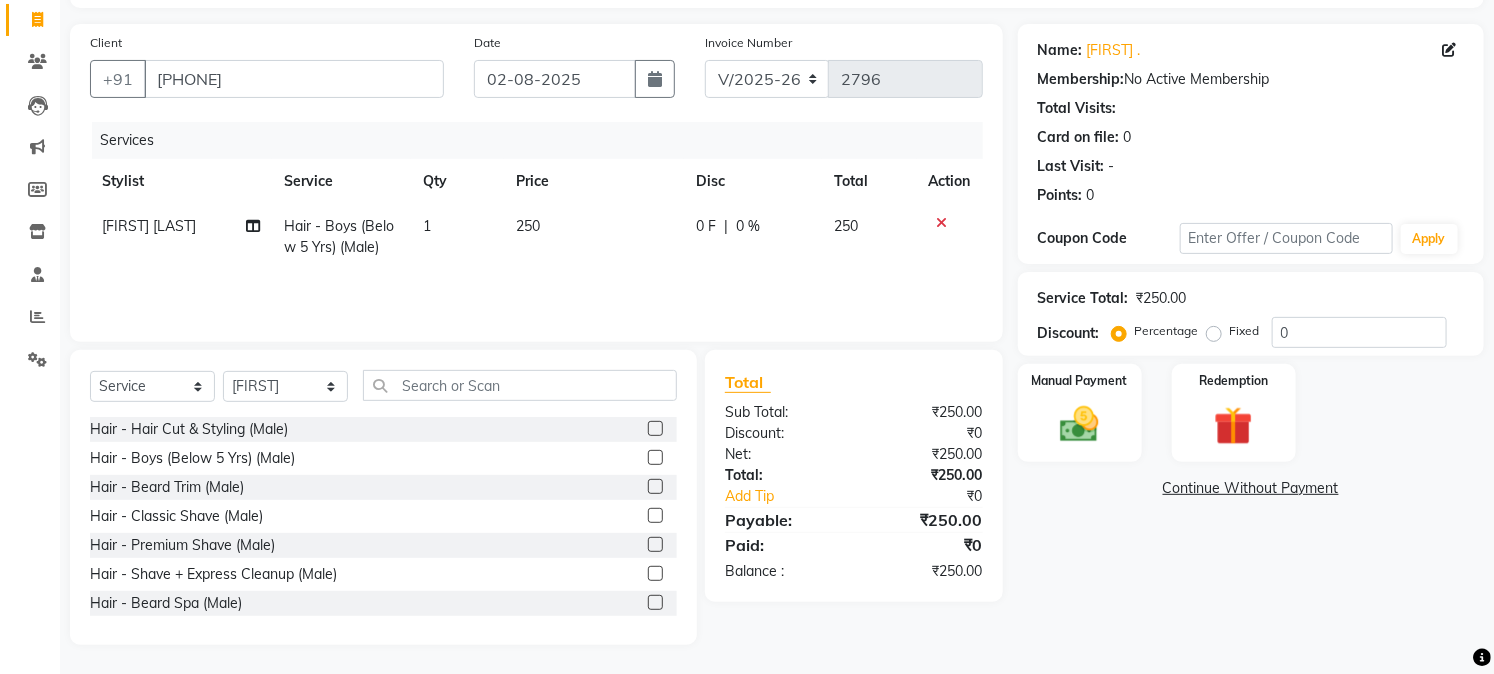 click 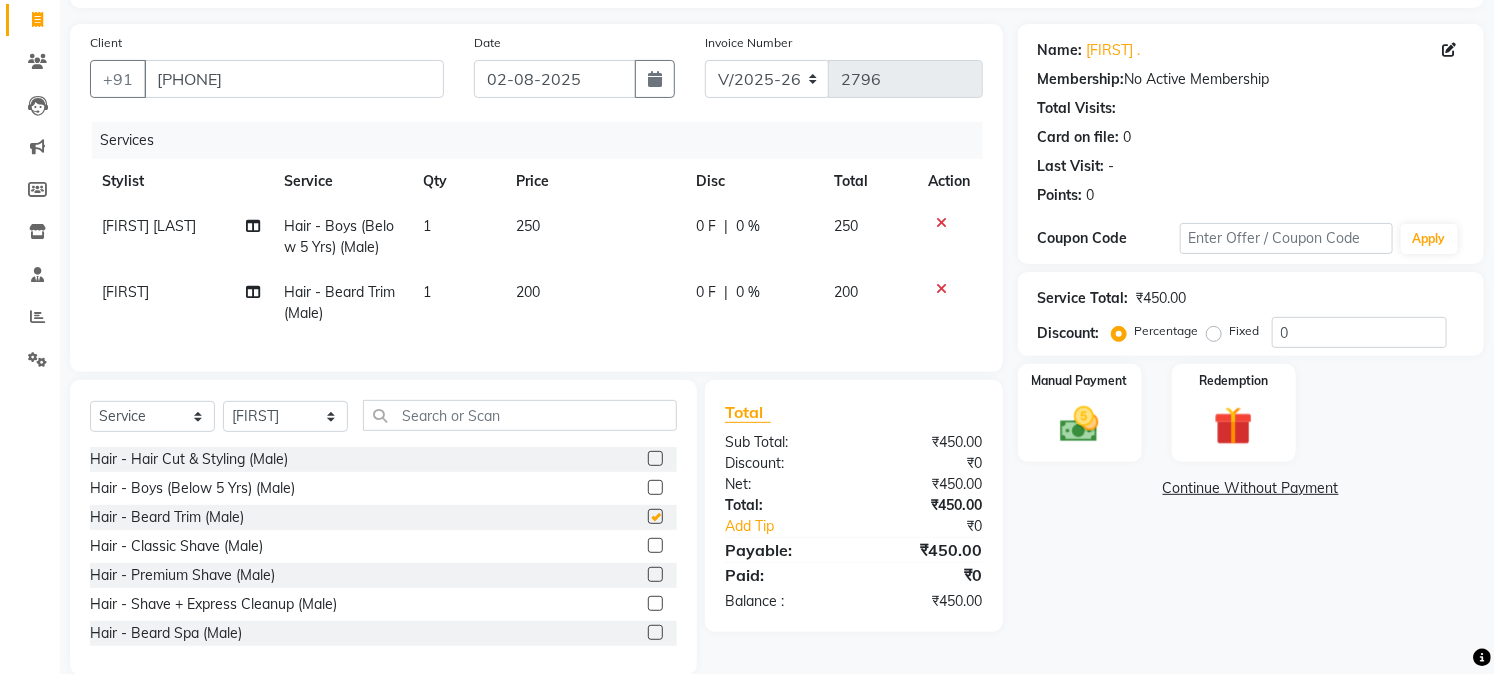 checkbox on "false" 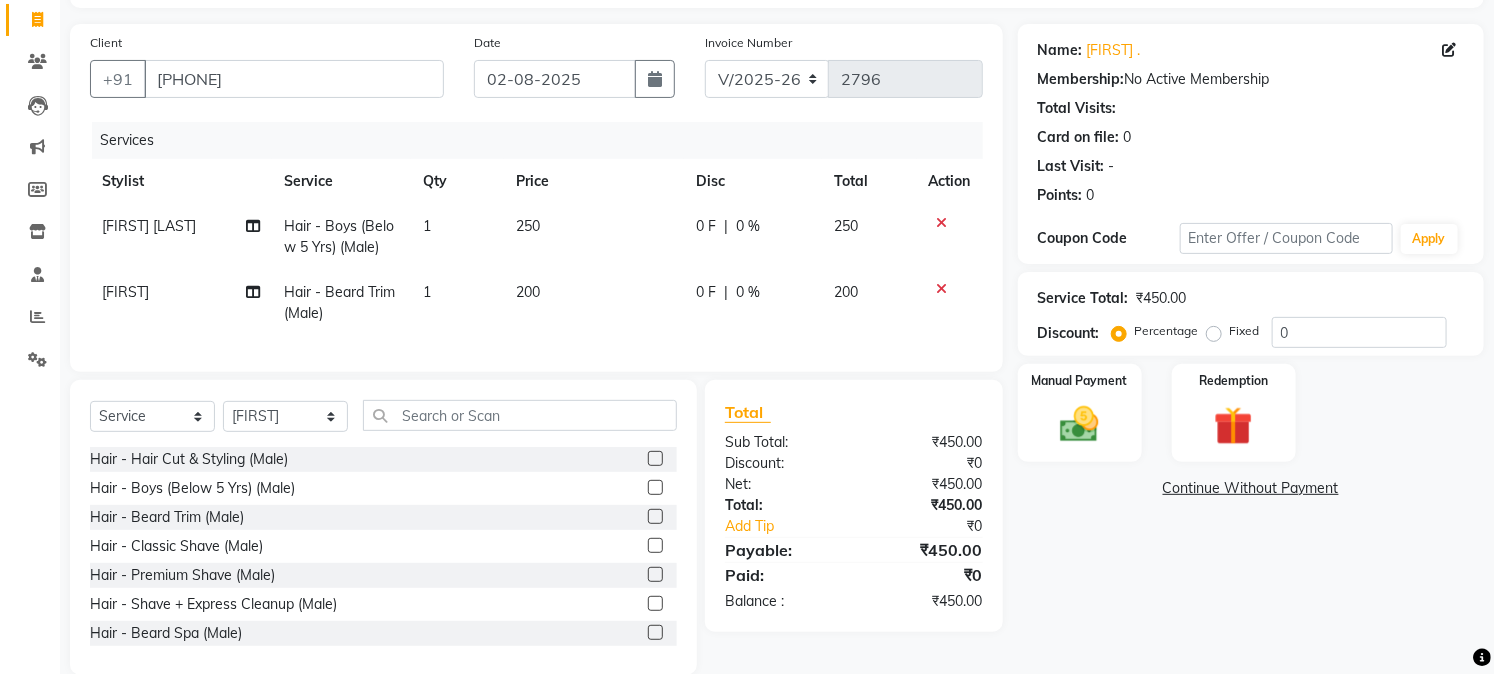 click on "200" 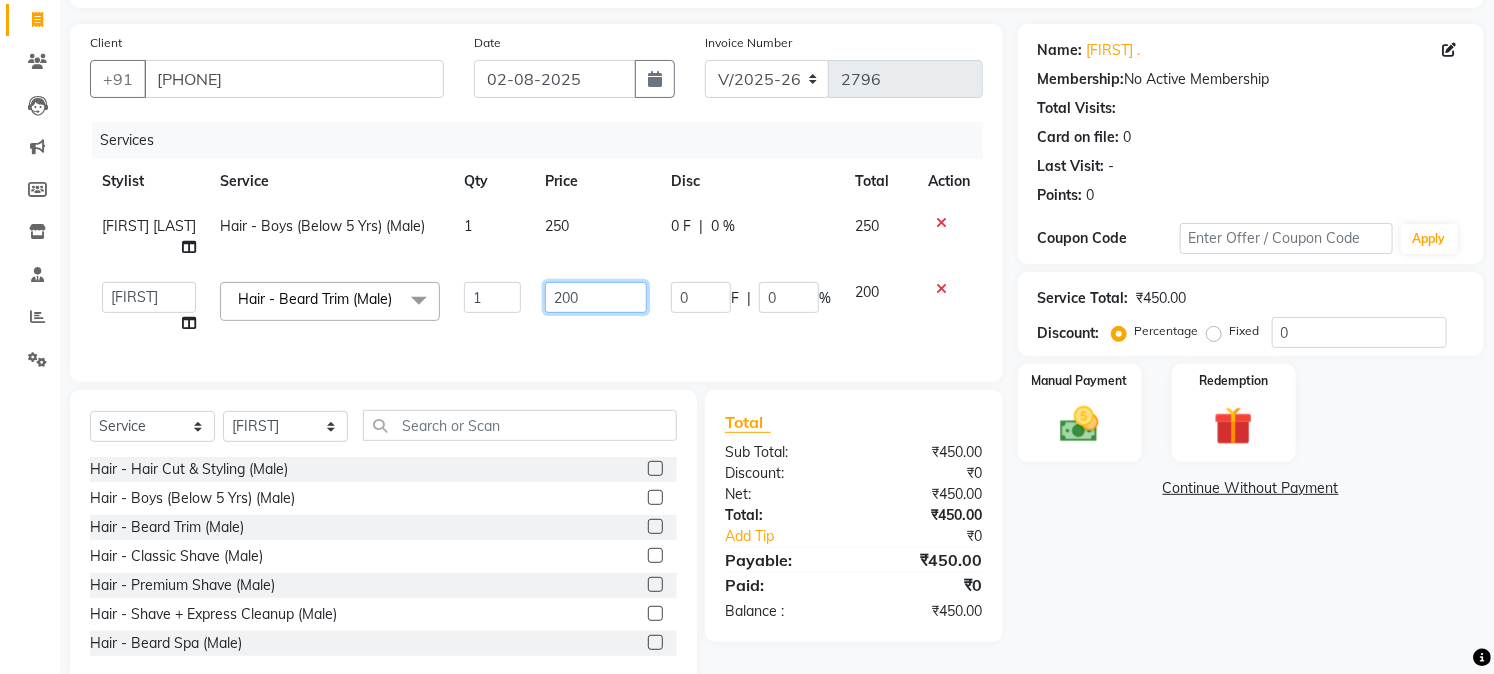 click on "200" 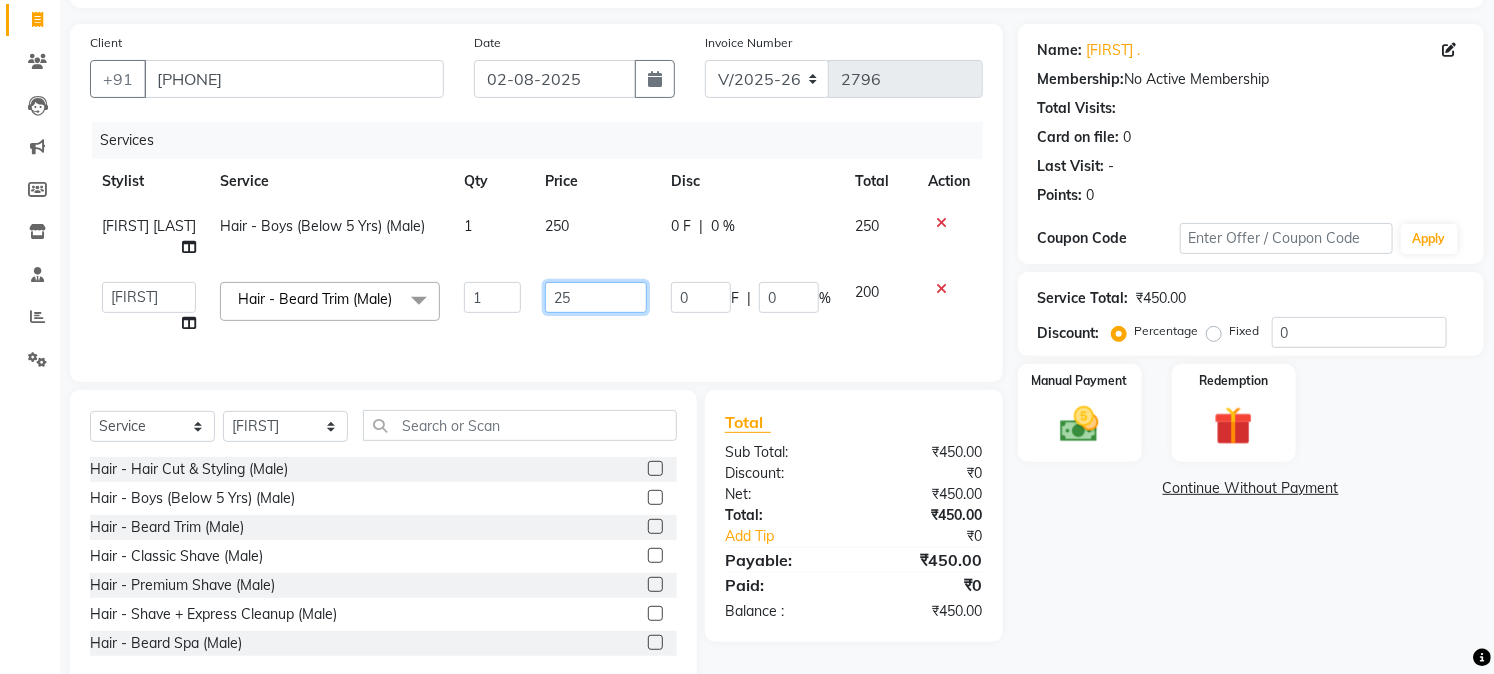 type on "250" 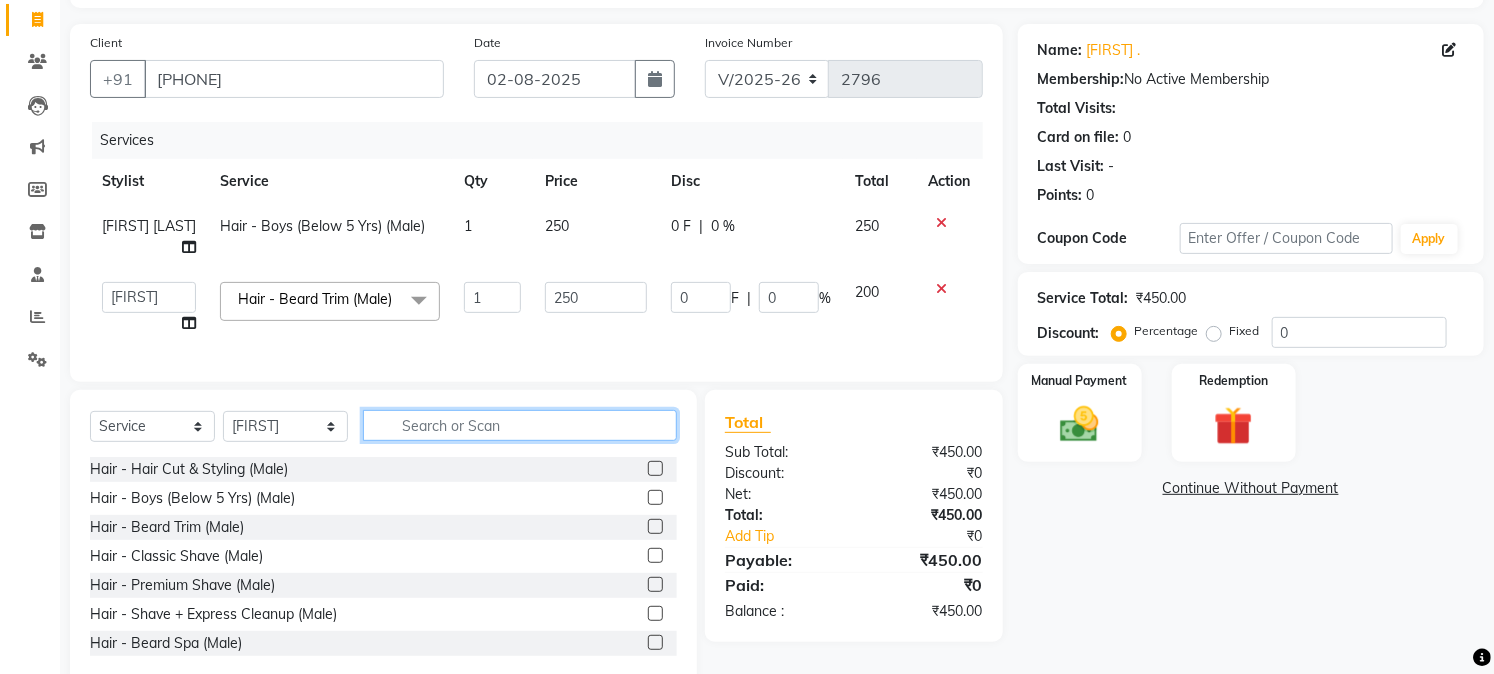click 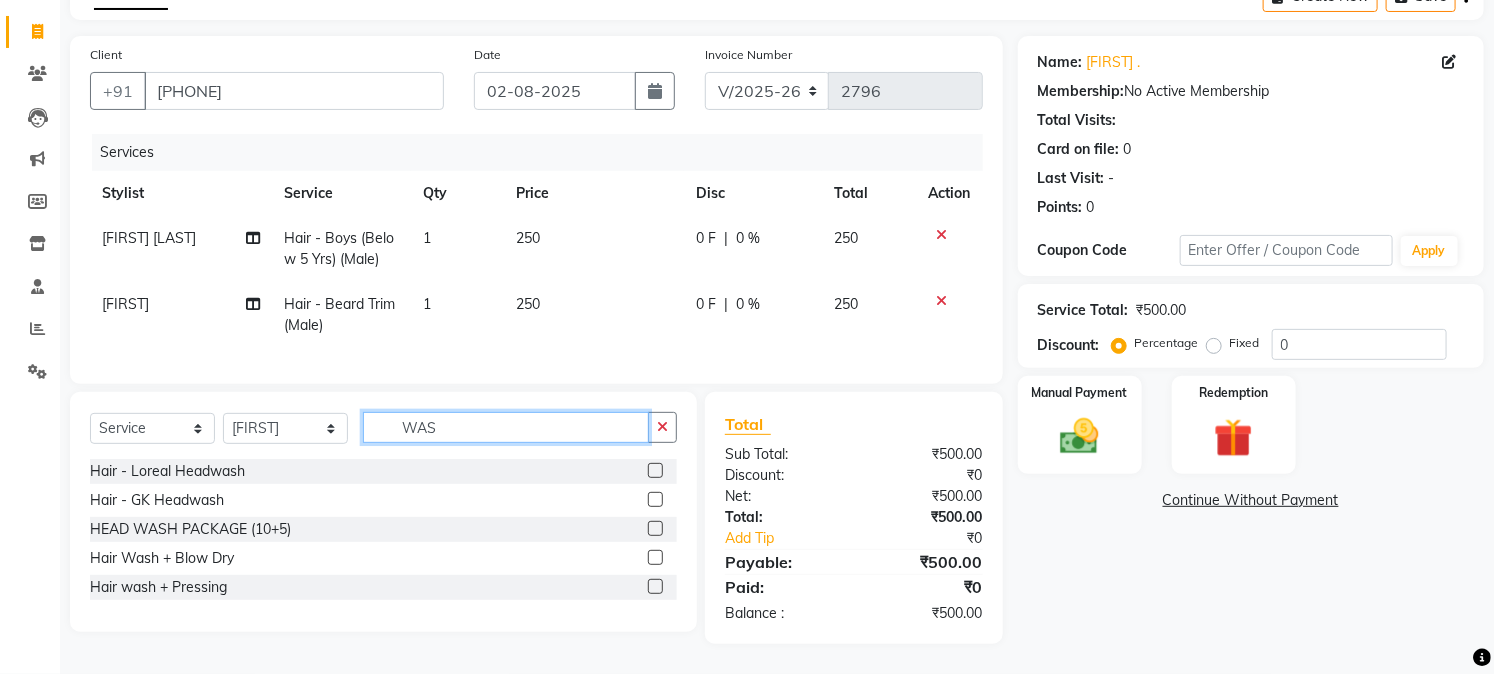 type on "WAS" 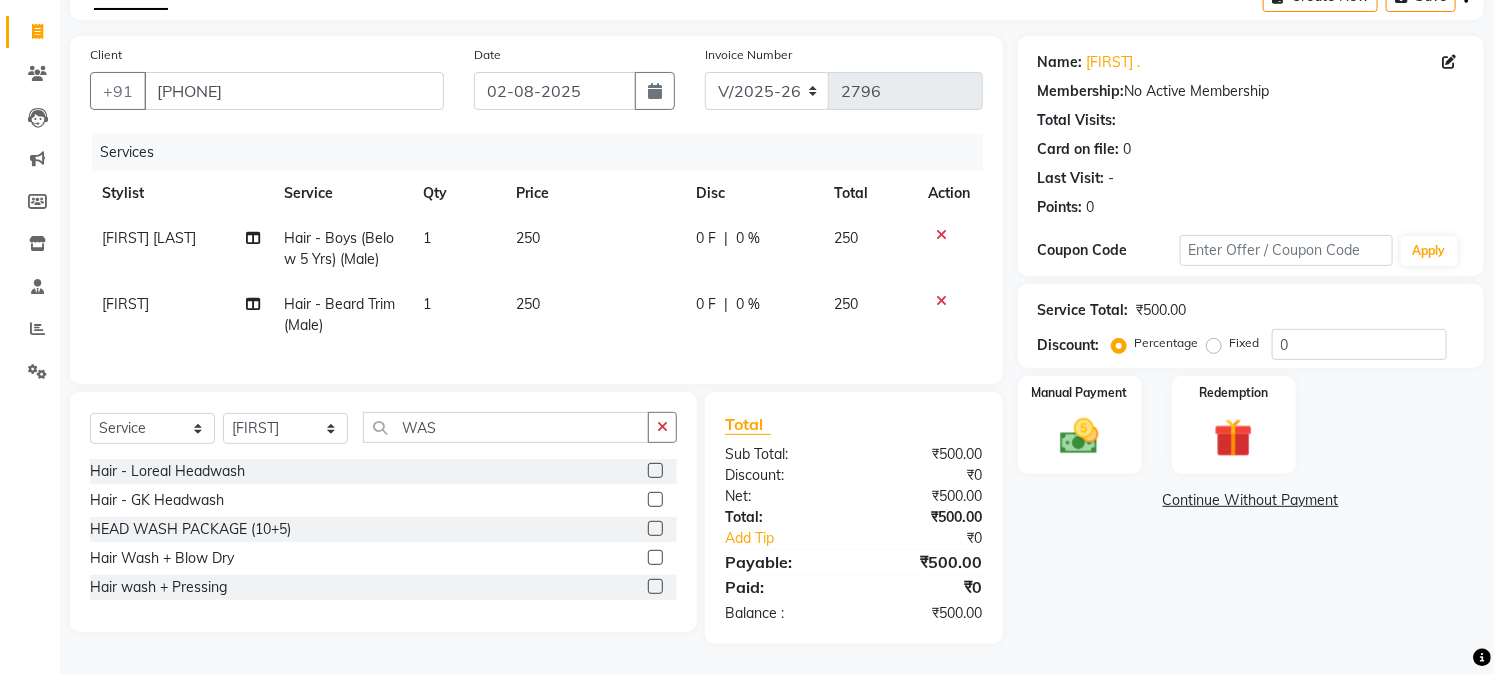 click 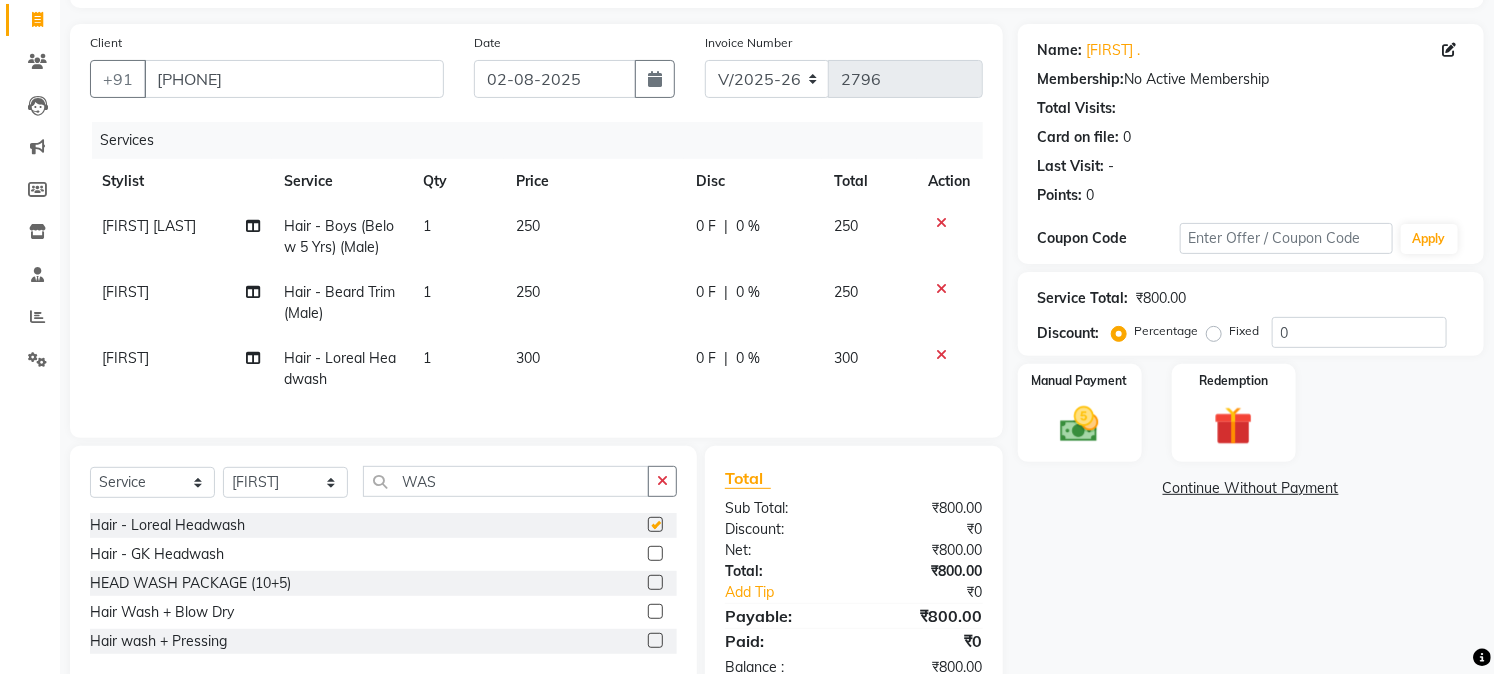 checkbox on "false" 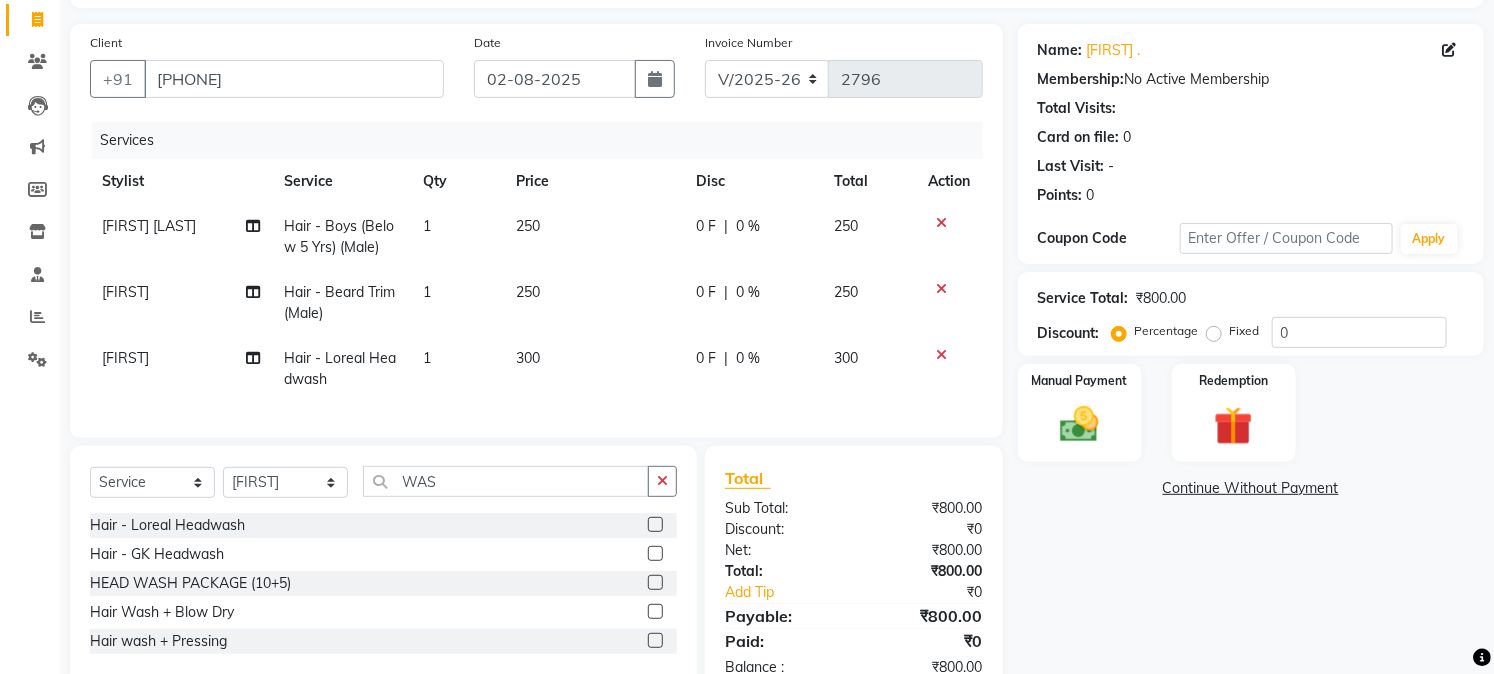 click on "300" 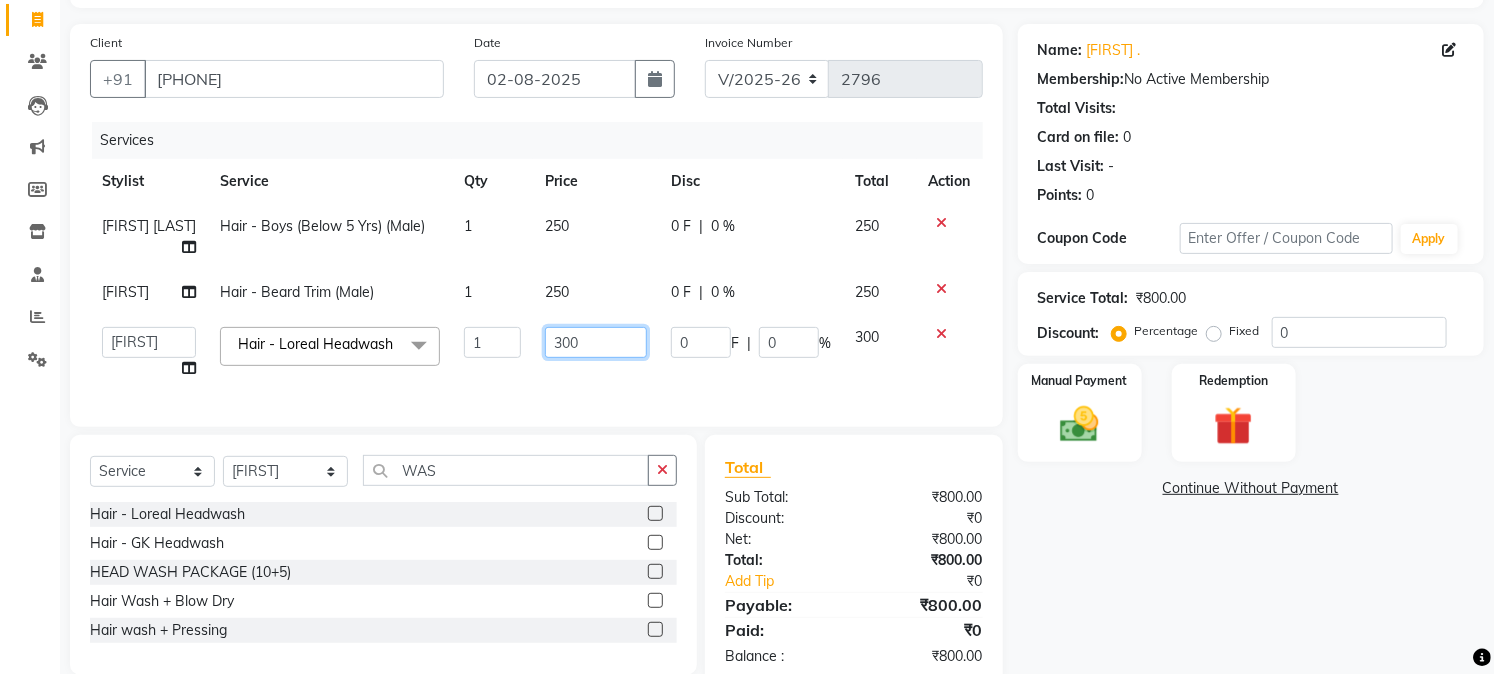 click on "300" 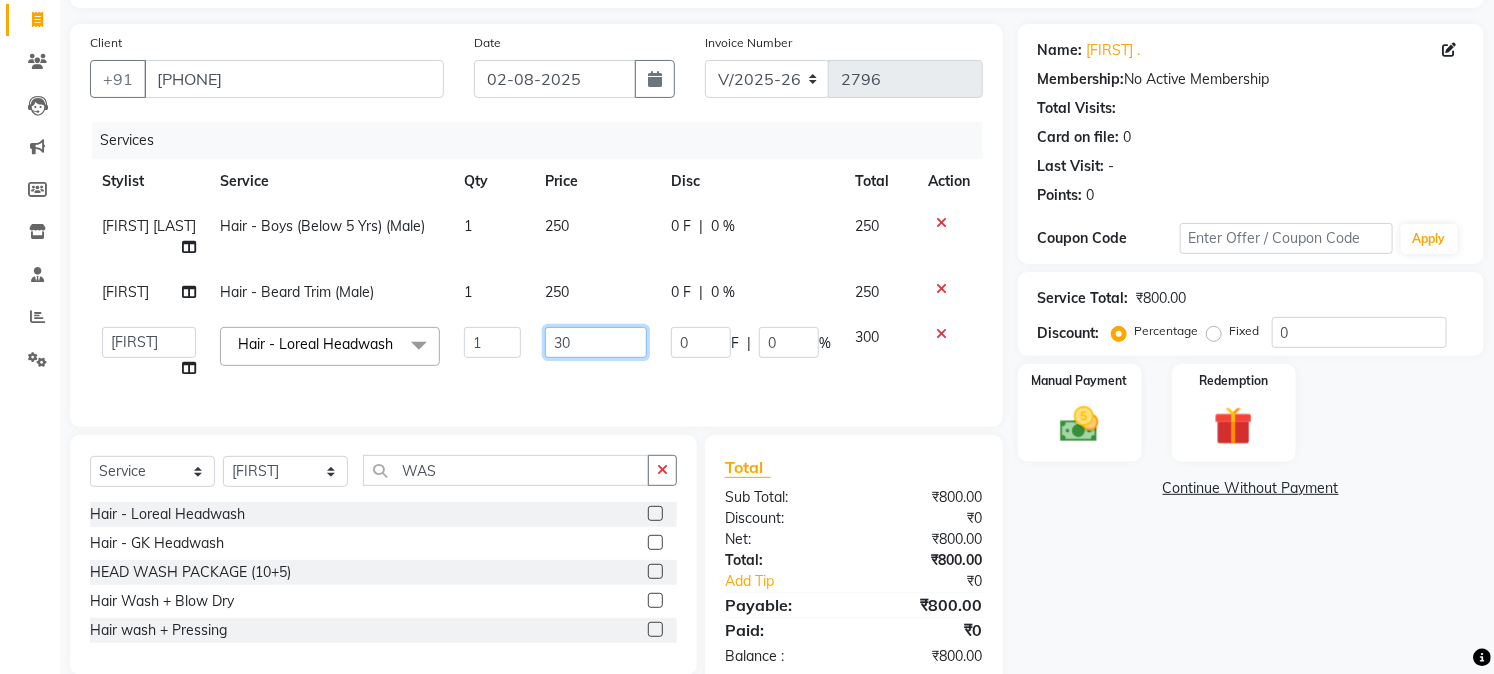 type on "3" 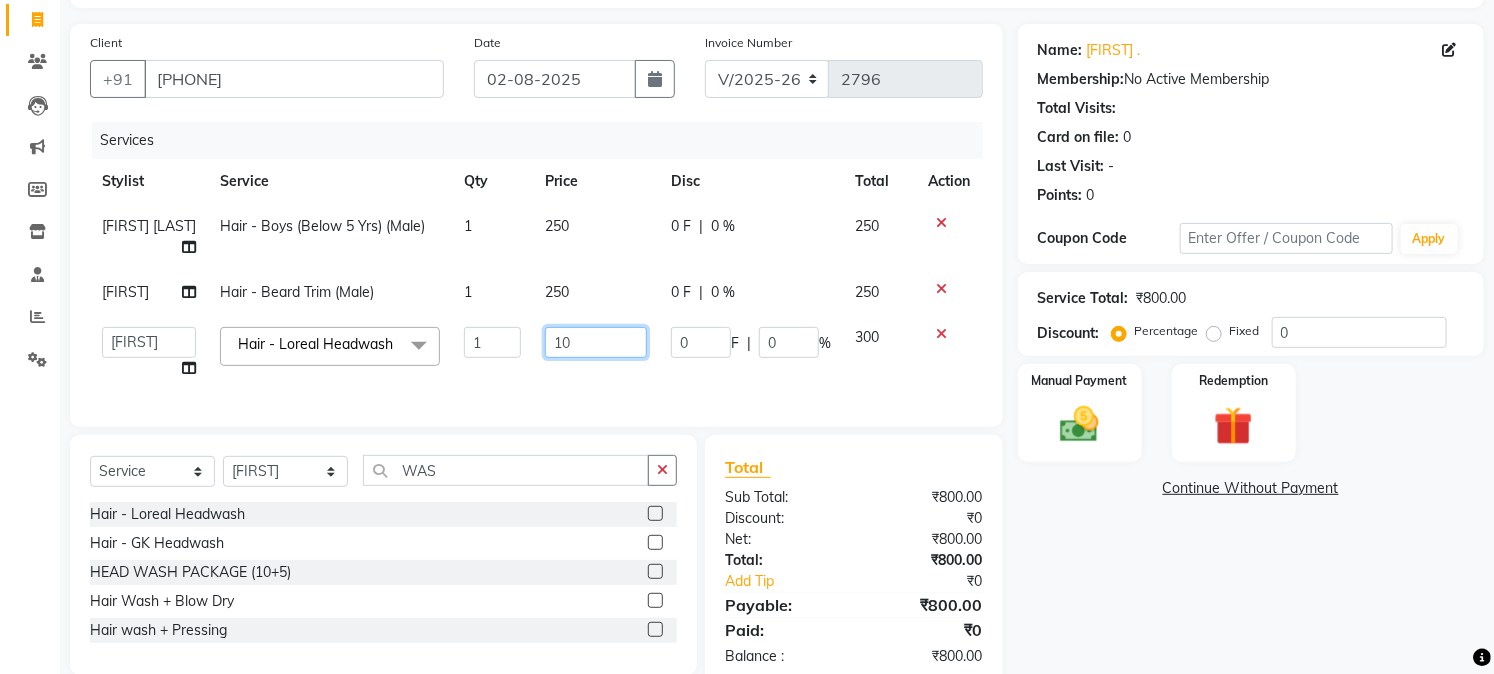 type on "100" 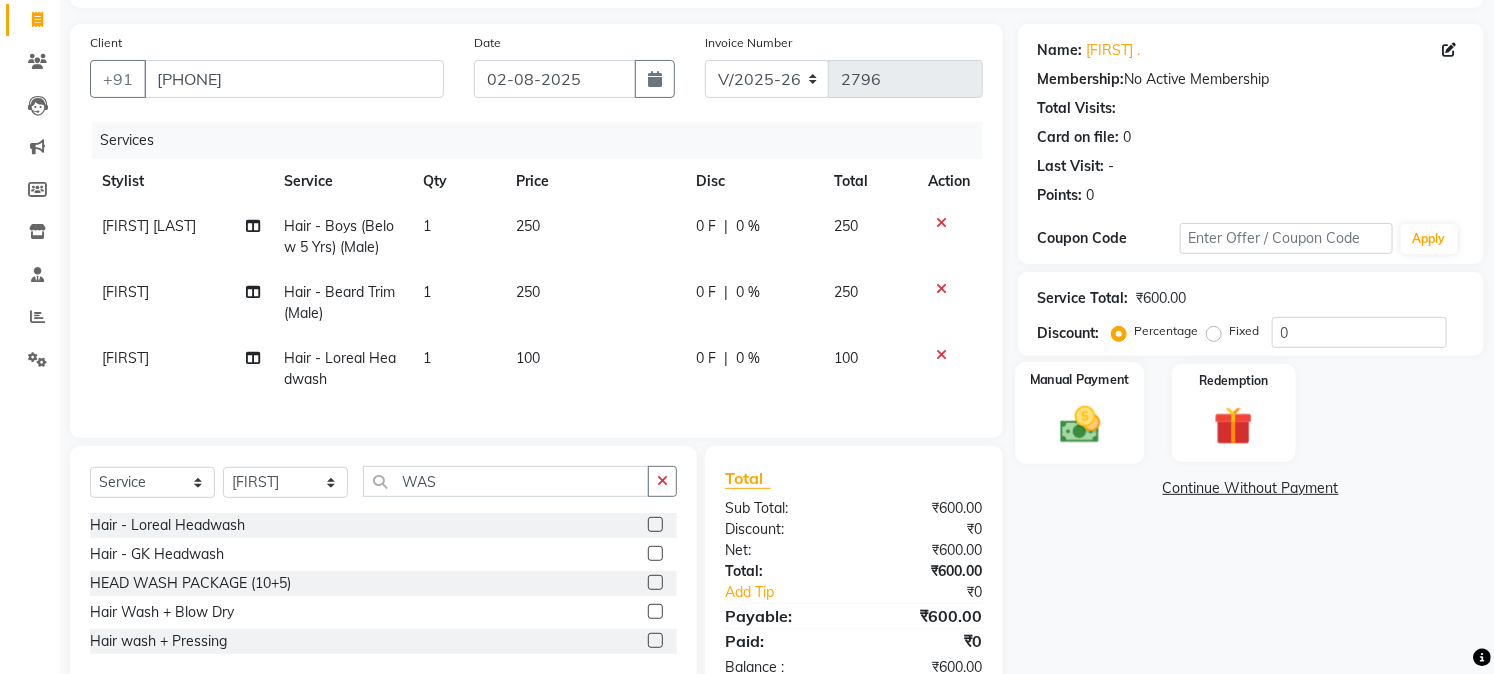 click 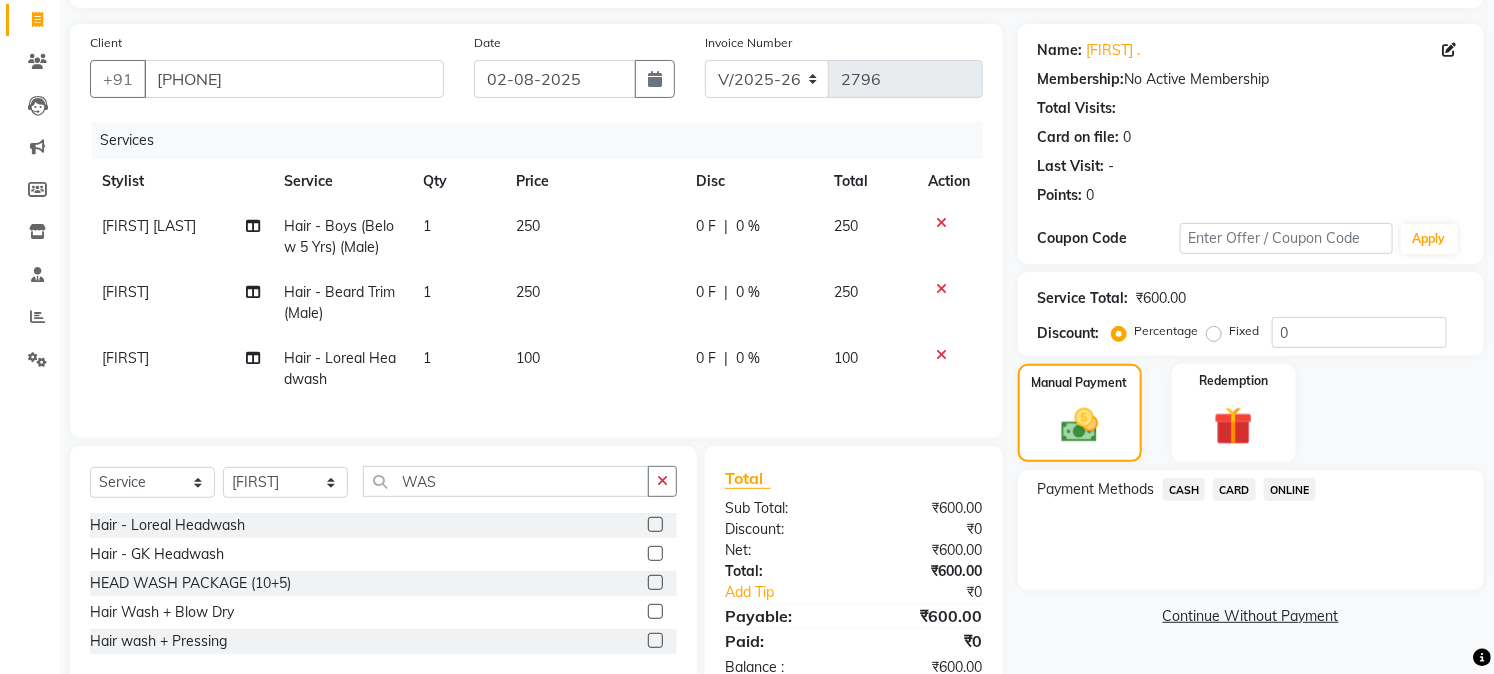 click on "CASH" 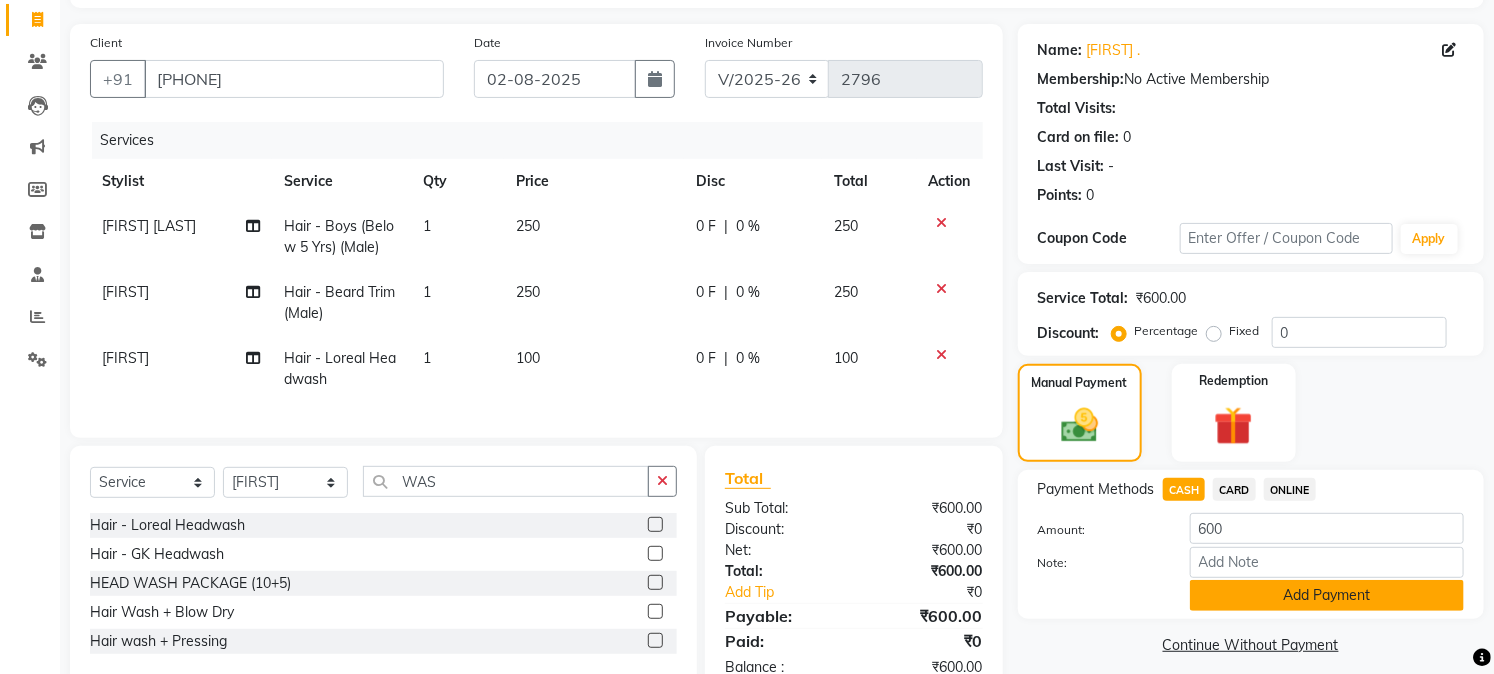 click on "Add Payment" 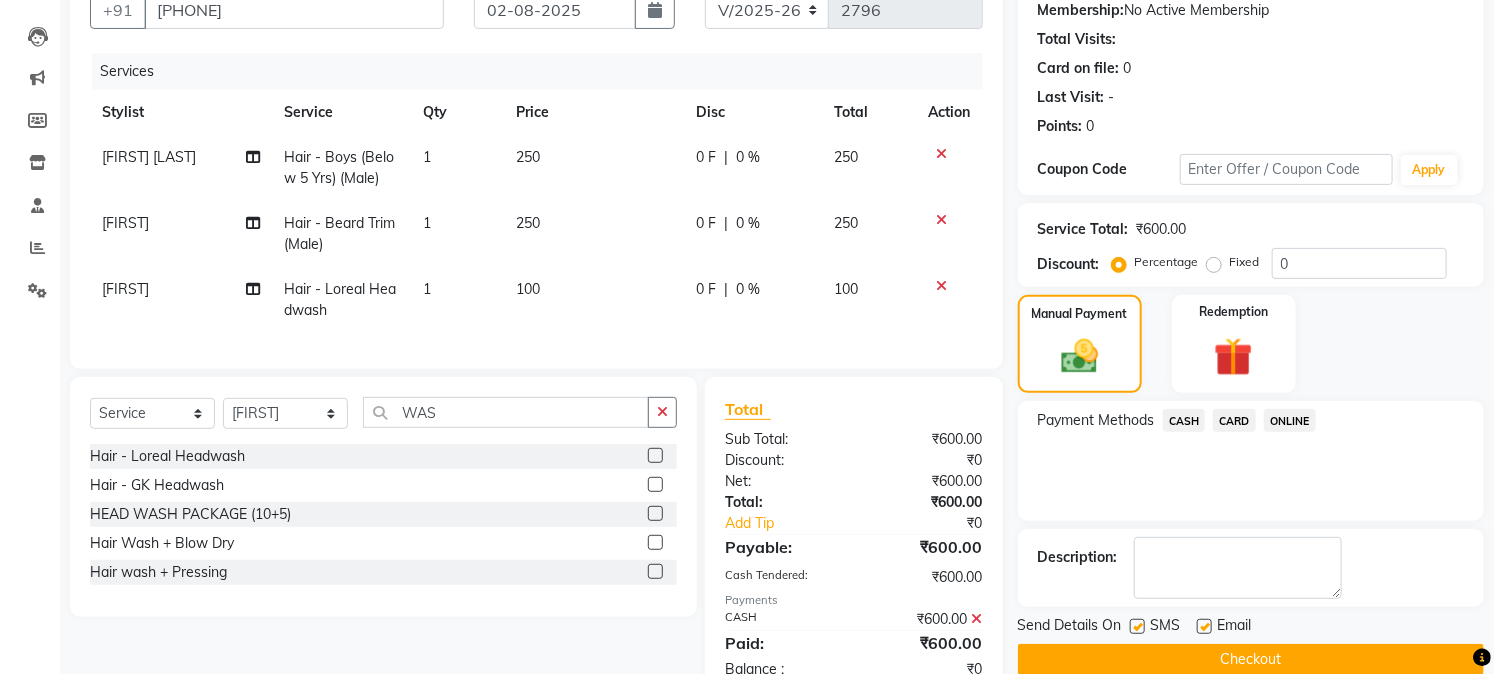 scroll, scrollTop: 267, scrollLeft: 0, axis: vertical 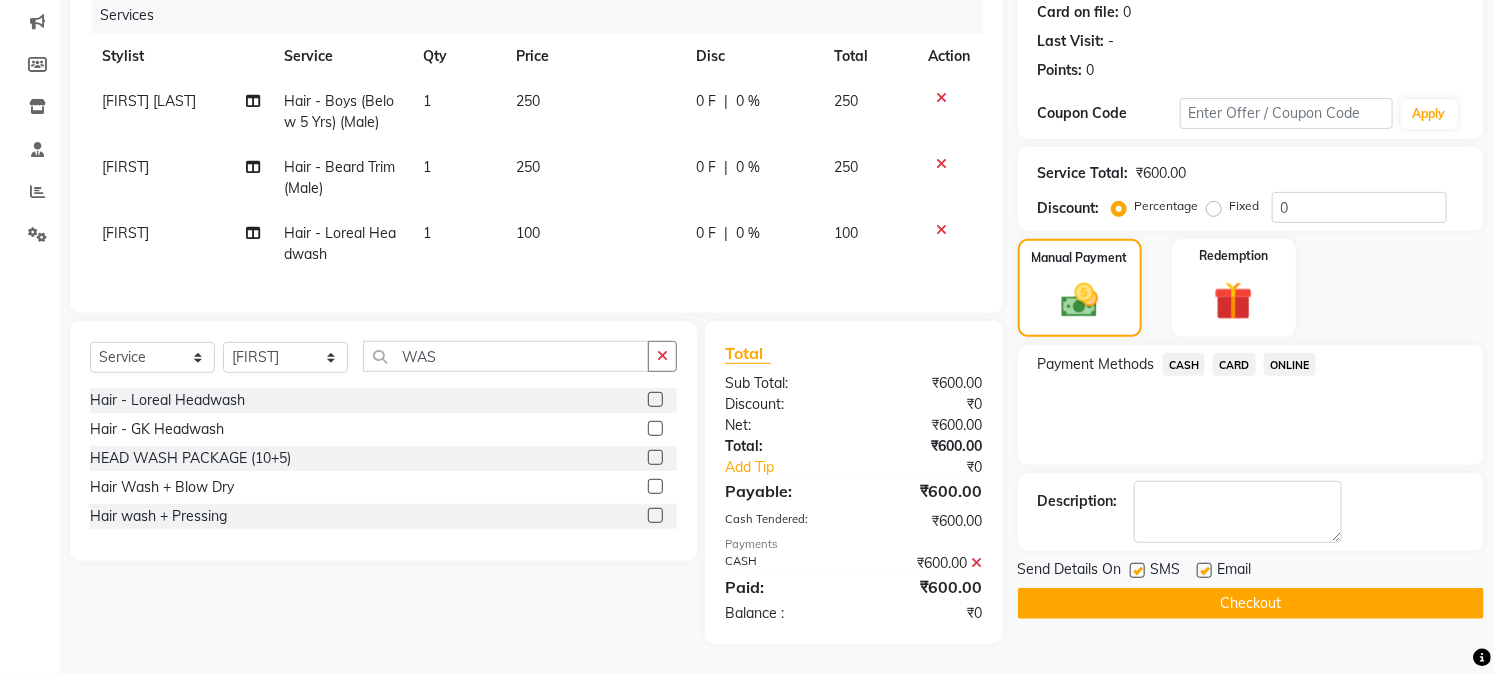 click on "Checkout" 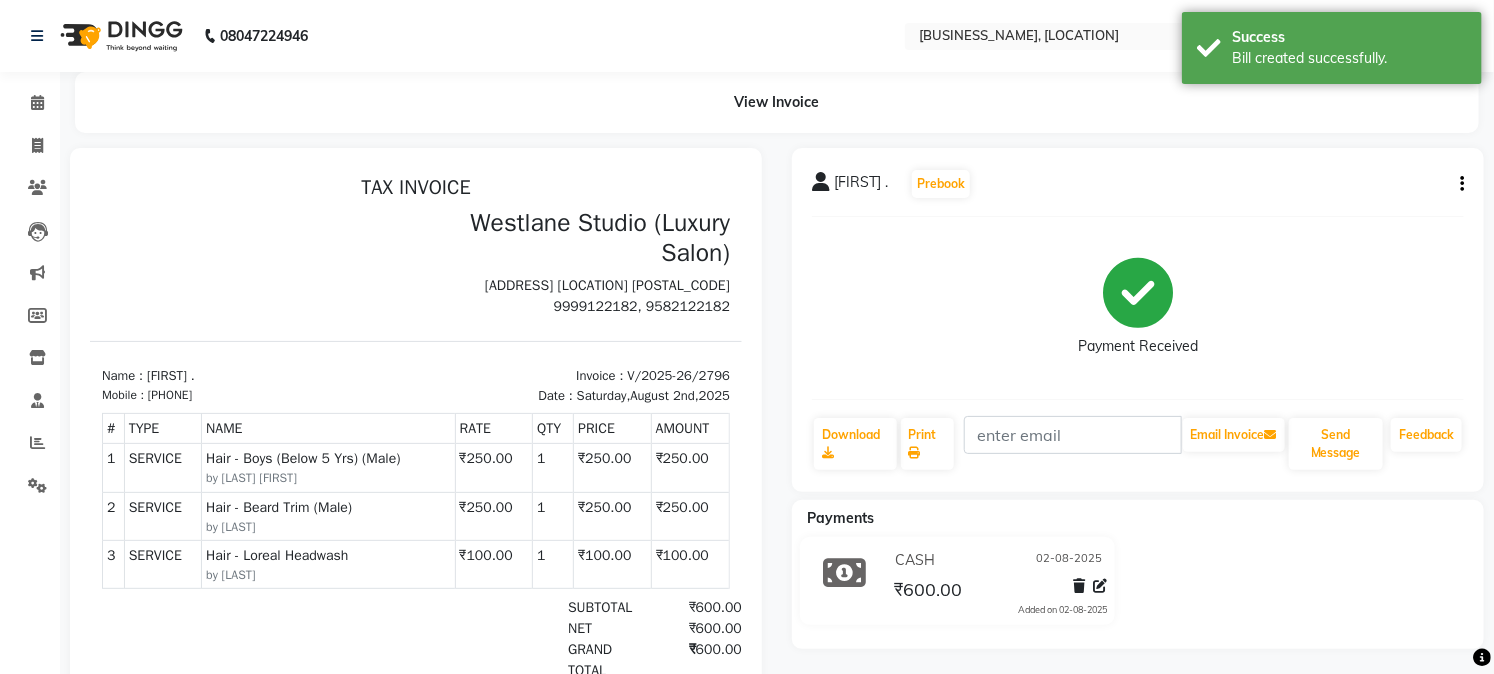 scroll, scrollTop: 0, scrollLeft: 0, axis: both 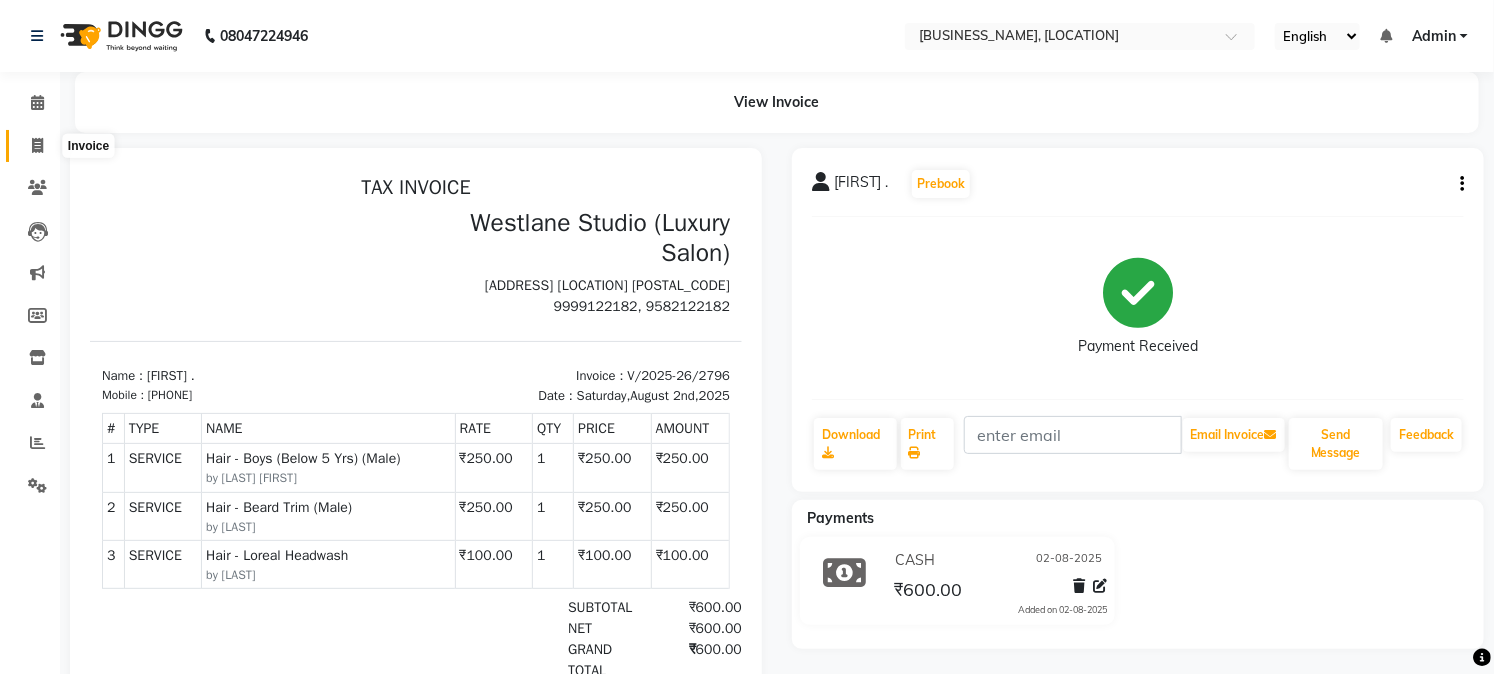 click 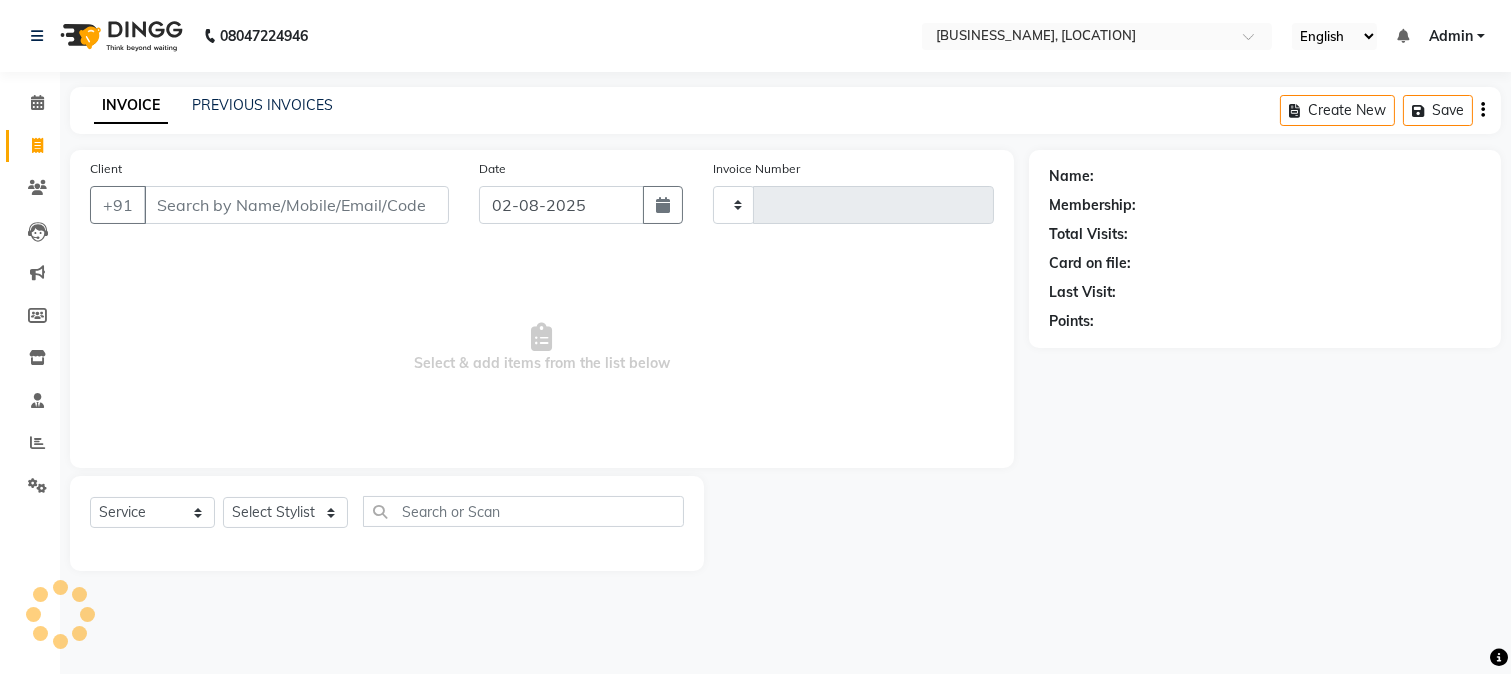 click on "PREVIOUS INVOICES" 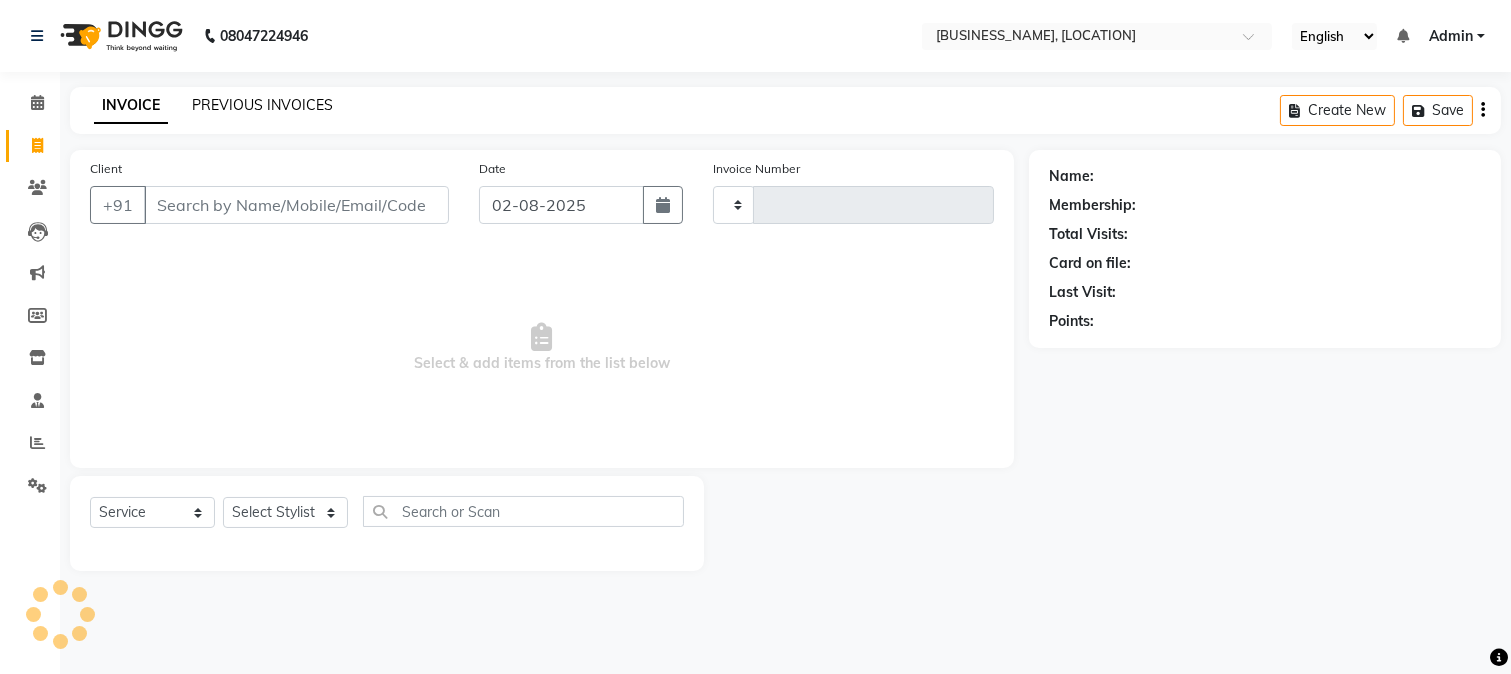 type on "2797" 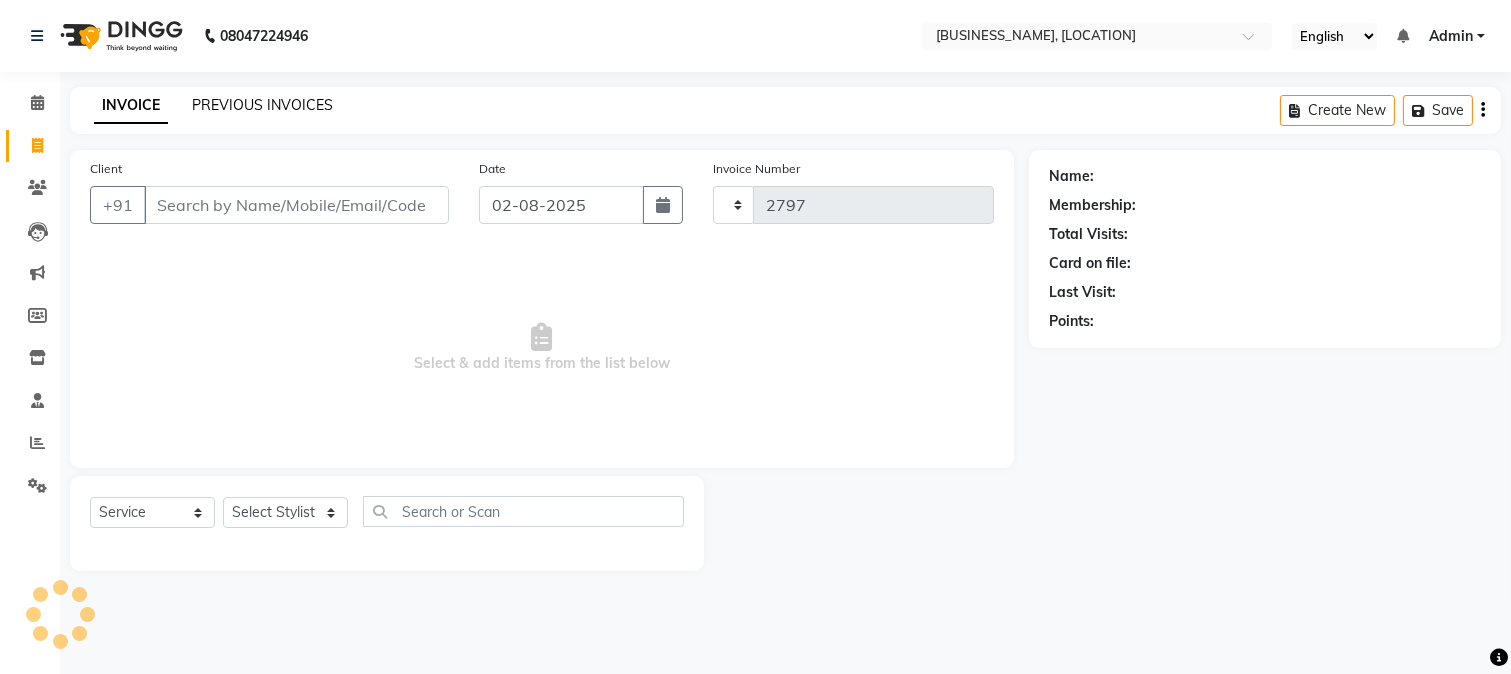 select on "223" 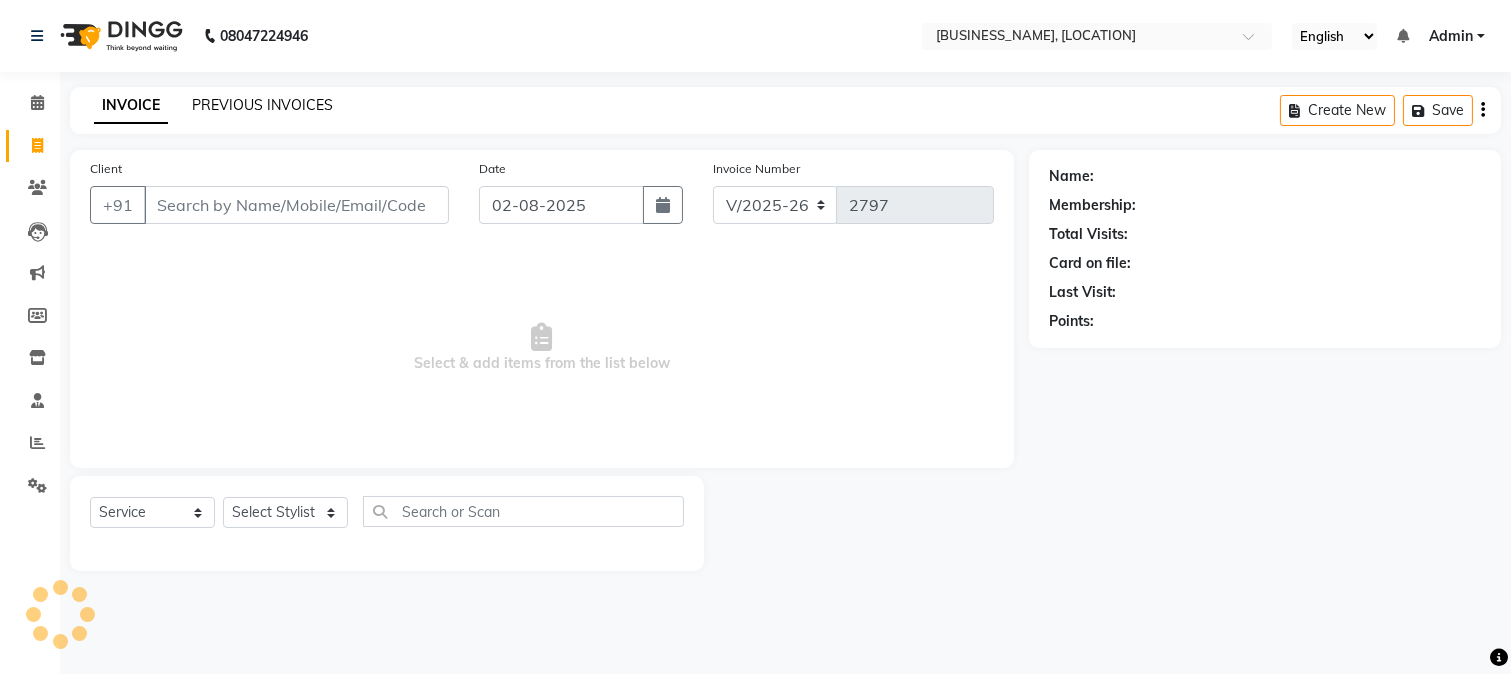 click on "PREVIOUS INVOICES" 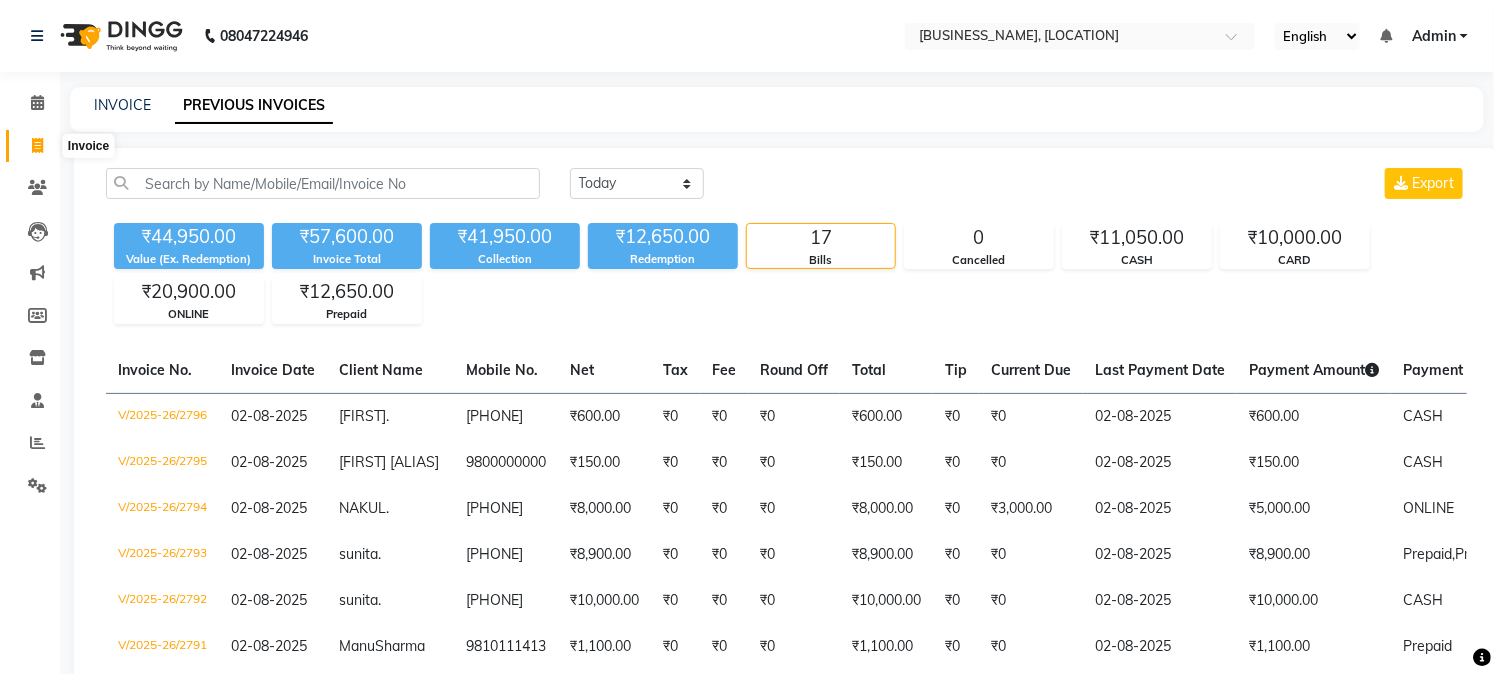 click 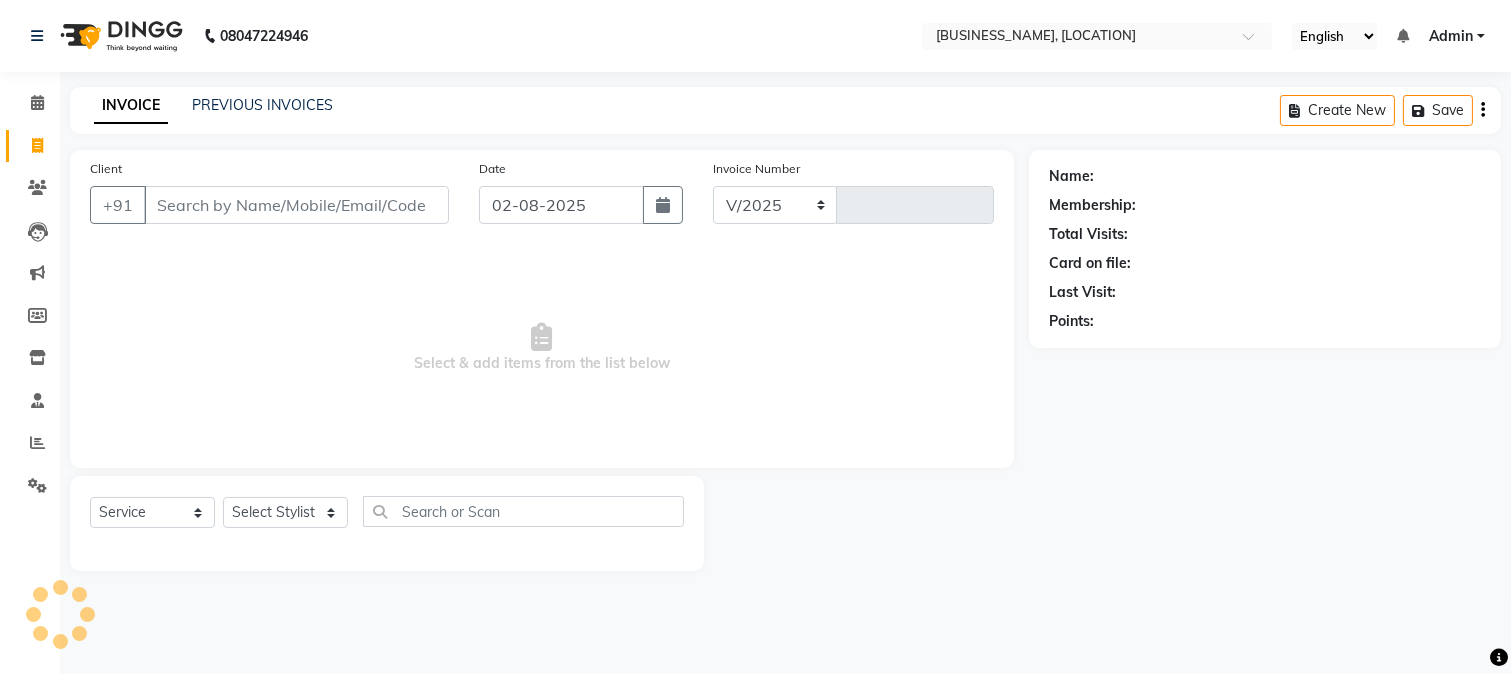 select on "223" 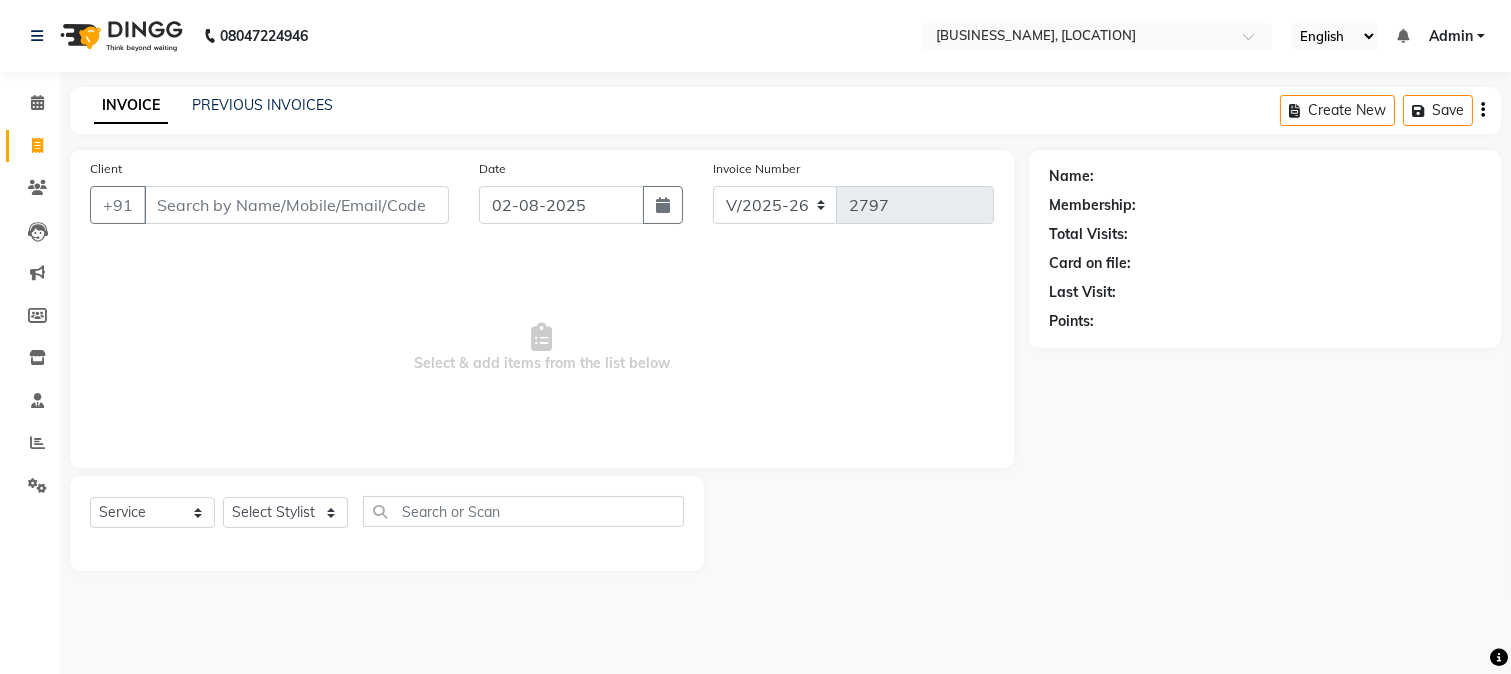 click on "Client" at bounding box center [296, 205] 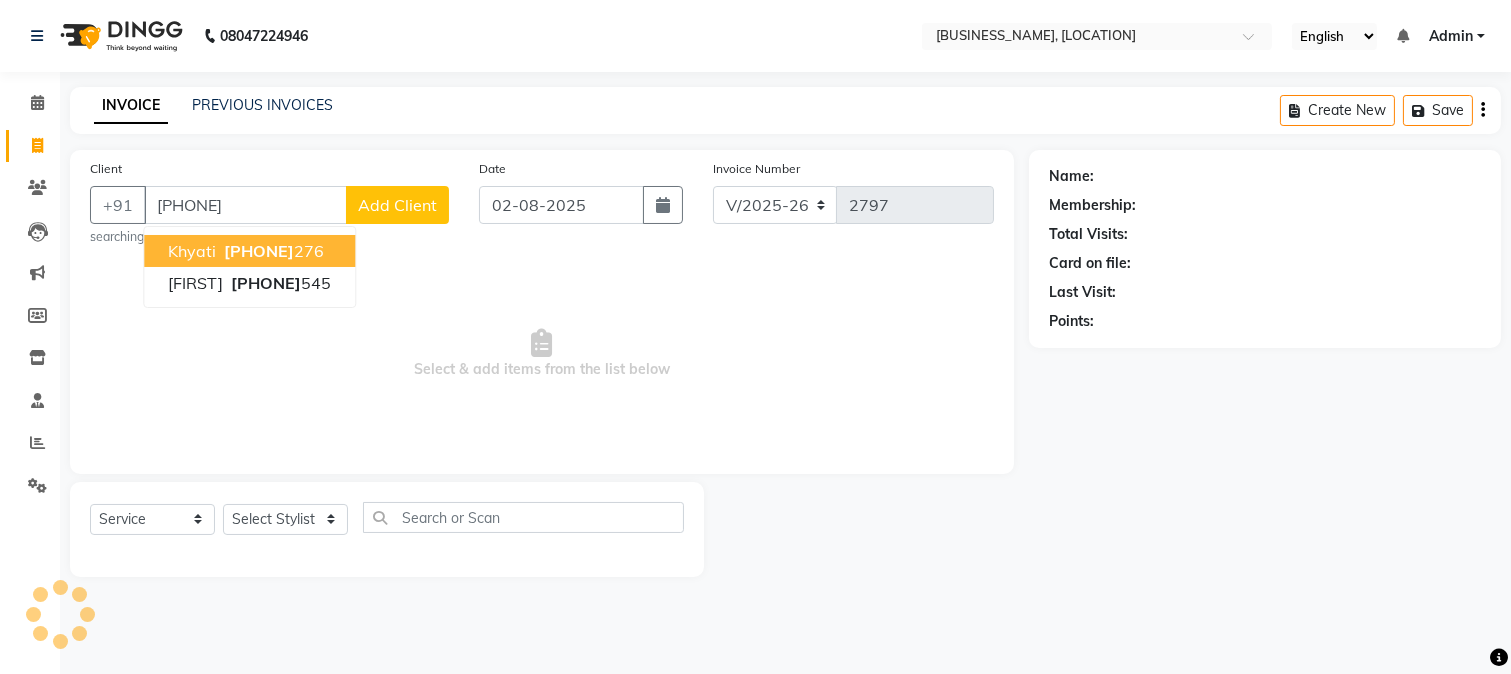 click on "khyati   9999618 276" at bounding box center [249, 251] 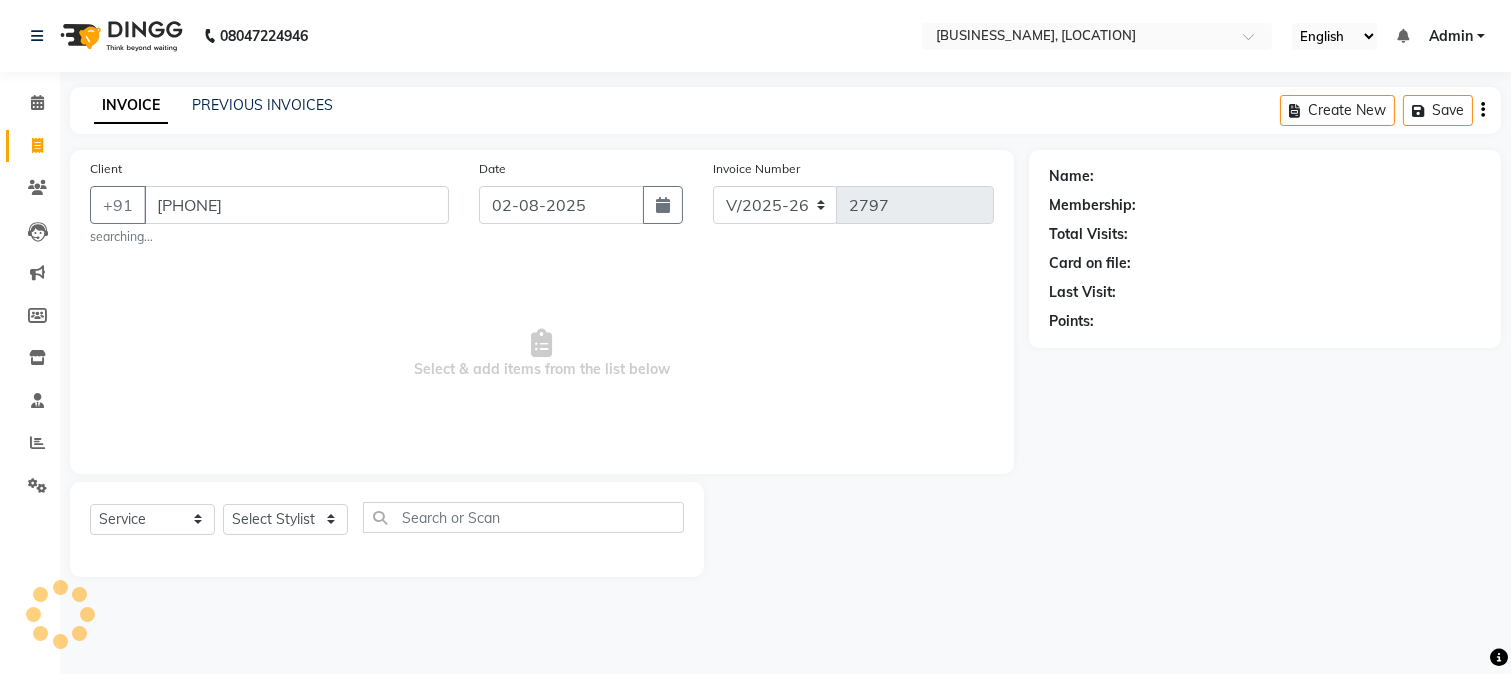 type on "[PHONE]" 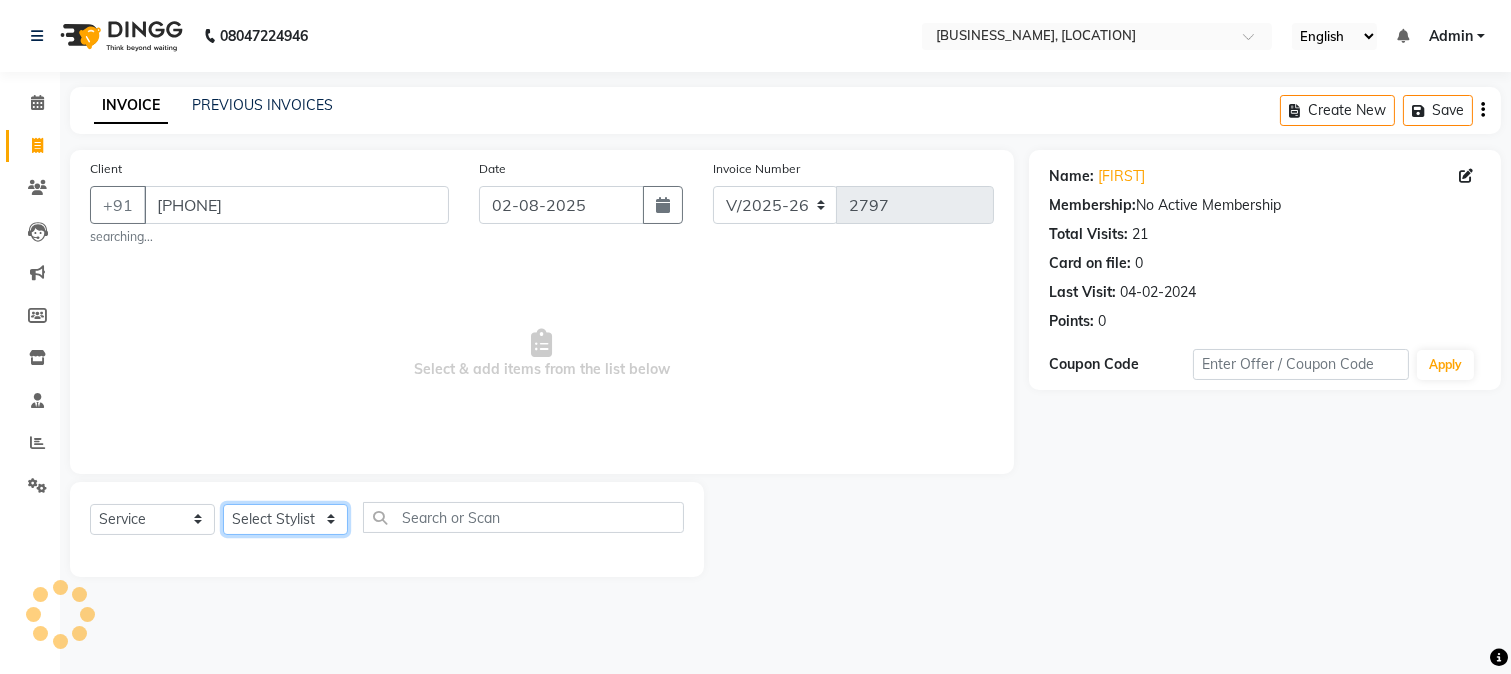 click on "Select Stylist [FIRST] [FIRST] [FIRST] [FIRST] [FIRST] [FIRST] [FIRST] [FIRST] [FIRST] [FIRST] [FIRST] [FIRST] [FIRST] [FIRST] [FIRST] [FIRST] [FIRST] [FIRST] [FIRST] [FIRST] [FIRST]" 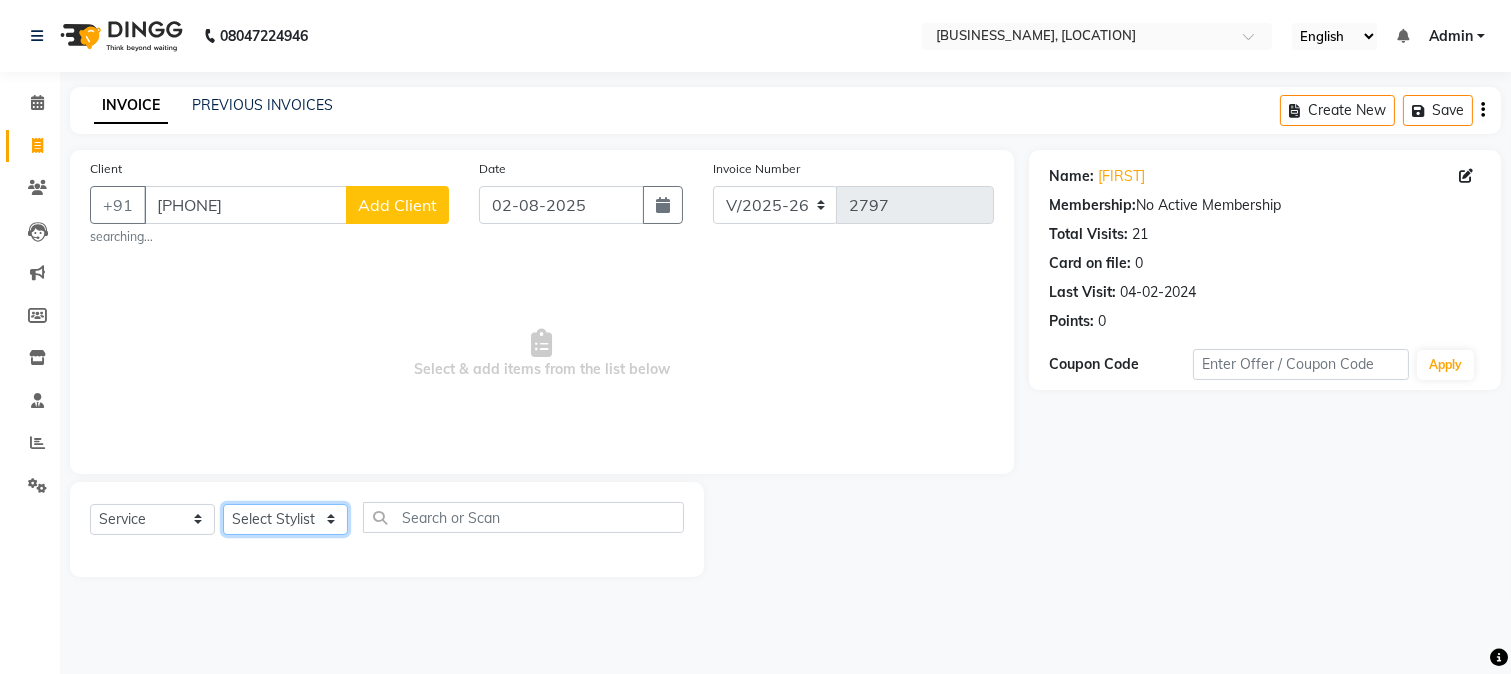 select on "6559" 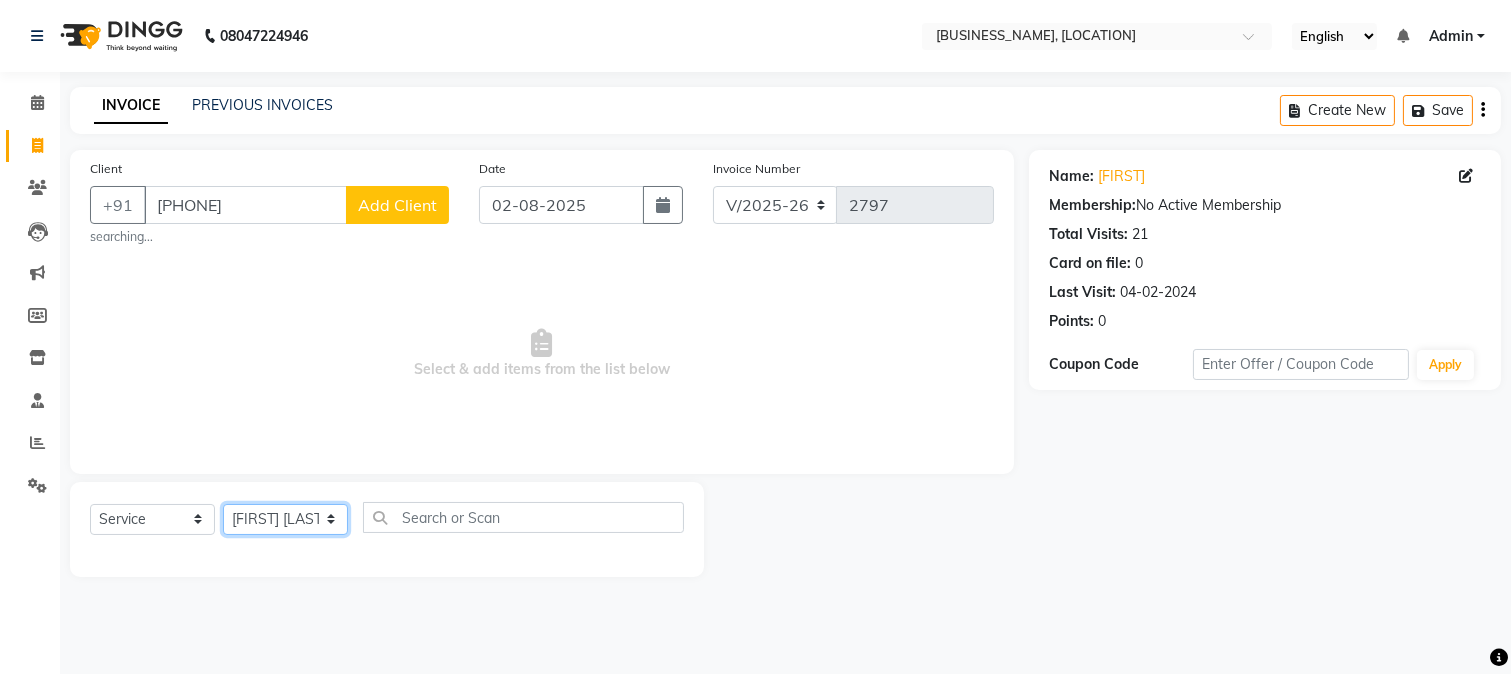 click on "Select Stylist [FIRST] [FIRST] [FIRST] [FIRST] [FIRST] [FIRST] [FIRST] [FIRST] [FIRST] [FIRST] [FIRST] [FIRST] [FIRST] [FIRST] [FIRST] [FIRST] [FIRST] [FIRST] [FIRST] [FIRST] [FIRST]" 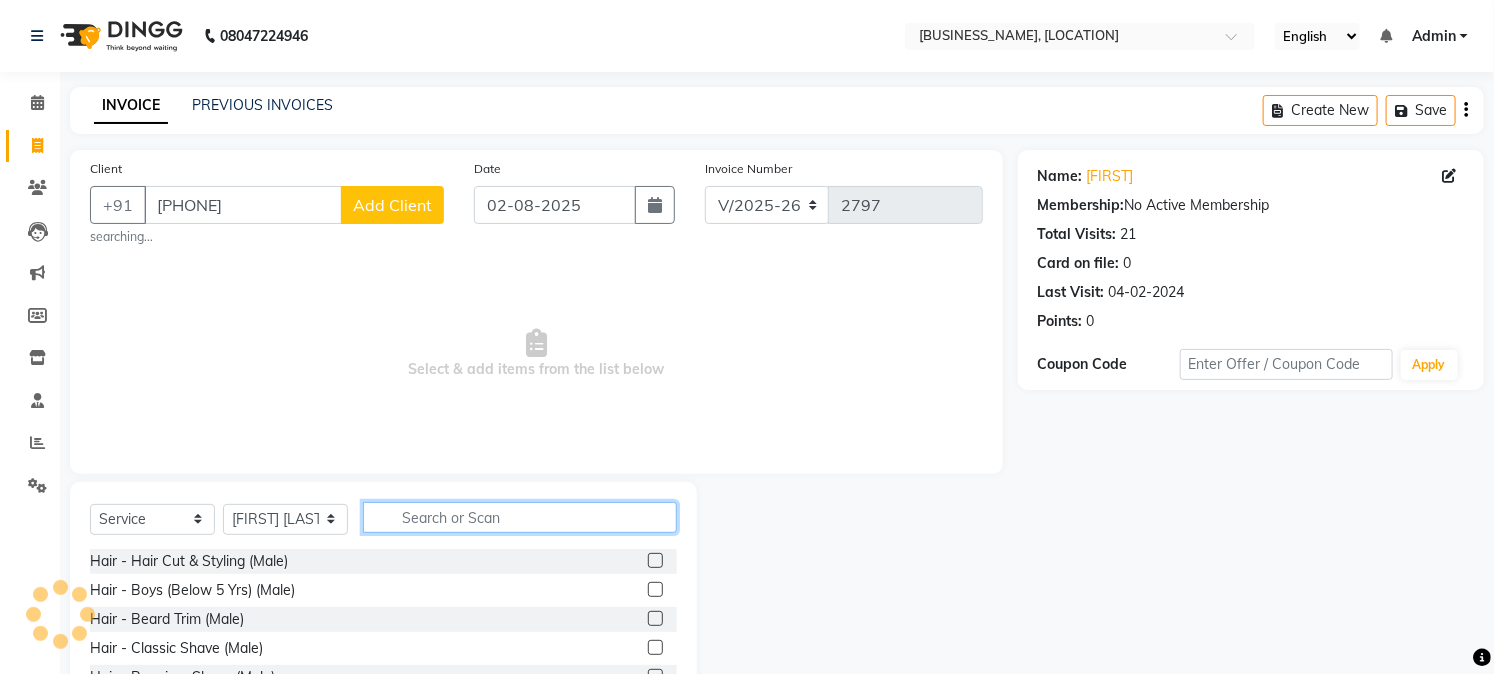 click 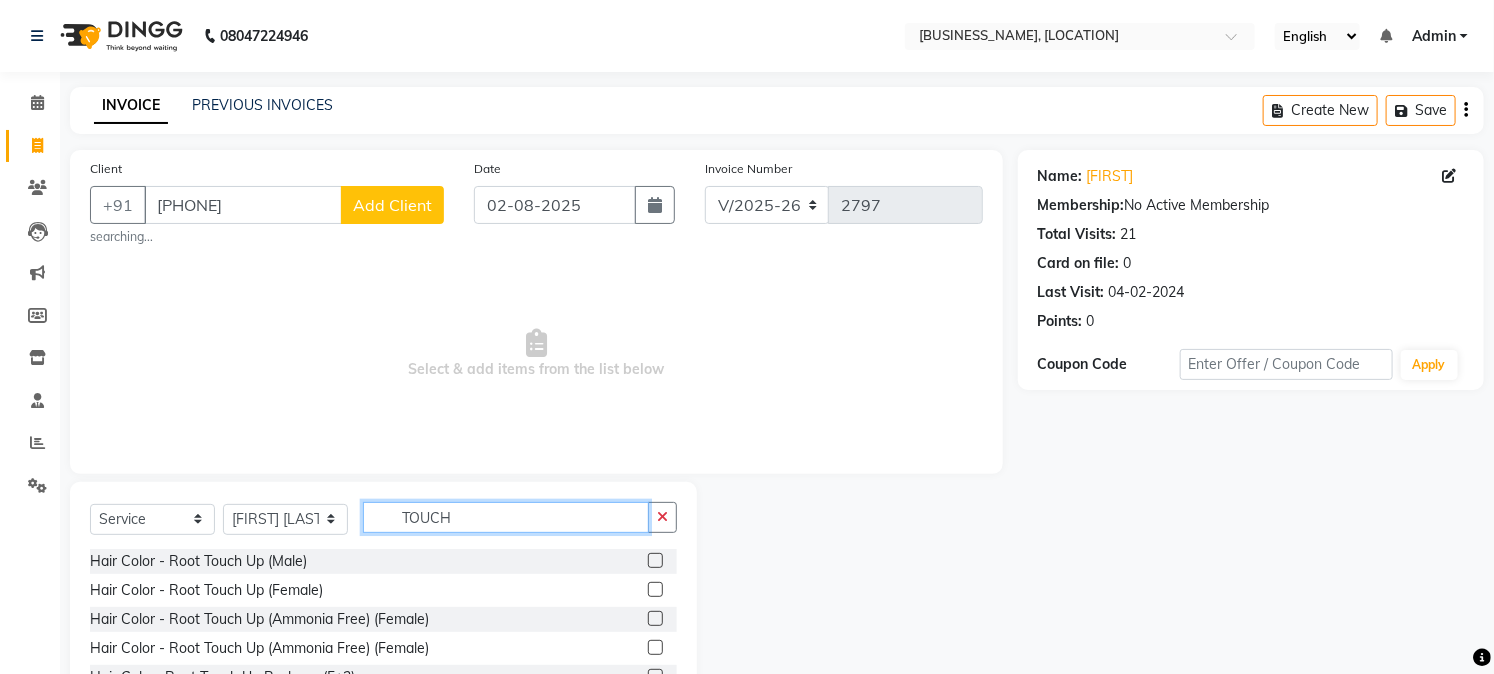 type on "TOUCH" 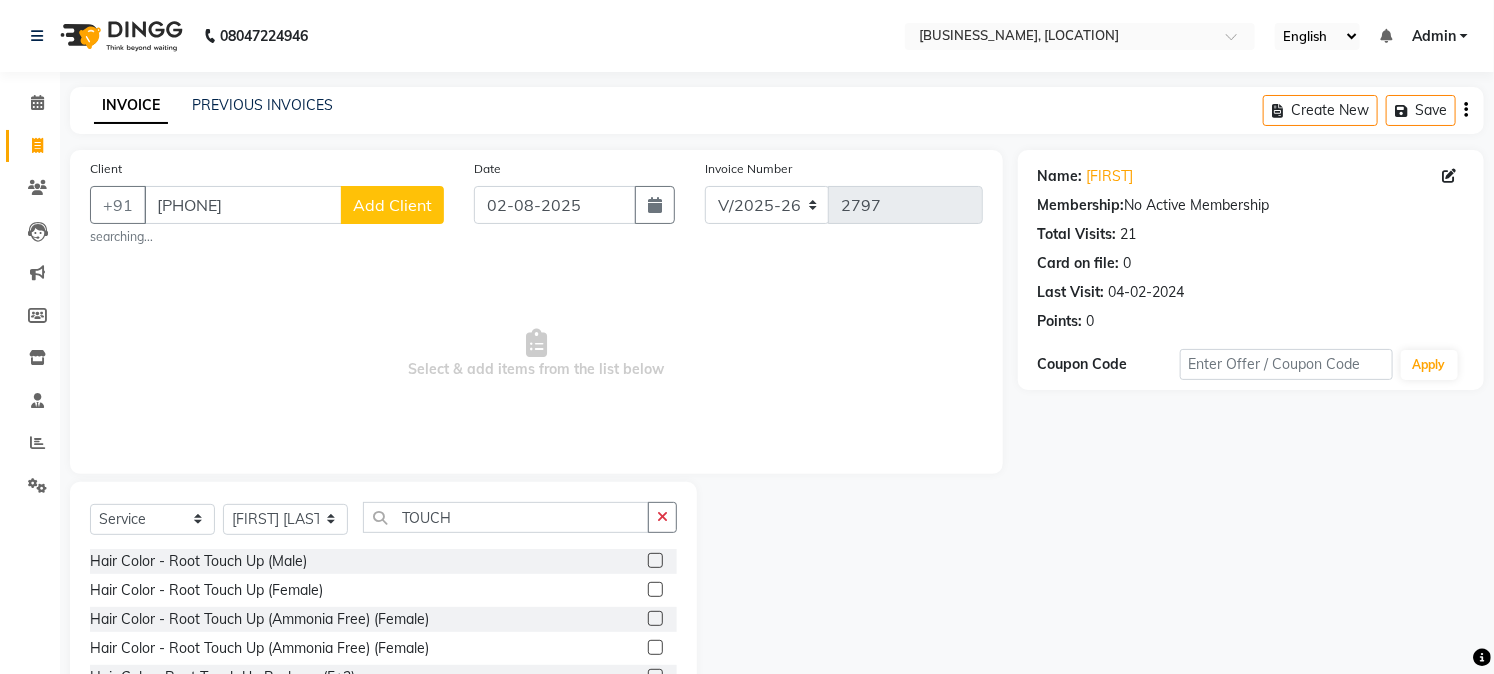 click 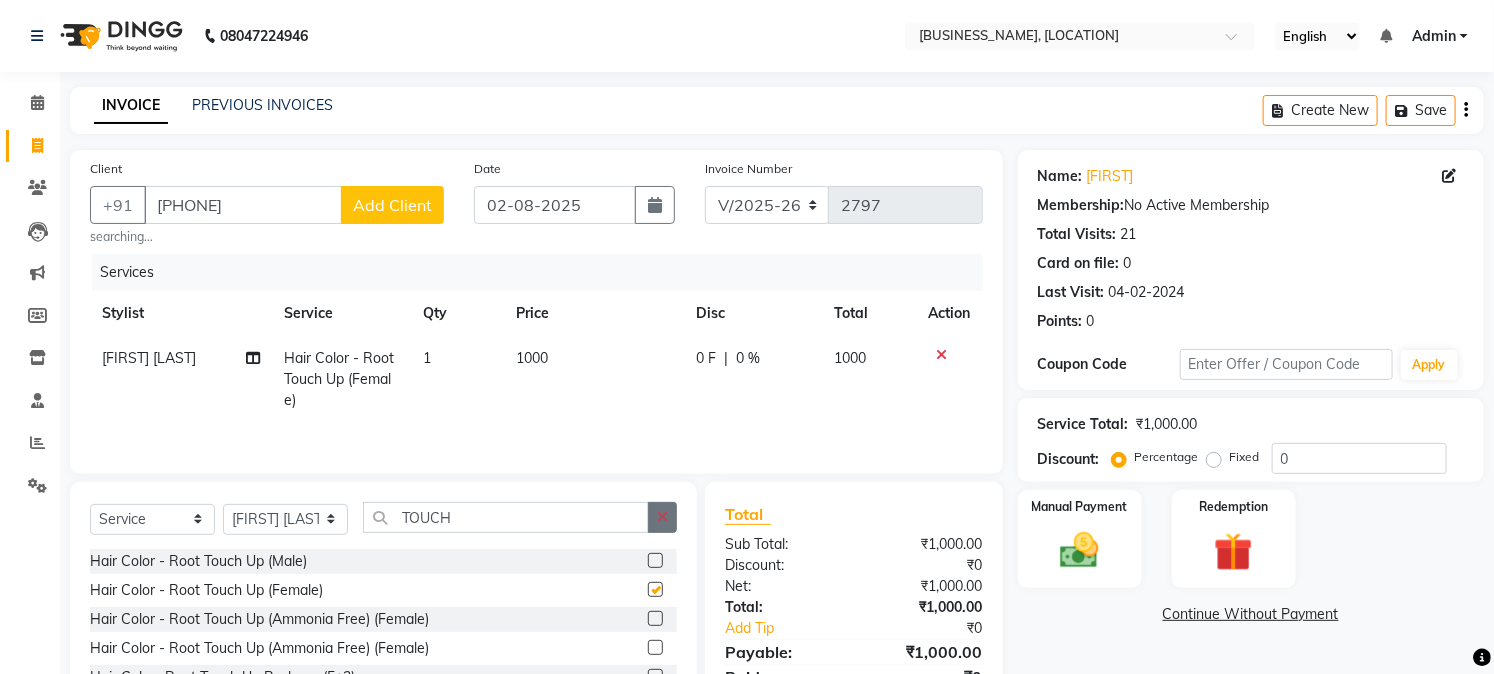 checkbox on "false" 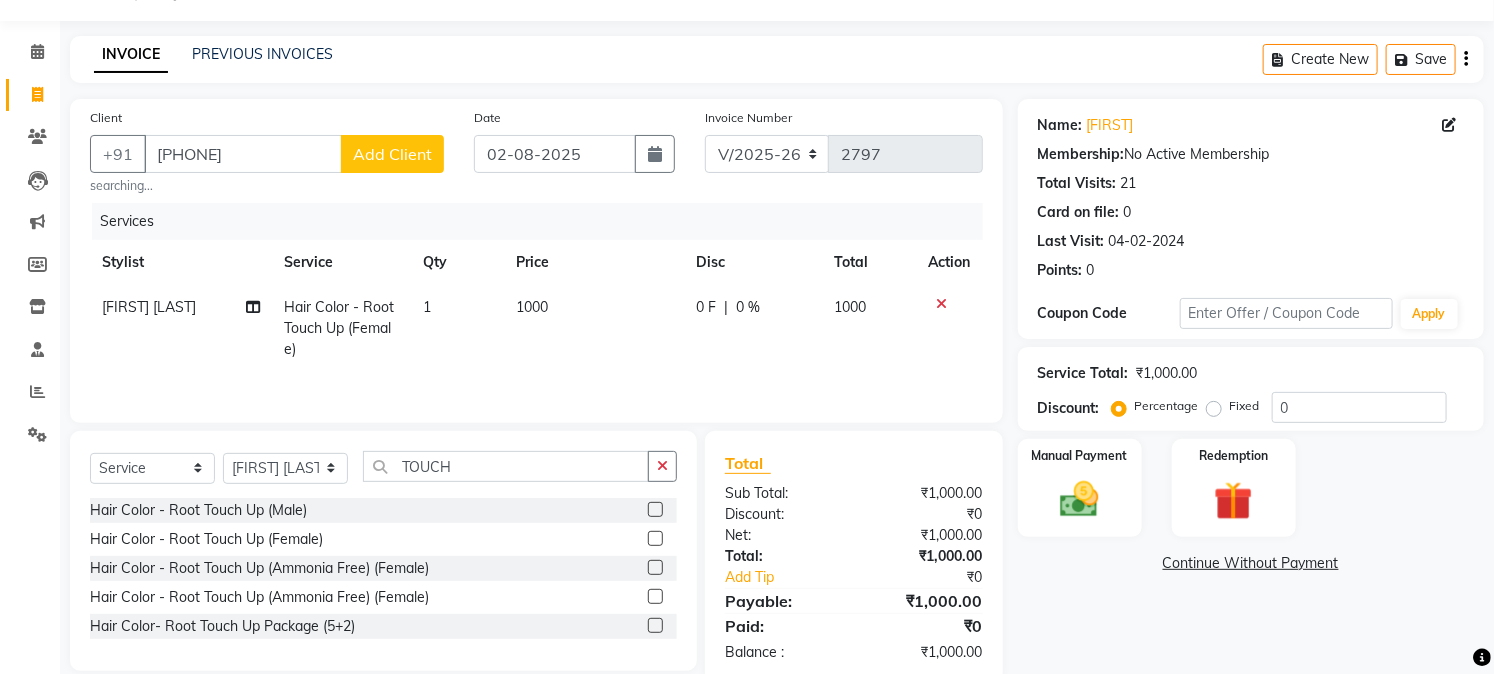 scroll, scrollTop: 92, scrollLeft: 0, axis: vertical 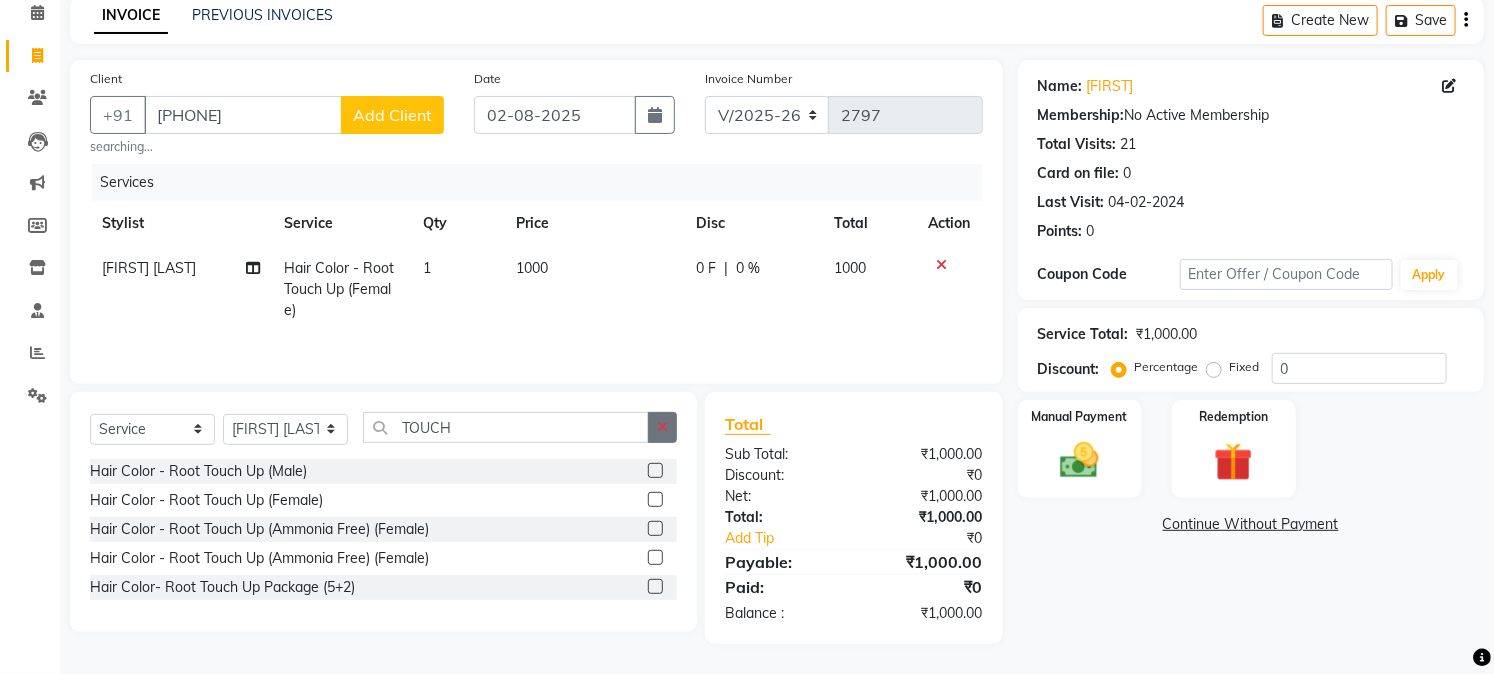 click 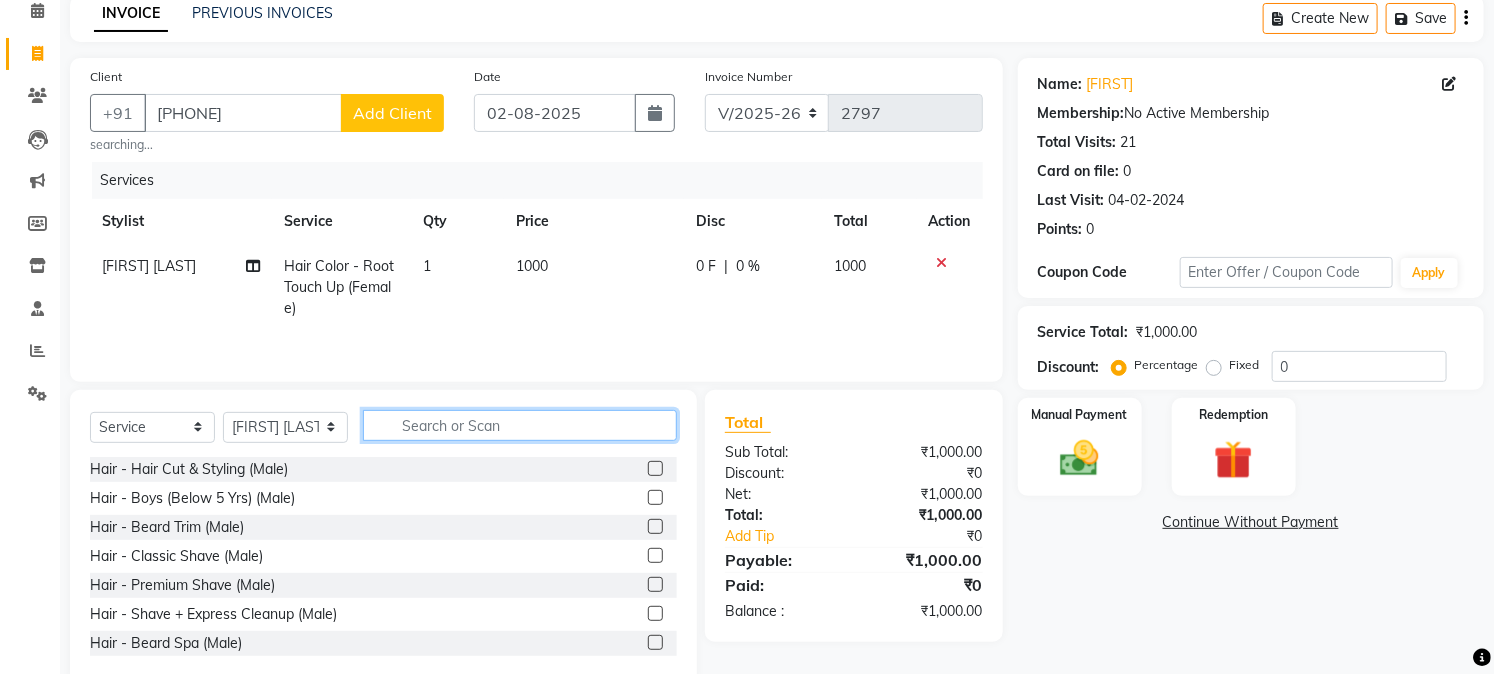 click 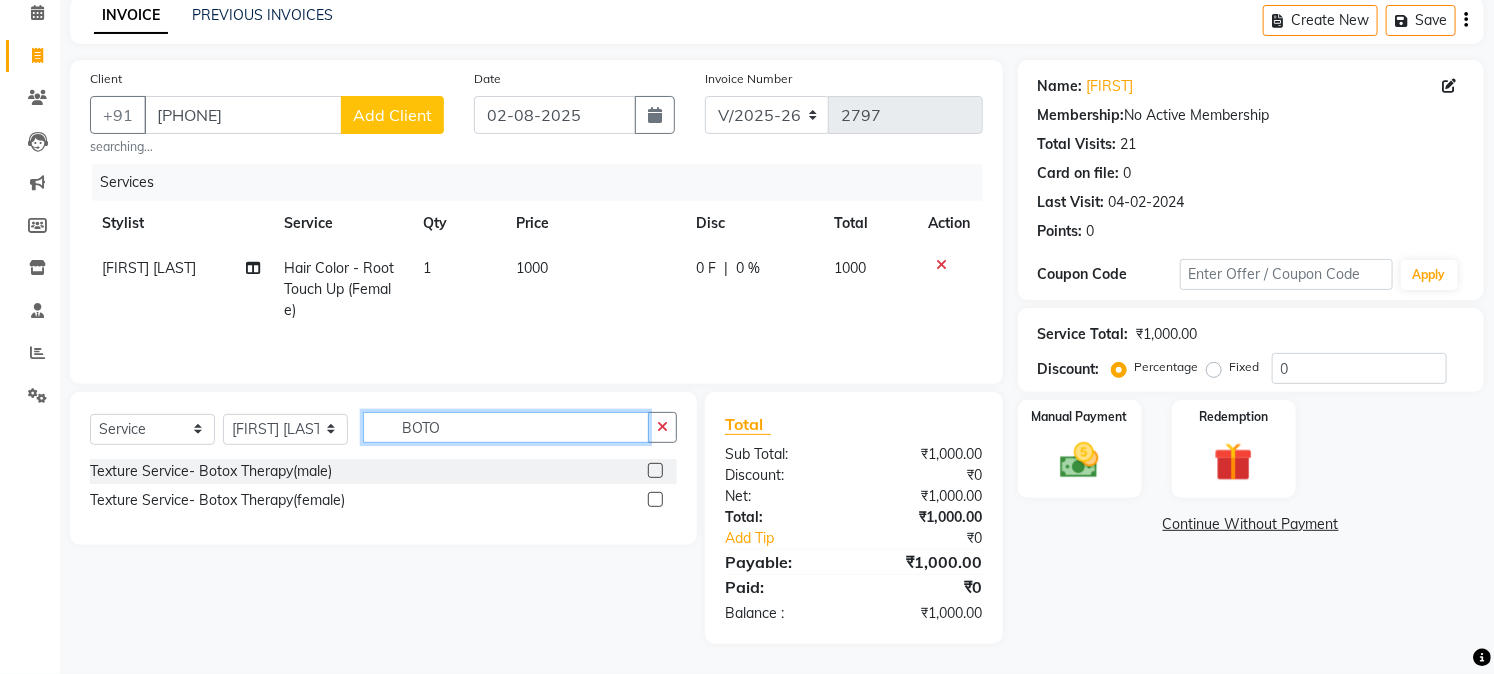 type on "BOTO" 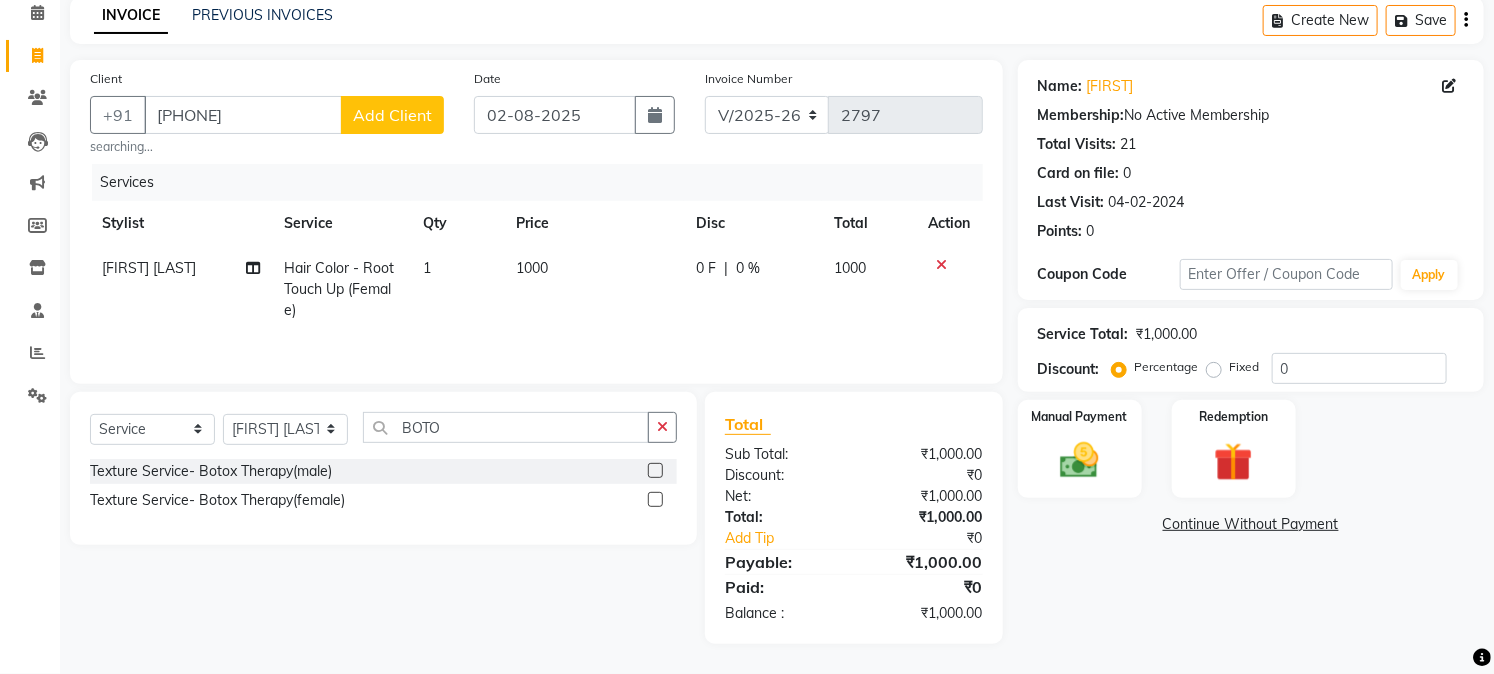 click 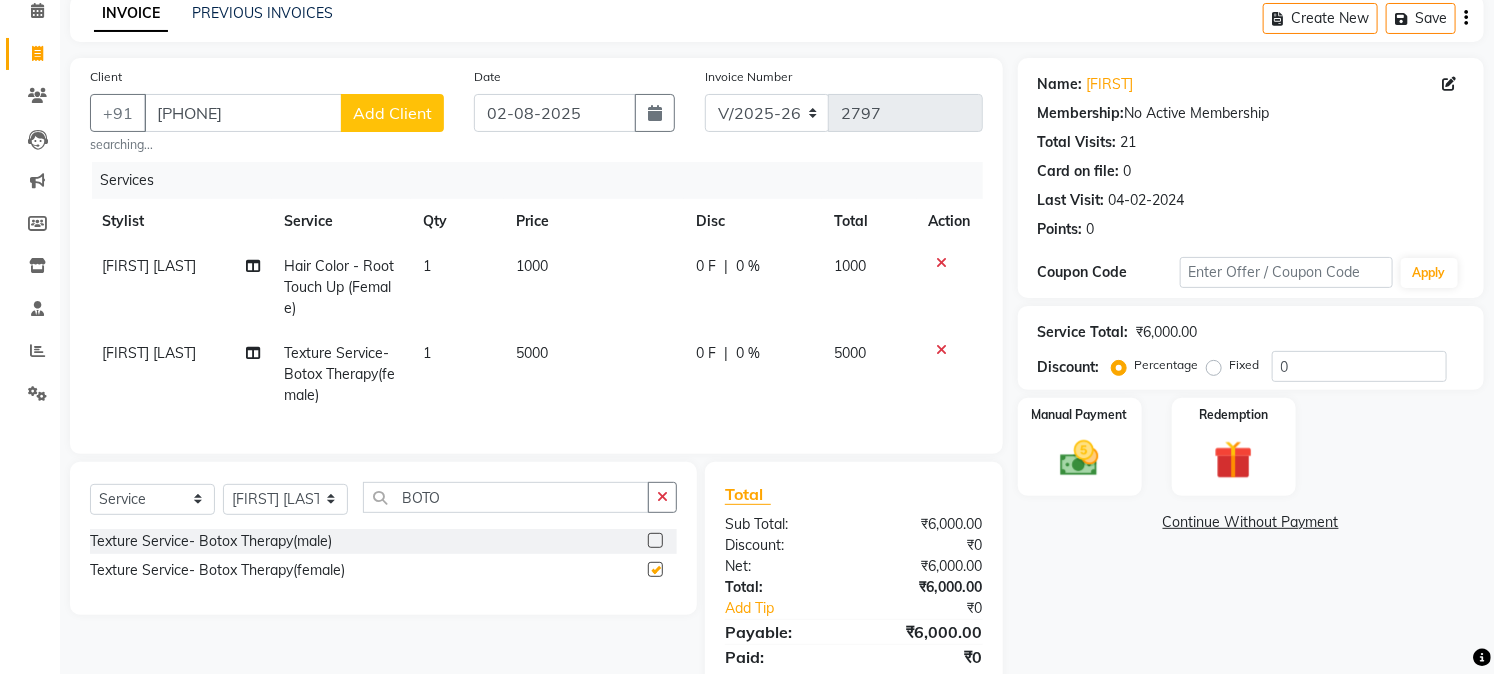 checkbox on "false" 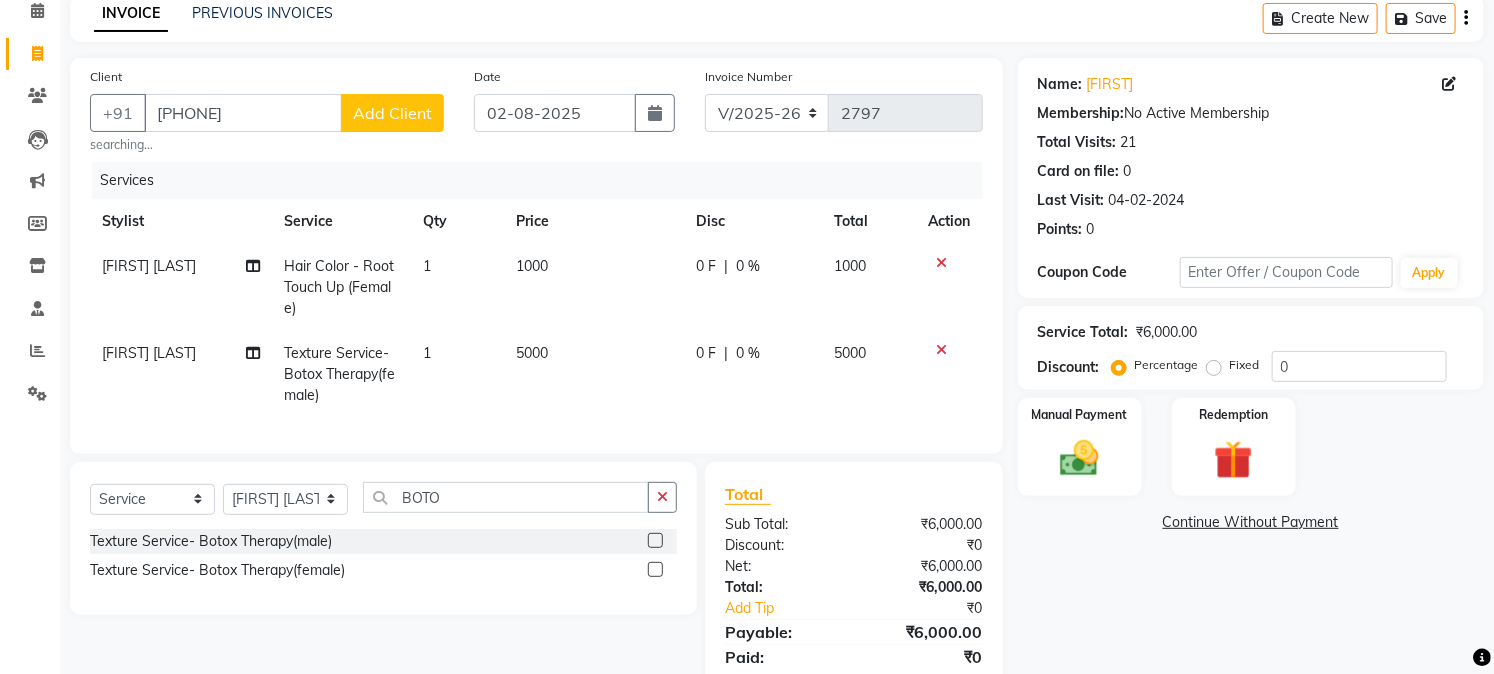 click on "5000" 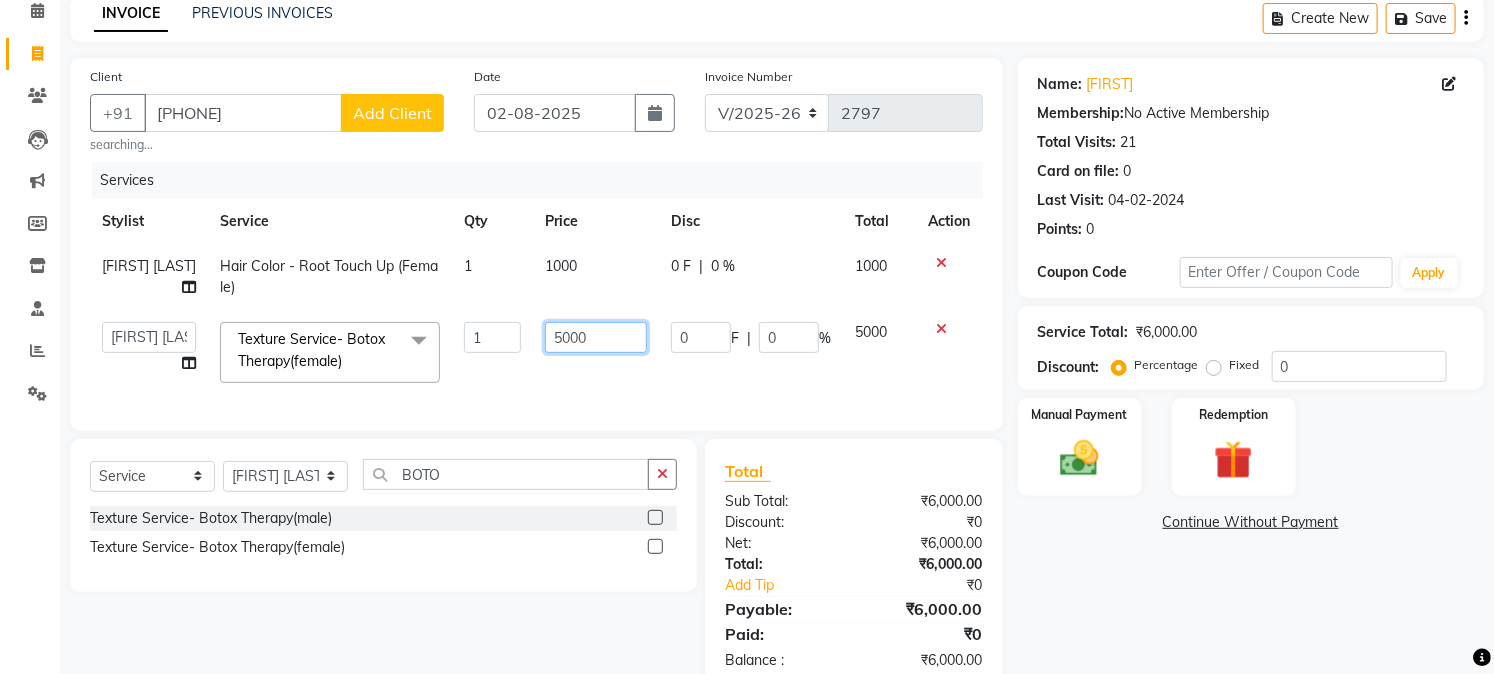 click on "5000" 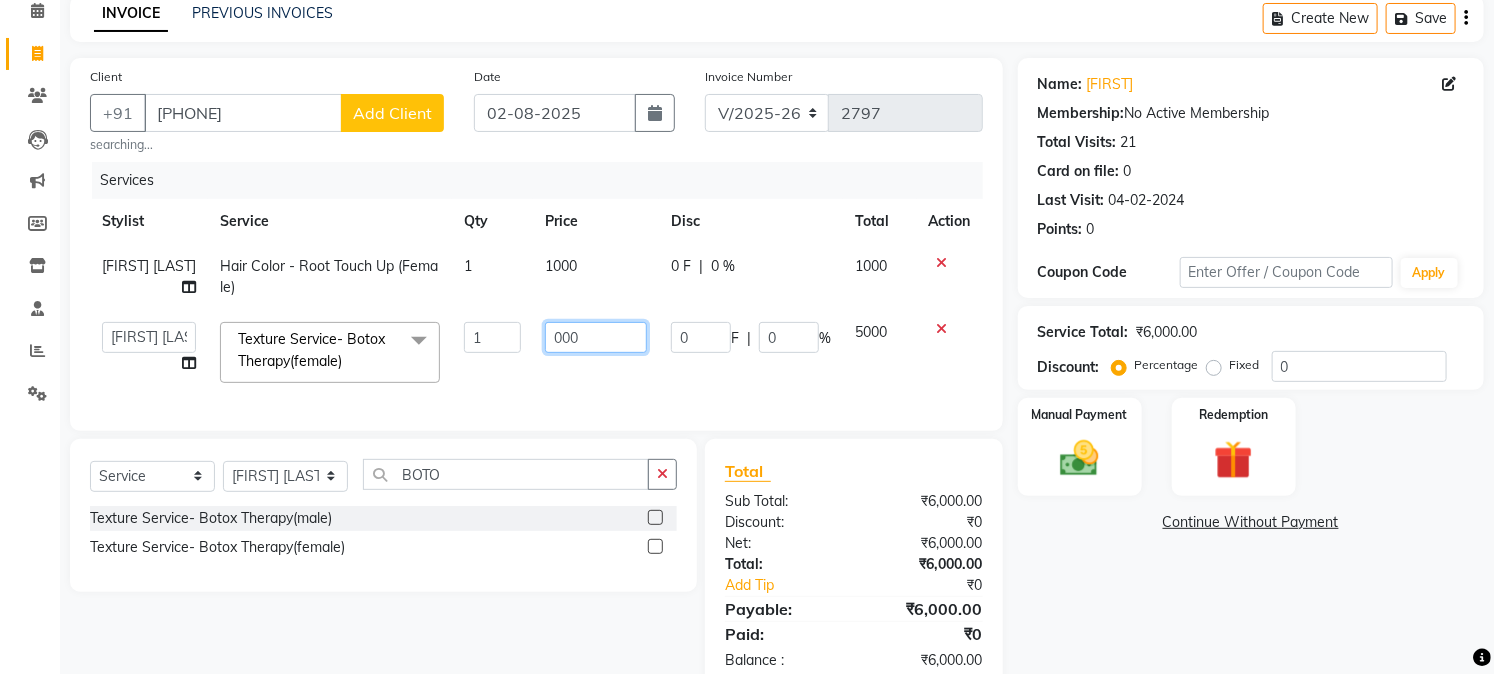 click on "000" 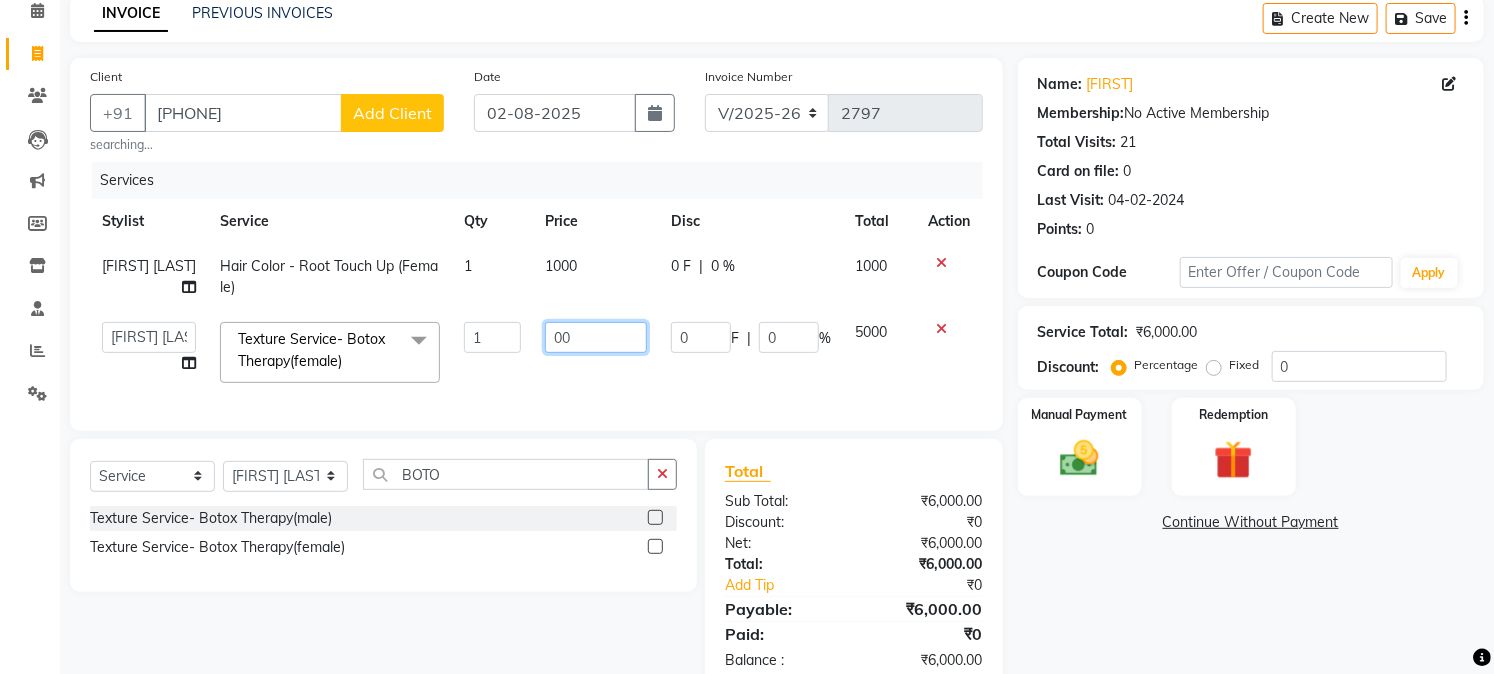 click on "00" 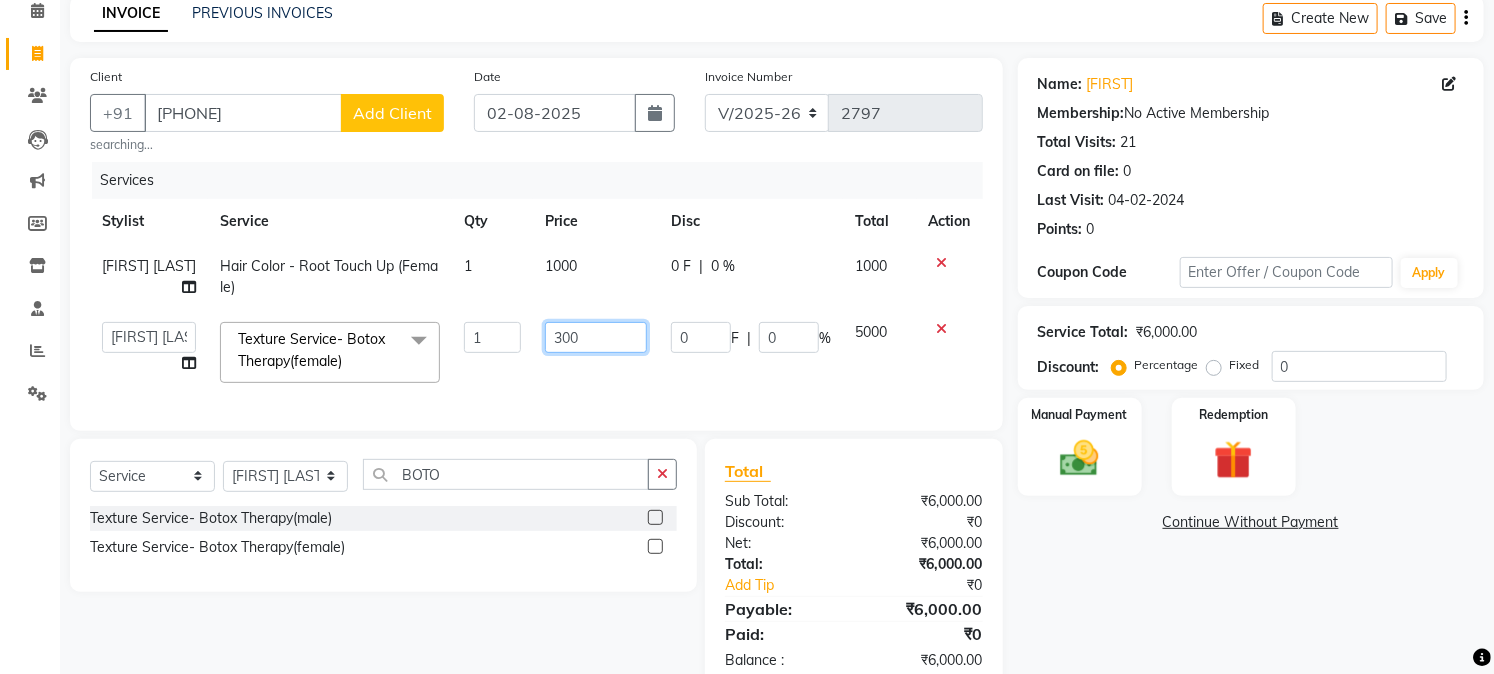 type on "3500" 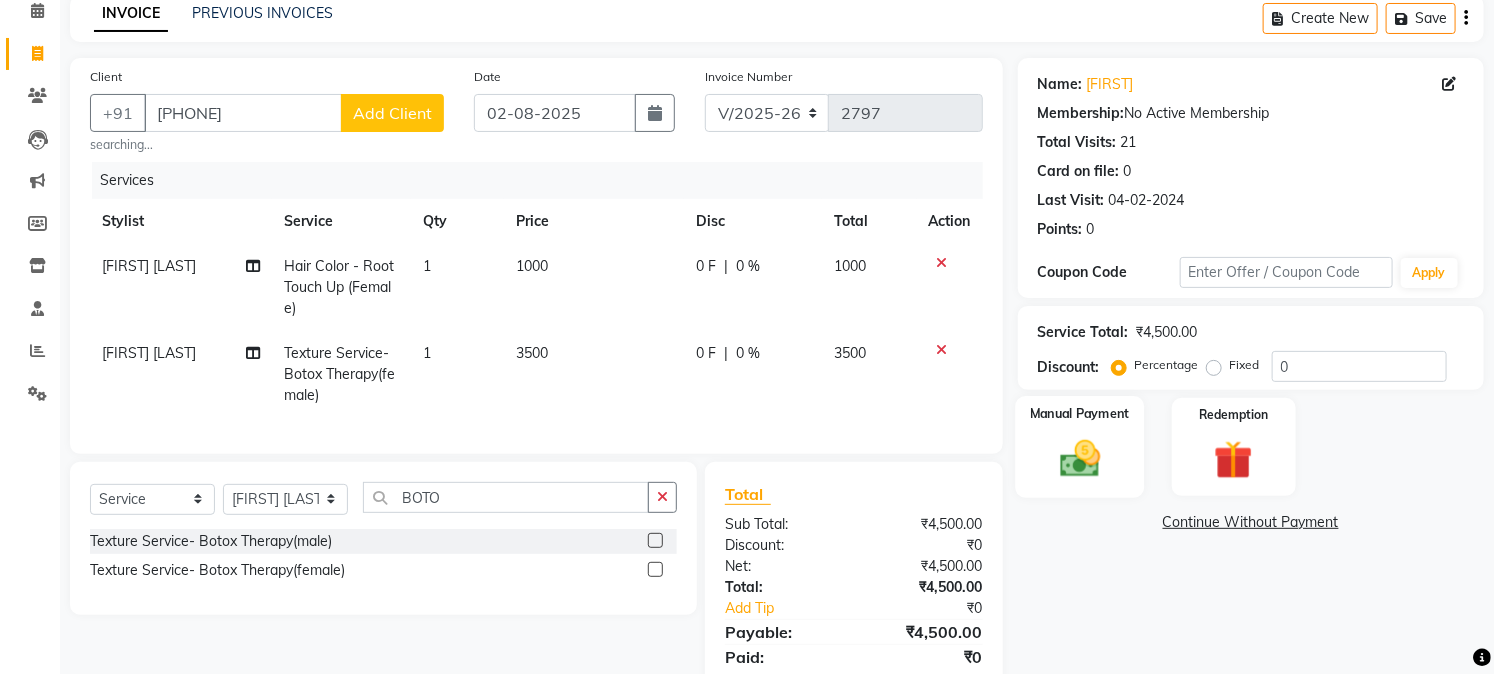 click 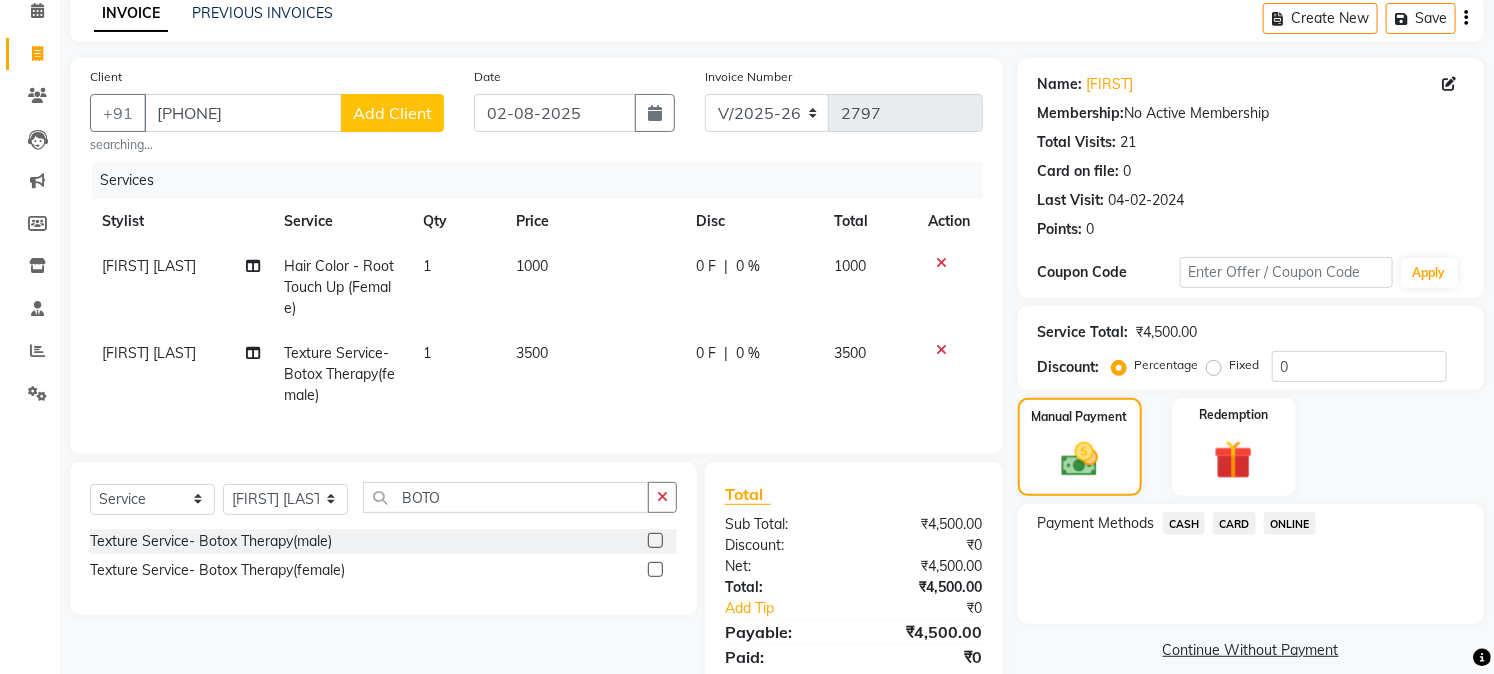 click on "ONLINE" 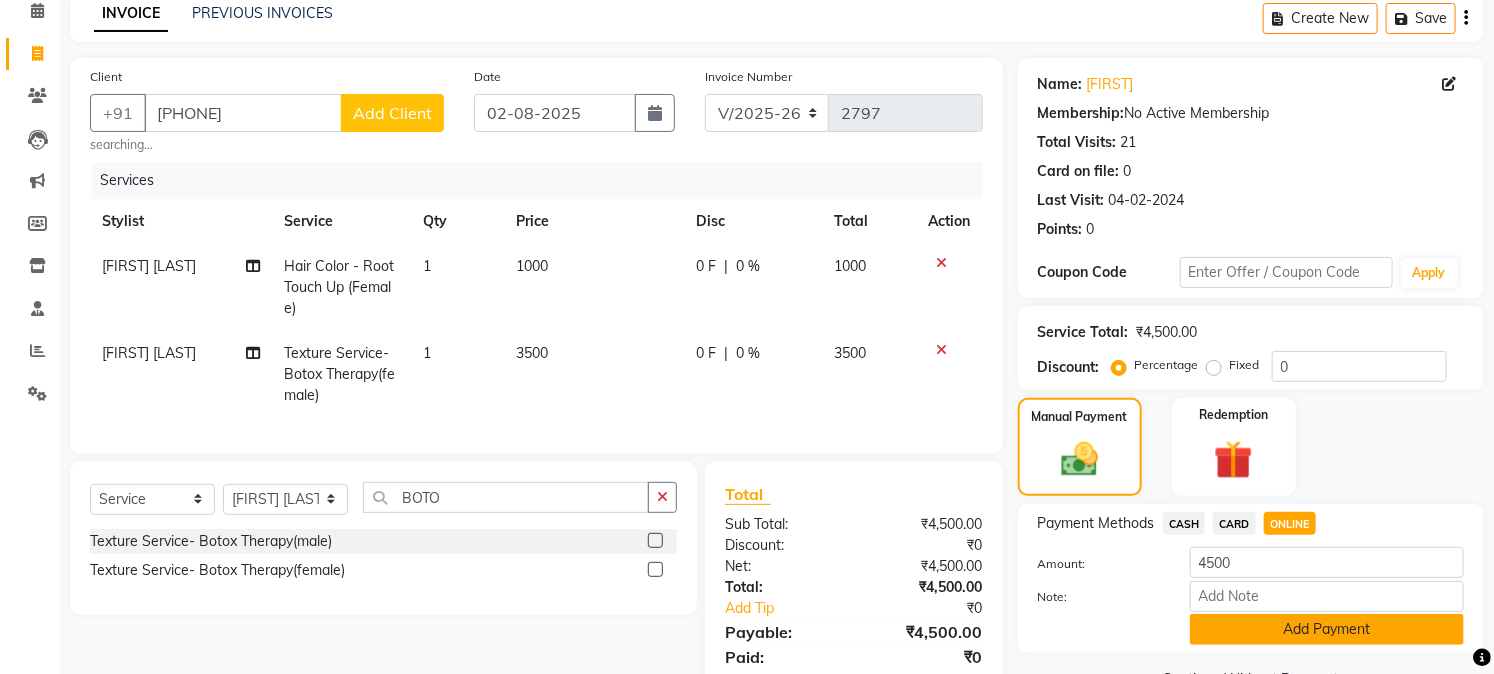 click on "Add Payment" 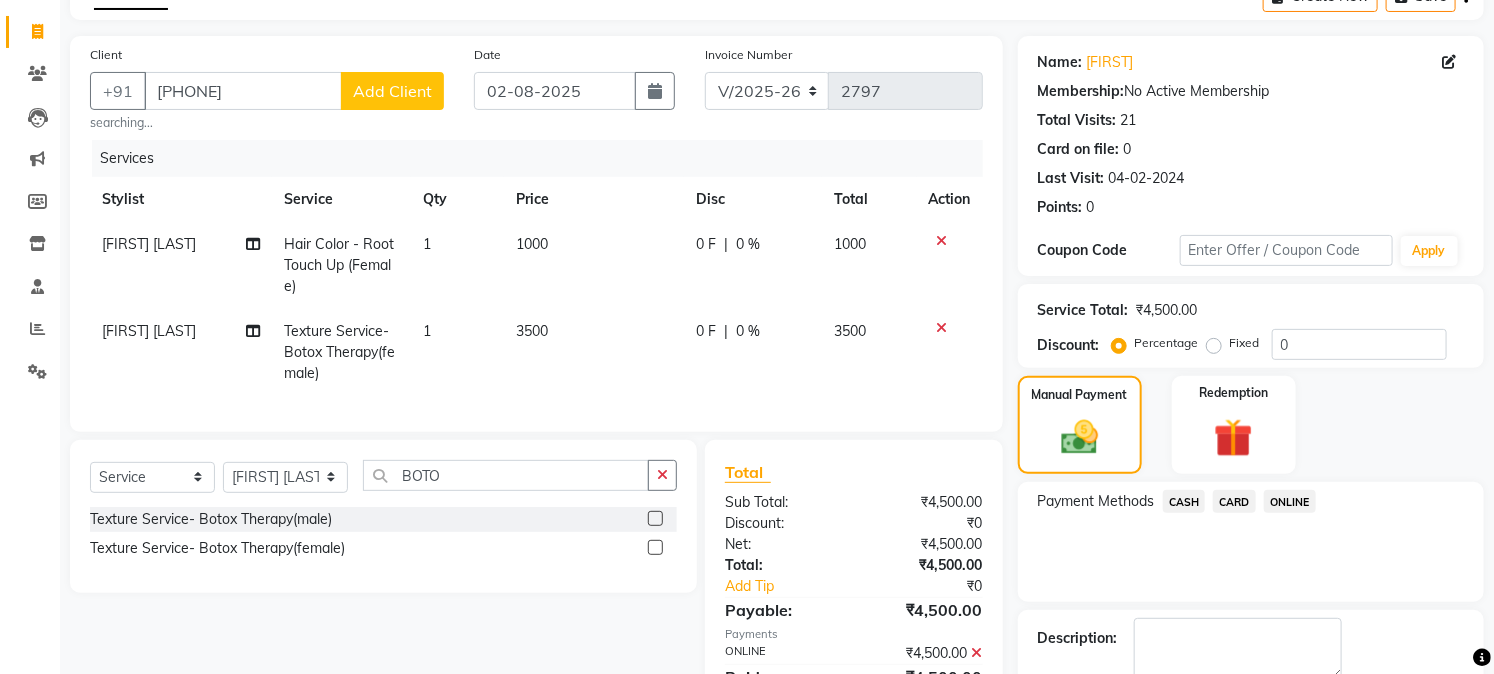 scroll, scrollTop: 225, scrollLeft: 0, axis: vertical 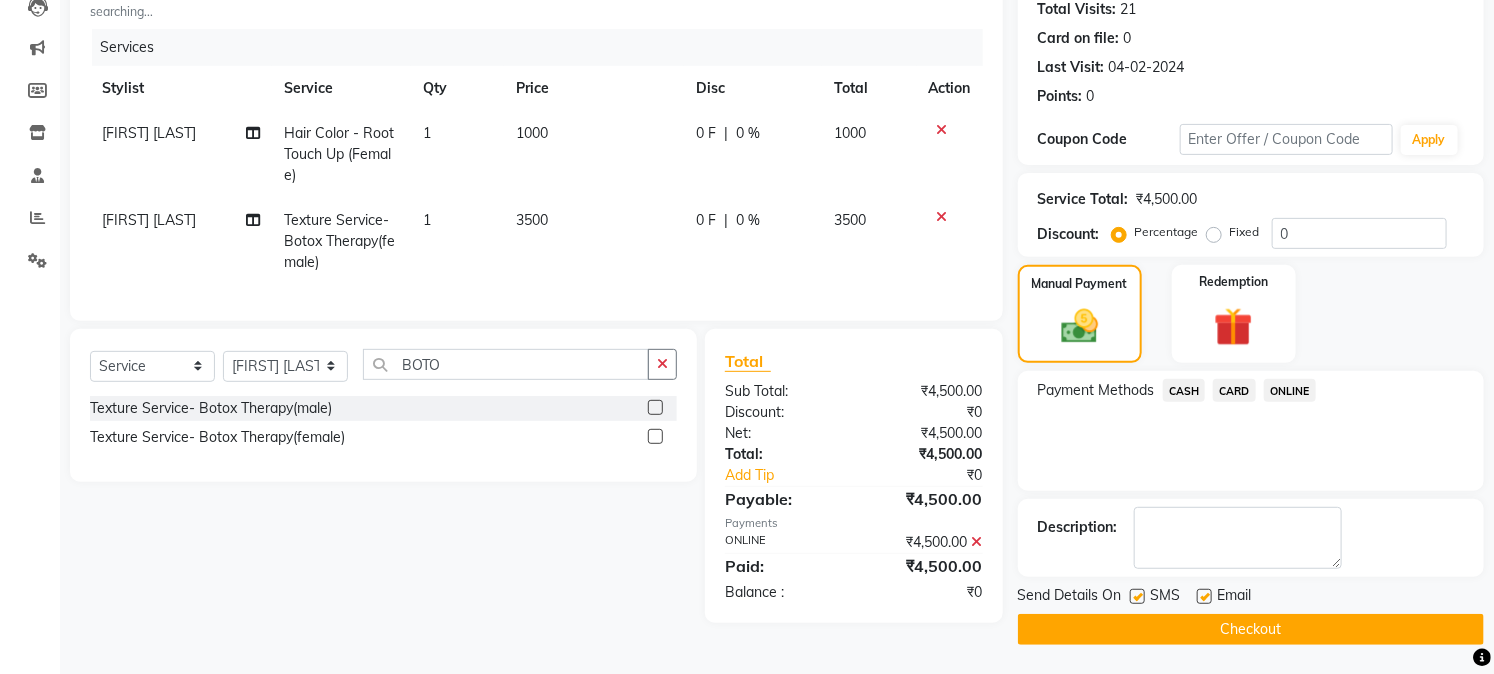 drag, startPoint x: 1318, startPoint y: 631, endPoint x: 1305, endPoint y: 640, distance: 15.811388 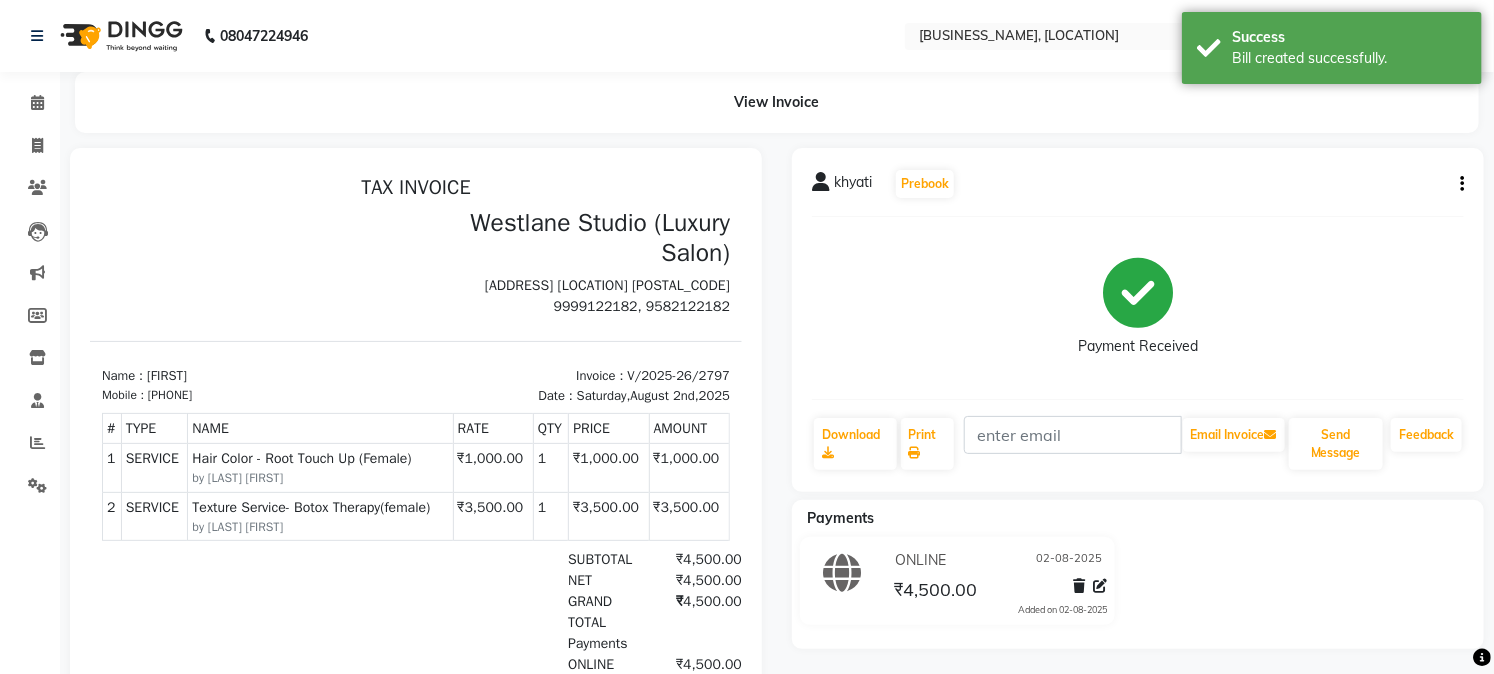 scroll, scrollTop: 0, scrollLeft: 0, axis: both 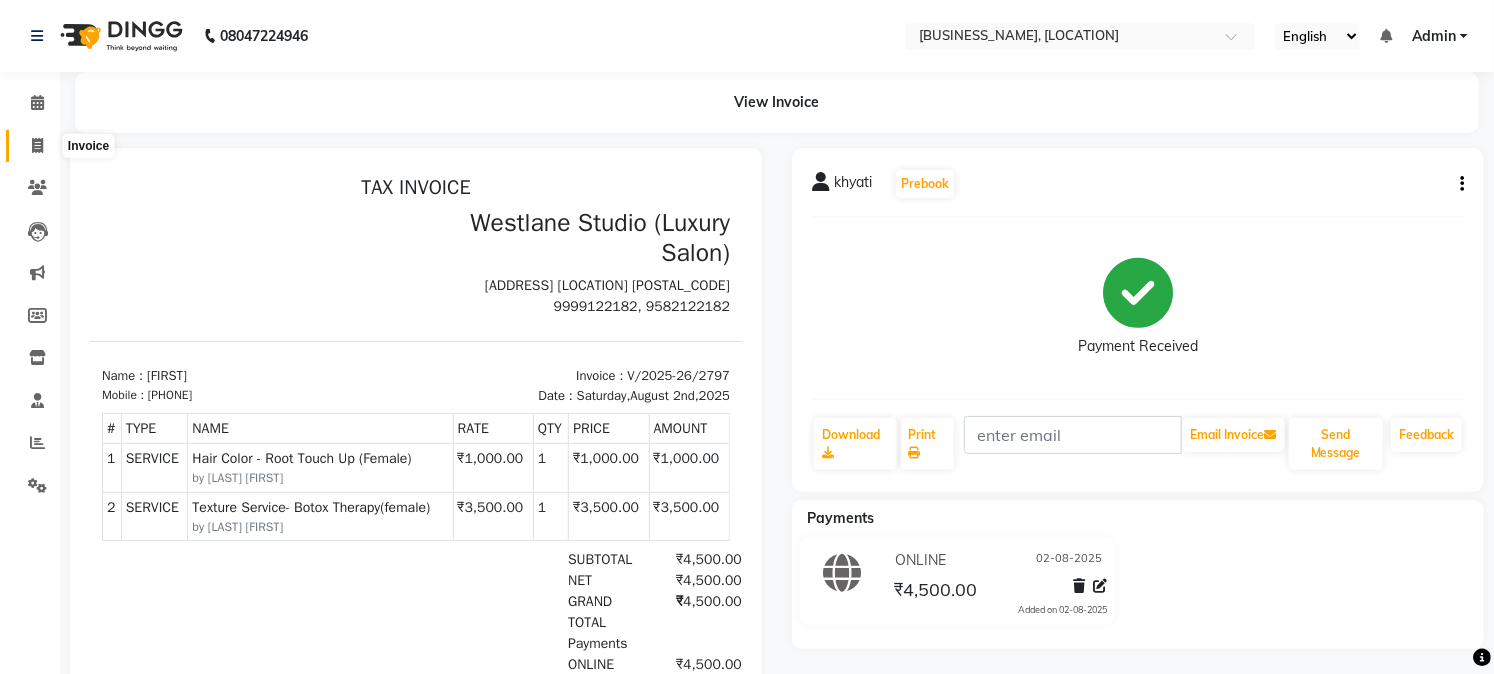 click 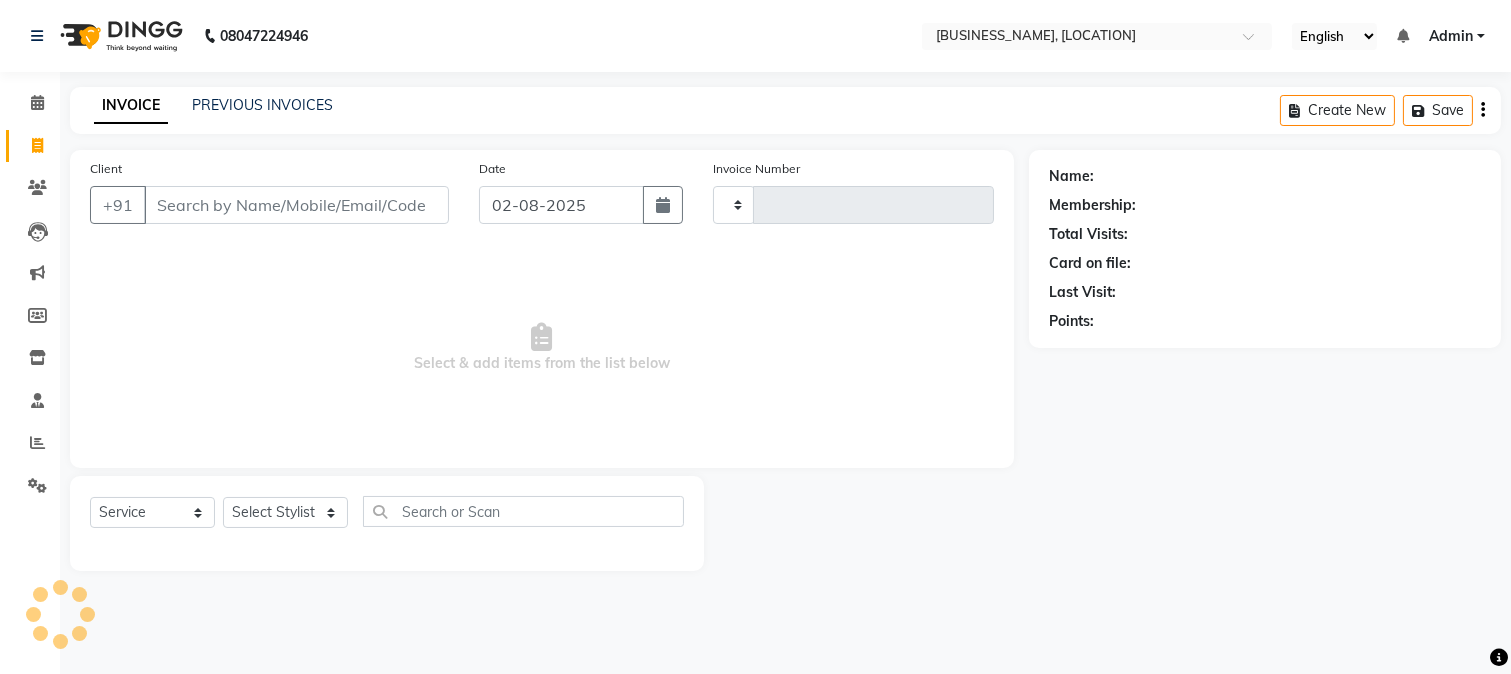 type on "2798" 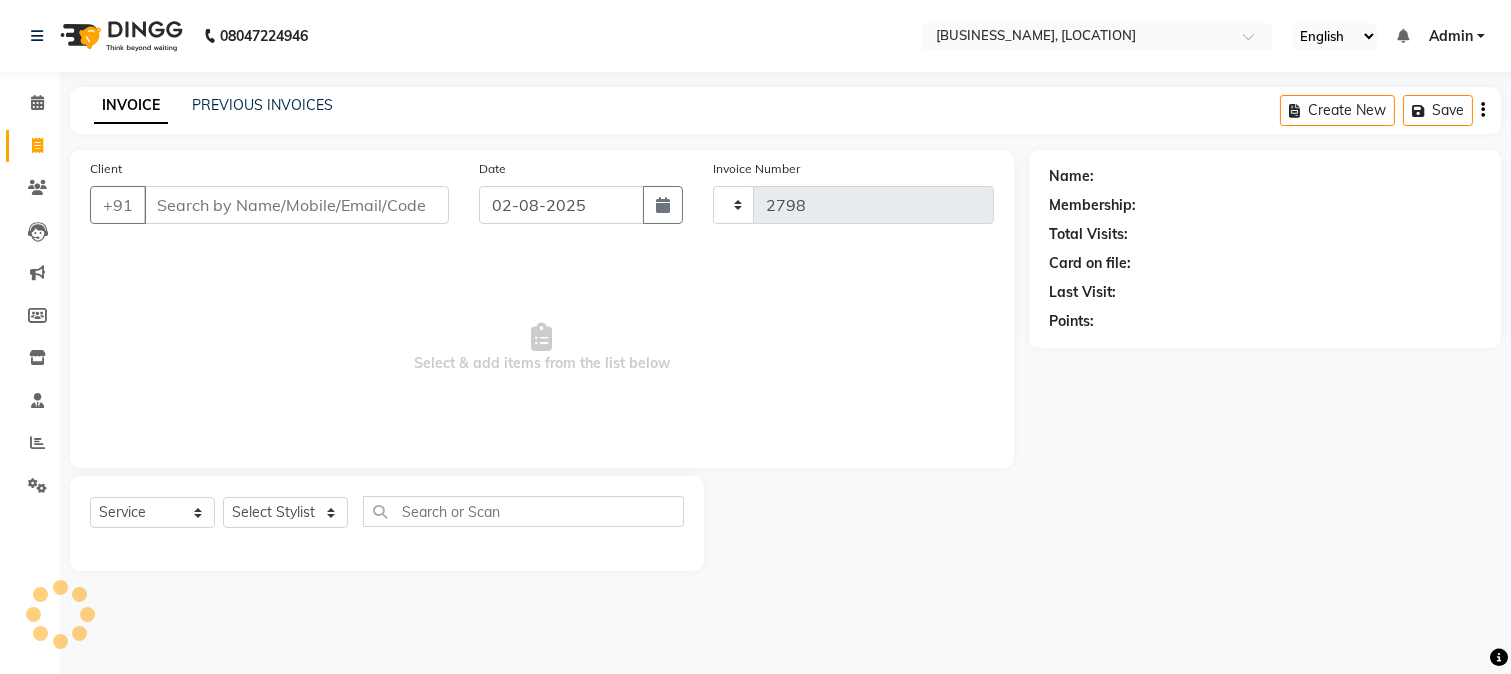 select on "223" 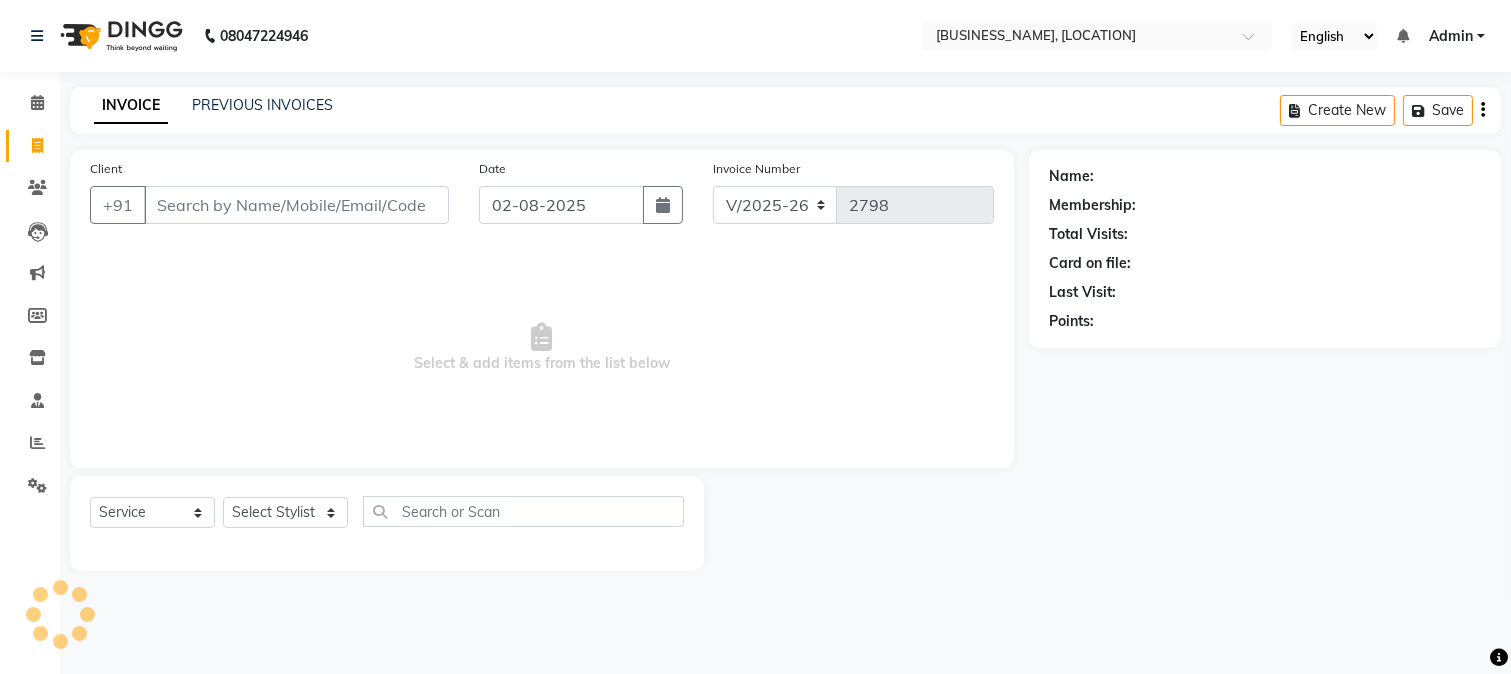 click on "Client" at bounding box center [296, 205] 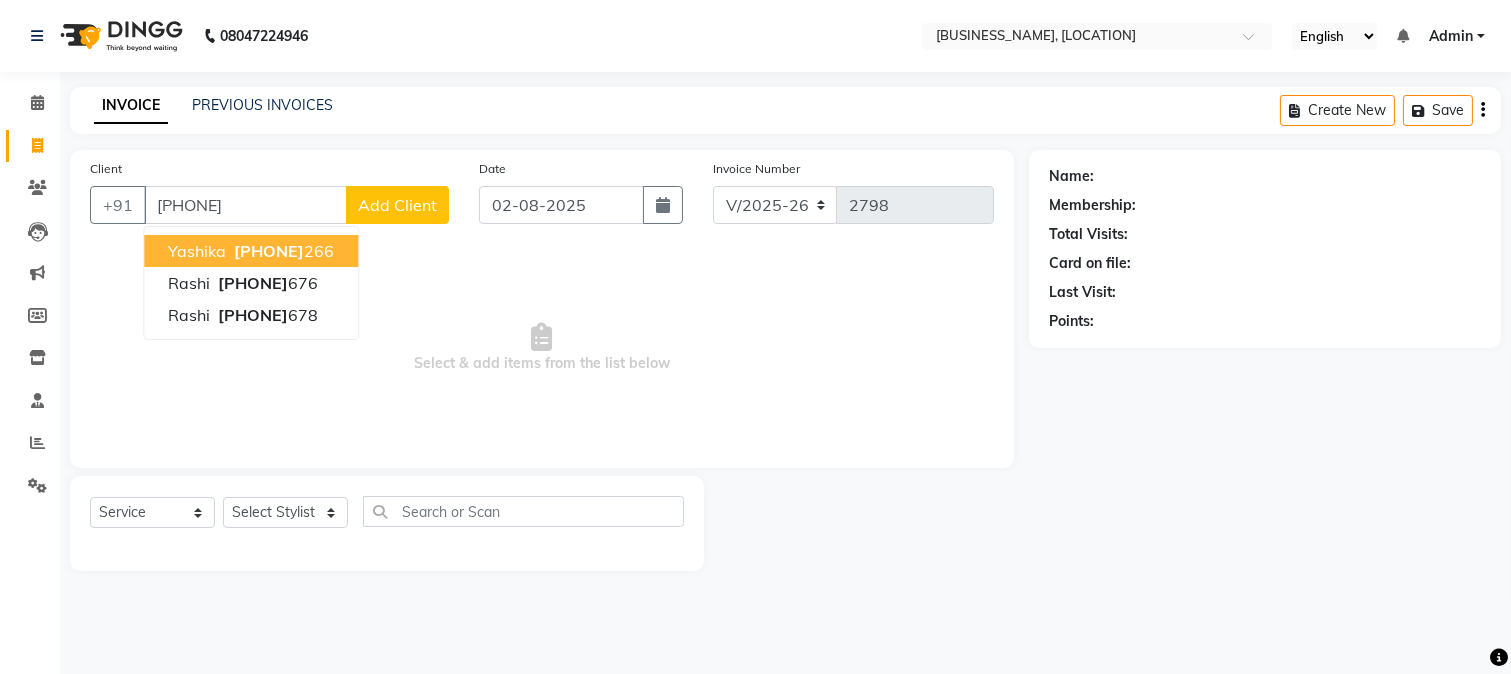 click on "9899671 266" at bounding box center [282, 251] 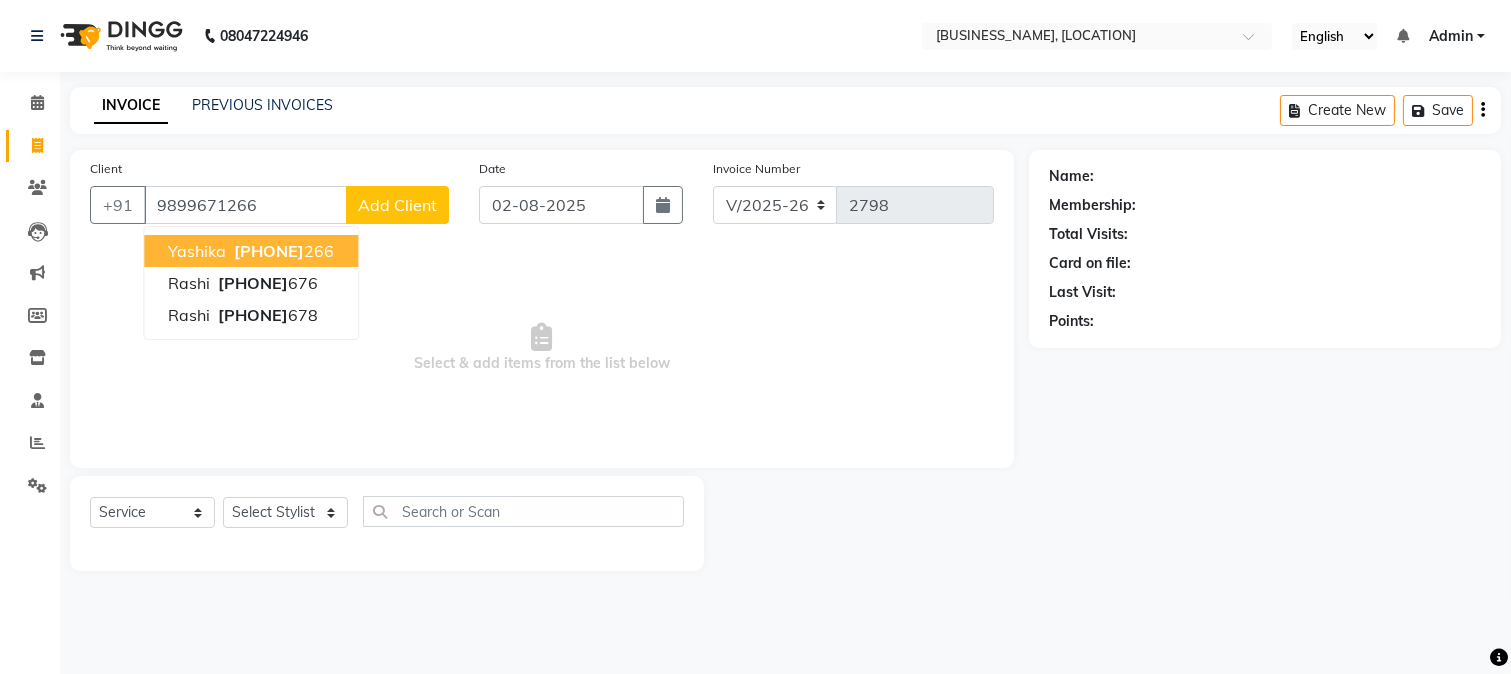 type on "9899671266" 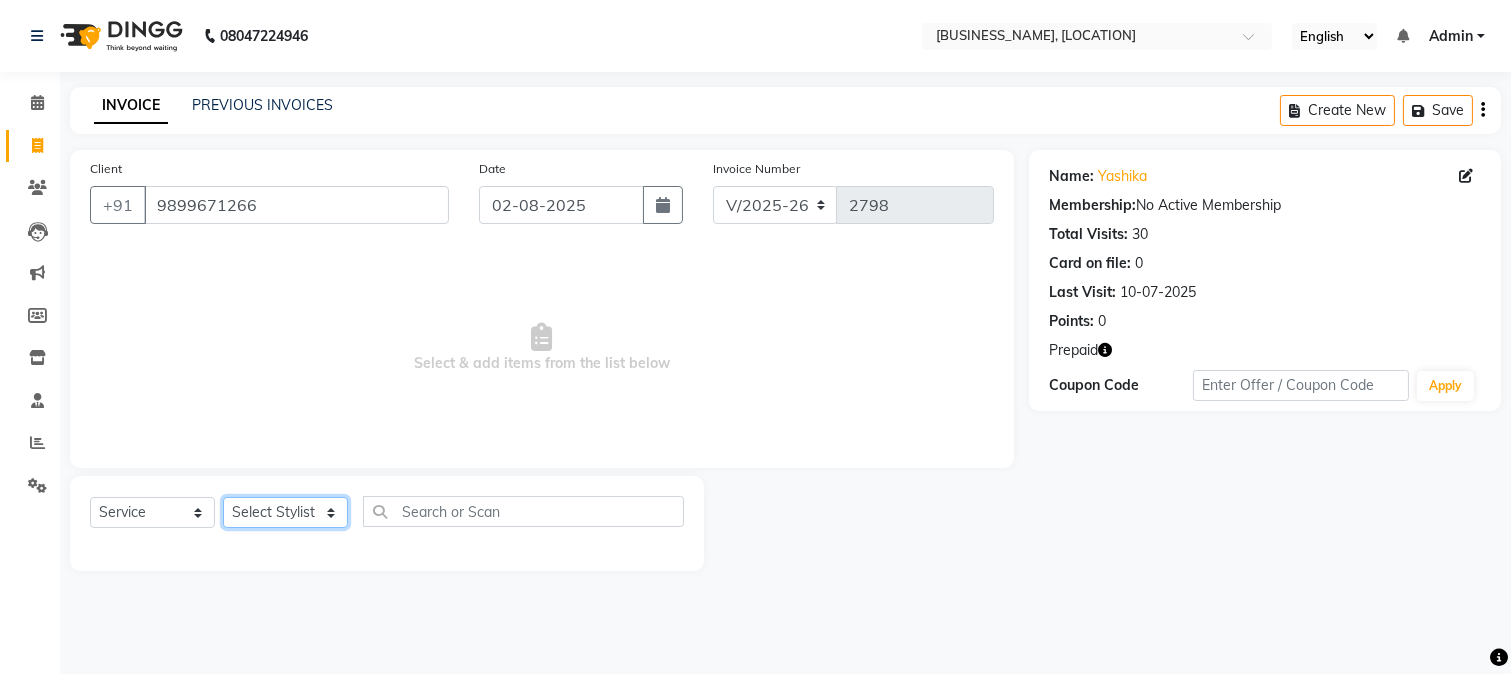 click on "Select Stylist [FIRST] [FIRST] [FIRST] [FIRST] [FIRST] [FIRST] [FIRST] [FIRST] [FIRST] [FIRST] [FIRST] [FIRST] [FIRST] [FIRST] [FIRST] [FIRST] [FIRST] [FIRST] [FIRST] [FIRST] [FIRST]" 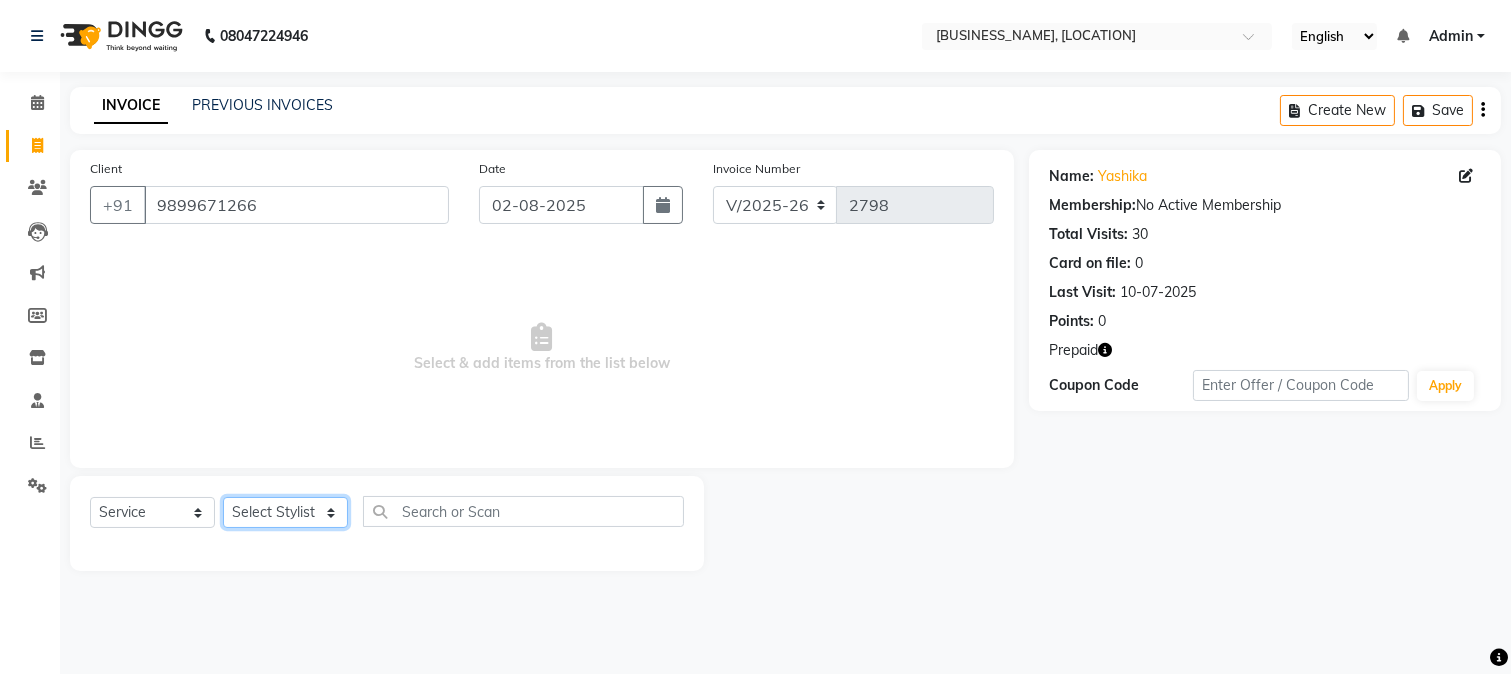 select on "15077" 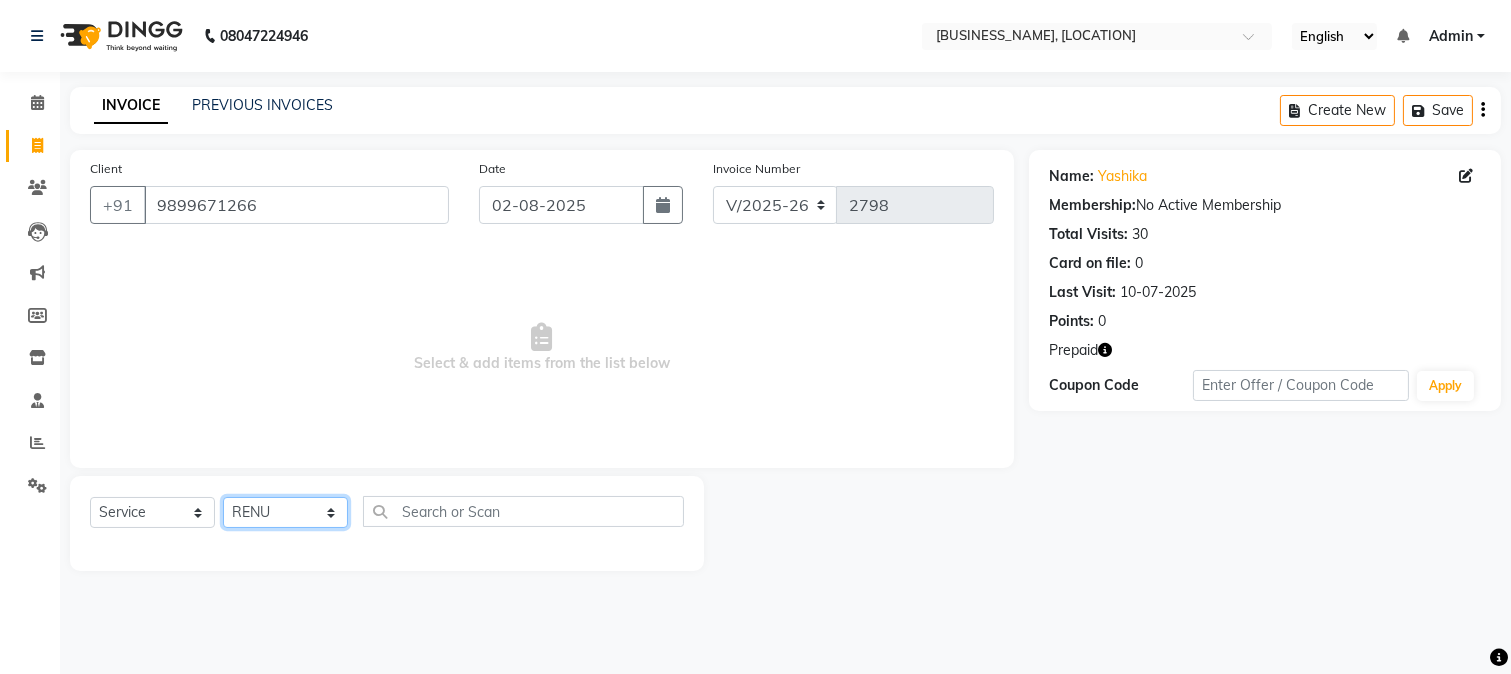 click on "Select Stylist [FIRST] [FIRST] [FIRST] [FIRST] [FIRST] [FIRST] [FIRST] [FIRST] [FIRST] [FIRST] [FIRST] [FIRST] [FIRST] [FIRST] [FIRST] [FIRST] [FIRST] [FIRST] [FIRST] [FIRST] [FIRST]" 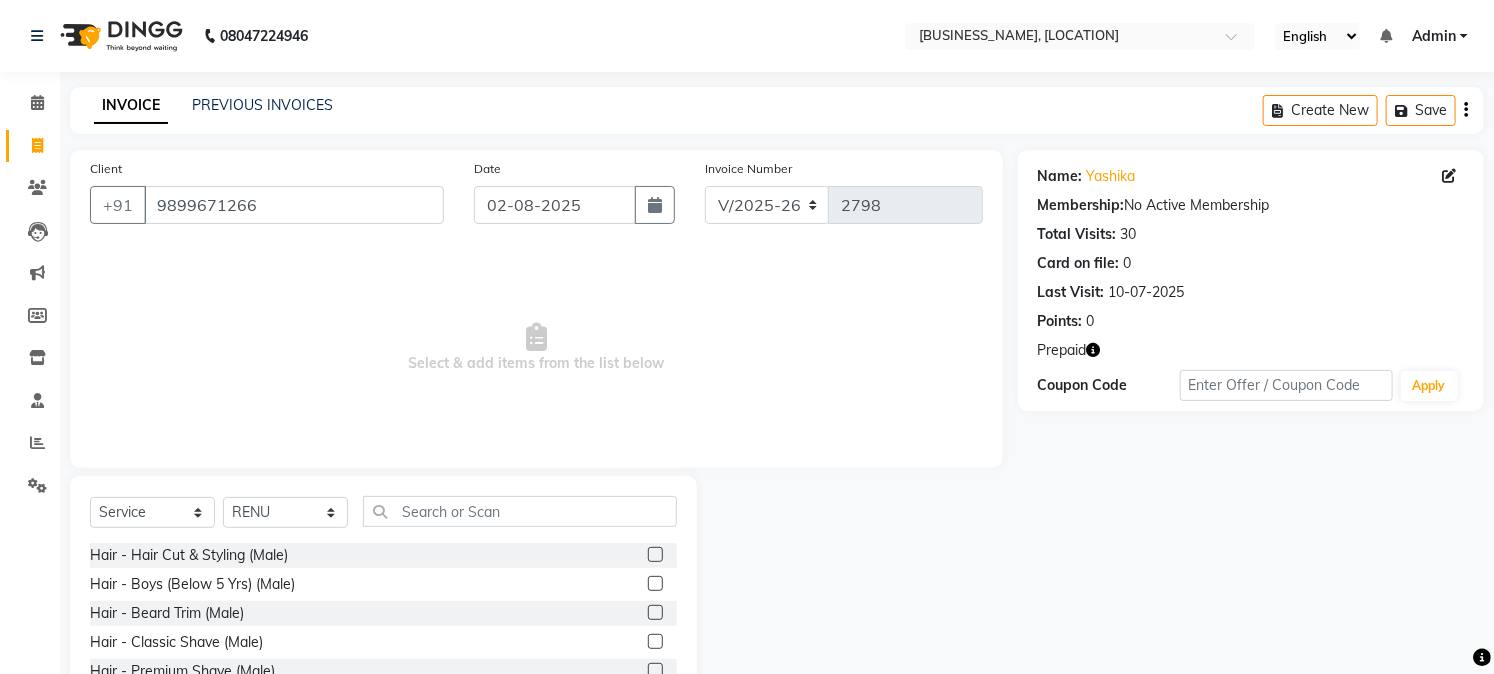 click on "Select  Service  Product  Membership  Package Voucher Prepaid Gift Card  Select Stylist Akash Anu Arun Gaurav  GULFAM jeeshan MANISH NADEEM ALI Nitin Sajwan Raja  Ranjeet RENU RIDHIMA BHATIA Rohit SAGAR Shakel SOHEIL Sonam SUNIL USHA Hair - Hair Cut & Styling  (Male)  Hair - Boys (Below 5 Yrs) (Male)  Hair - Beard Trim (Male)  Hair - Classic Shave (Male)  Hair - Premium Shave (Male)  Hair - Shave + Express Cleanup (Male)  Hair - Beard Spa (Male)  Hair - Hair Cut (Female)  Hair - Head Massage (Male)  Hair - Split Ends ( Male)  Hair - Fringes / Flicks (Female)  Hair-  Trimming  Hair- blow dry (Straight\Curls)  Hair Pressing- Ironing  Hair- Outcurls\Wringles\Updo  Hair - Loreal Headwash  Hair - GK Headwash  Hair - Head Massage (Female)  Hair- Spa Metal DX Treatment  Advance  OTHERS  Hair Extensions  HEAD WASH PACKAGE (10+5)  Mythic hair spa package (3+1)  Texture Service - Keratin (Male)  Texture Service - Perming (Male)  Texture Service - Straight Therapy (Male)  Texture Service - Extra Length (Male)  CHUNKS" 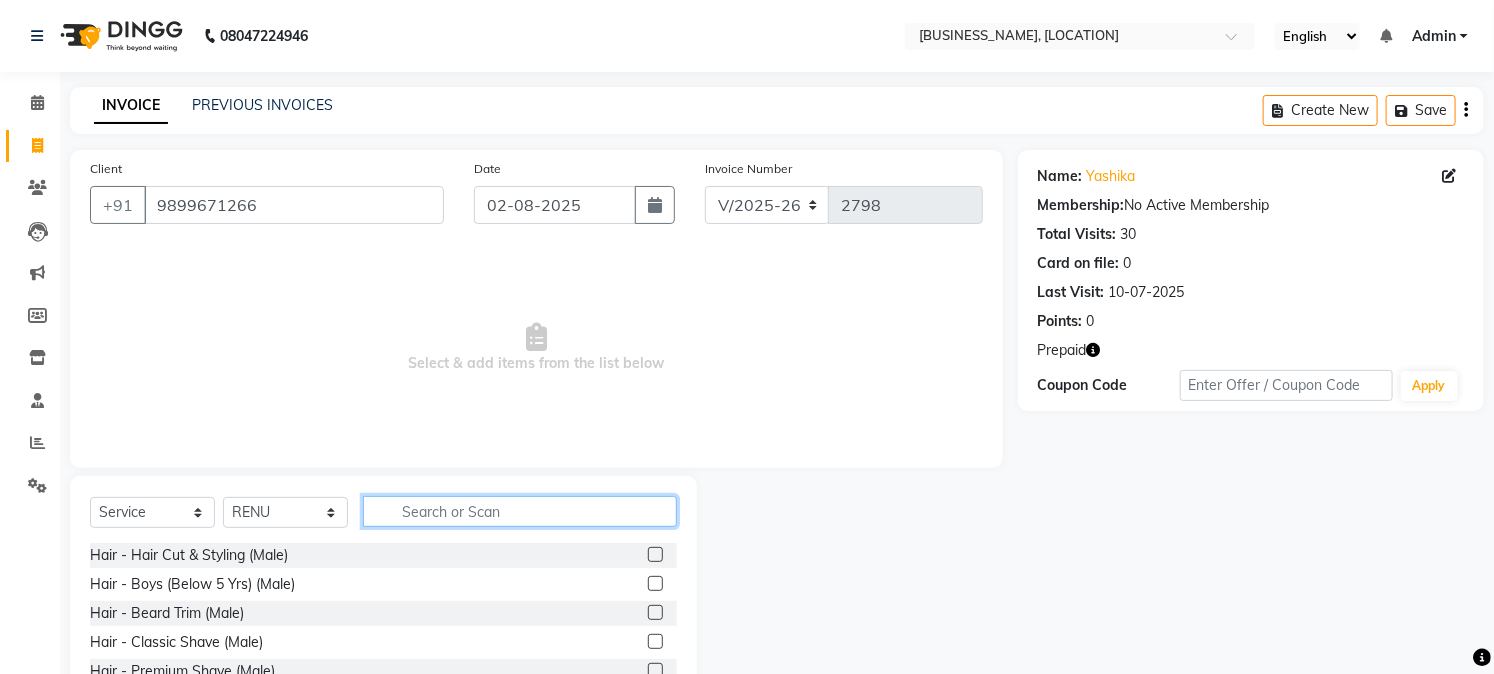 click 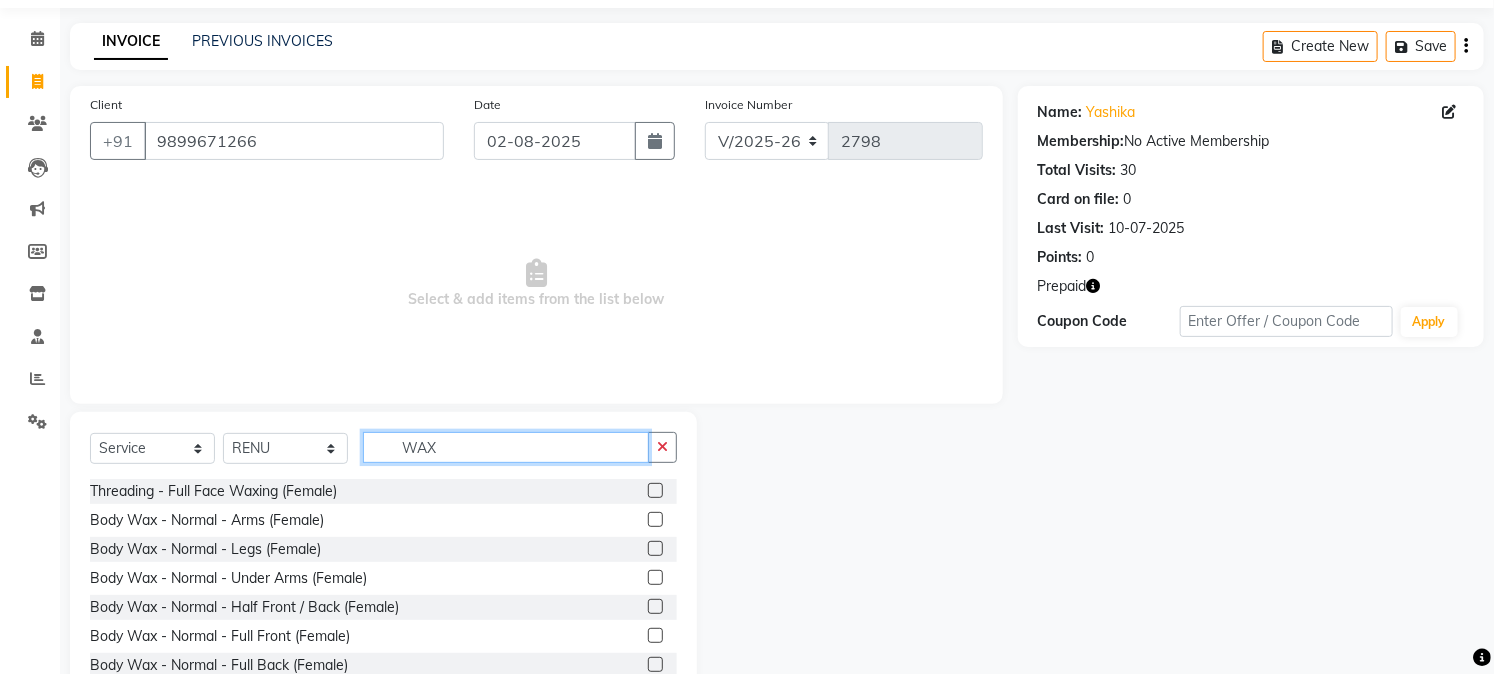 scroll, scrollTop: 126, scrollLeft: 0, axis: vertical 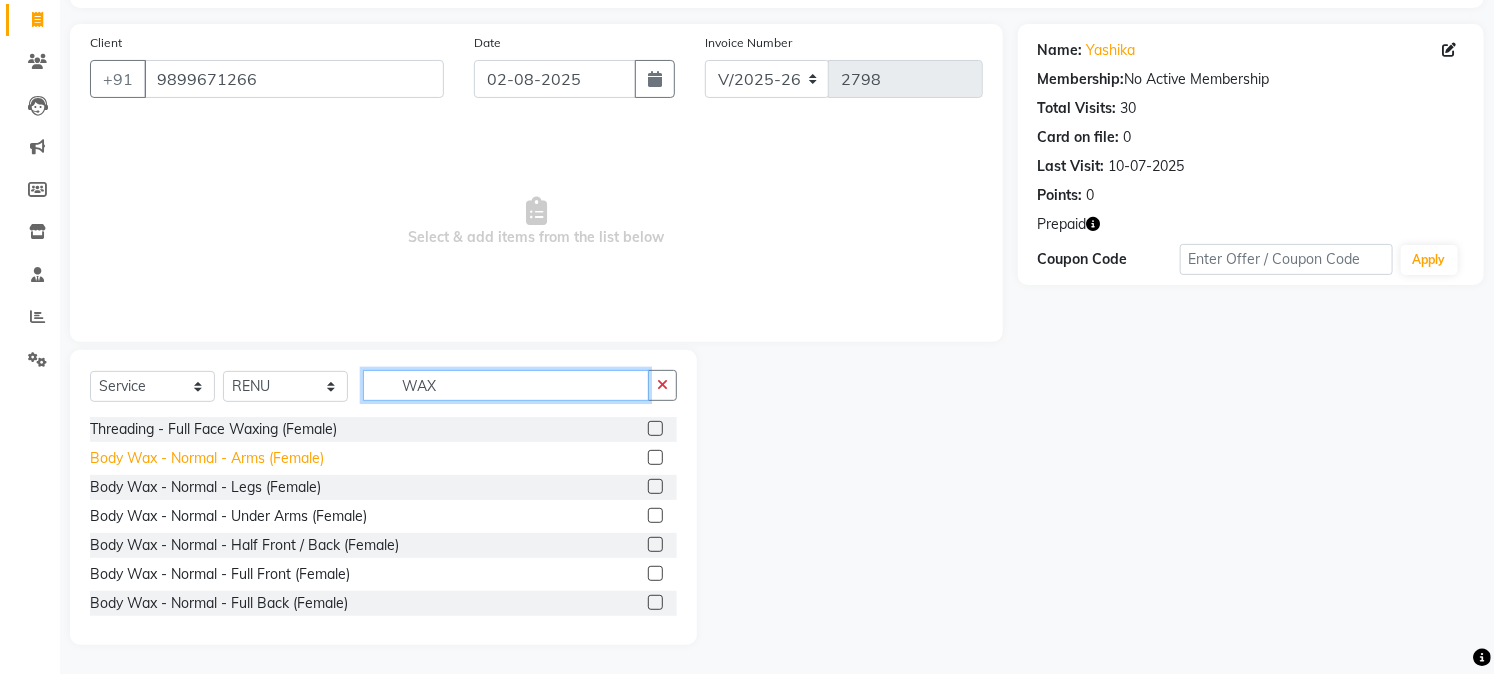 type on "WAX" 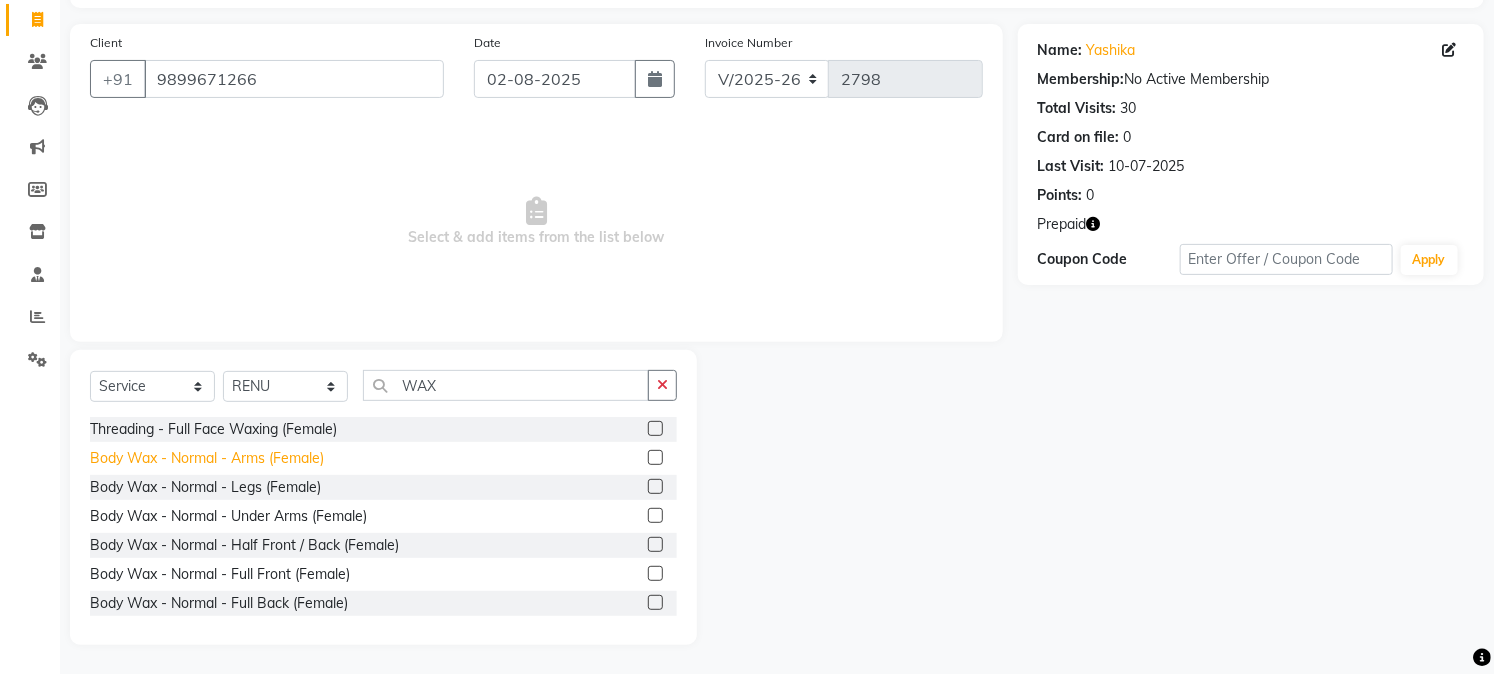 click on "Body Wax - Normal - Arms (Female)" 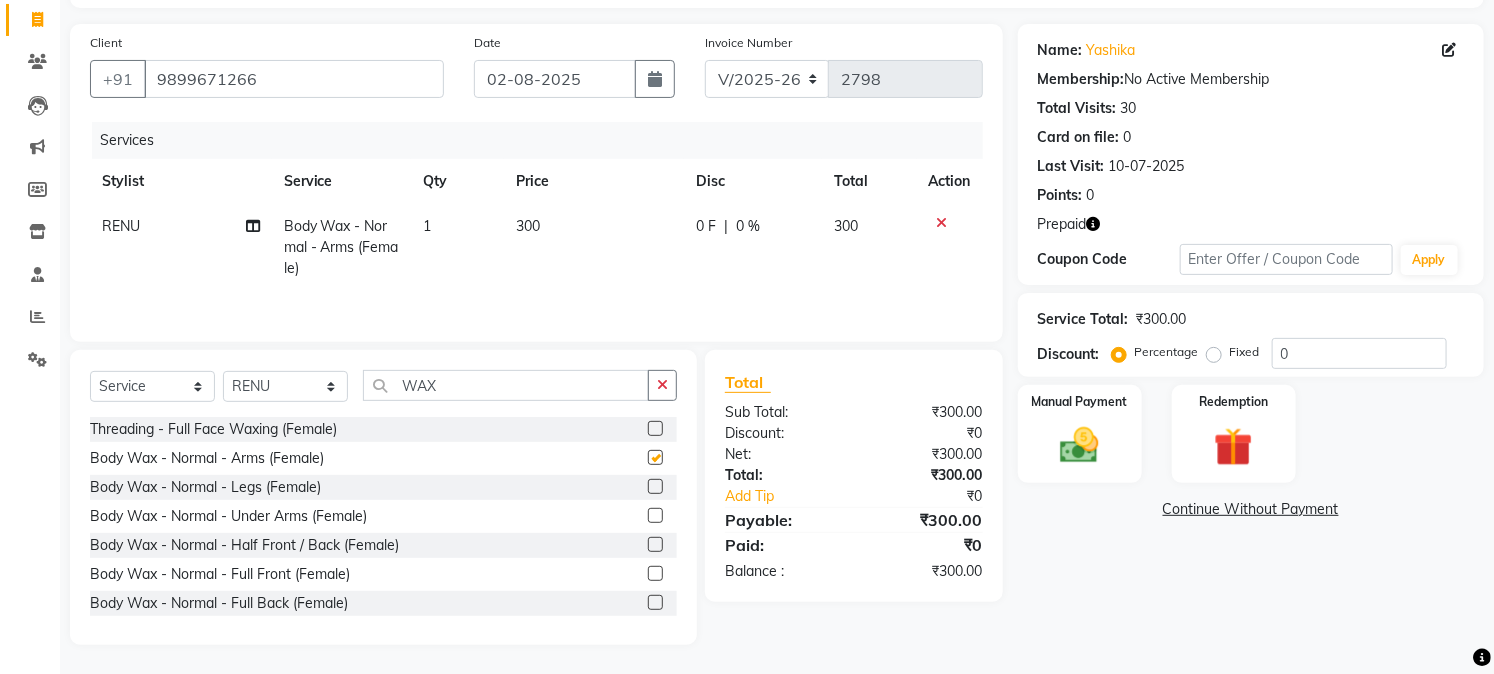 checkbox on "false" 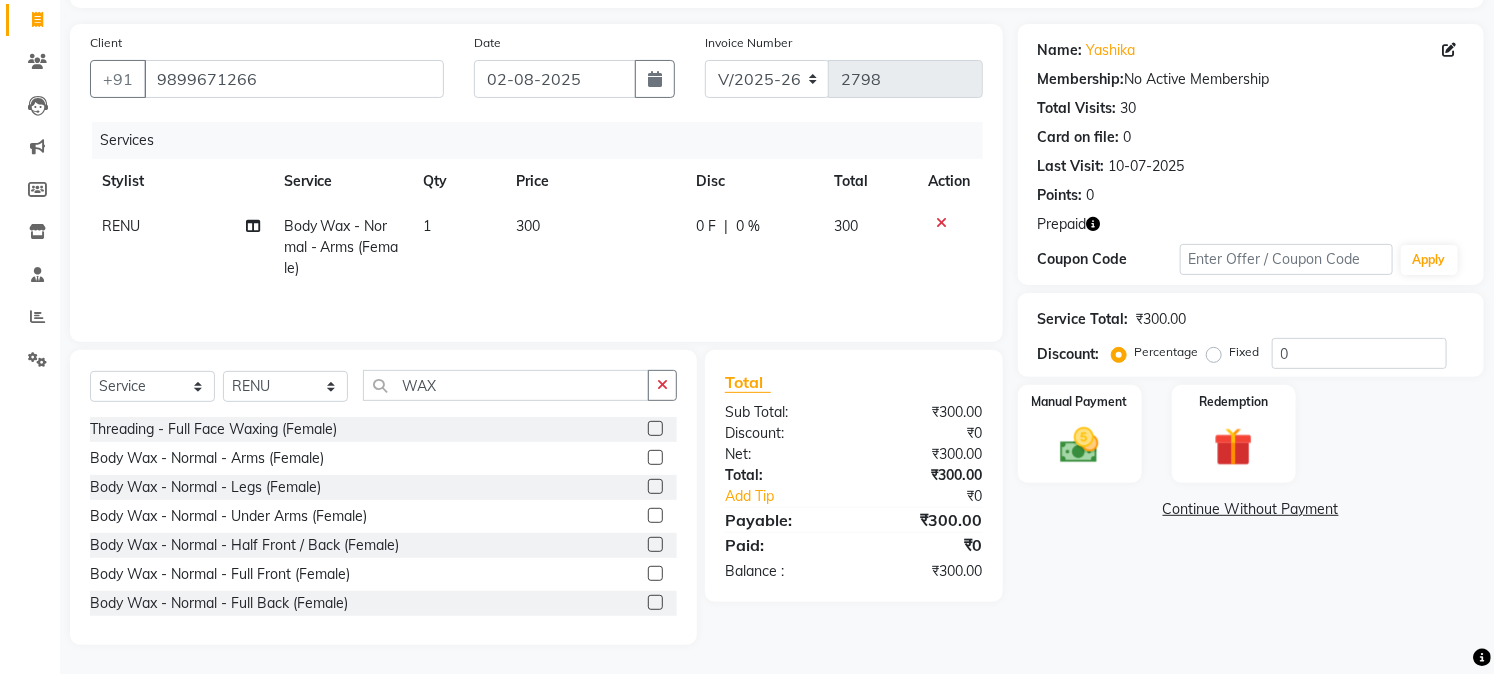 click on "300" 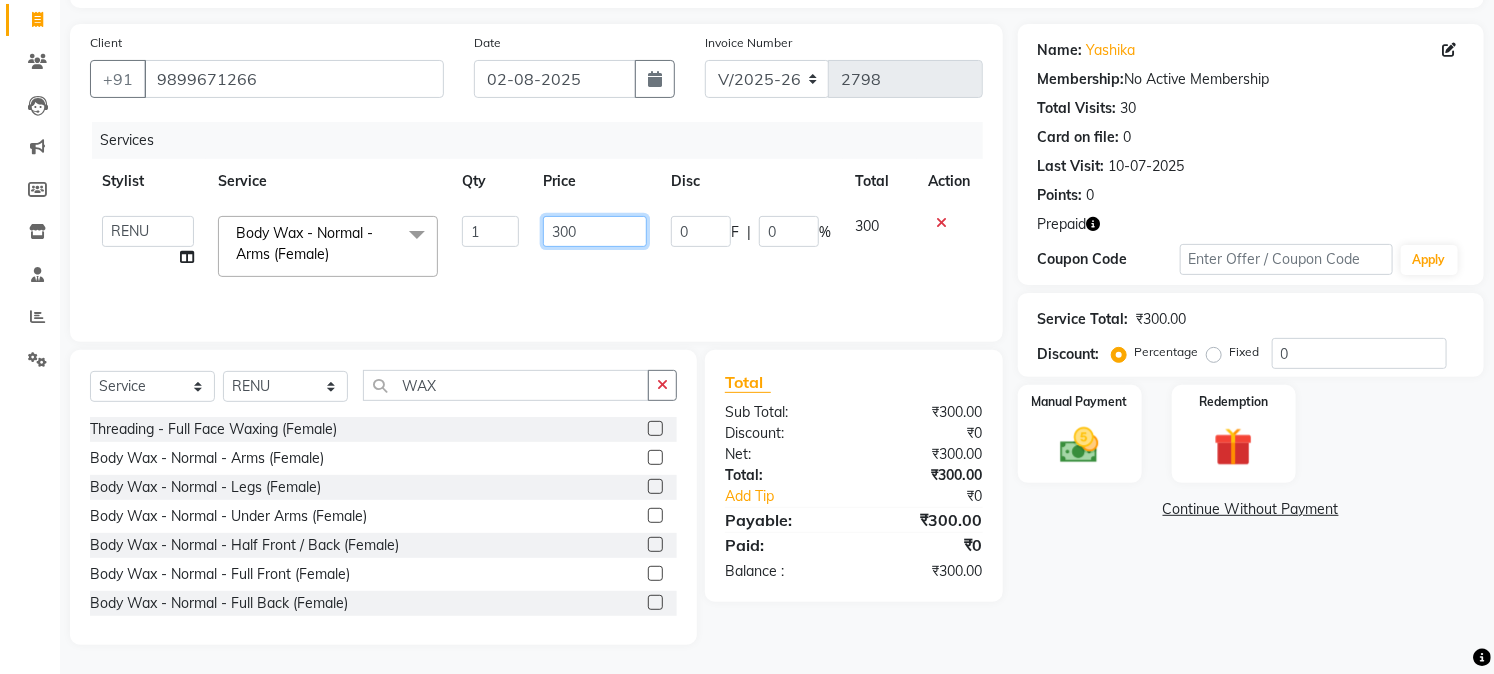 click on "300" 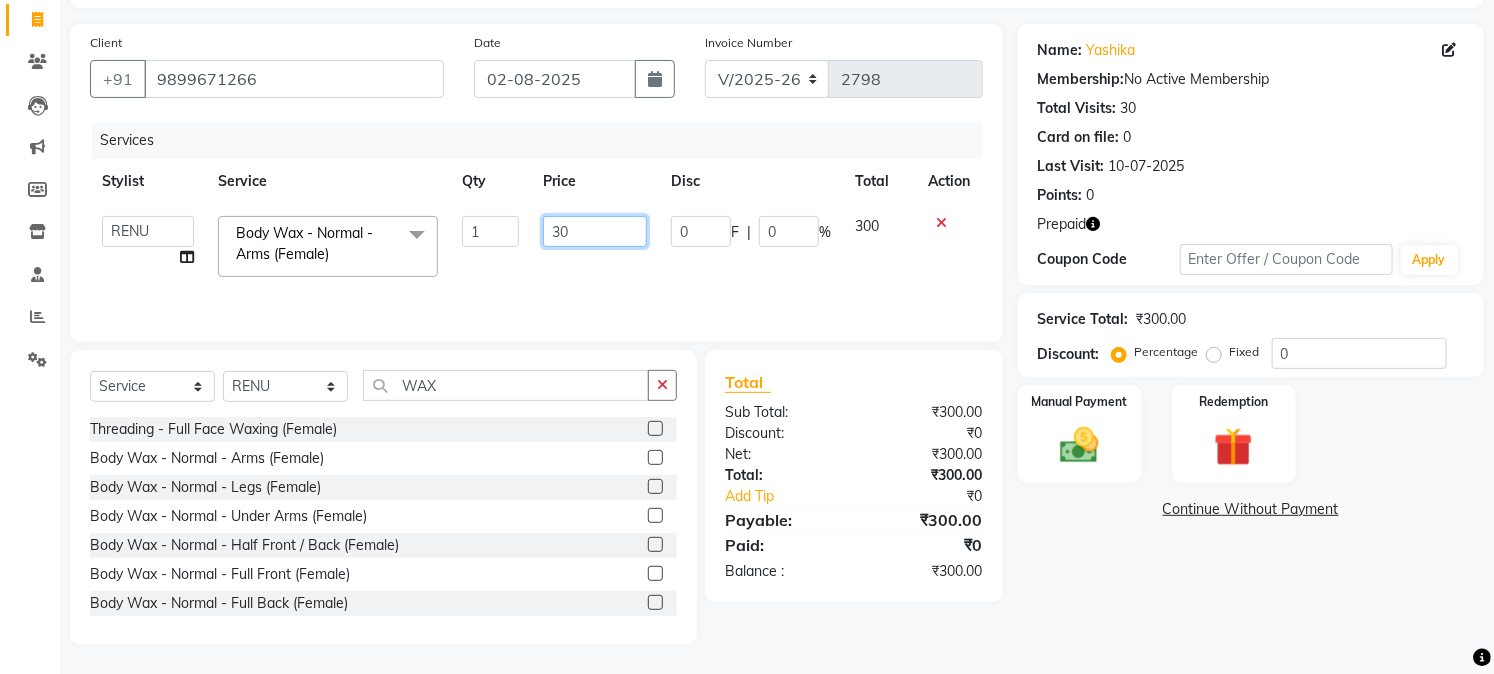 type on "350" 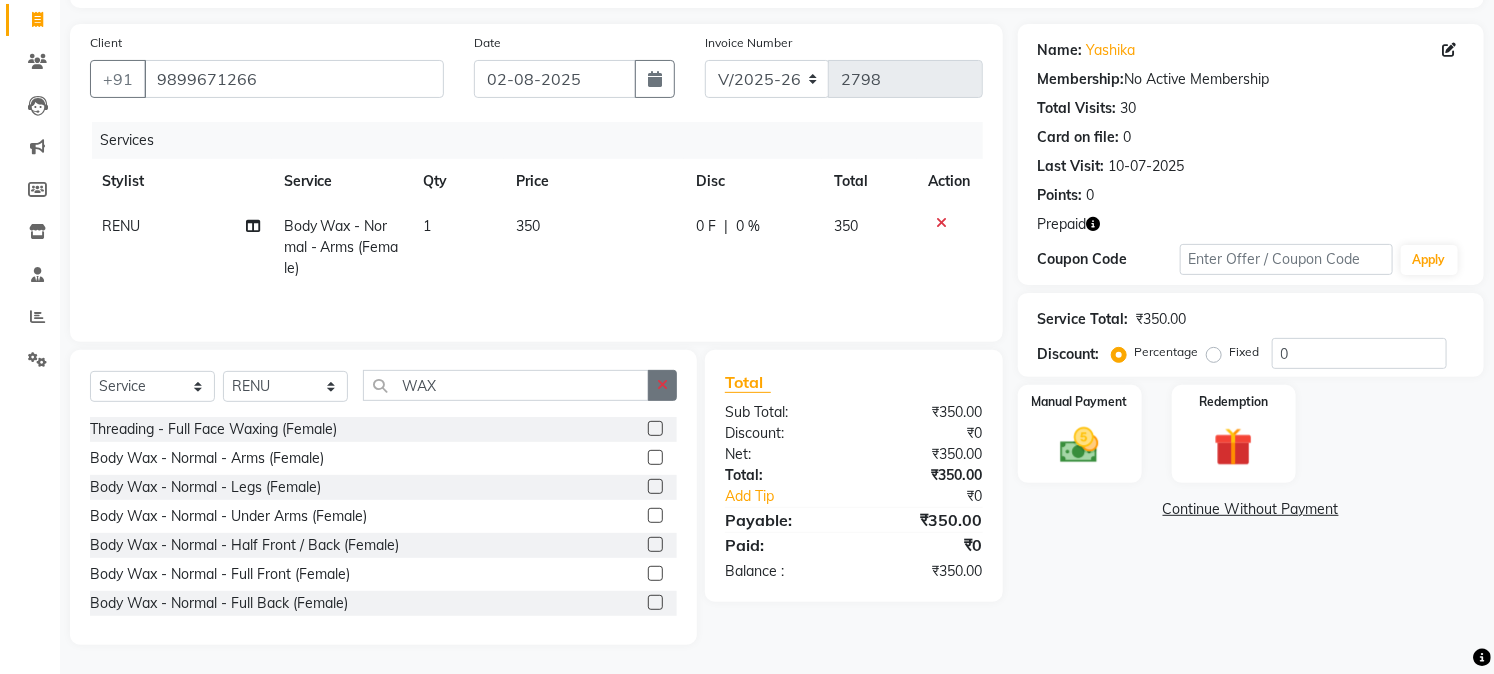 click 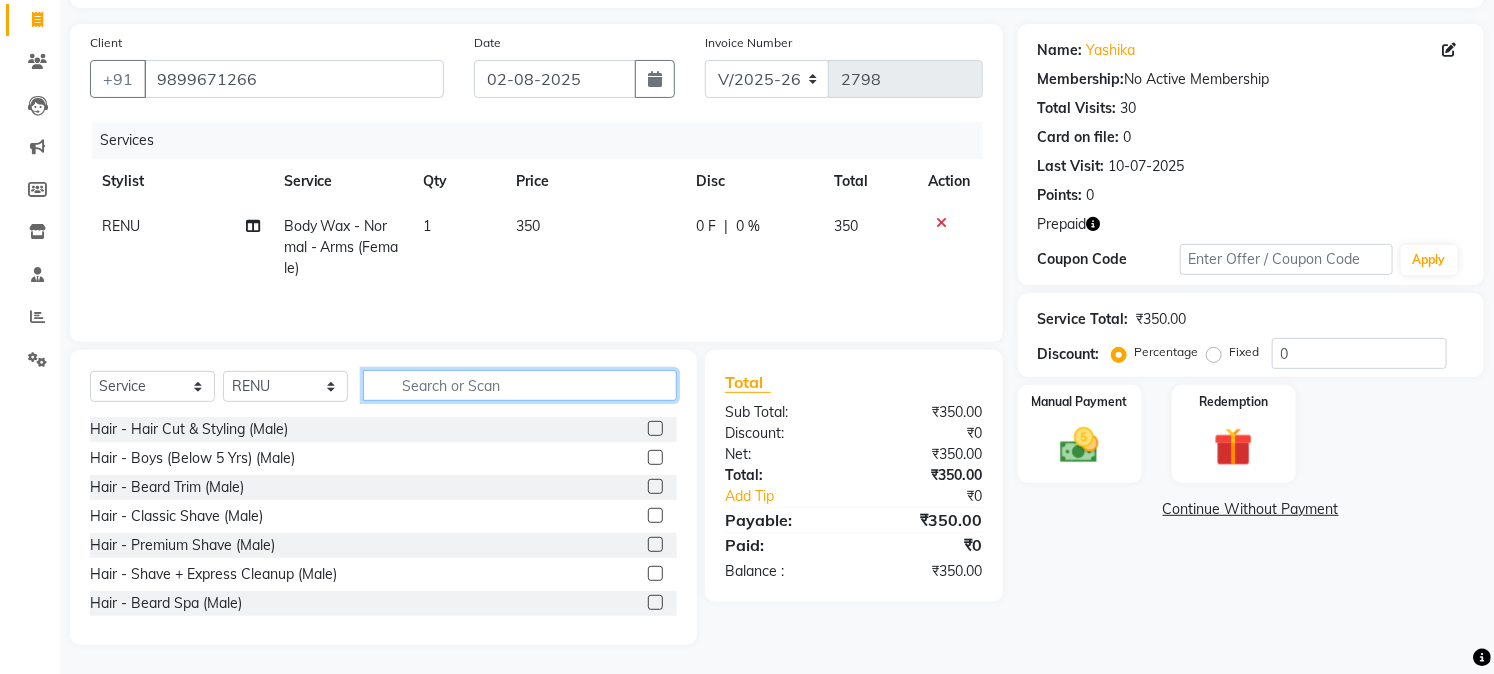 click 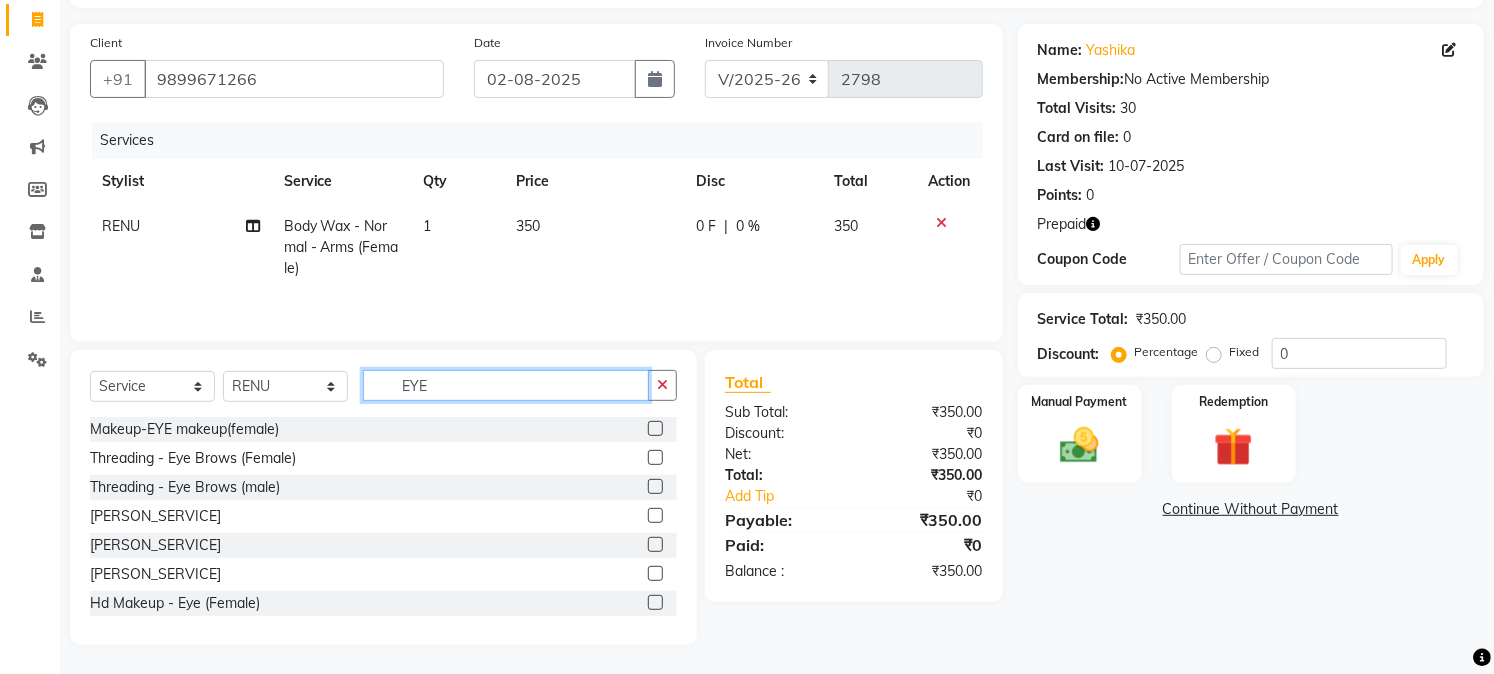 scroll, scrollTop: 102, scrollLeft: 0, axis: vertical 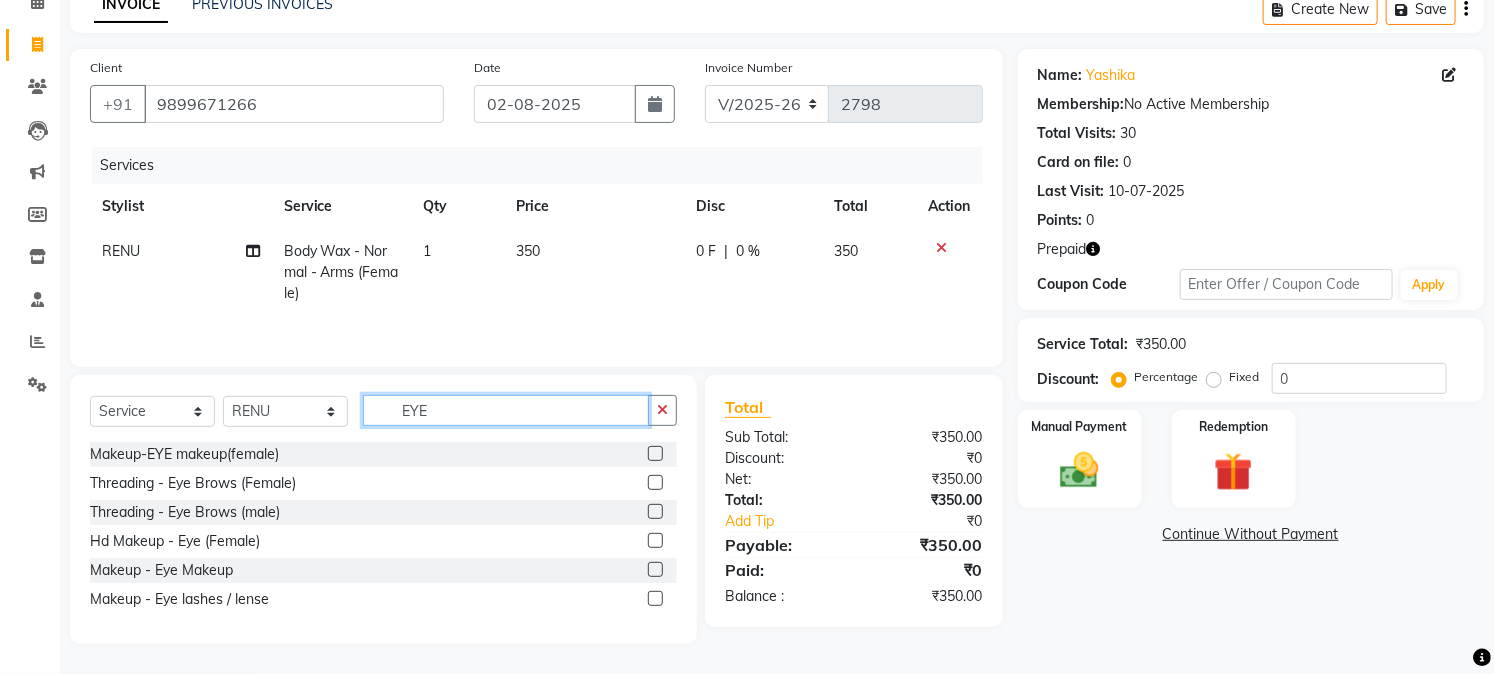 type on "EYE" 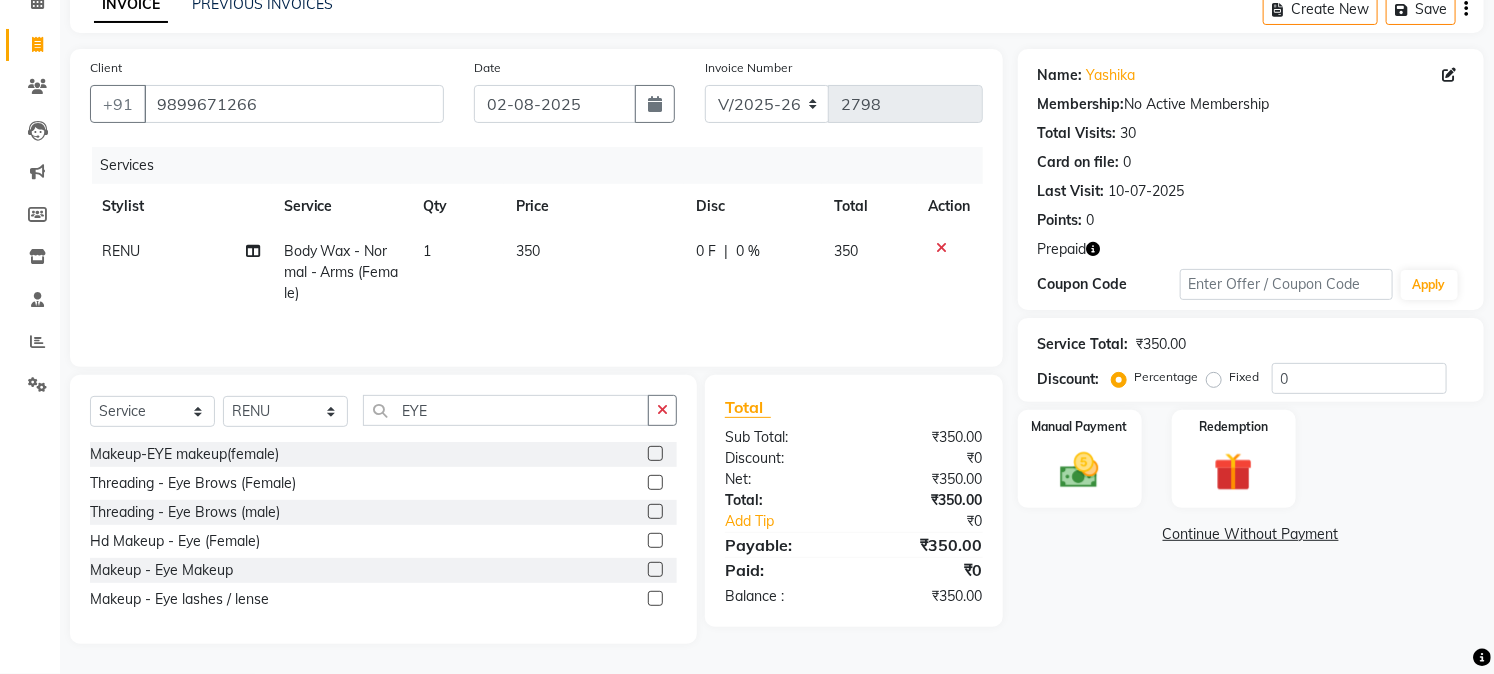 click 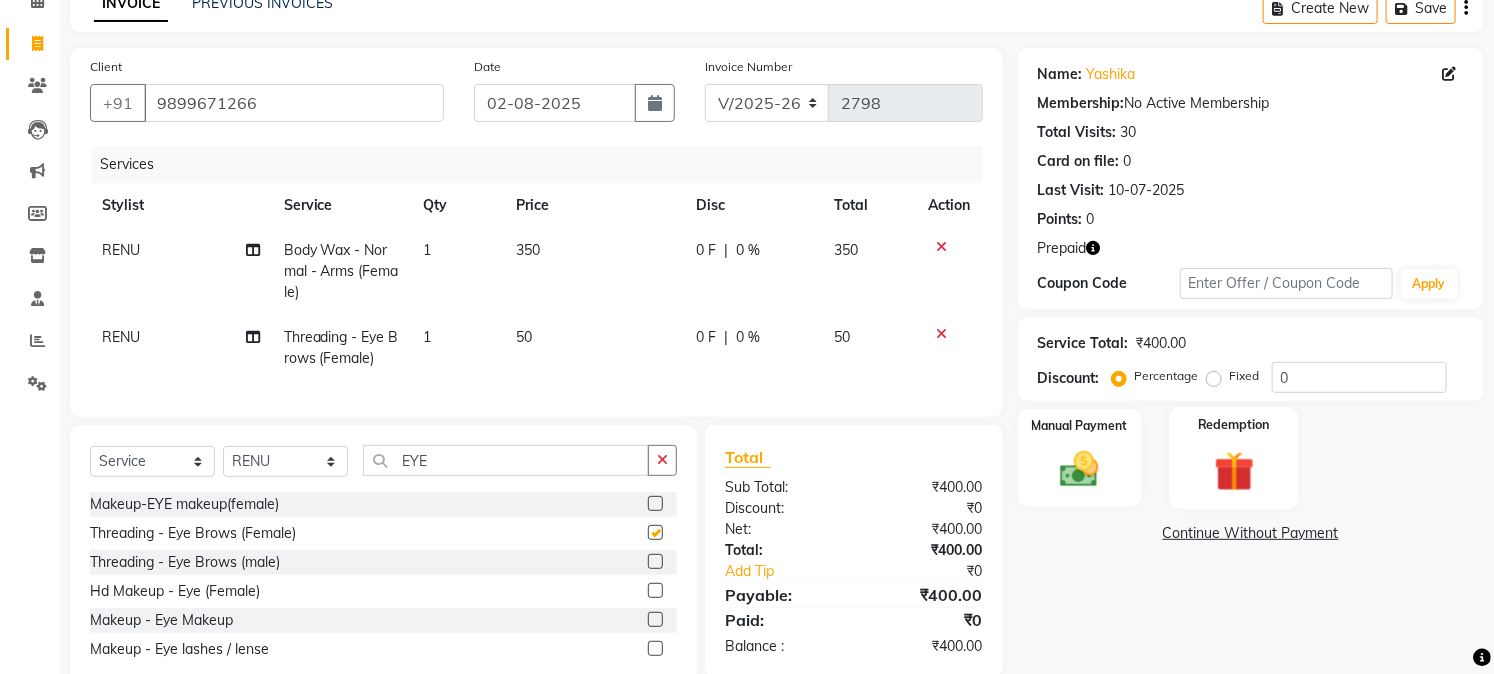 checkbox on "false" 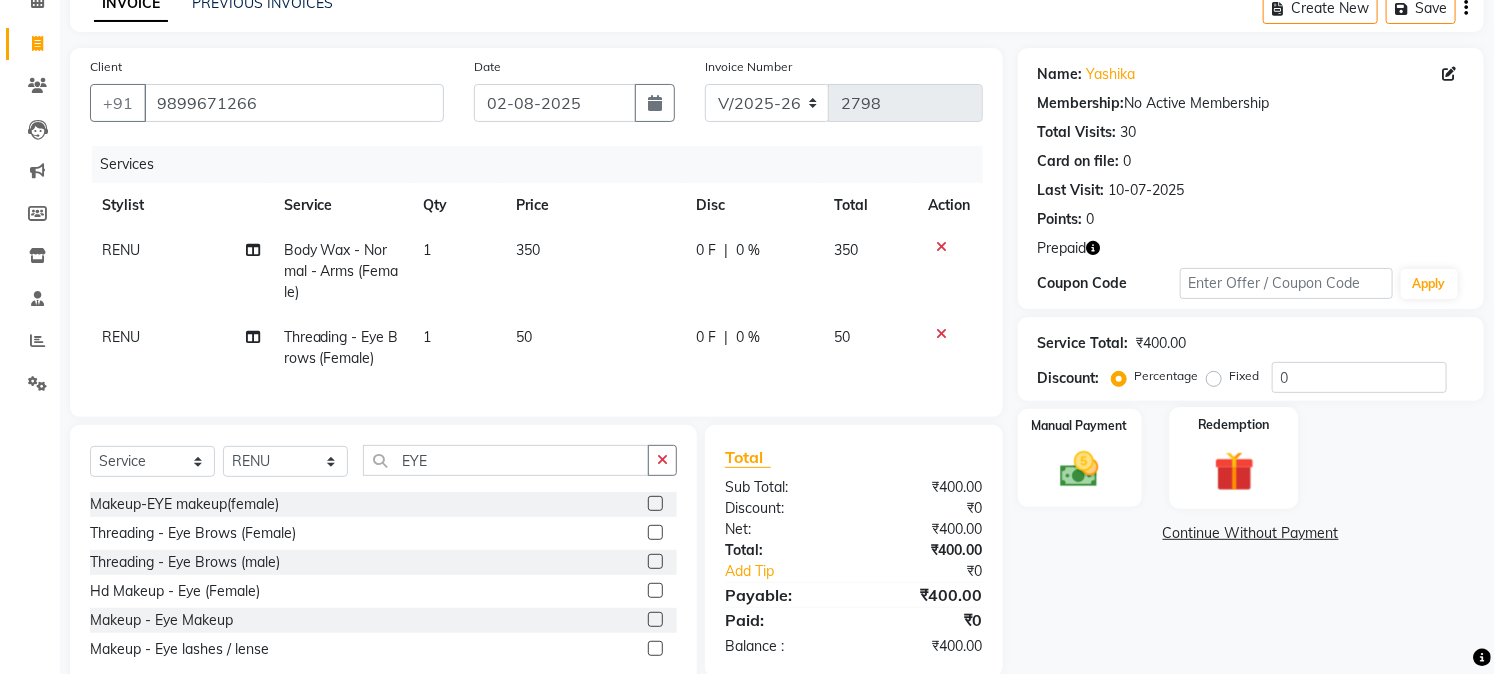click 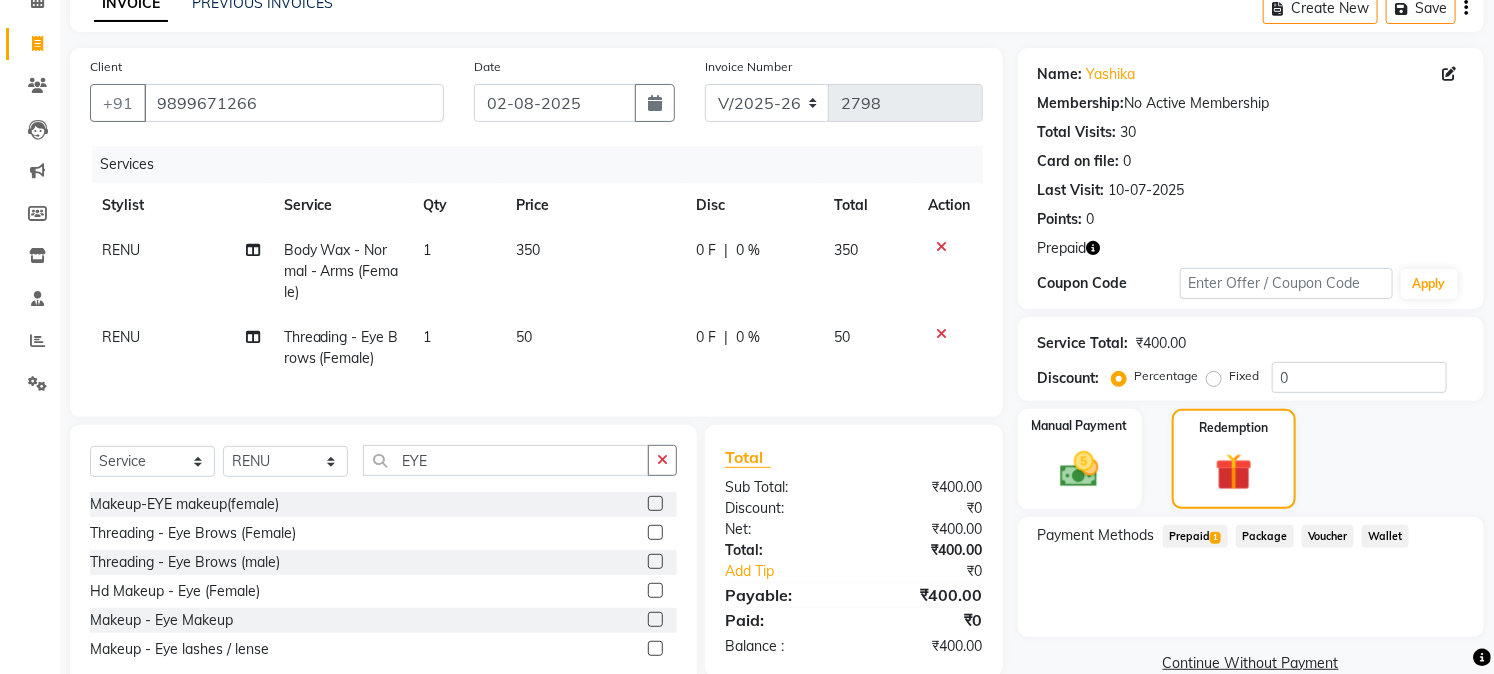 click on "Prepaid  1" 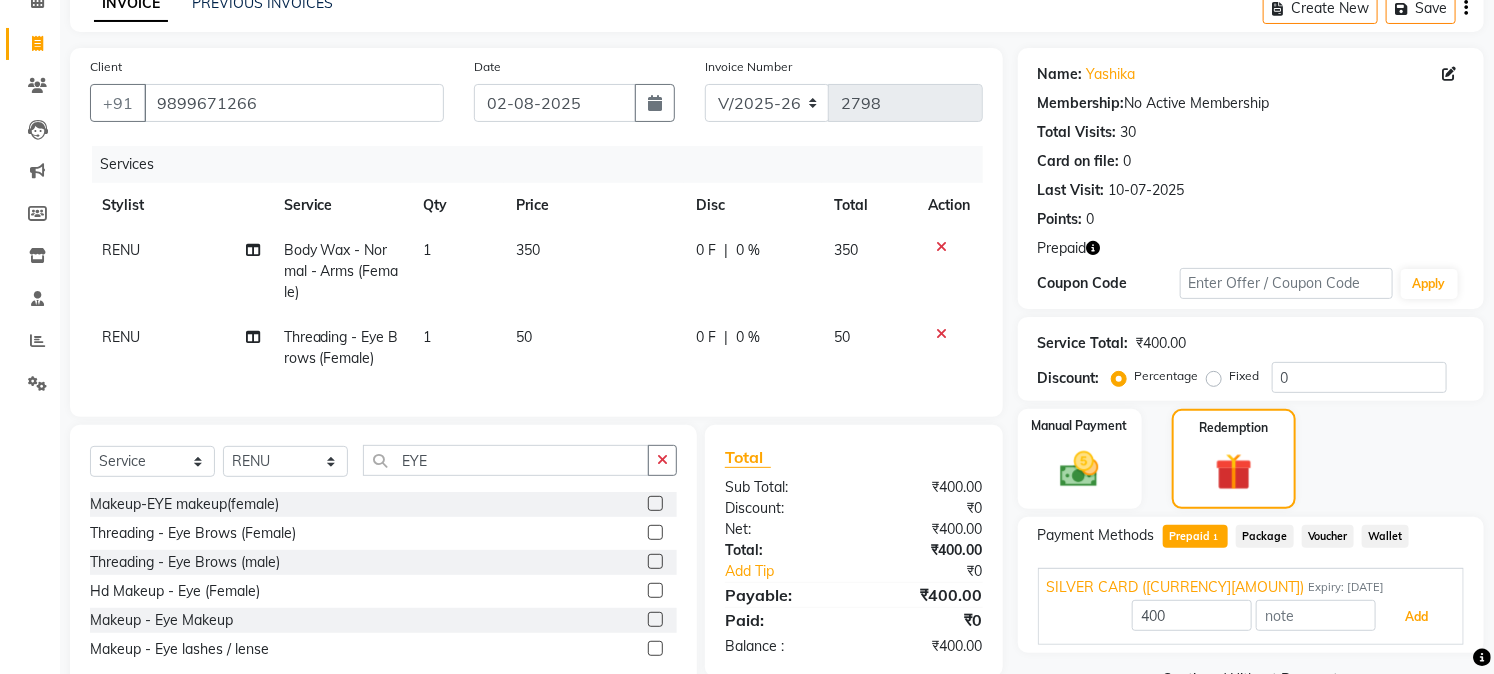 click on "Add" at bounding box center (1416, 617) 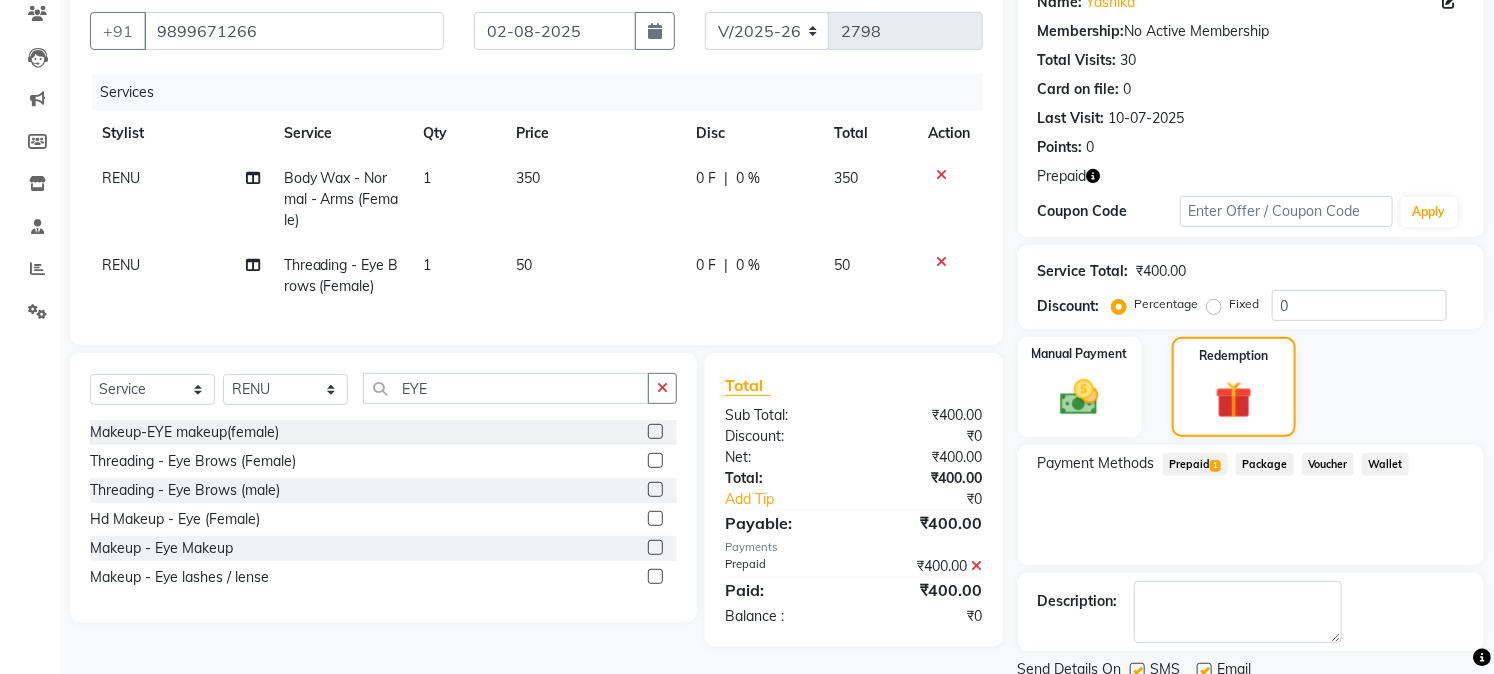 scroll, scrollTop: 247, scrollLeft: 0, axis: vertical 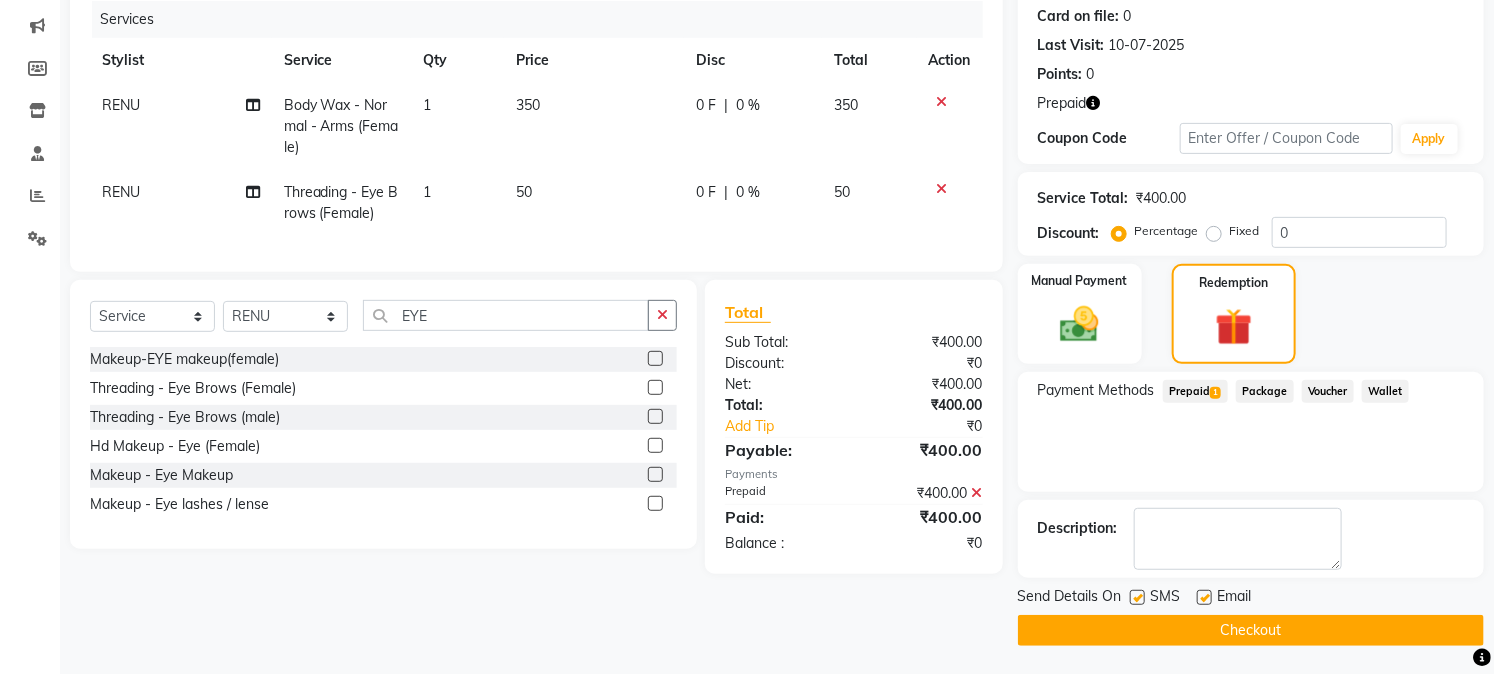 click on "INVOICE PREVIOUS INVOICES Create New   Save  Client +91 9899671266 Date 02-08-2025 Invoice Number V/2025 V/2025-26 2798 Services Stylist Service Qty Price Disc Total Action RENU Body Wax - Normal - Arms (Female) 1 350 0 F | 0 % 350 RENU Threading - Eye Brows (Female) 1 50 0 F | 0 % 50 Select  Service  Product  Membership  Package Voucher Prepaid Gift Card  Select Stylist Akash Anu Arun Gaurav  GULFAM jeeshan MANISH NADEEM ALI Nitin Sajwan Raja  Ranjeet RENU RIDHIMA BHATIA Rohit SAGAR Shakel SOHEIL Sonam SUNIL USHA EYE Makeup-EYE makeup(female)  Threading - Eye Brows (Female)  Threading - Eye Brows (male)  Hd Makeup - Eye (Female)  Makeup - Eye Makeup  Makeup - Eye lashes / lense  Total Sub Total: ₹400.00 Discount: ₹0 Net: ₹400.00 Total: ₹400.00 Add Tip ₹0 Payable: ₹400.00 Payments Prepaid ₹400.00  Paid: ₹400.00 Balance   : ₹0 Name: Yashika  Membership:  No Active Membership  Total Visits:  30 Card on file:  0 Last Visit:   10-07-2025 Points:   0  Prepaid Coupon Code Apply Service Total: 0 1" 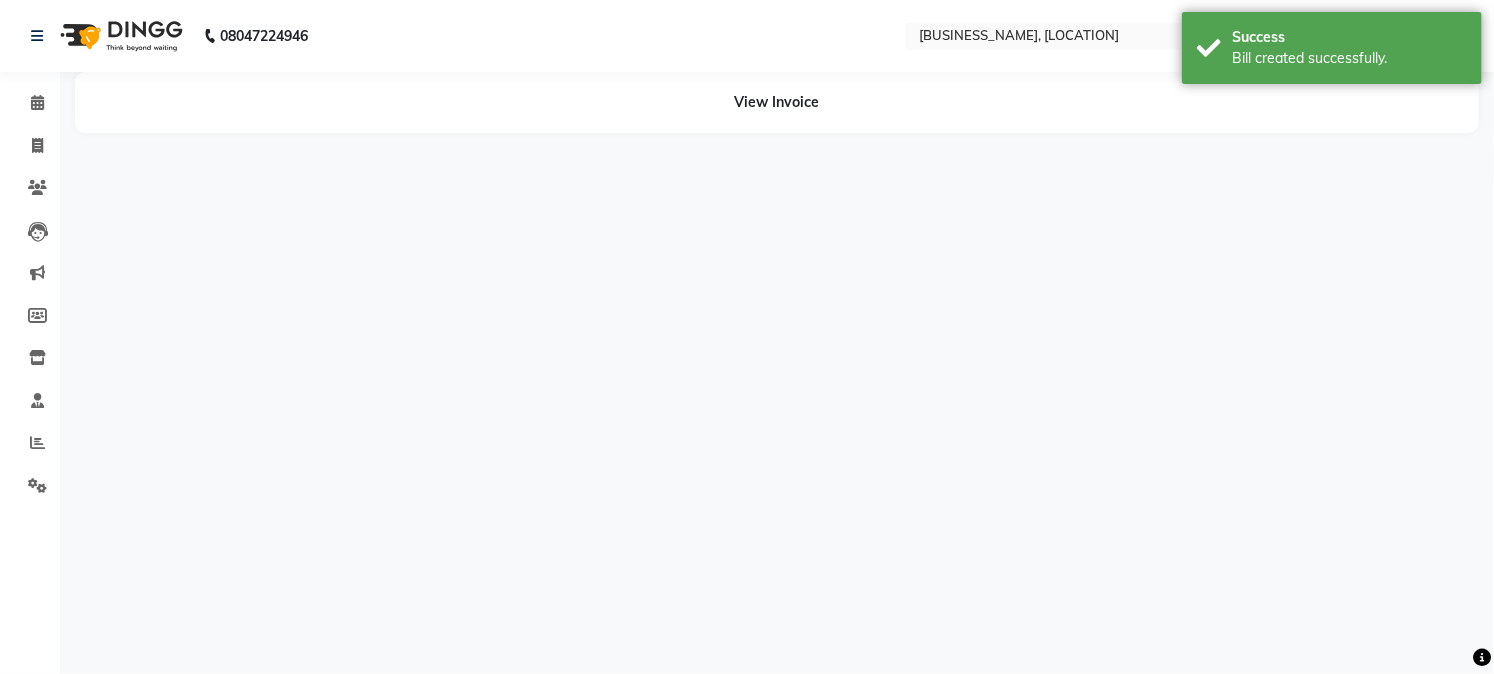 scroll, scrollTop: 0, scrollLeft: 0, axis: both 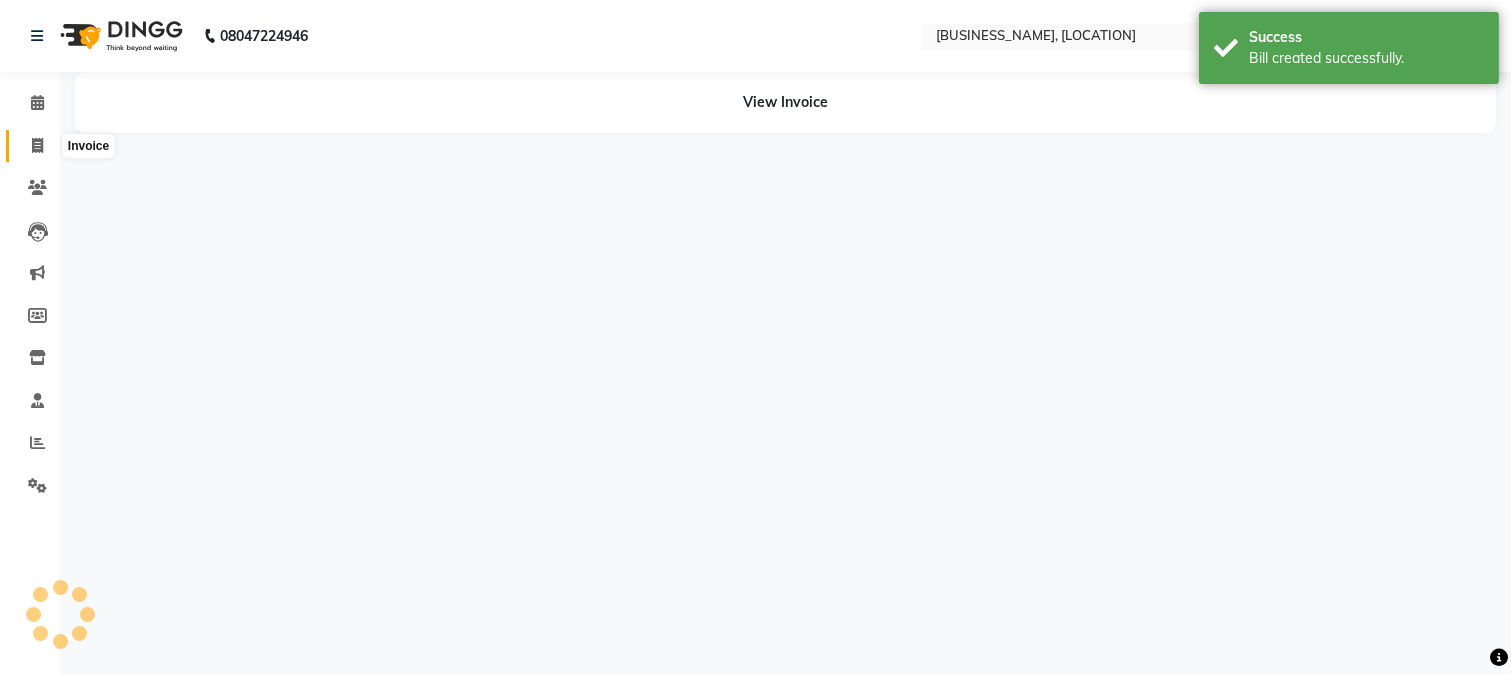 drag, startPoint x: 36, startPoint y: 144, endPoint x: 70, endPoint y: 142, distance: 34.058773 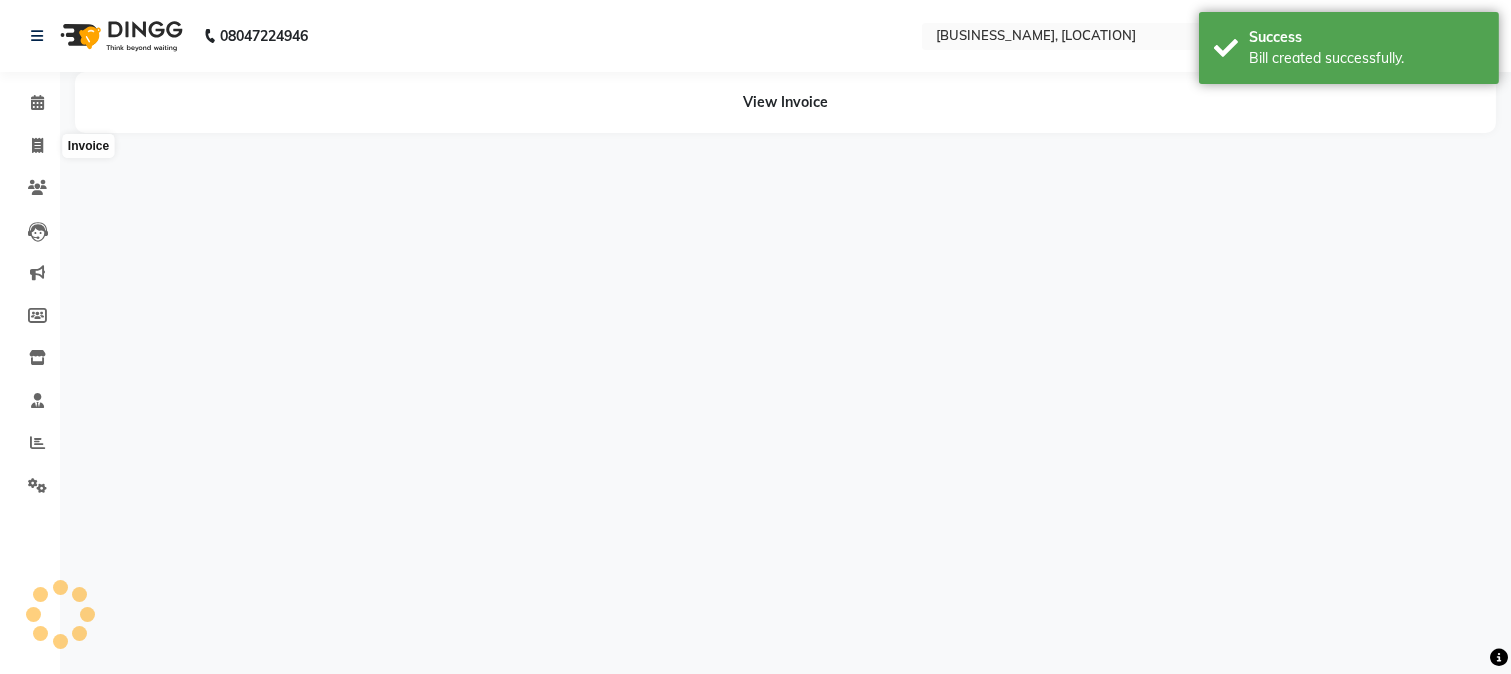 select on "service" 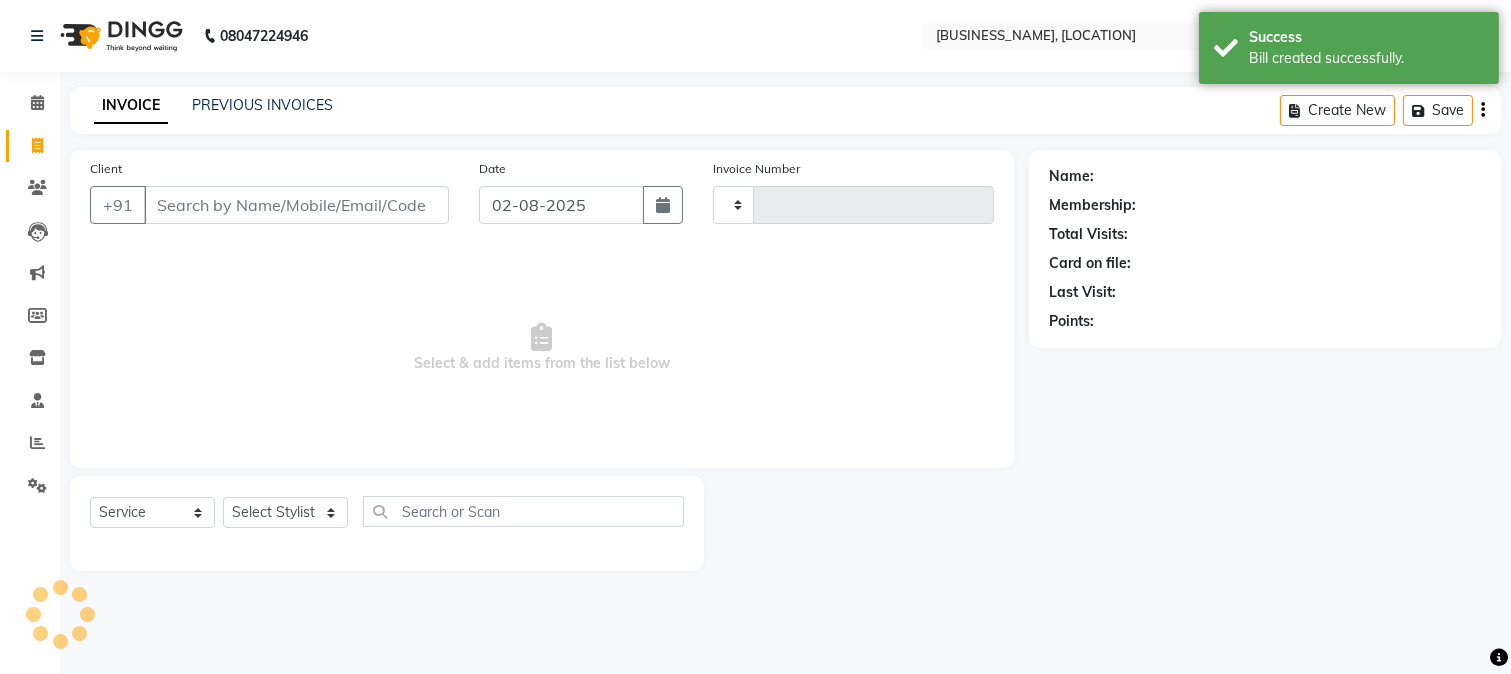 click on "Client" at bounding box center (296, 205) 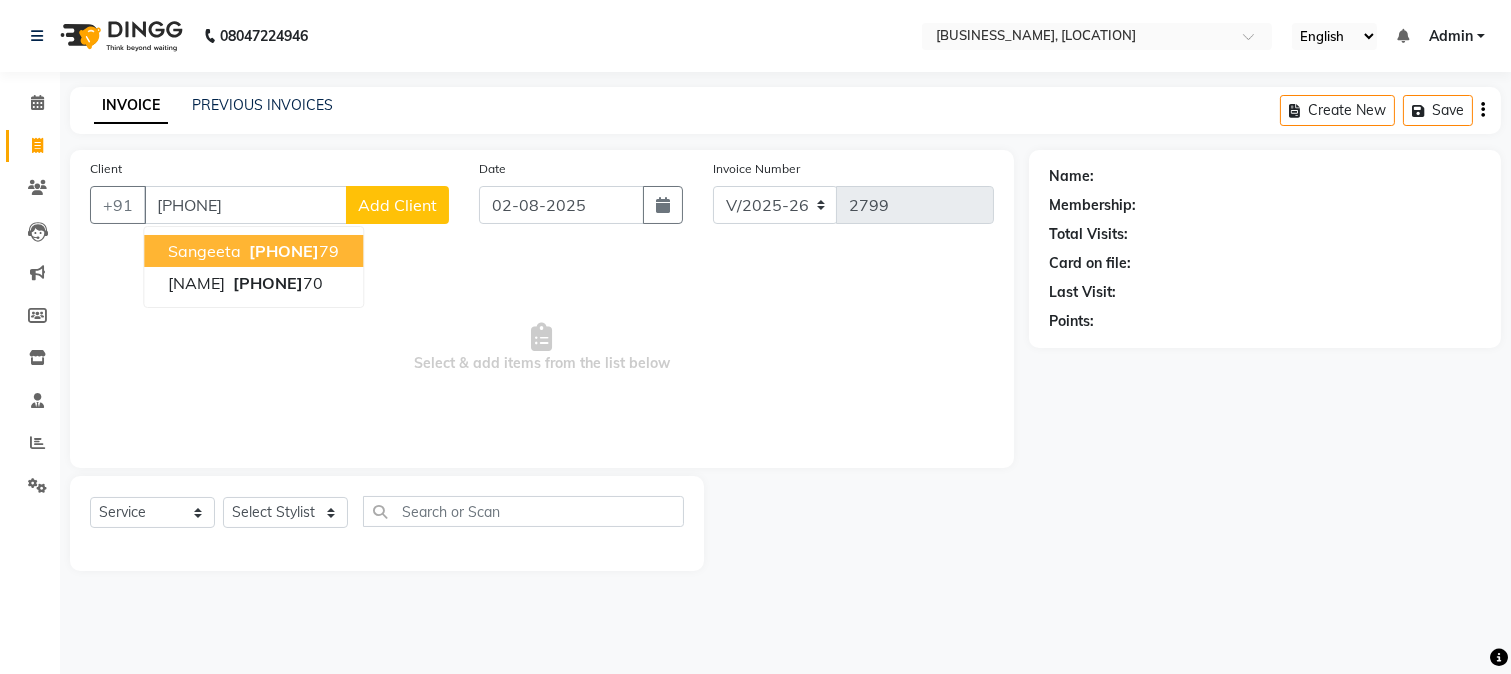 click on "98688421 79" at bounding box center (292, 251) 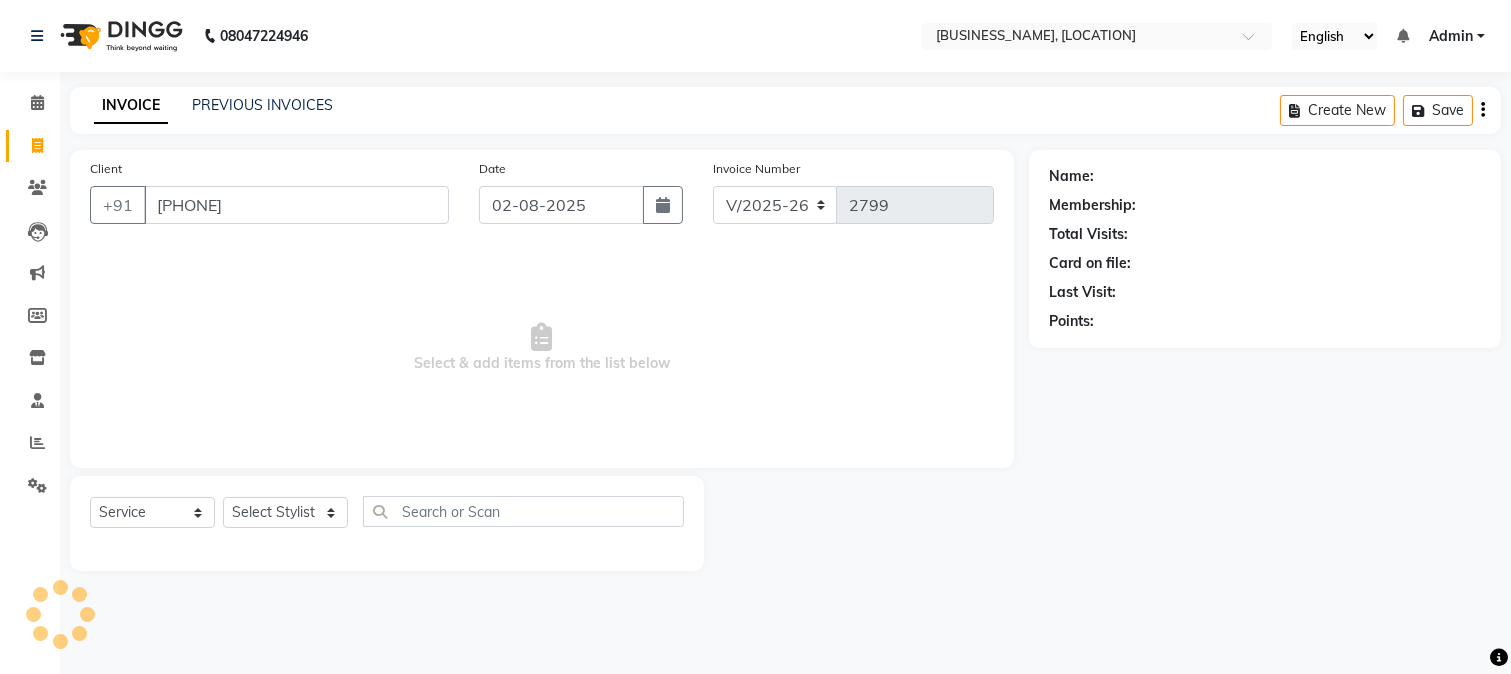 type on "[PHONE]" 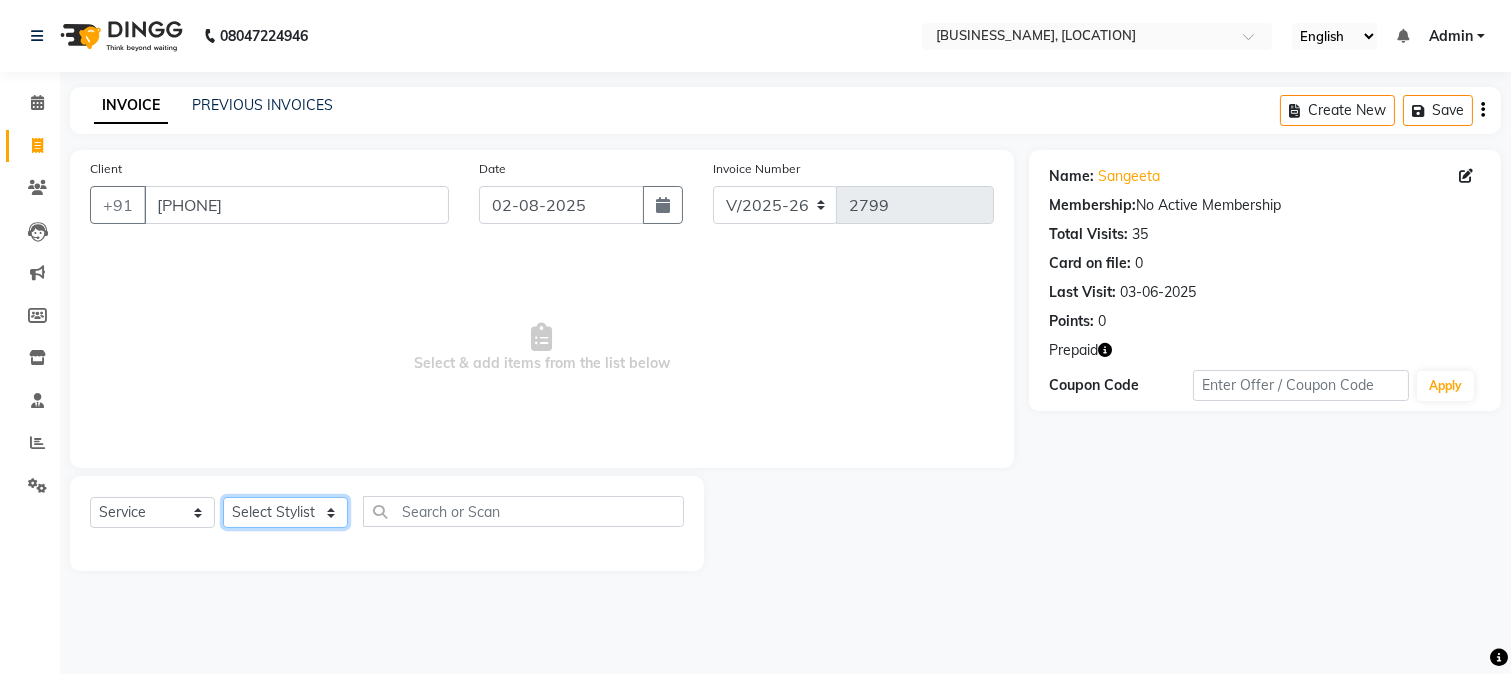 click on "Select Stylist [FIRST] [FIRST] [FIRST] [FIRST] [FIRST] [FIRST] [FIRST] [FIRST] [FIRST] [FIRST] [FIRST] [FIRST] [FIRST] [FIRST] [FIRST] [FIRST] [FIRST] [FIRST] [FIRST] [FIRST] [FIRST]" 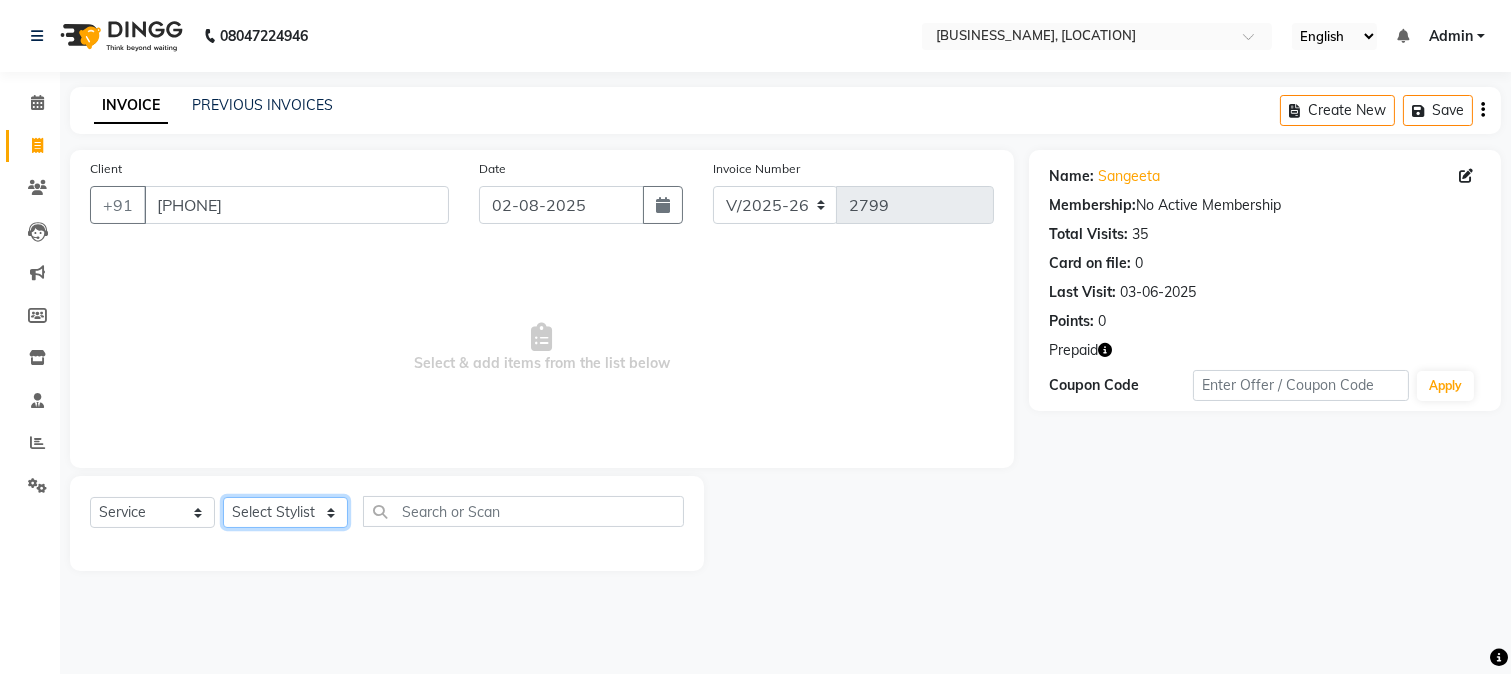 select on "13723" 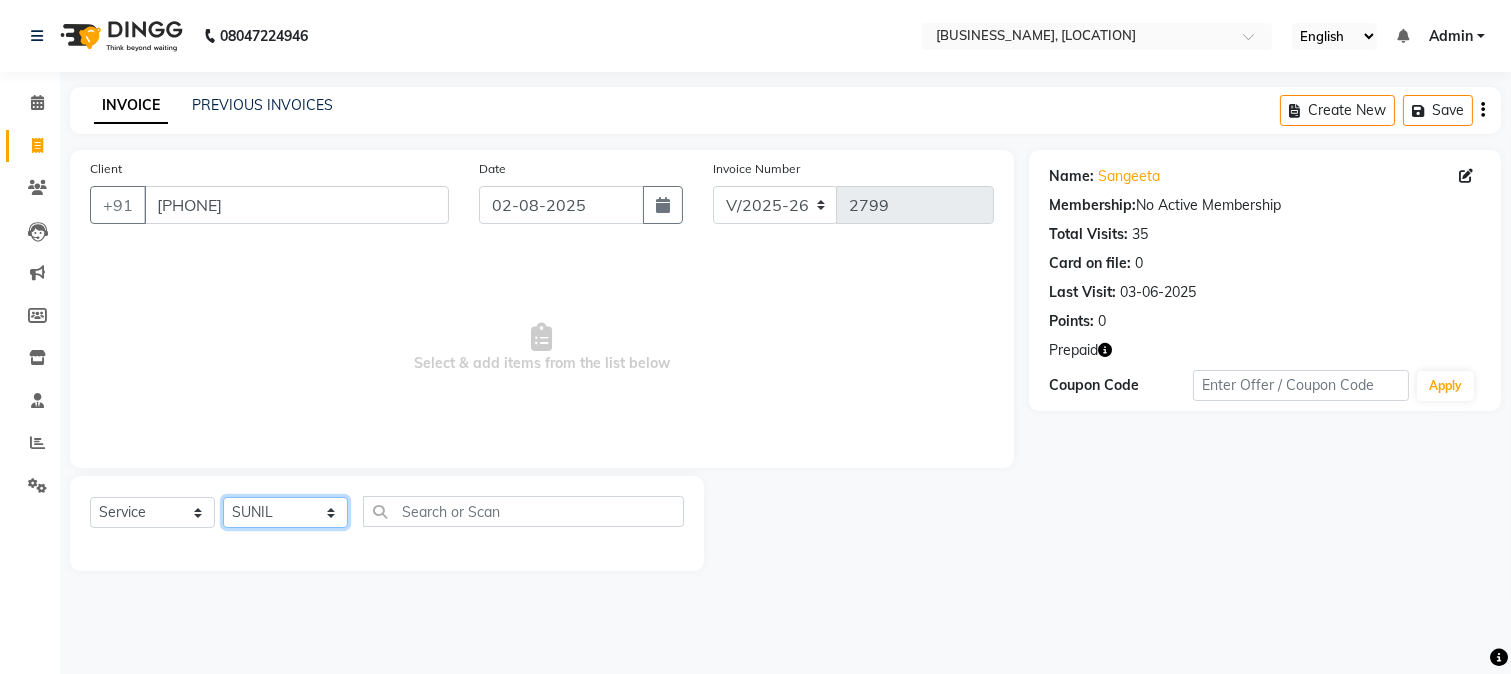 click on "Select Stylist [FIRST] [FIRST] [FIRST] [FIRST] [FIRST] [FIRST] [FIRST] [FIRST] [FIRST] [FIRST] [FIRST] [FIRST] [FIRST] [FIRST] [FIRST] [FIRST] [FIRST] [FIRST] [FIRST] [FIRST] [FIRST]" 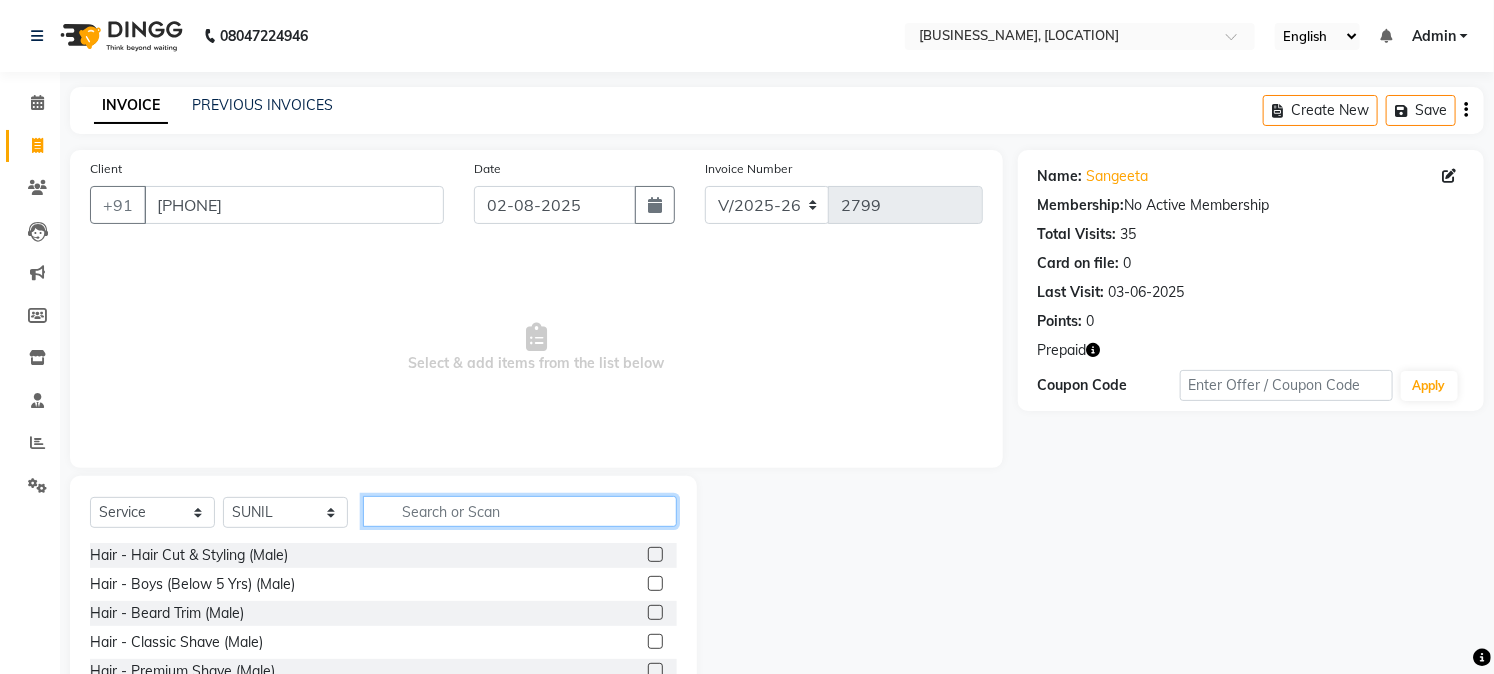 click 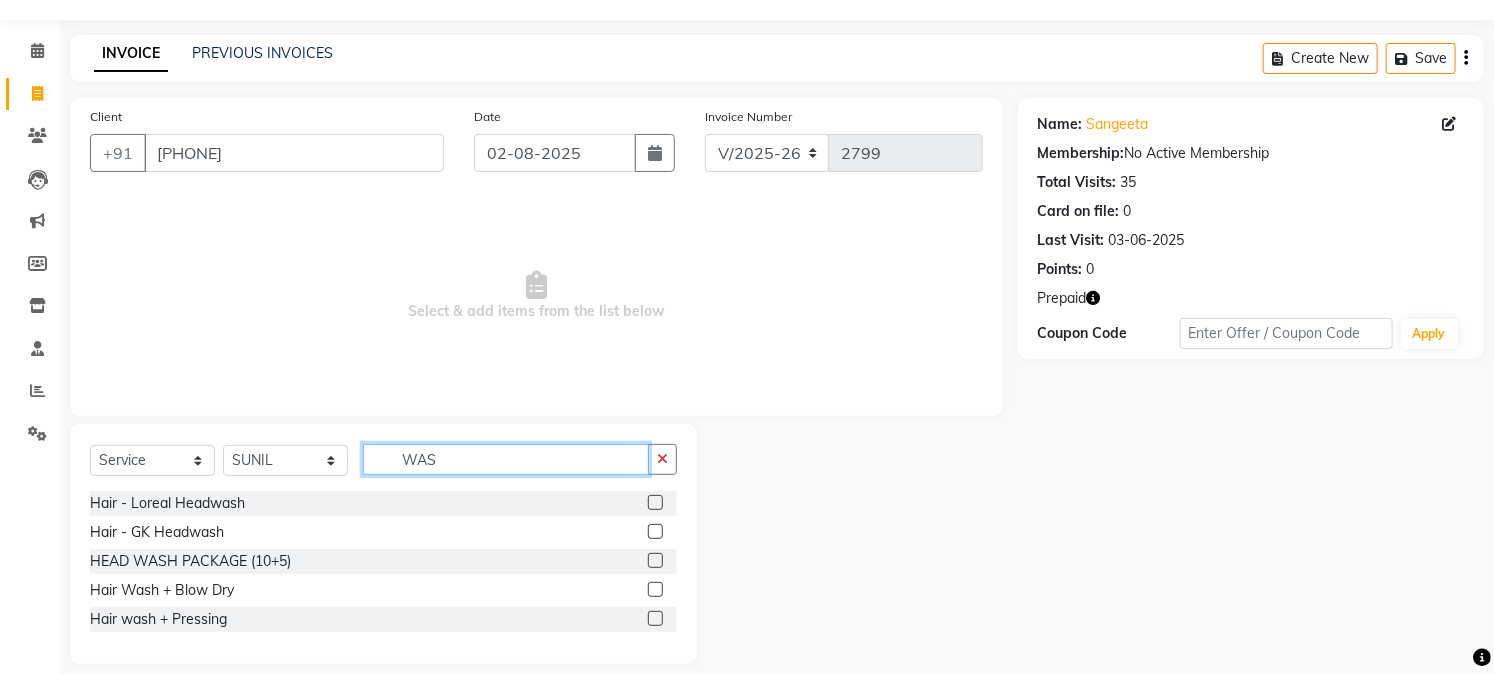scroll, scrollTop: 72, scrollLeft: 0, axis: vertical 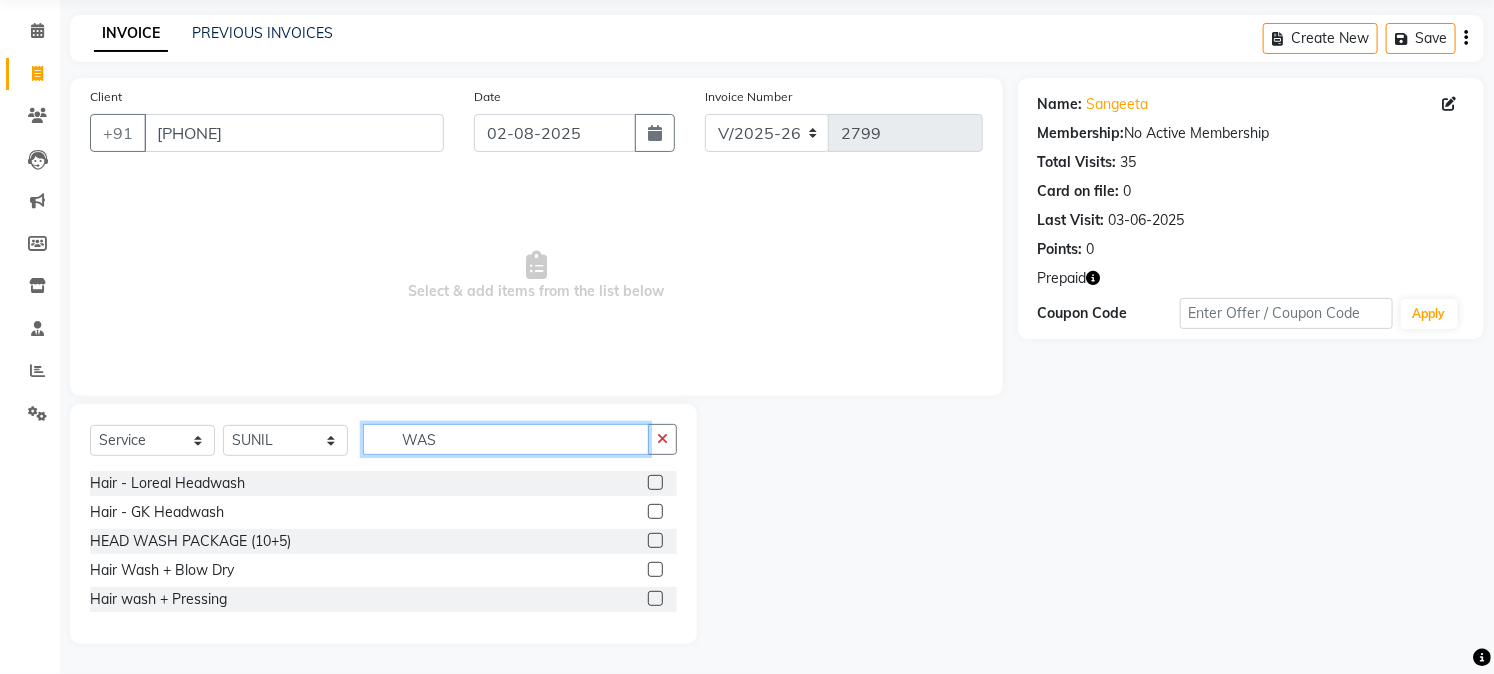 type on "WAS" 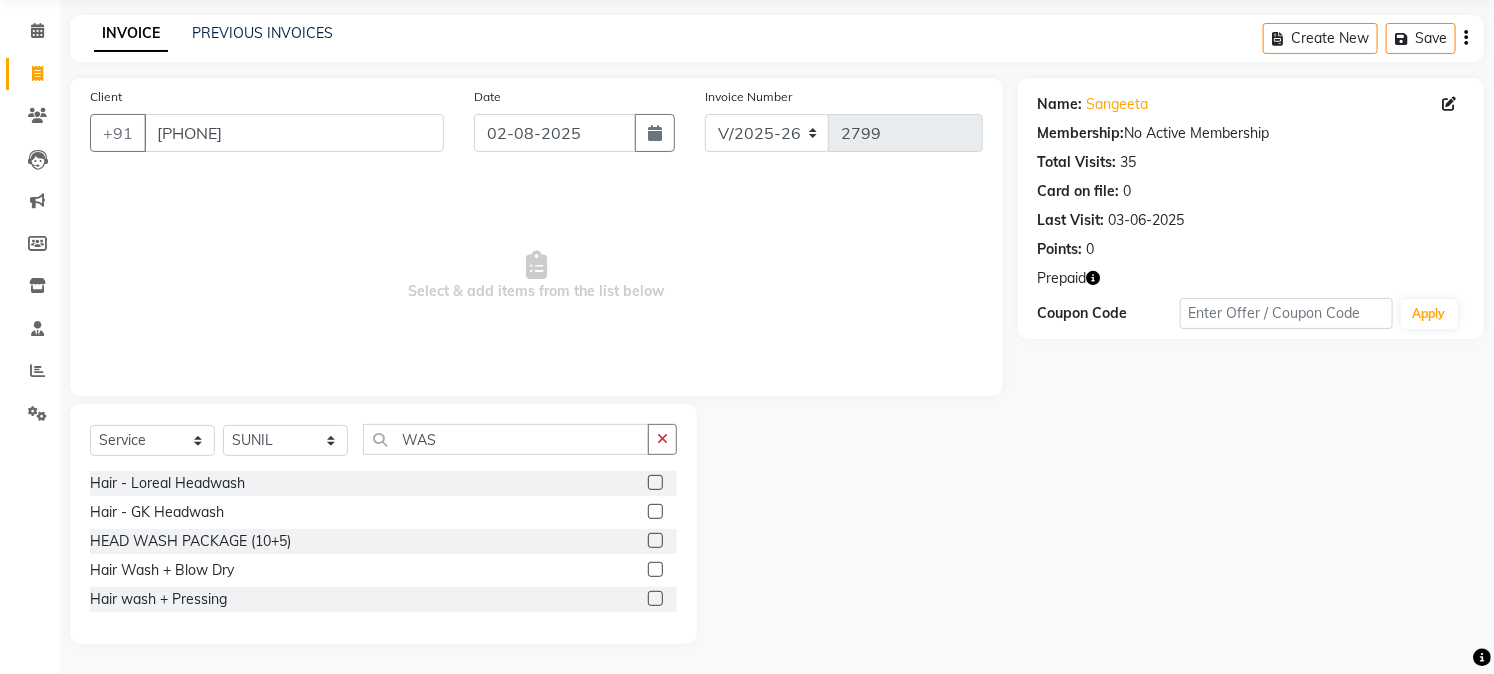 click 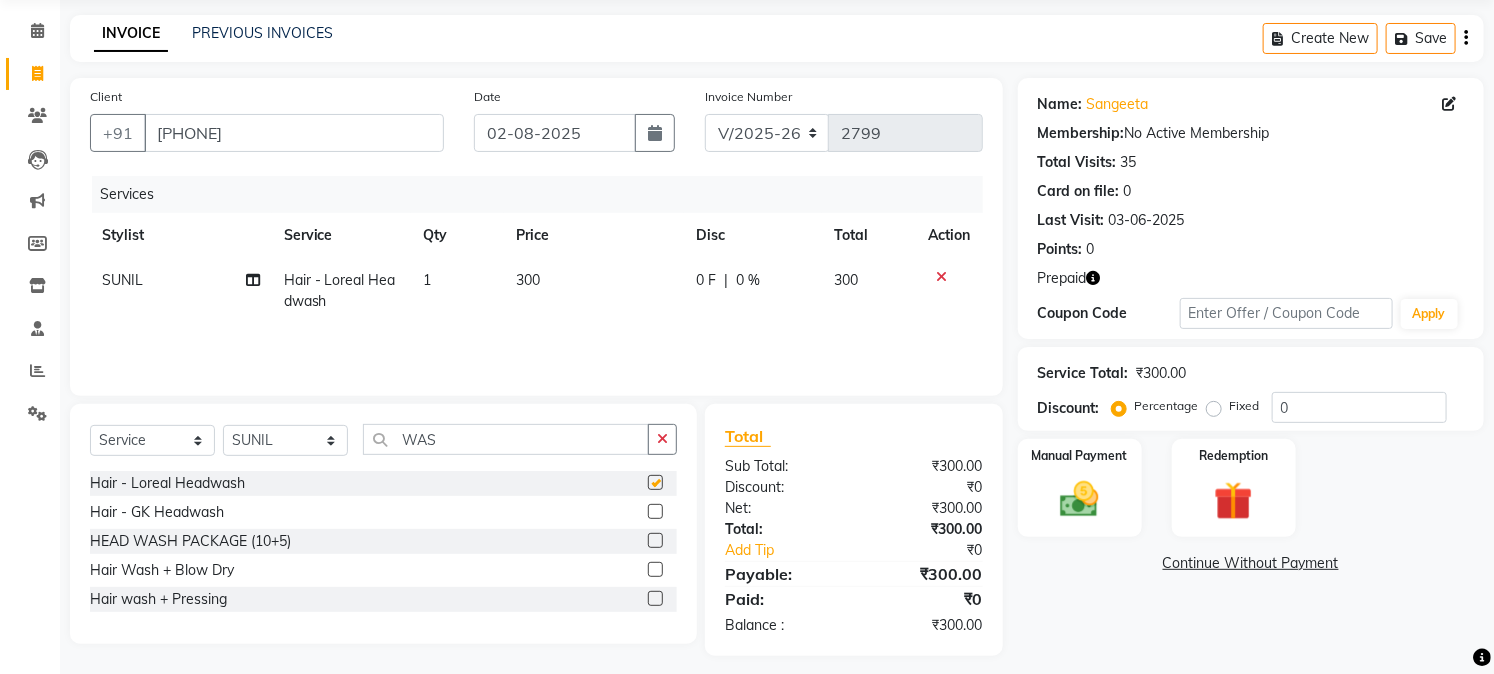 checkbox on "false" 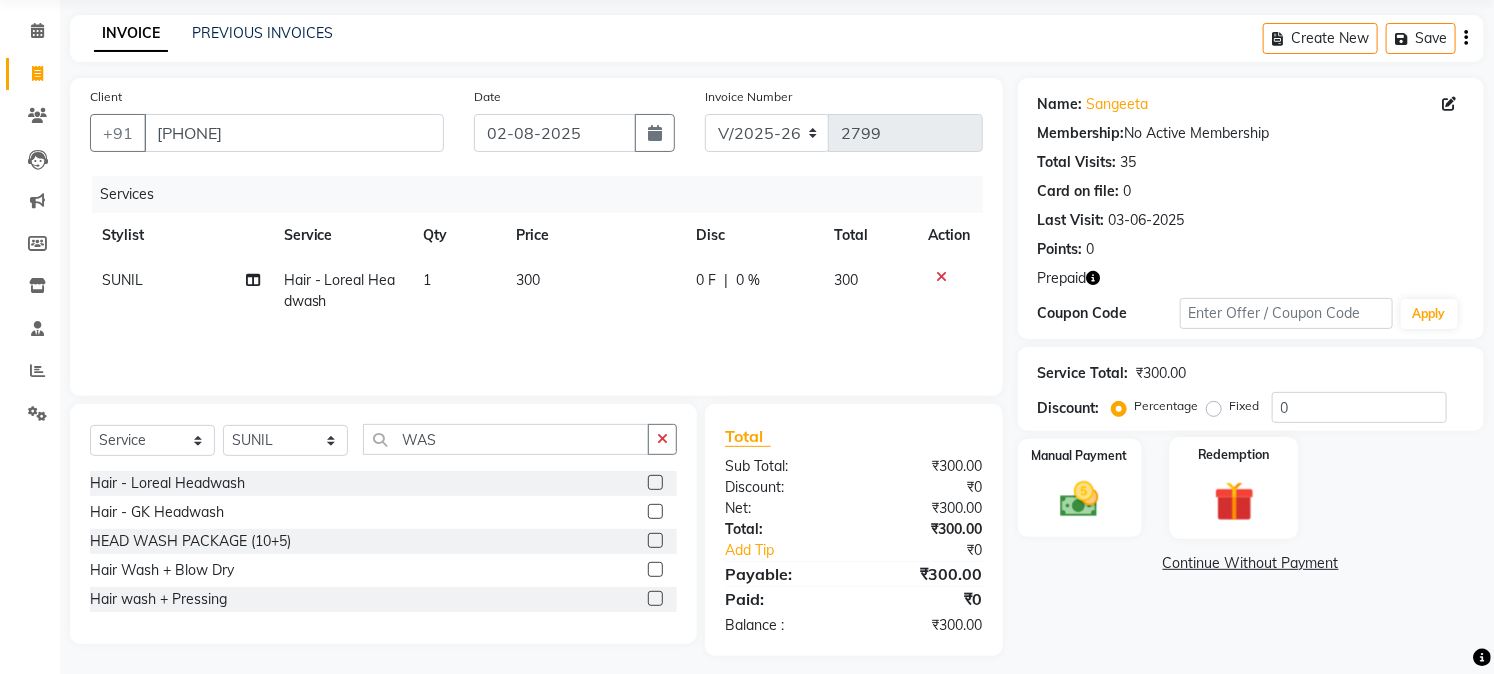 click 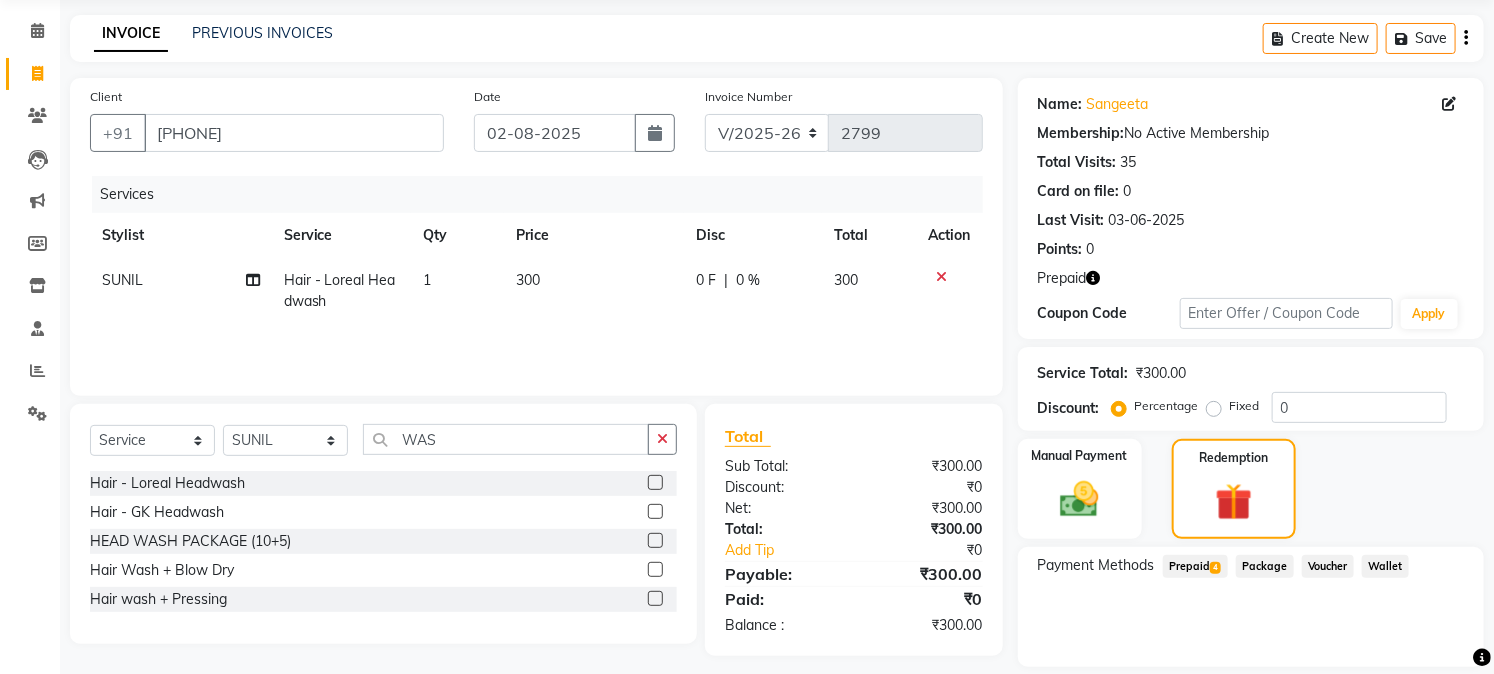 click on "Prepaid  4" 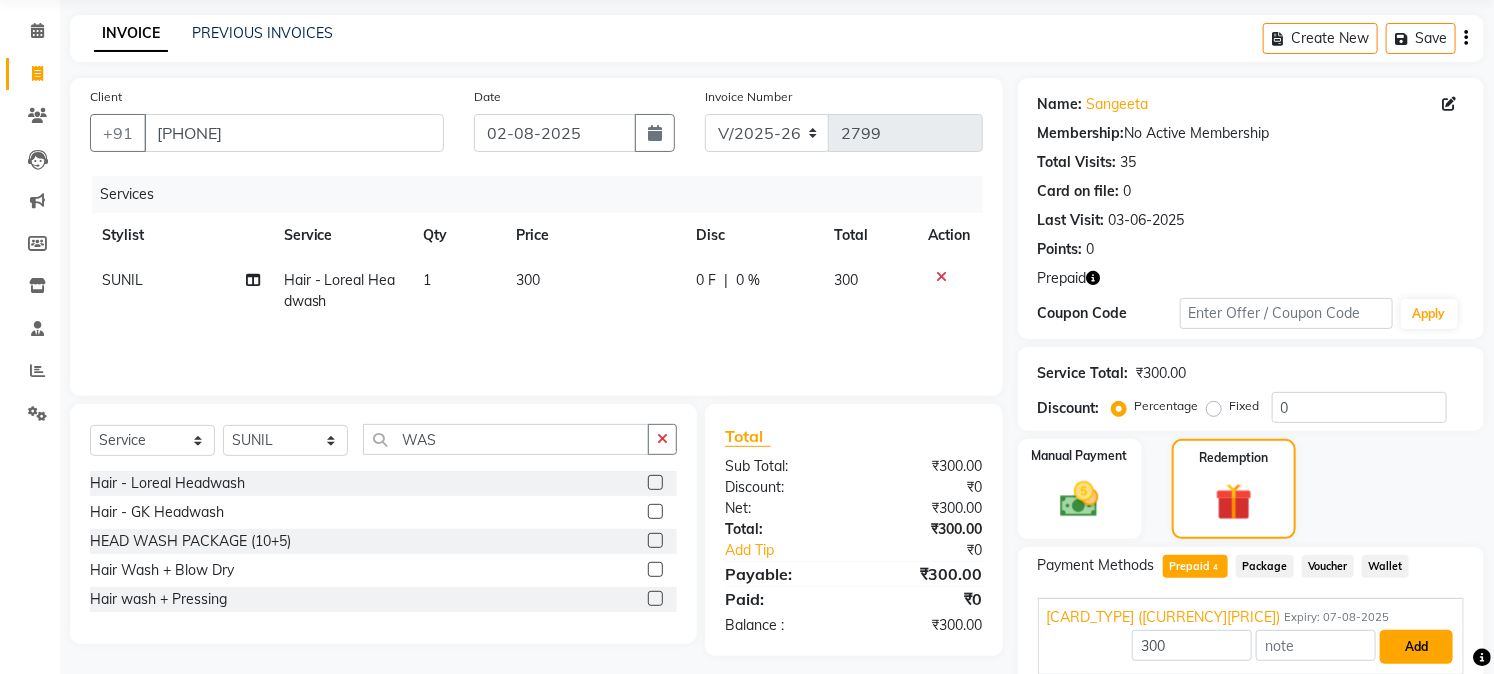 click on "Add" at bounding box center [1416, 647] 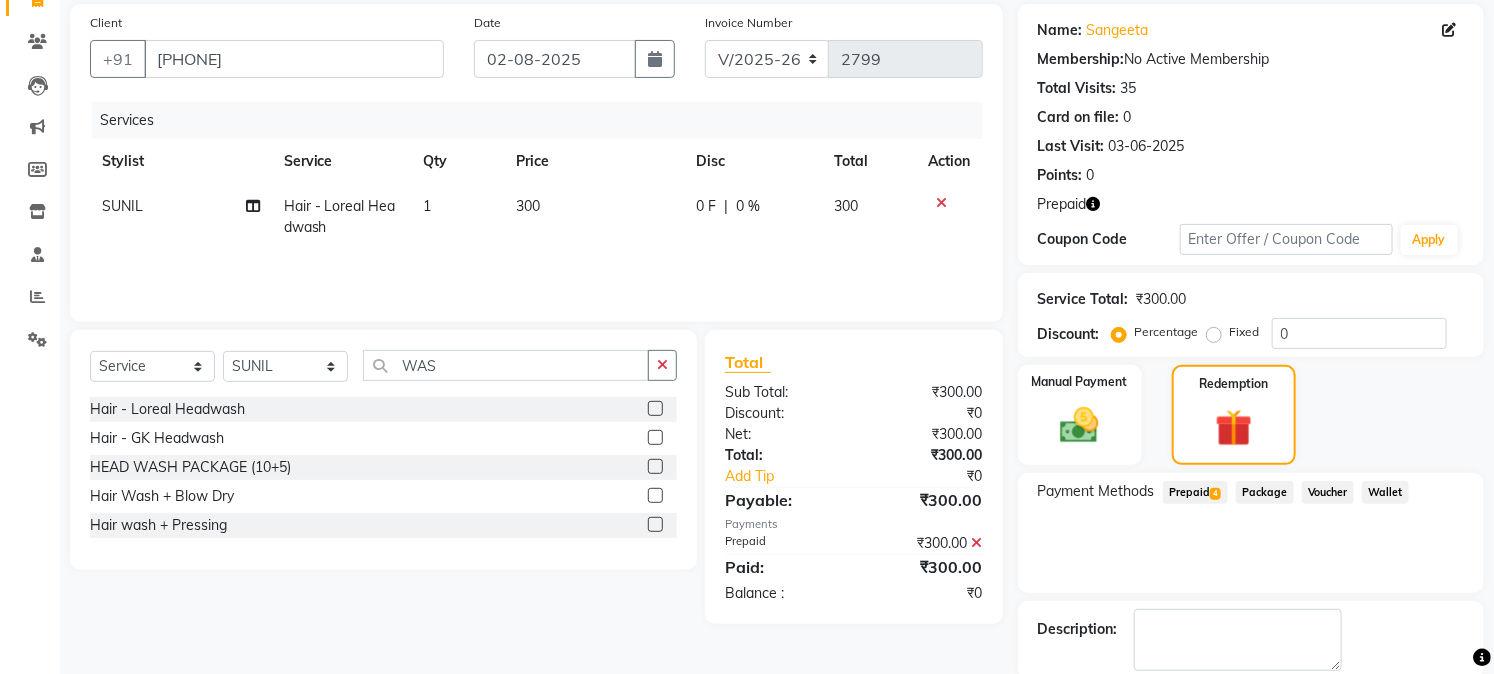scroll, scrollTop: 247, scrollLeft: 0, axis: vertical 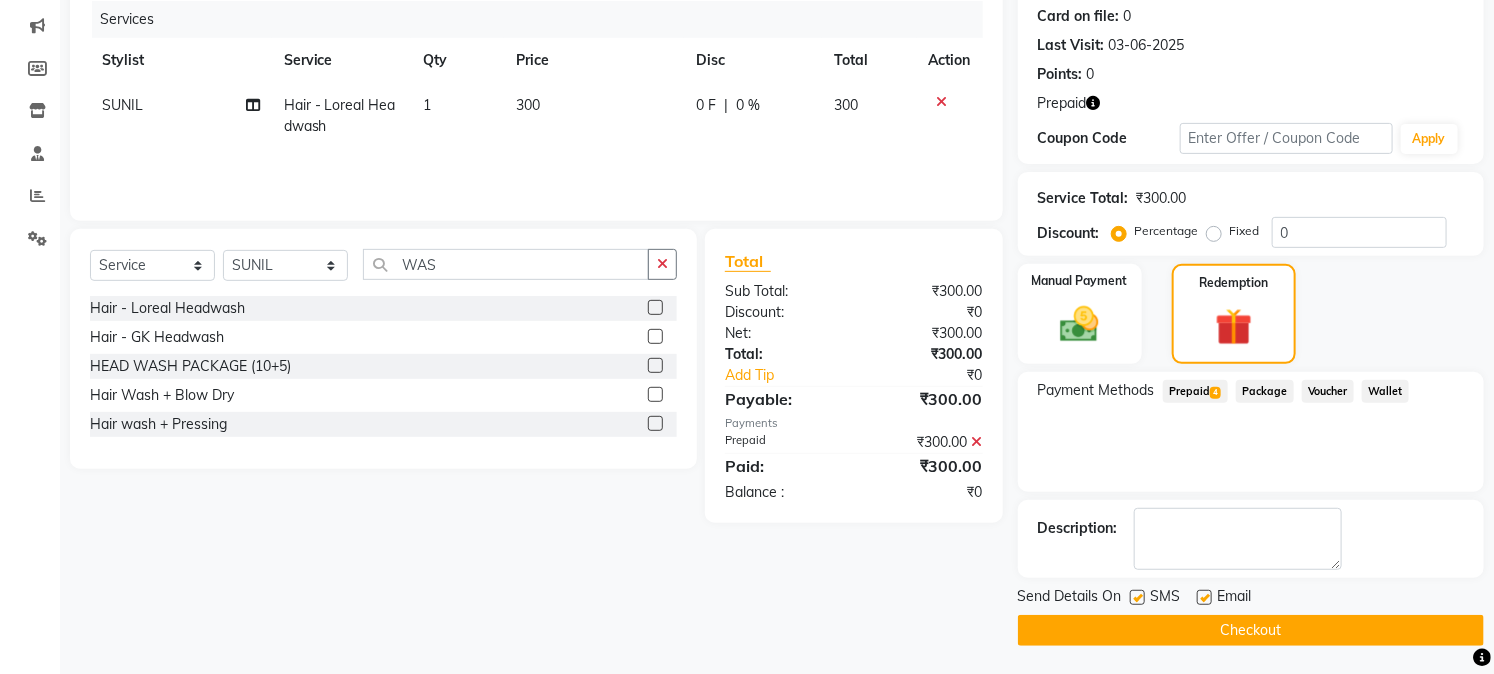click on "Checkout" 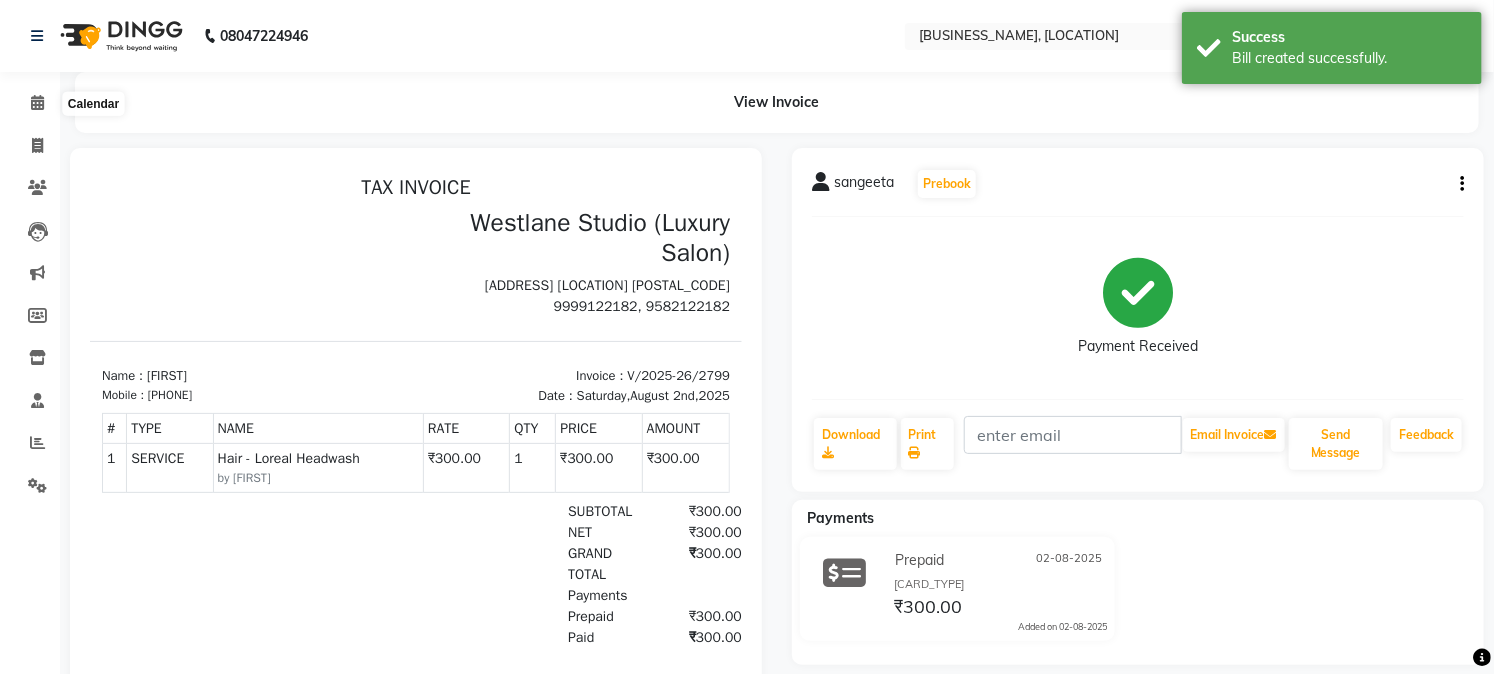 scroll, scrollTop: 0, scrollLeft: 0, axis: both 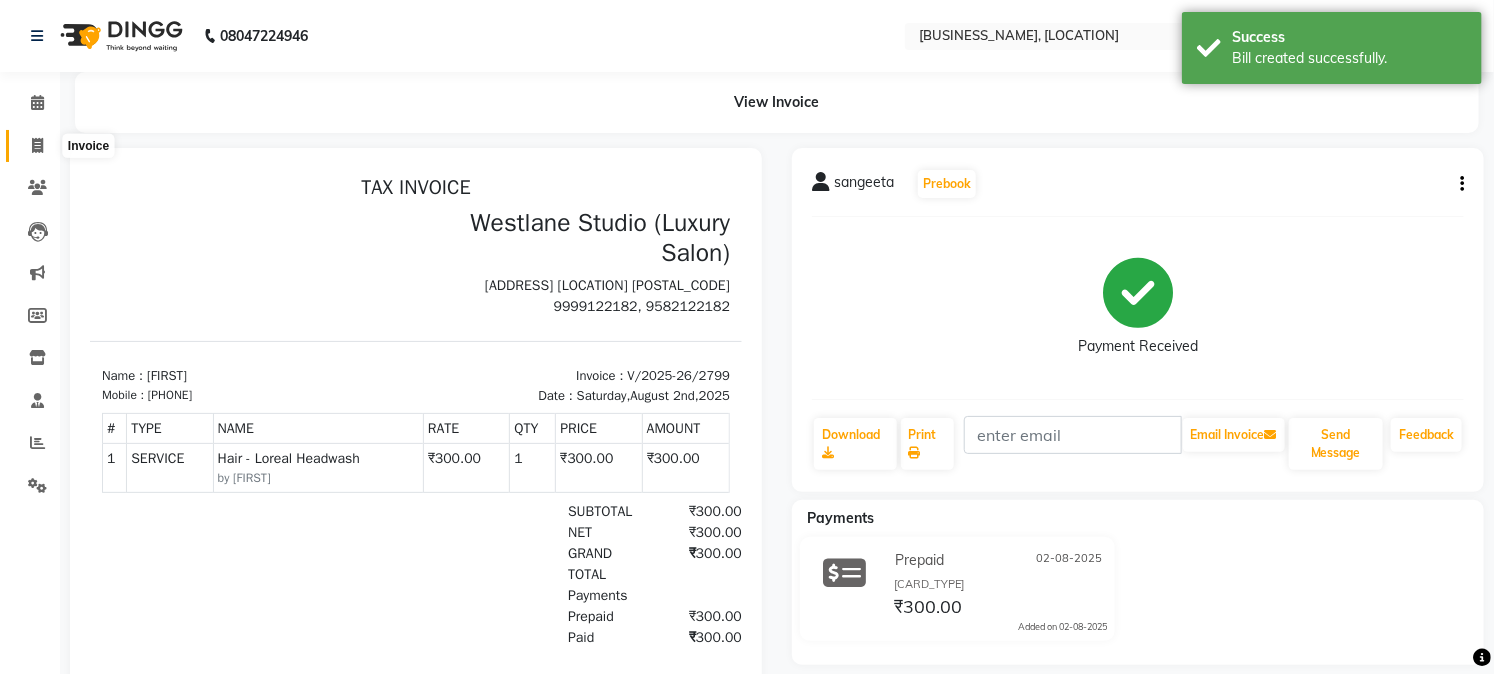 click 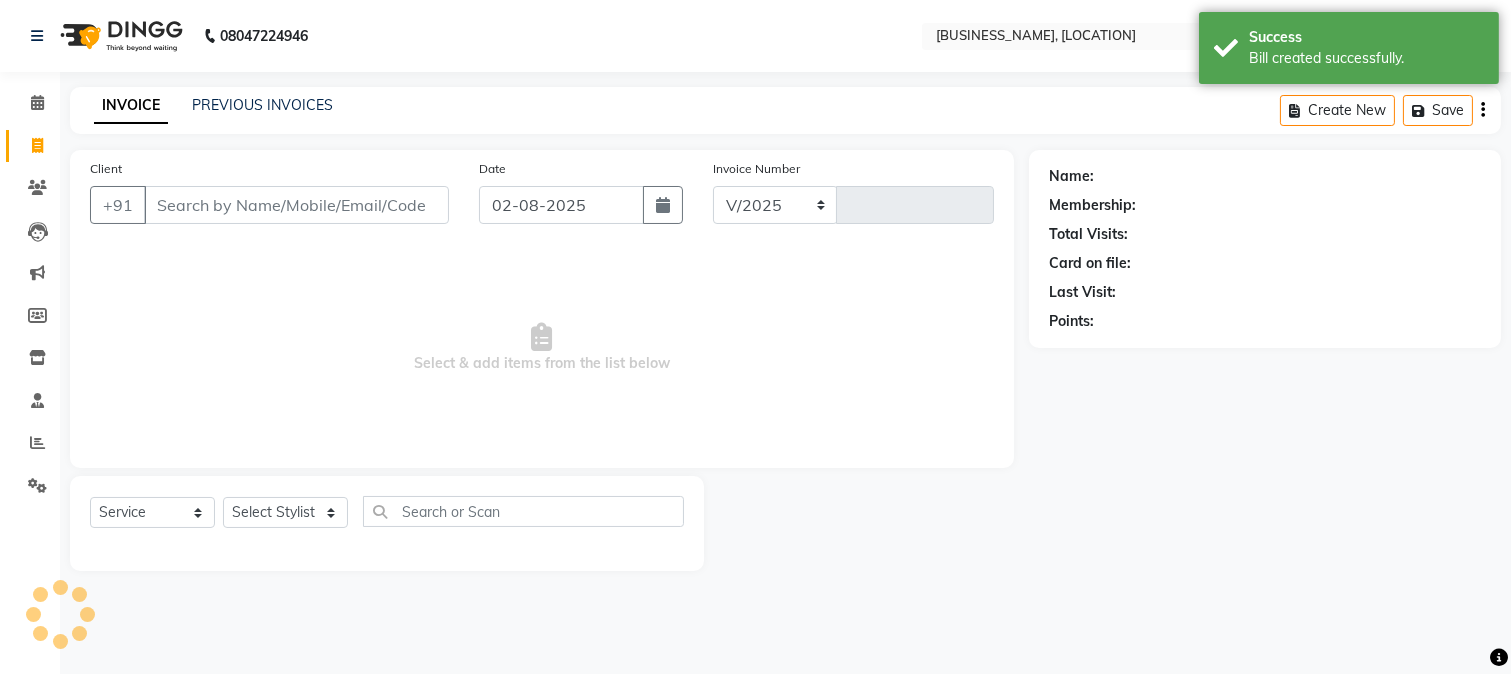 select on "223" 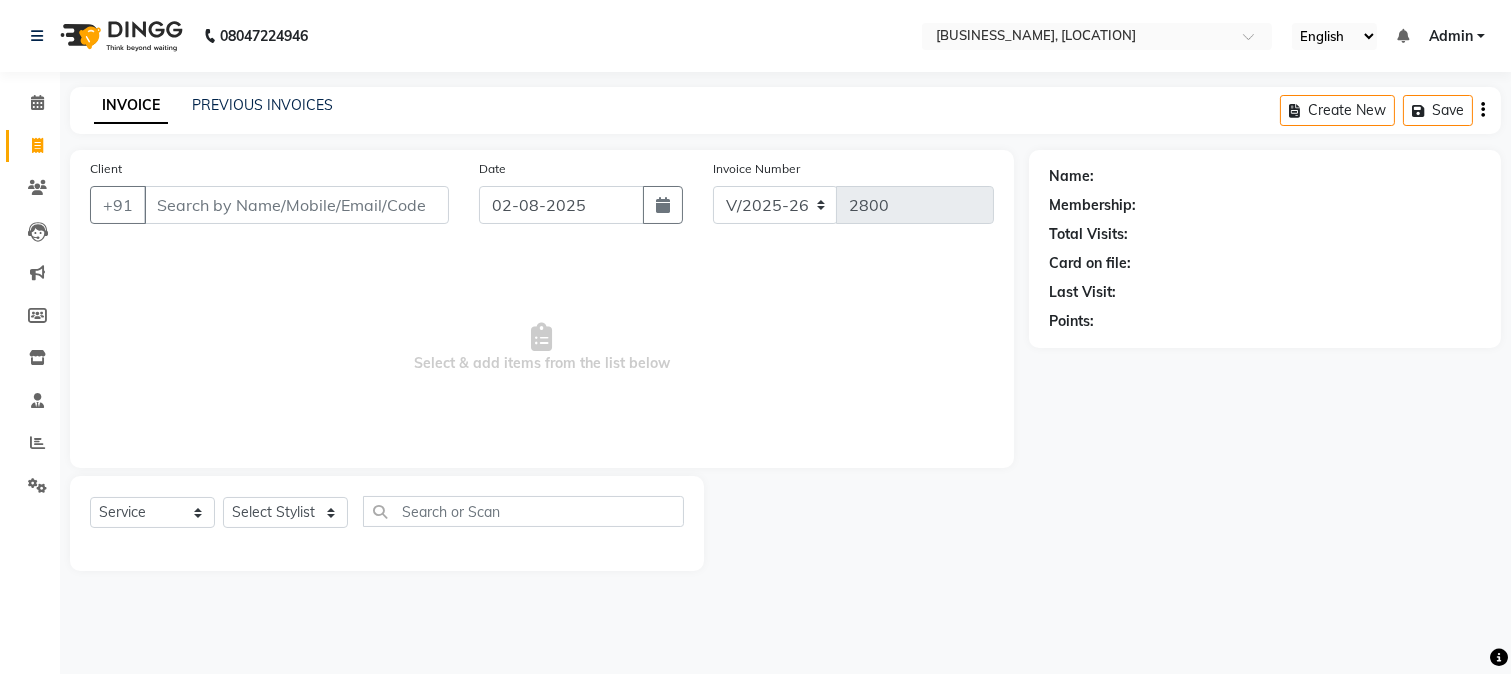 click on "Client" at bounding box center (296, 205) 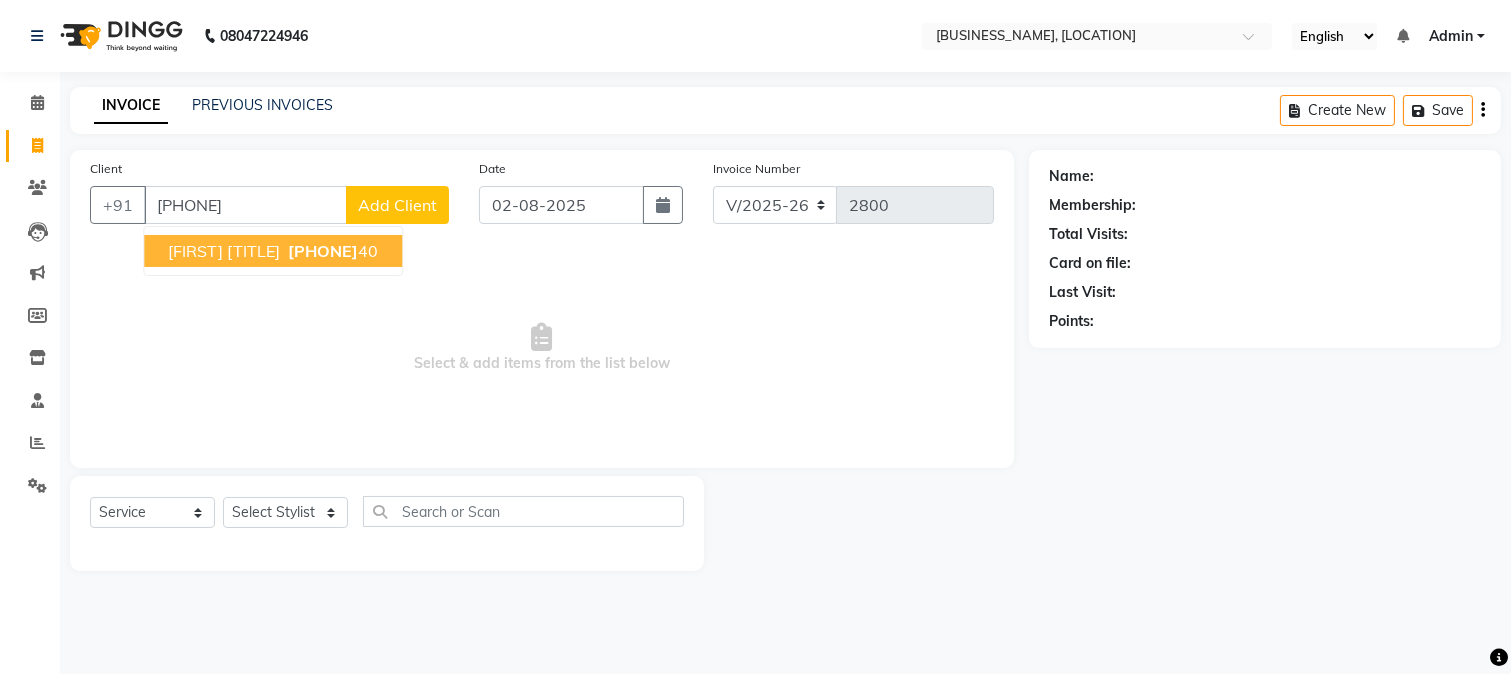 click on "98739141" at bounding box center (323, 251) 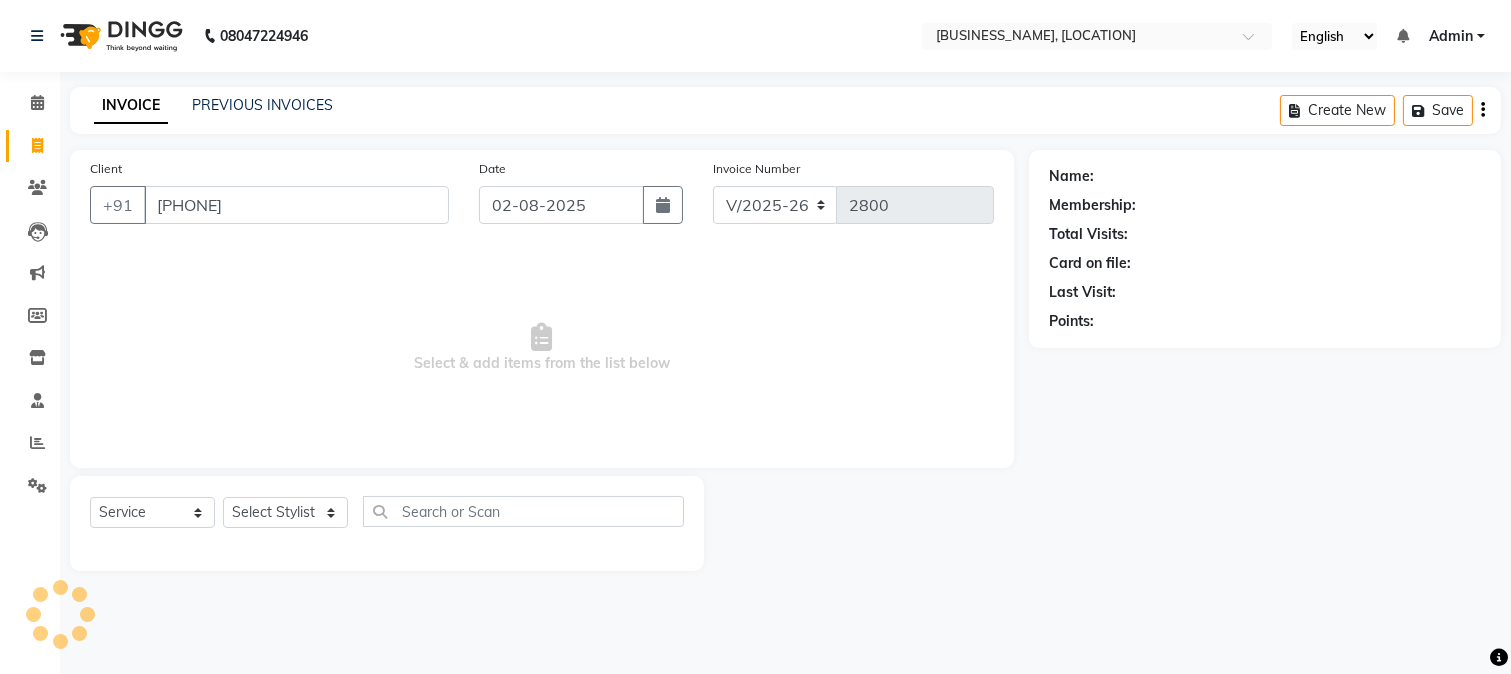 type on "[PHONE]" 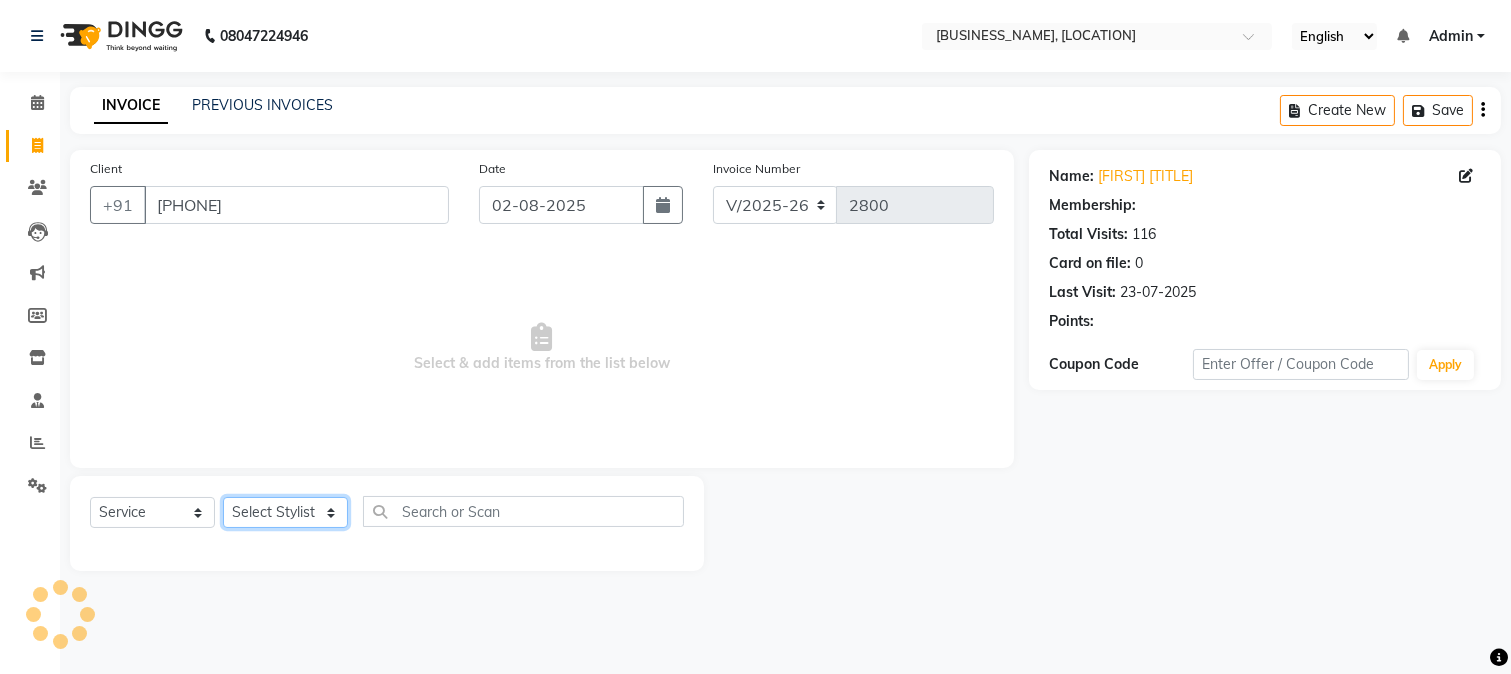 click on "Select Stylist [FIRST] [FIRST] [FIRST] [FIRST] [FIRST] [FIRST] [FIRST] [FIRST] [FIRST] [FIRST] [FIRST] [FIRST] [FIRST] [FIRST] [FIRST] [FIRST] [FIRST] [FIRST] [FIRST] [FIRST] [FIRST]" 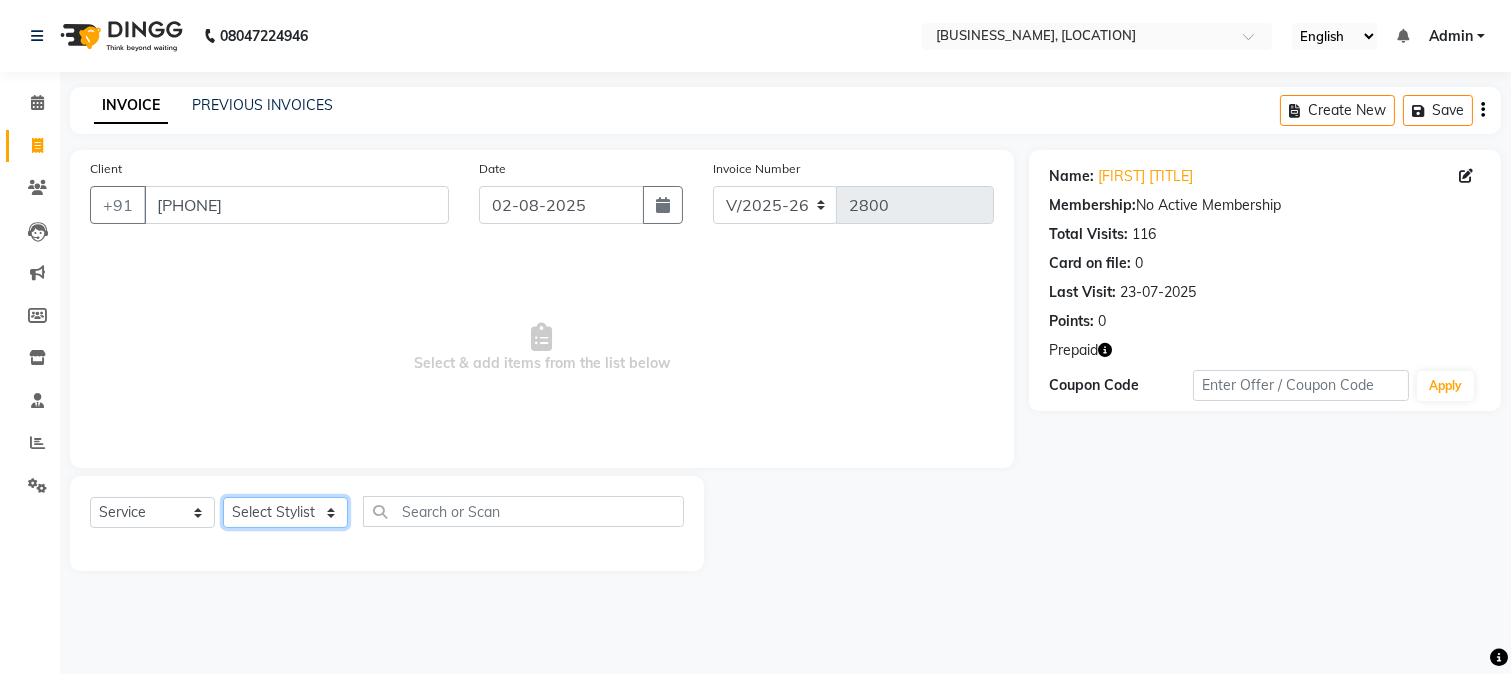 select on "13723" 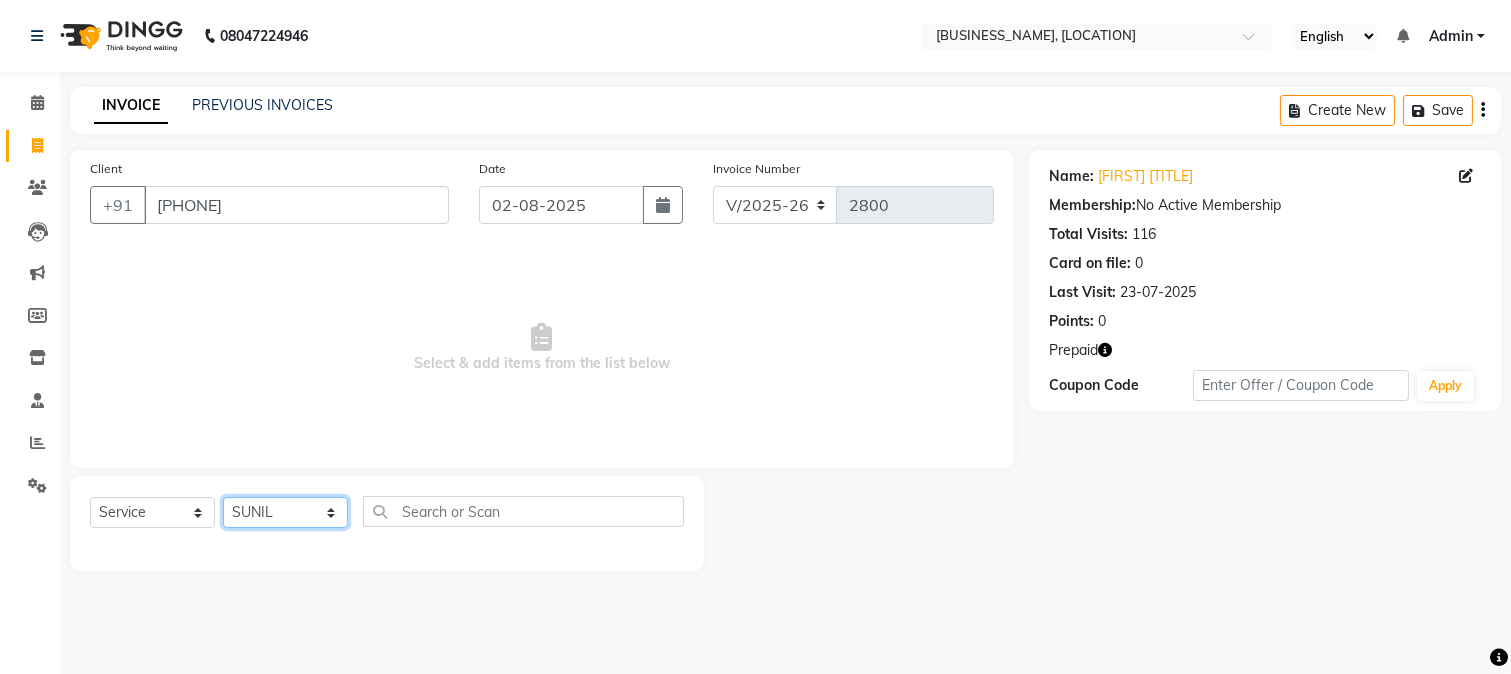 click on "Select Stylist [FIRST] [FIRST] [FIRST] [FIRST] [FIRST] [FIRST] [FIRST] [FIRST] [FIRST] [FIRST] [FIRST] [FIRST] [FIRST] [FIRST] [FIRST] [FIRST] [FIRST] [FIRST] [FIRST] [FIRST] [FIRST]" 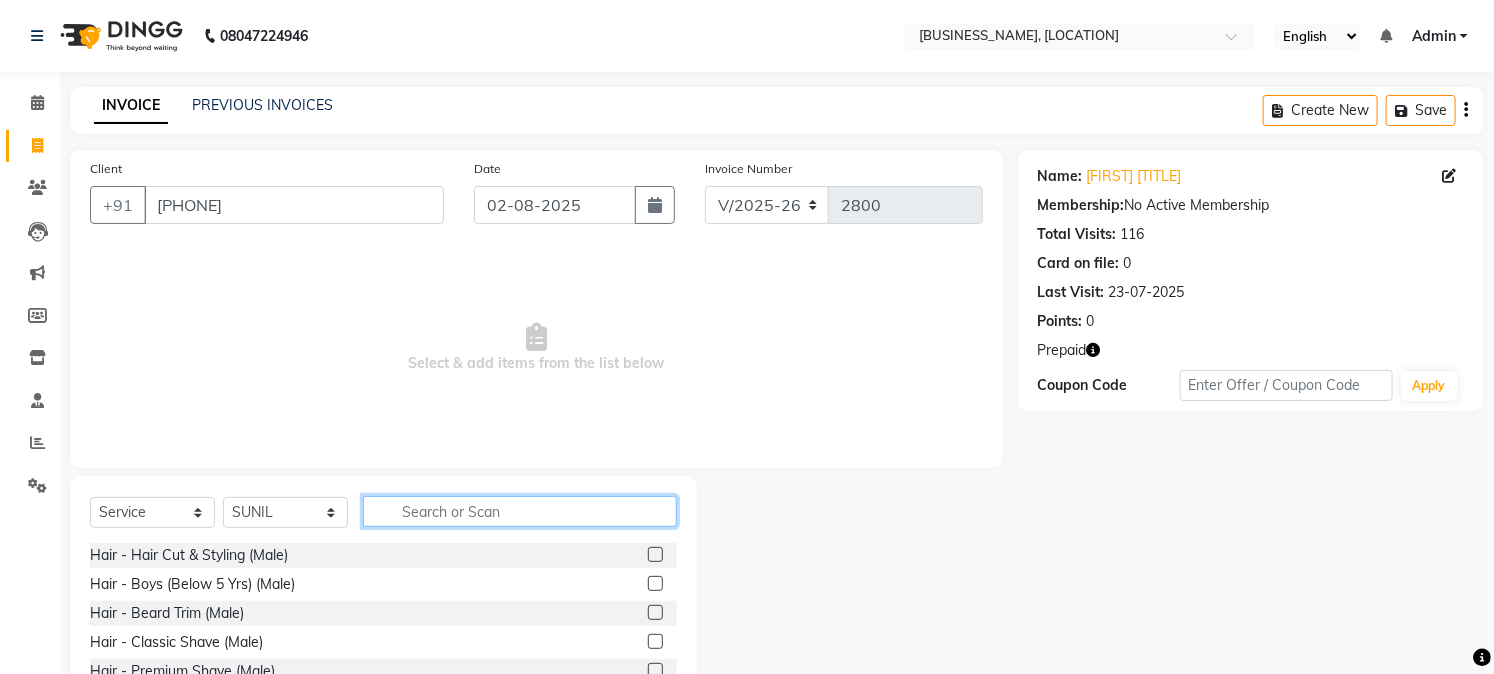 click 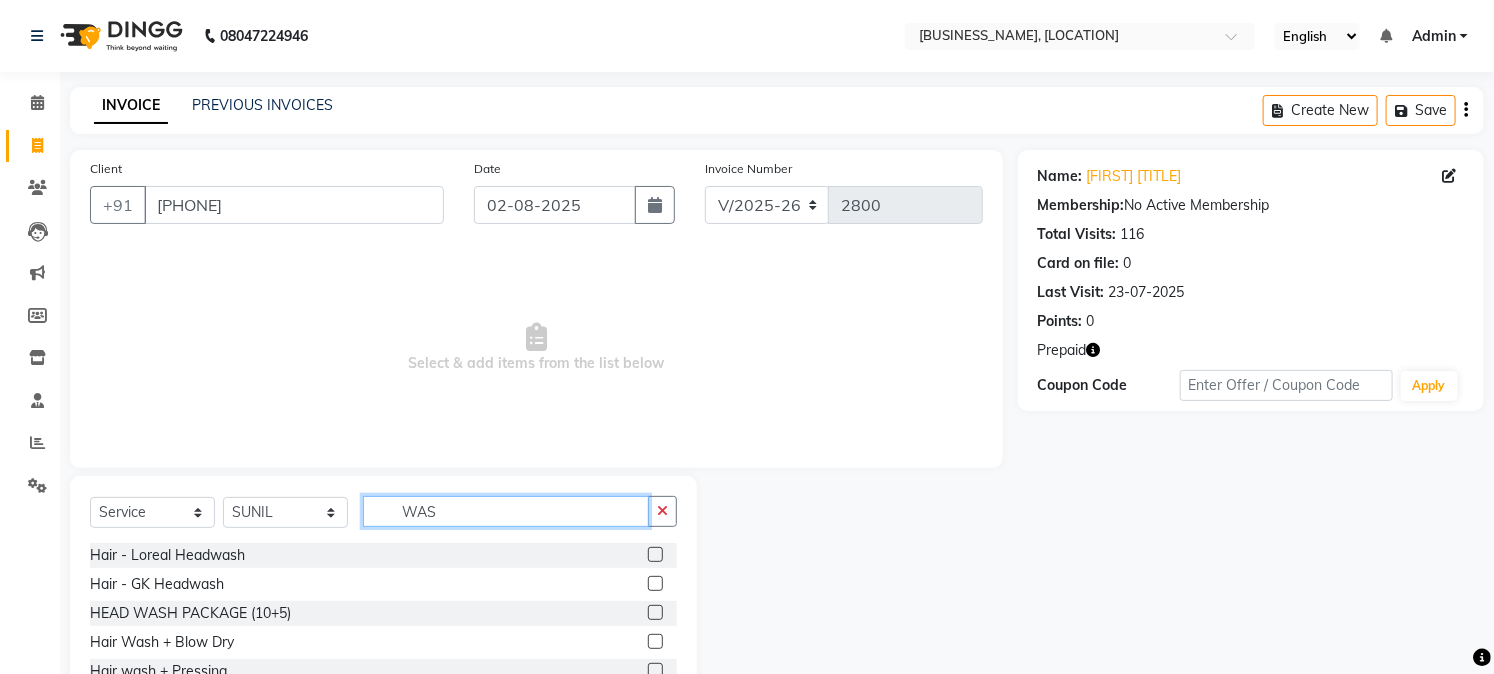 type on "WAS" 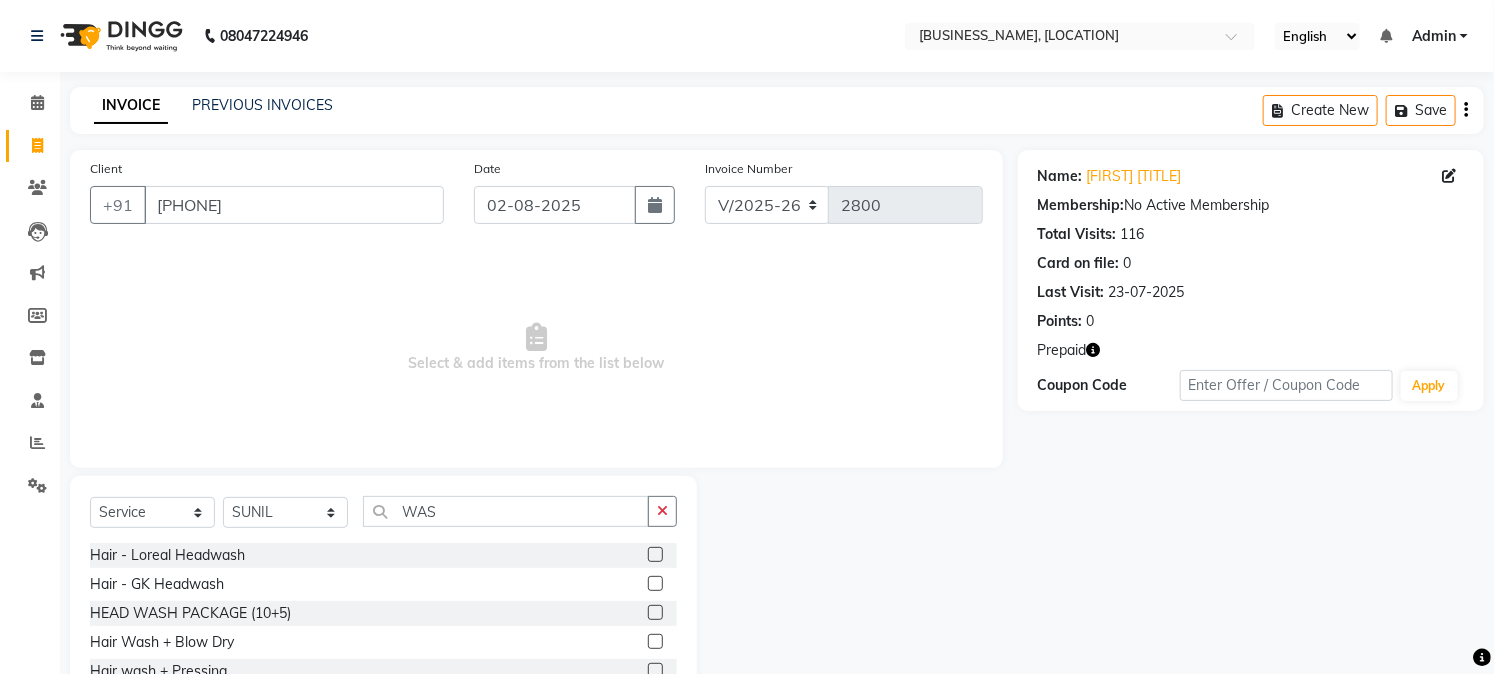 click 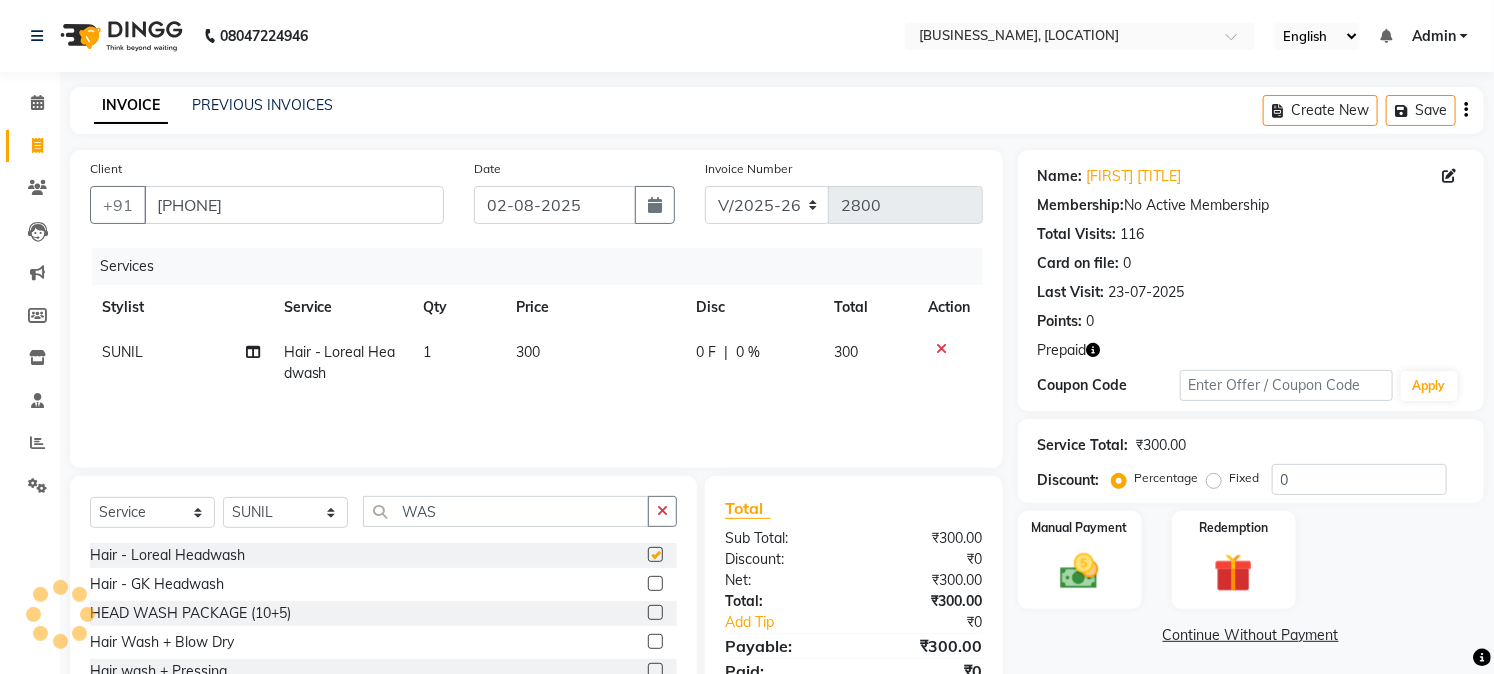 checkbox on "false" 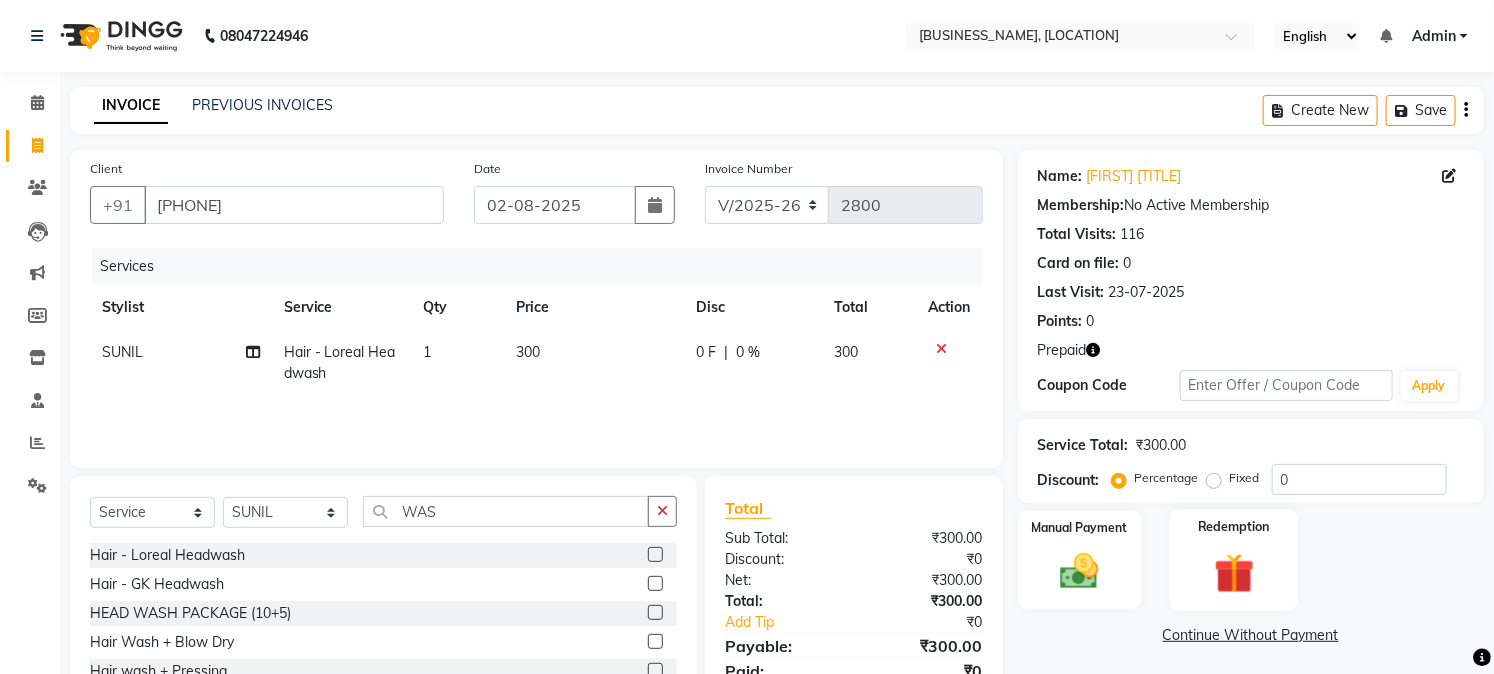 click 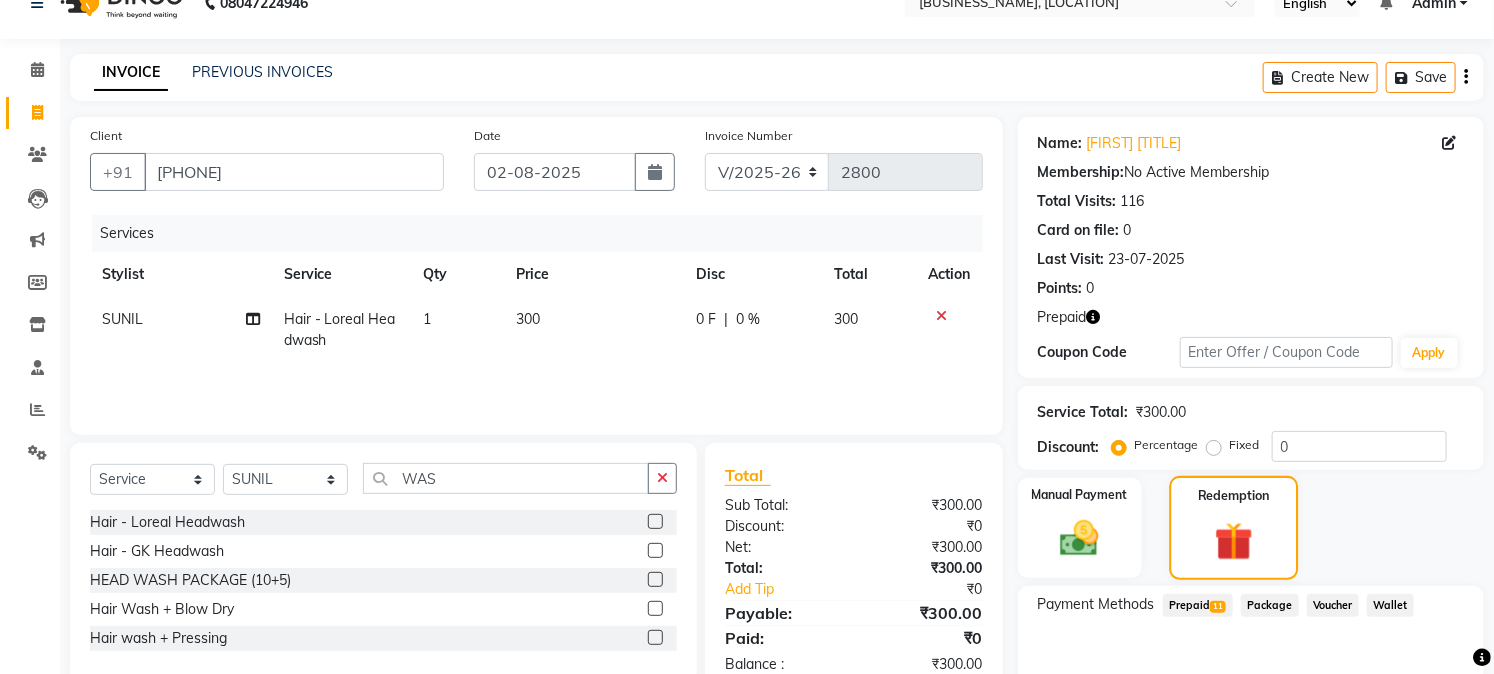 scroll, scrollTop: 23, scrollLeft: 0, axis: vertical 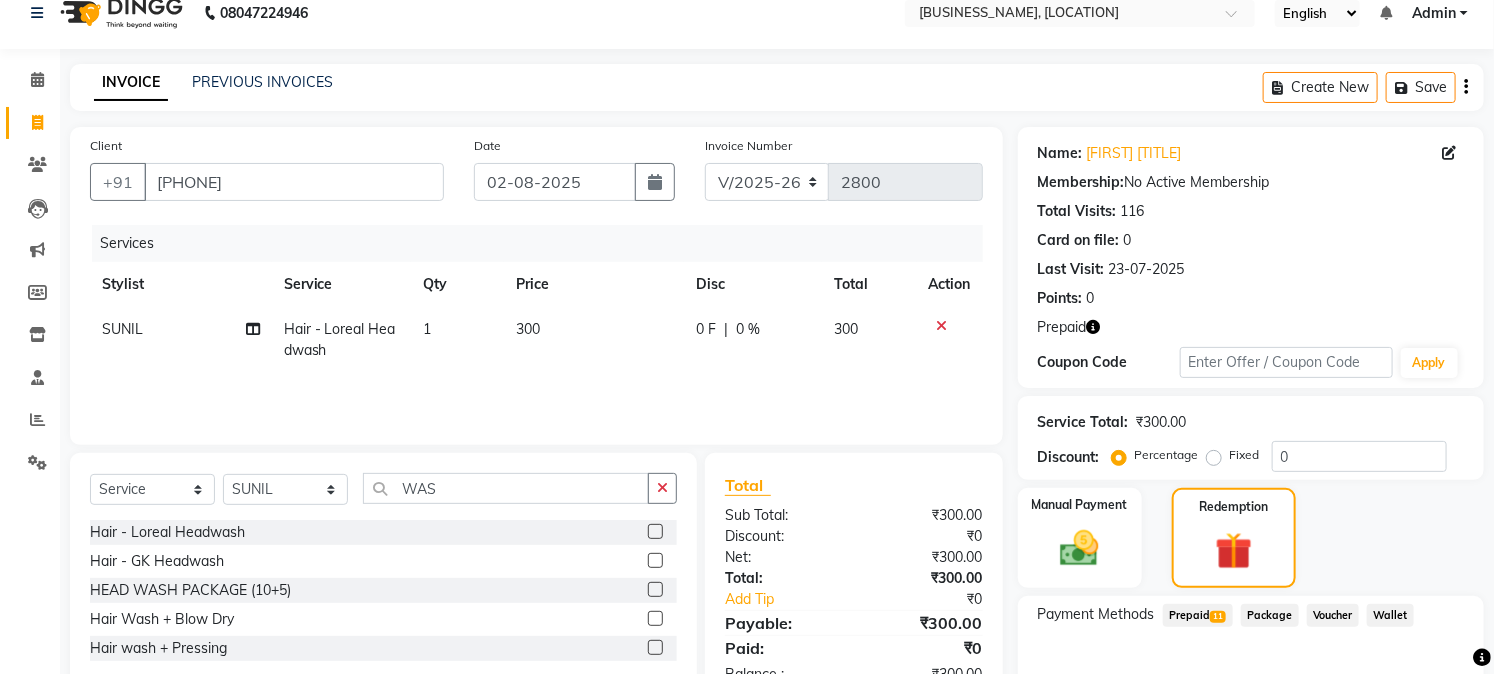 click on "Prepaid  11" 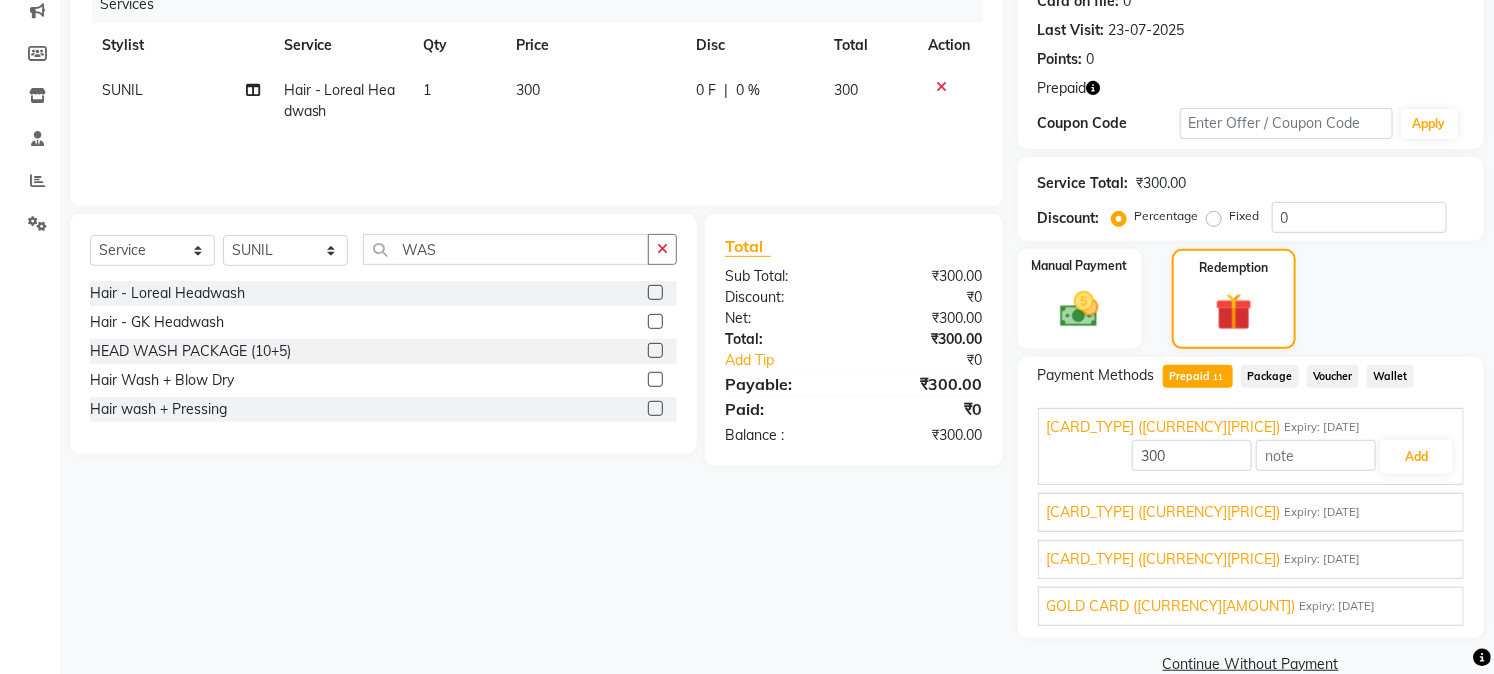 scroll, scrollTop: 295, scrollLeft: 0, axis: vertical 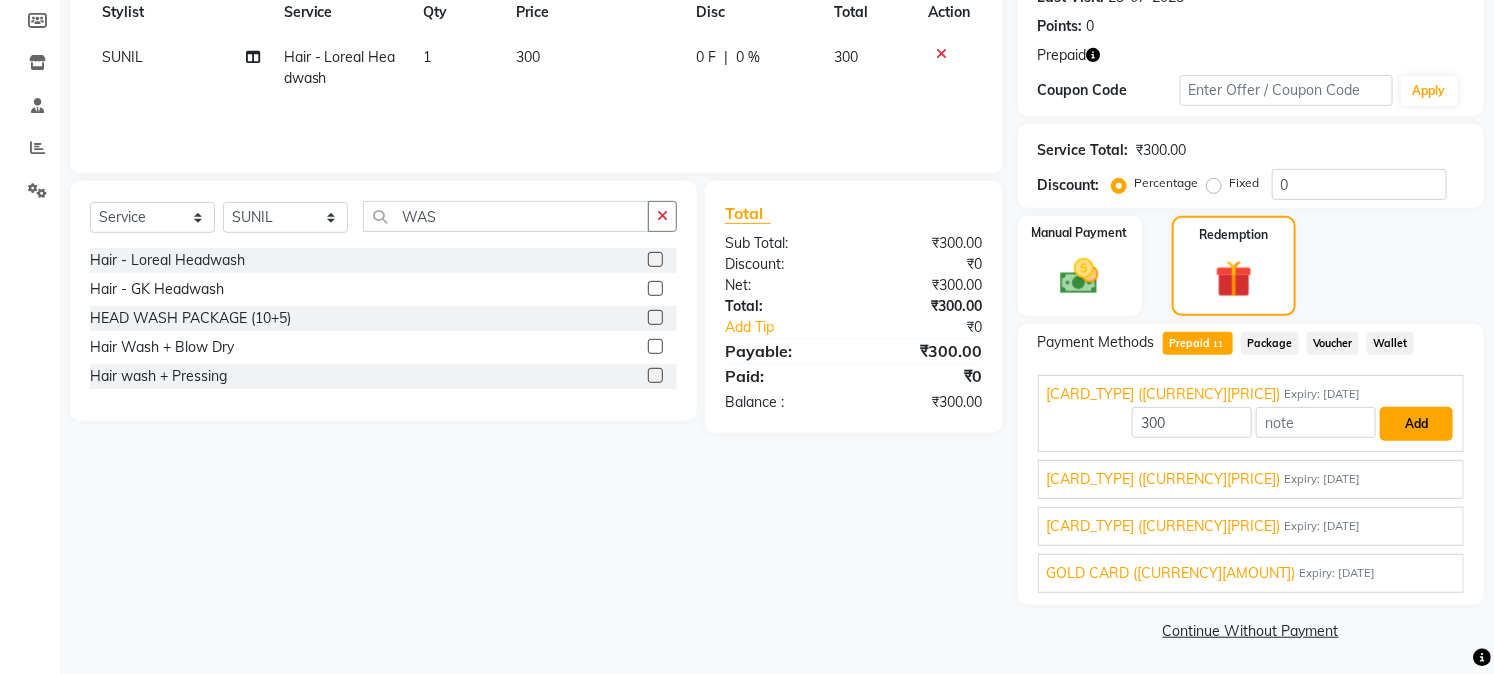 click on "Add" at bounding box center [1416, 424] 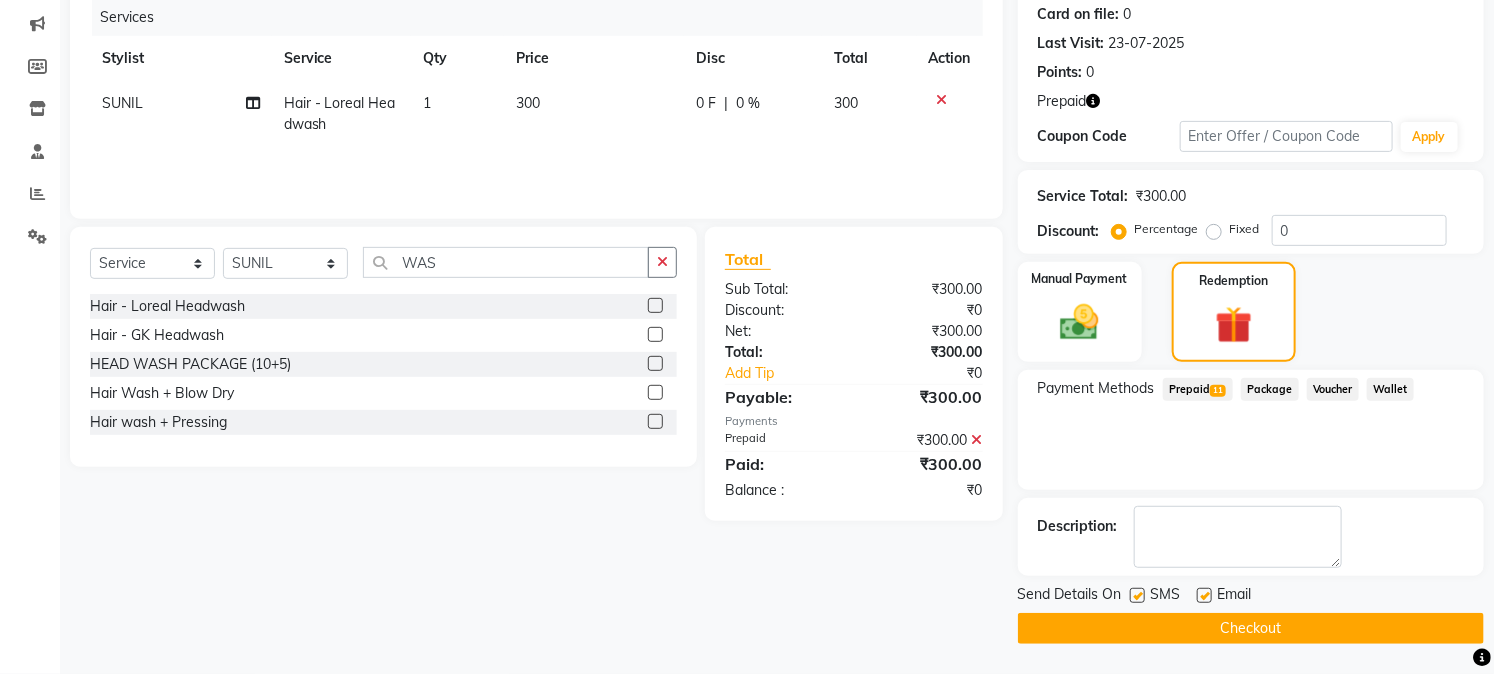 scroll, scrollTop: 247, scrollLeft: 0, axis: vertical 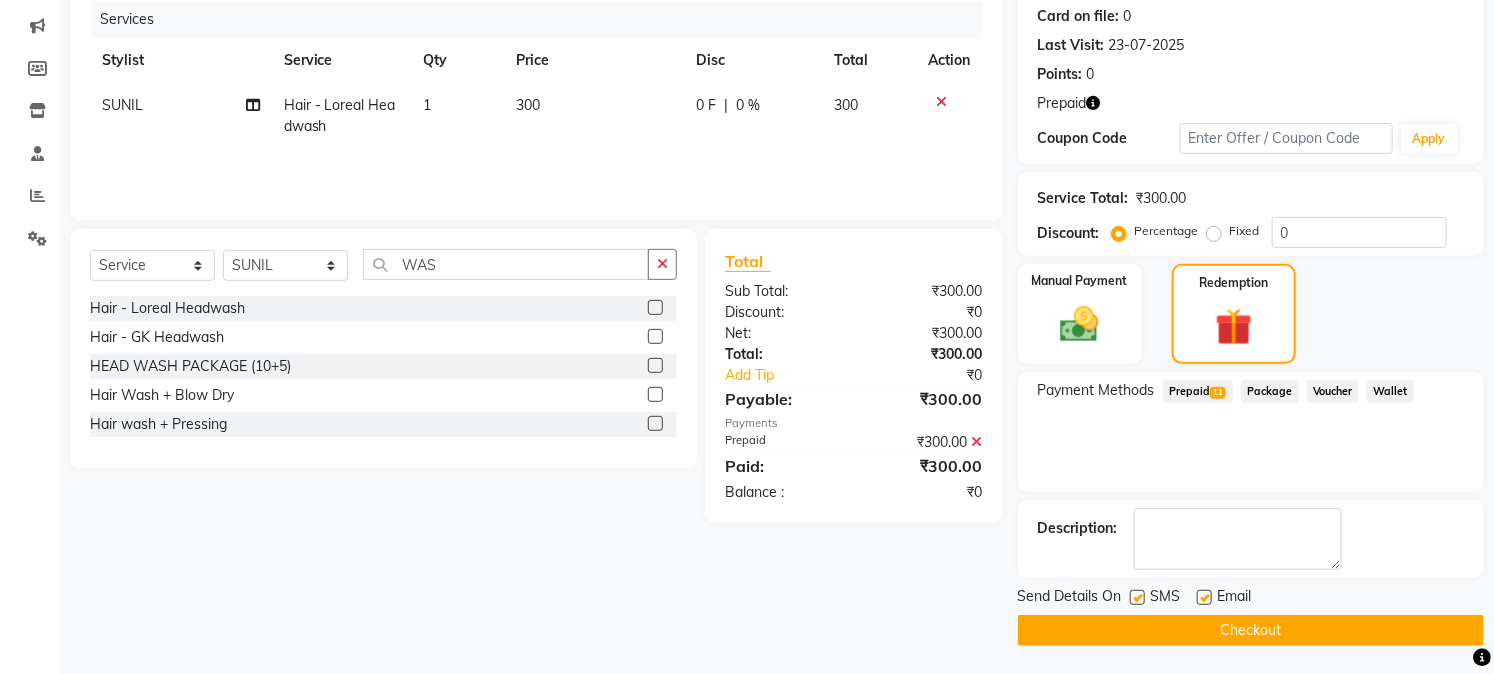 click on "Checkout" 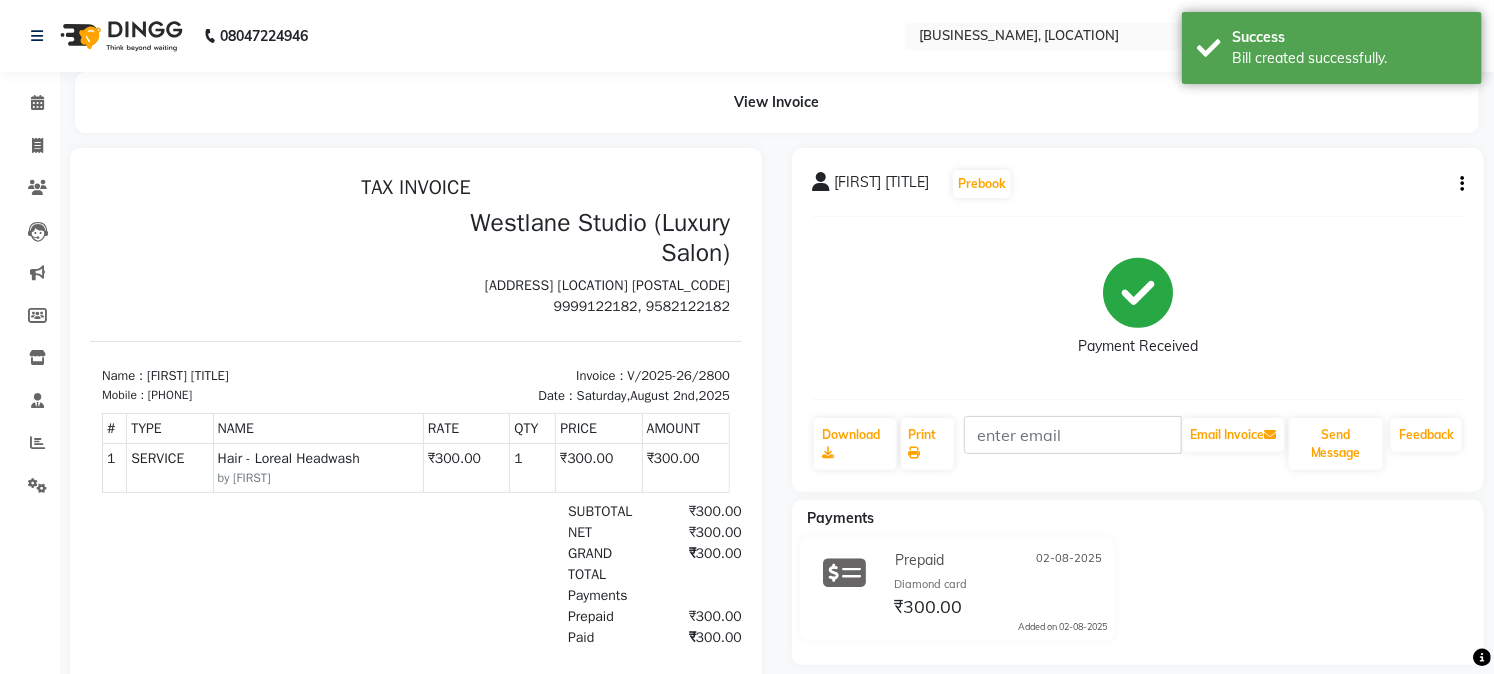 scroll, scrollTop: 0, scrollLeft: 0, axis: both 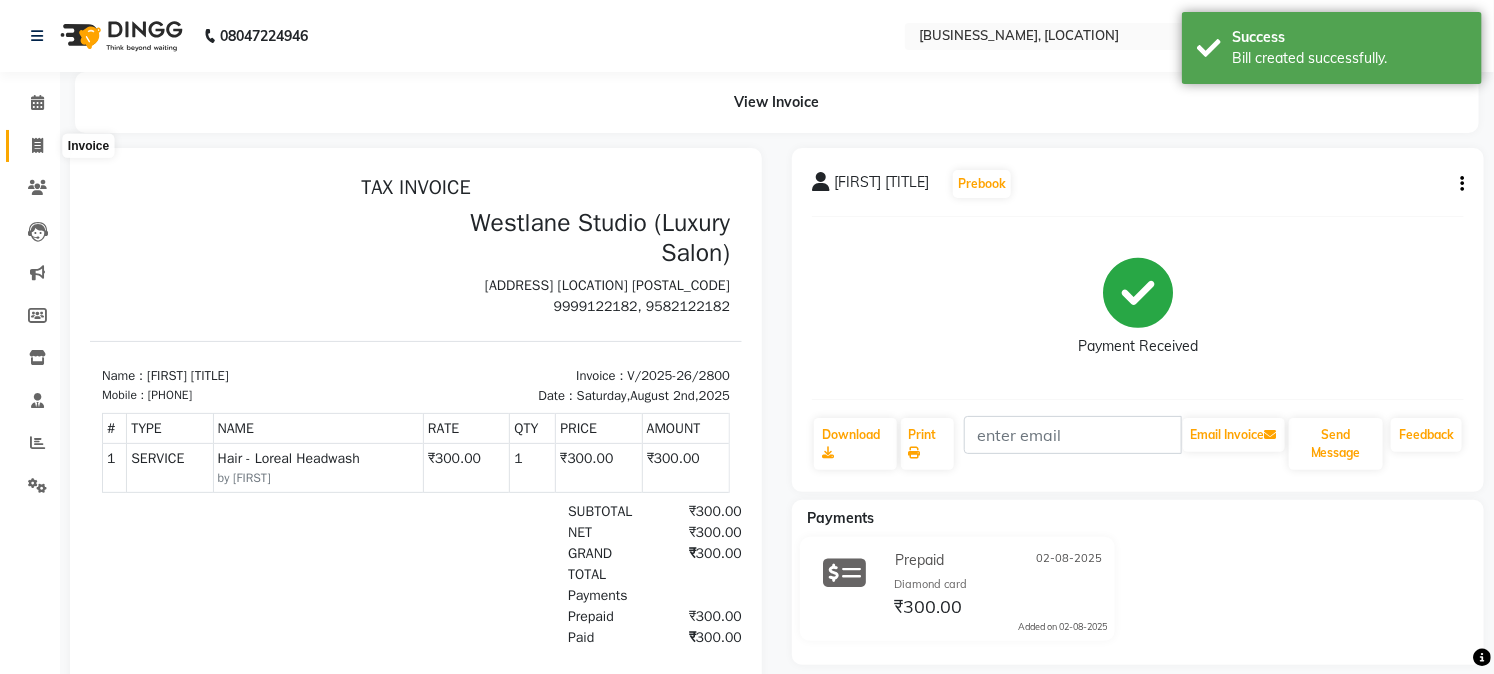 click 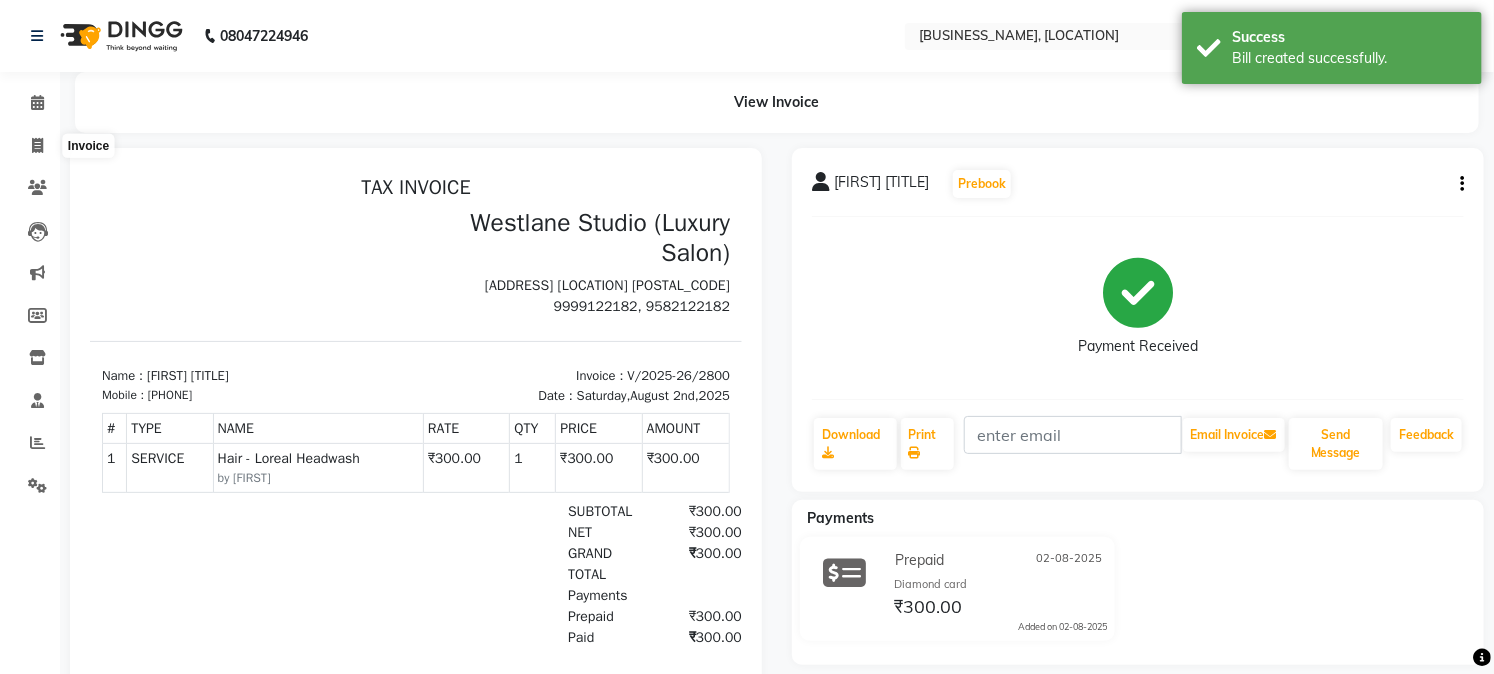 select on "service" 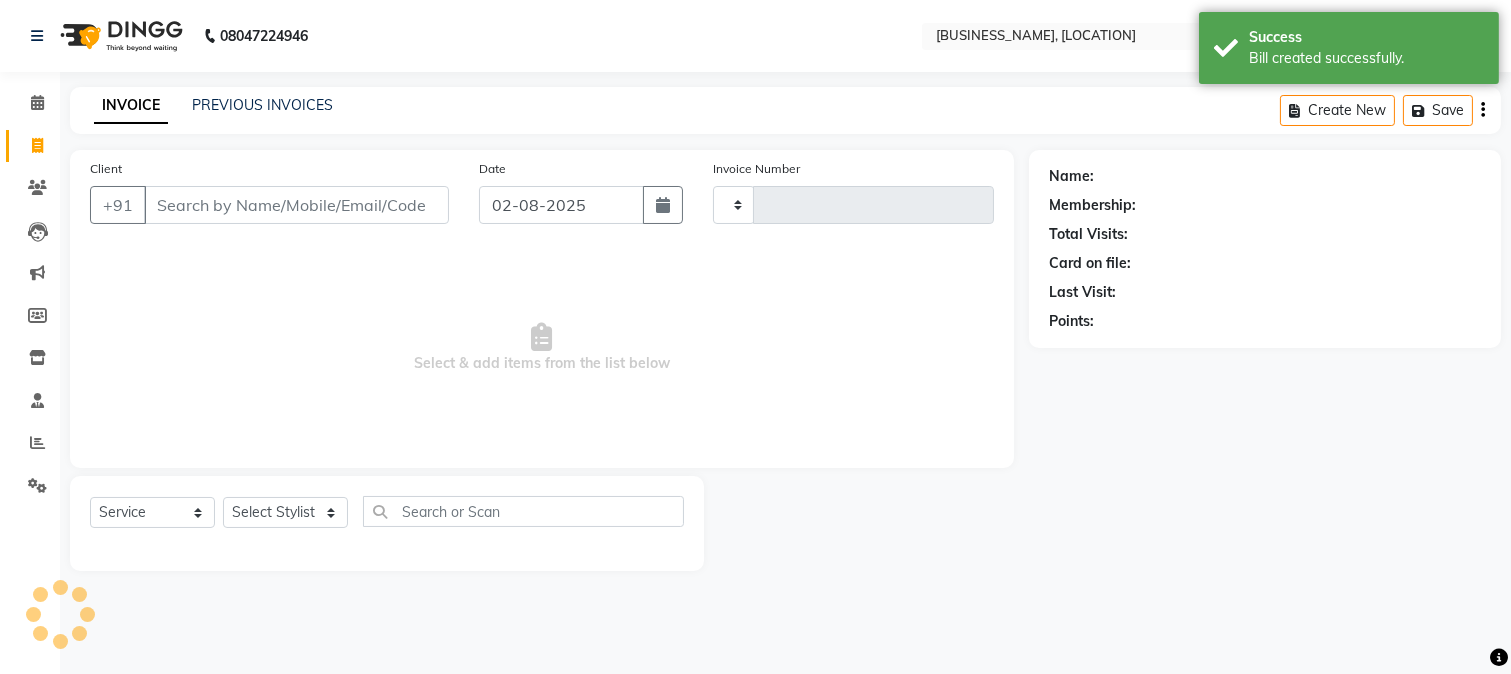 type on "2801" 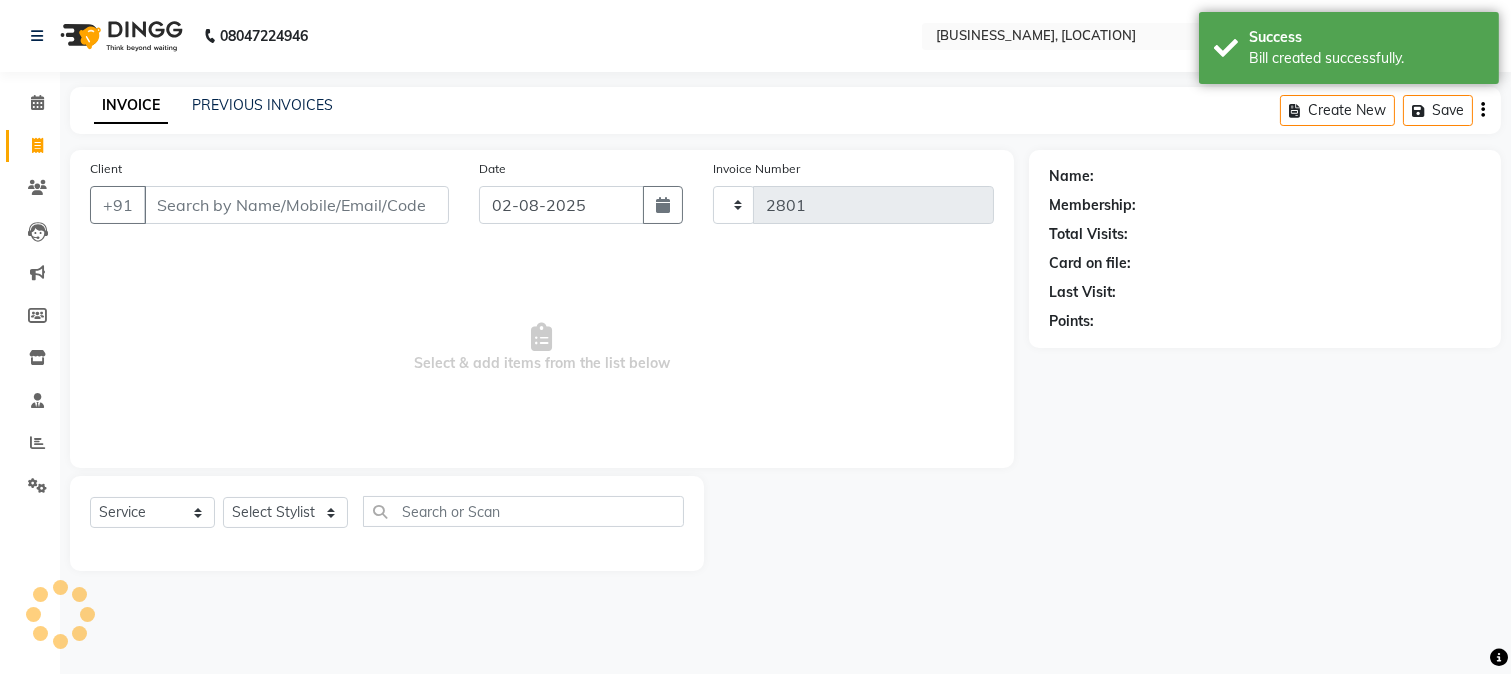 select on "223" 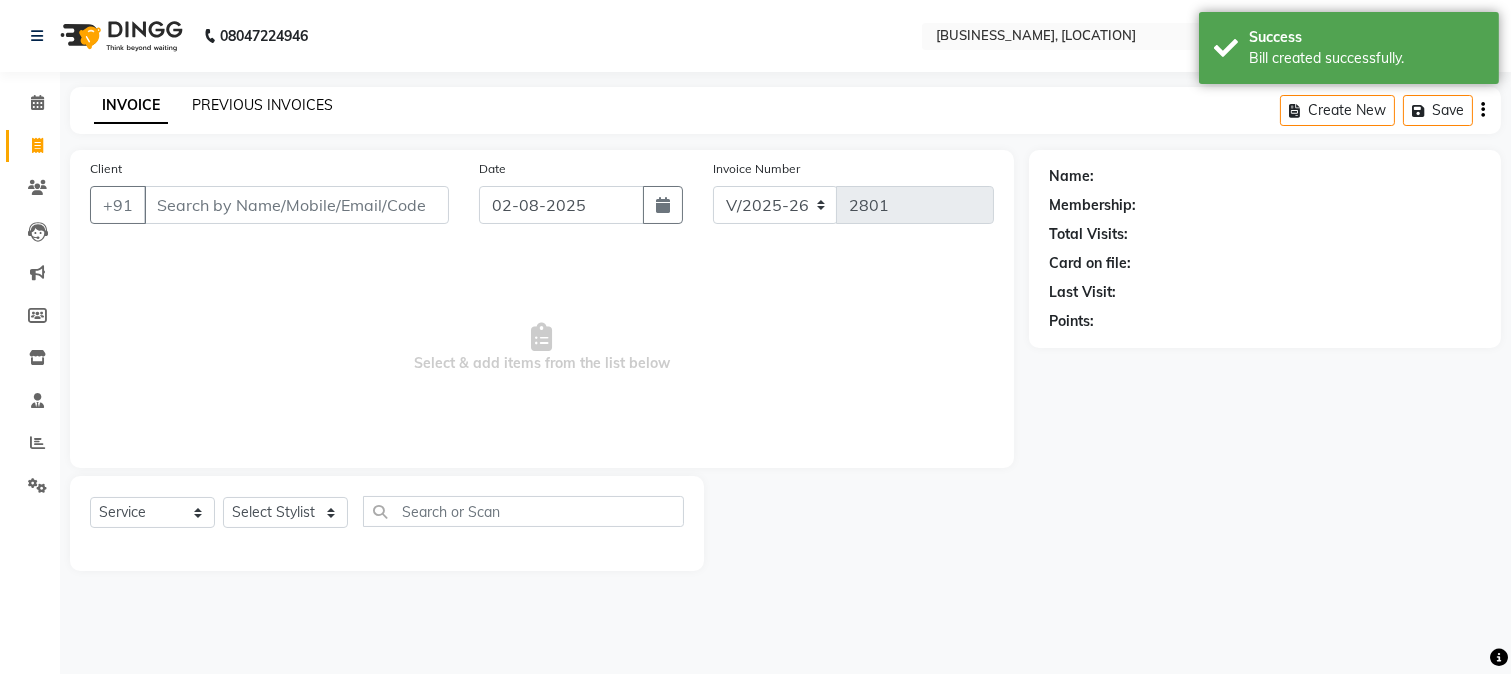 click on "PREVIOUS INVOICES" 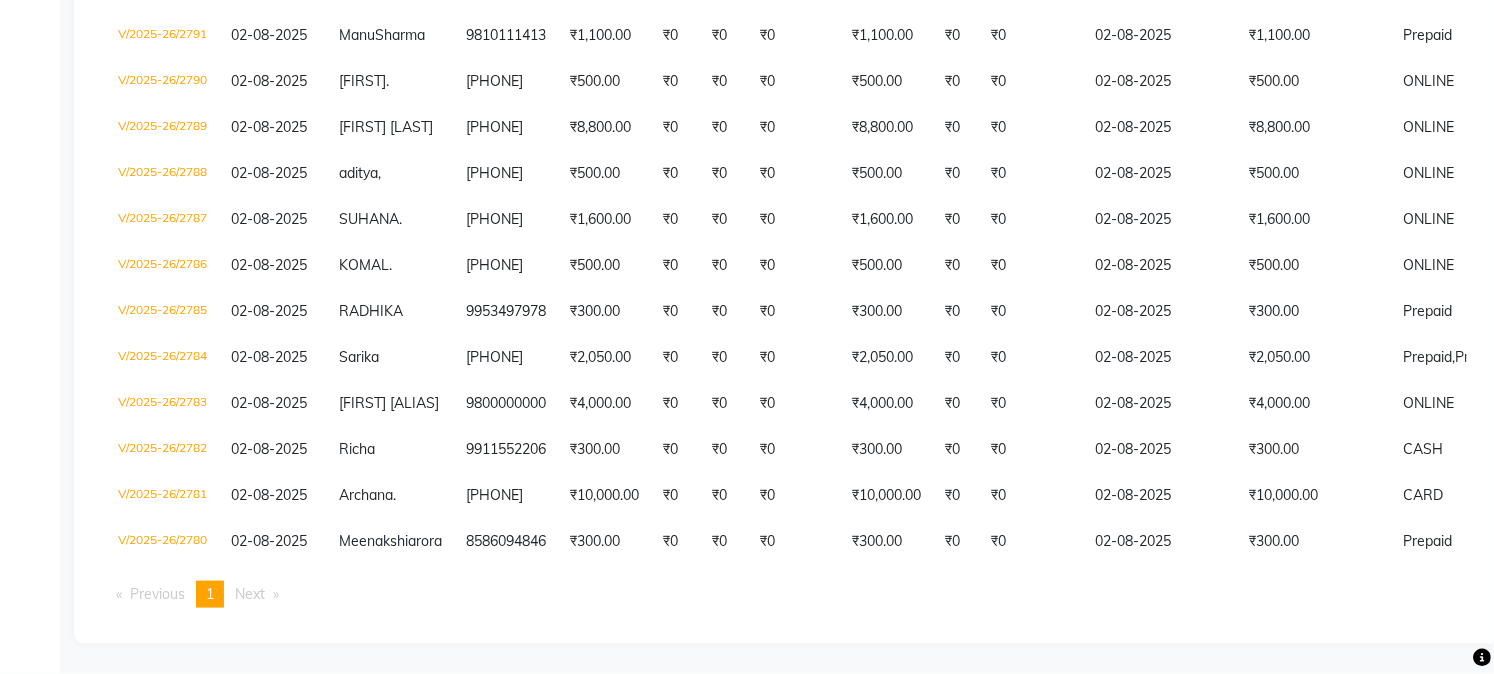 scroll, scrollTop: 905, scrollLeft: 0, axis: vertical 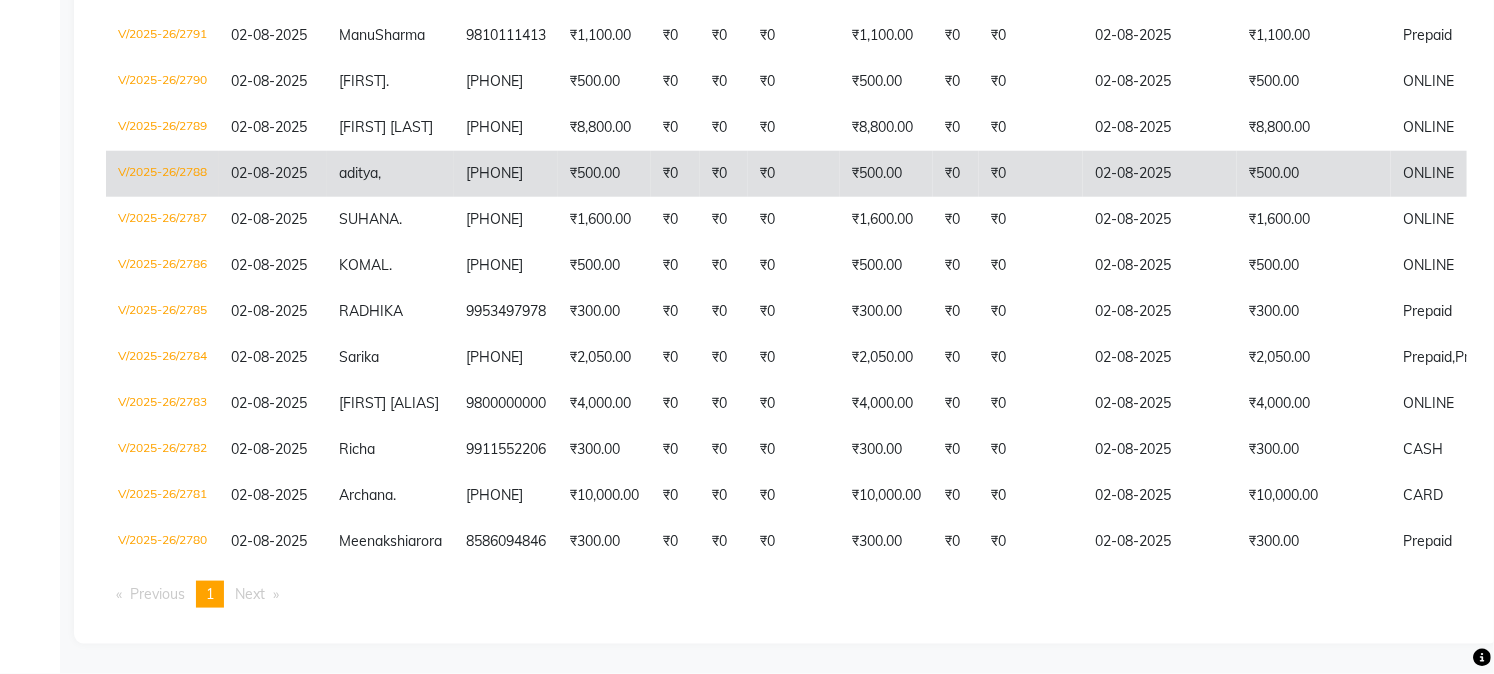 click on "[PHONE]" 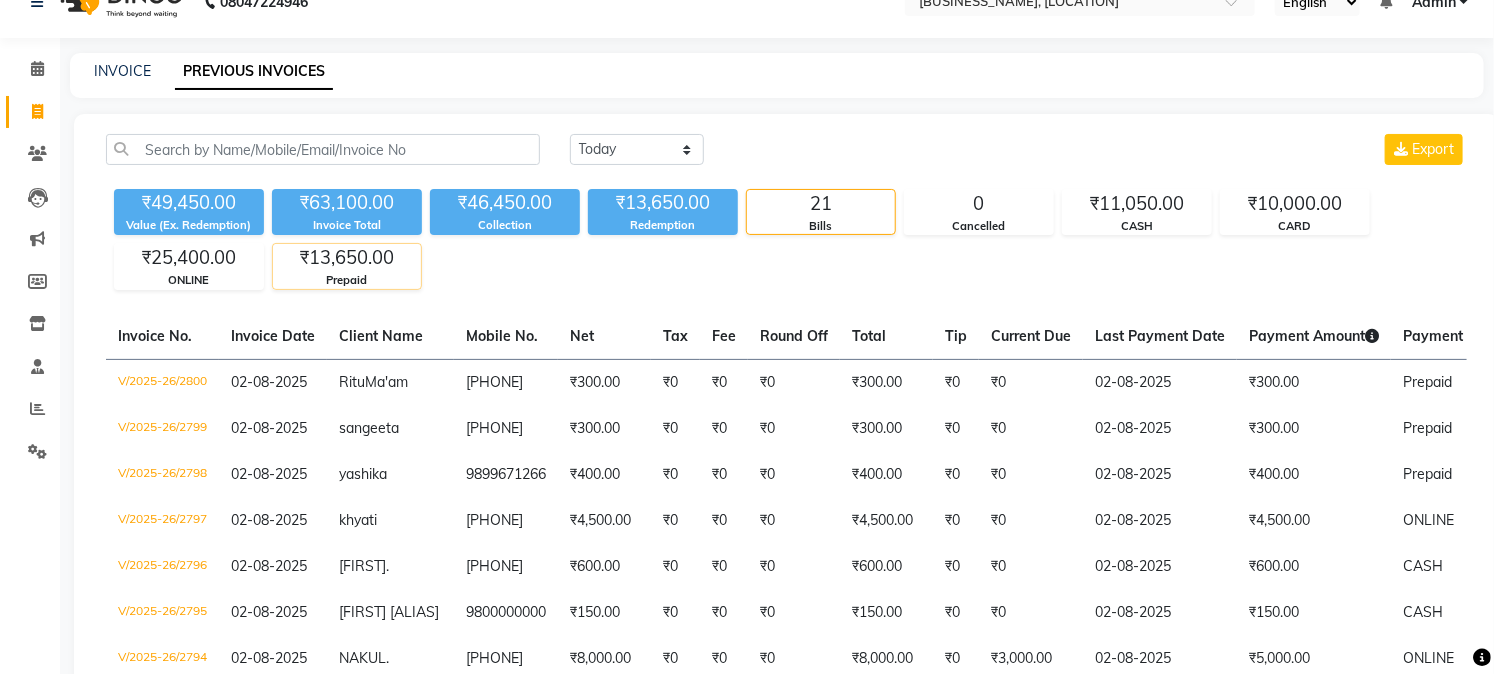 scroll, scrollTop: 0, scrollLeft: 0, axis: both 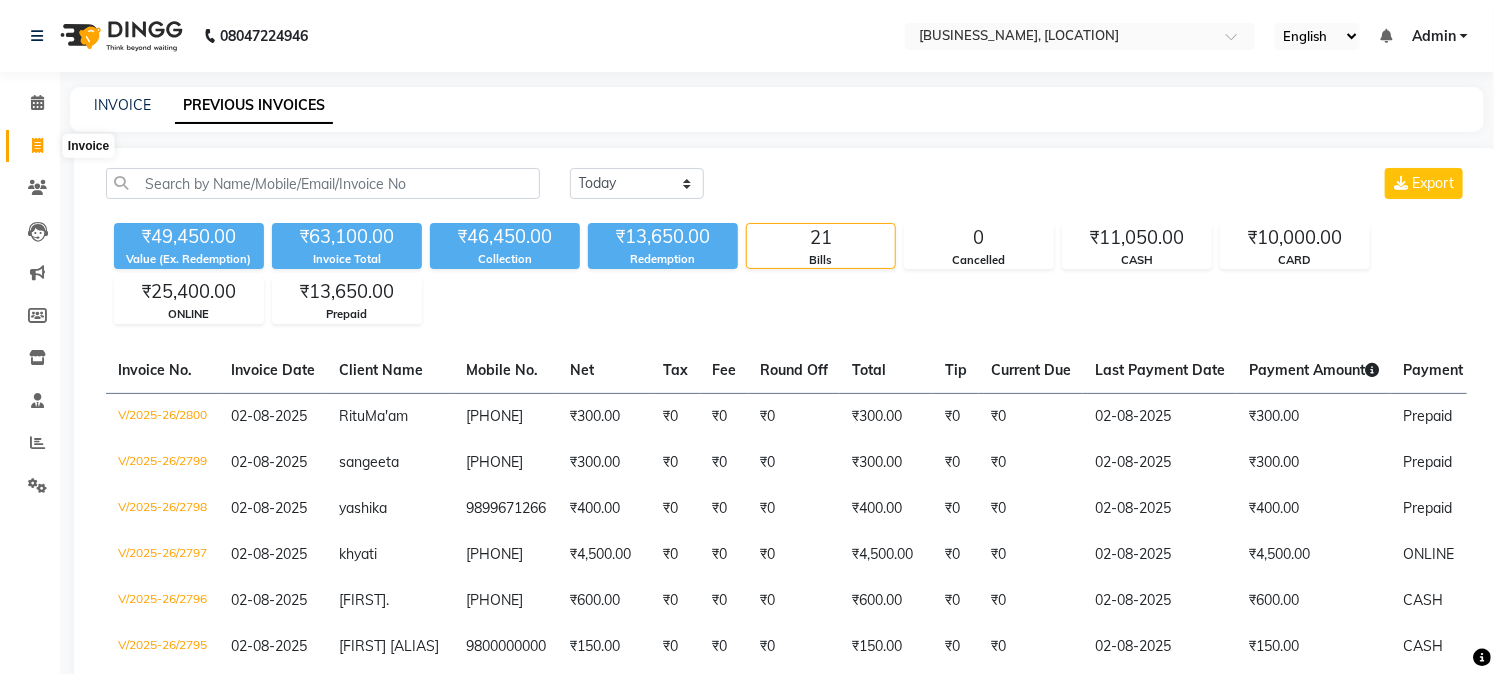 click 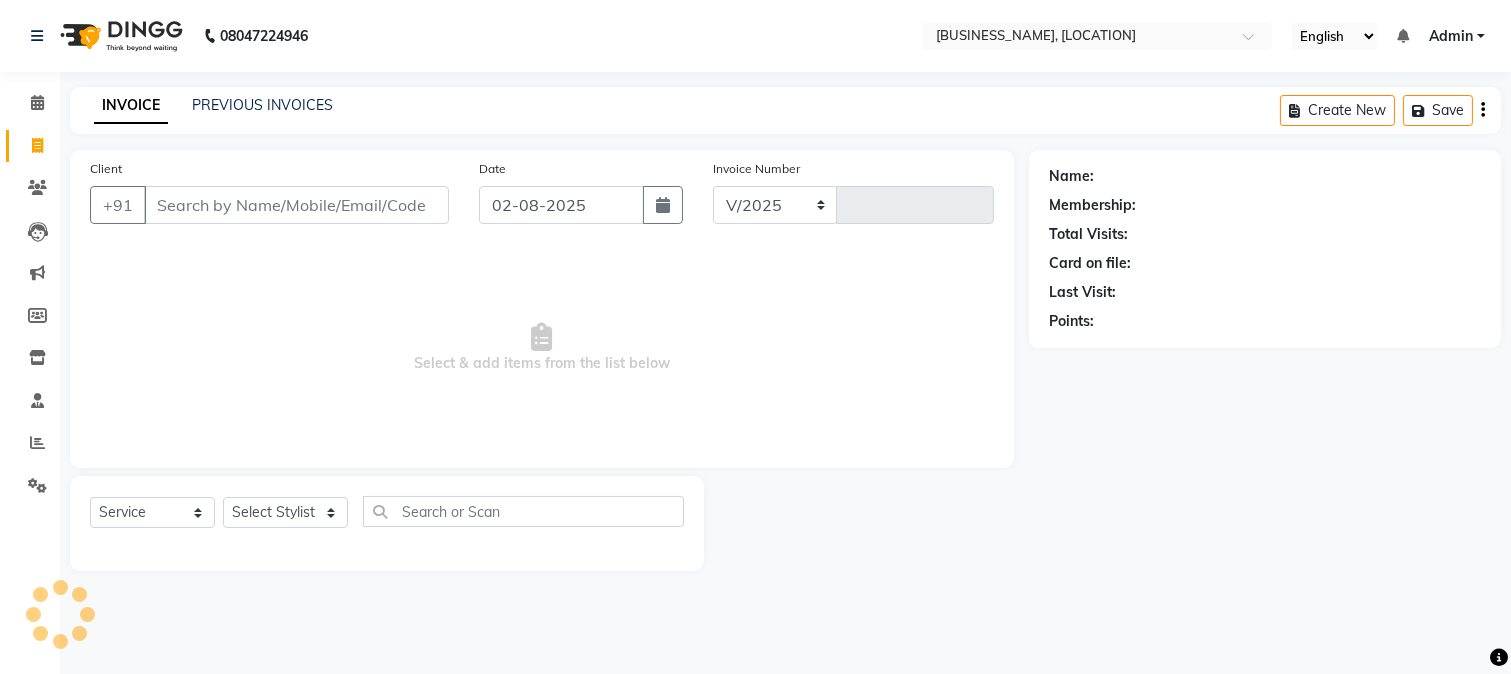 select on "223" 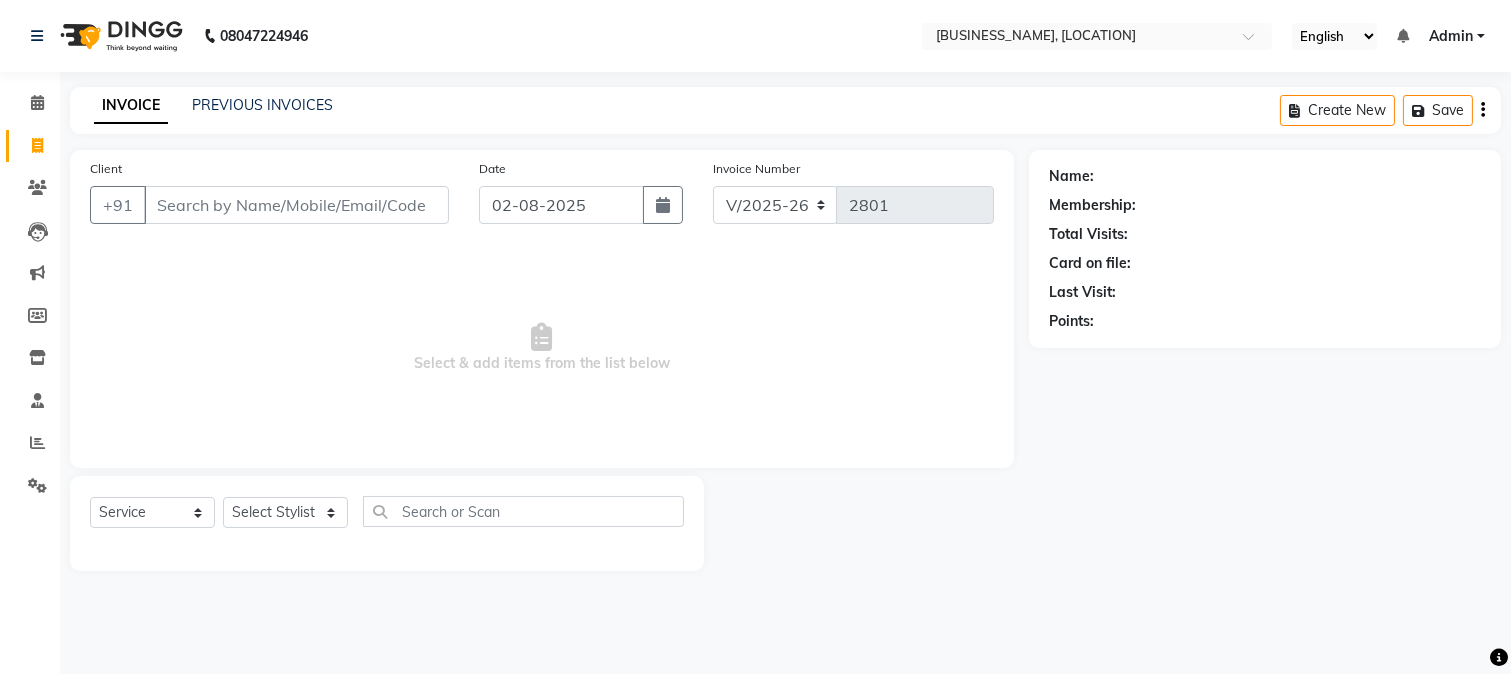 drag, startPoint x: 0, startPoint y: 188, endPoint x: 873, endPoint y: 392, distance: 896.51825 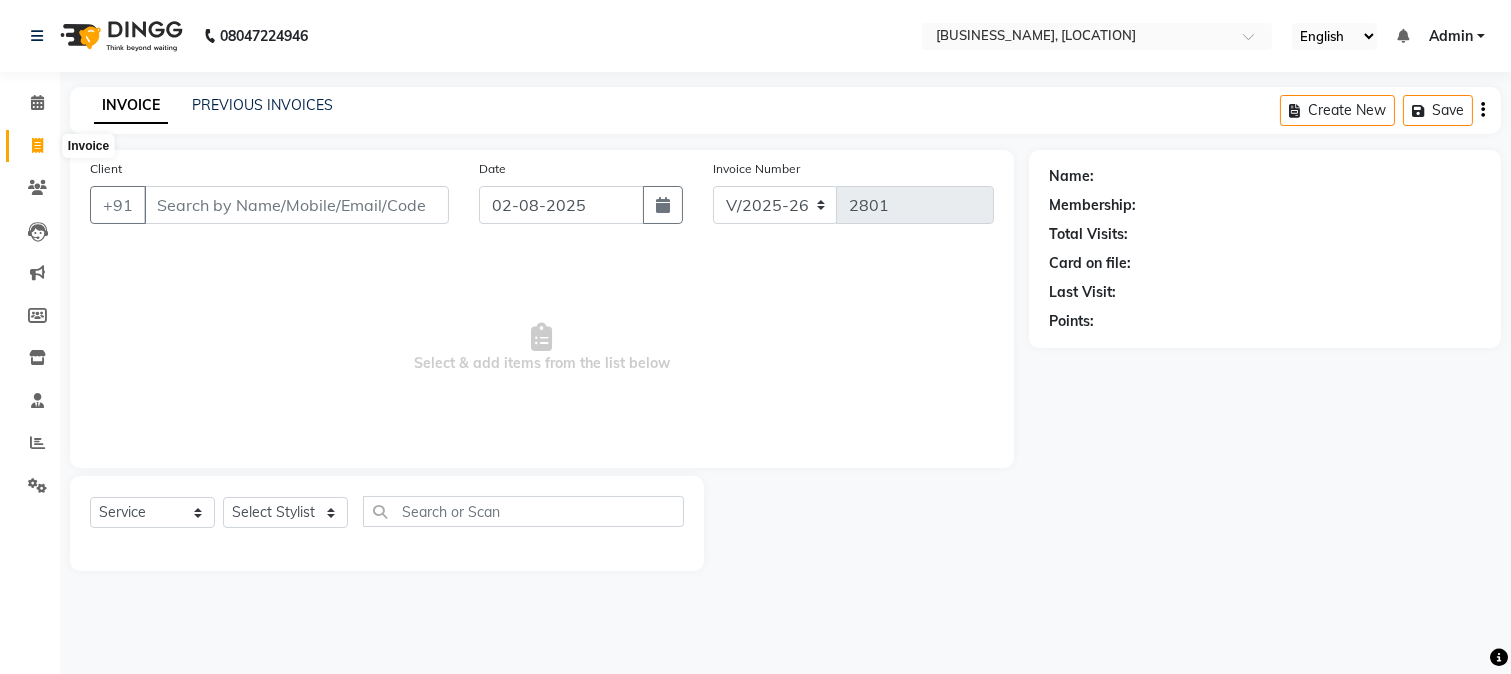 click 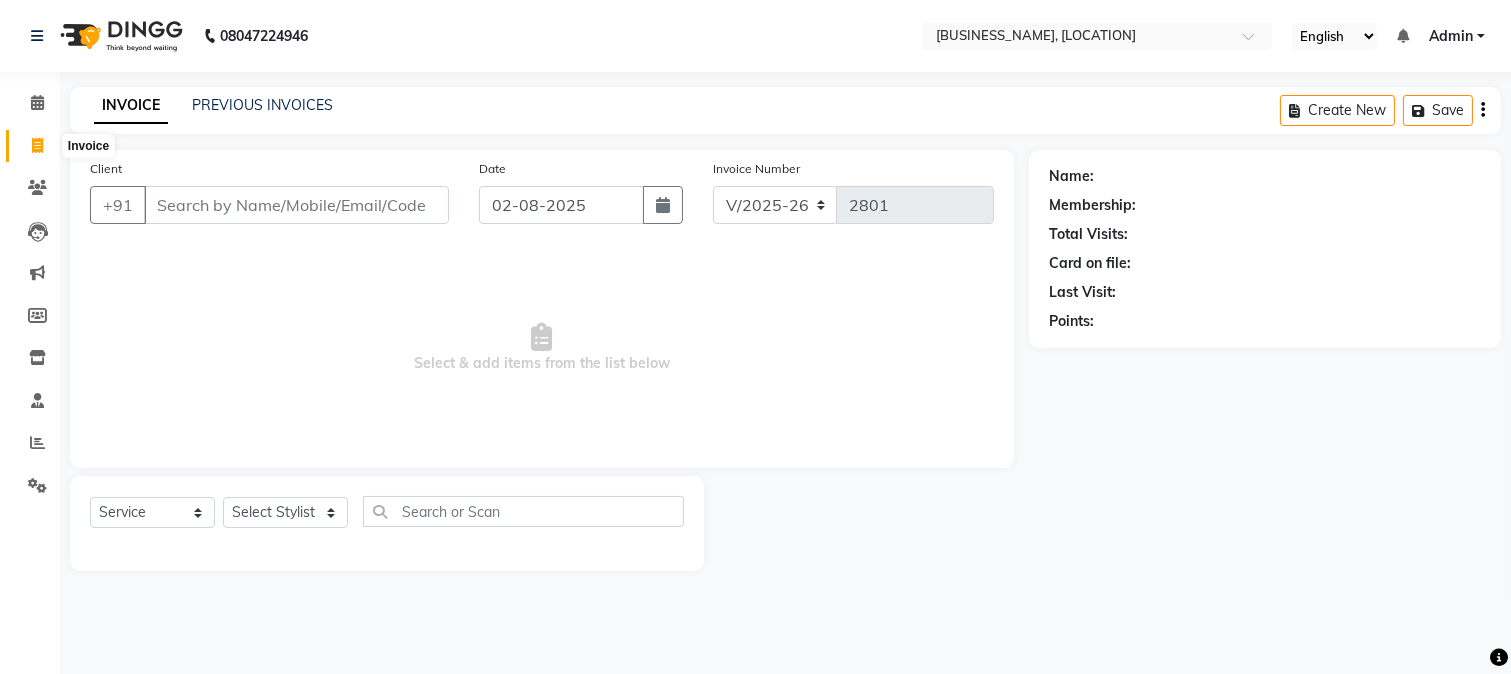 select on "service" 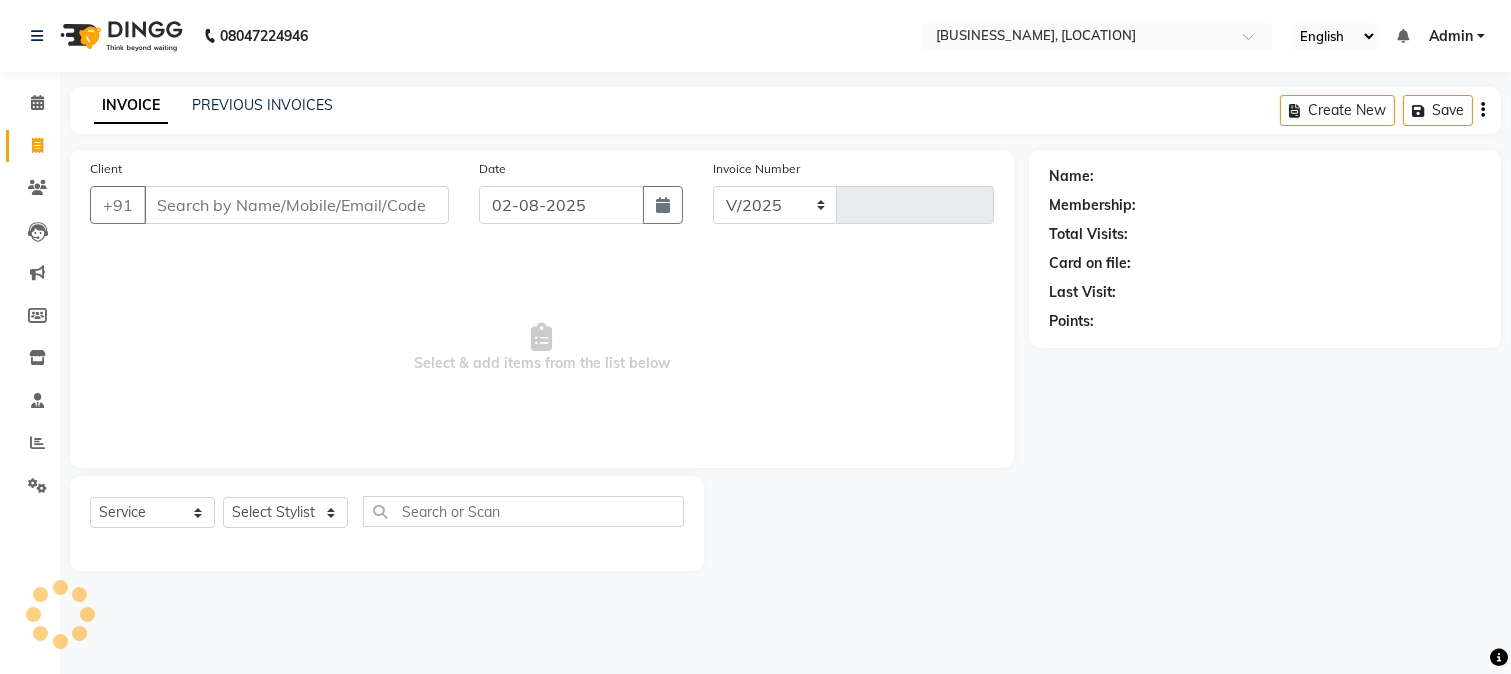 click 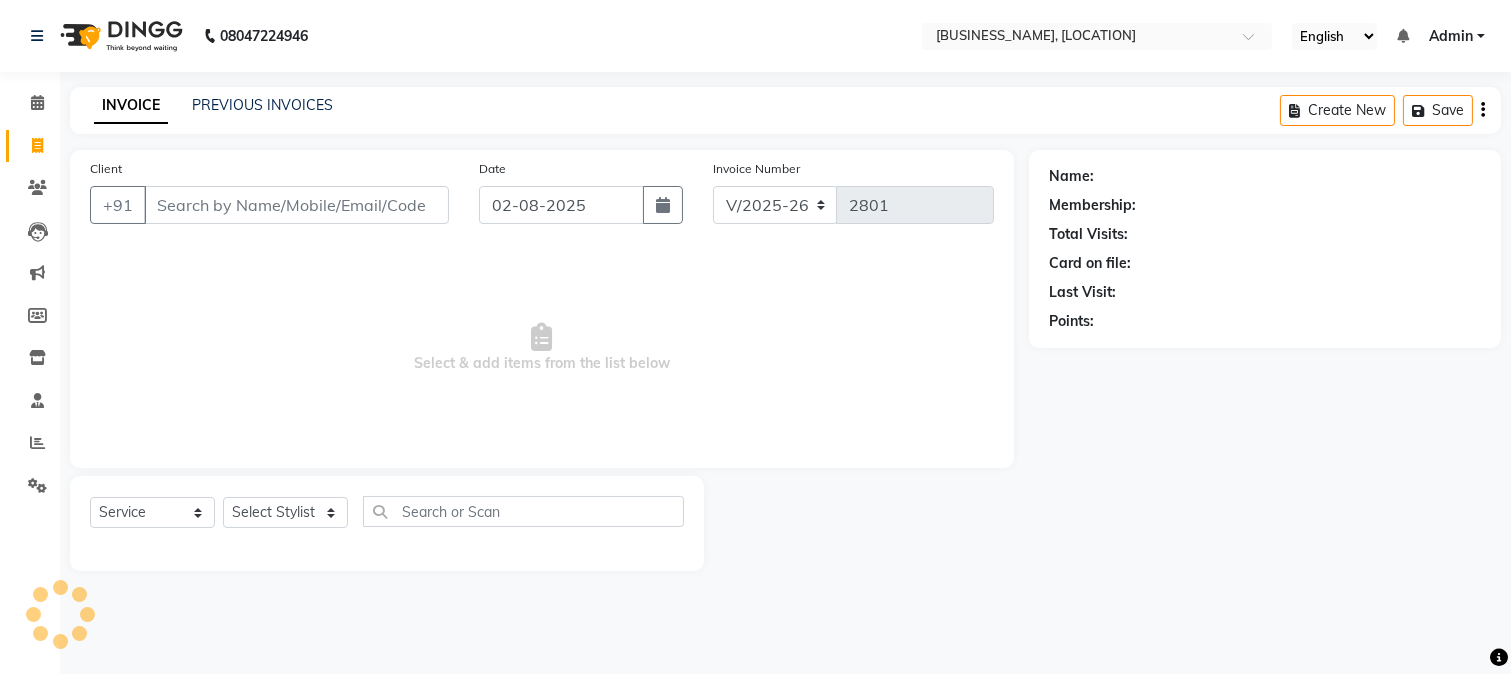 select on "service" 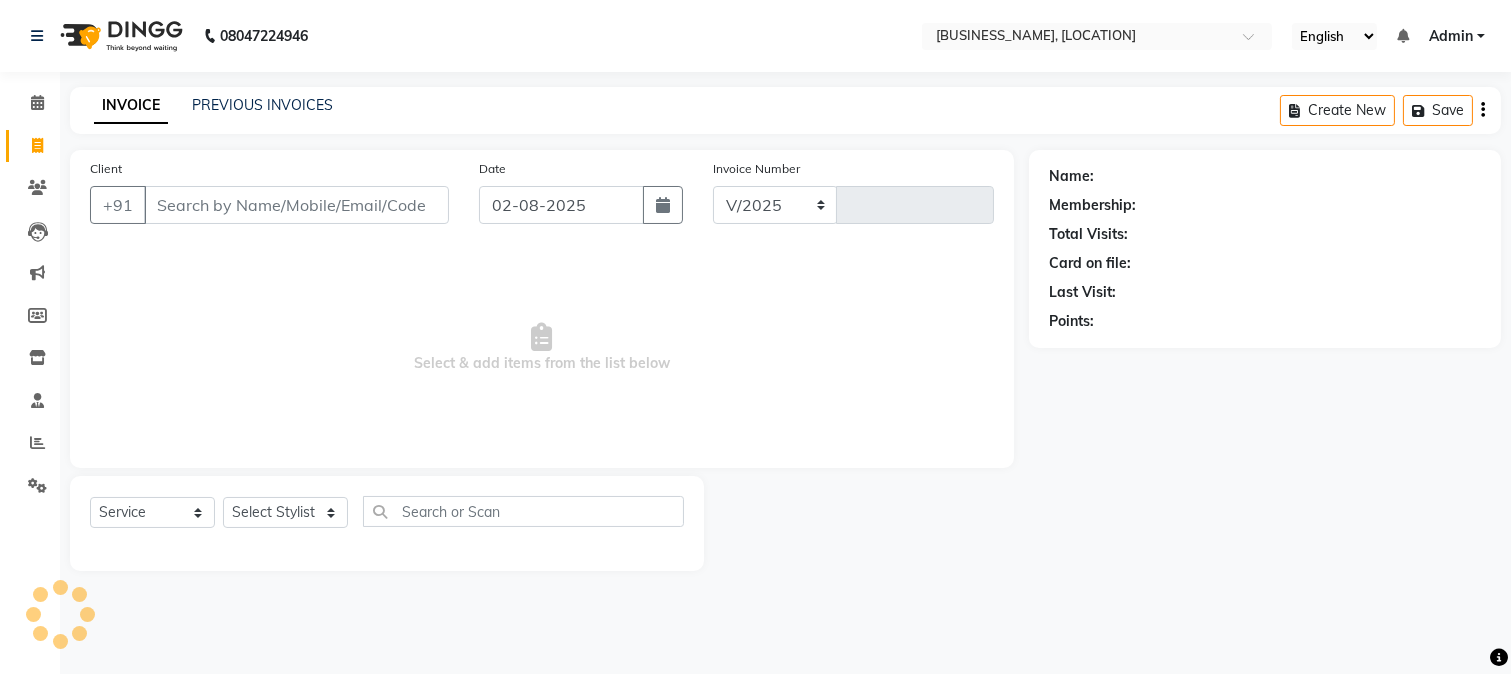 select on "223" 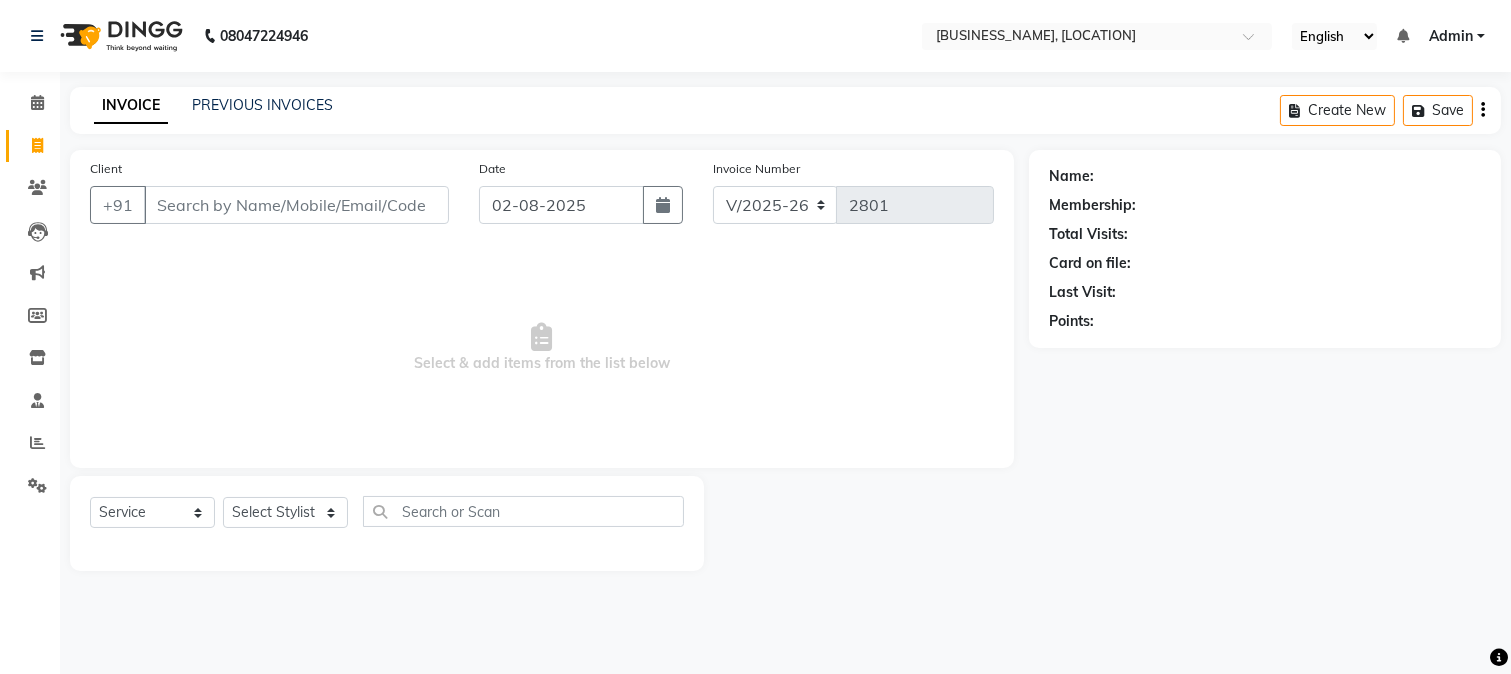 click 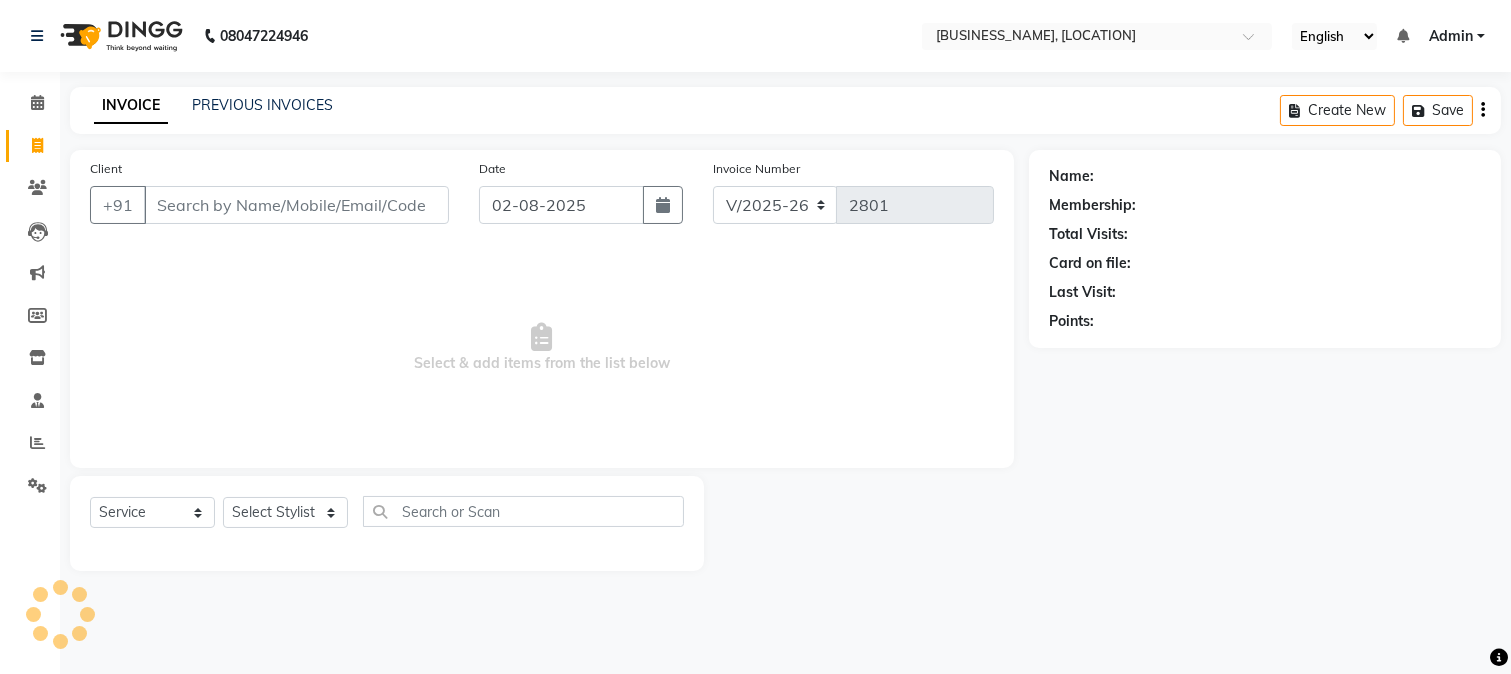 click on "Client" at bounding box center (296, 205) 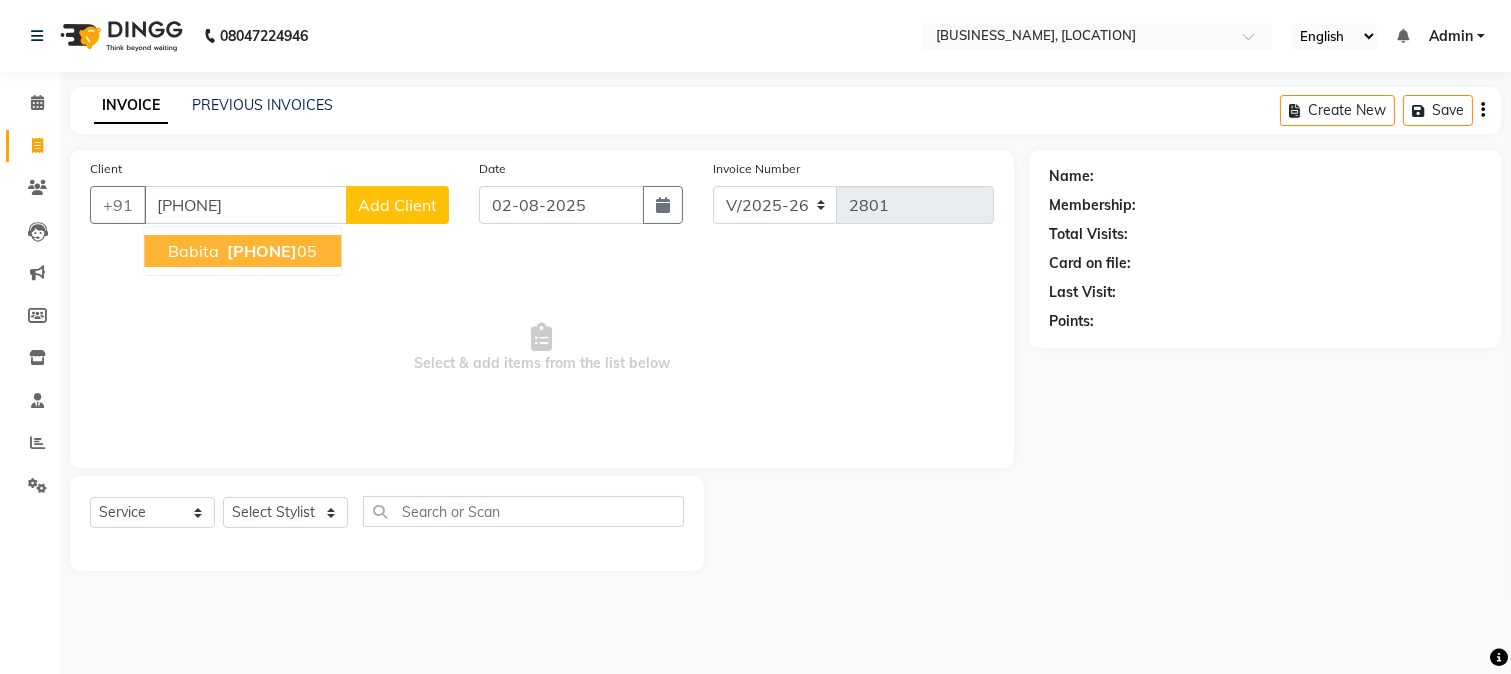 click on "99991194" at bounding box center (262, 251) 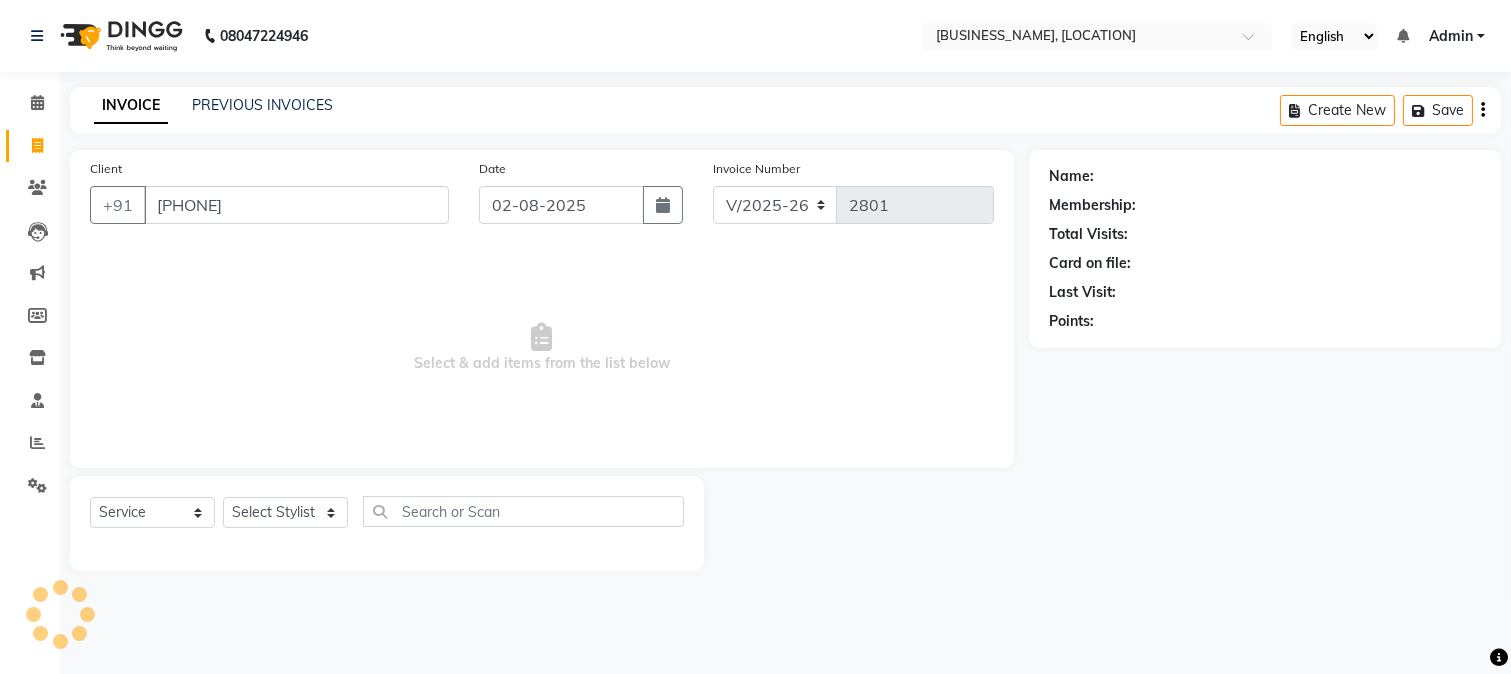 type on "[PHONE]" 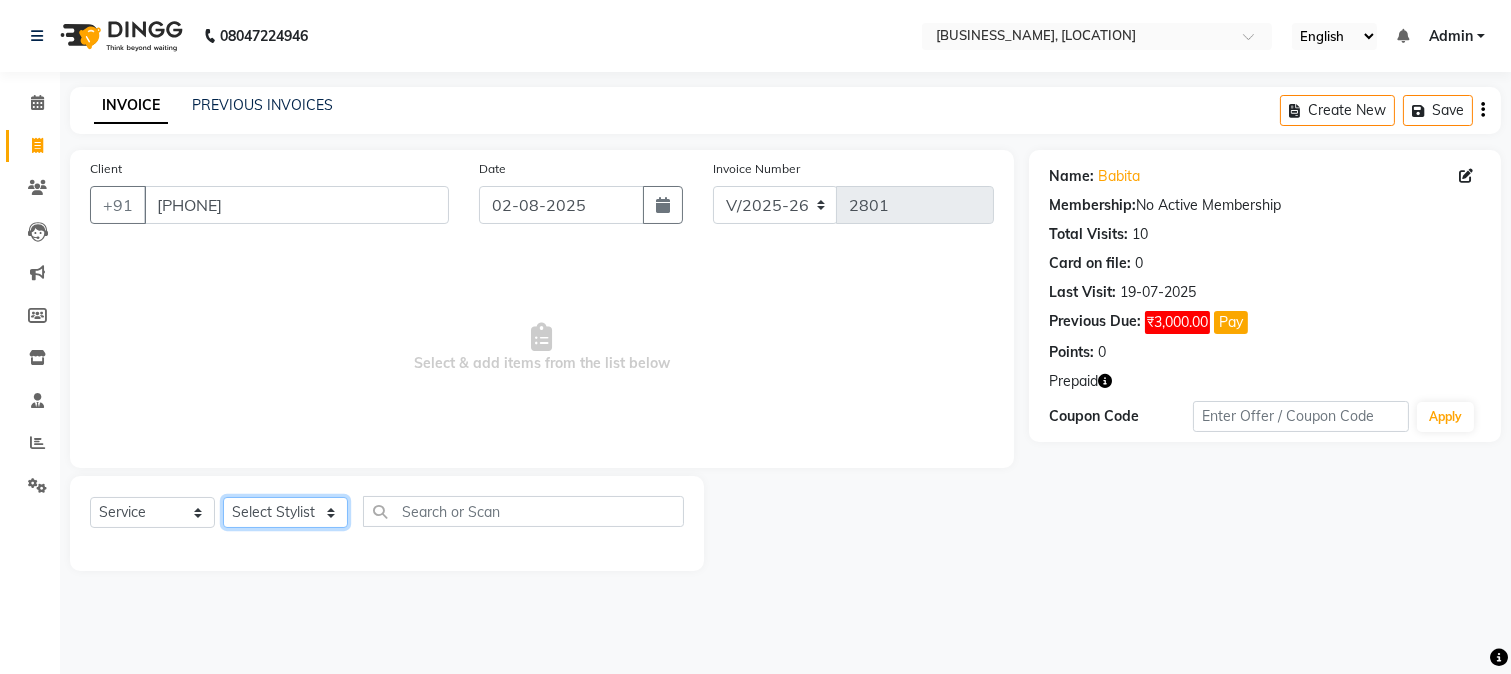 click on "Select Stylist [FIRST] [FIRST] [FIRST] [FIRST] [FIRST] [FIRST] [FIRST] [FIRST] [FIRST] [FIRST] [FIRST] [FIRST] [FIRST] [FIRST] [FIRST] [FIRST] [FIRST] [FIRST] [FIRST] [FIRST] [FIRST]" 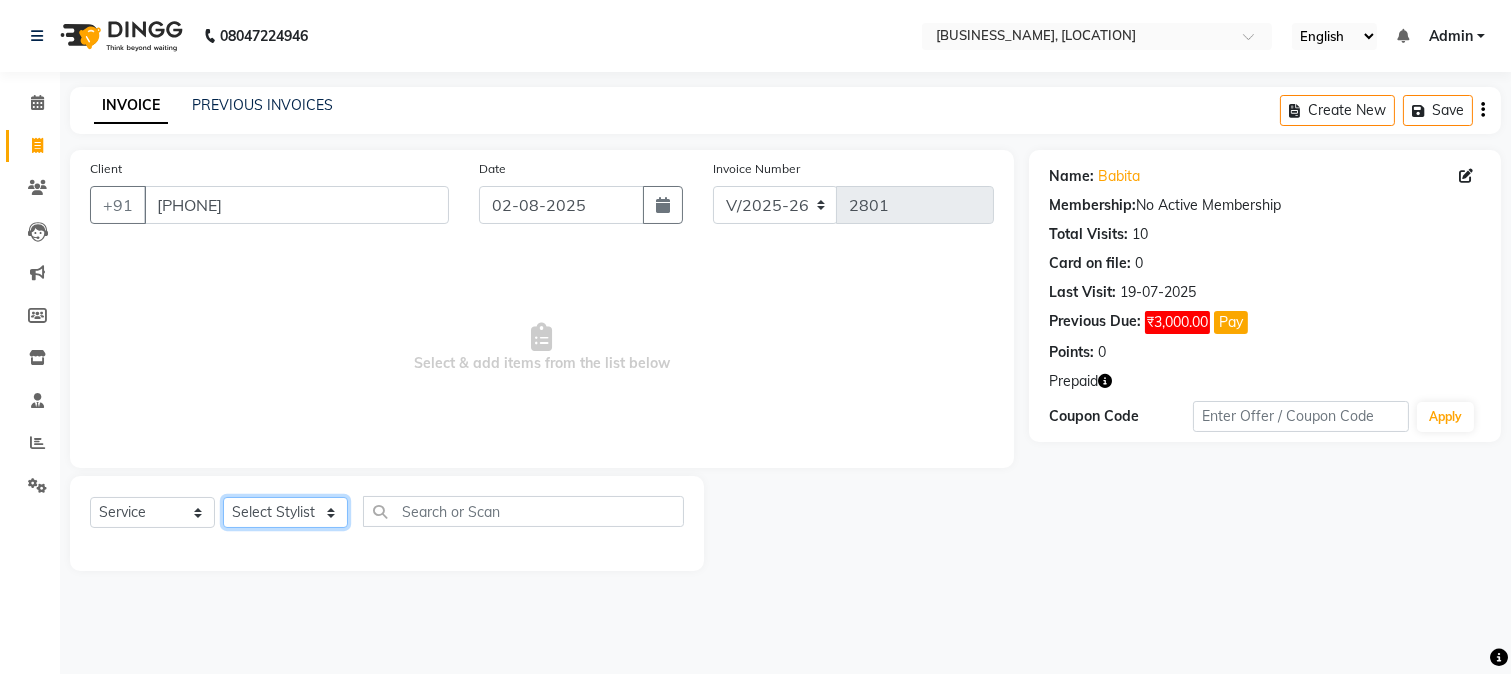 select on "25198" 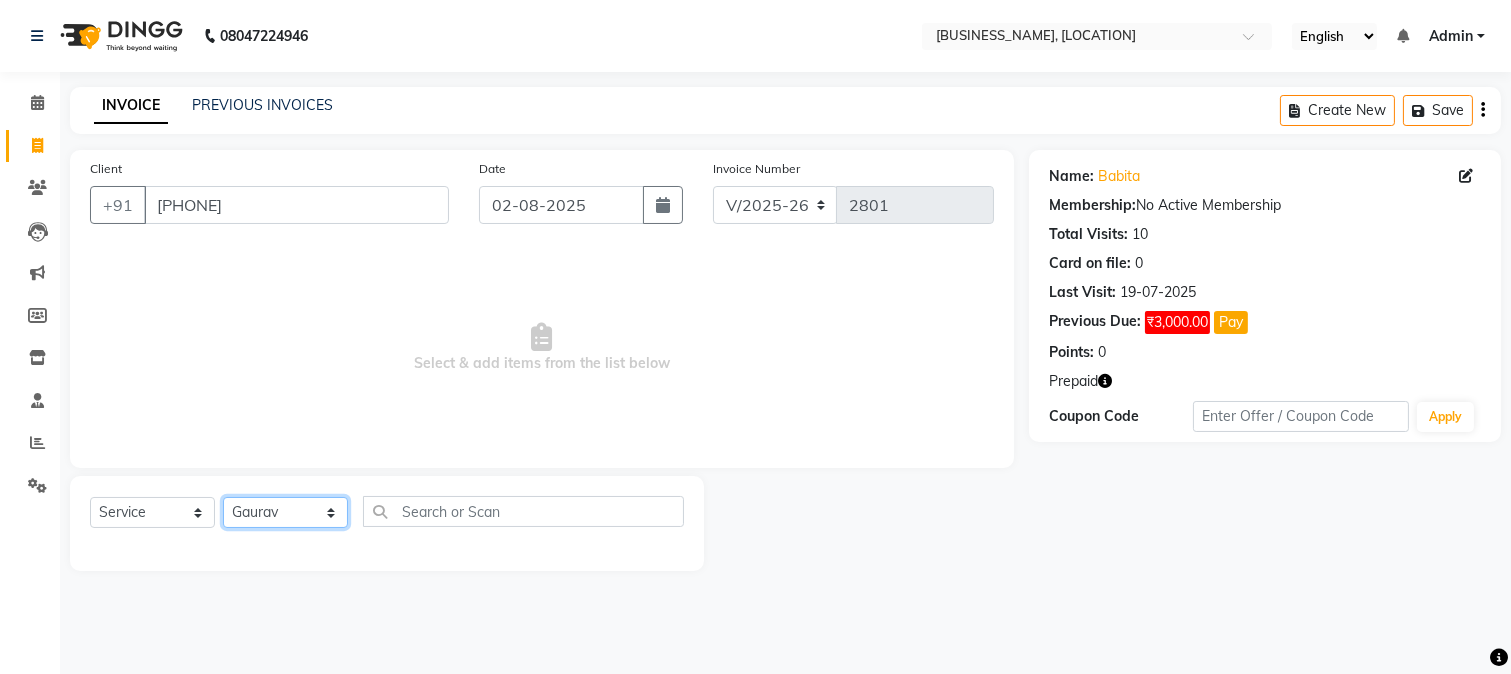 click on "Select Stylist [FIRST] [FIRST] [FIRST] [FIRST] [FIRST] [FIRST] [FIRST] [FIRST] [FIRST] [FIRST] [FIRST] [FIRST] [FIRST] [FIRST] [FIRST] [FIRST] [FIRST] [FIRST] [FIRST] [FIRST] [FIRST]" 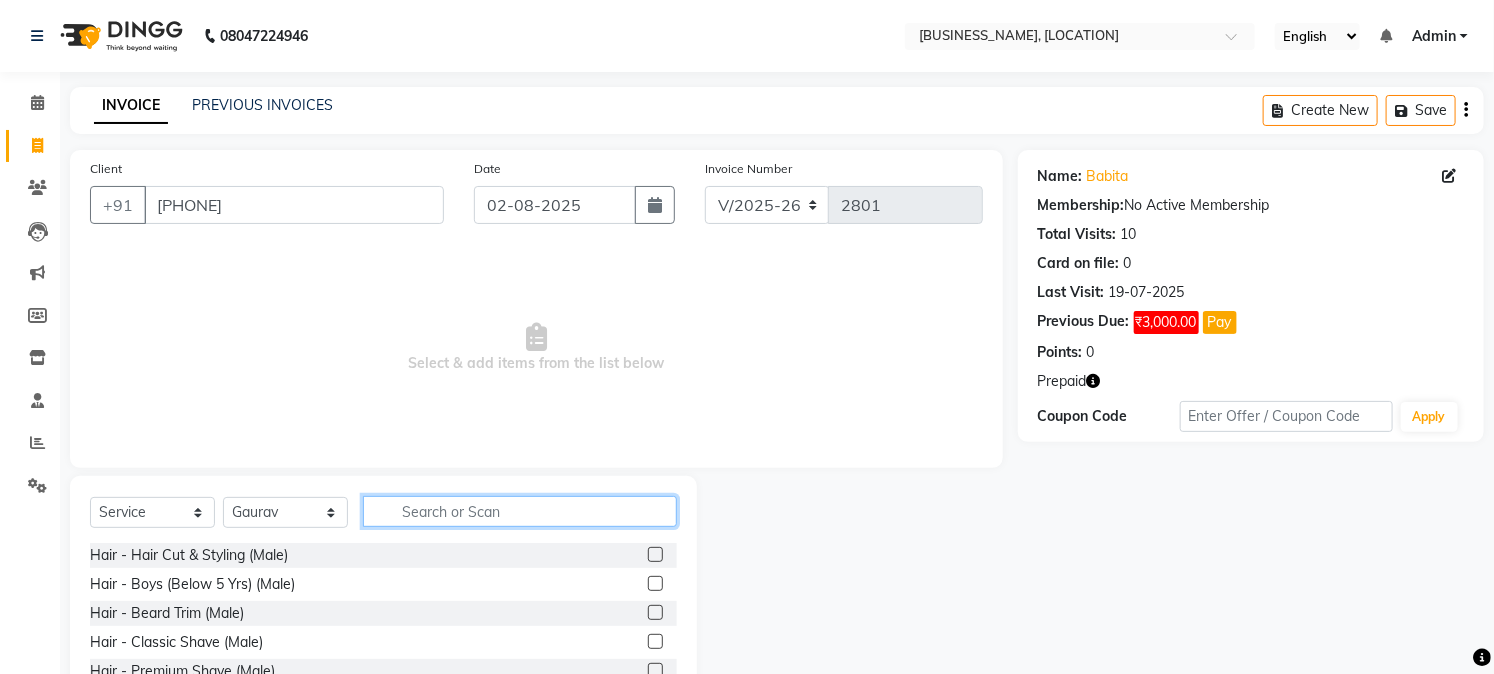 drag, startPoint x: 486, startPoint y: 515, endPoint x: 487, endPoint y: 504, distance: 11.045361 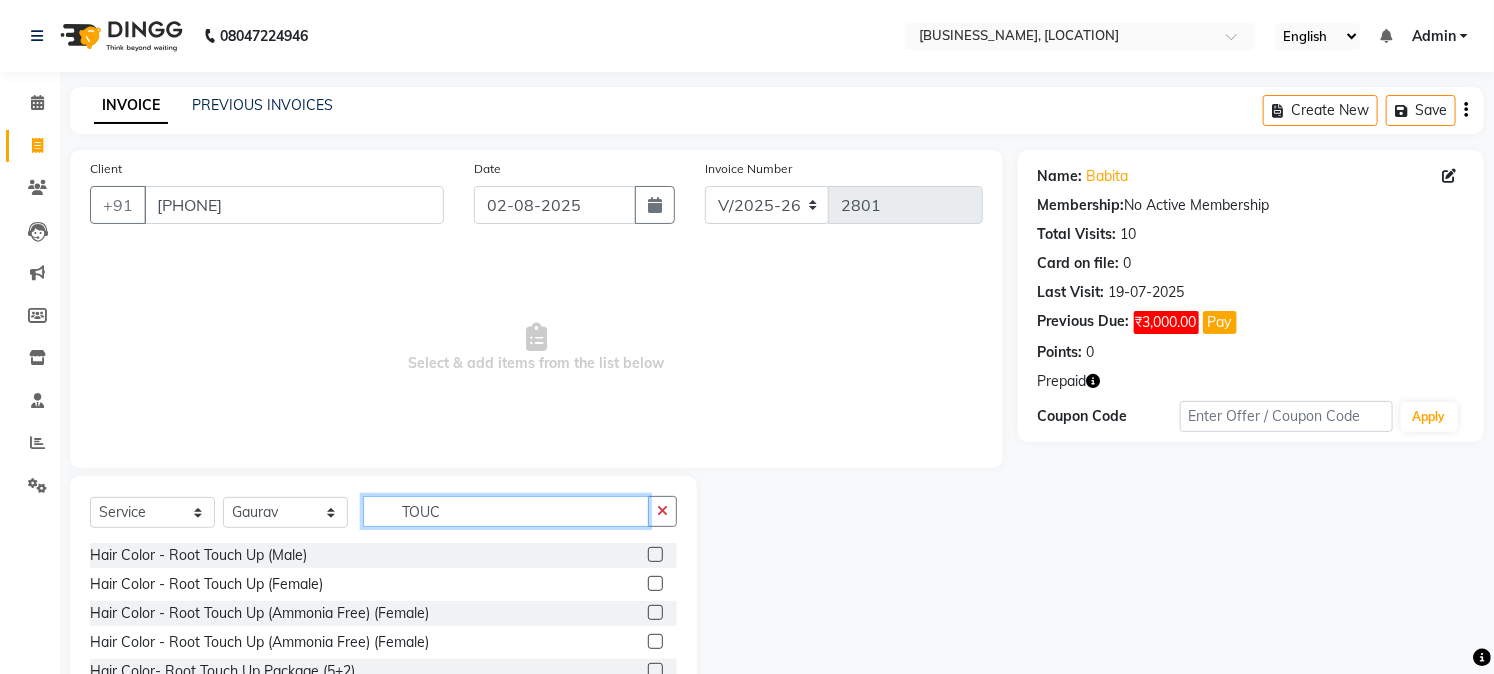 type on "TOUC" 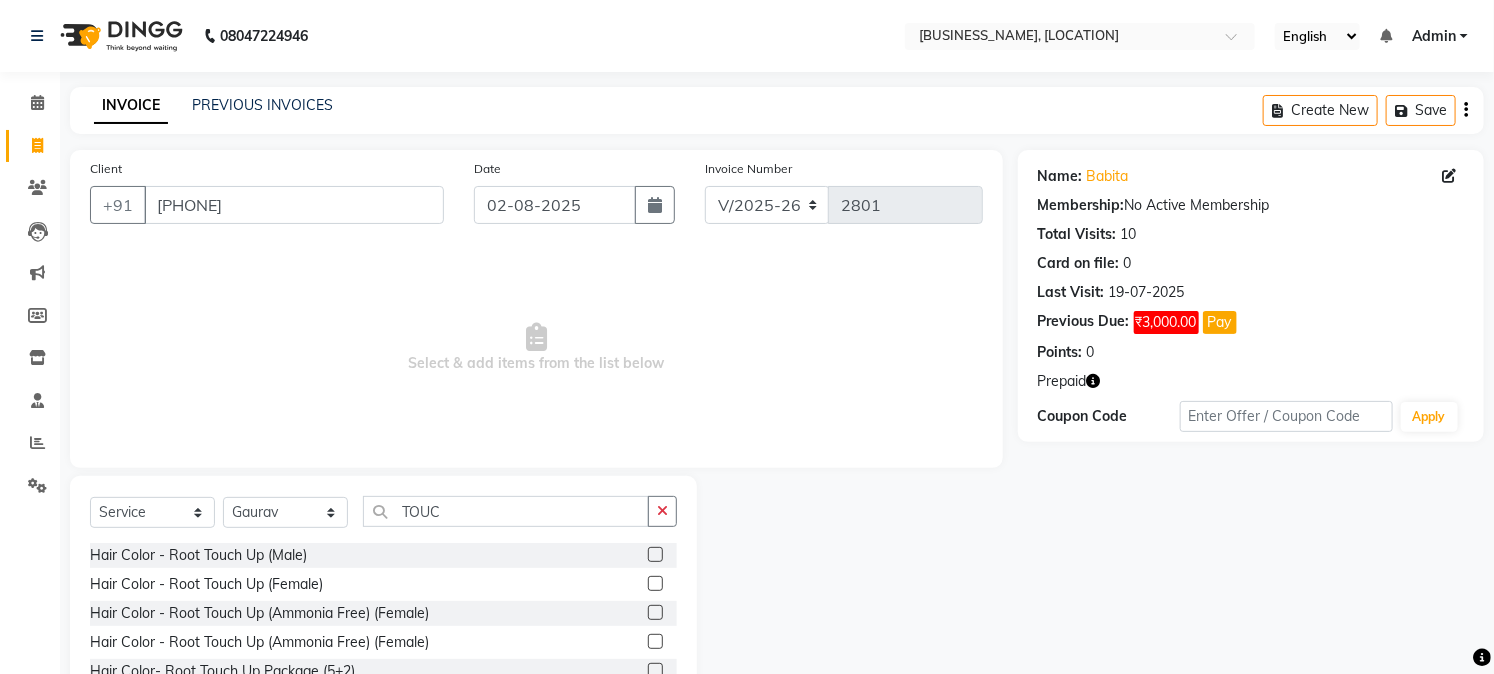 click 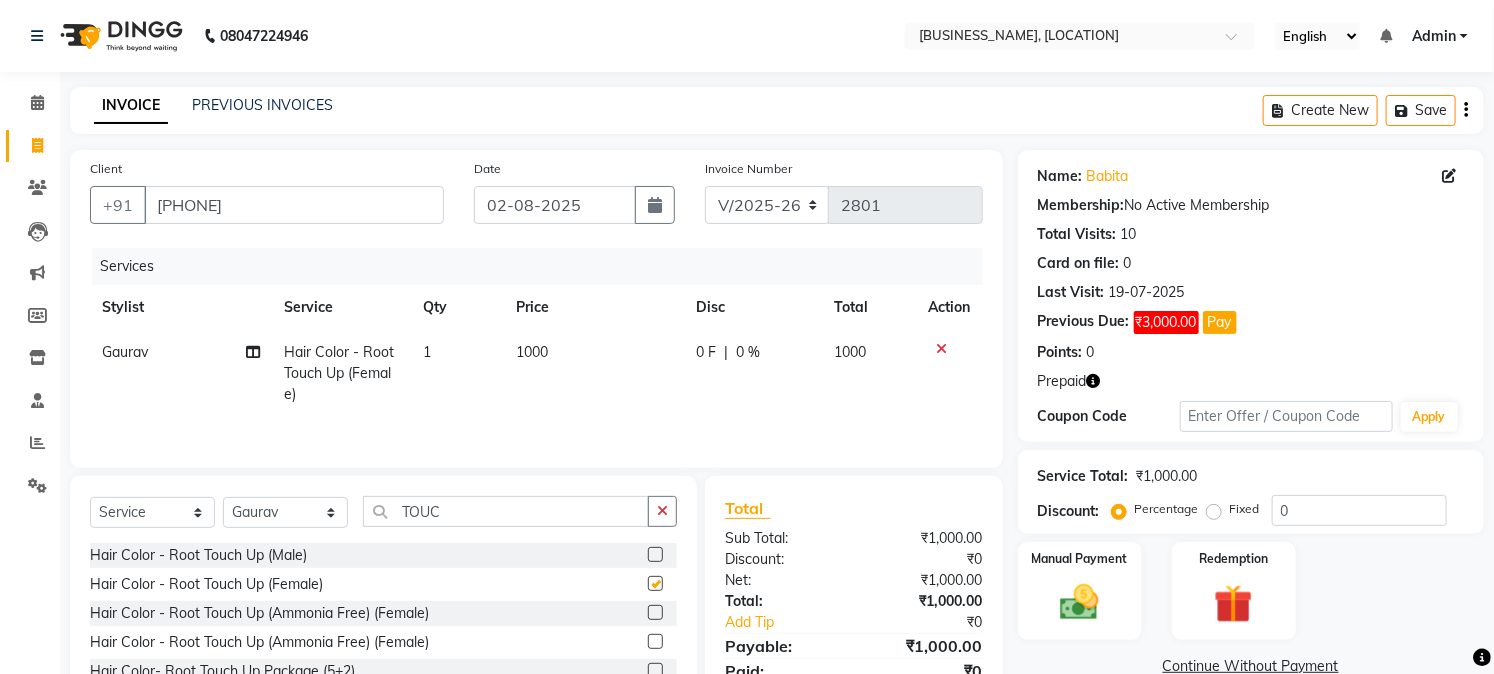 checkbox on "false" 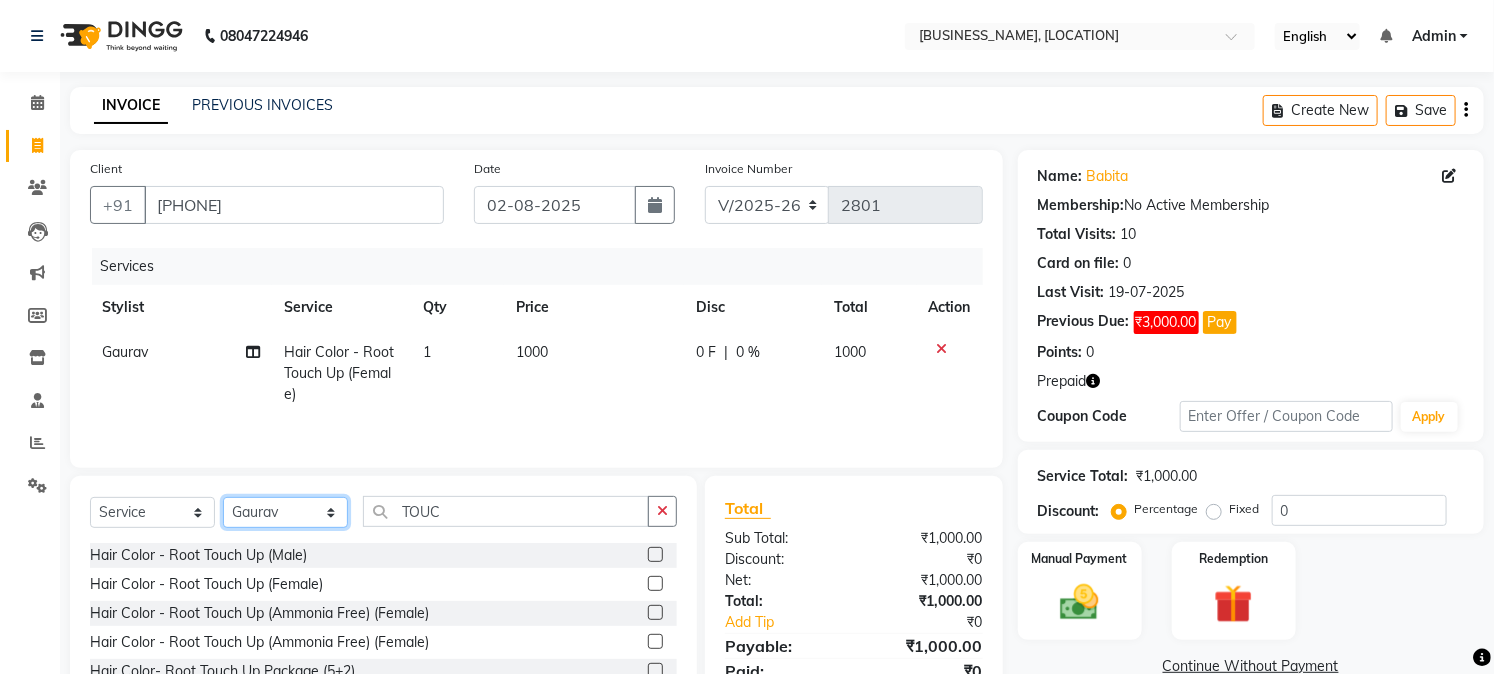 drag, startPoint x: 300, startPoint y: 518, endPoint x: 301, endPoint y: 501, distance: 17.029387 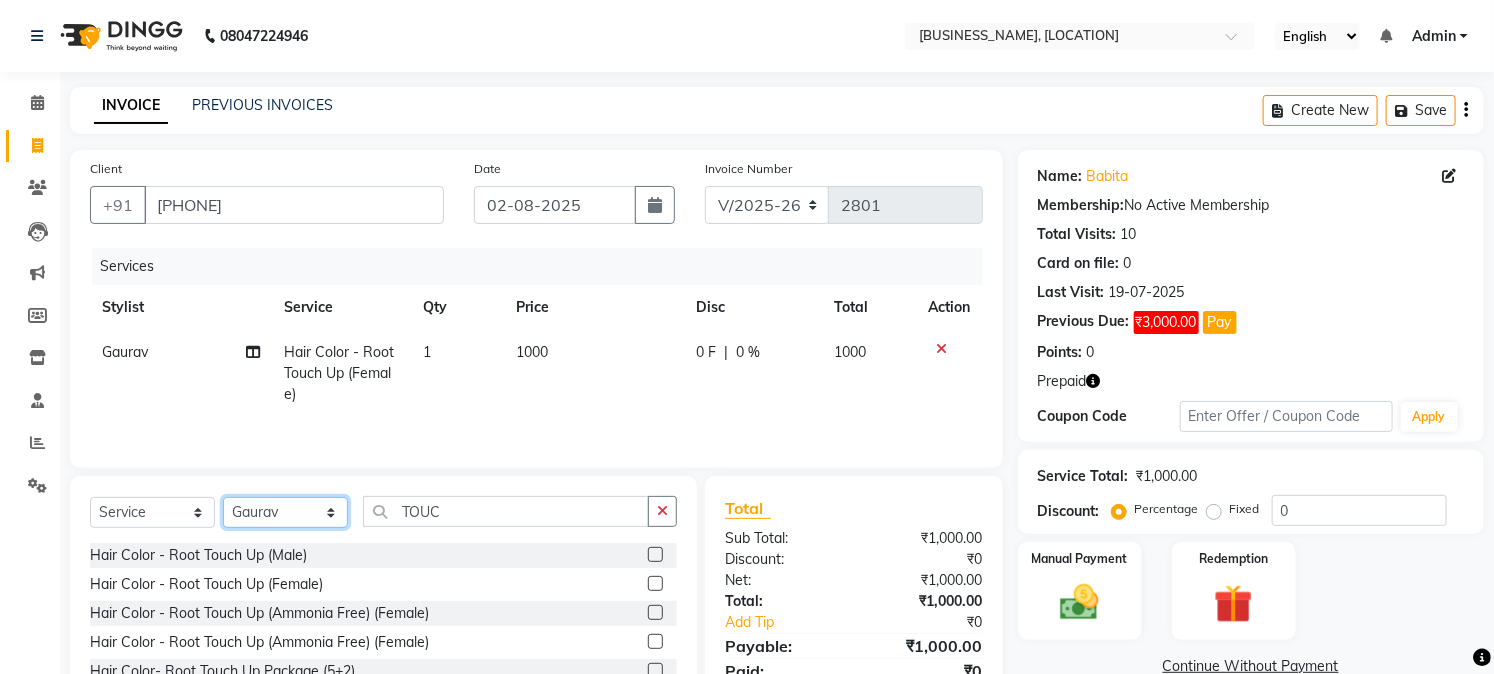 select on "59702" 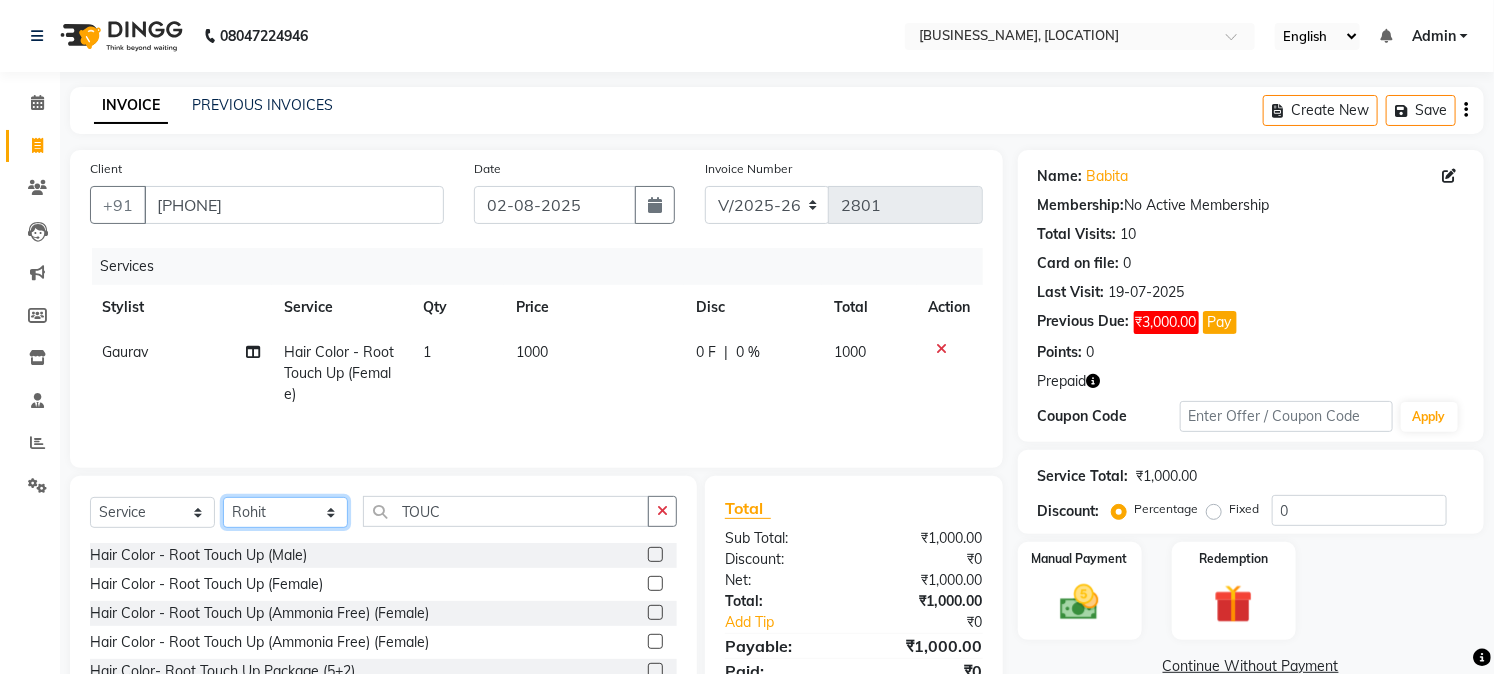 click on "Select Stylist [FIRST] [FIRST] [FIRST] [FIRST] [FIRST] [FIRST] [FIRST] [FIRST] [FIRST] [FIRST] [FIRST] [FIRST] [FIRST] [FIRST] [FIRST] [FIRST] [FIRST] [FIRST] [FIRST] [FIRST] [FIRST]" 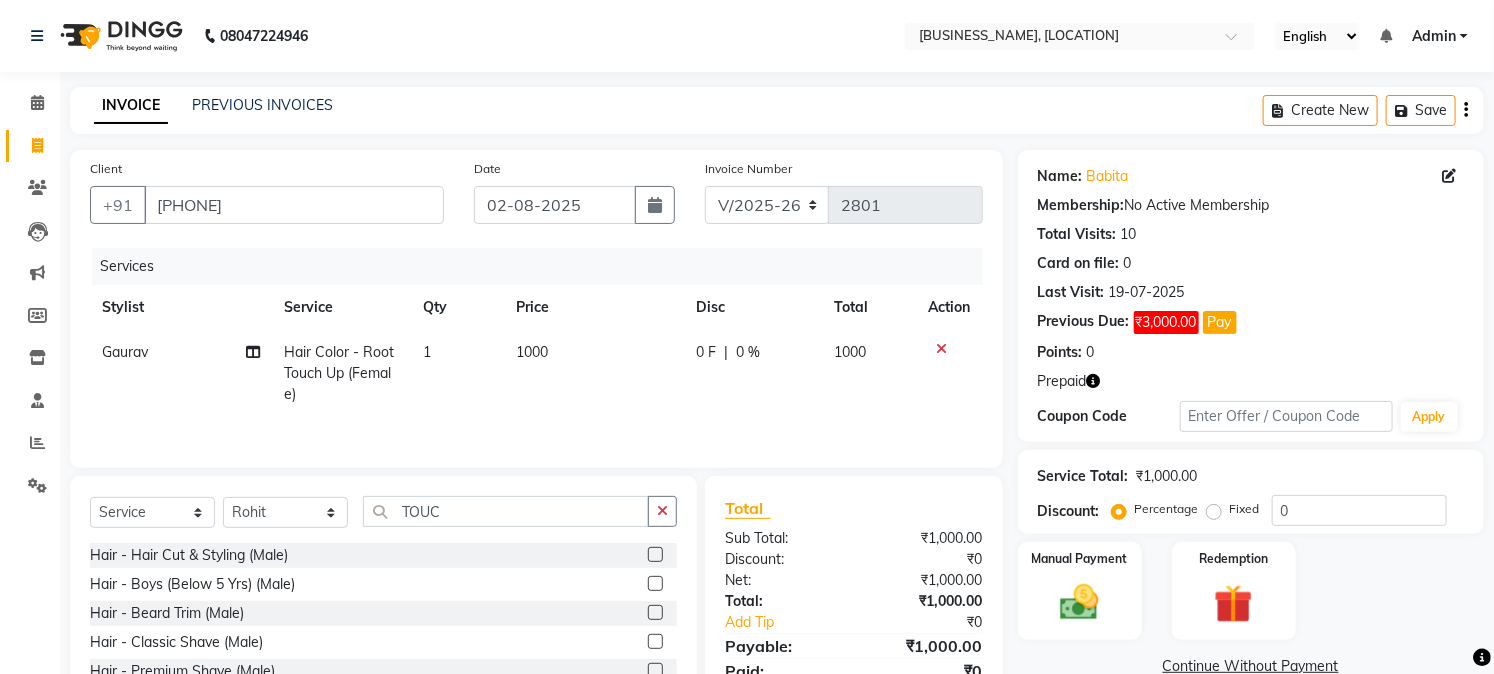 click 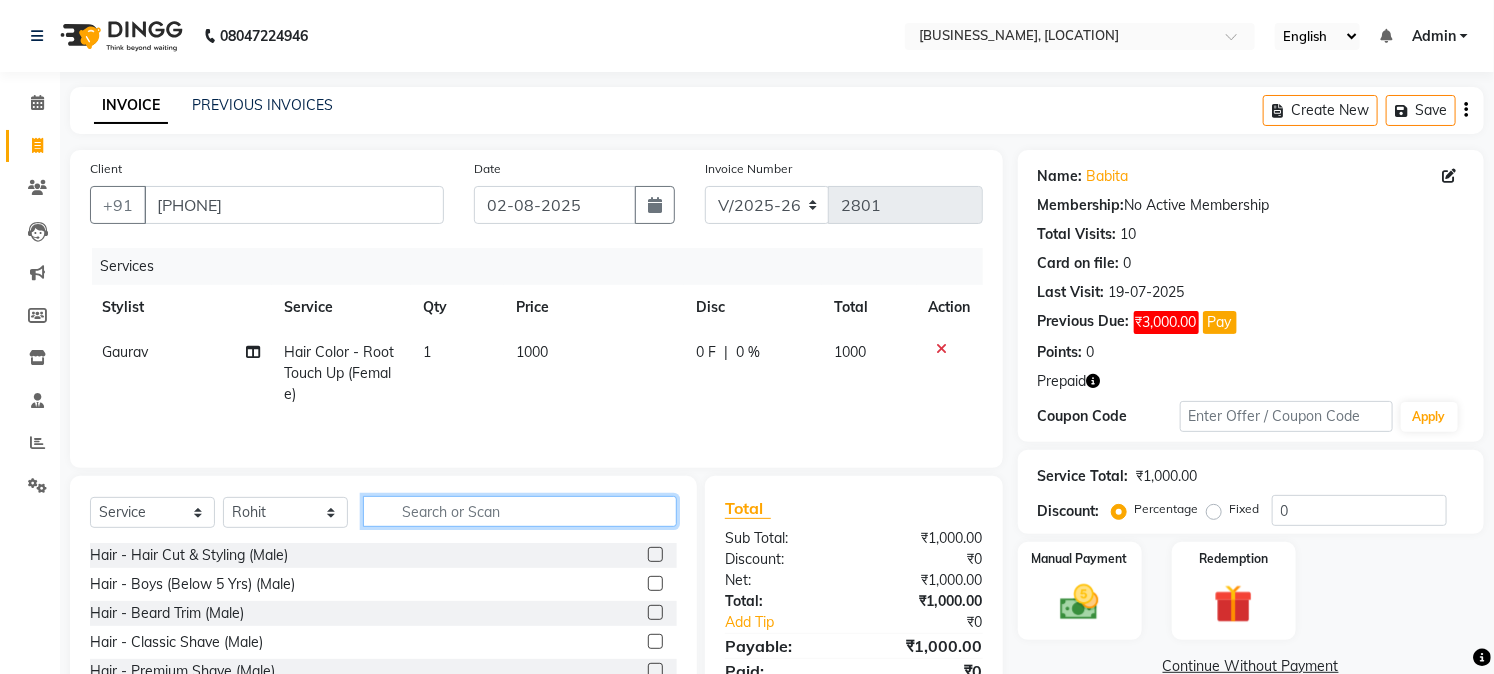 click 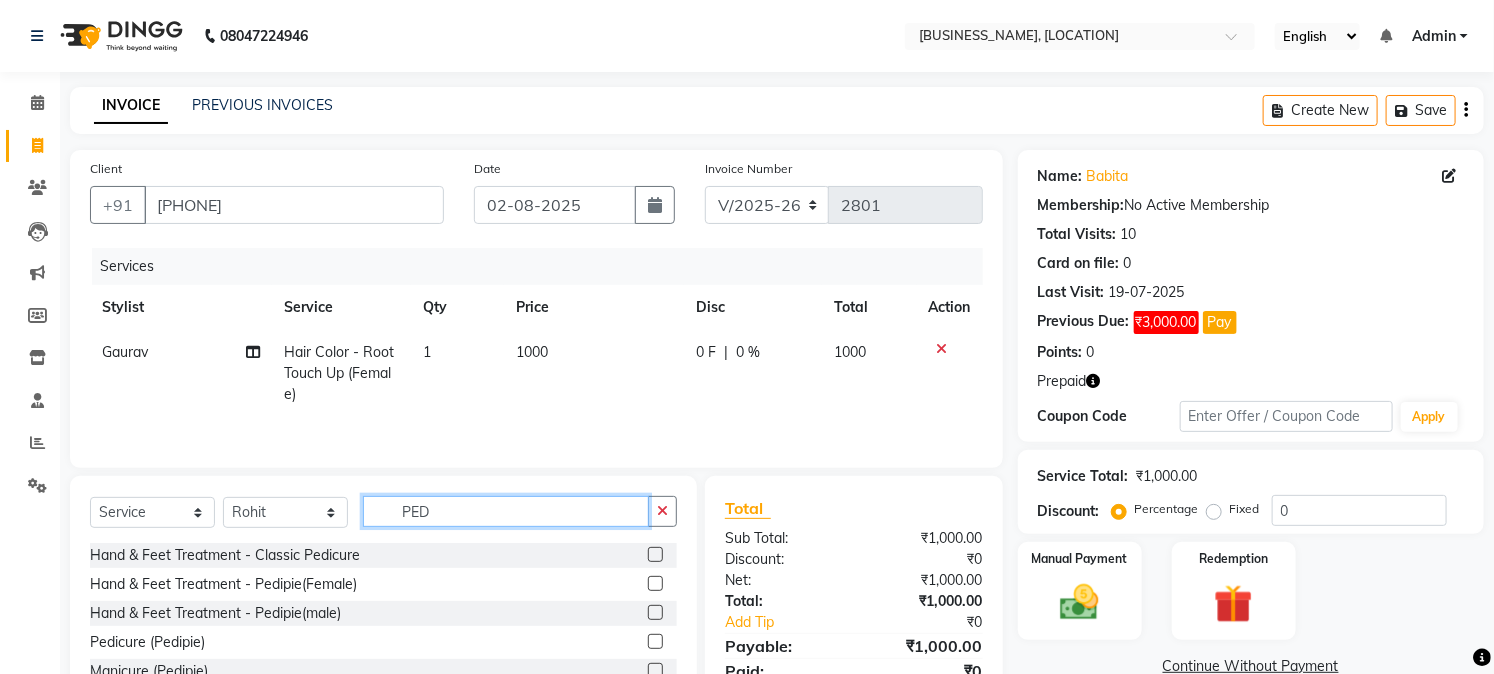 type on "PED" 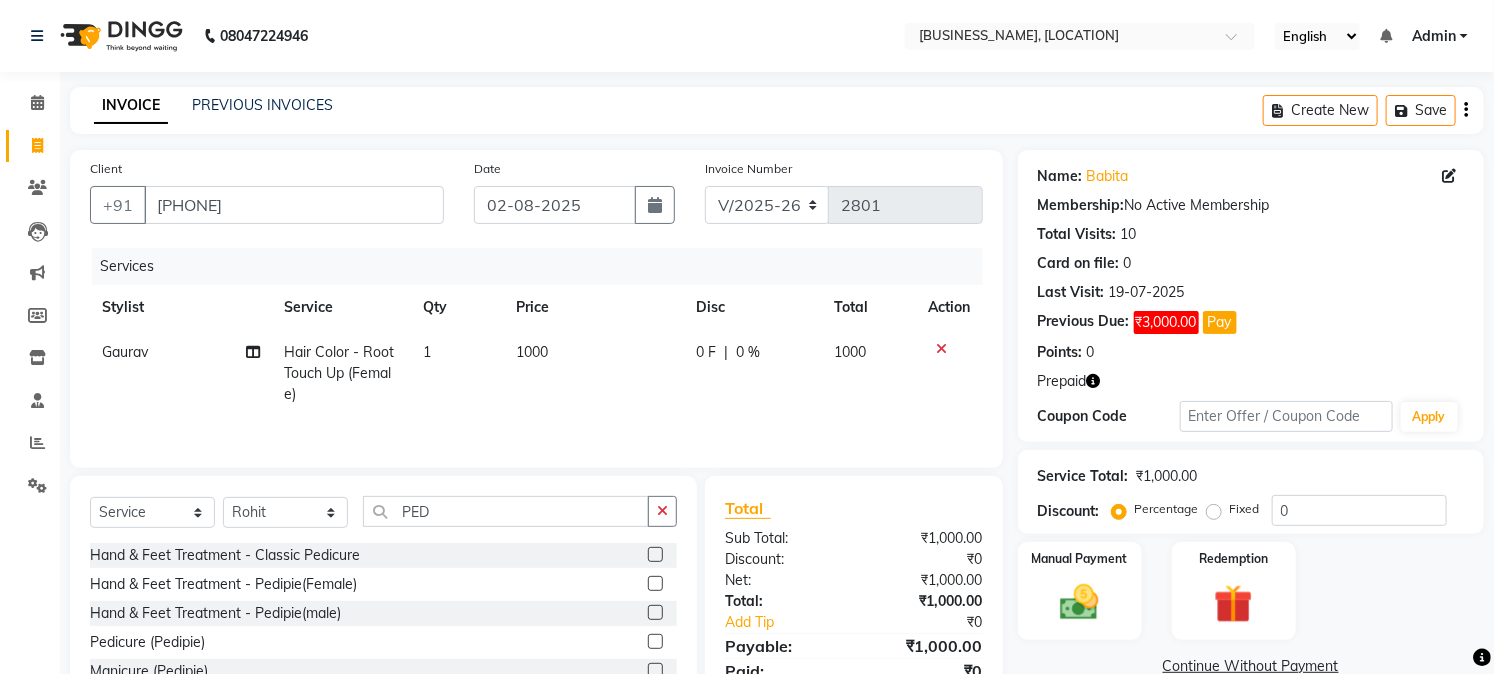 click 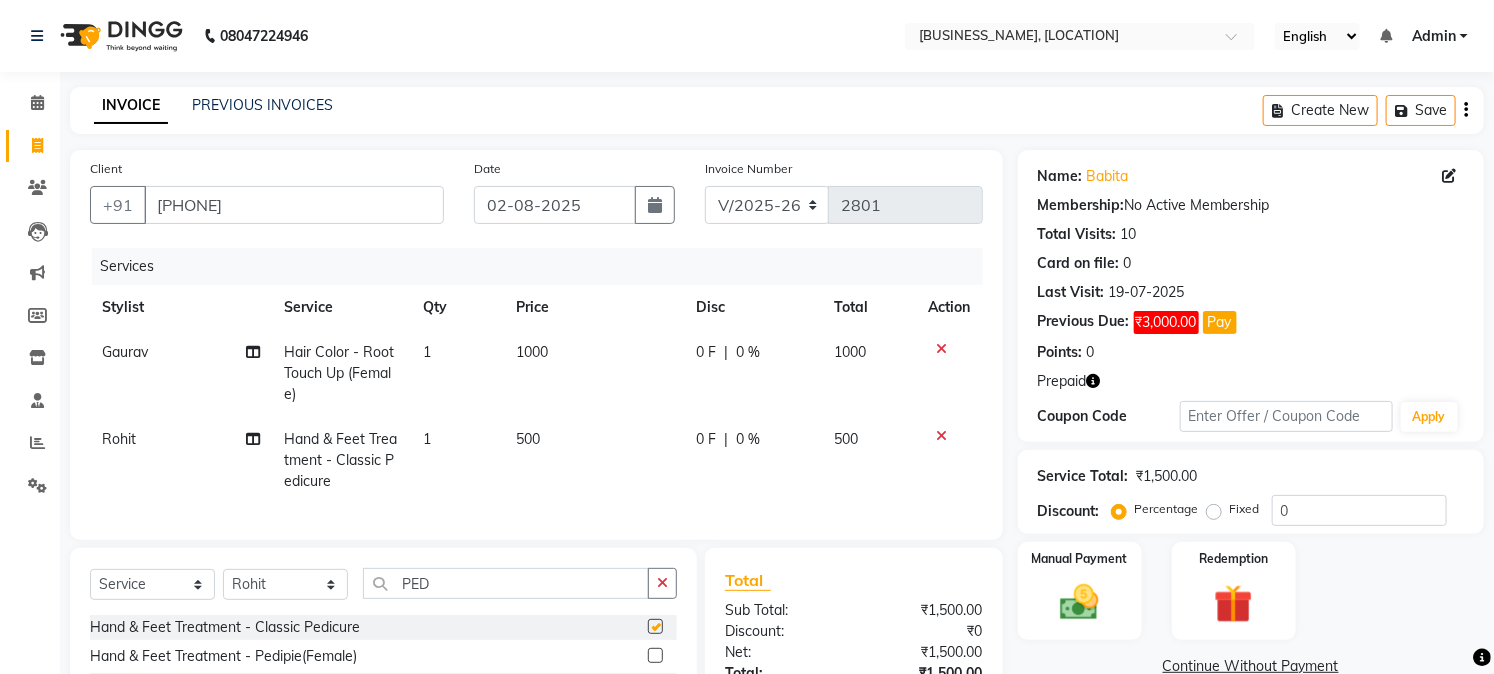 checkbox on "false" 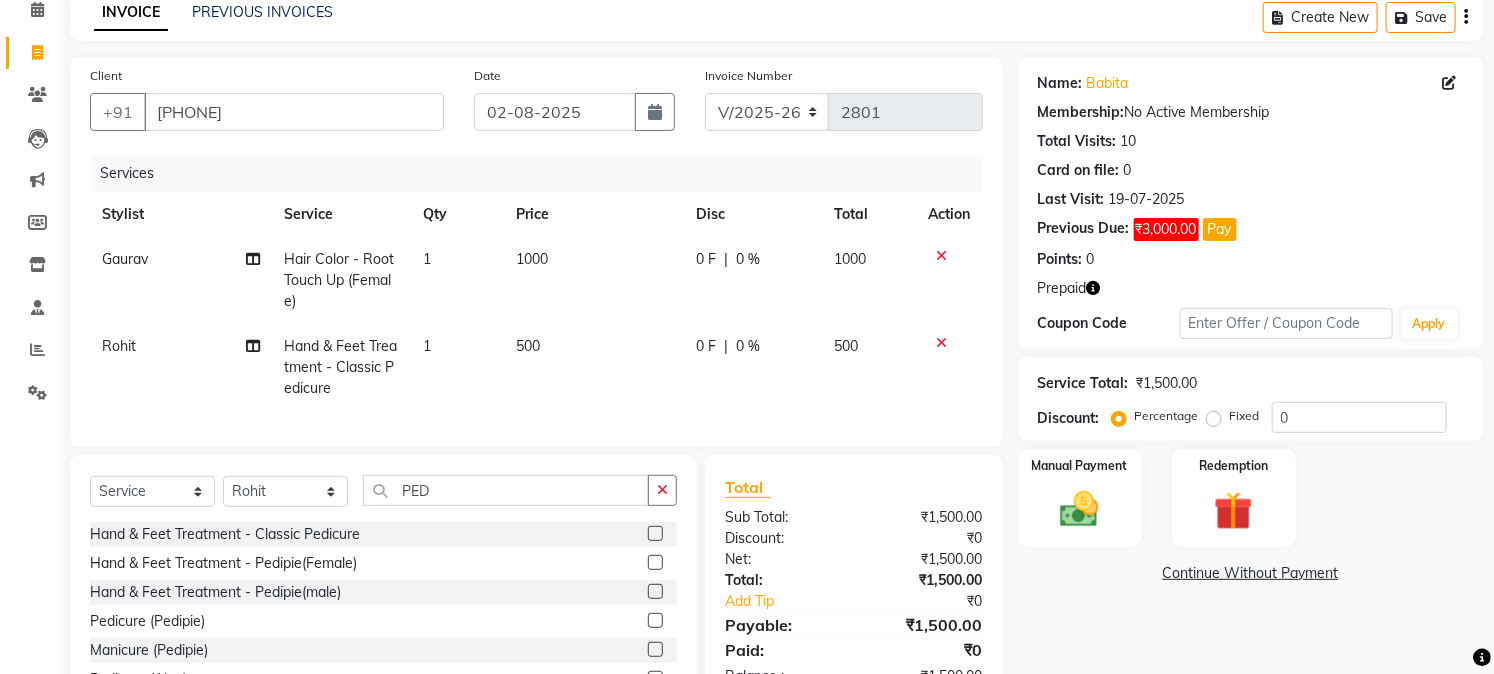 scroll, scrollTop: 215, scrollLeft: 0, axis: vertical 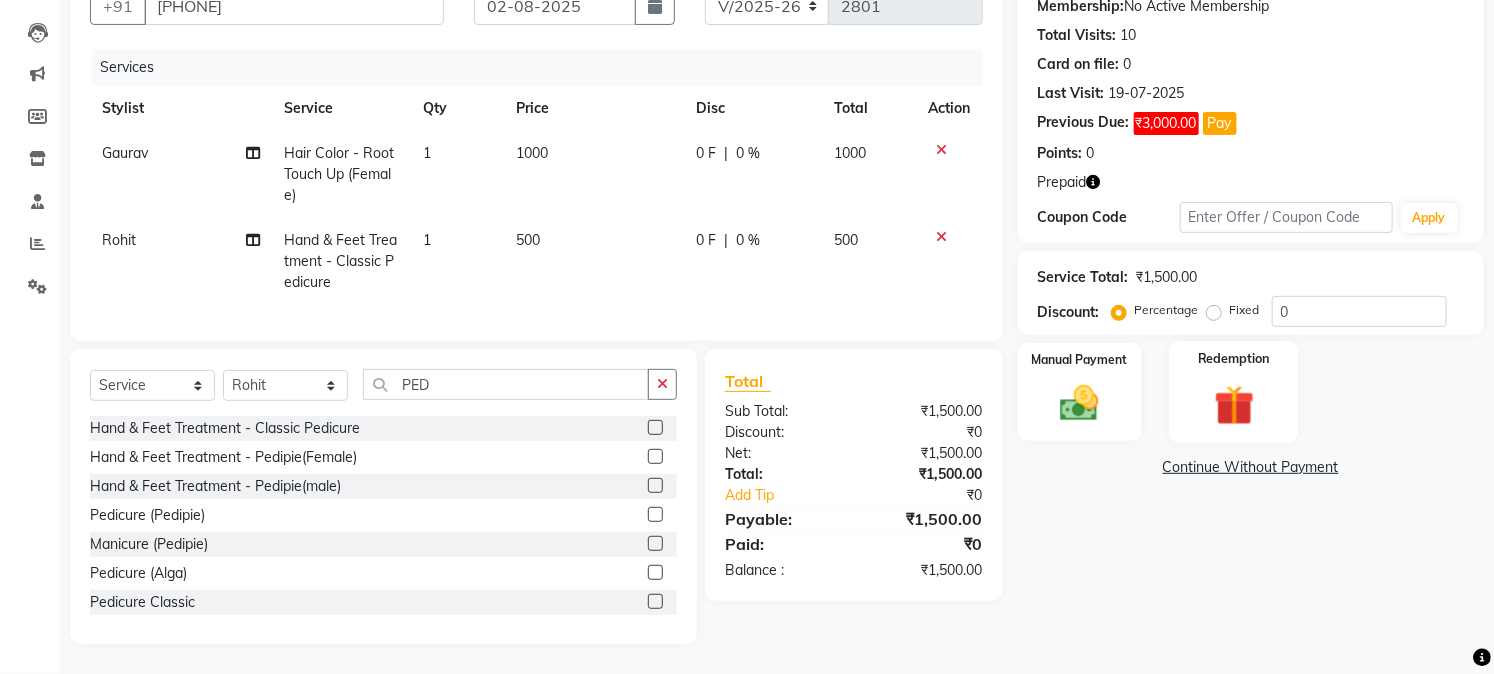 click 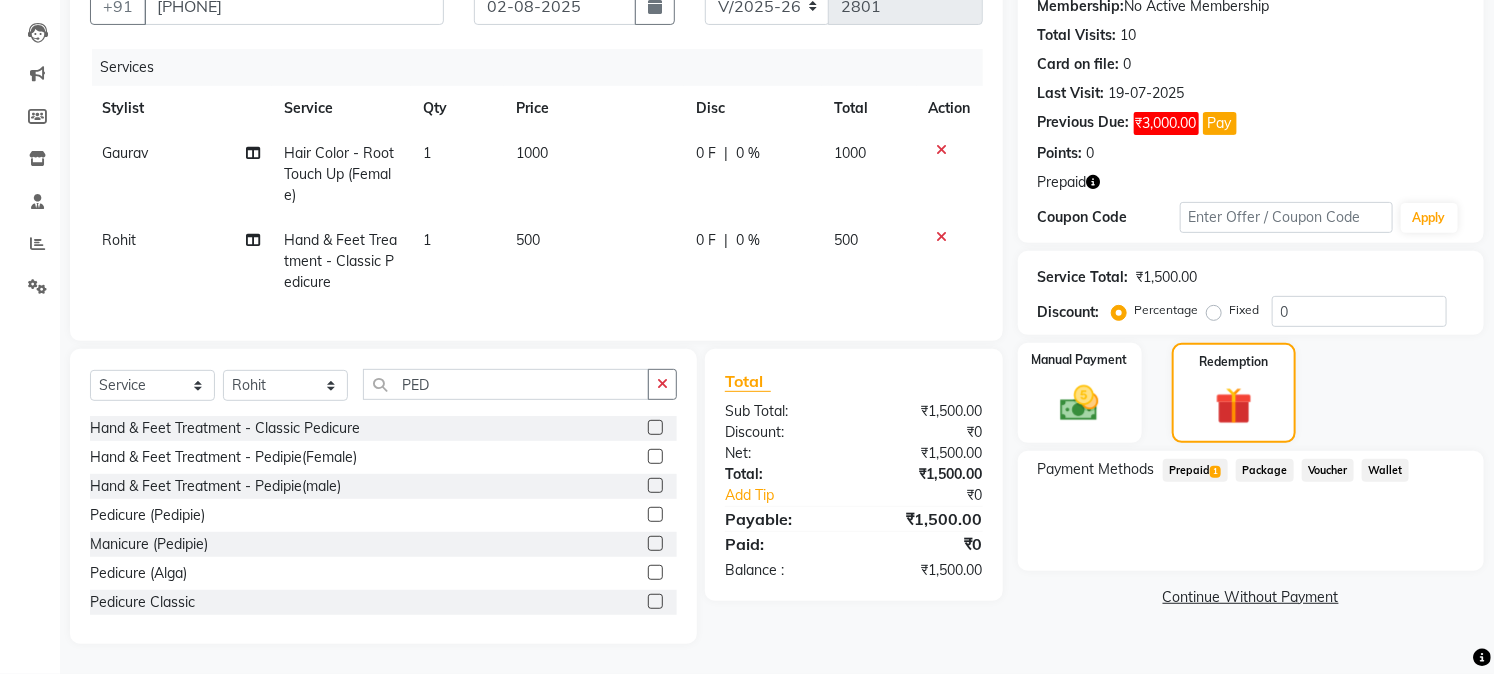 click on "Prepaid  1" 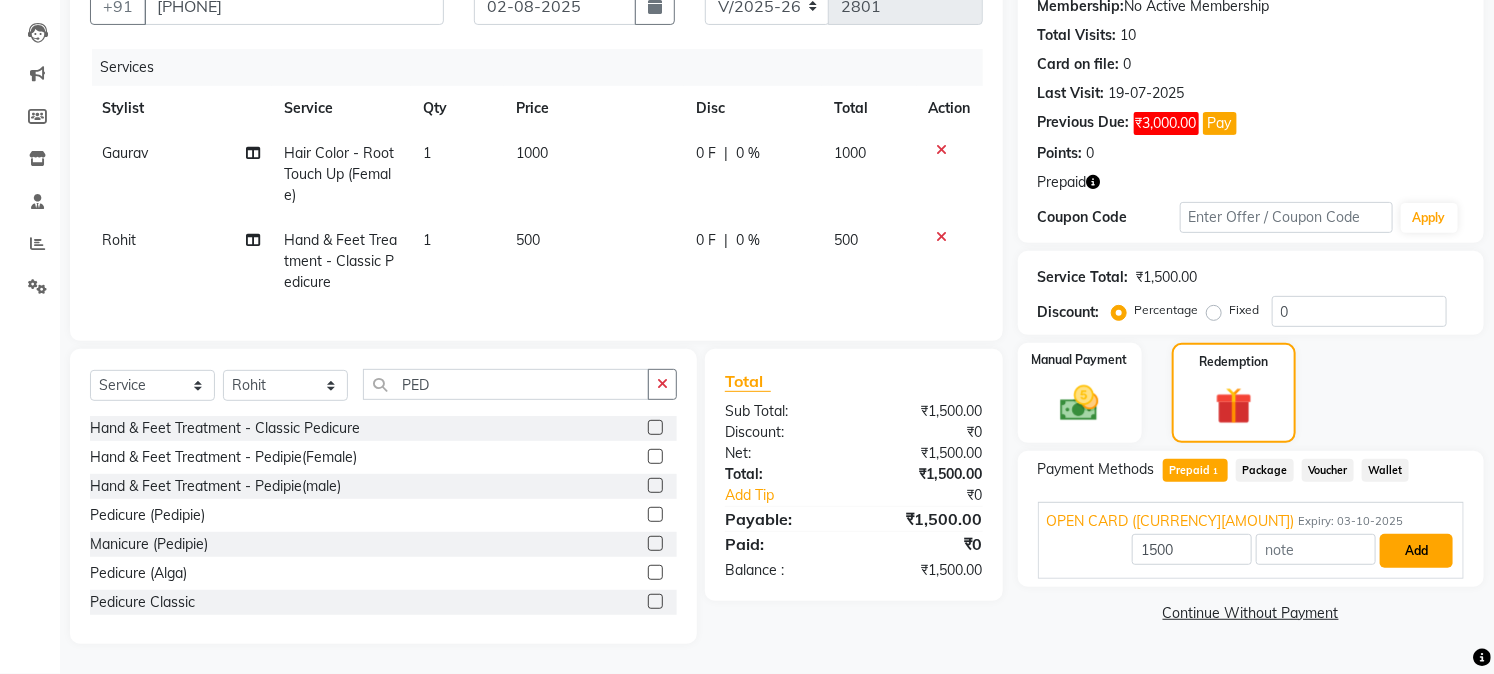 click on "Add" at bounding box center [1416, 551] 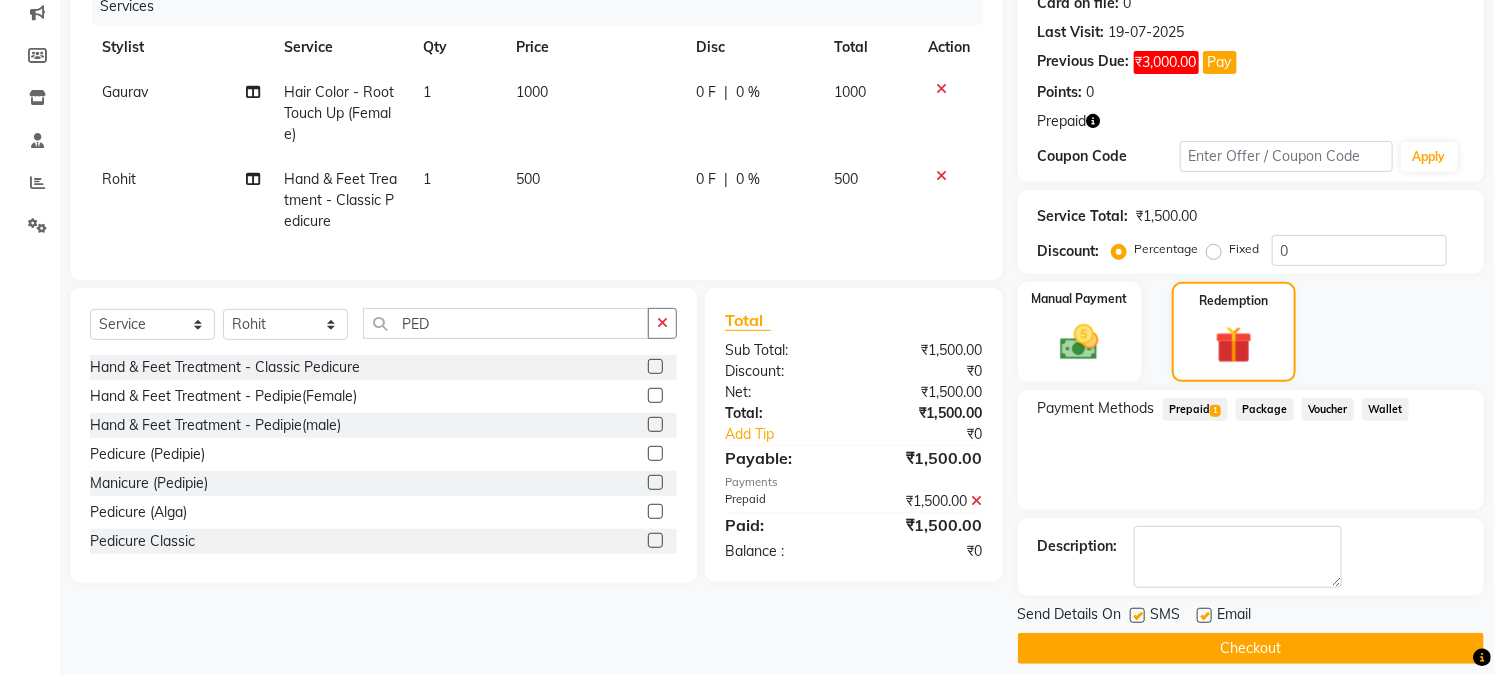 scroll, scrollTop: 278, scrollLeft: 0, axis: vertical 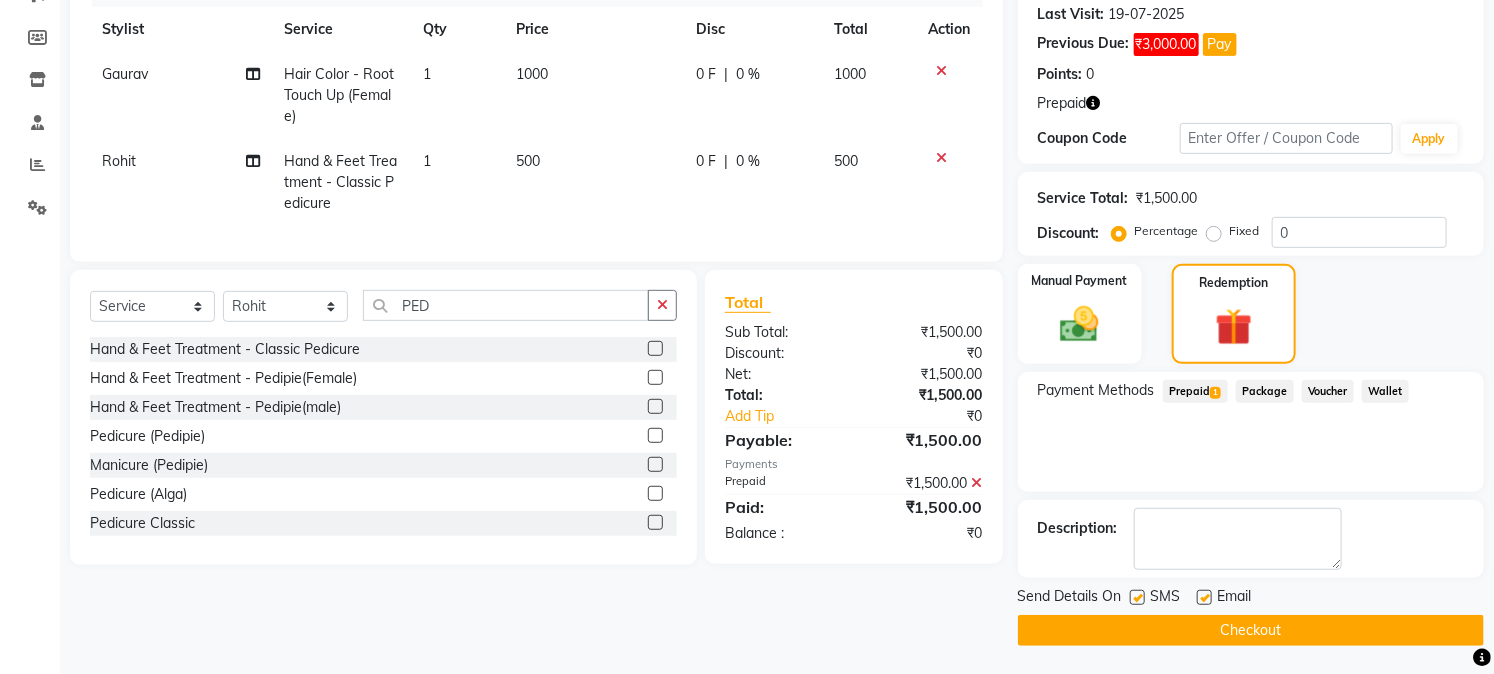 click on "Checkout" 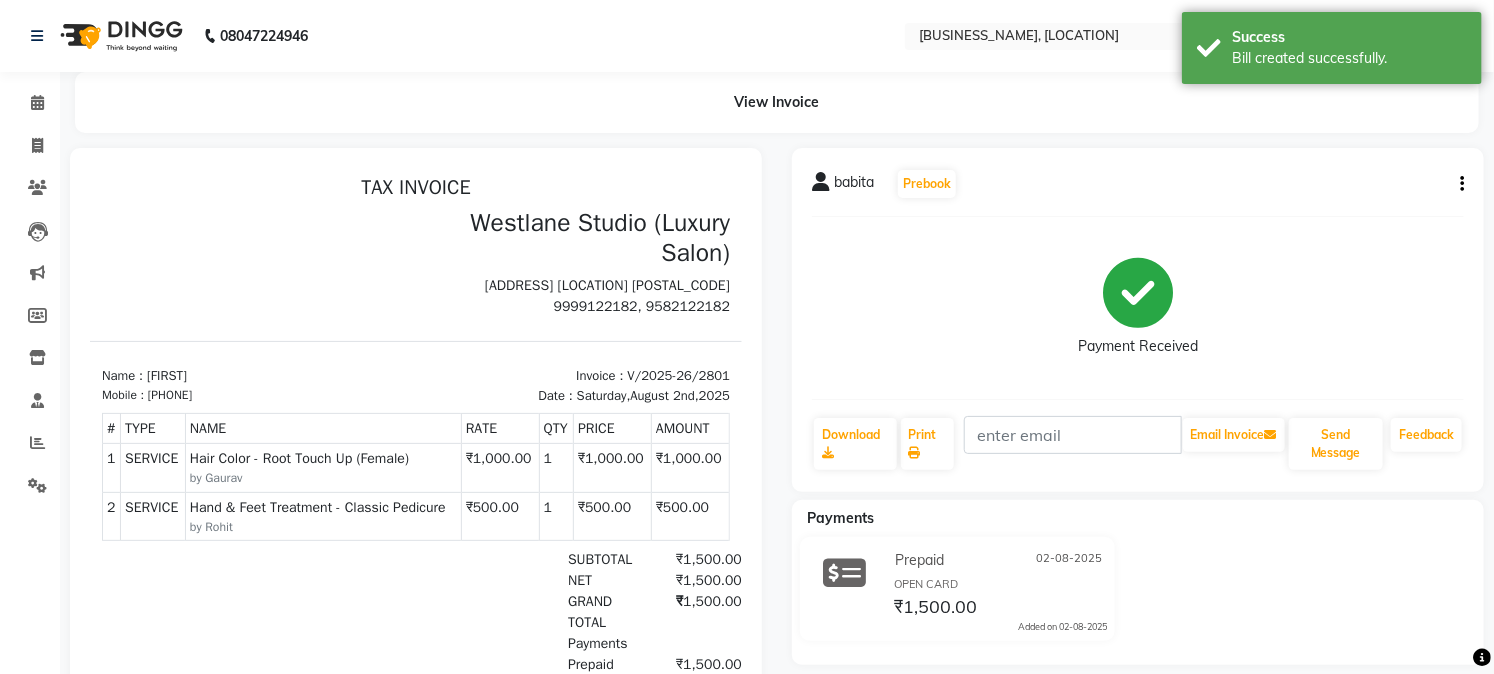 scroll, scrollTop: 0, scrollLeft: 0, axis: both 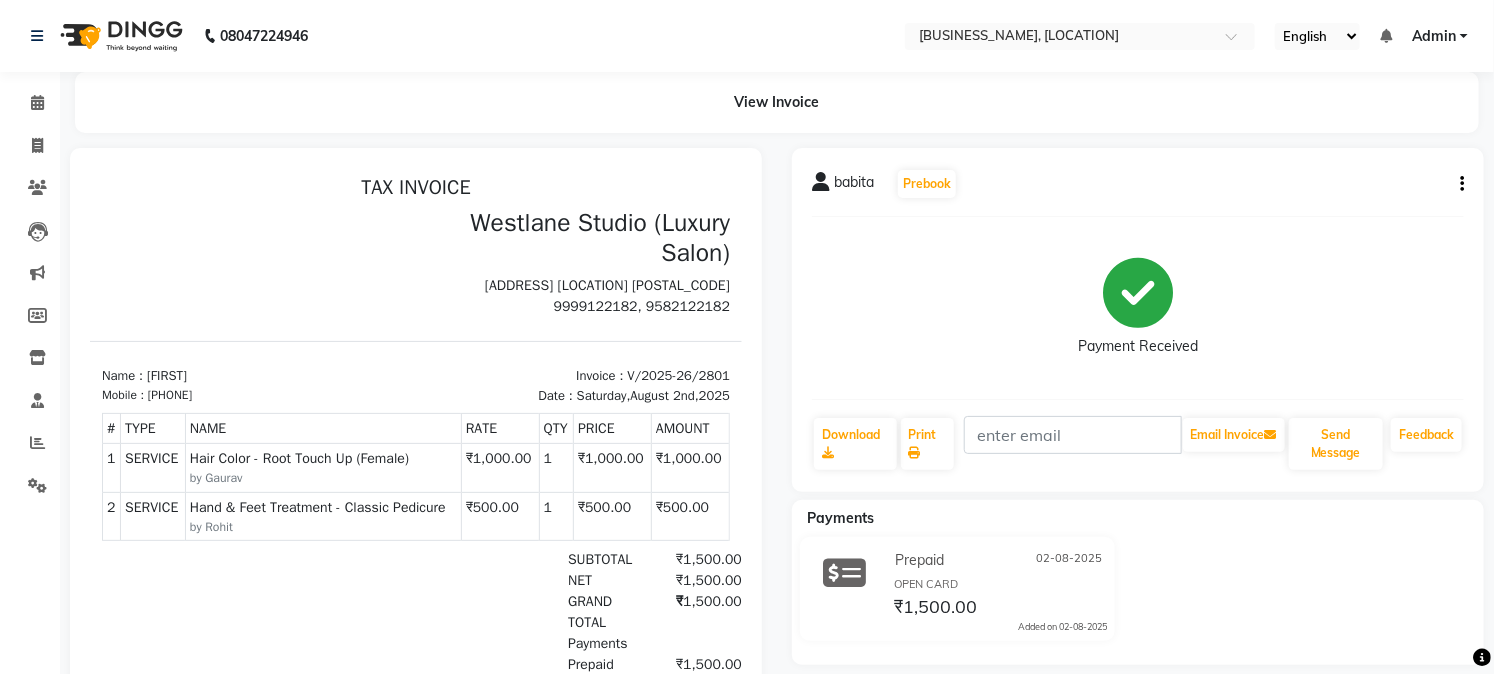 click 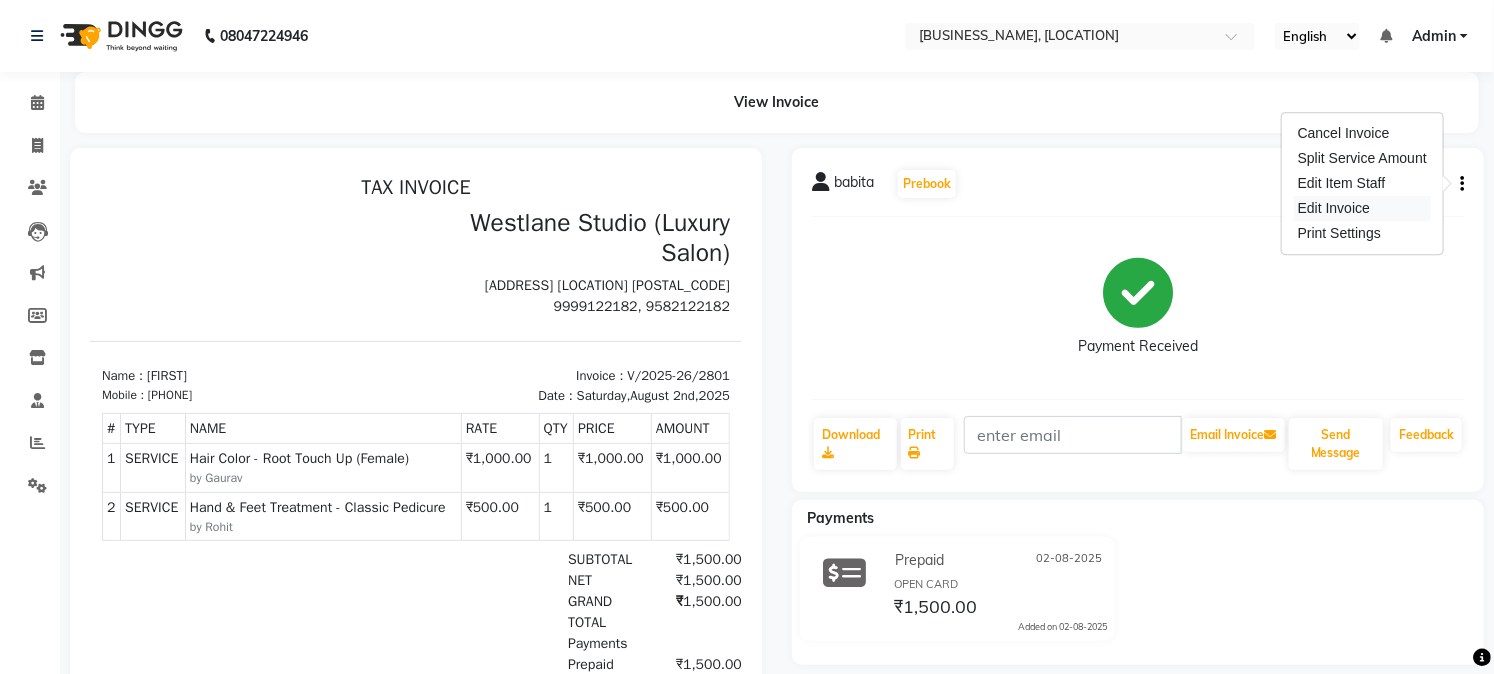 click on "Edit Invoice" at bounding box center (1362, 208) 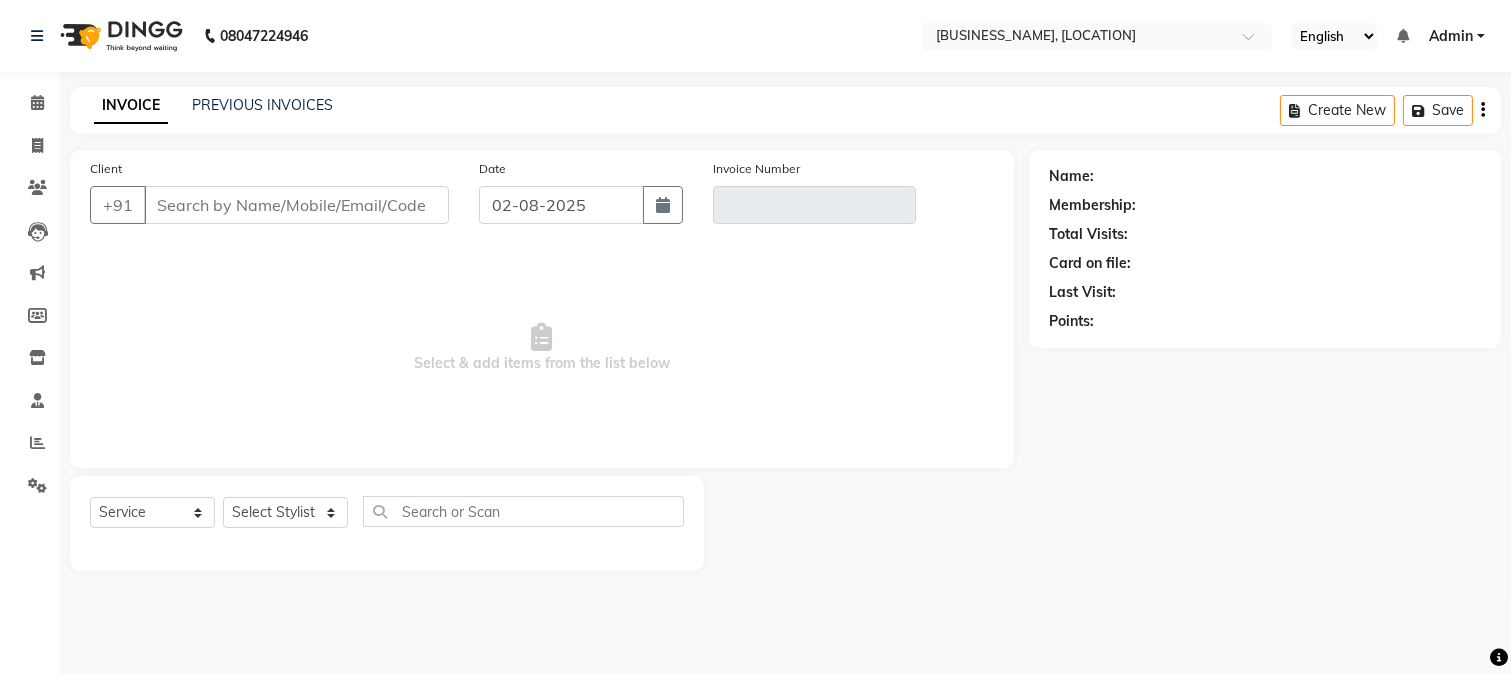 type on "[PHONE]" 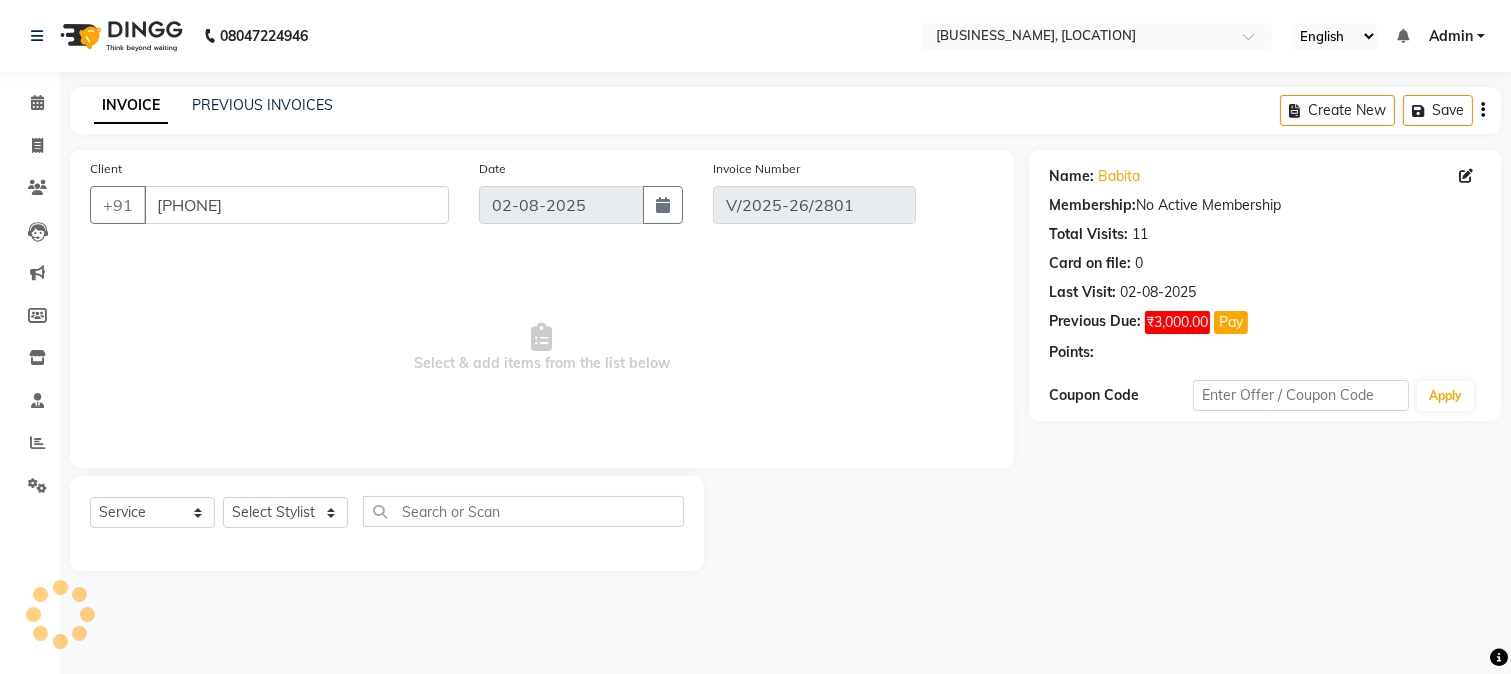 select on "select" 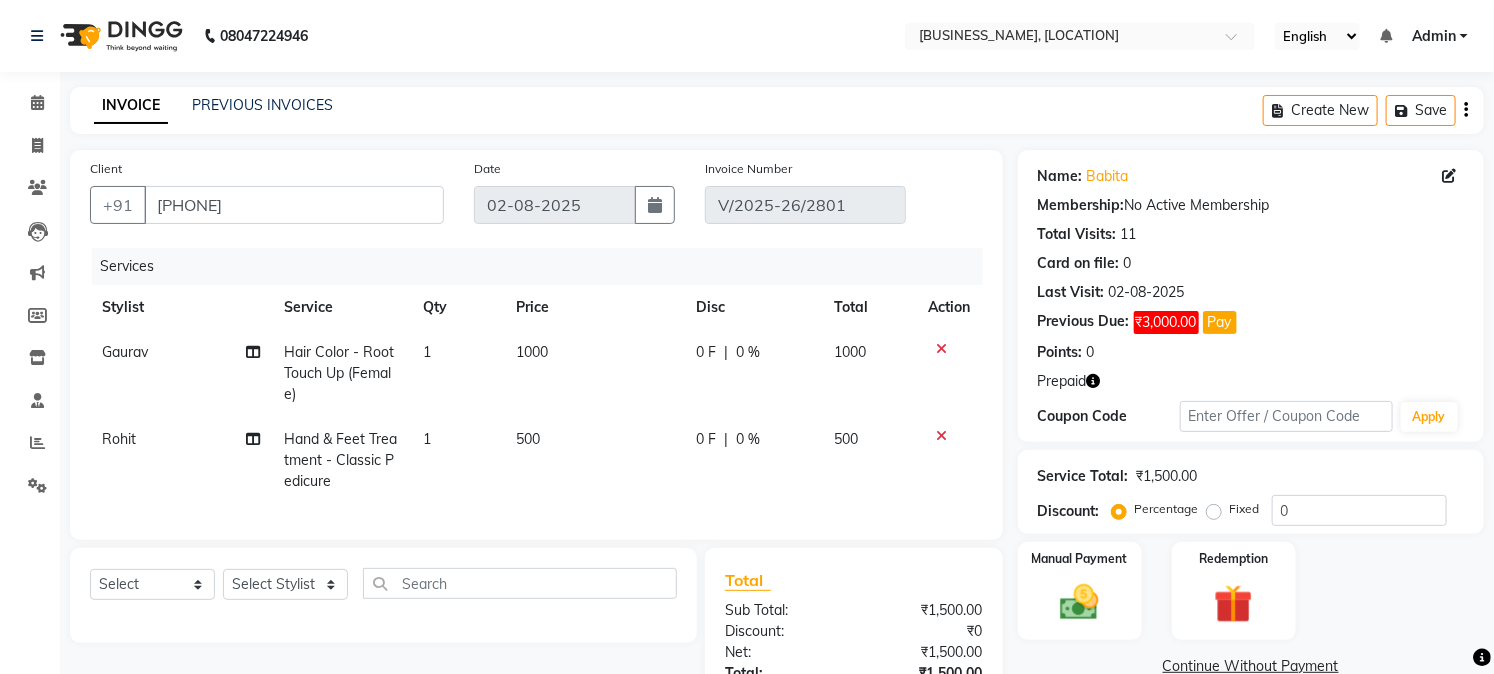click on "1000" 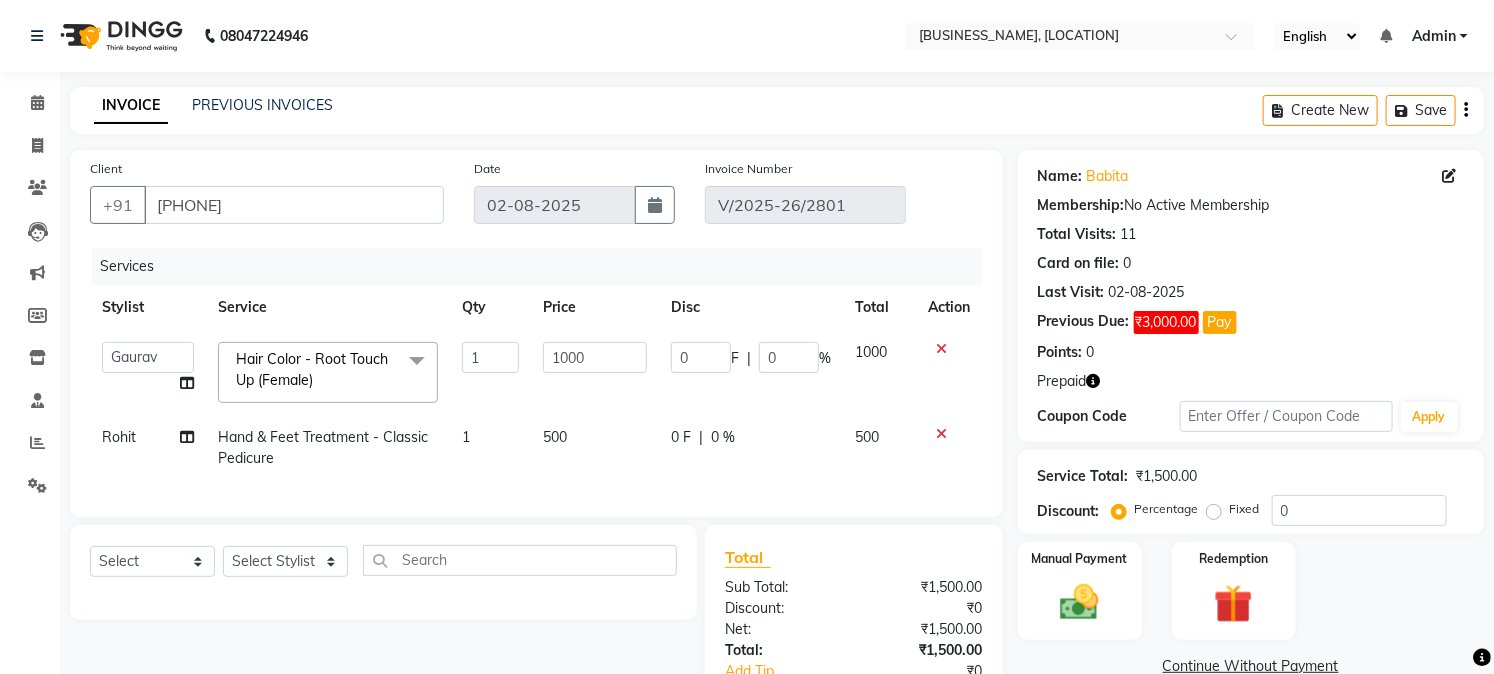 click 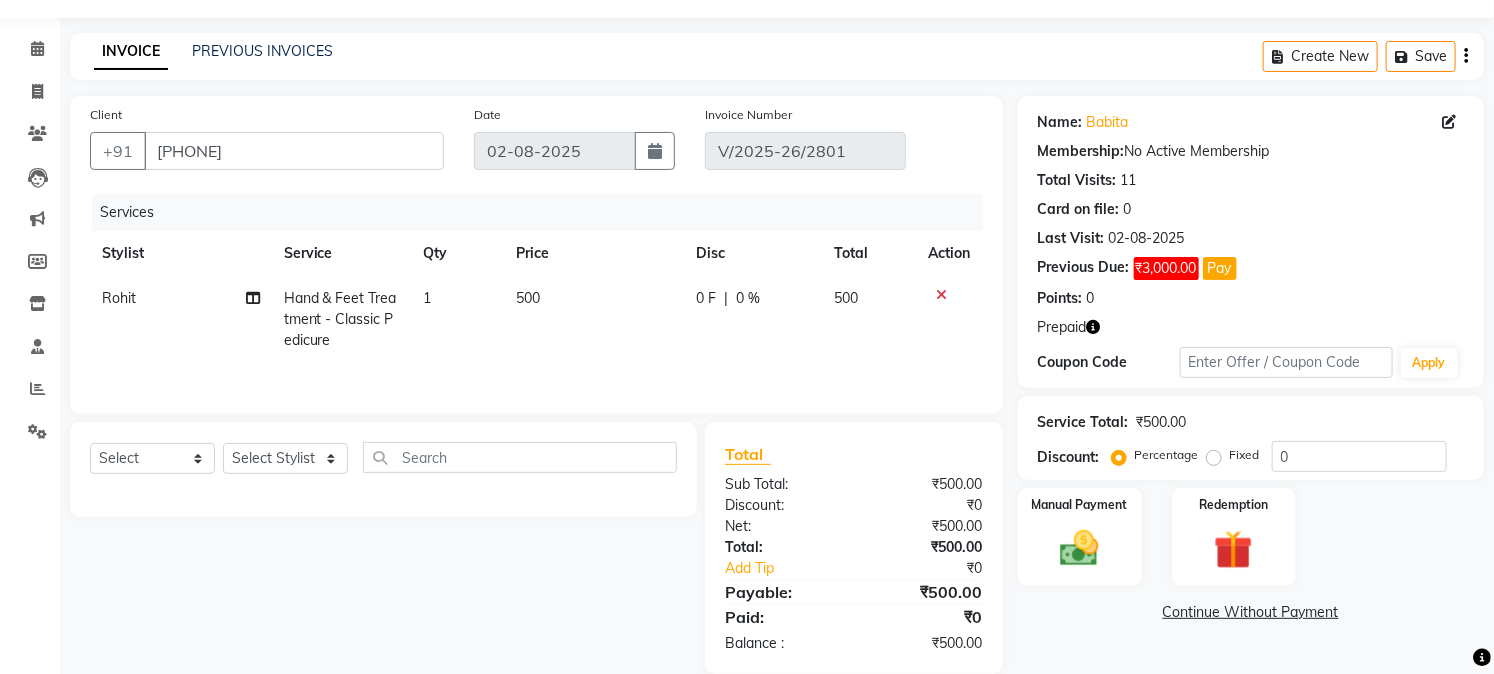 scroll, scrollTop: 85, scrollLeft: 0, axis: vertical 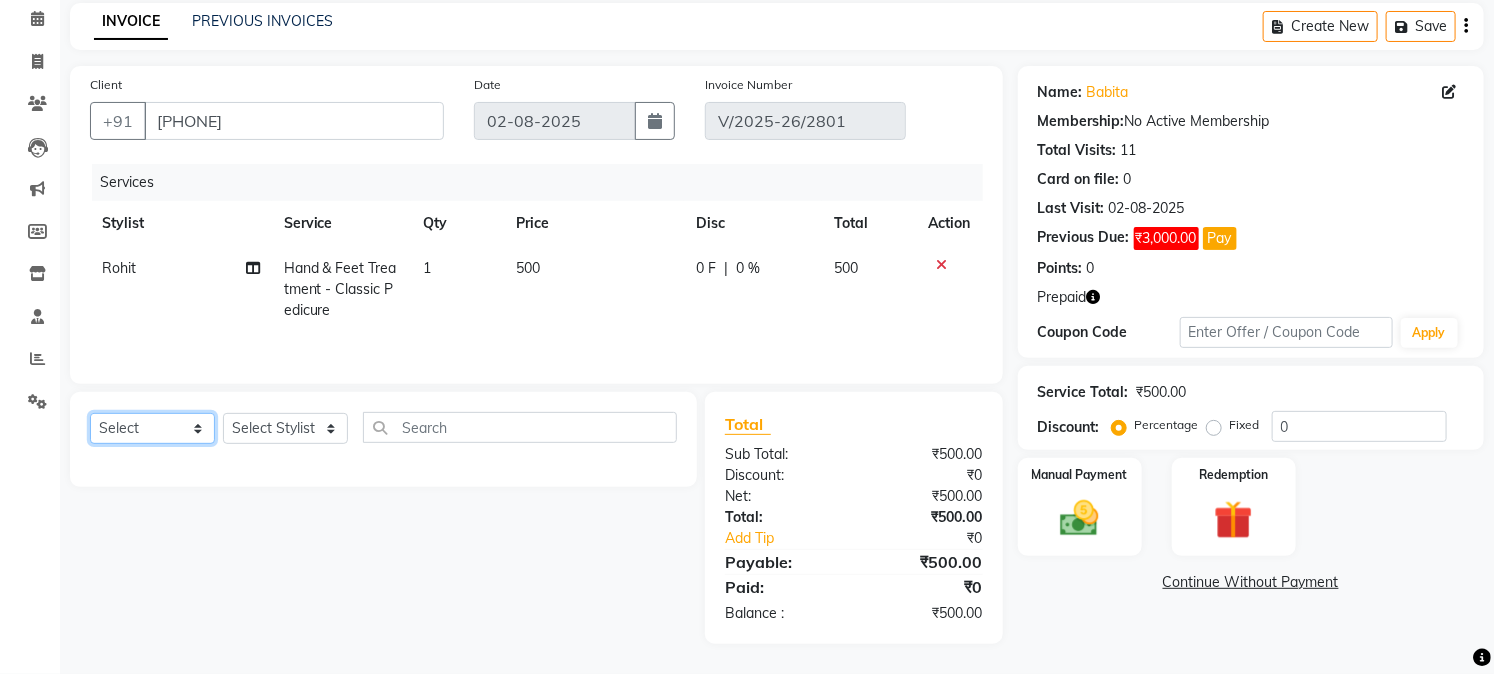 click on "Select  Service  Product  Membership  Package Voucher Prepaid Gift Card" 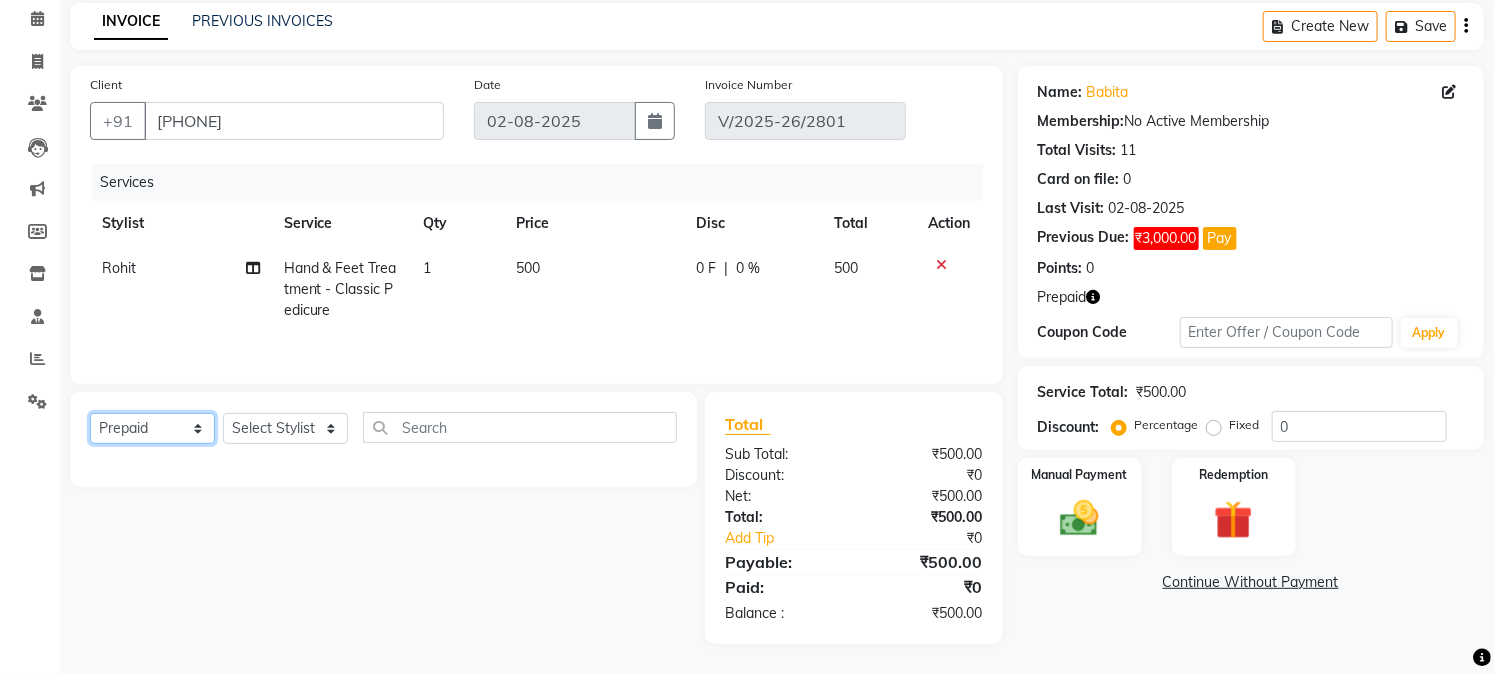 click on "Select  Service  Product  Membership  Package Voucher Prepaid Gift Card" 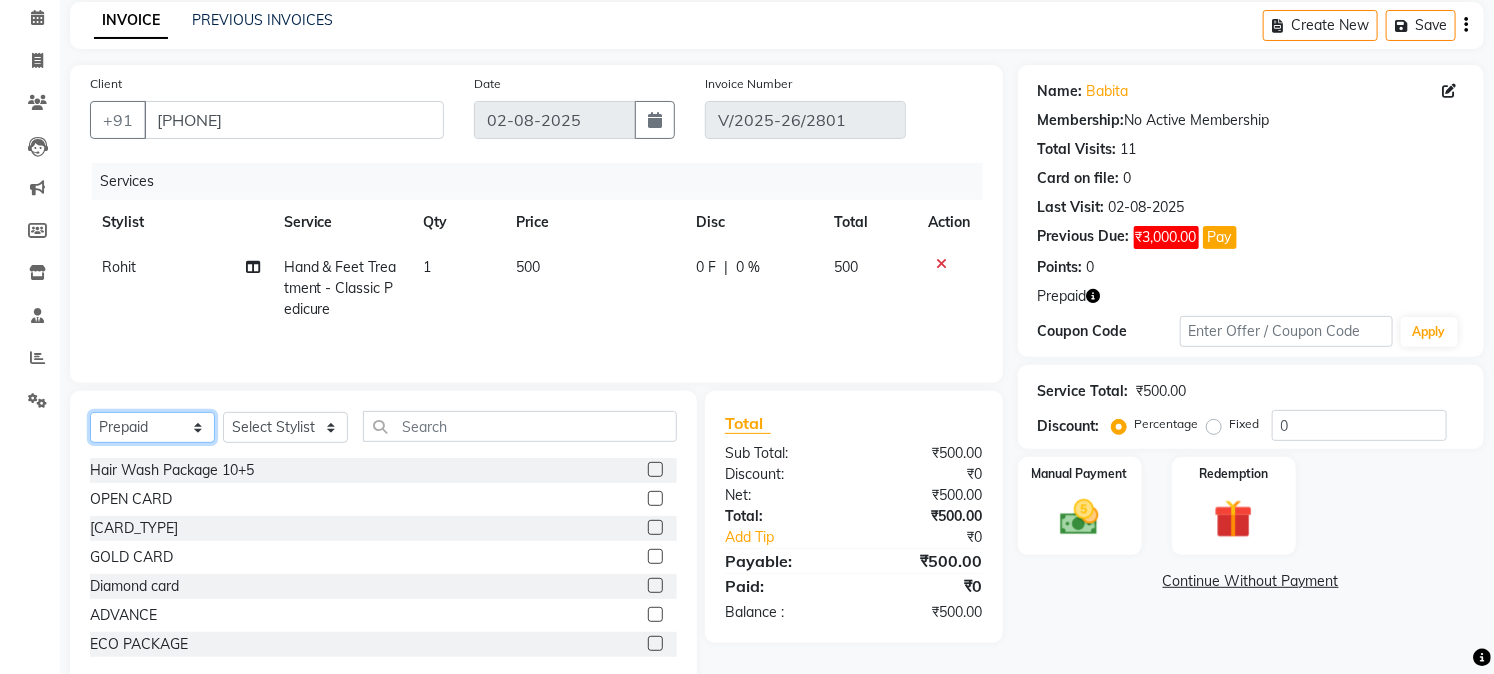 click on "Select  Service  Product  Membership  Package Voucher Prepaid Gift Card" 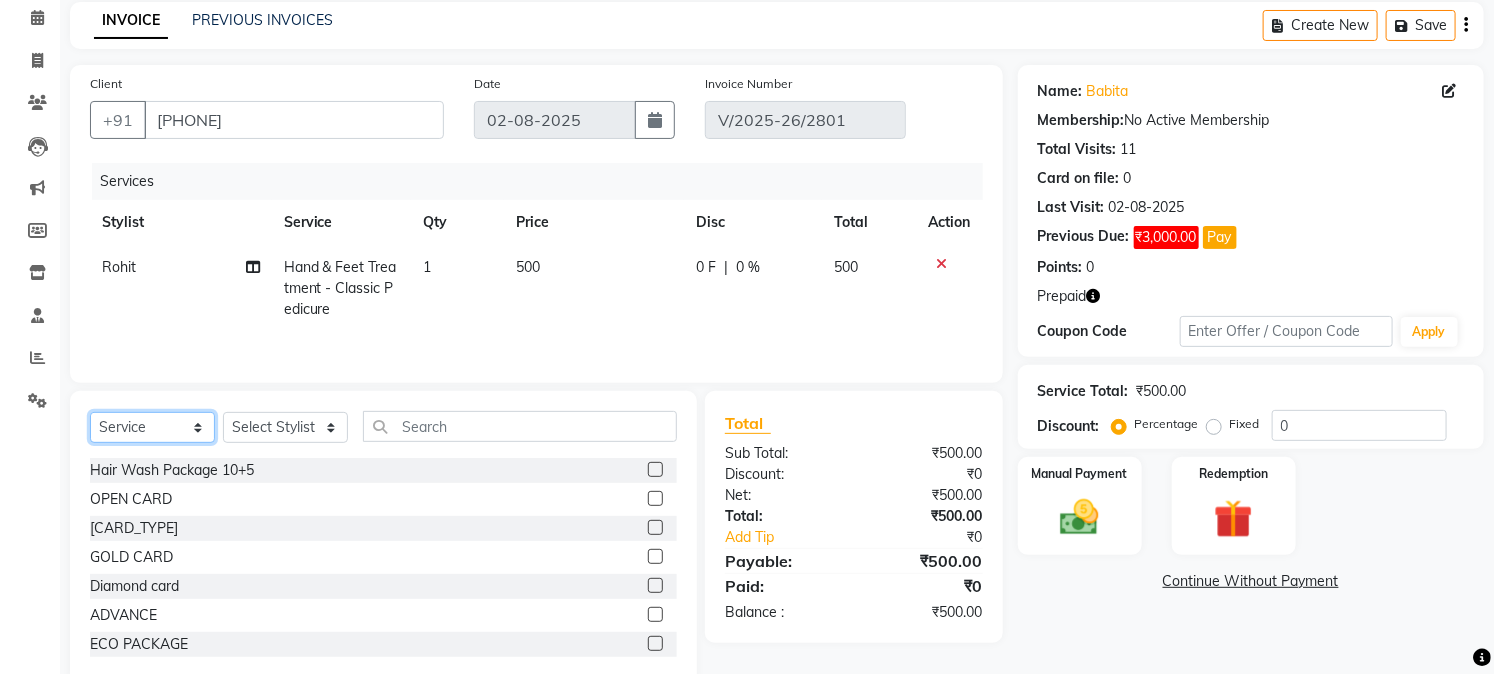click on "Select  Service  Product  Membership  Package Voucher Prepaid Gift Card" 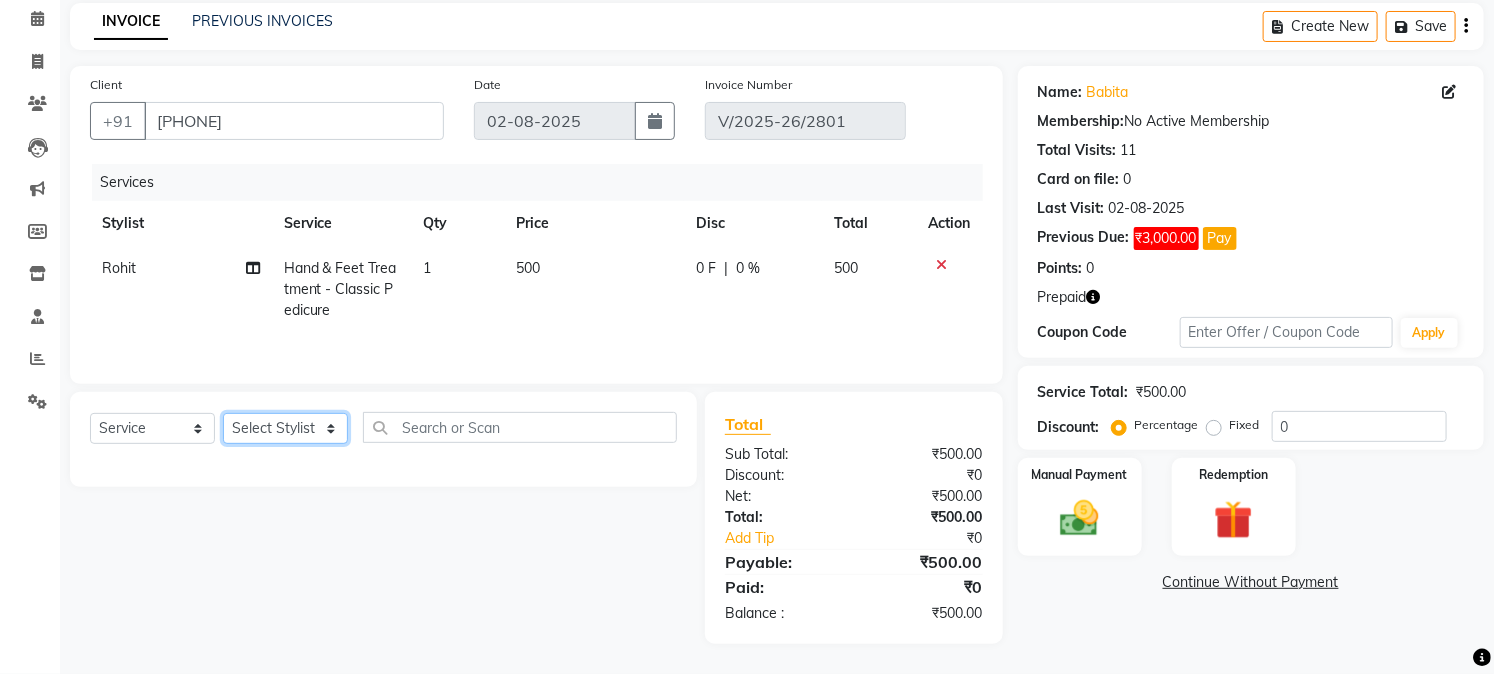 click on "Select Stylist [FIRST] [FIRST] [FIRST] [FIRST] [FIRST] [FIRST] [FIRST] [FIRST] [FIRST] [FIRST] [FIRST] [FIRST] [FIRST] [FIRST] [FIRST] [FIRST] [FIRST] [FIRST] [FIRST] [FIRST] [FIRST]" 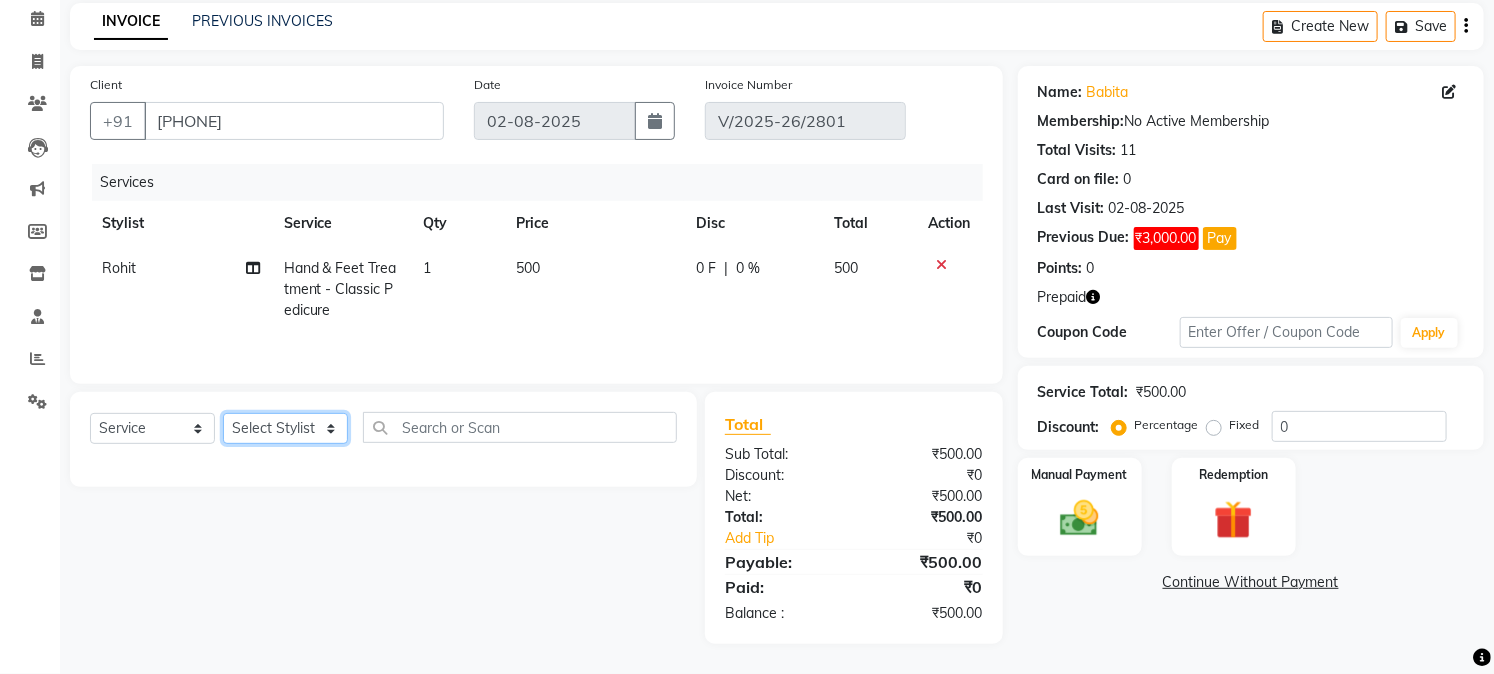 click on "Select Stylist [FIRST] [FIRST] [FIRST] [FIRST] [FIRST] [FIRST] [FIRST] [FIRST] [FIRST] [FIRST] [FIRST] [FIRST] [FIRST] [FIRST] [FIRST] [FIRST] [FIRST] [FIRST] [FIRST] [FIRST] [FIRST]" 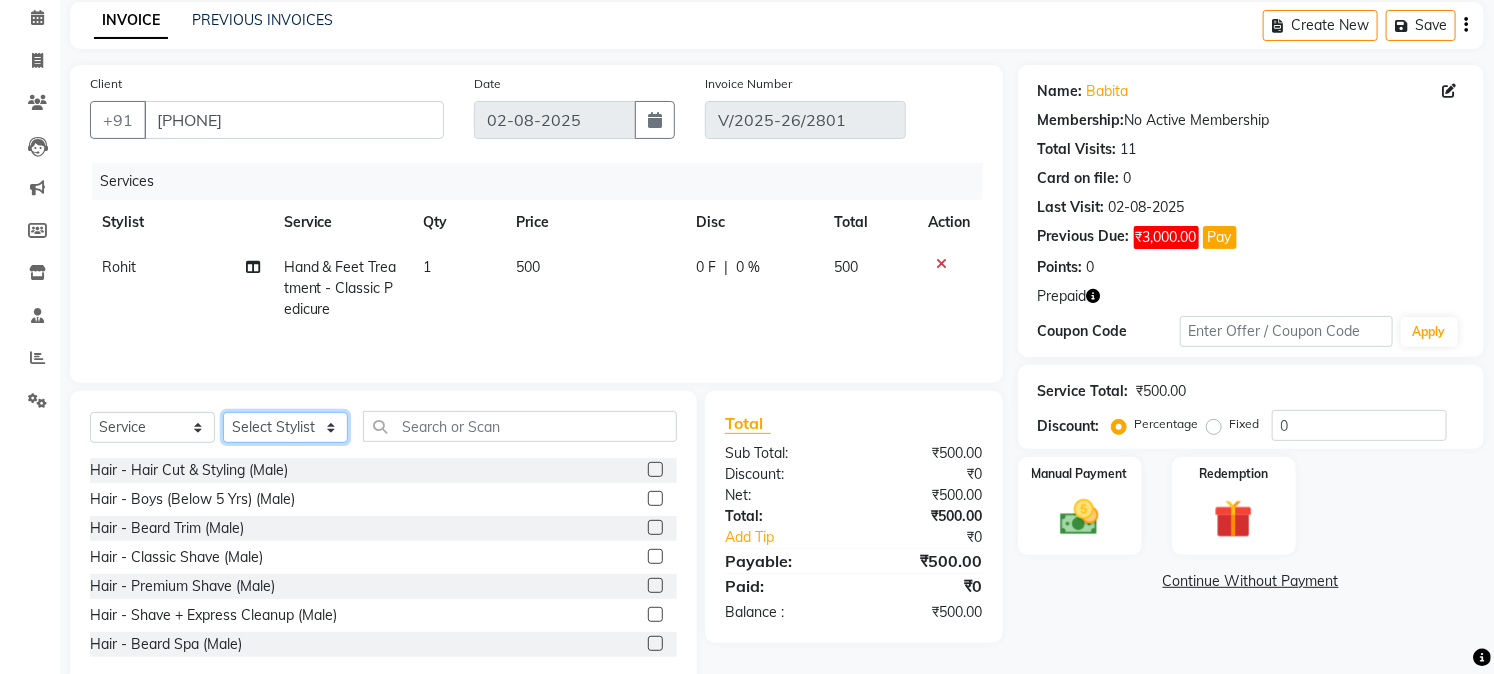 click on "Select Stylist [FIRST] [FIRST] [FIRST] [FIRST] [FIRST] [FIRST] [FIRST] [FIRST] [FIRST] [FIRST] [FIRST] [FIRST] [FIRST] [FIRST] [FIRST] [FIRST] [FIRST] [FIRST] [FIRST] [FIRST] [FIRST]" 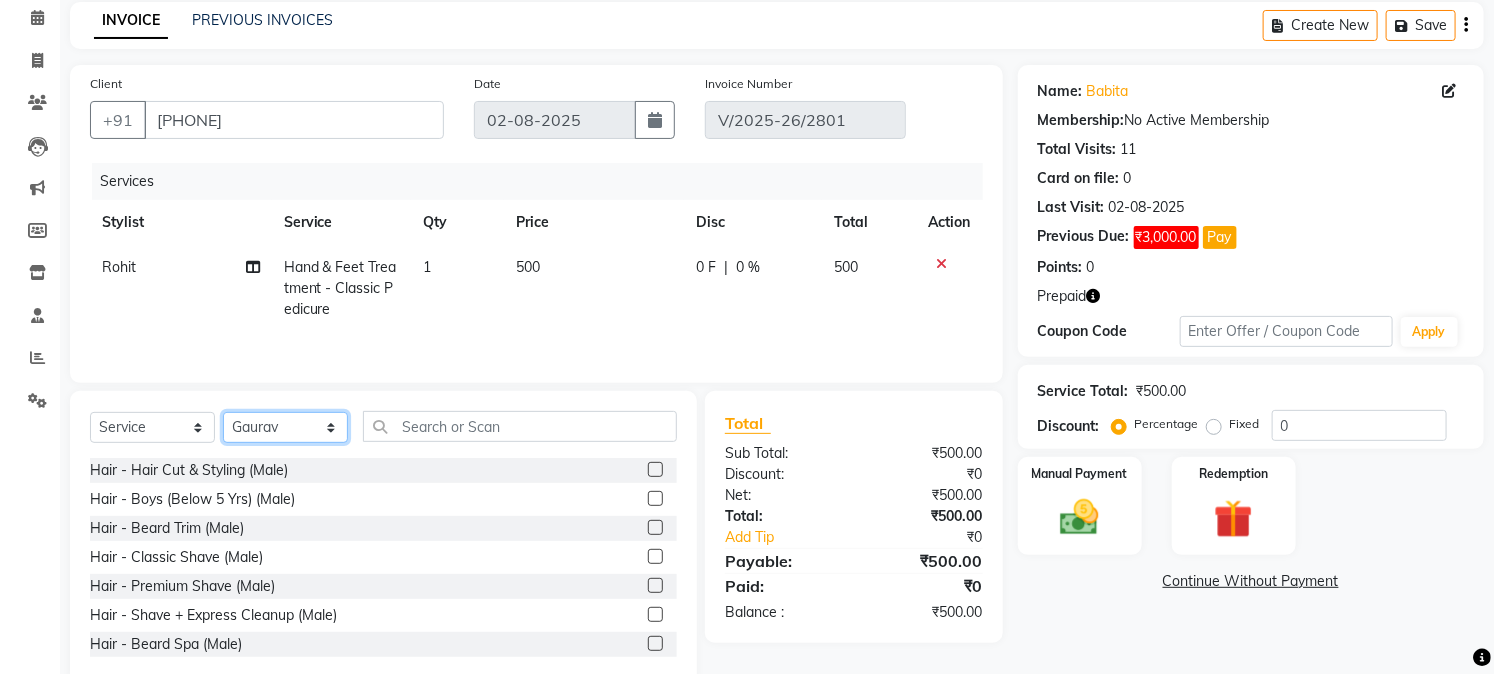 click on "Select Stylist [FIRST] [FIRST] [FIRST] [FIRST] [FIRST] [FIRST] [FIRST] [FIRST] [FIRST] [FIRST] [FIRST] [FIRST] [FIRST] [FIRST] [FIRST] [FIRST] [FIRST] [FIRST] [FIRST] [FIRST] [FIRST]" 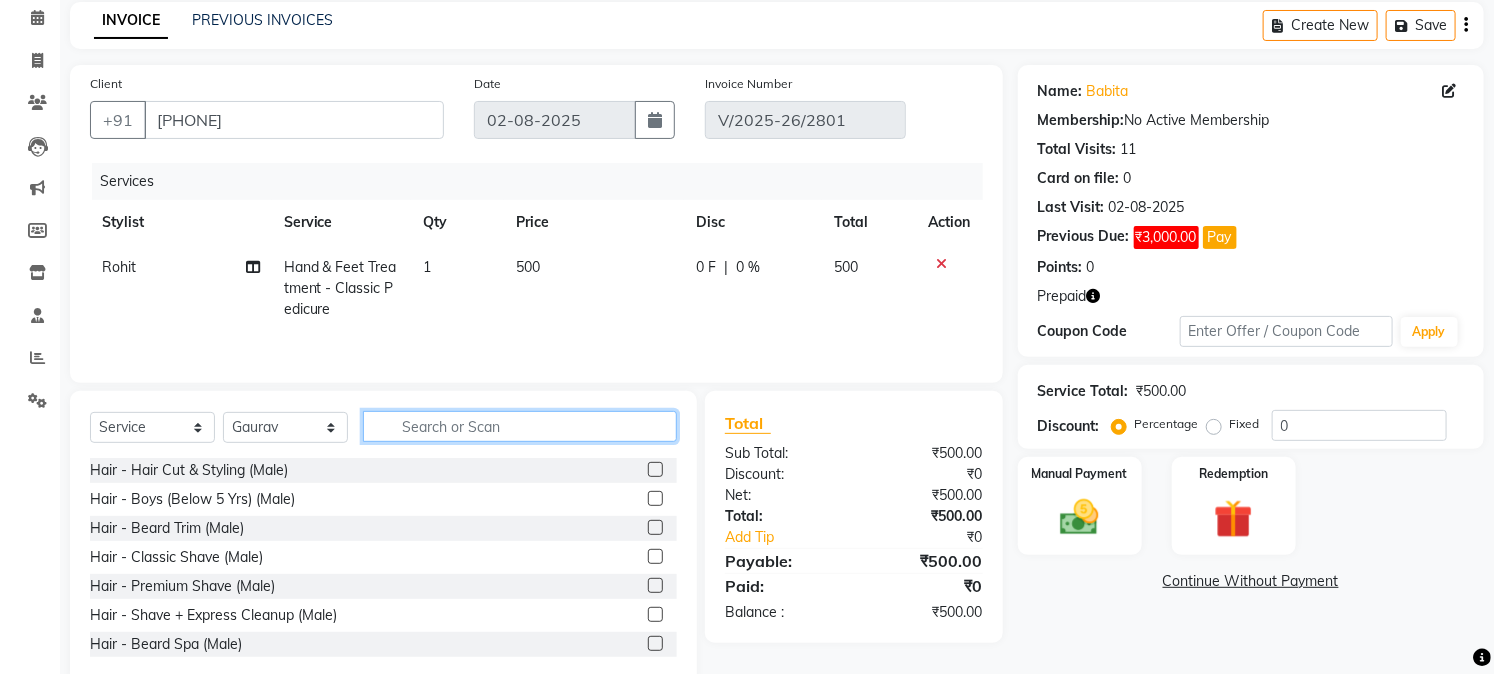 click 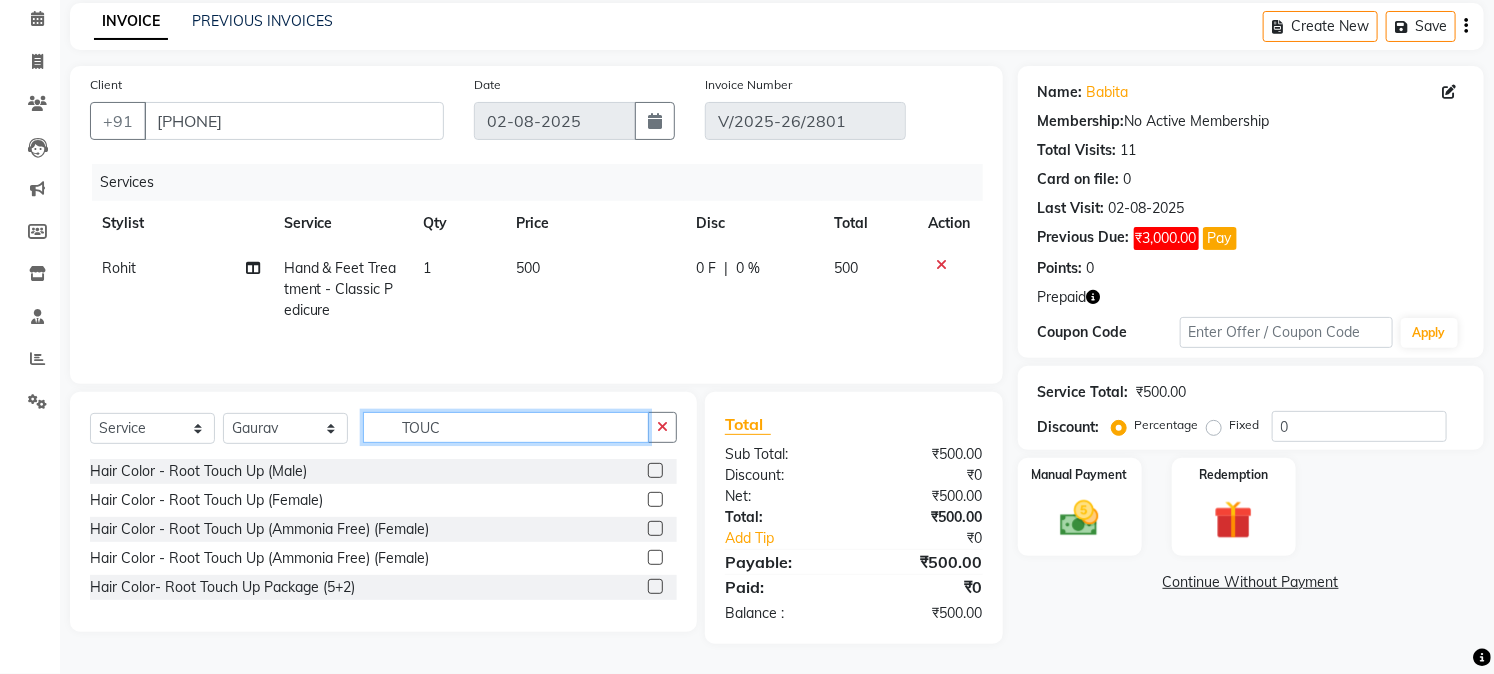 type on "TOUC" 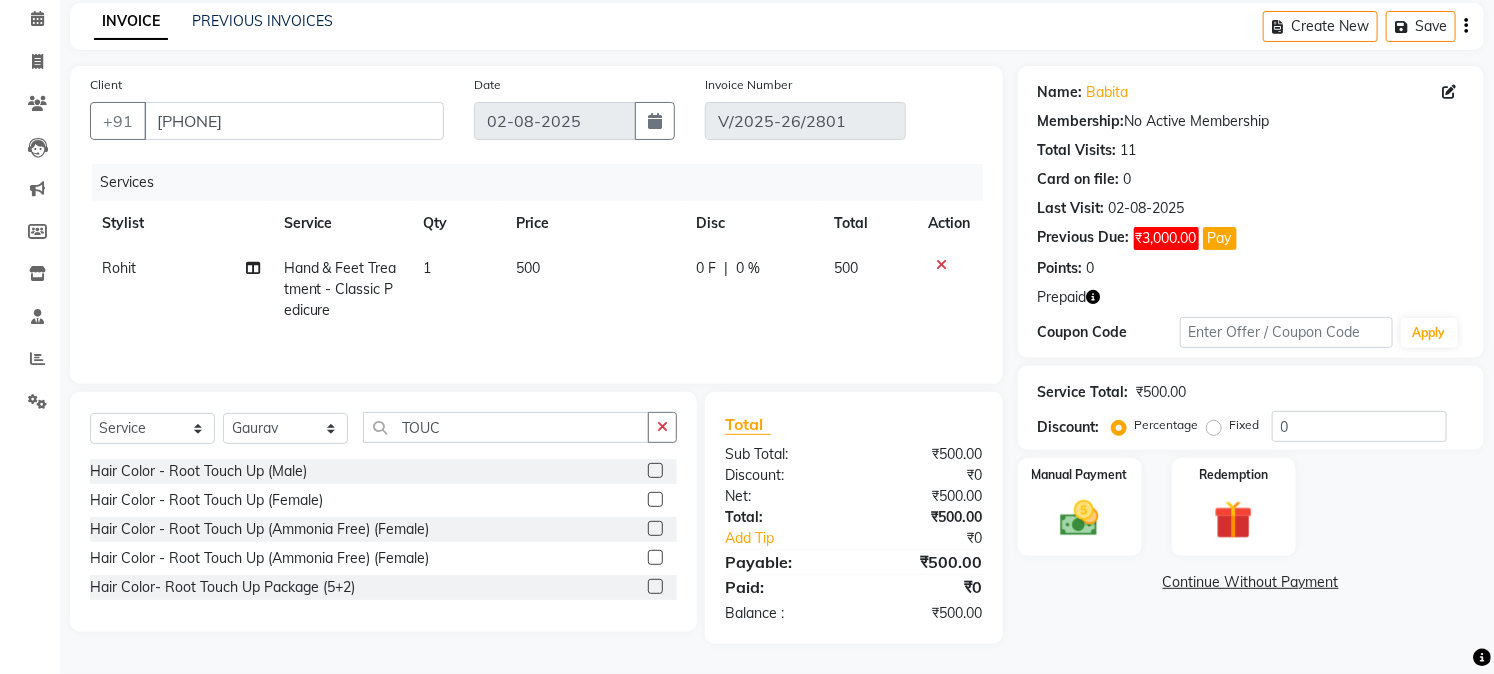 click 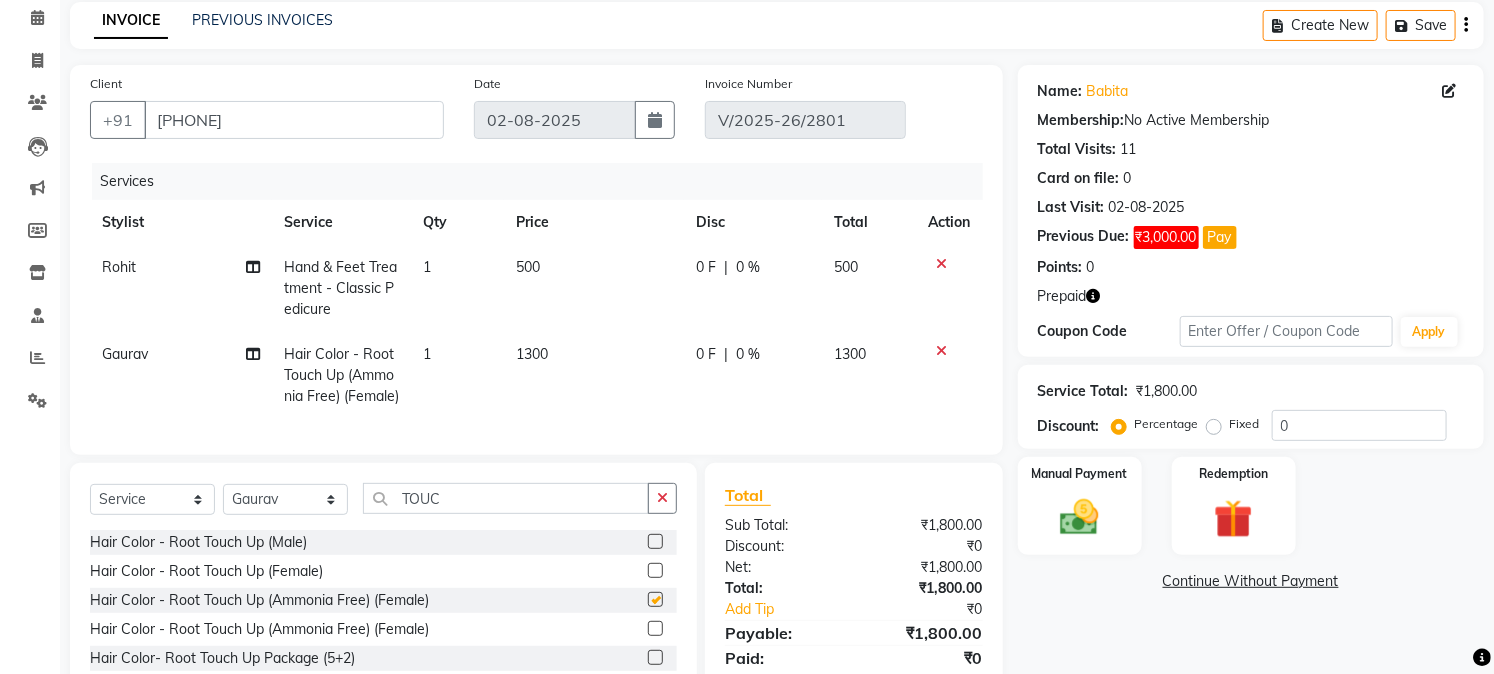 checkbox on "false" 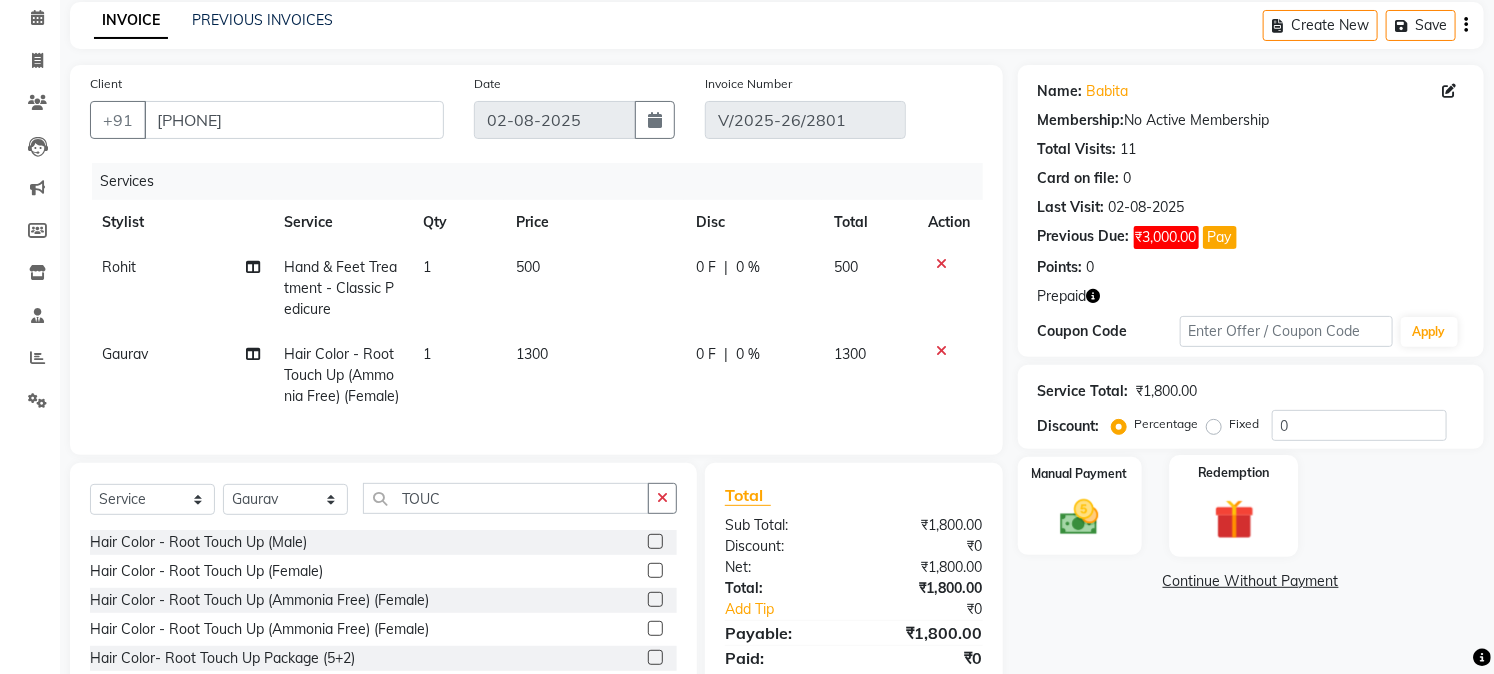 click 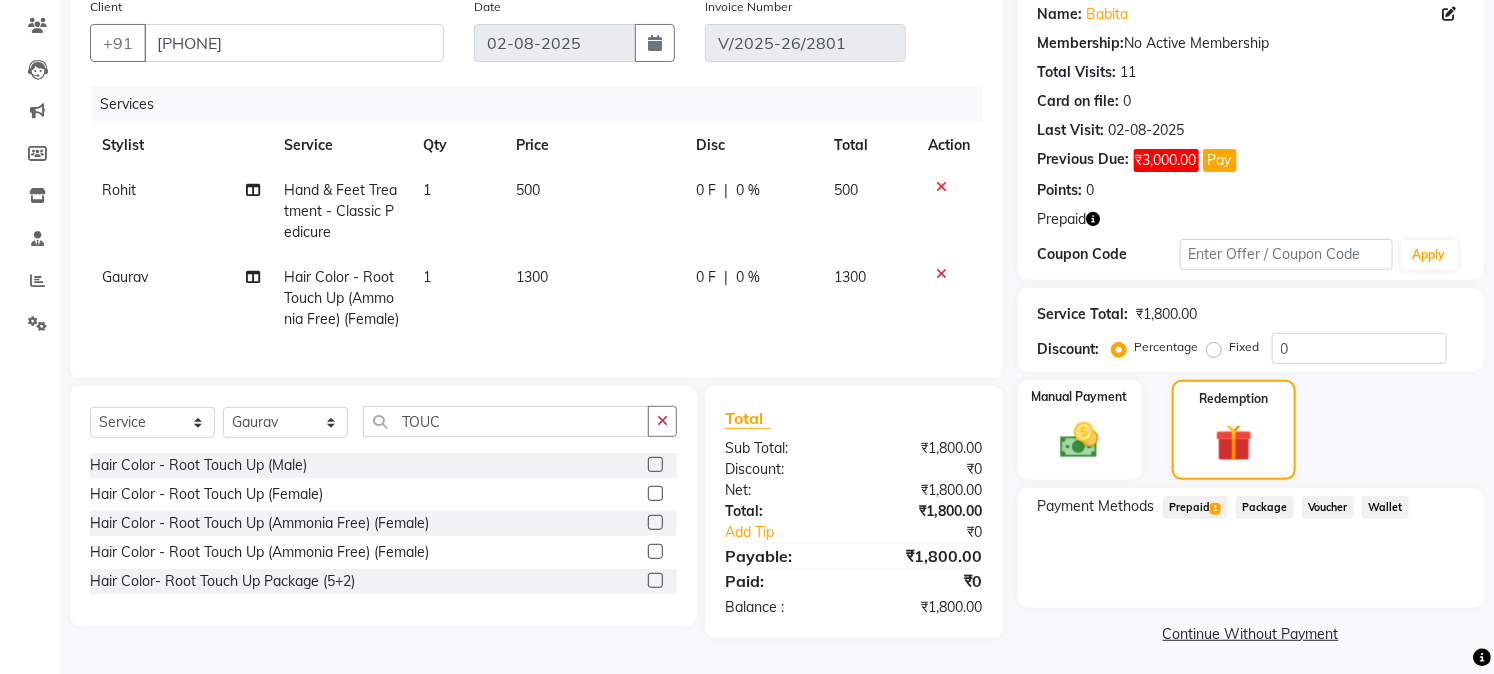scroll, scrollTop: 193, scrollLeft: 0, axis: vertical 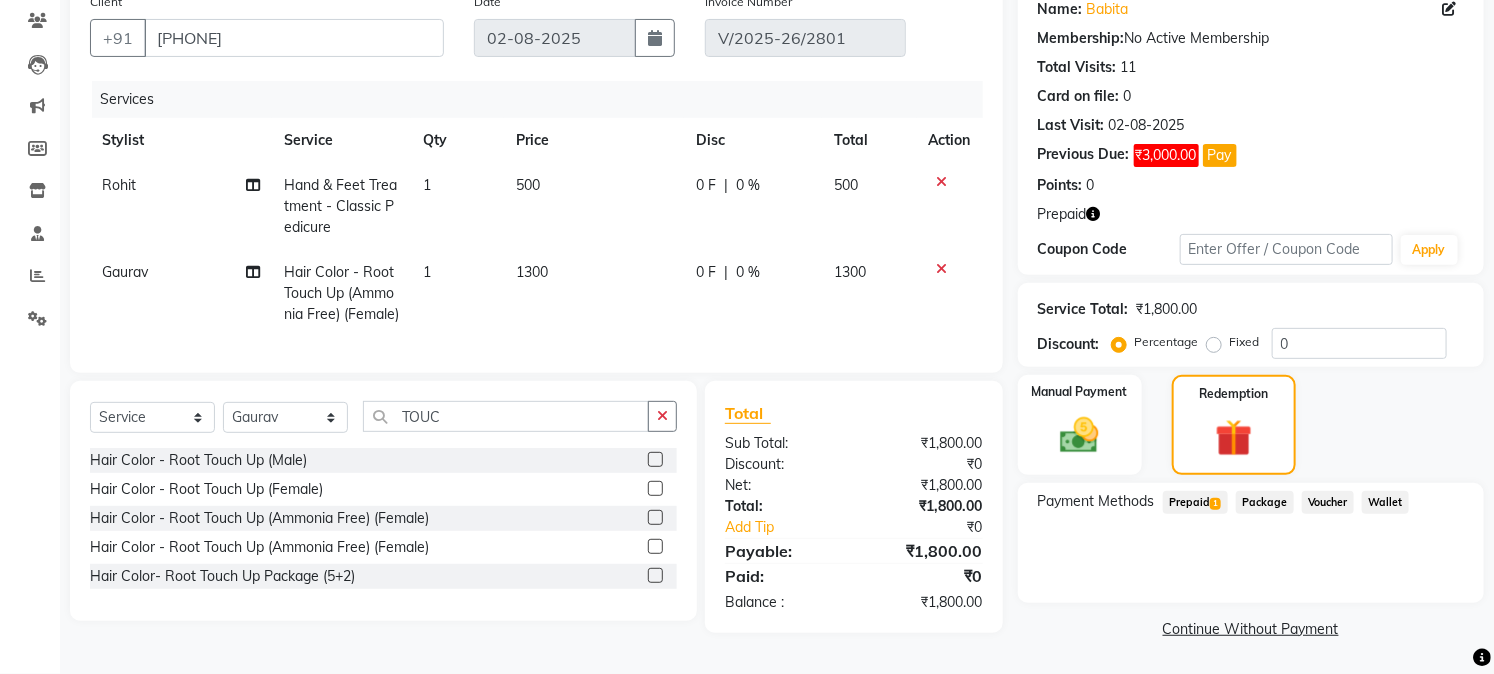 click on "Prepaid  1" 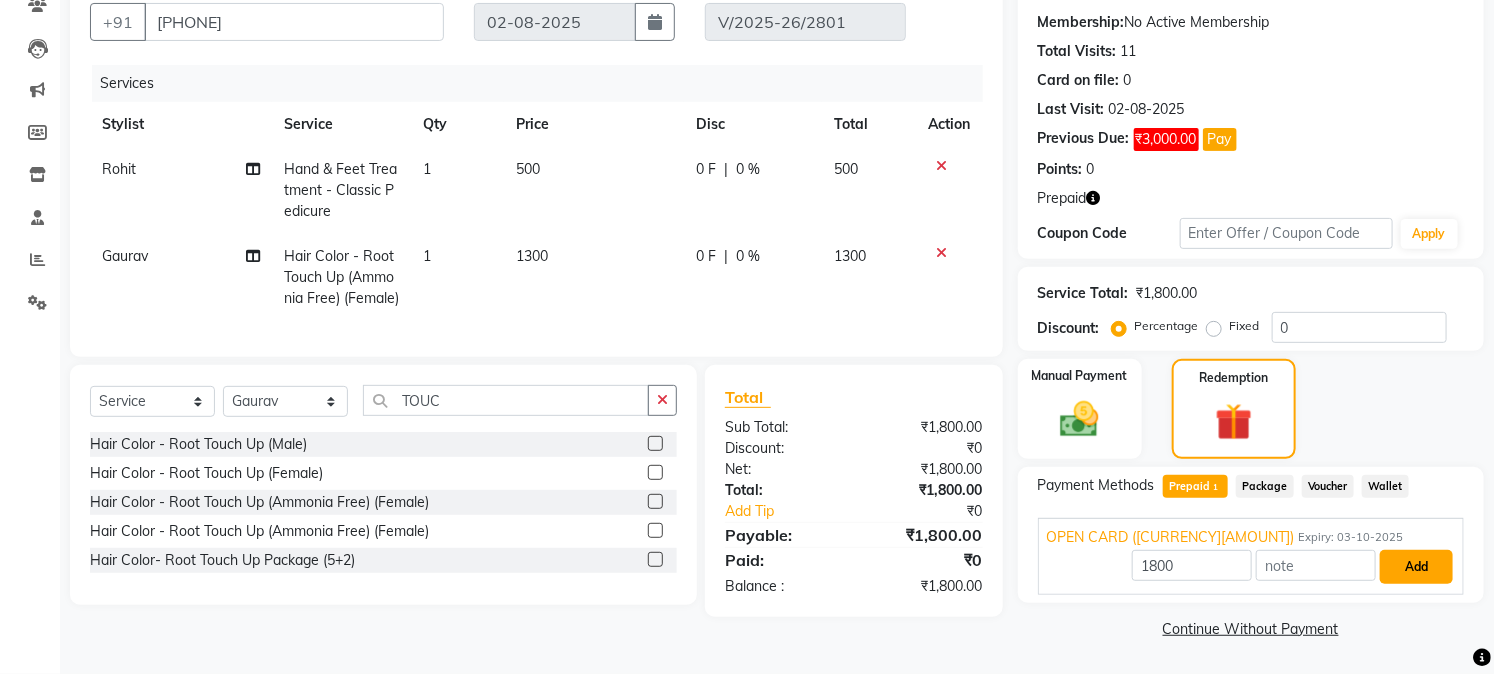 click on "Add" at bounding box center (1416, 567) 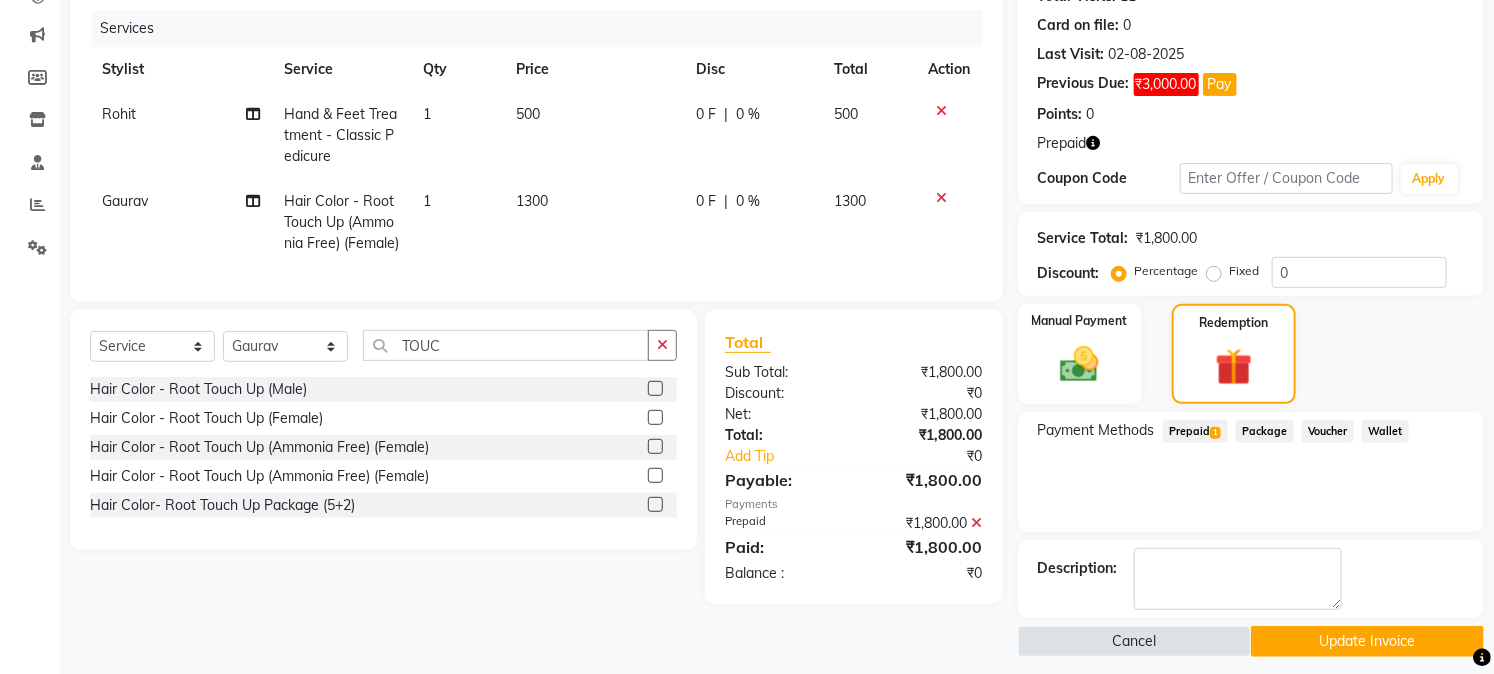 scroll, scrollTop: 250, scrollLeft: 0, axis: vertical 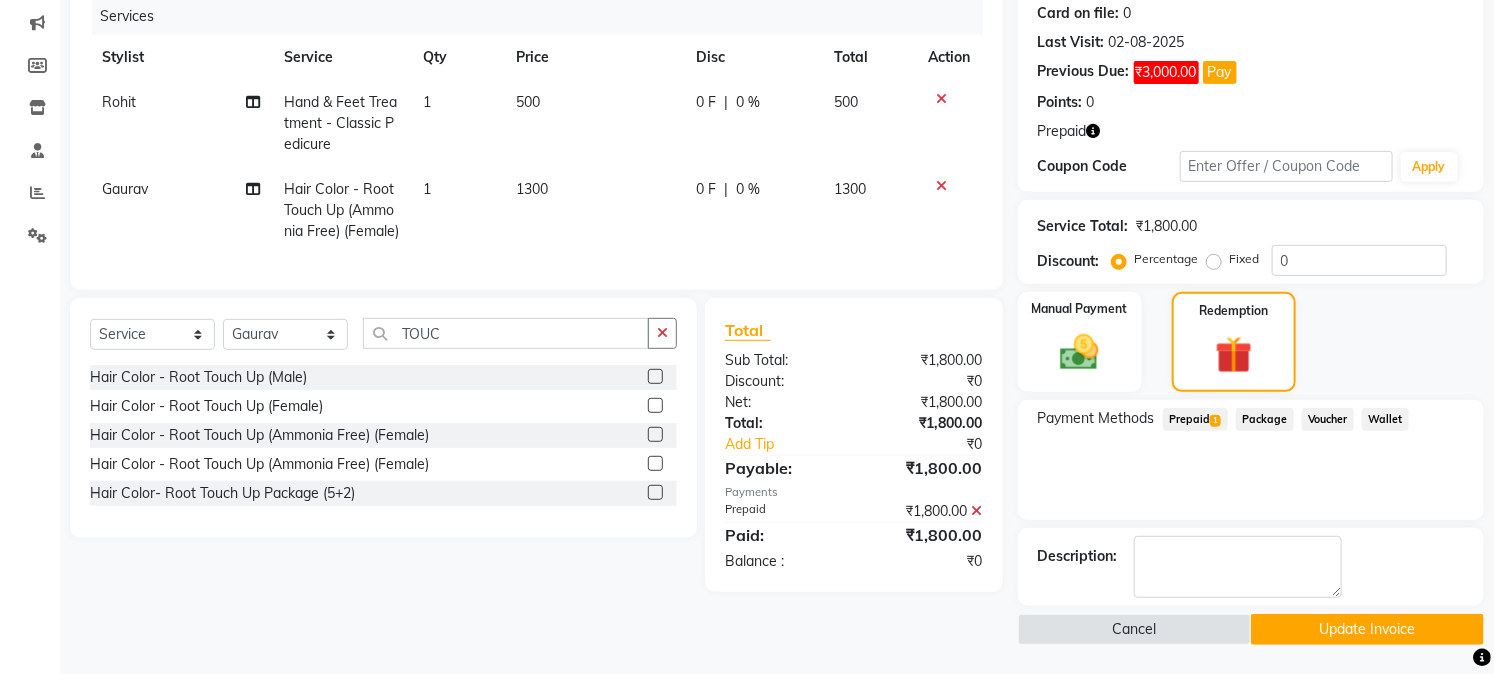 click on "Update Invoice" 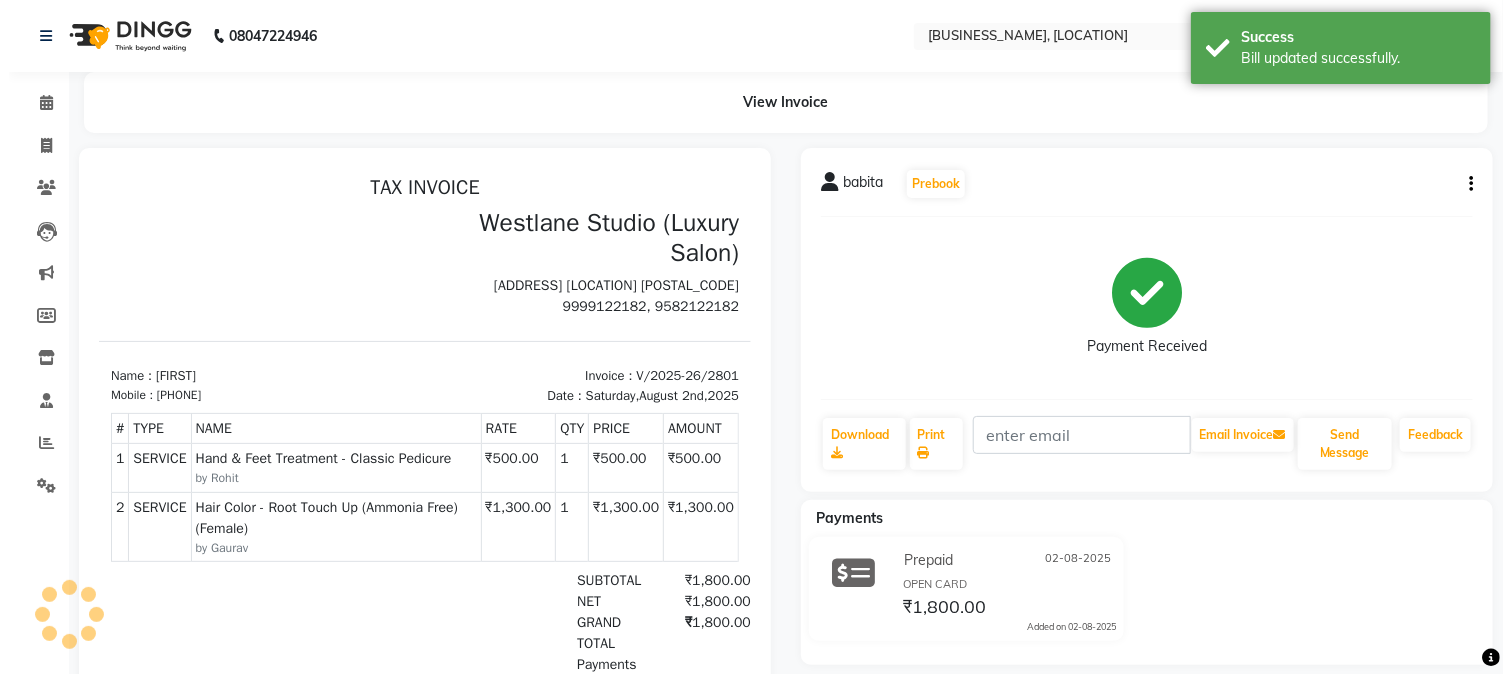 scroll, scrollTop: 0, scrollLeft: 0, axis: both 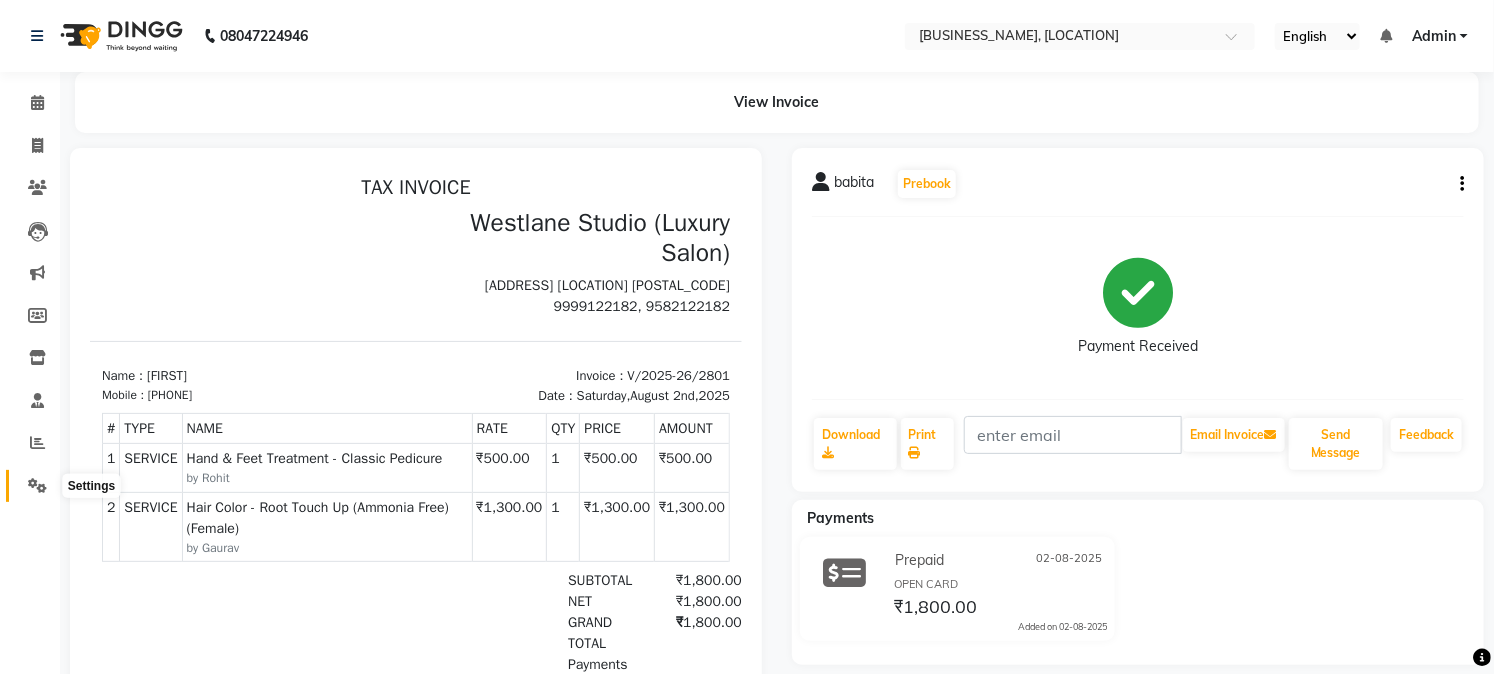 click 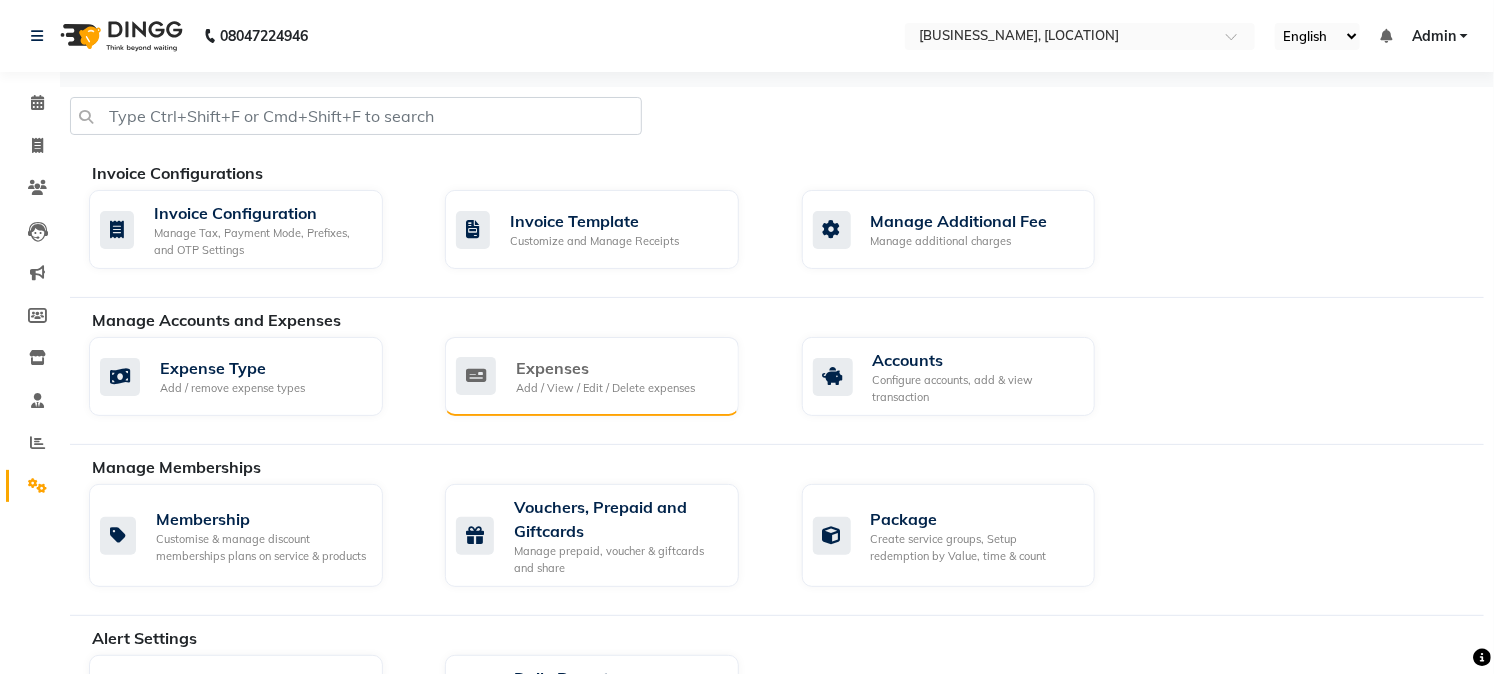 click on "Expenses" 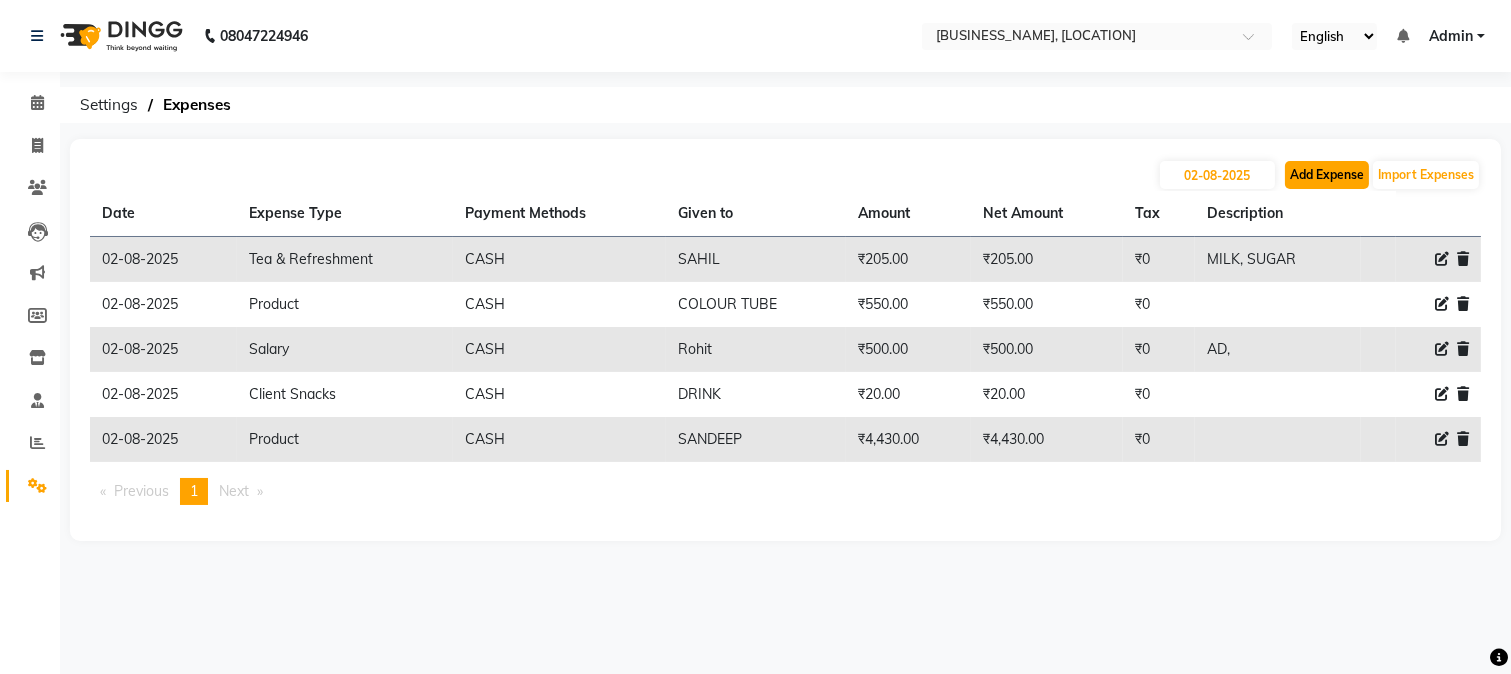 click on "Add Expense" 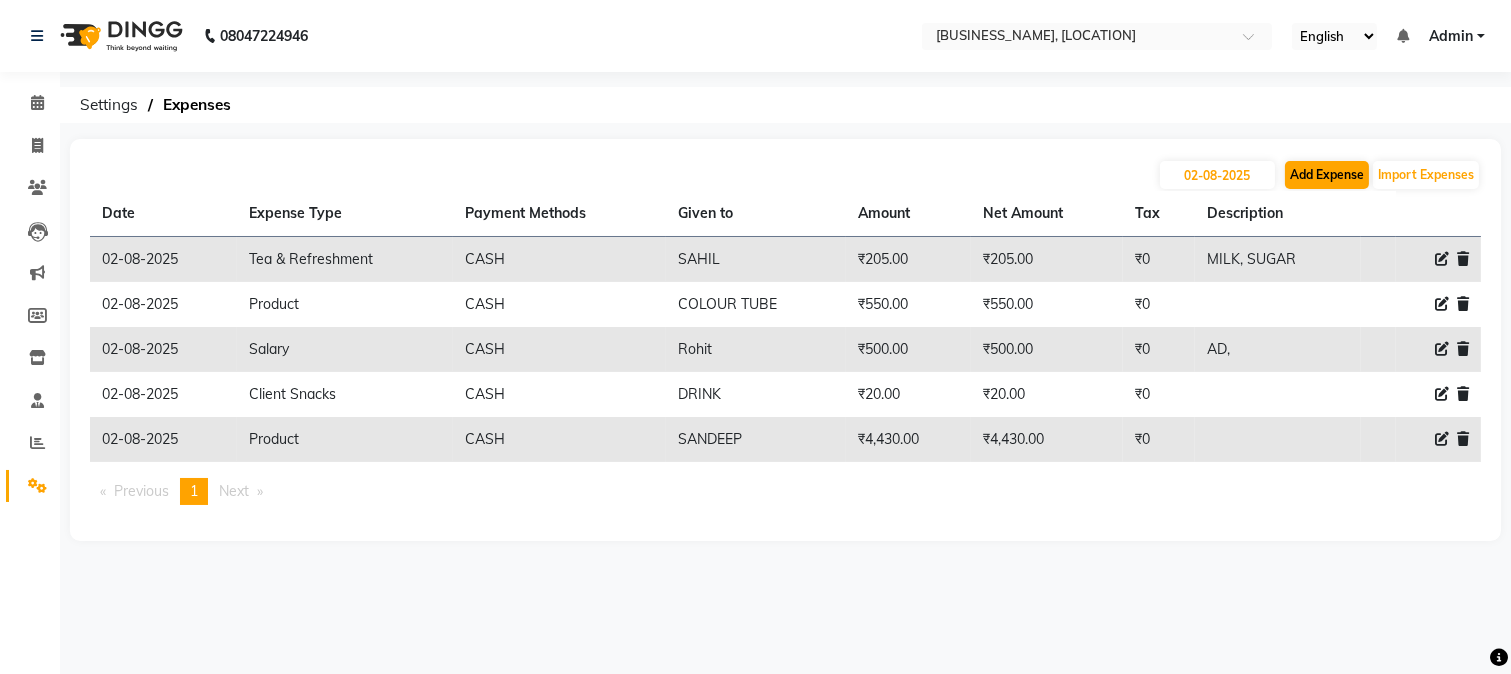 select on "1" 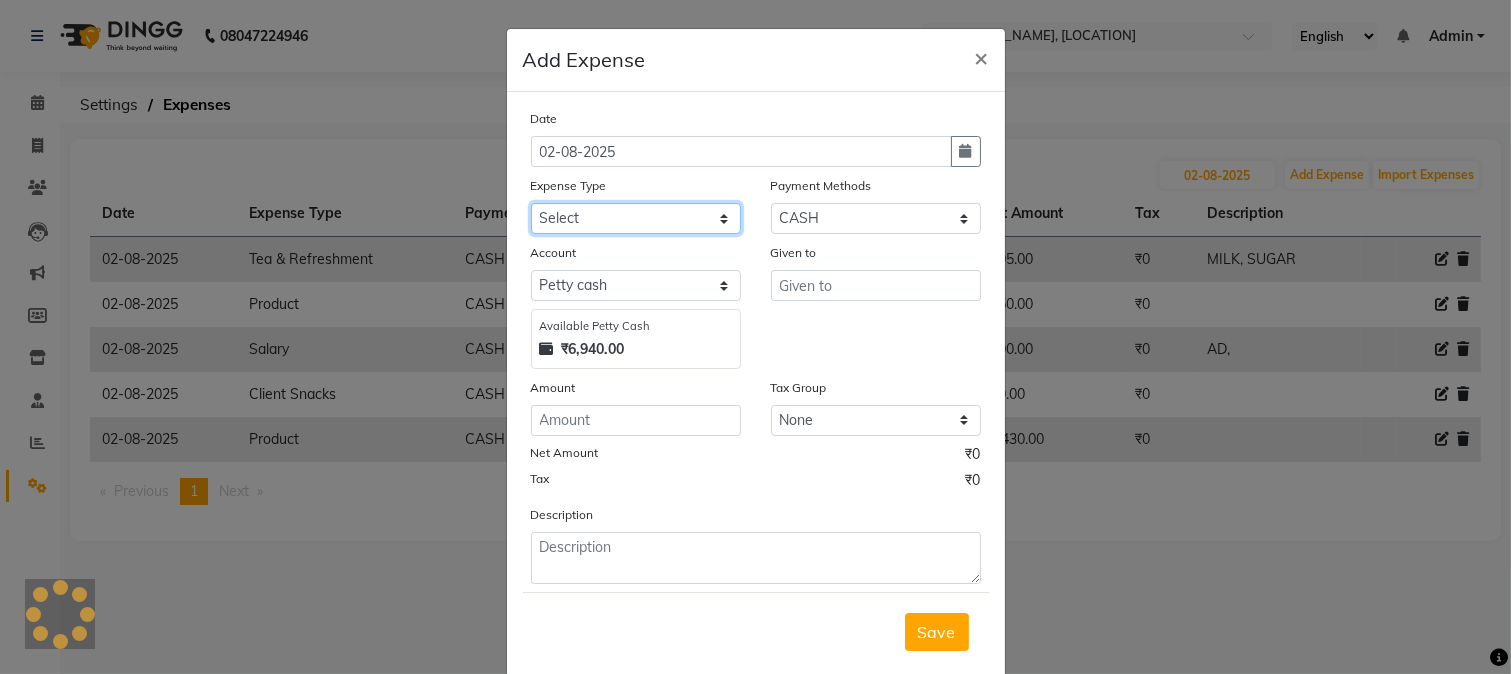 drag, startPoint x: 615, startPoint y: 215, endPoint x: 611, endPoint y: 233, distance: 18.439089 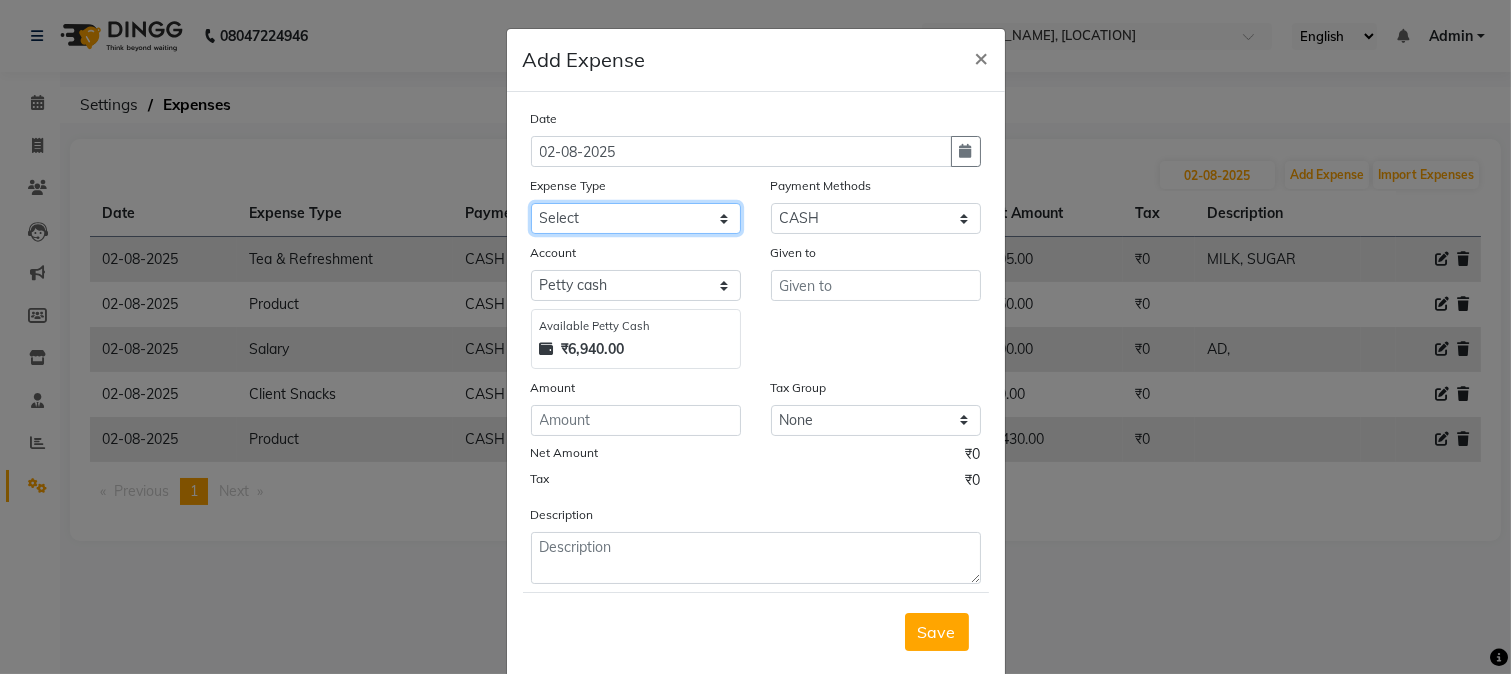 select on "98" 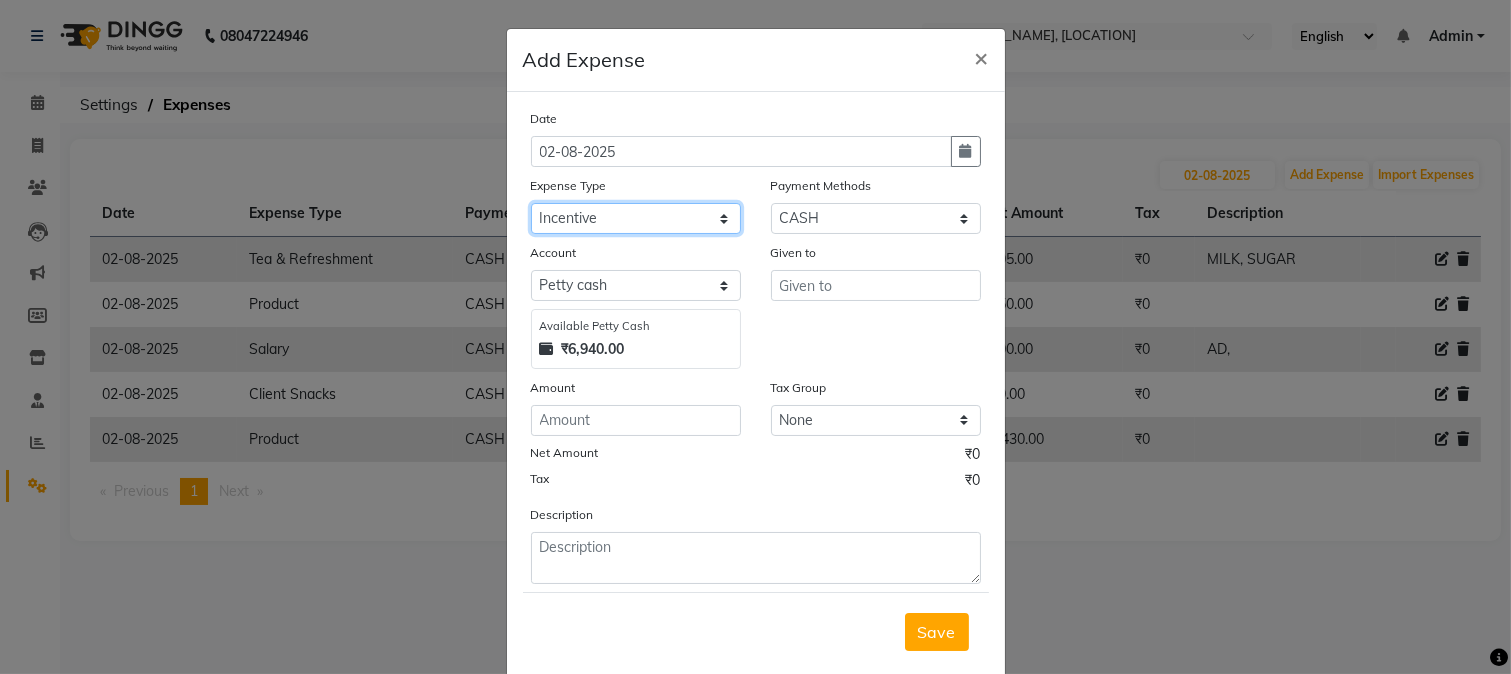 click on "Select Service Product Membership Package Voucher Prepaid Gift Card Select Stylist [FIRST] [FIRST] [FIRST] [FIRST] [FIRST] [FIRST] [FIRST] [FIRST] [FIRST] [FIRST] [FIRST] [FIRST] [FIRST] [FIRST] [FIRST] [FIRST] [FIRST] [FIRST] [FIRST] [FIRST] [FIRST] Hair Color - Root Touch Up (Male) Hair Color - Root Touch Up (Female) Hair Color - Root Touch Up (Ammonia Free) (Female) Hair Color - Root Touch Up (Ammonia Free) (Female) Hair Color- Root Touch Up Package (5+2)" 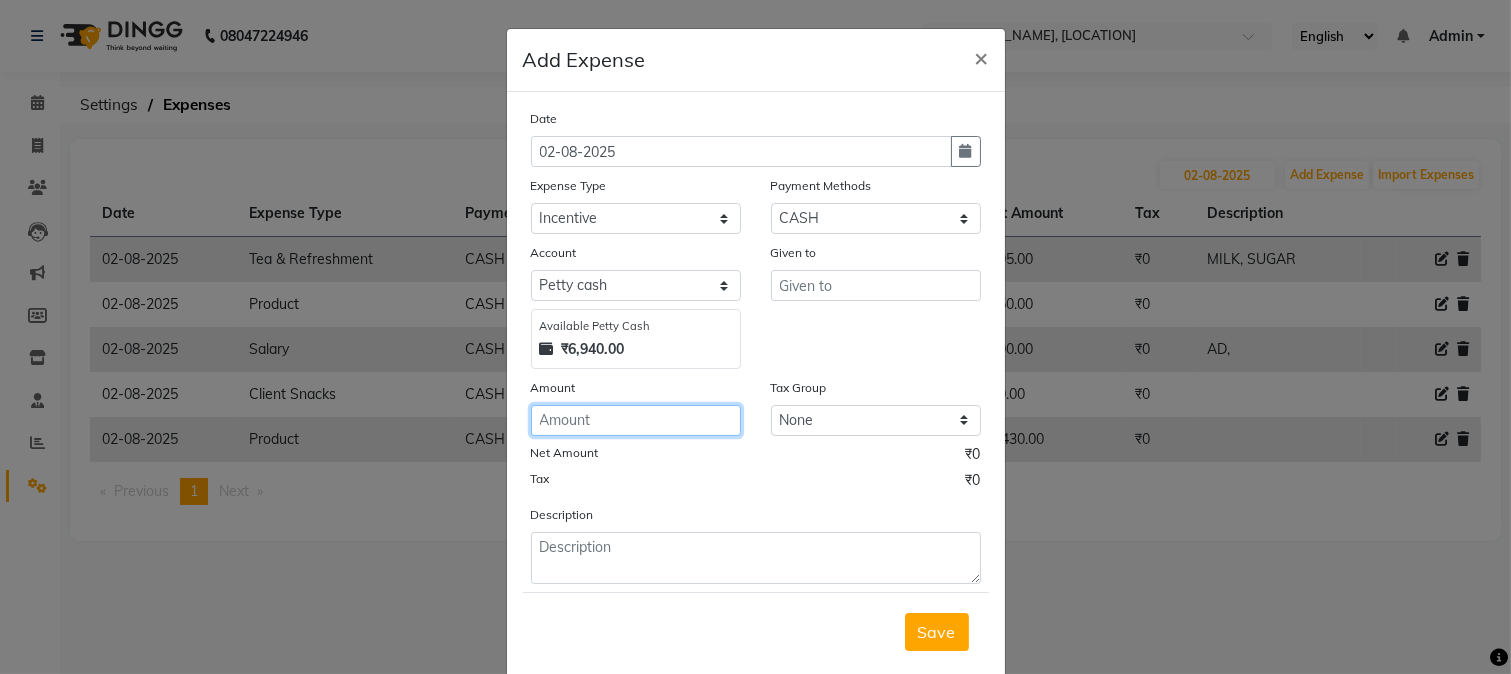 click 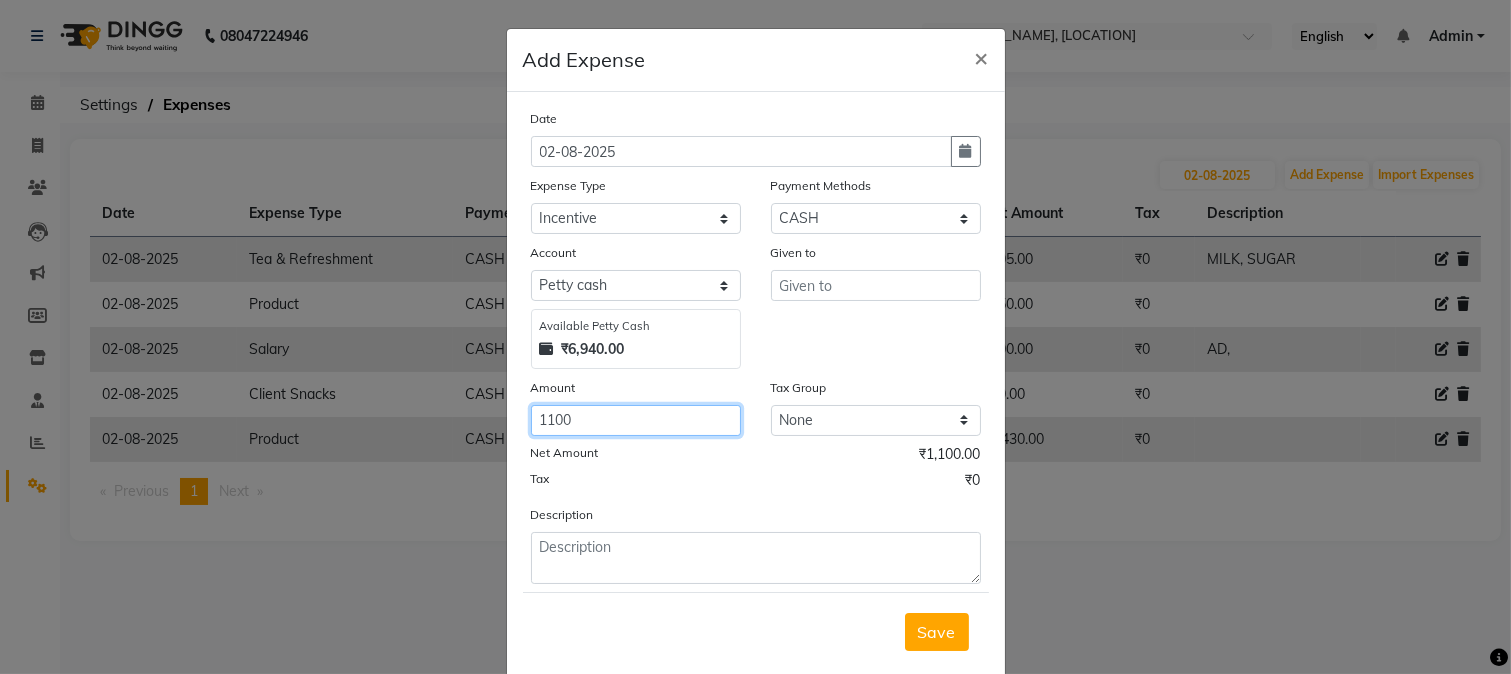type on "1100" 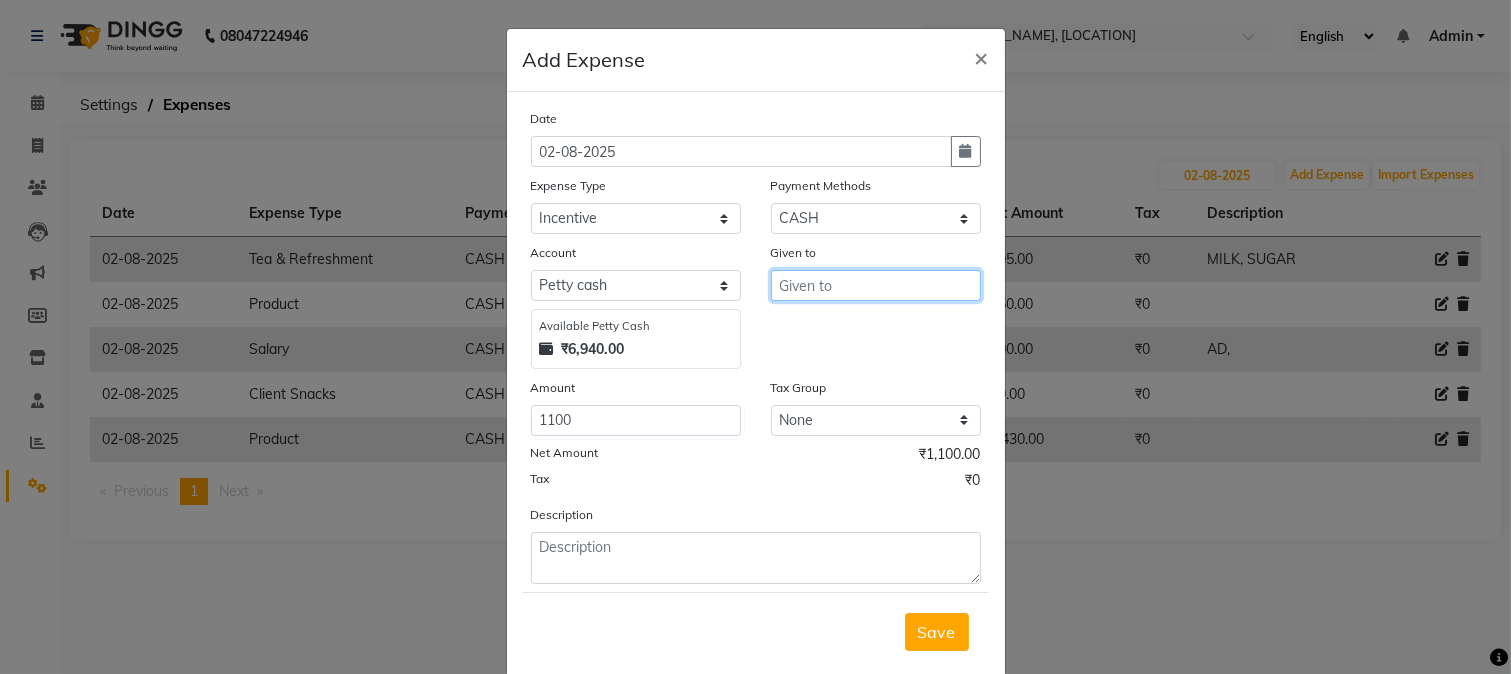 click at bounding box center [876, 285] 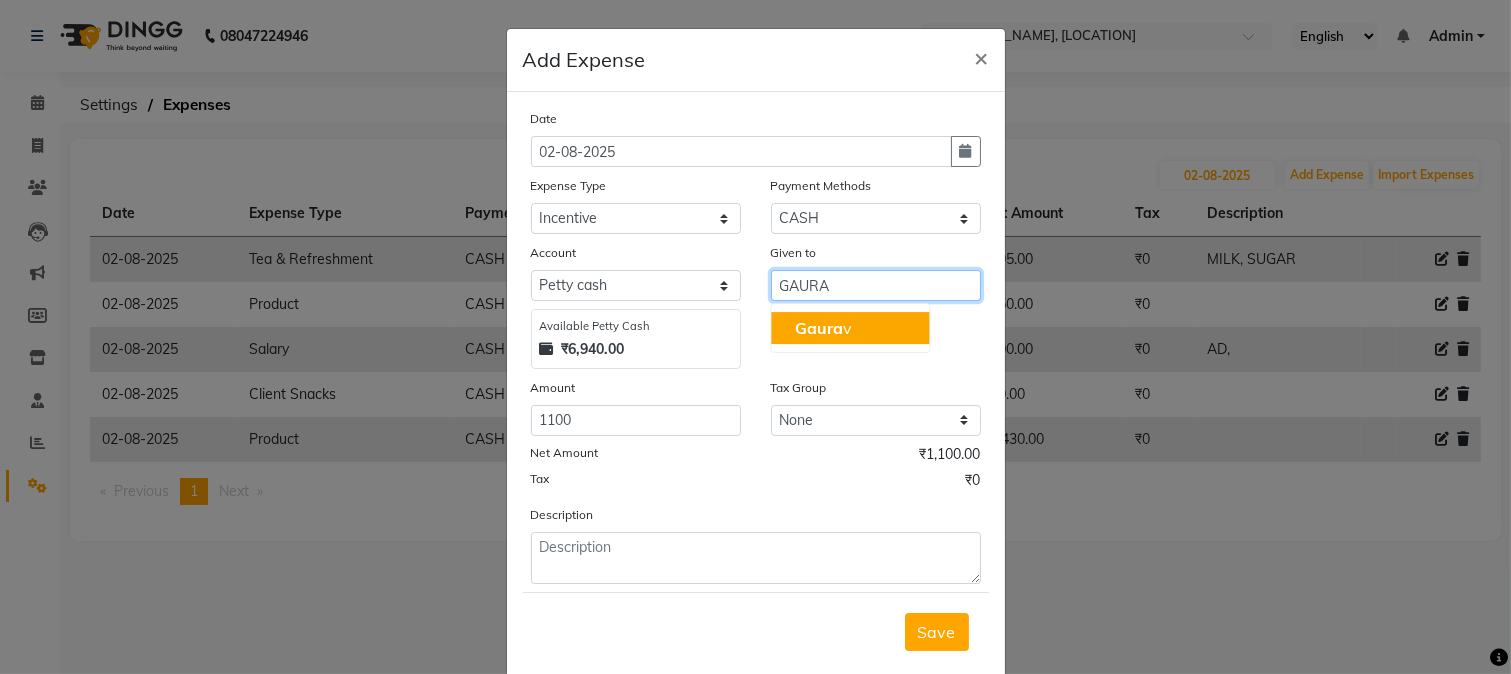 click on "Gaura v" at bounding box center [823, 328] 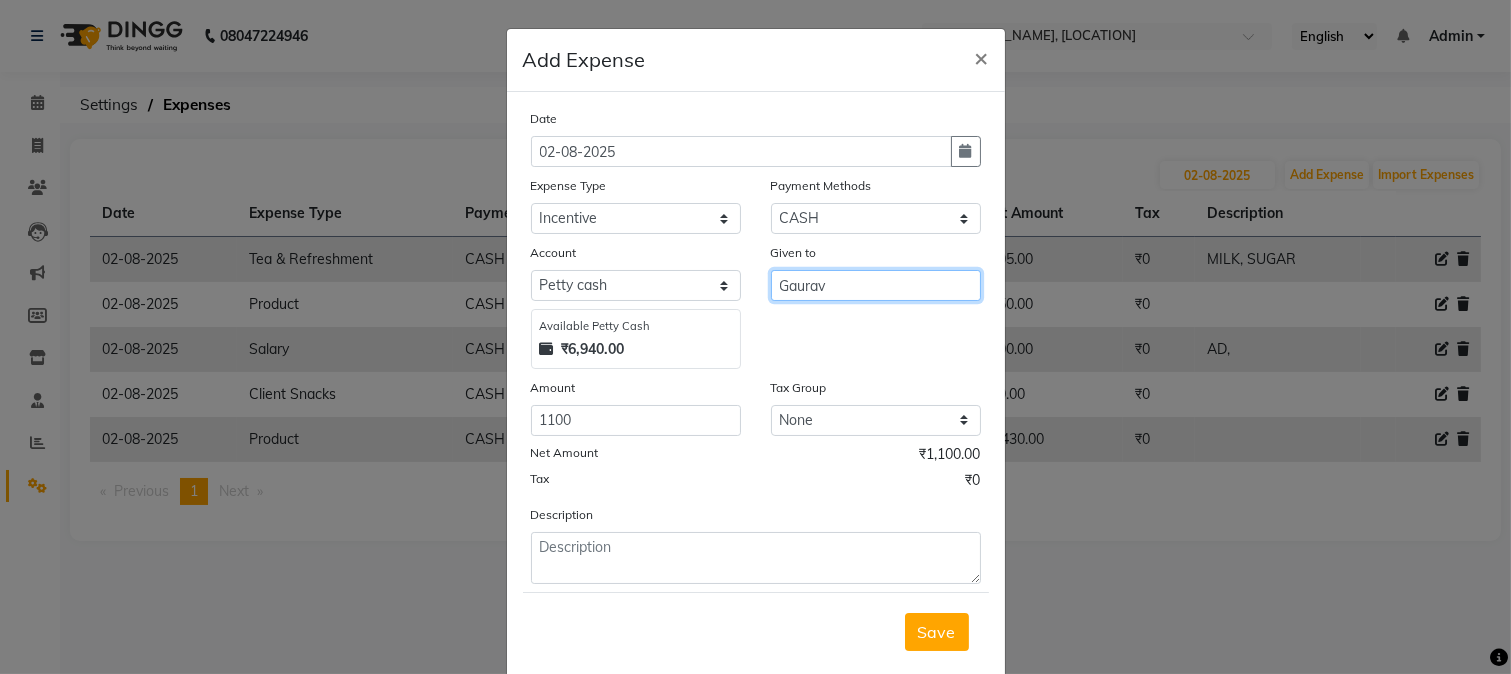 type on "Gaurav" 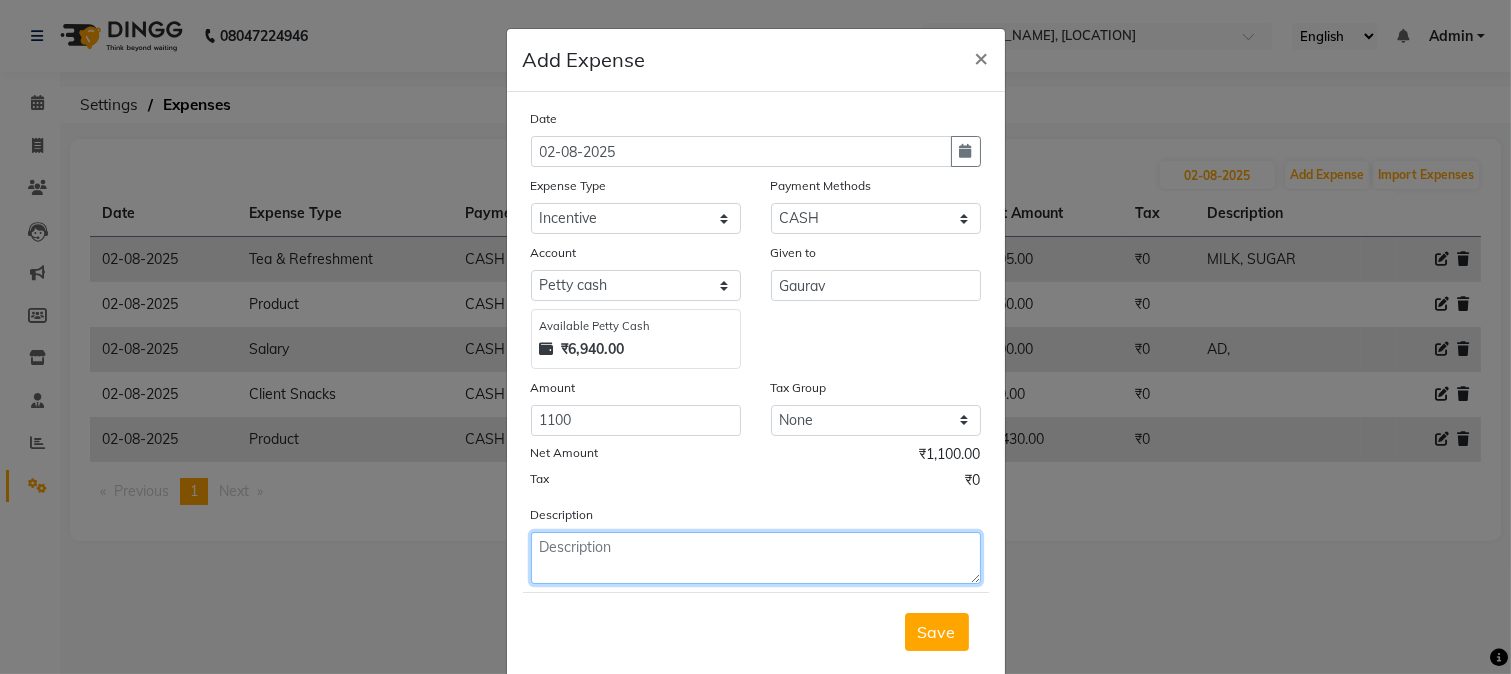 click 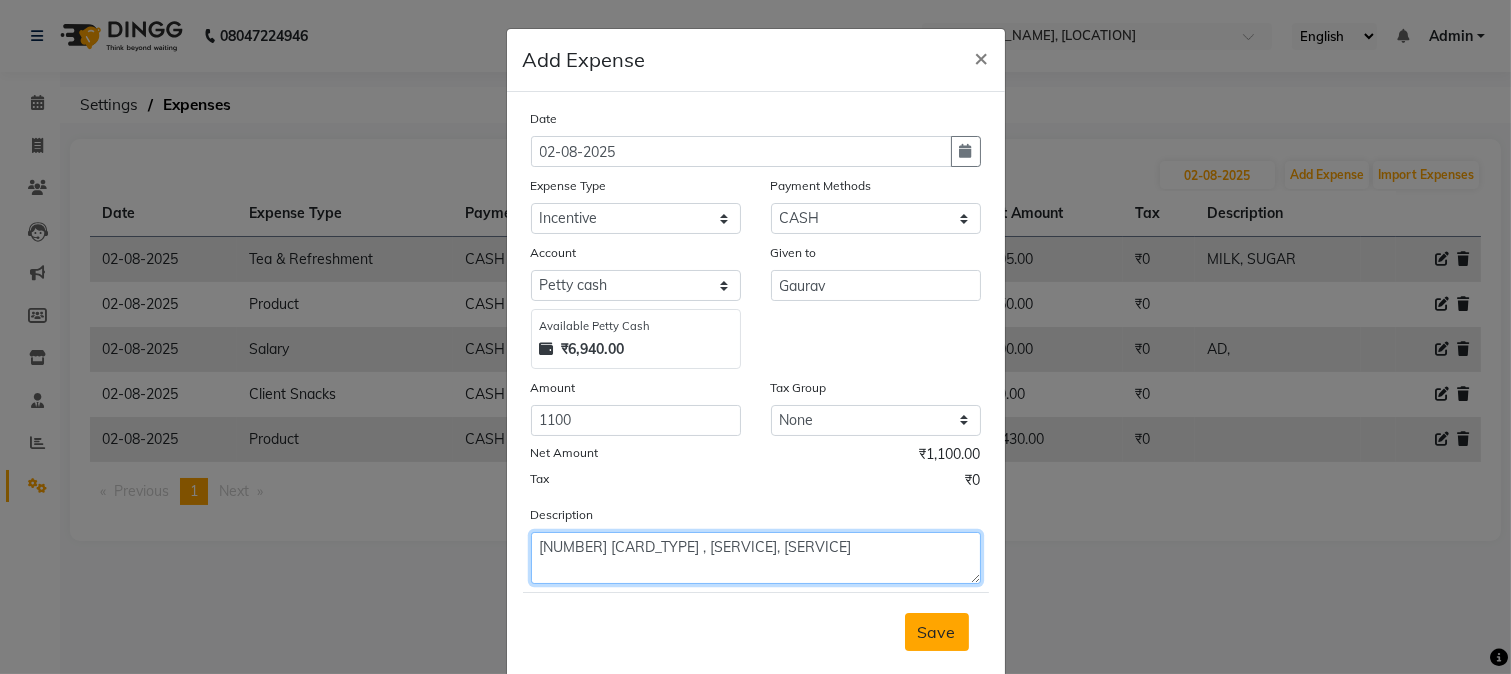 type on "2 SILVER CARD , BOTOX, GLOBAL" 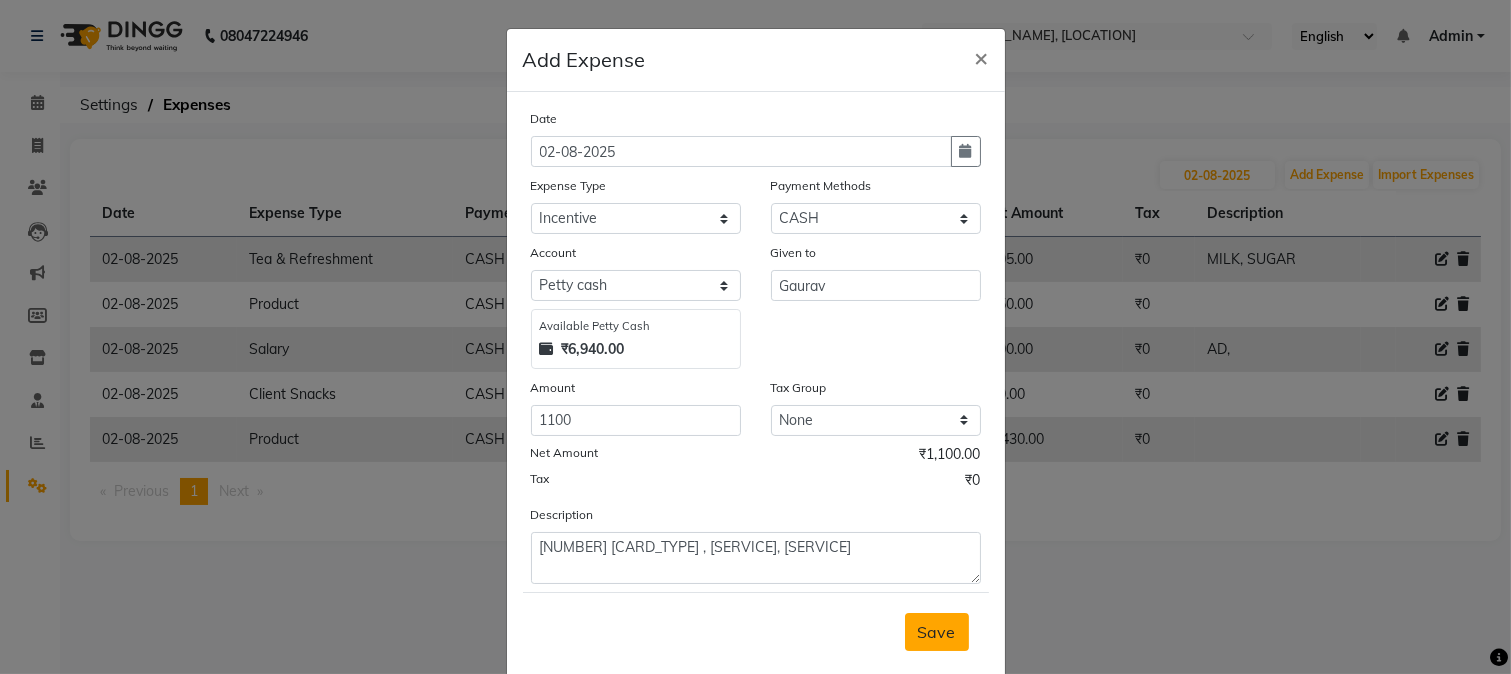 click on "Save" at bounding box center [937, 632] 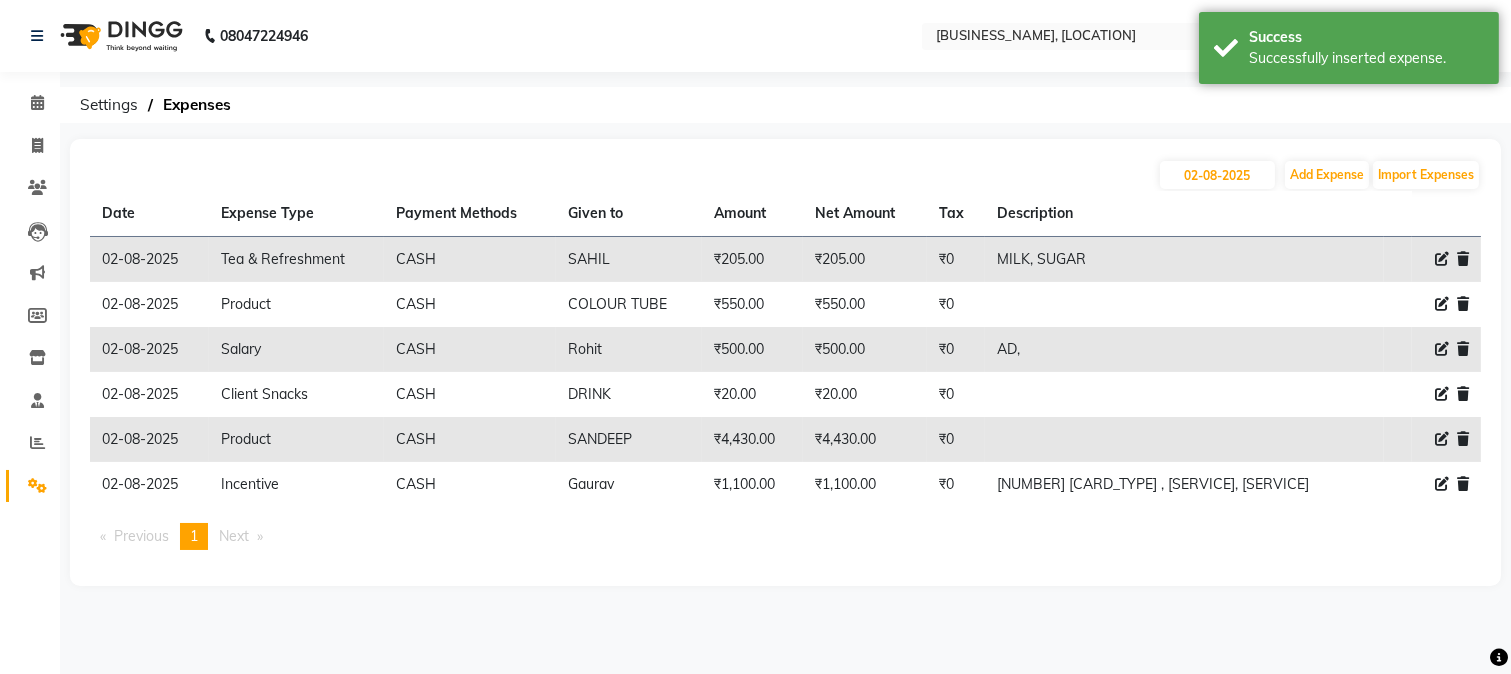 click 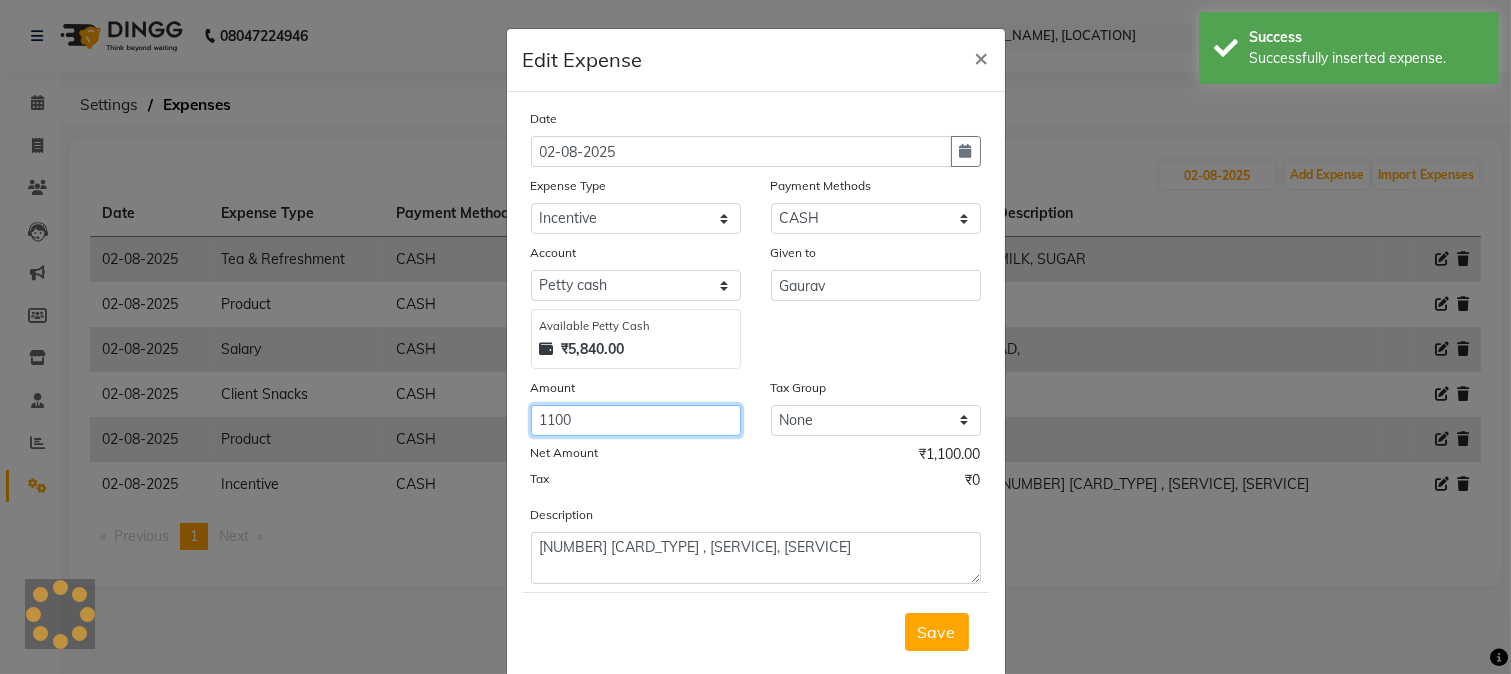 click on "1100" 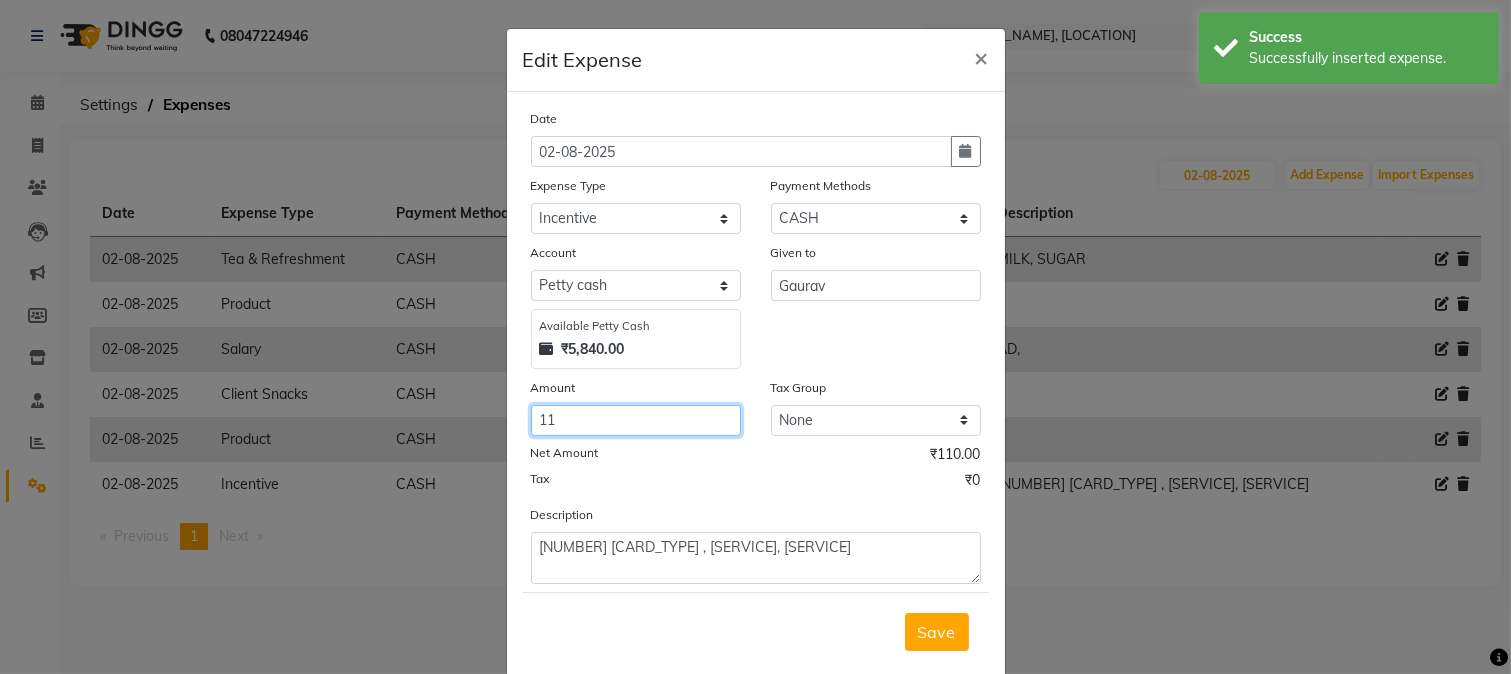 type on "1" 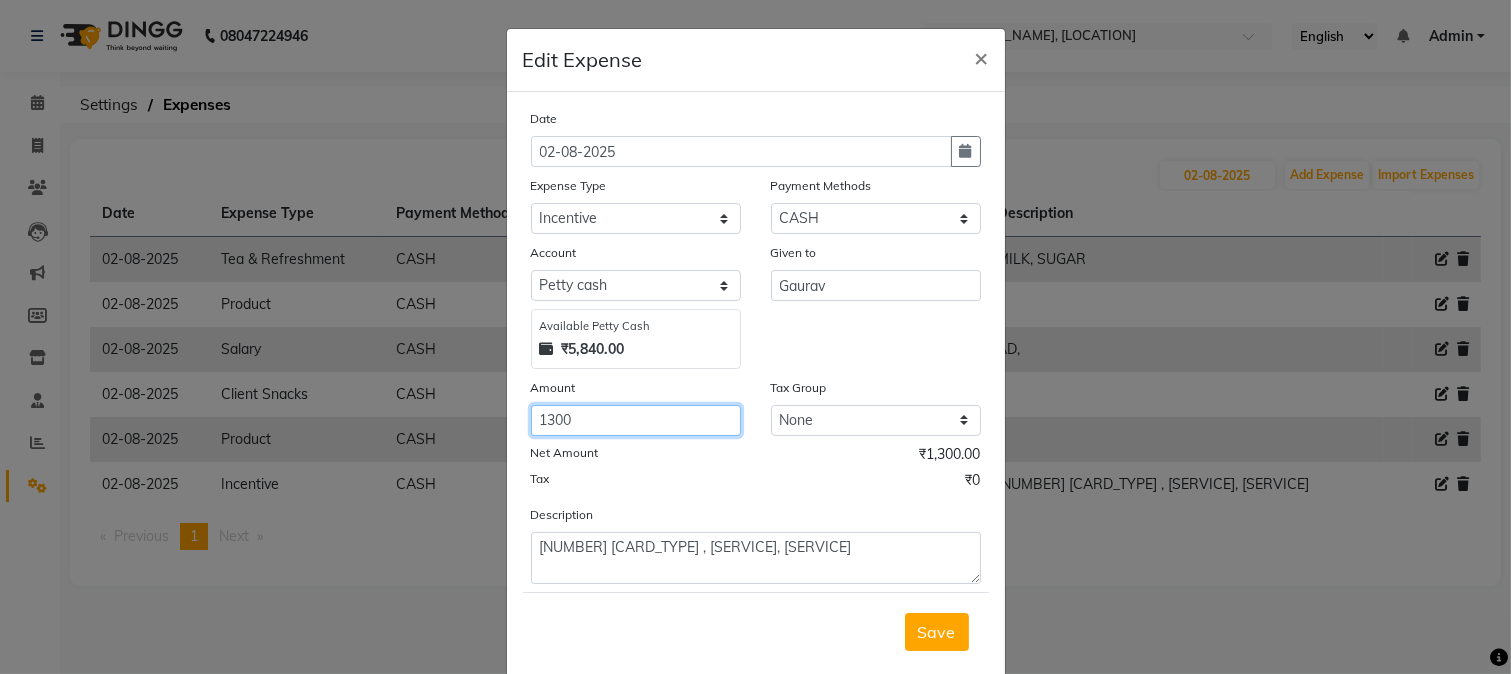 type on "1300" 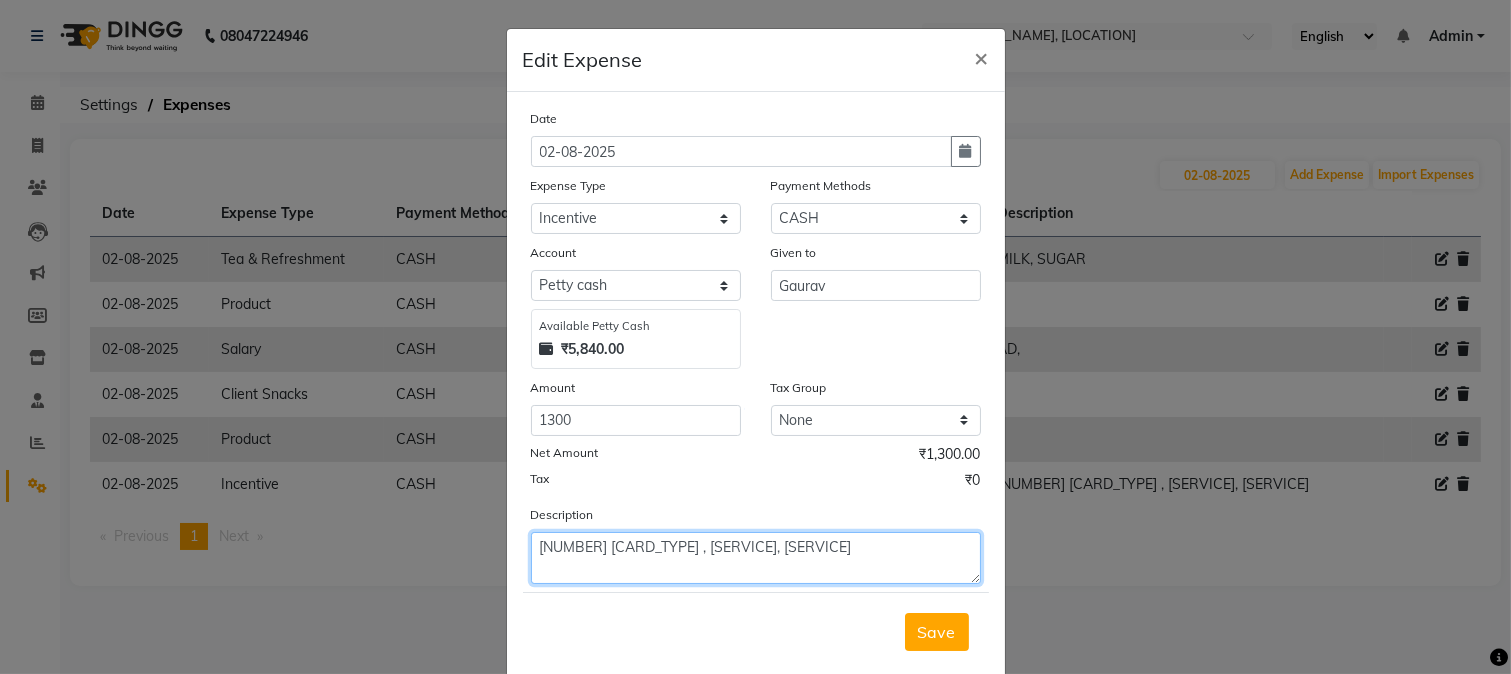 click on "2 SILVER CARD , BOTOX, GLOBAL" 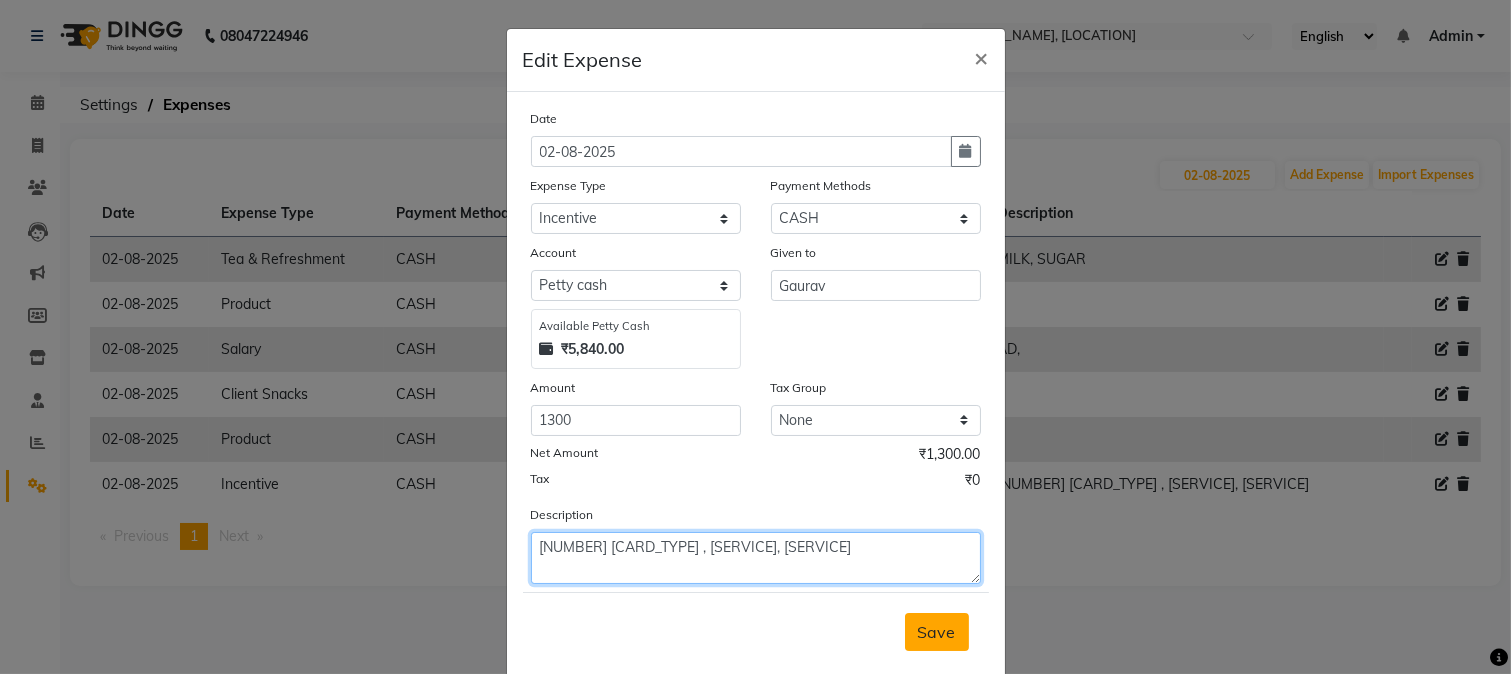 type on "[NUMBER] [CARD_TYPE] , BOTOX, GLOBAL TIP- 200" 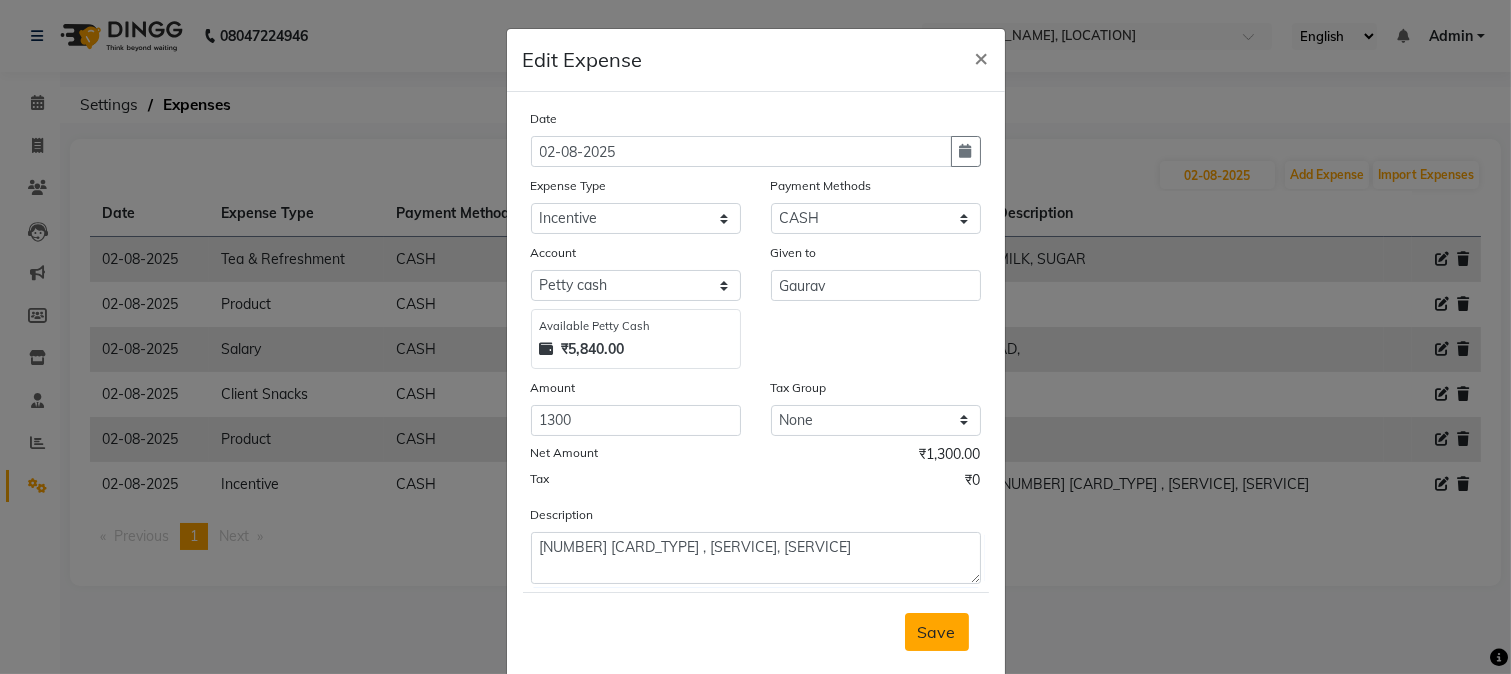 click on "Save" at bounding box center [937, 632] 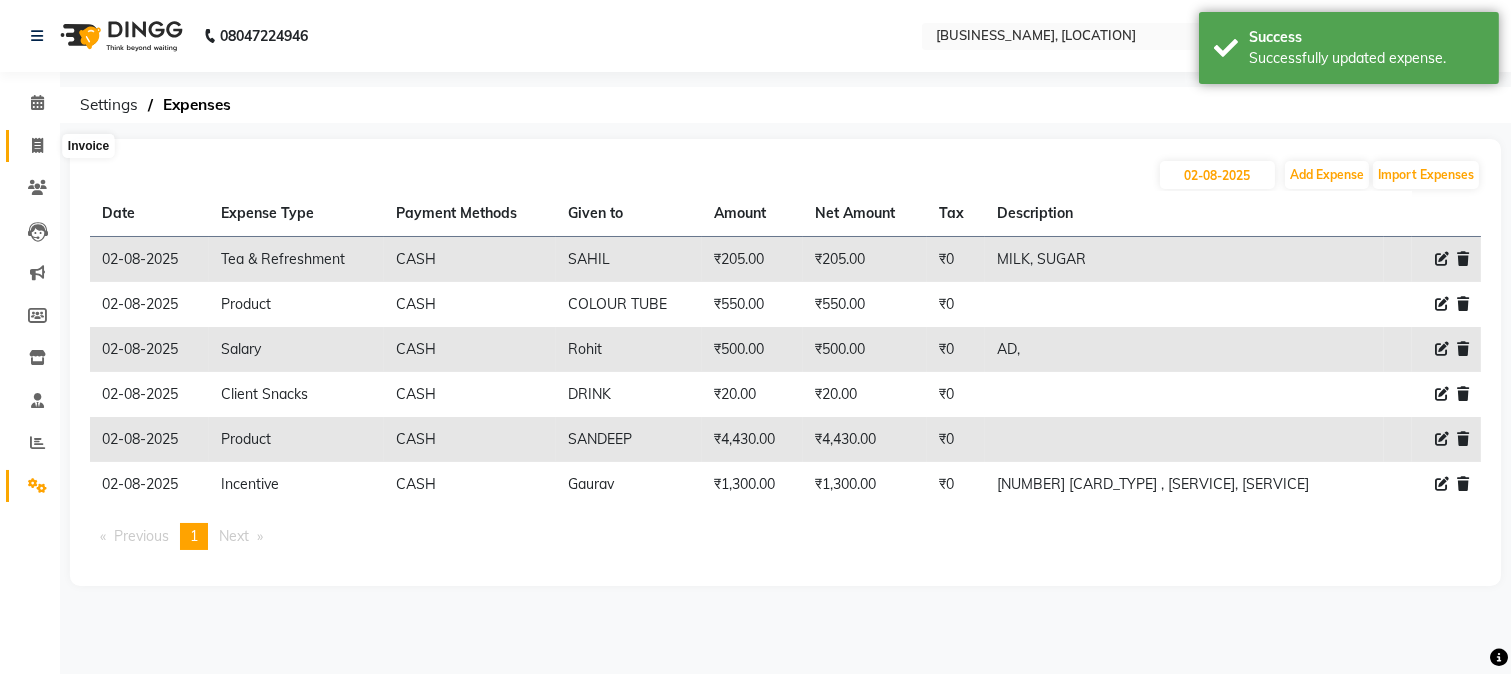 click 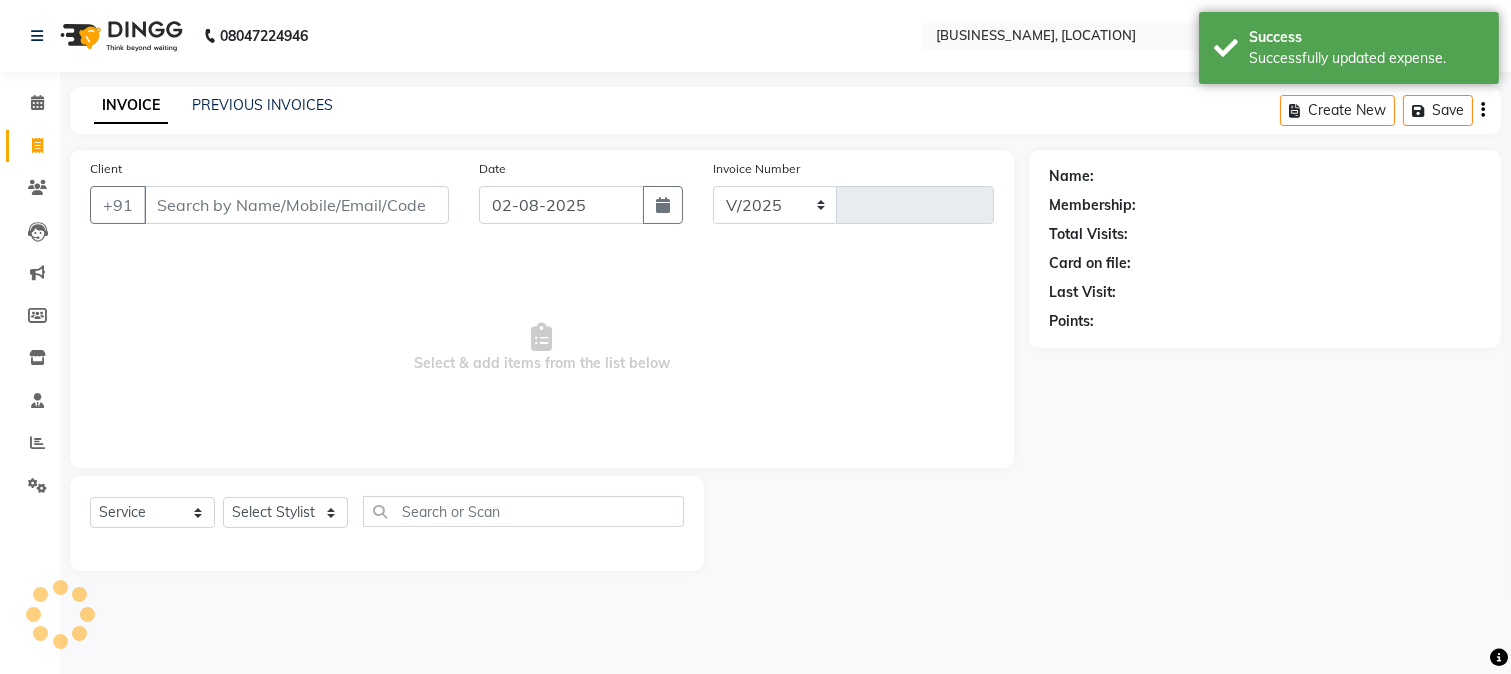 select on "223" 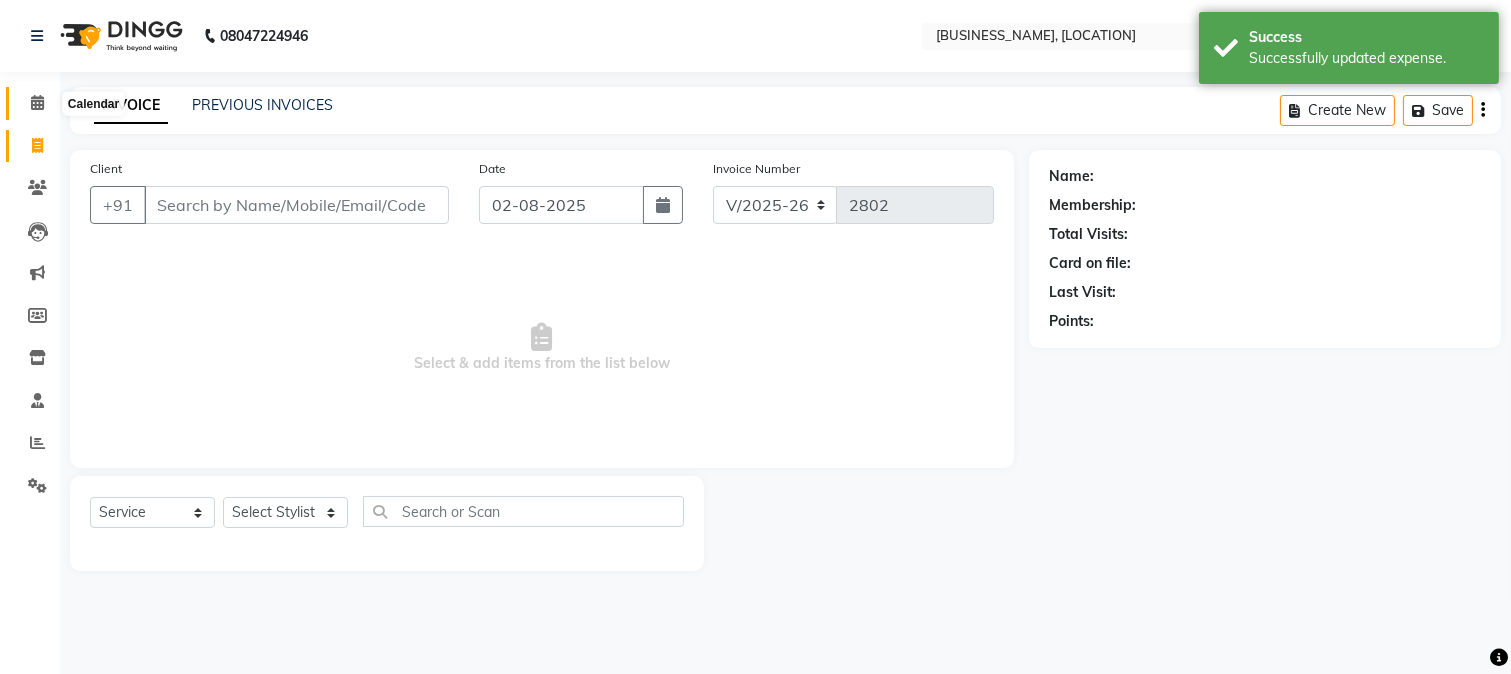 click 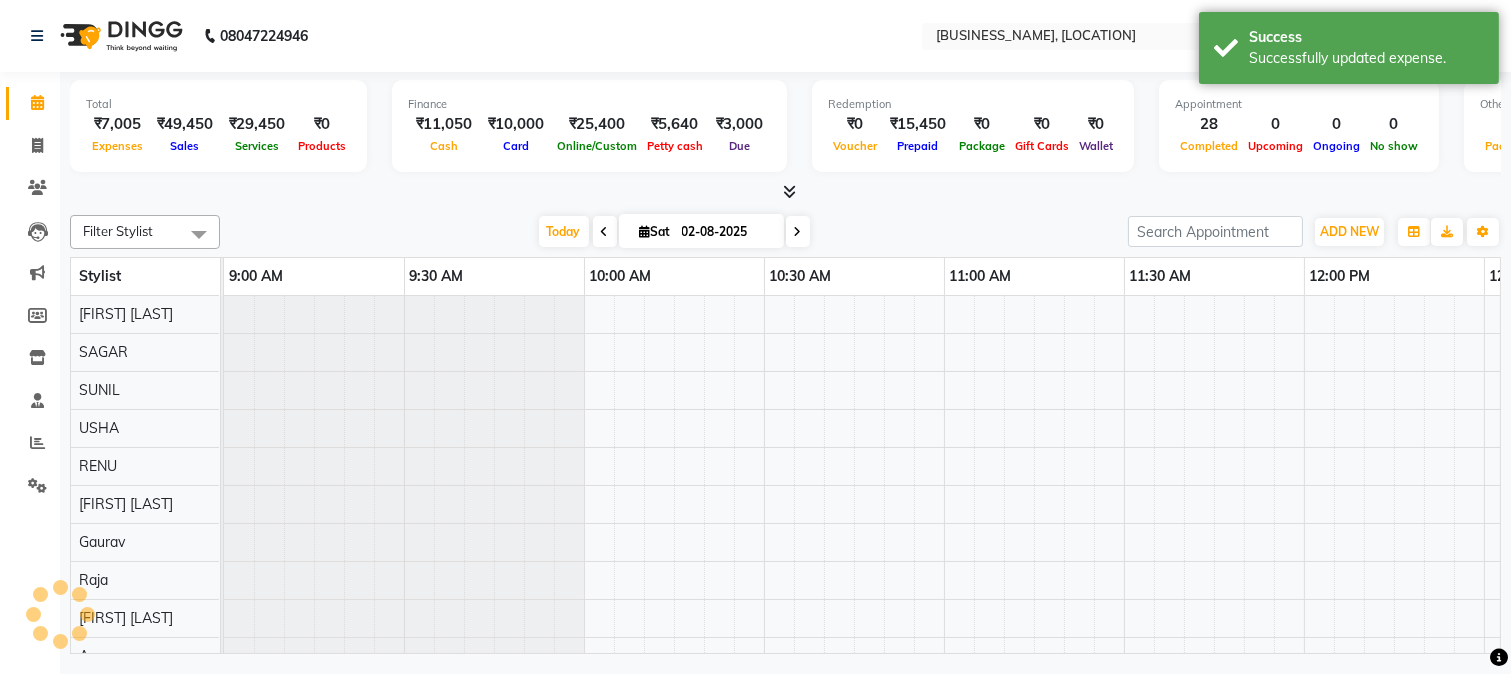 scroll, scrollTop: 0, scrollLeft: 0, axis: both 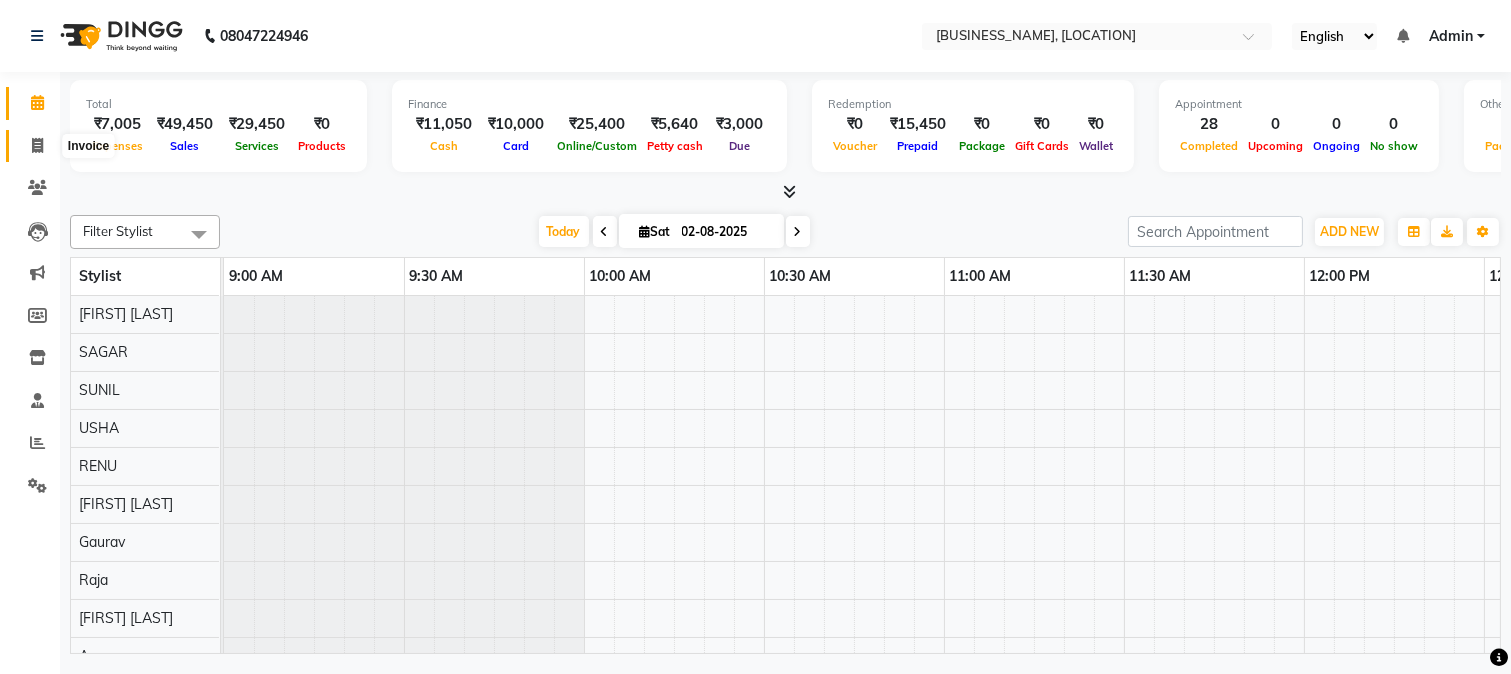 click 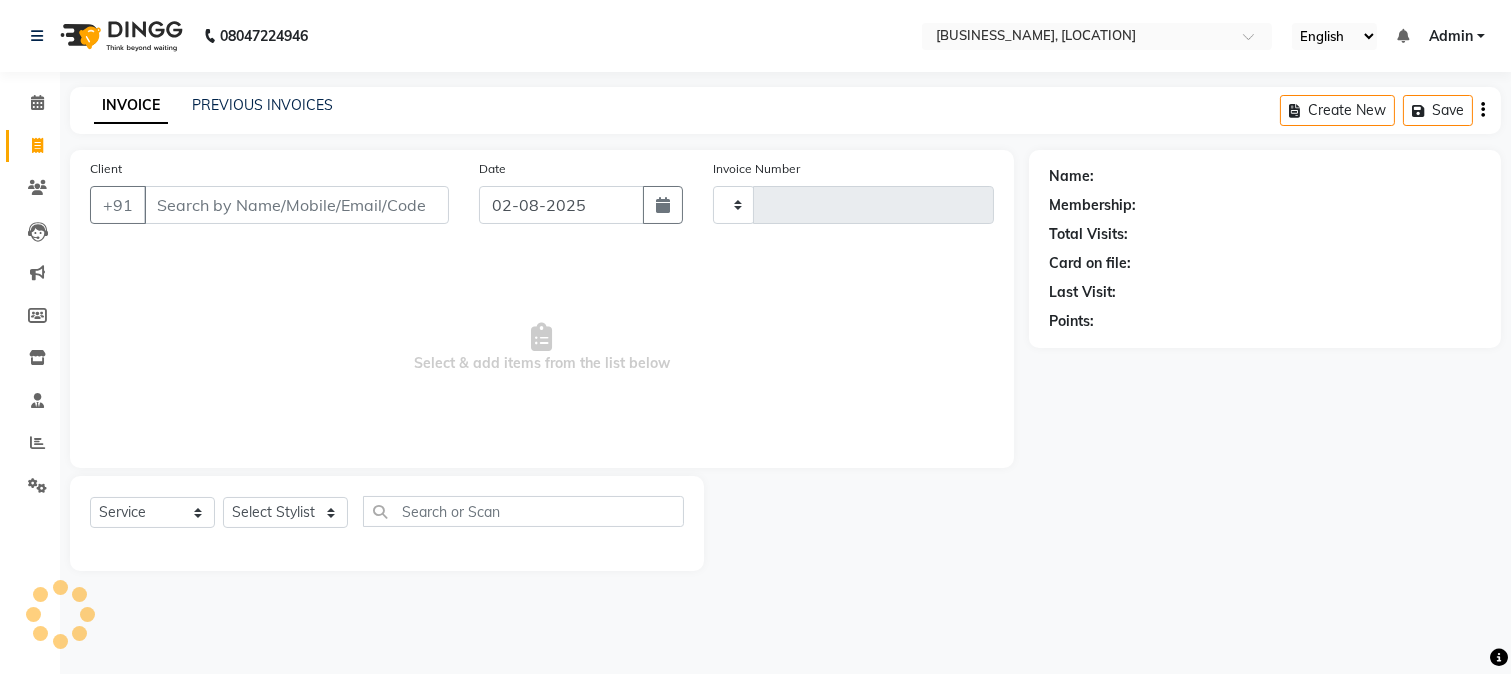 type on "2802" 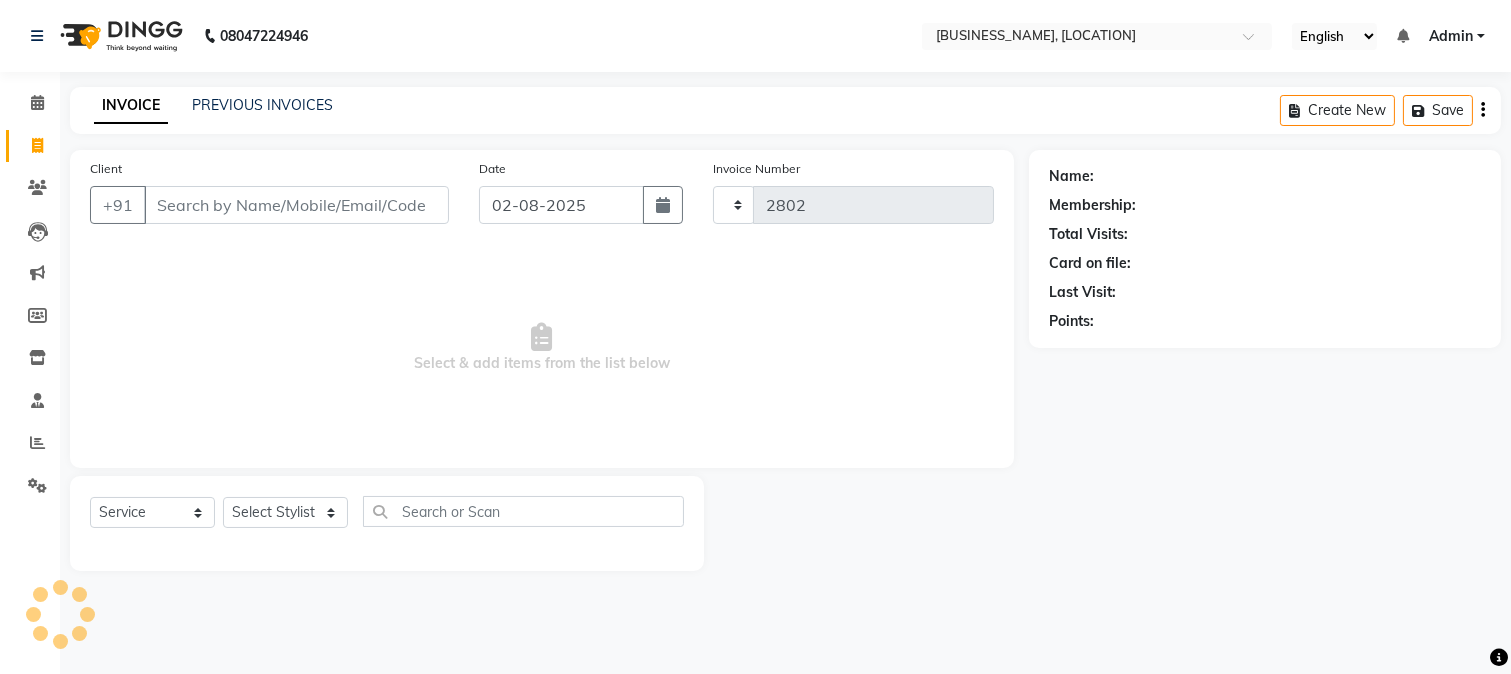 select on "223" 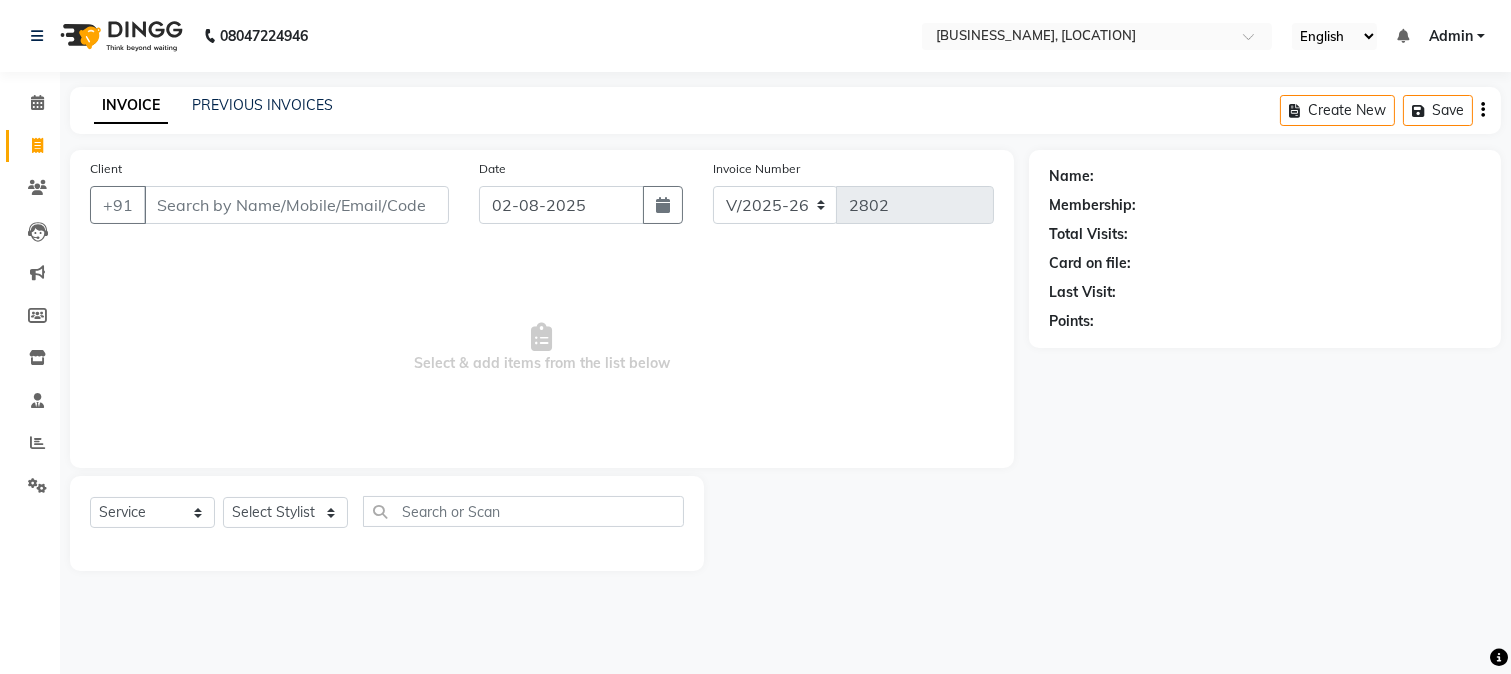 click on "Client" at bounding box center [296, 205] 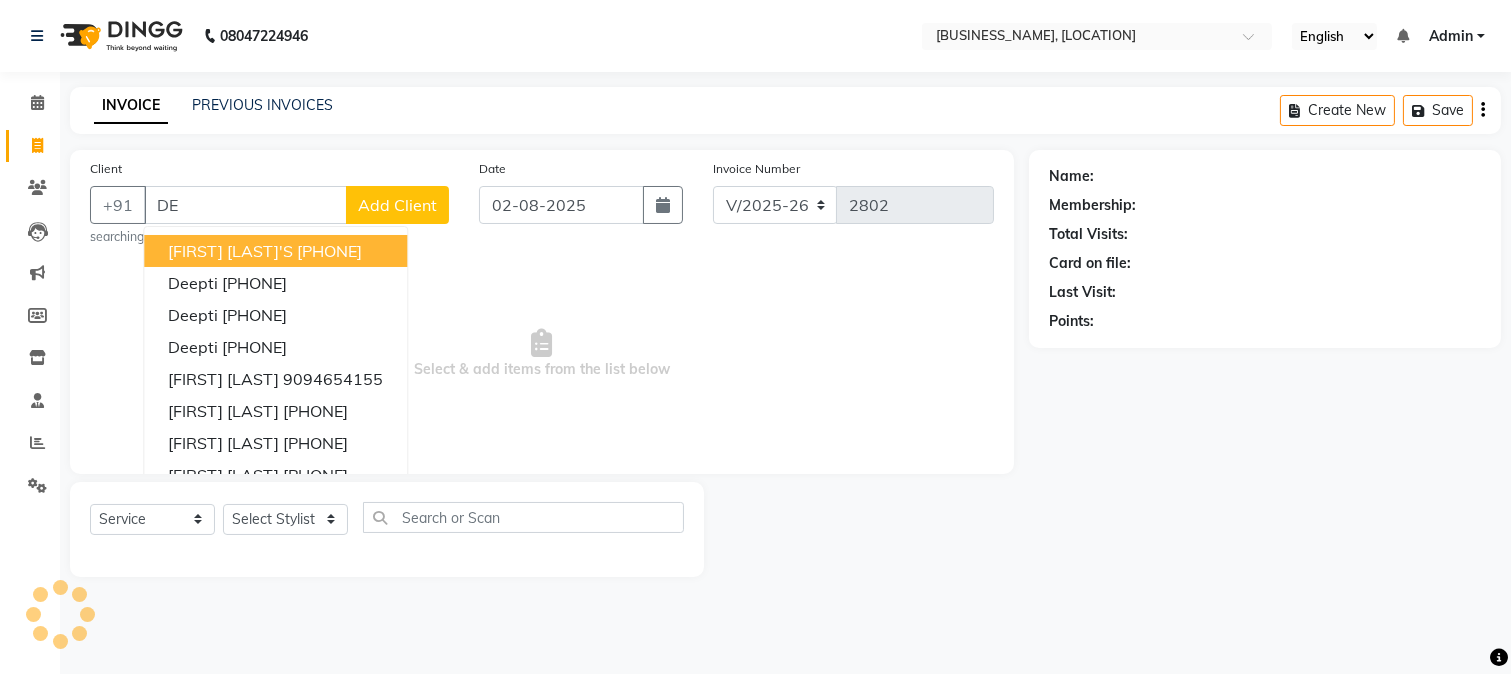 type on "D" 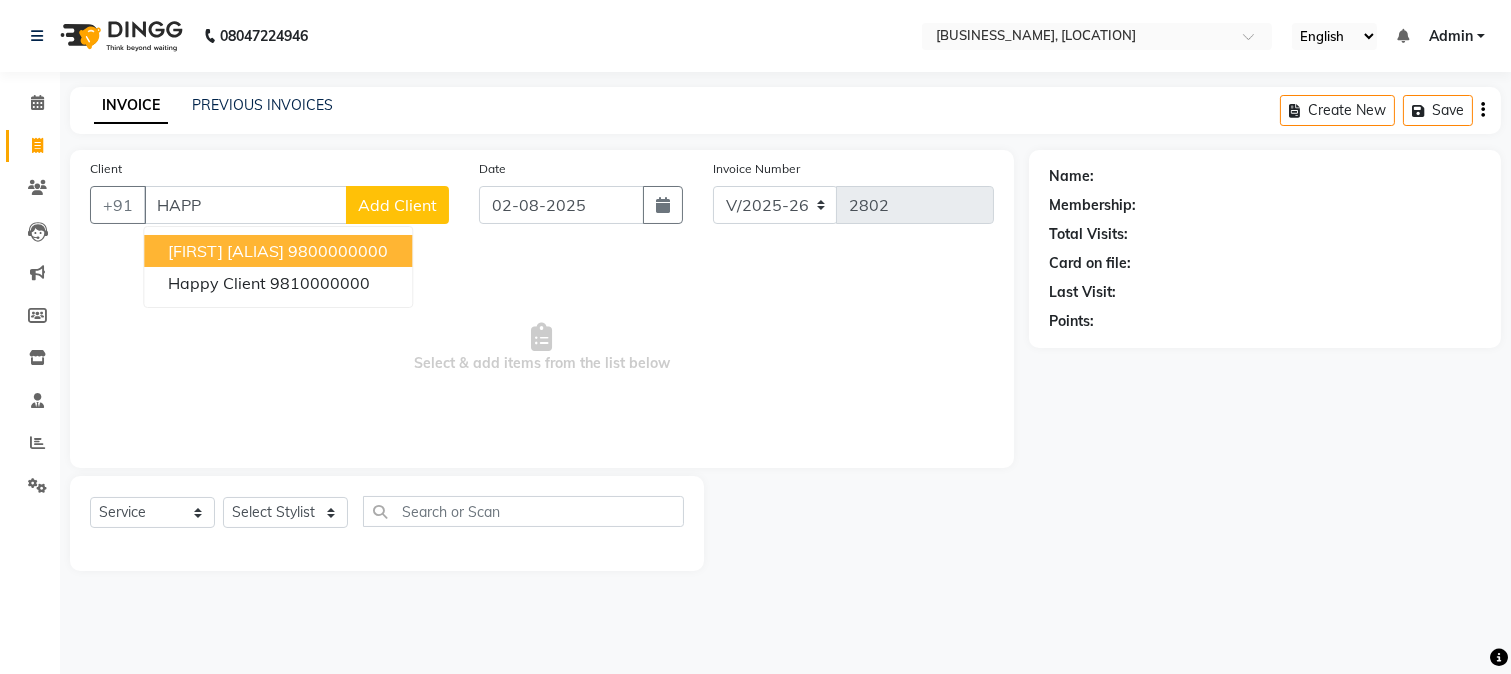 click on "9800000000" at bounding box center [338, 251] 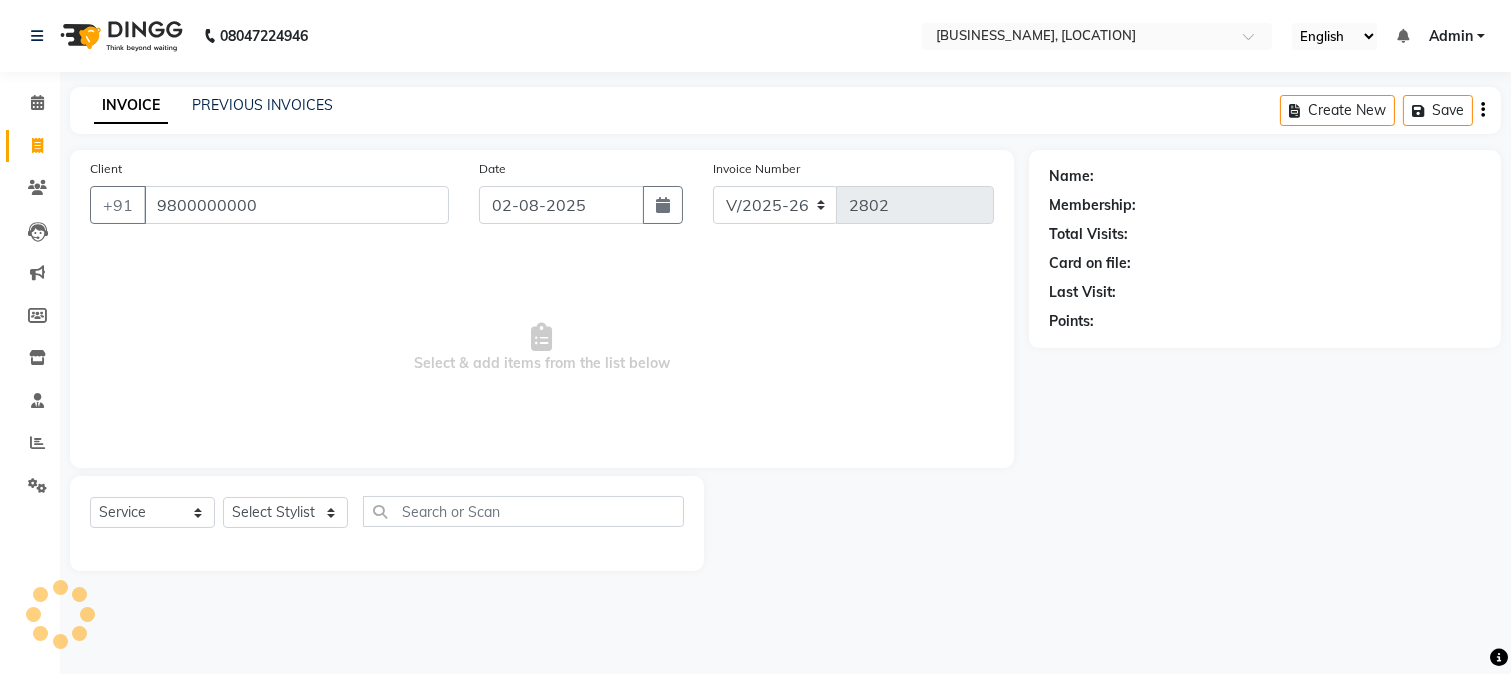 type on "9800000000" 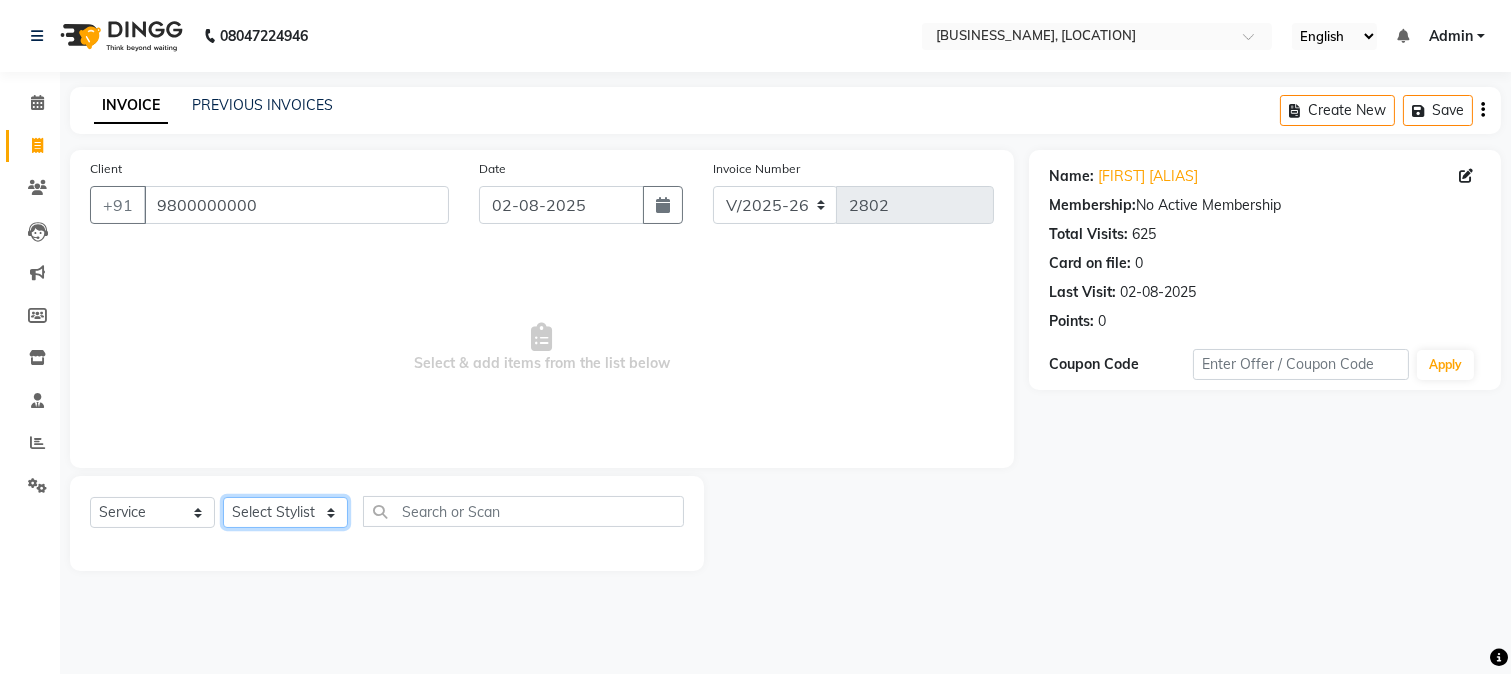click on "Select Stylist [FIRST] [FIRST] [FIRST] [FIRST] [FIRST] [FIRST] [FIRST] [FIRST] [FIRST] [FIRST] [FIRST] [FIRST] [FIRST] [FIRST] [FIRST] [FIRST] [FIRST] [FIRST] [FIRST] [FIRST] [FIRST]" 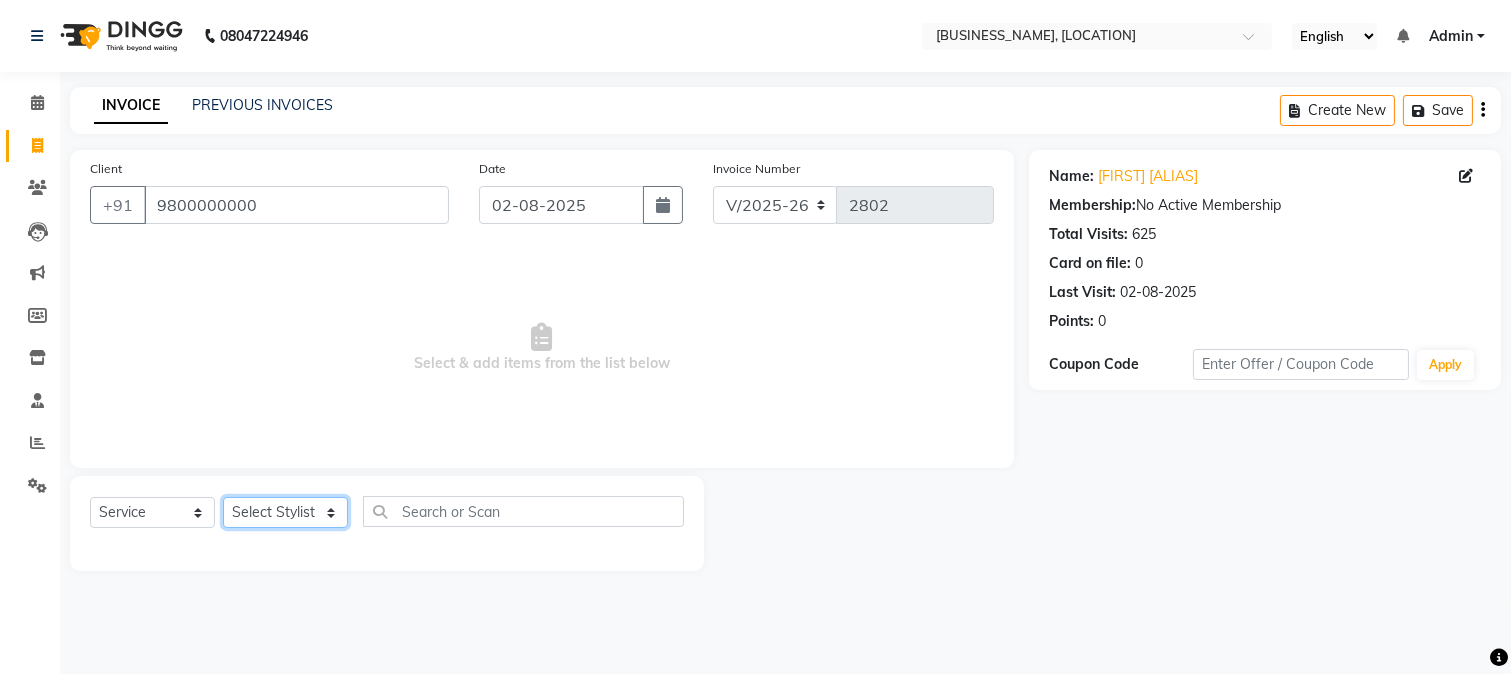 select on "8527" 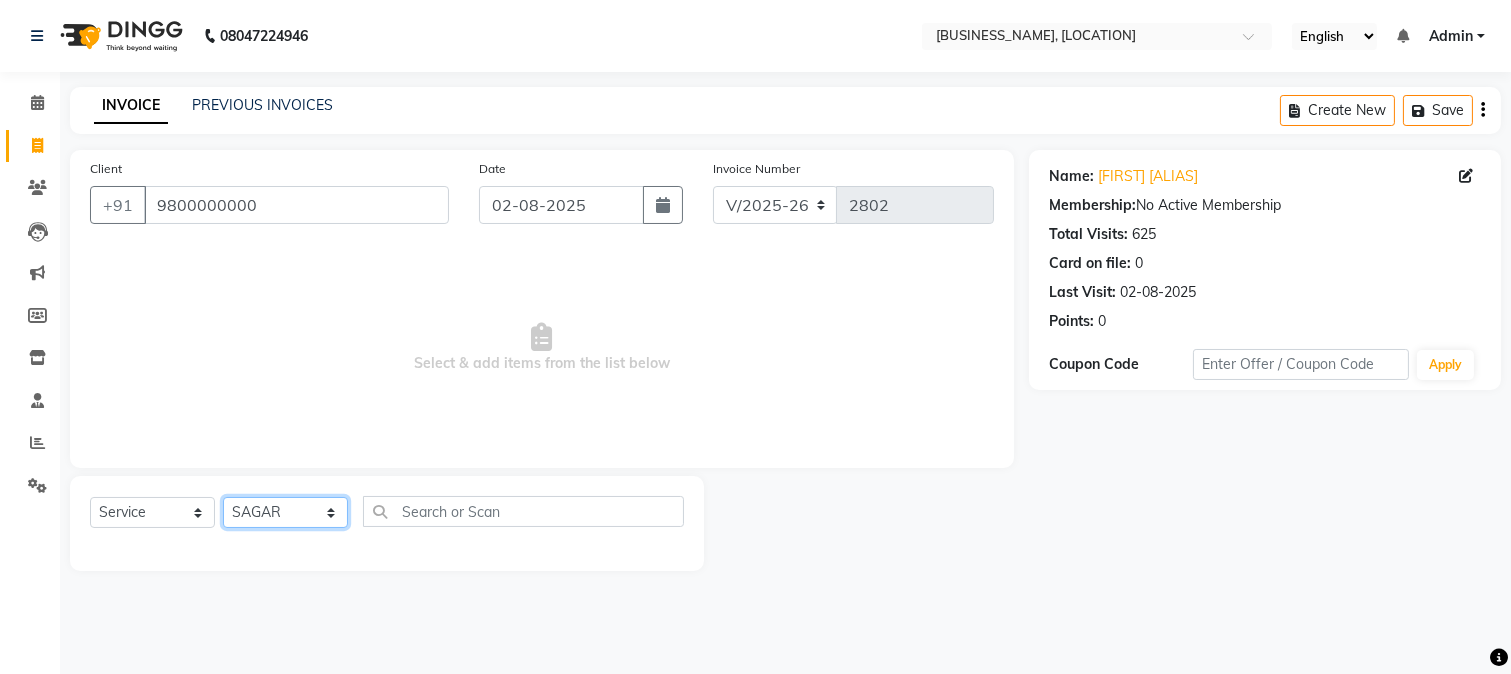 click on "Select Stylist [FIRST] [FIRST] [FIRST] [FIRST] [FIRST] [FIRST] [FIRST] [FIRST] [FIRST] [FIRST] [FIRST] [FIRST] [FIRST] [FIRST] [FIRST] [FIRST] [FIRST] [FIRST] [FIRST] [FIRST] [FIRST]" 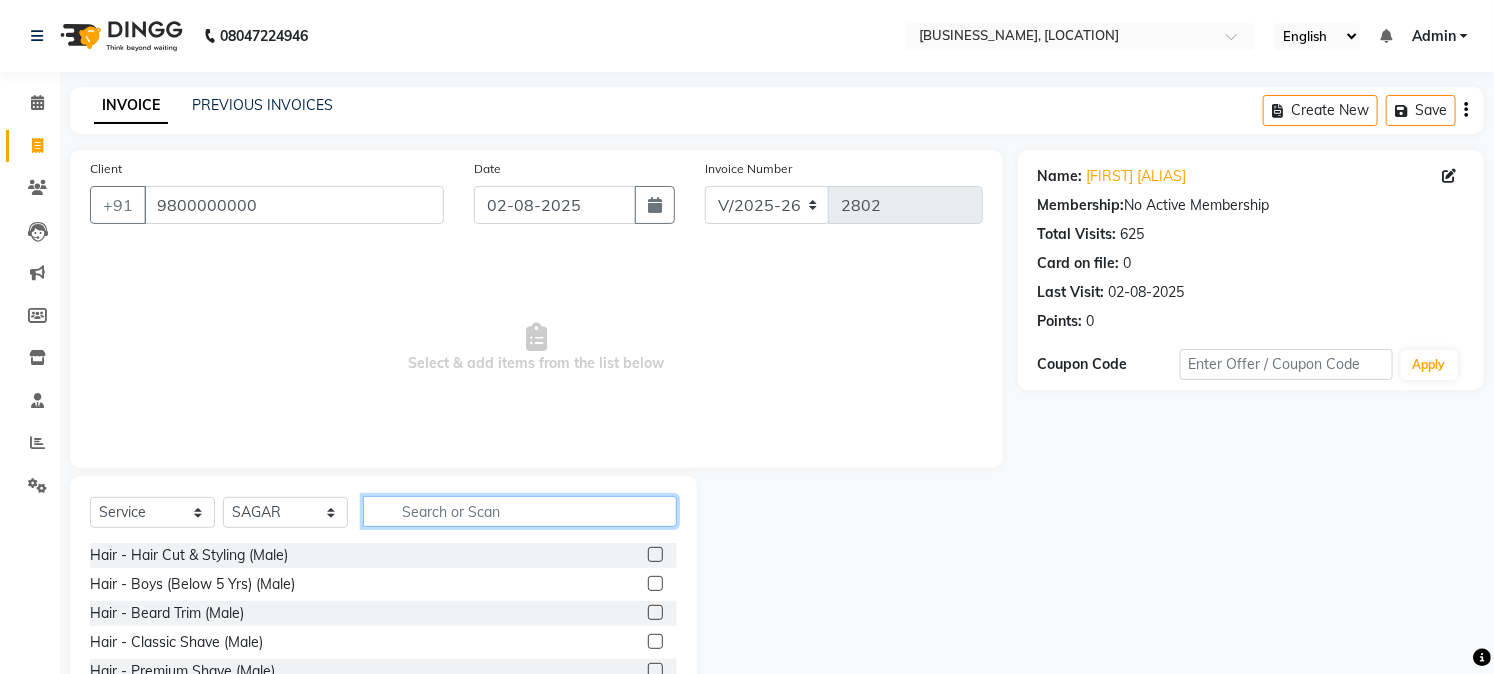click 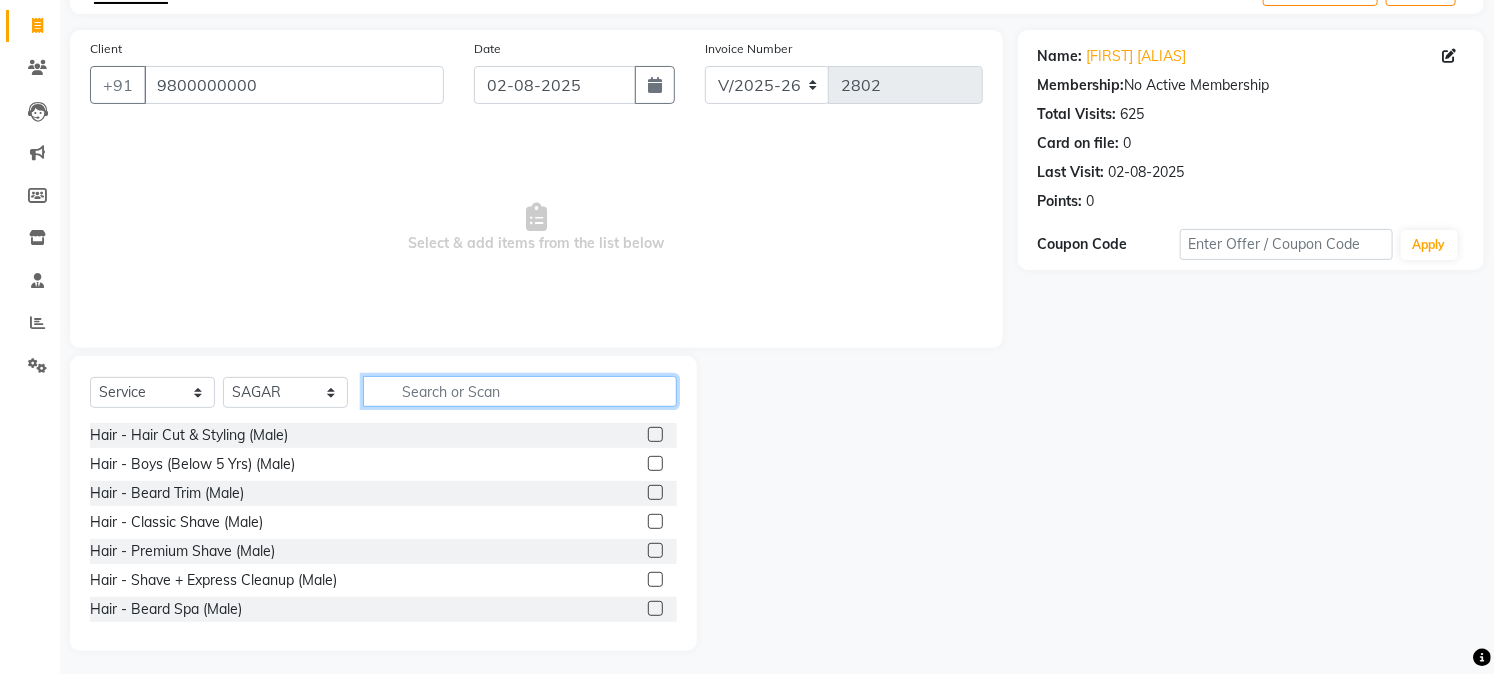 scroll, scrollTop: 126, scrollLeft: 0, axis: vertical 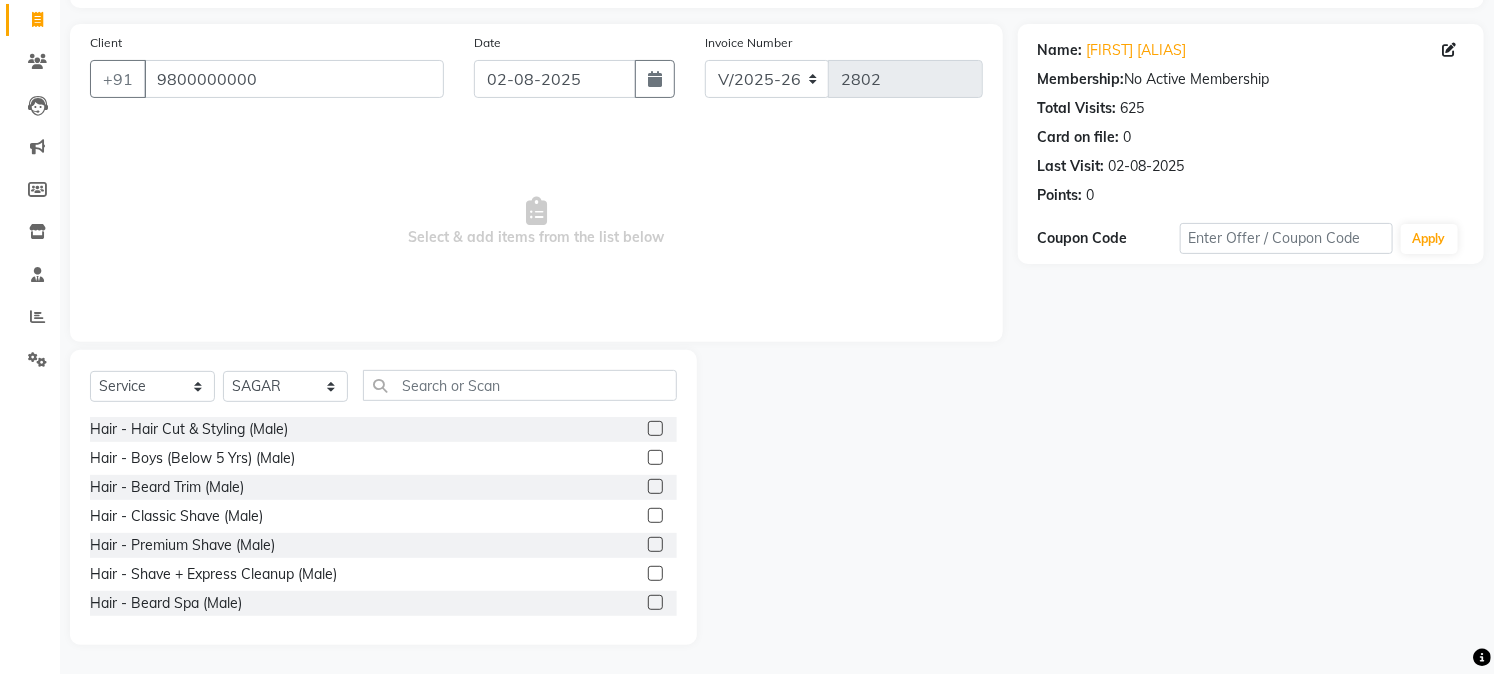 click 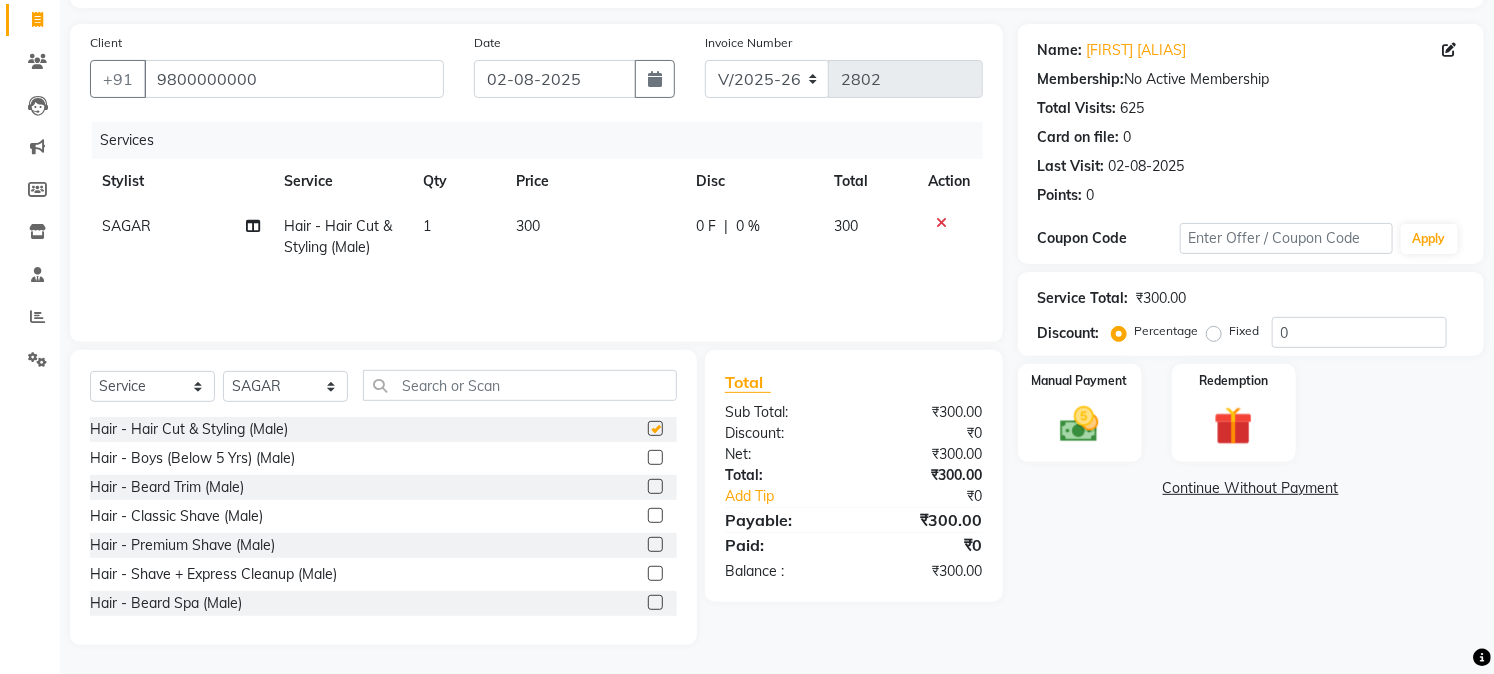 checkbox on "false" 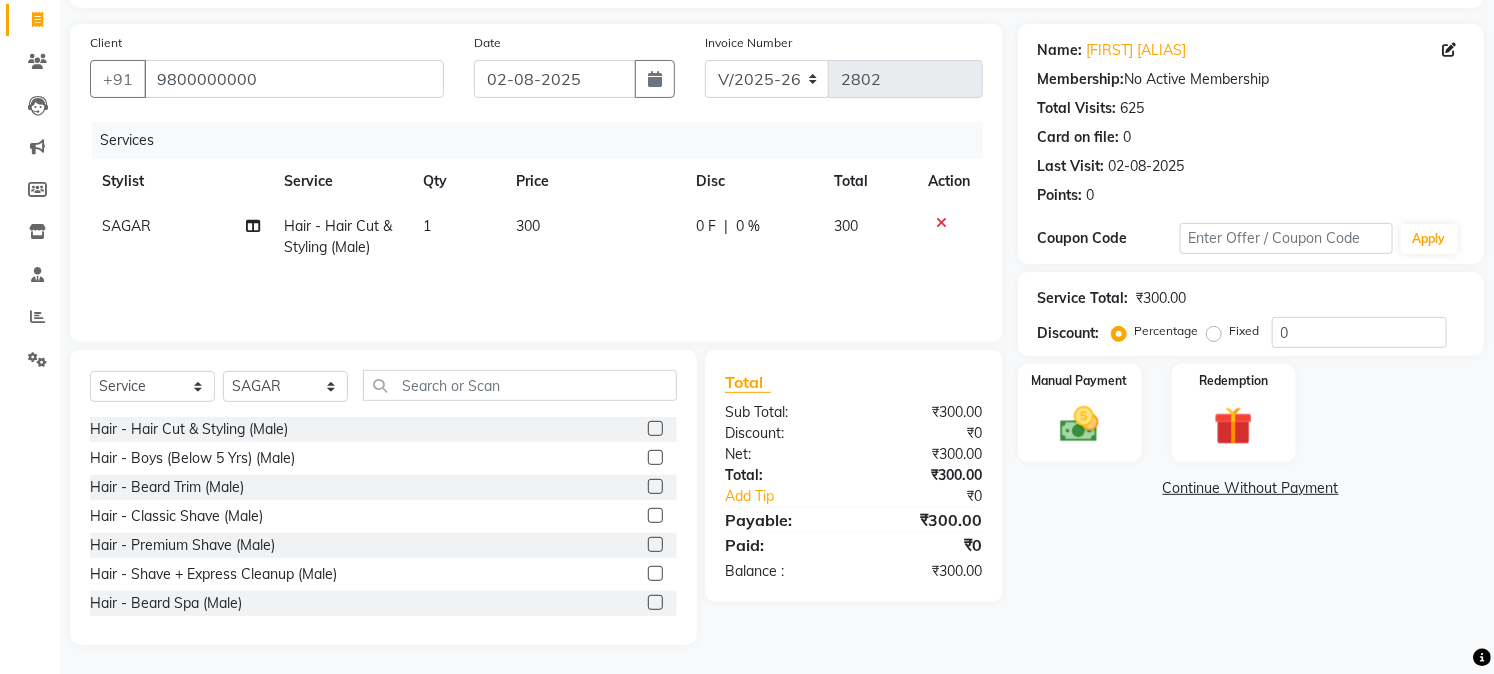 click on "300" 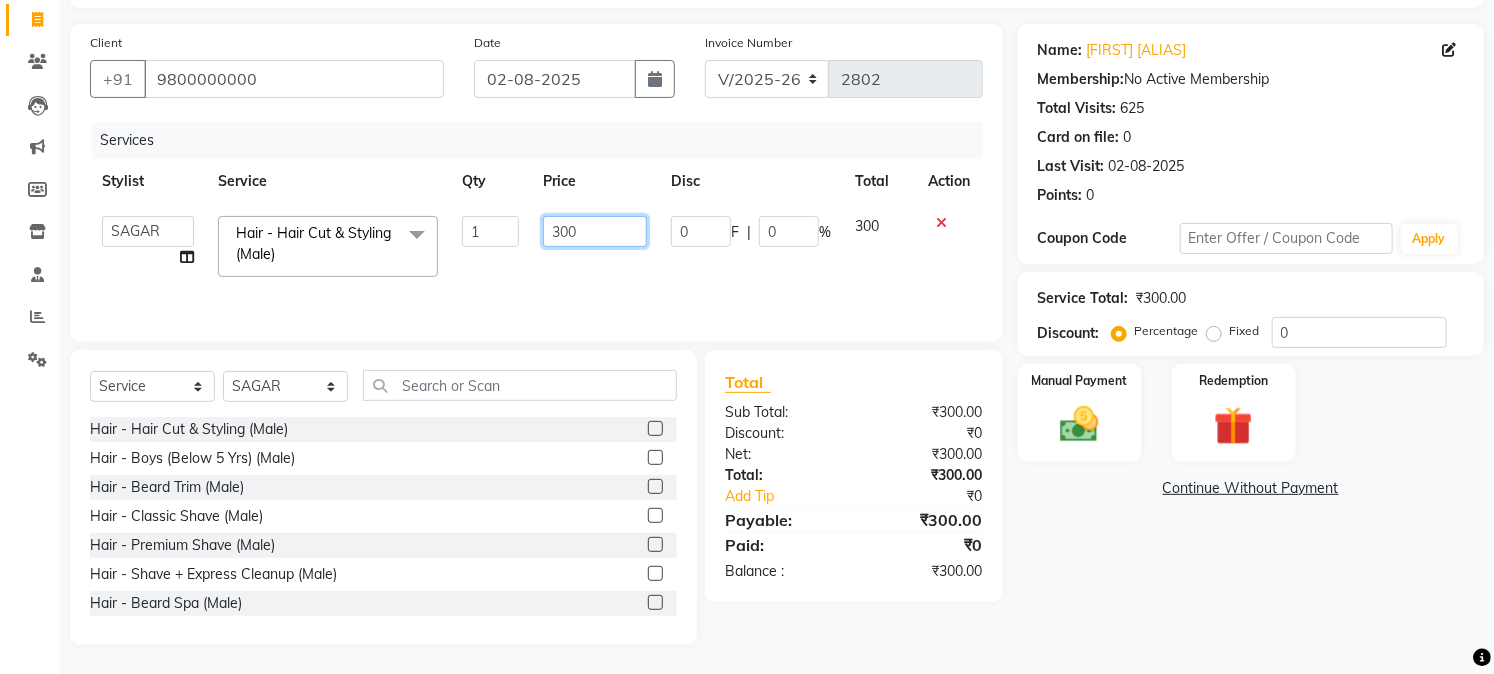 click on "300" 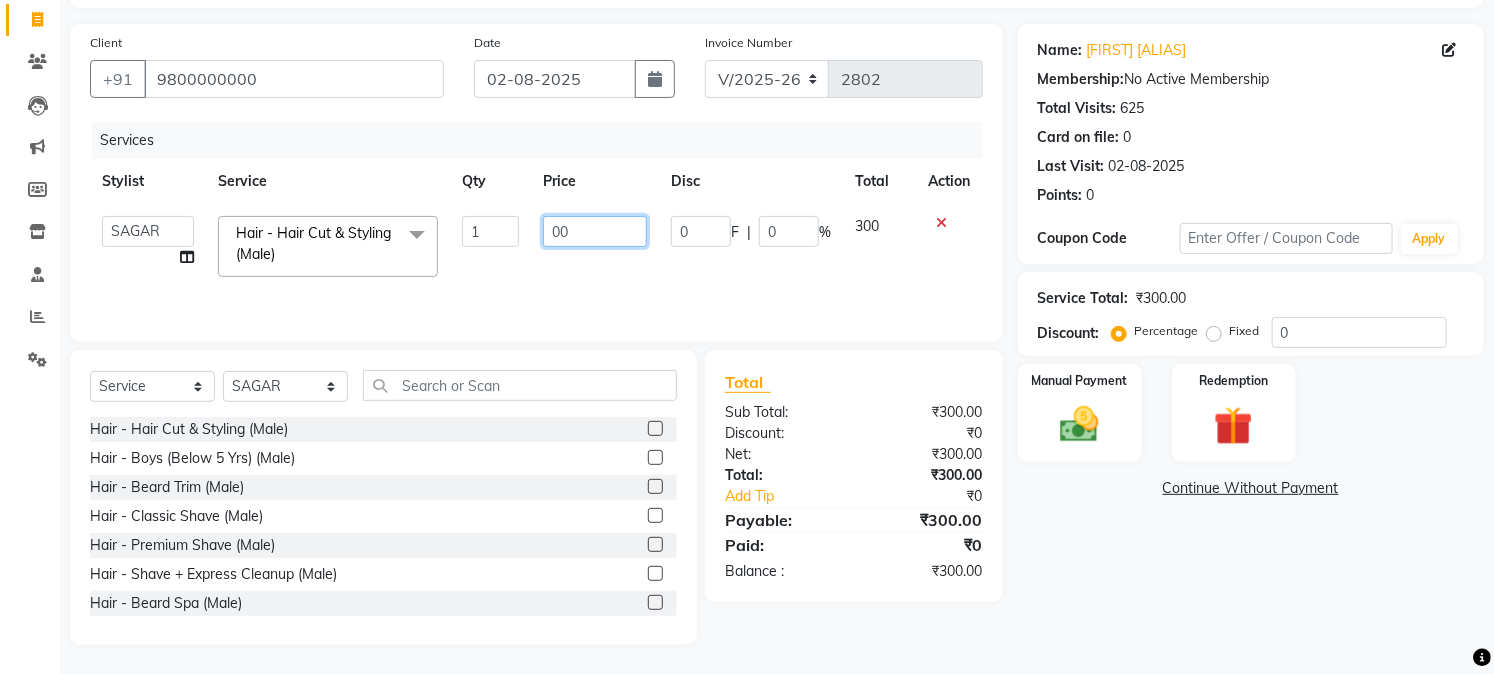 type on "200" 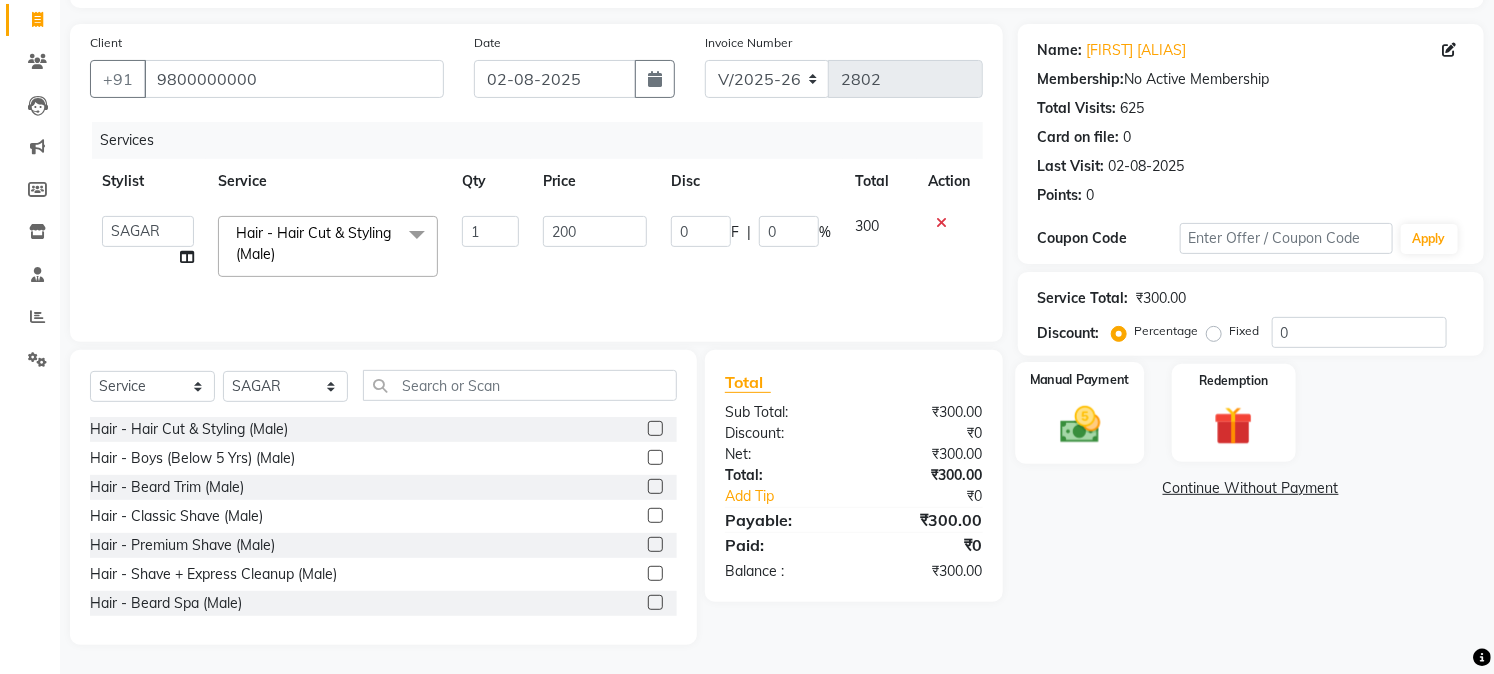 click 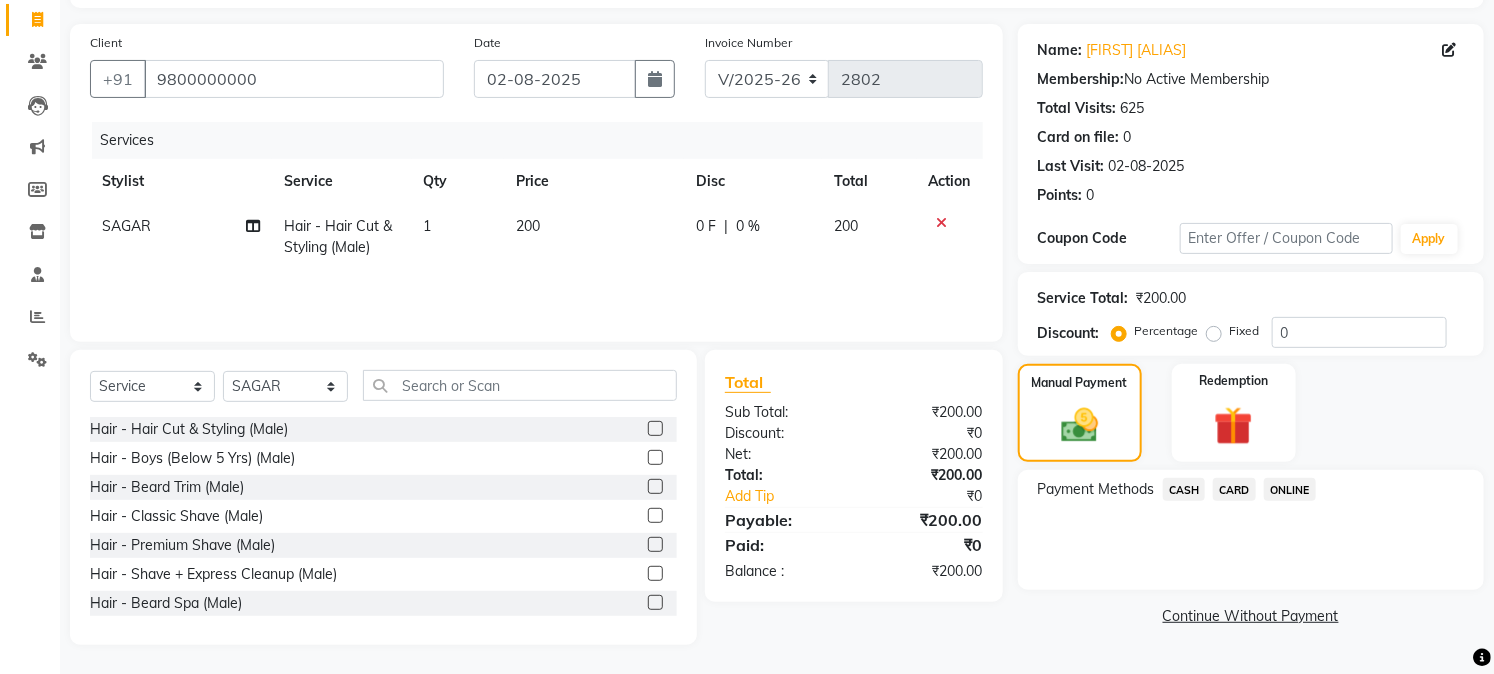 click on "ONLINE" 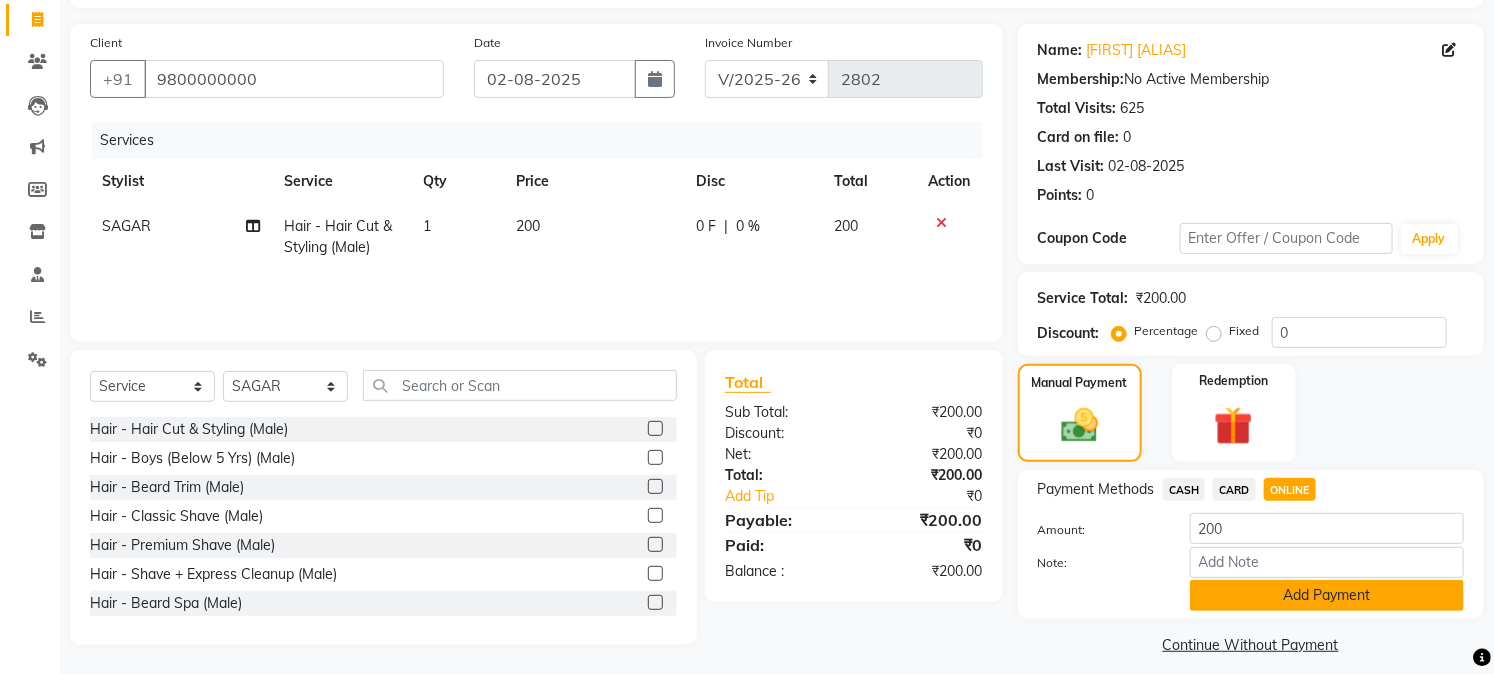 click on "Add Payment" 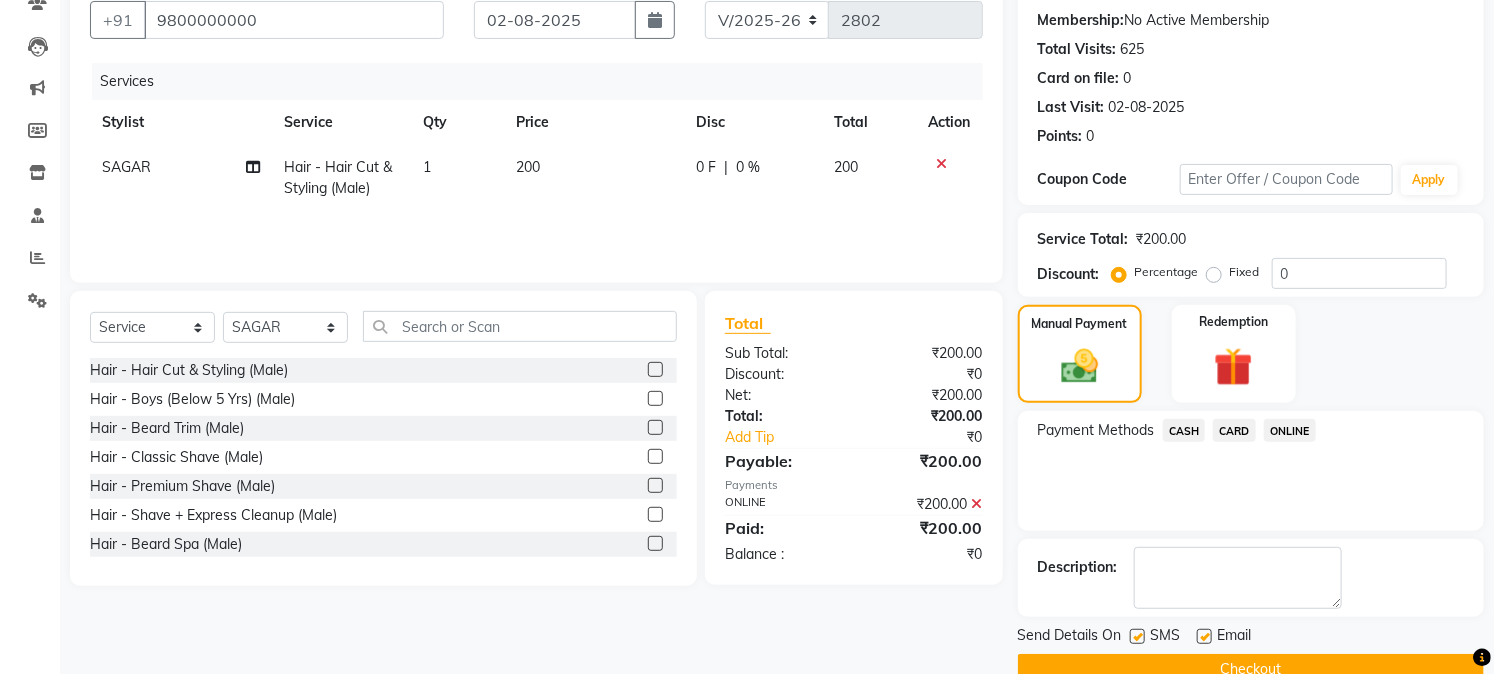 scroll, scrollTop: 225, scrollLeft: 0, axis: vertical 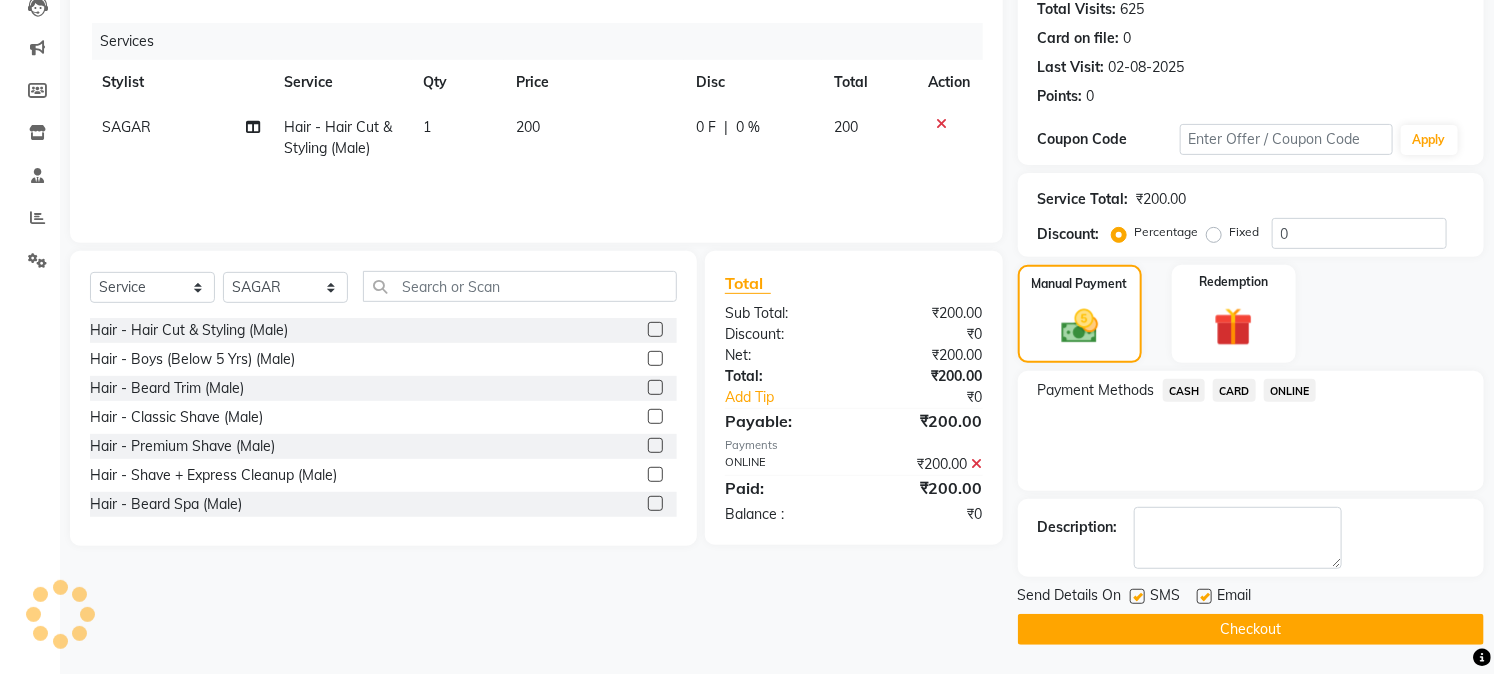 click on "Checkout" 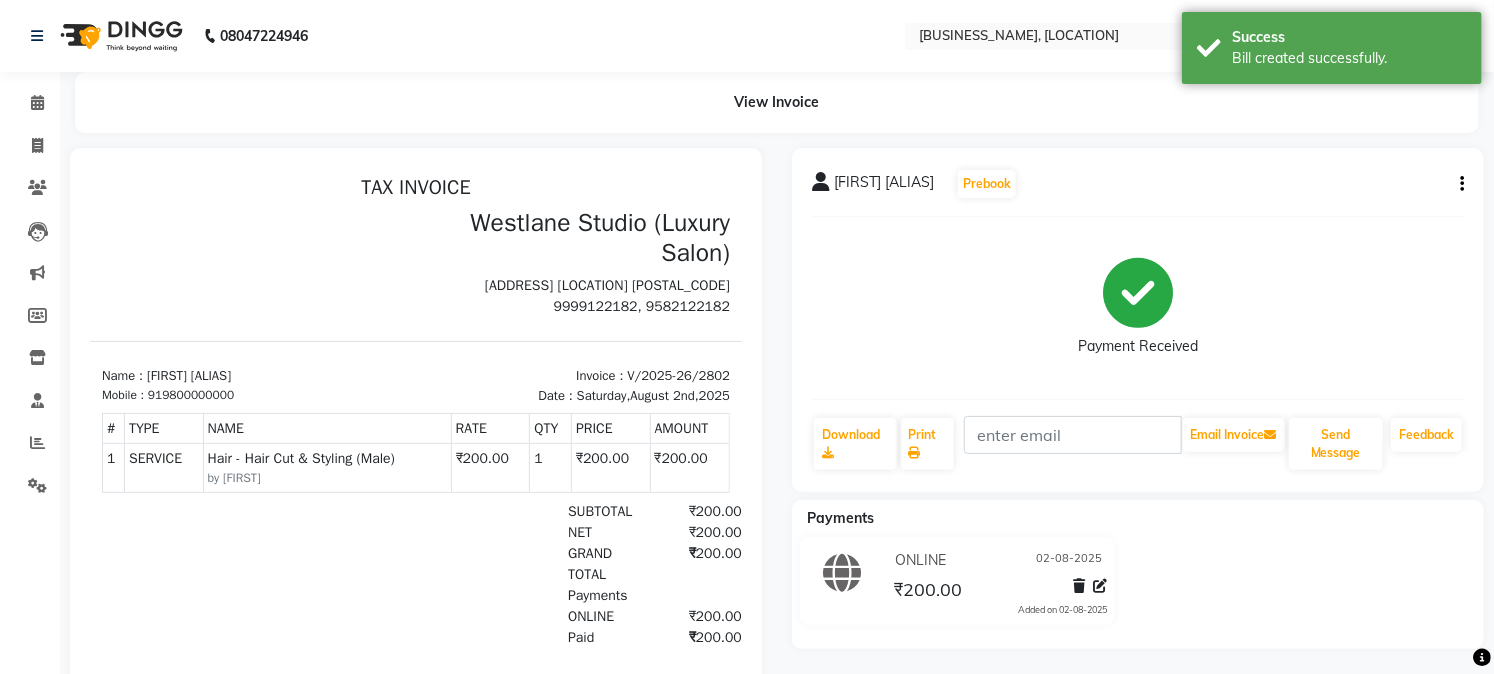 scroll, scrollTop: 0, scrollLeft: 0, axis: both 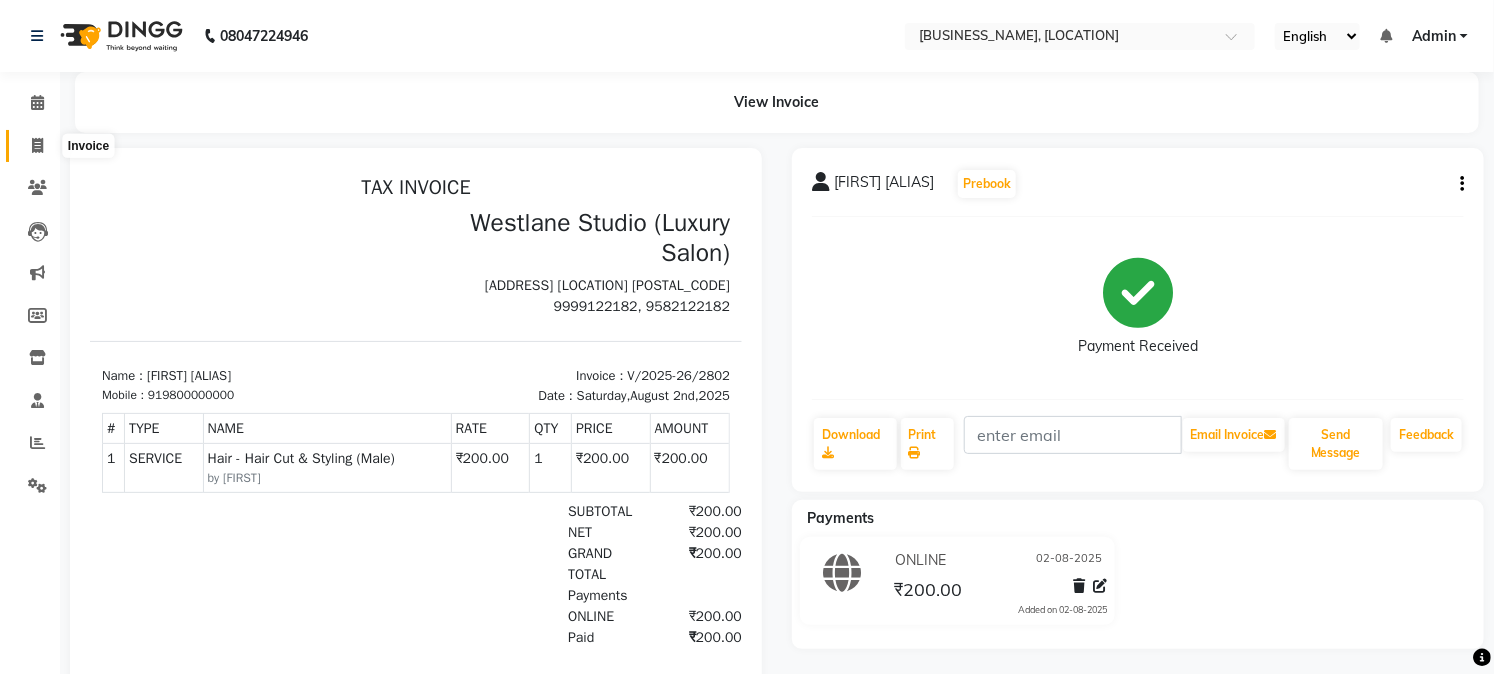 click 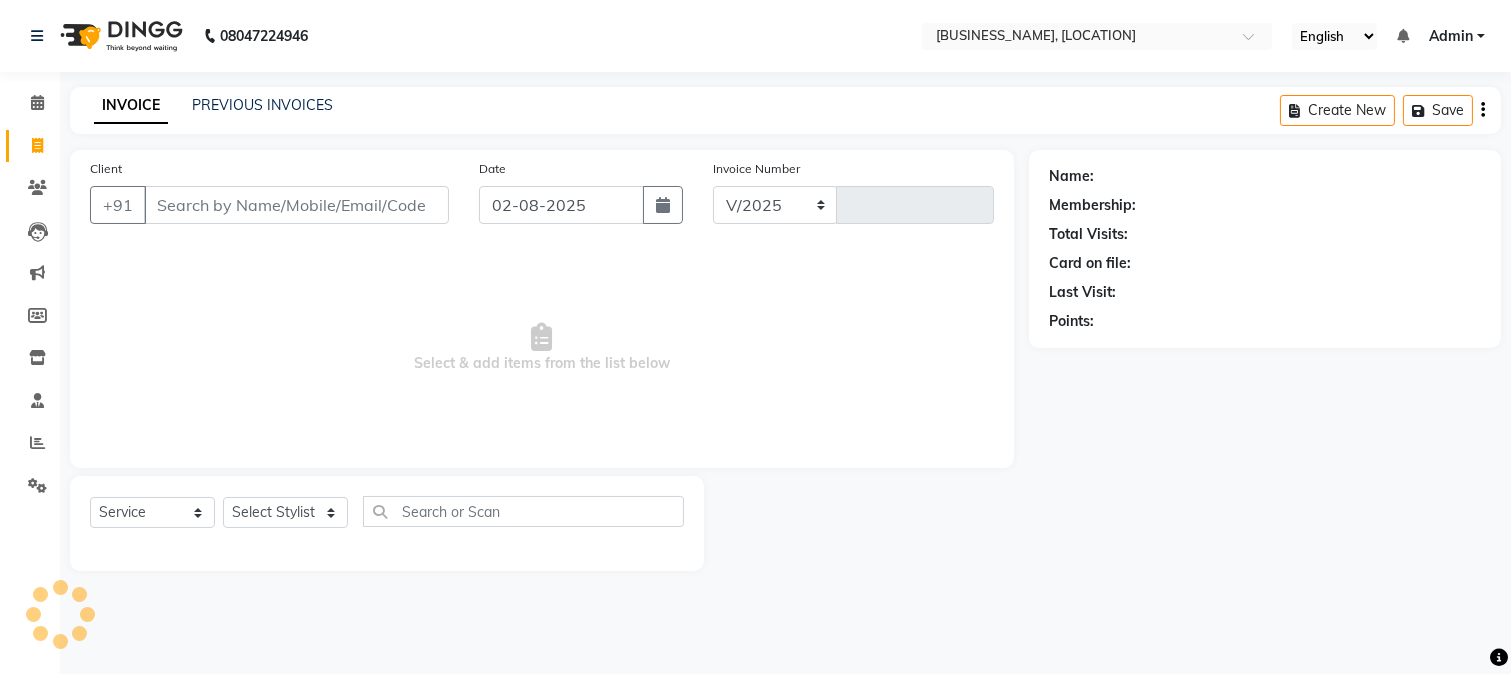 select on "223" 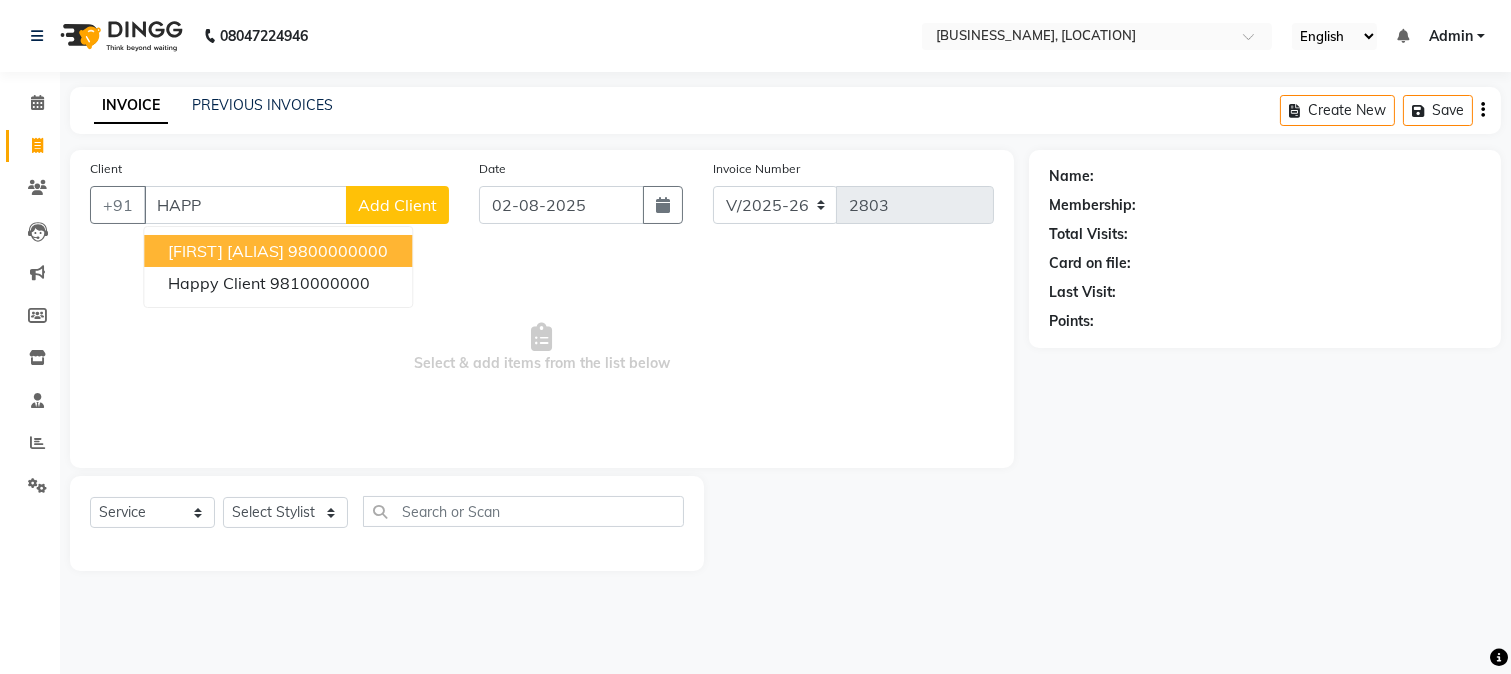 click on "9800000000" at bounding box center [338, 251] 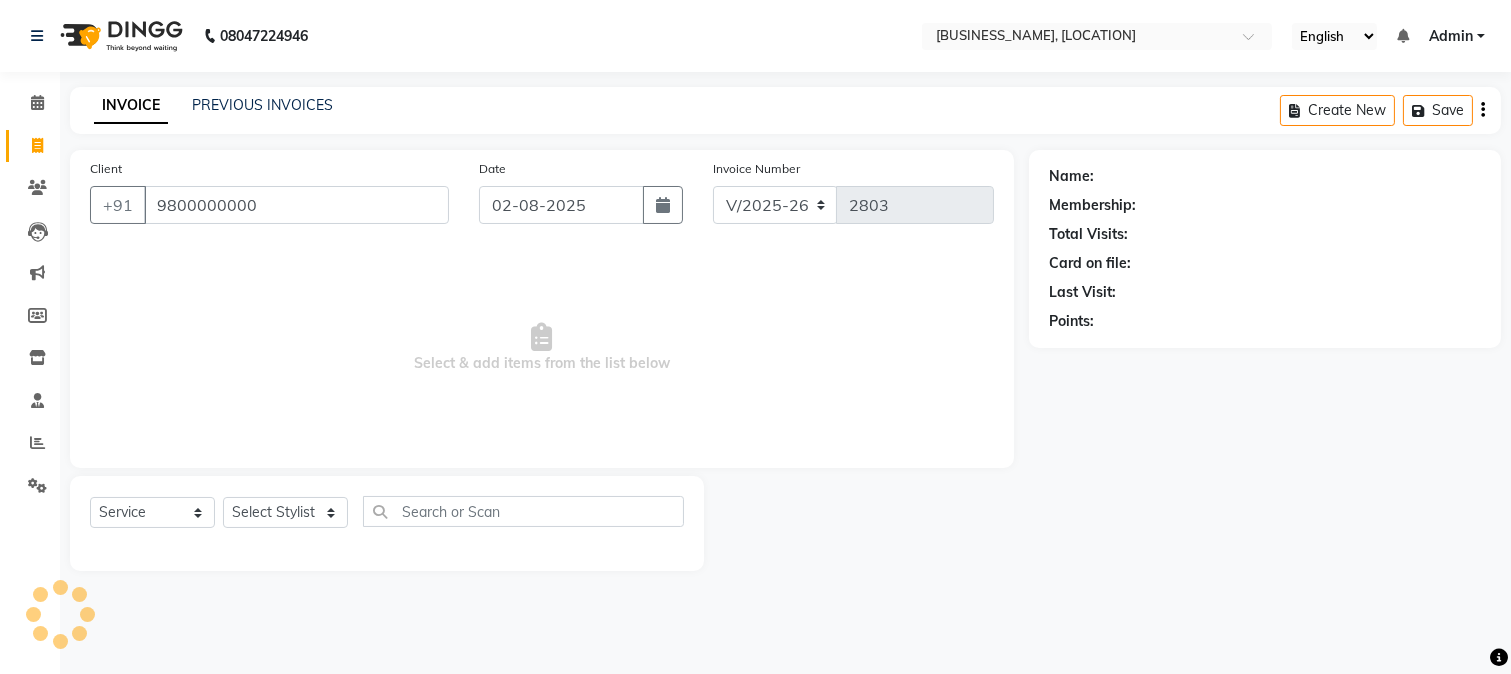 type on "9800000000" 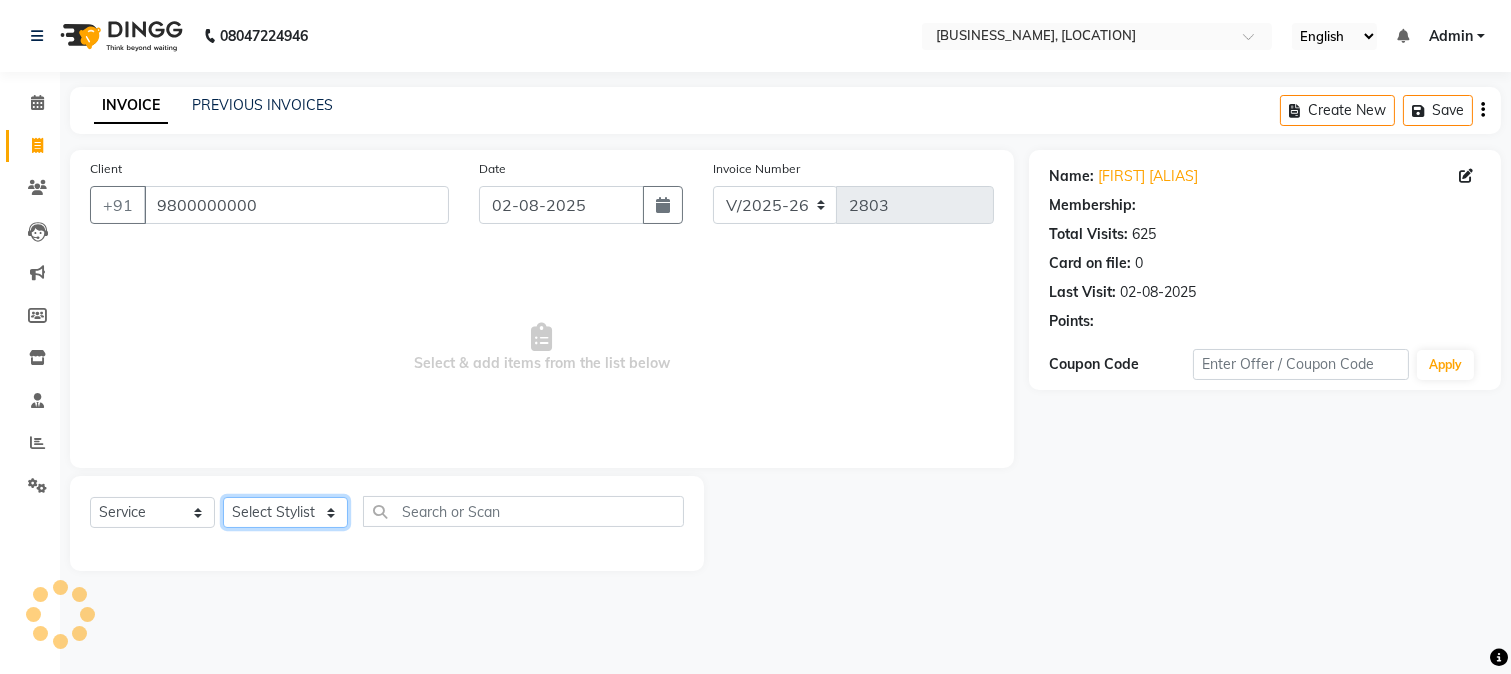 click on "Select Stylist" 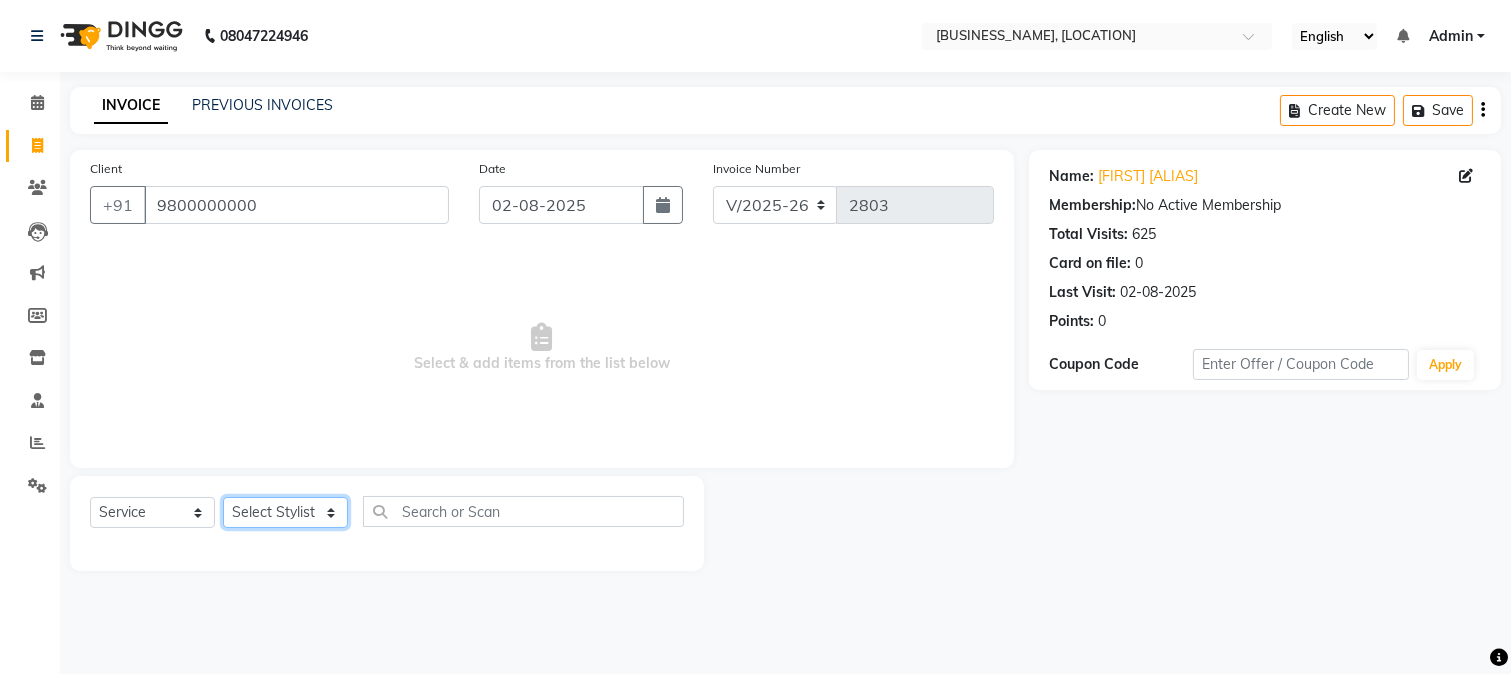click on "Select Stylist" 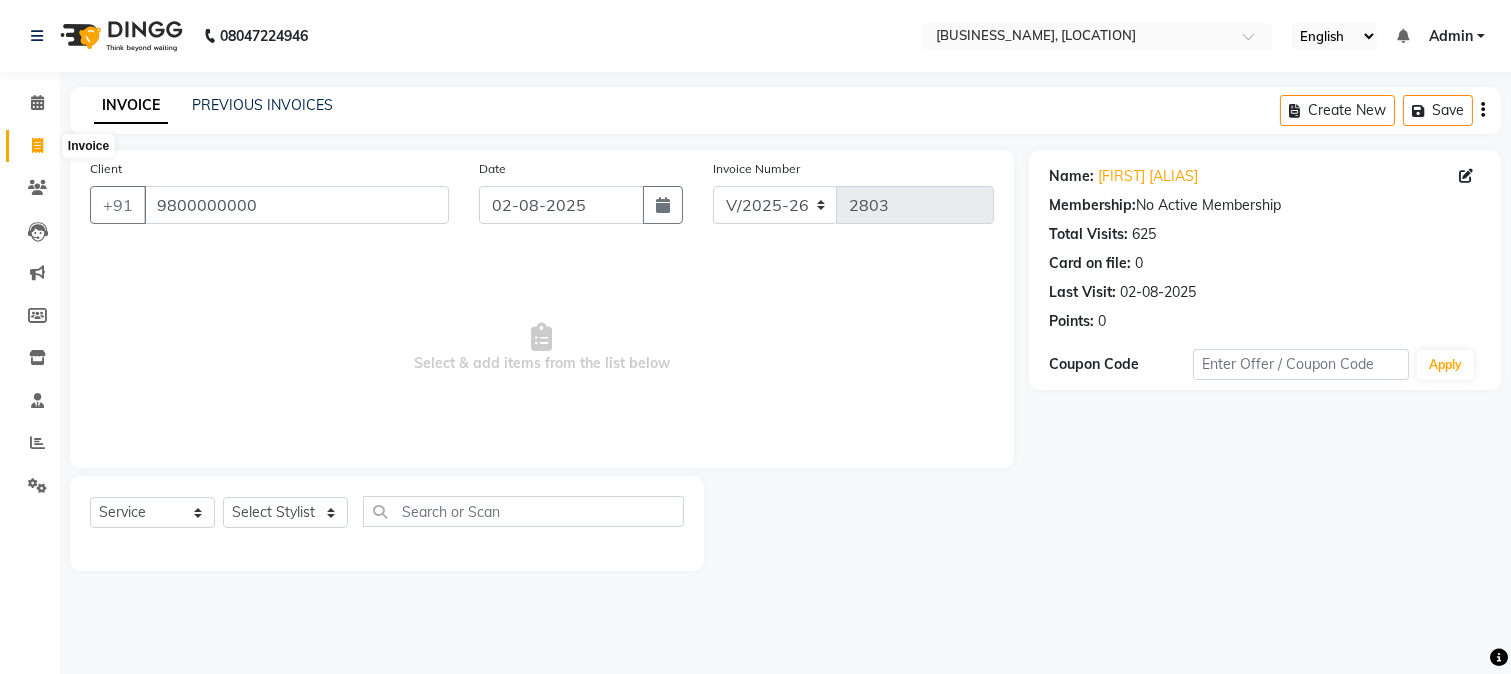 click 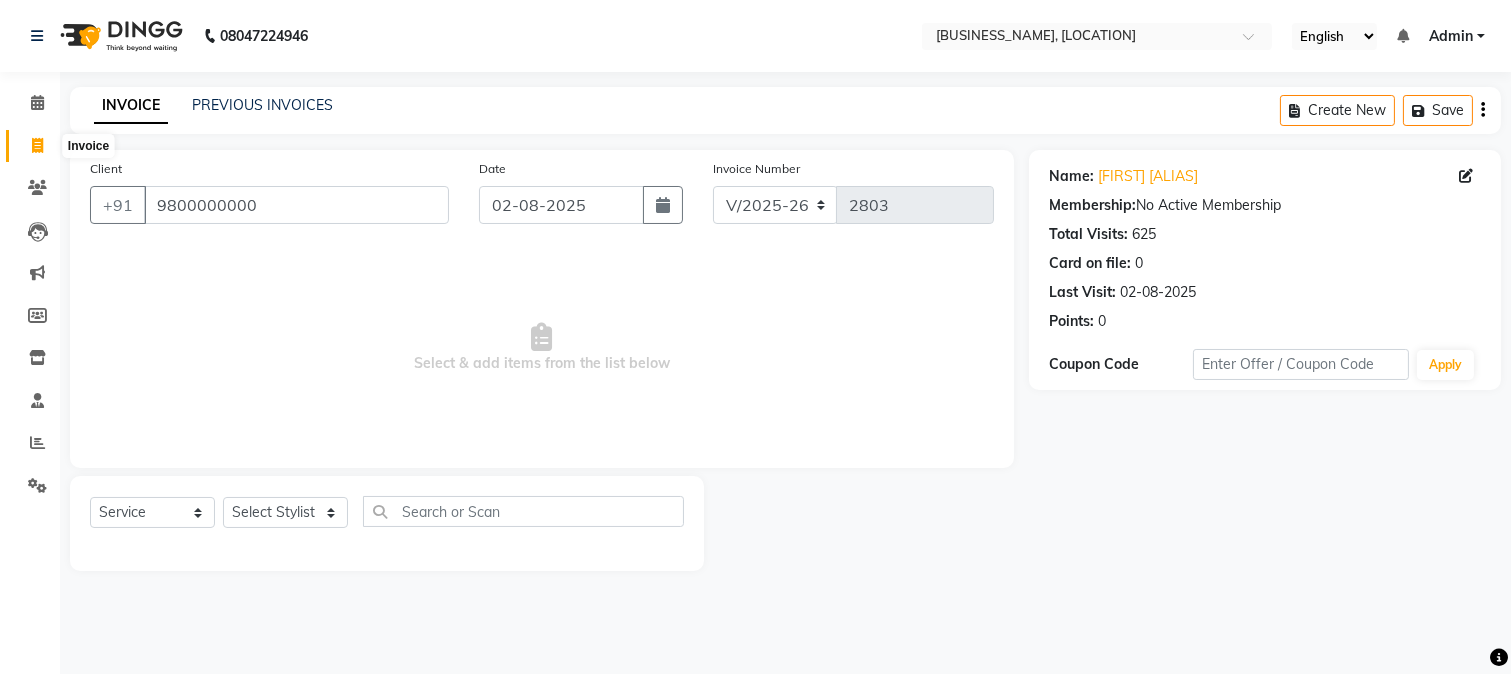 select on "service" 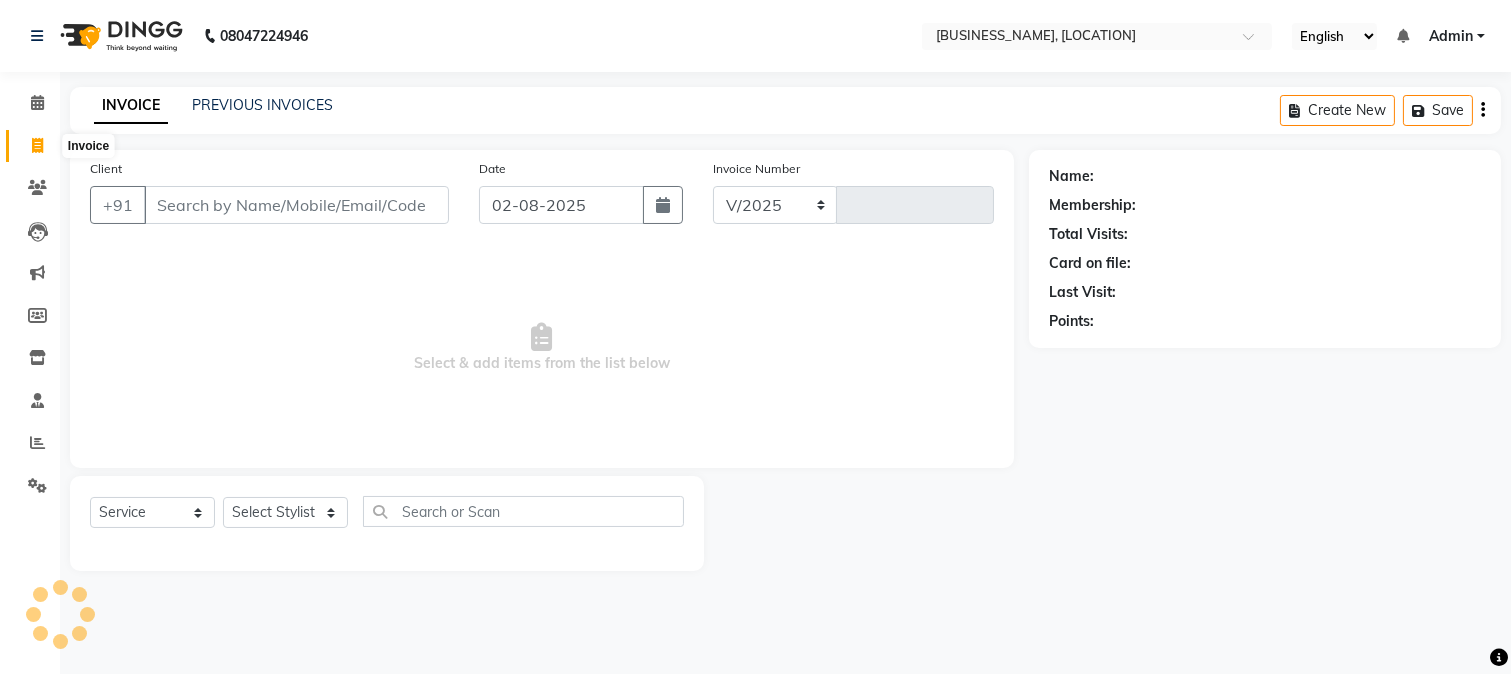 select on "223" 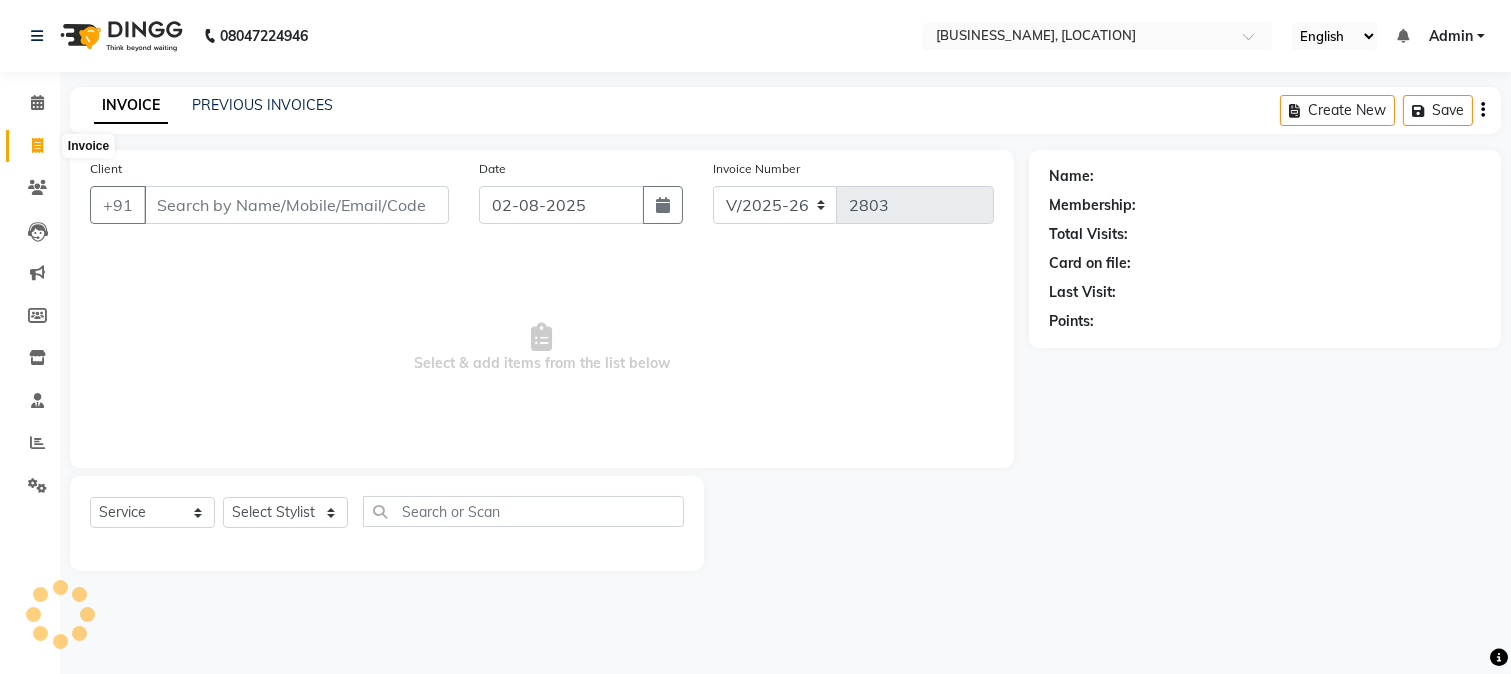 click 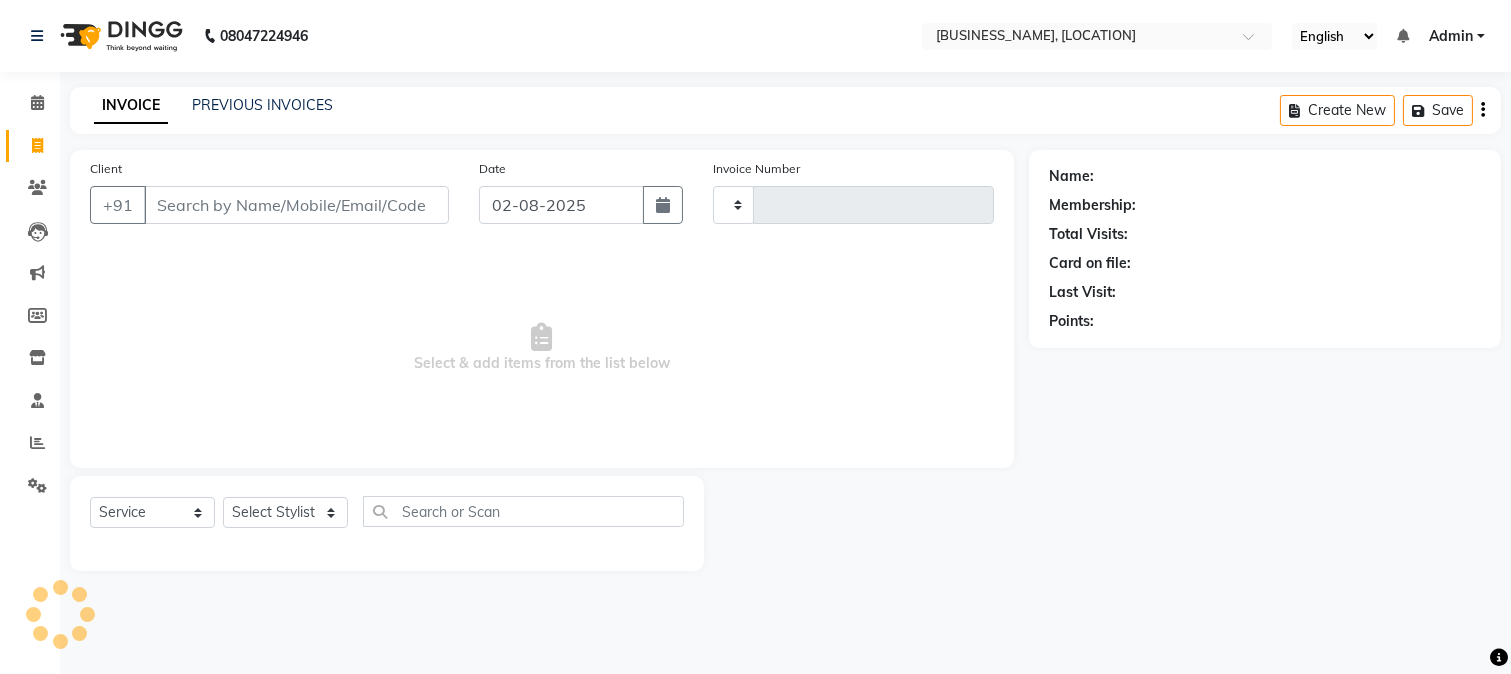 type on "2803" 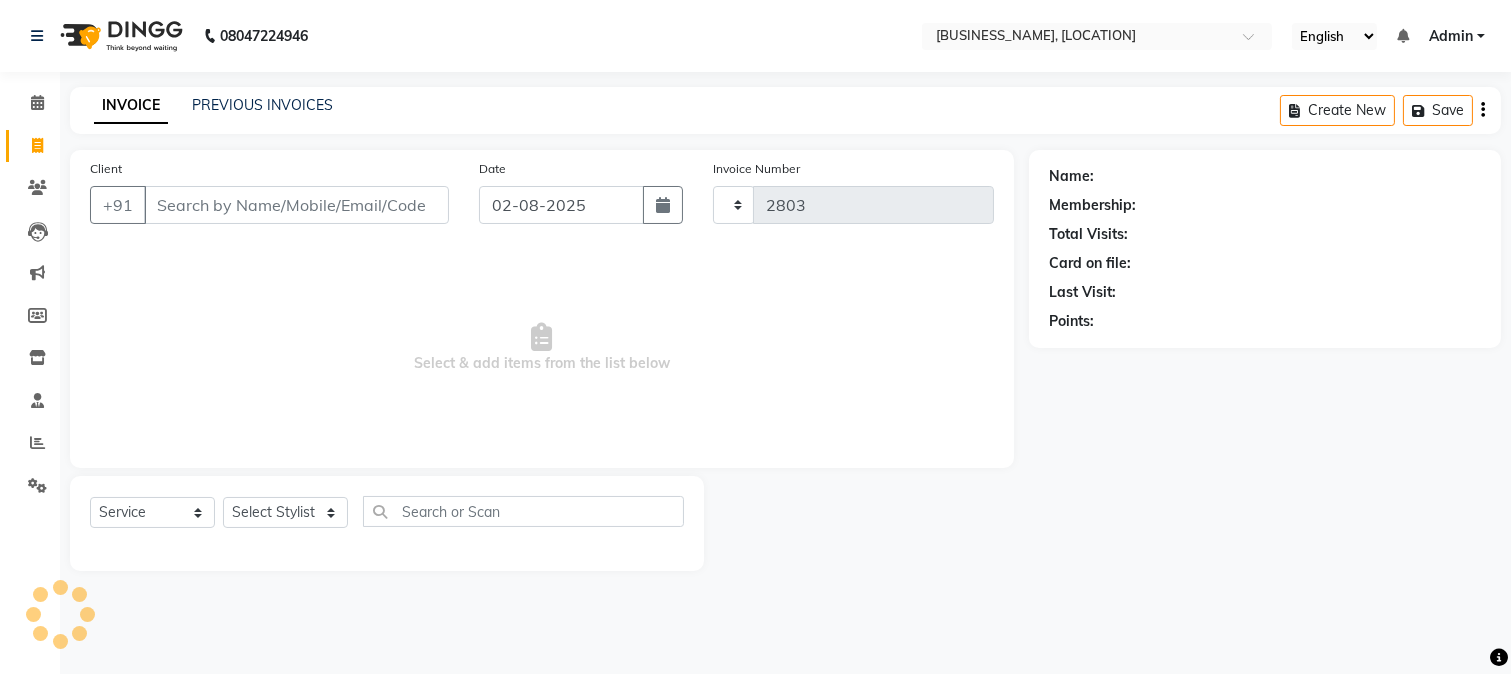 select on "223" 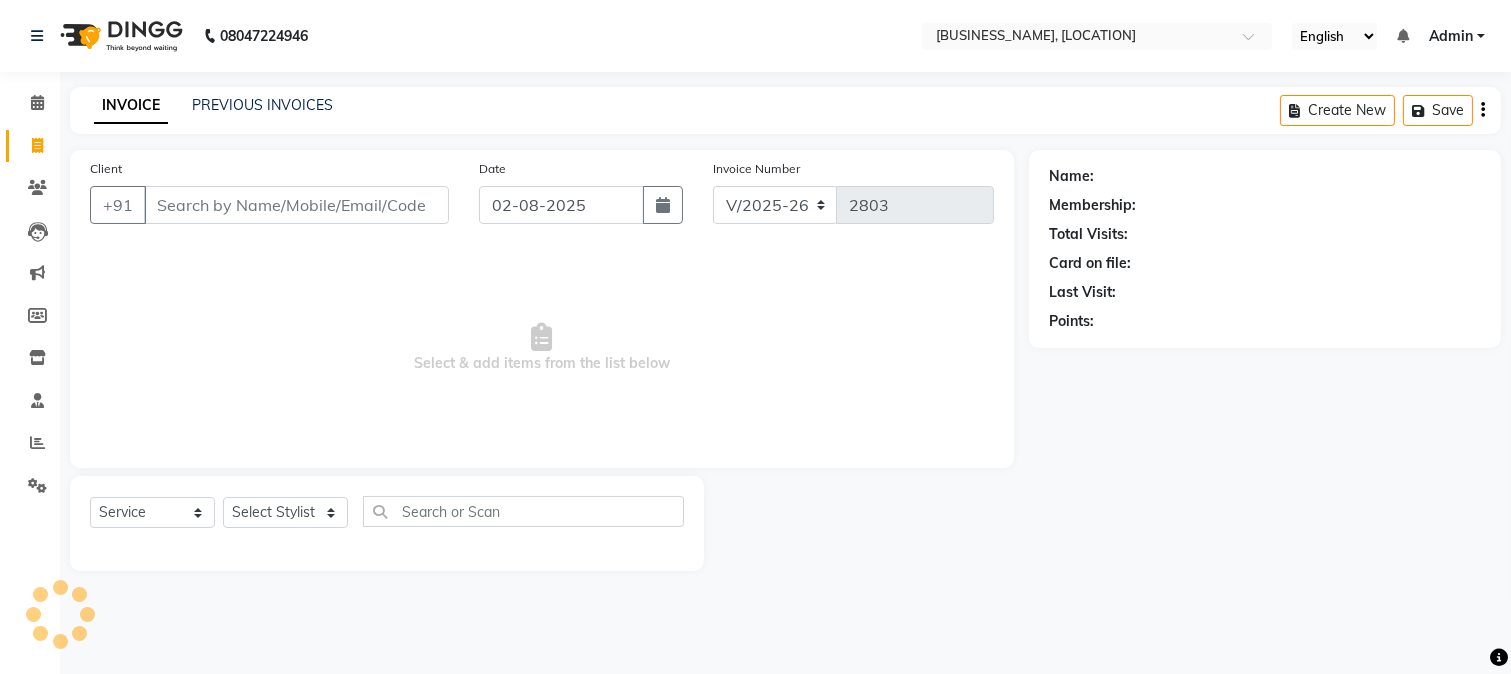 click on "Client" at bounding box center (296, 205) 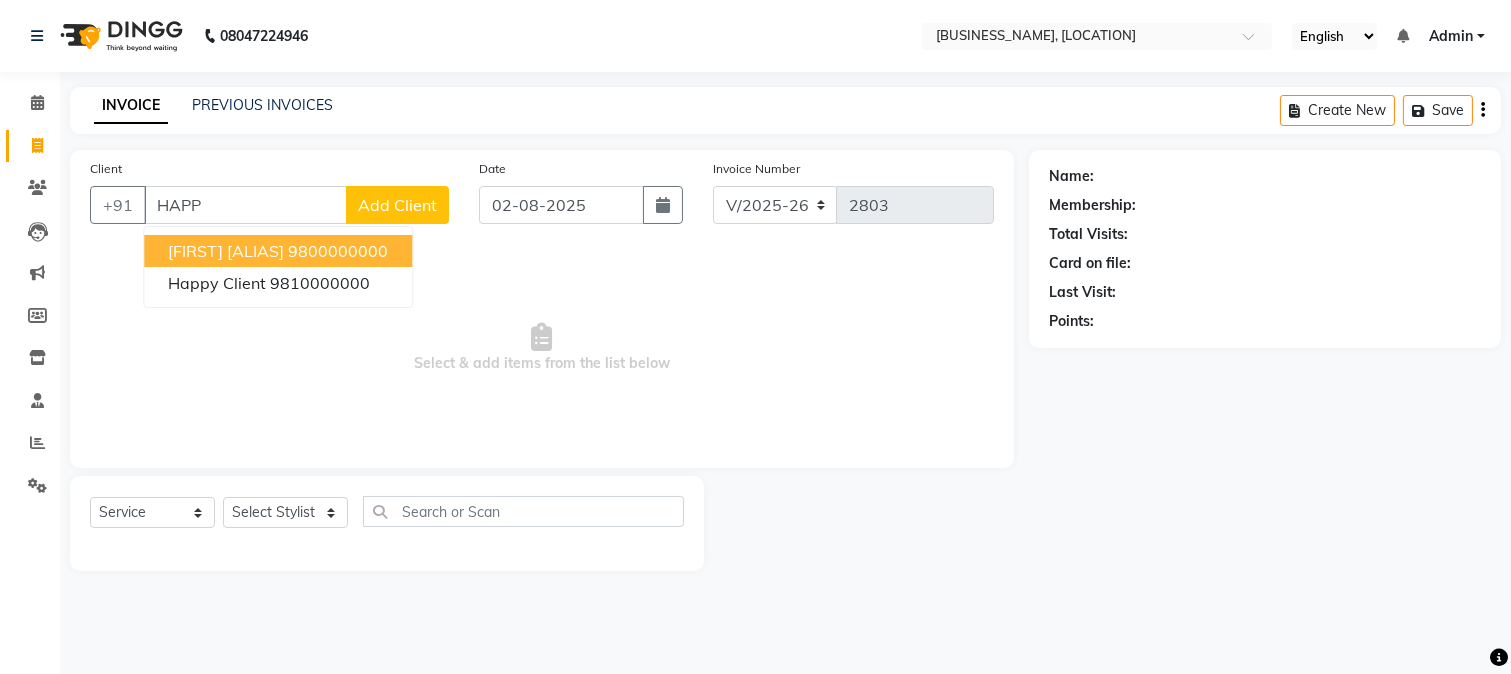 drag, startPoint x: 310, startPoint y: 256, endPoint x: 305, endPoint y: 274, distance: 18.681541 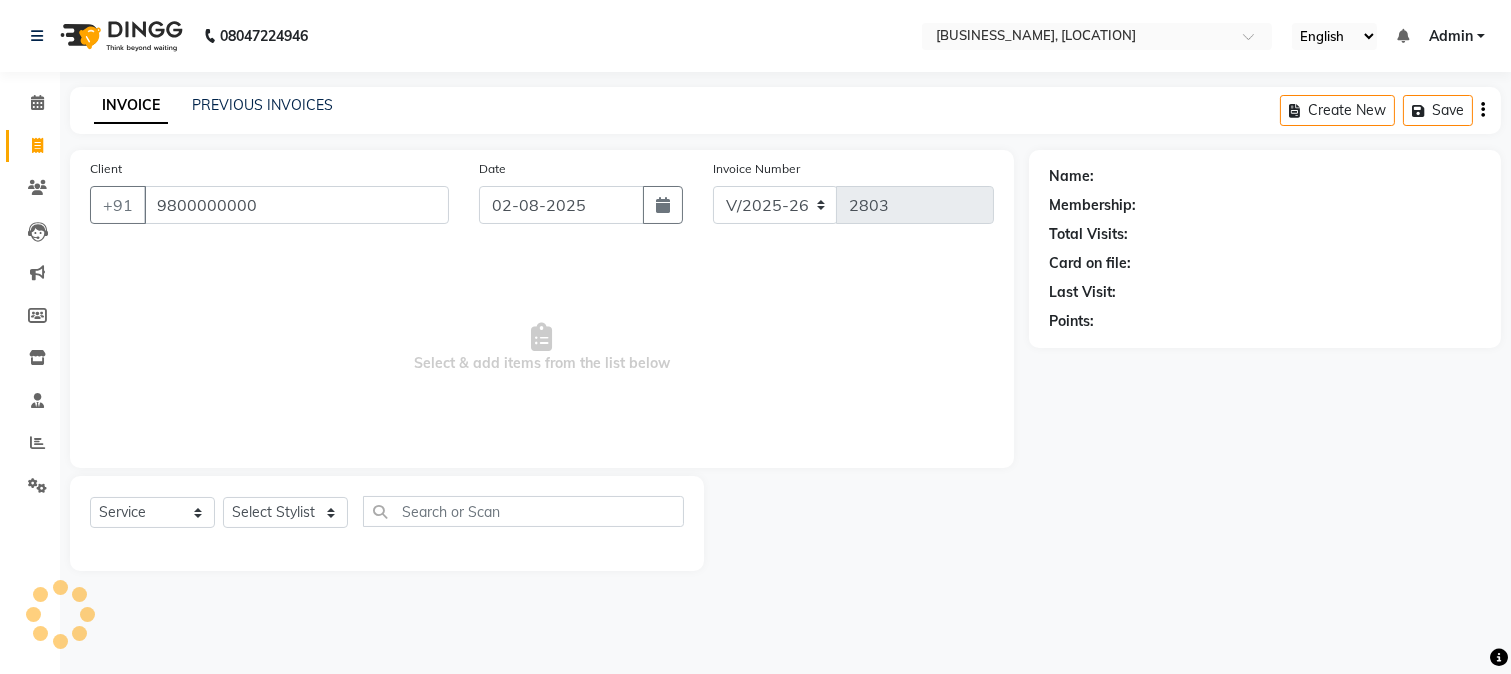type on "9800000000" 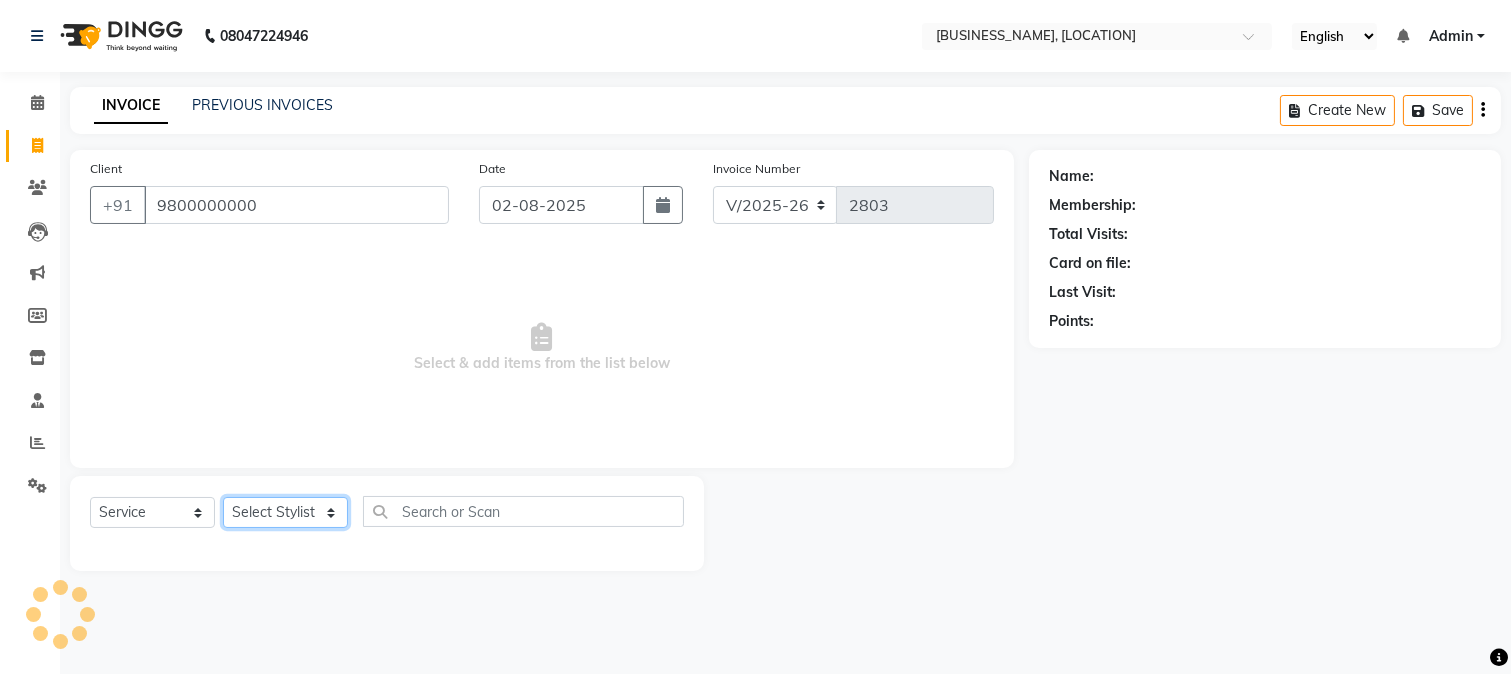 click on "Select Stylist [FIRST] [FIRST] [FIRST] [FIRST] [FIRST] [FIRST] [FIRST] [FIRST] [FIRST] [FIRST] [FIRST] [FIRST] [FIRST] [FIRST] [FIRST] [FIRST] [FIRST] [FIRST] [FIRST] [FIRST] [FIRST]" 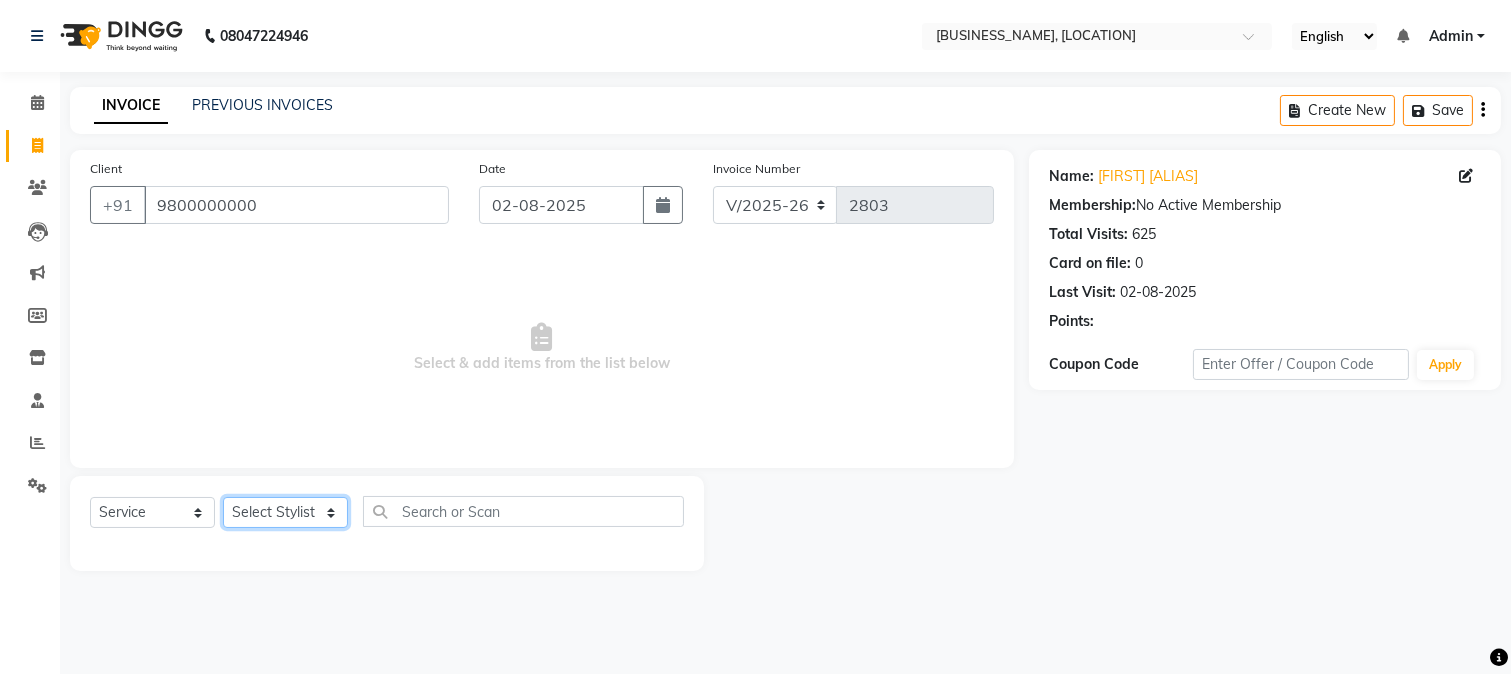 click on "Select Stylist [FIRST] [FIRST] [FIRST] [FIRST] [FIRST] [FIRST] [FIRST] [FIRST] [FIRST] [FIRST] [FIRST] [FIRST] [FIRST] [FIRST] [FIRST] [FIRST] [FIRST] [FIRST] [FIRST] [FIRST] [FIRST]" 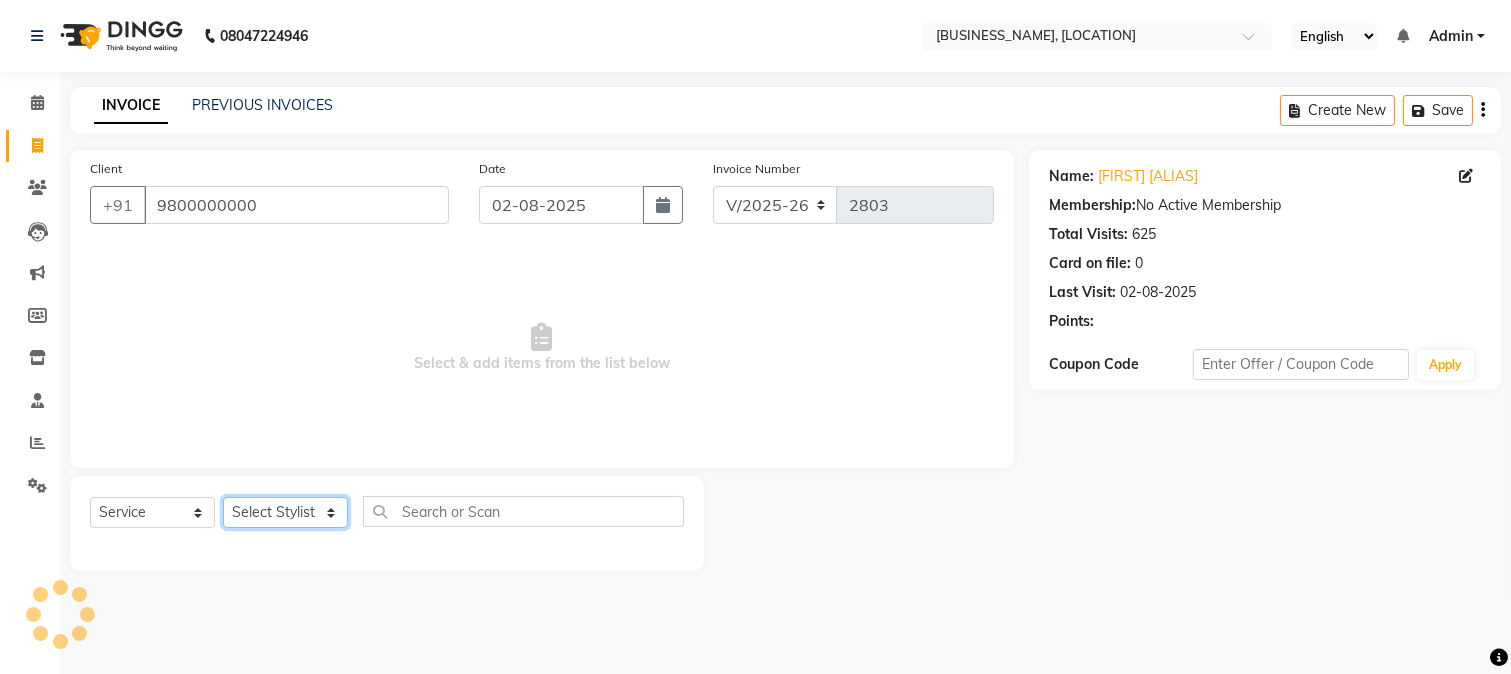 click on "Select Stylist [FIRST] [FIRST] [FIRST] [FIRST] [FIRST] [FIRST] [FIRST] [FIRST] [FIRST] [FIRST] [FIRST] [FIRST] [FIRST] [FIRST] [FIRST] [FIRST] [FIRST] [FIRST] [FIRST] [FIRST] [FIRST]" 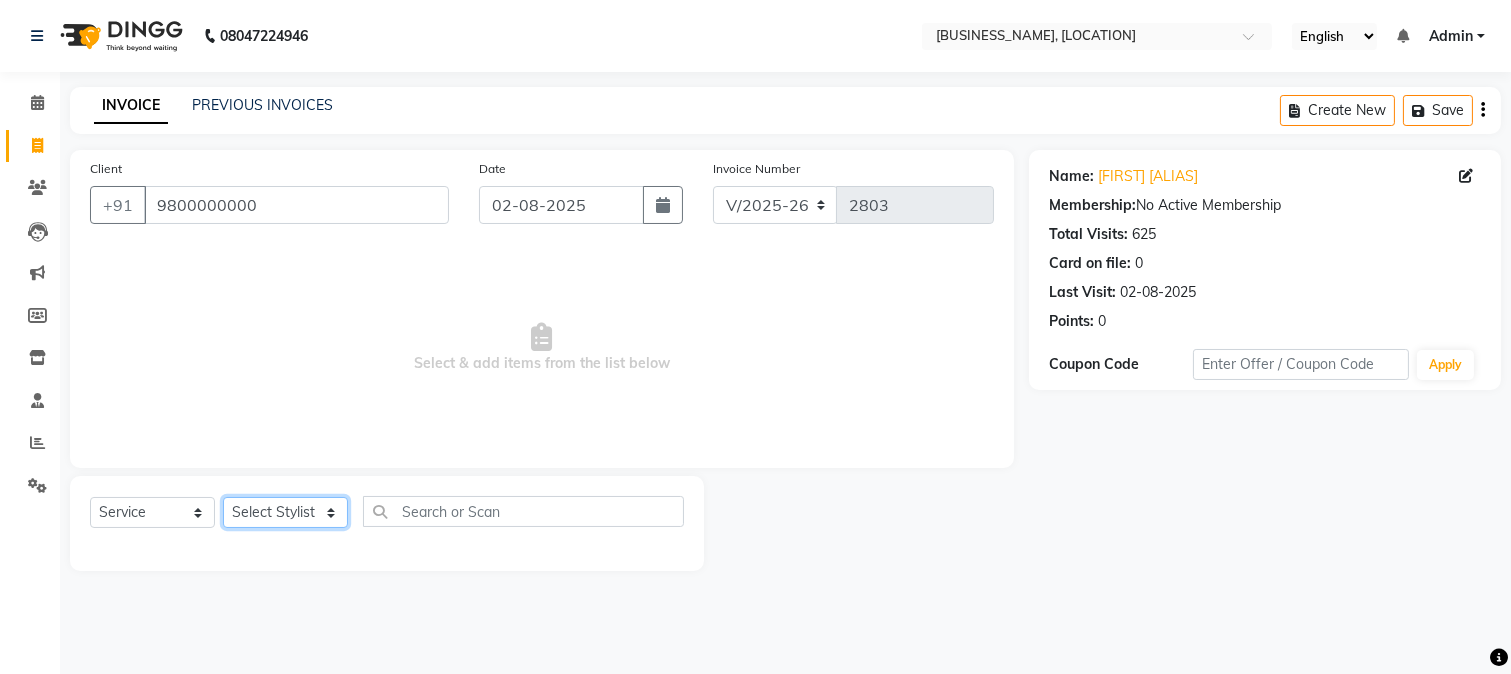 select on "82365" 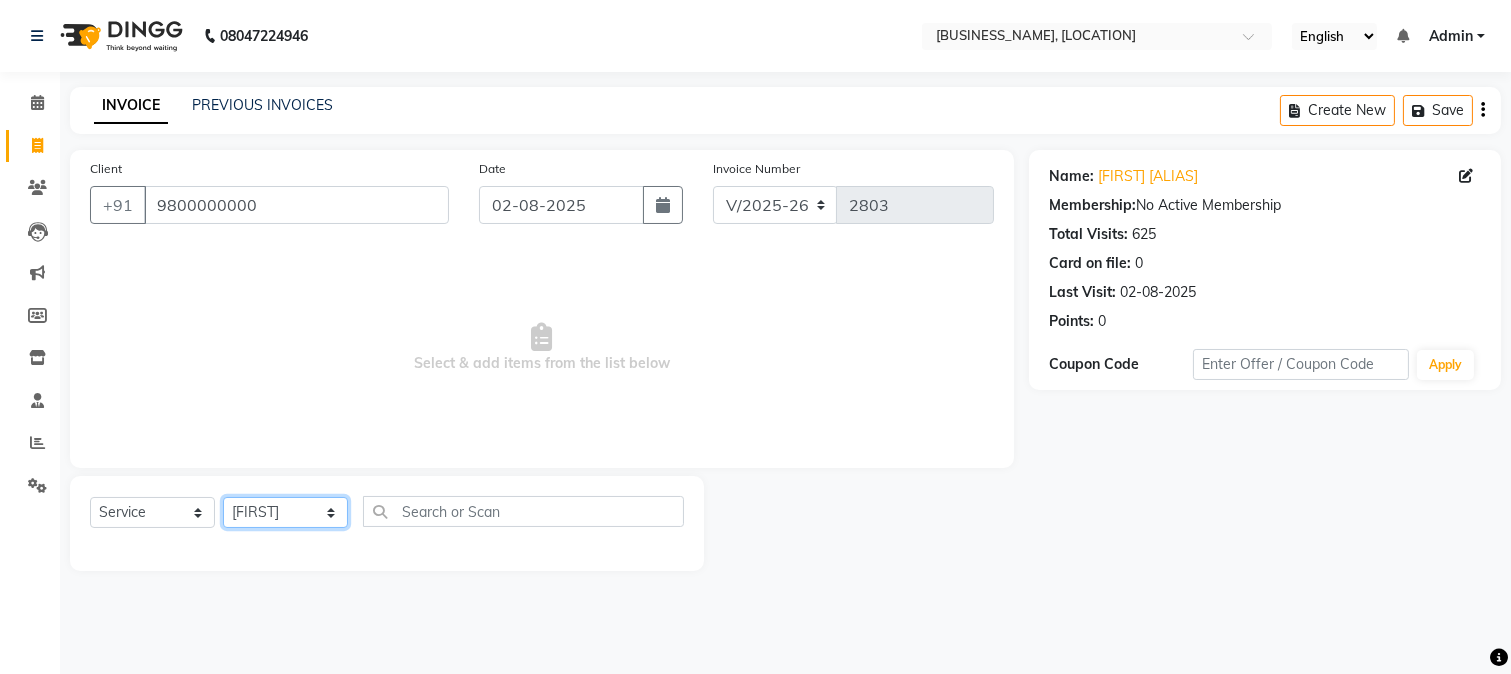 click on "Select Stylist [FIRST] [FIRST] [FIRST] [FIRST] [FIRST] [FIRST] [FIRST] [FIRST] [FIRST] [FIRST] [FIRST] [FIRST] [FIRST] [FIRST] [FIRST] [FIRST] [FIRST] [FIRST] [FIRST] [FIRST] [FIRST]" 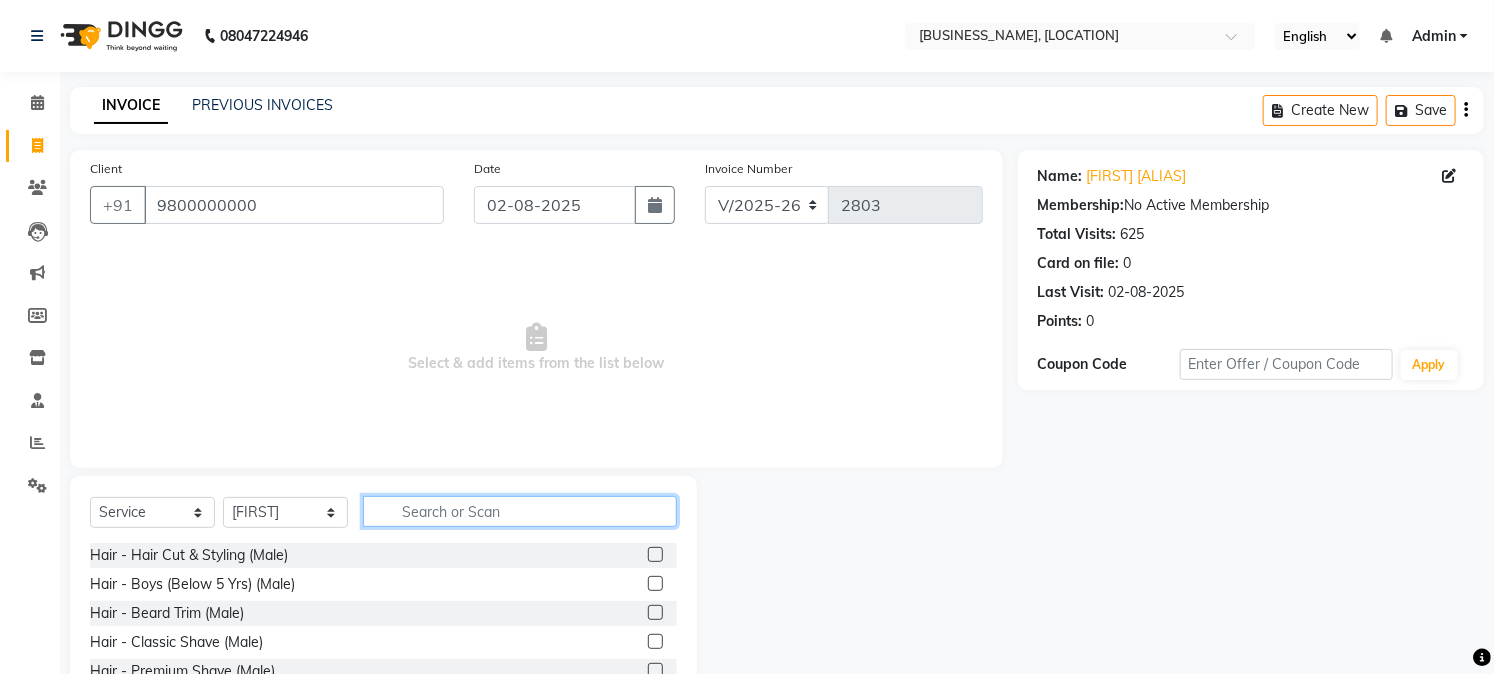 click 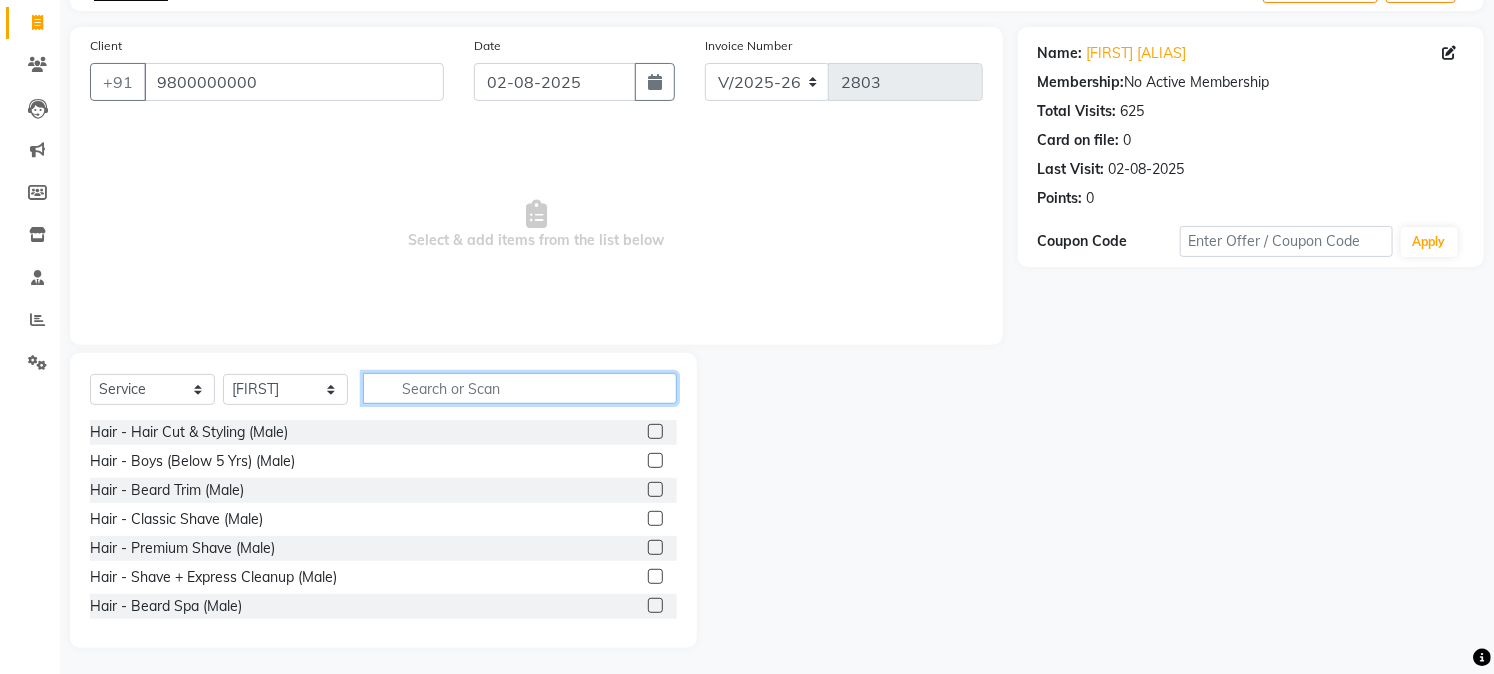 scroll, scrollTop: 126, scrollLeft: 0, axis: vertical 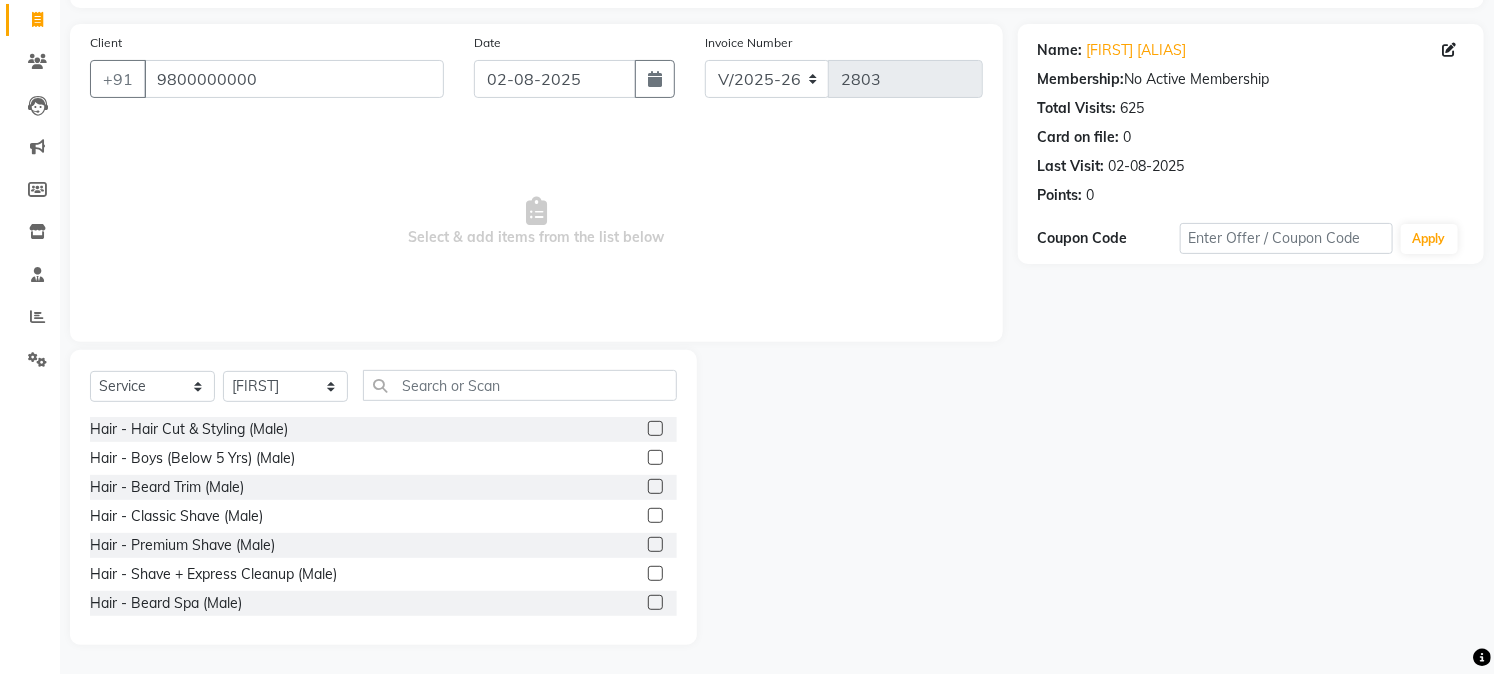 click 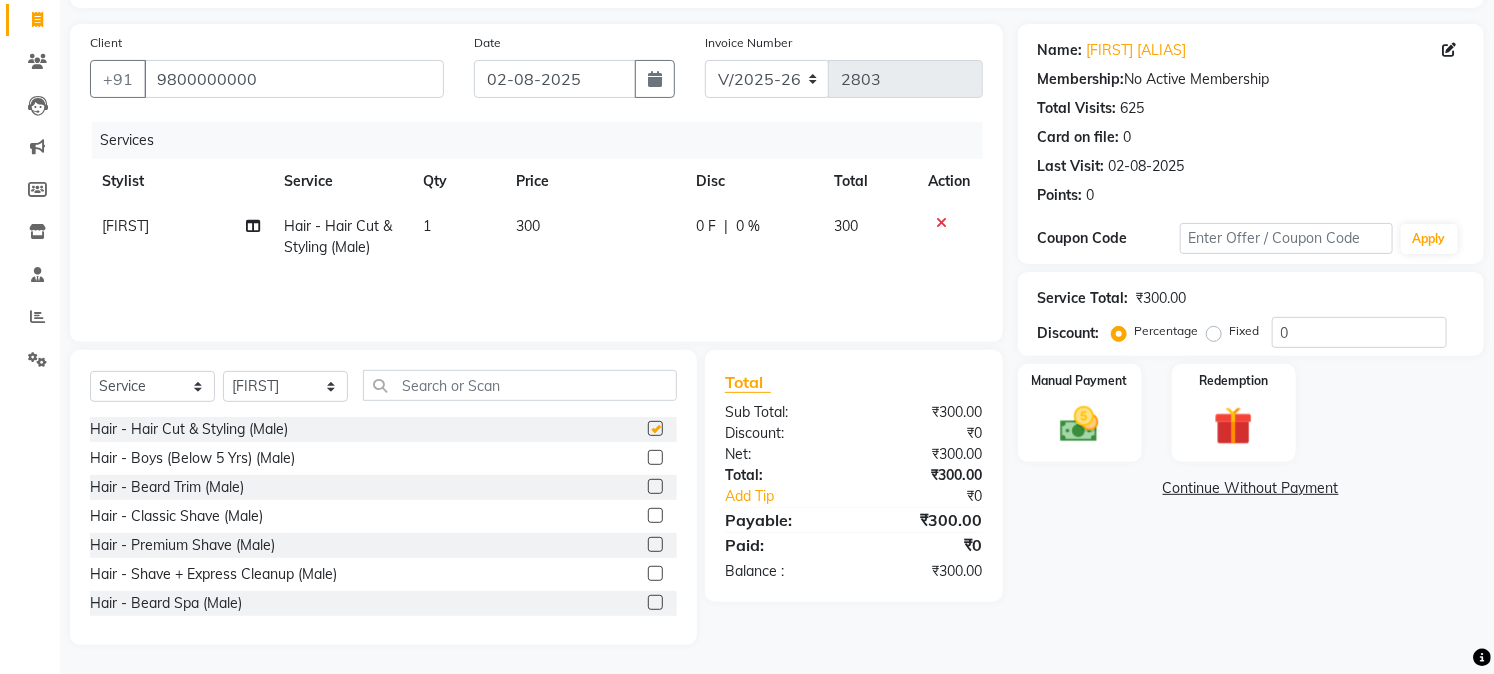 checkbox on "false" 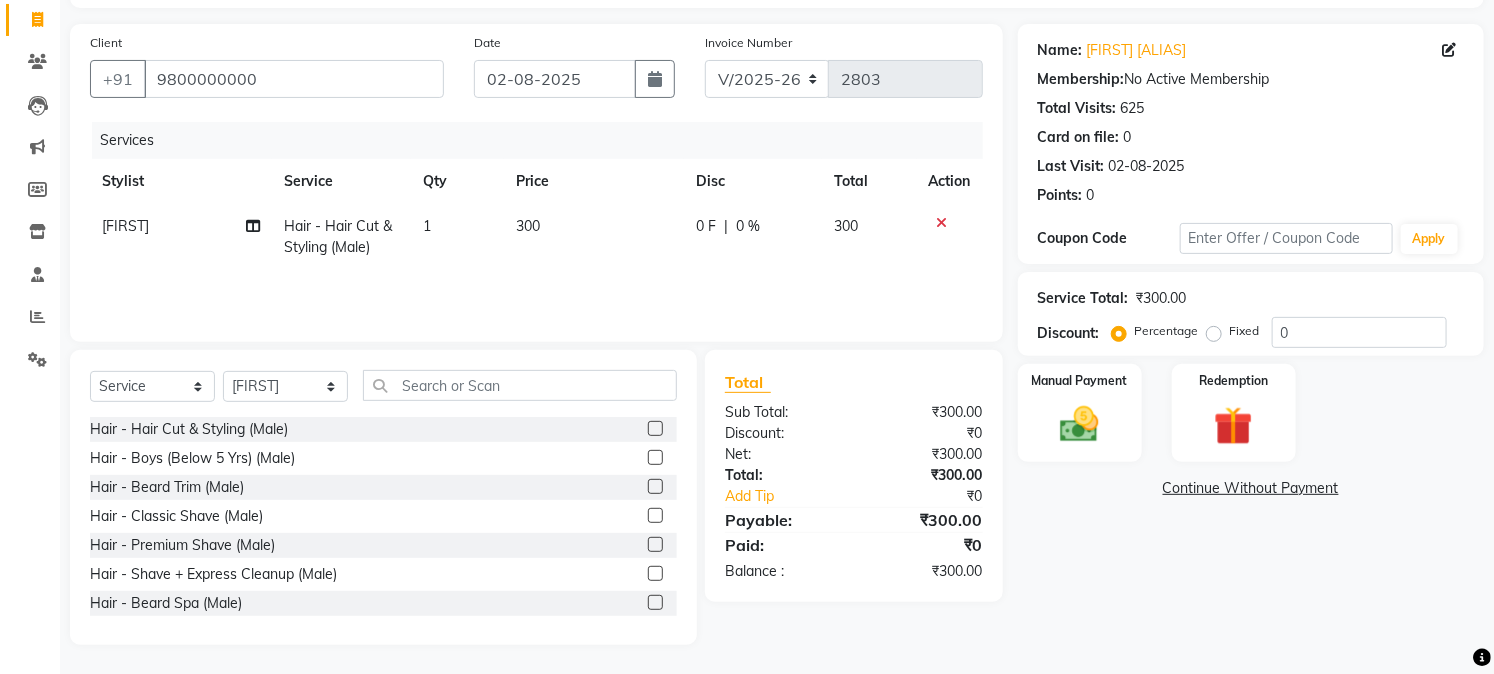 click on "300" 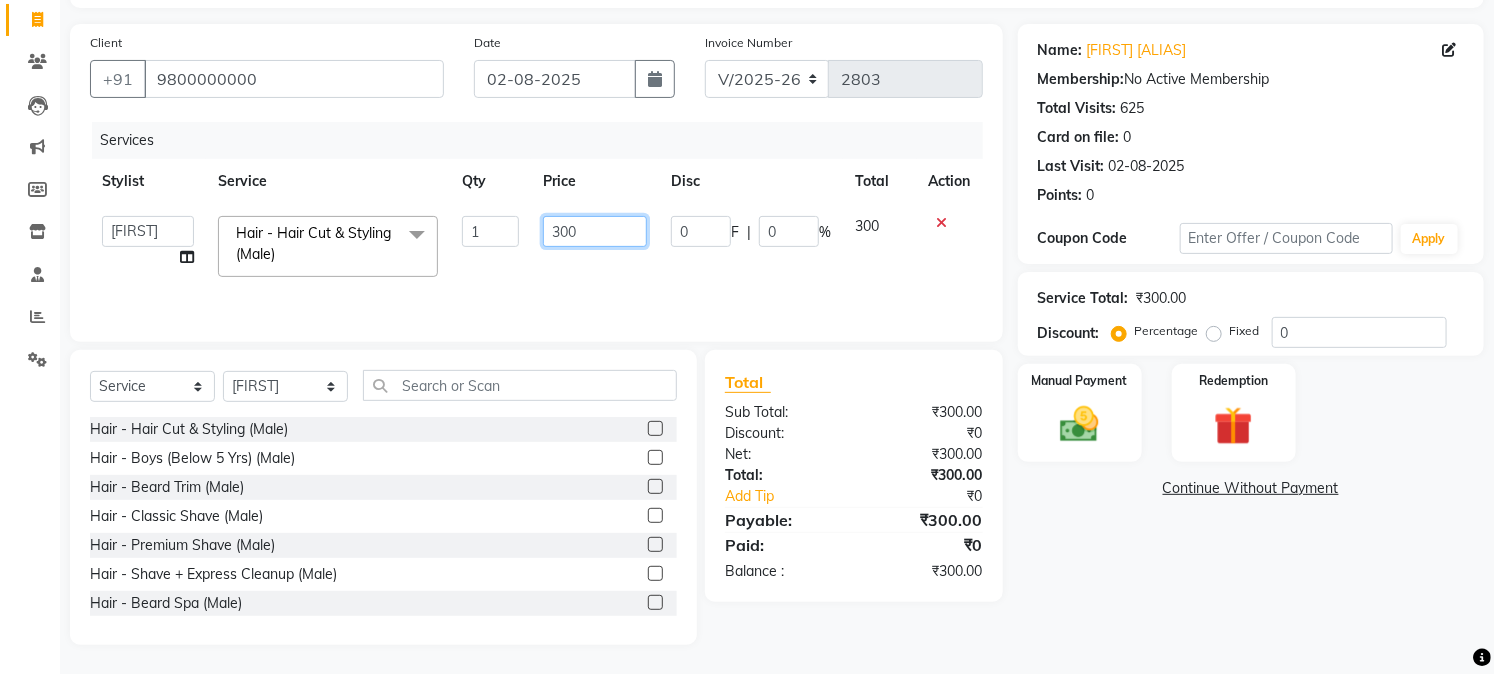 click on "300" 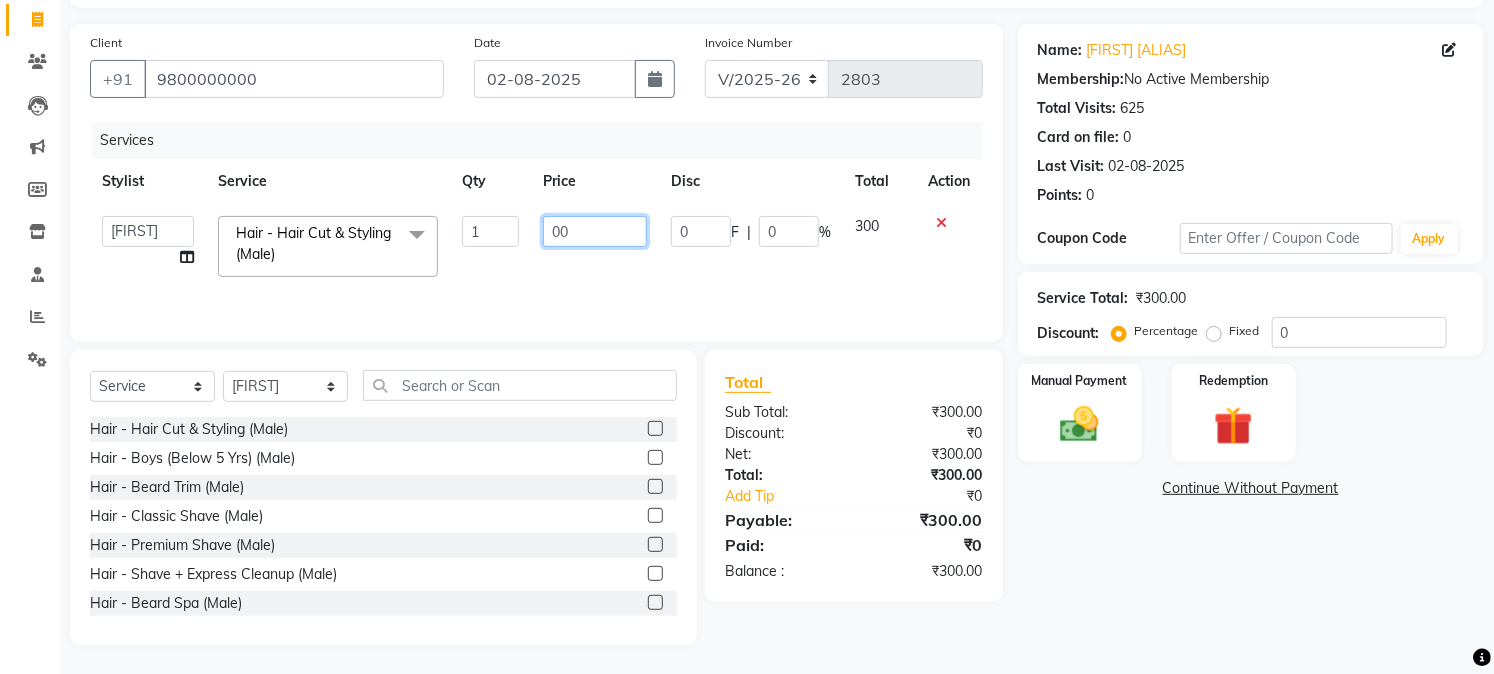 type on "400" 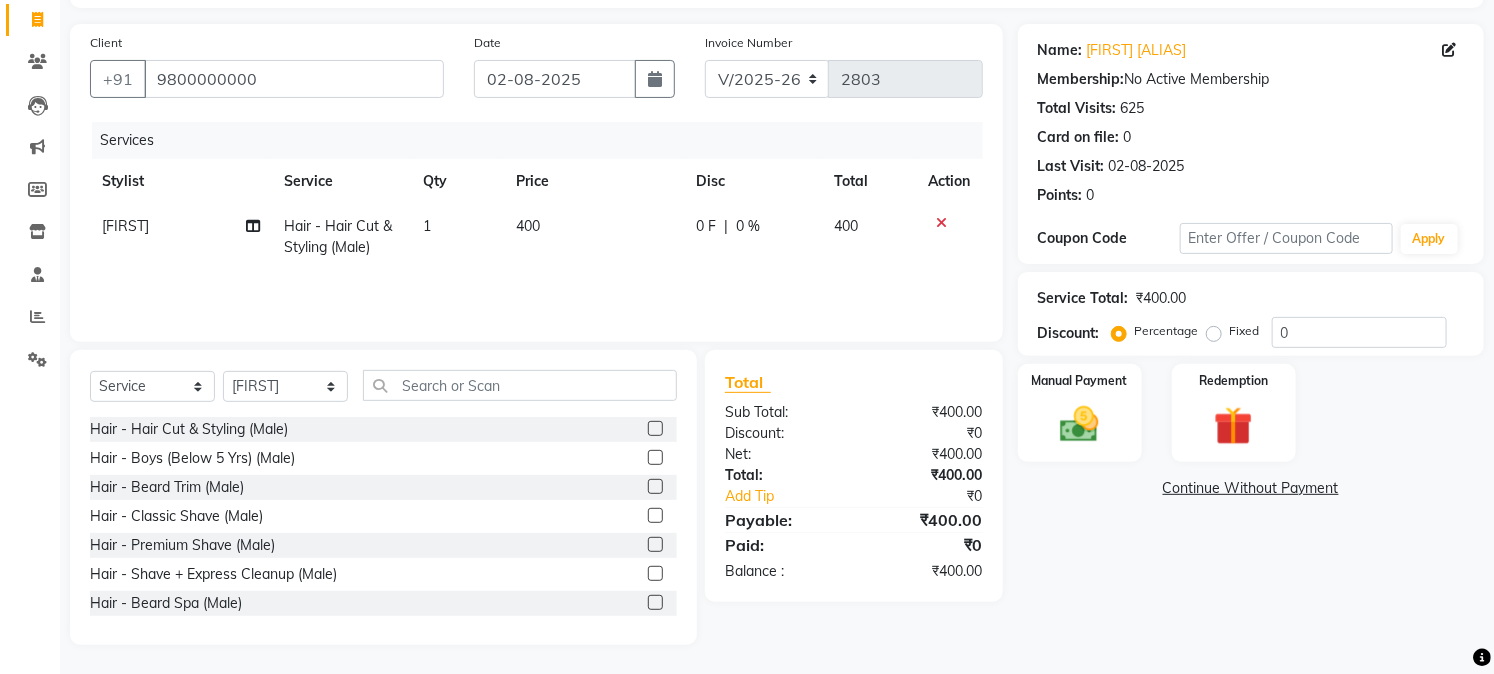 click on "1" 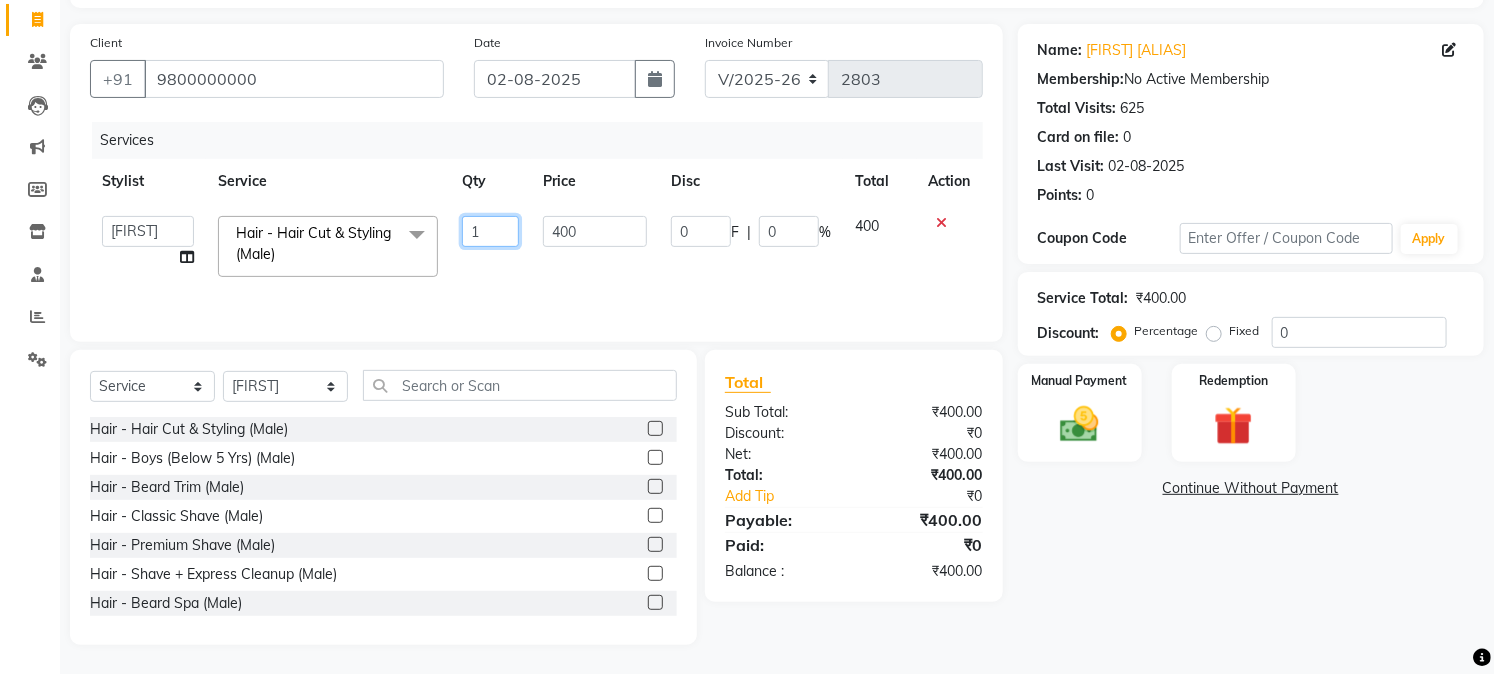 click on "1" 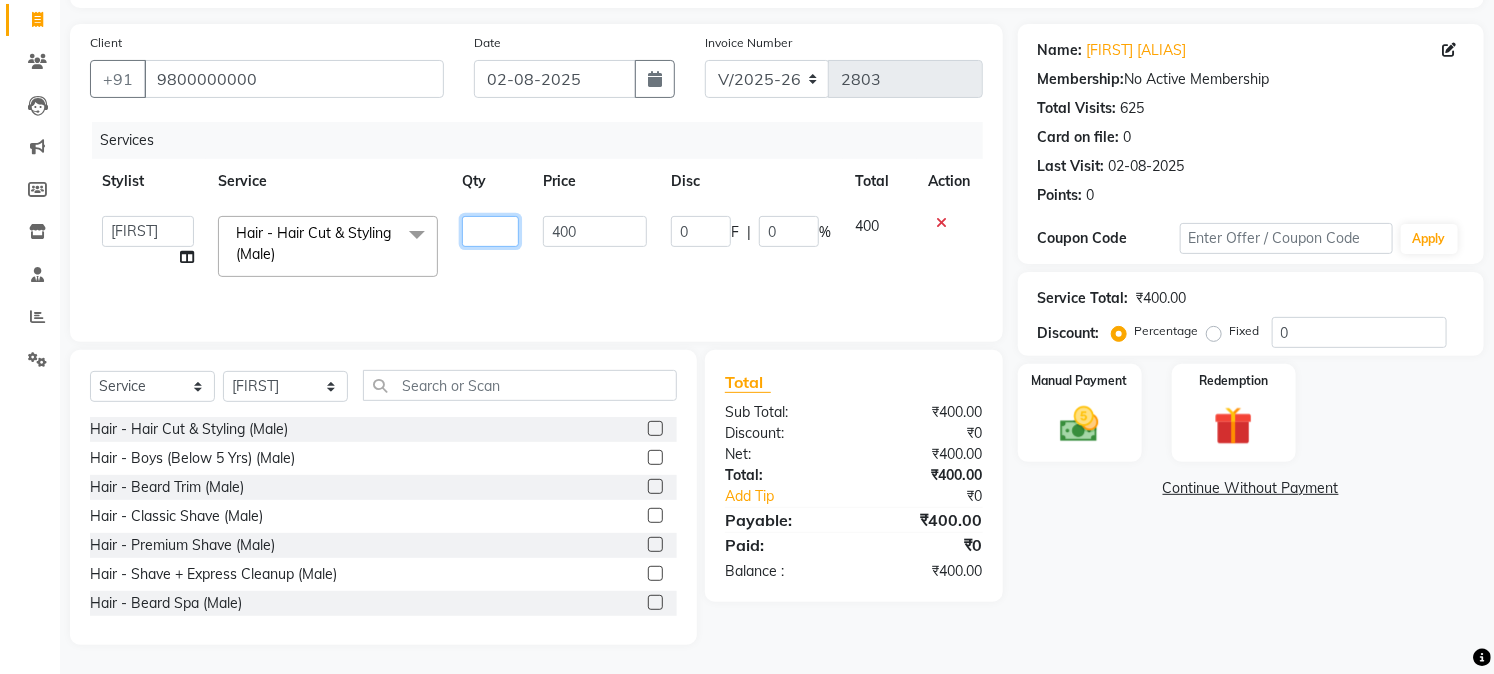 type on "2" 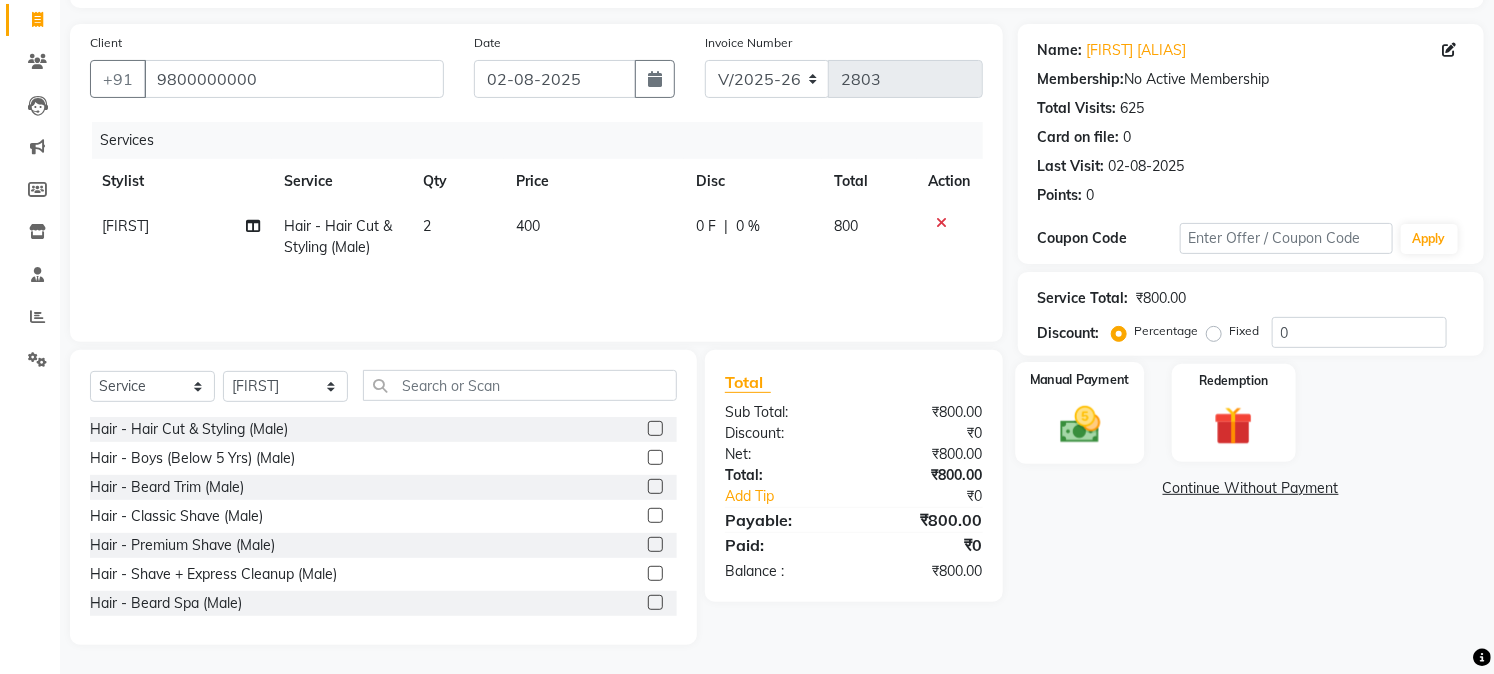 click 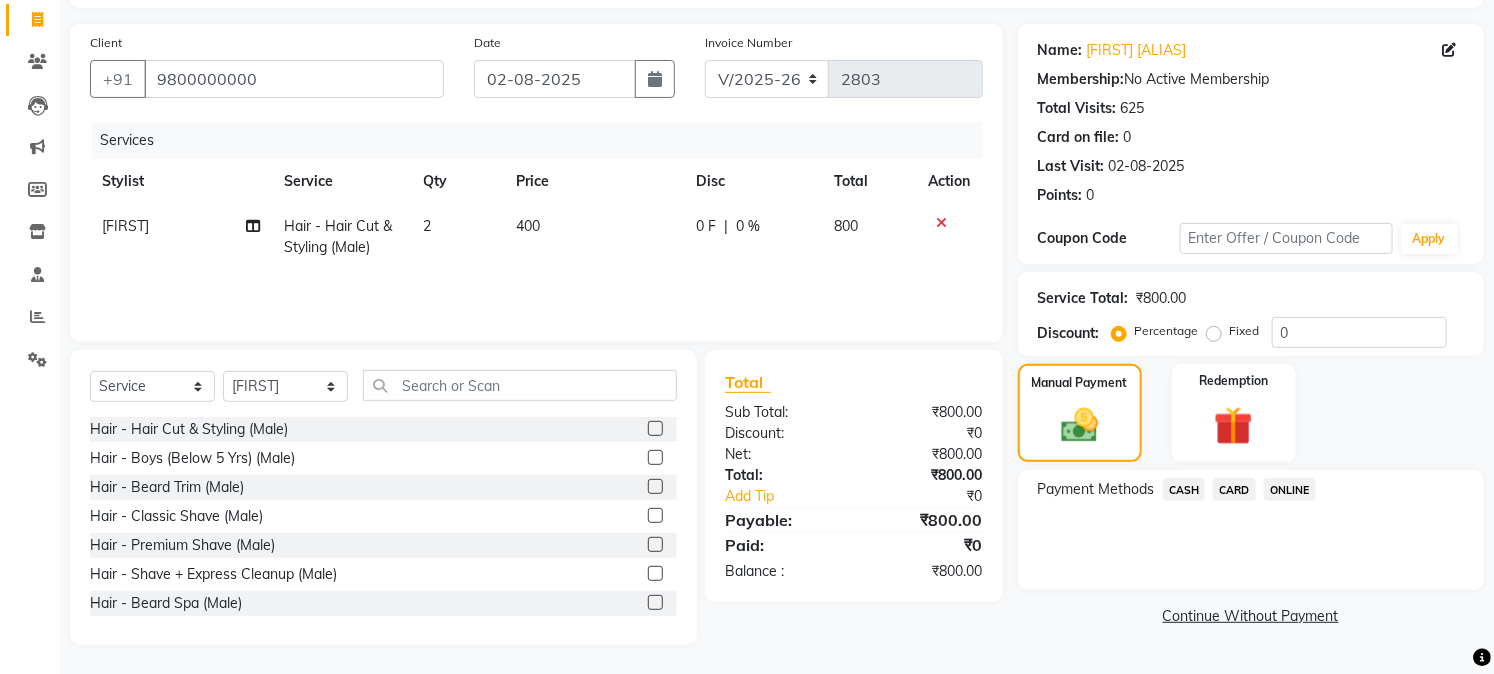click on "ONLINE" 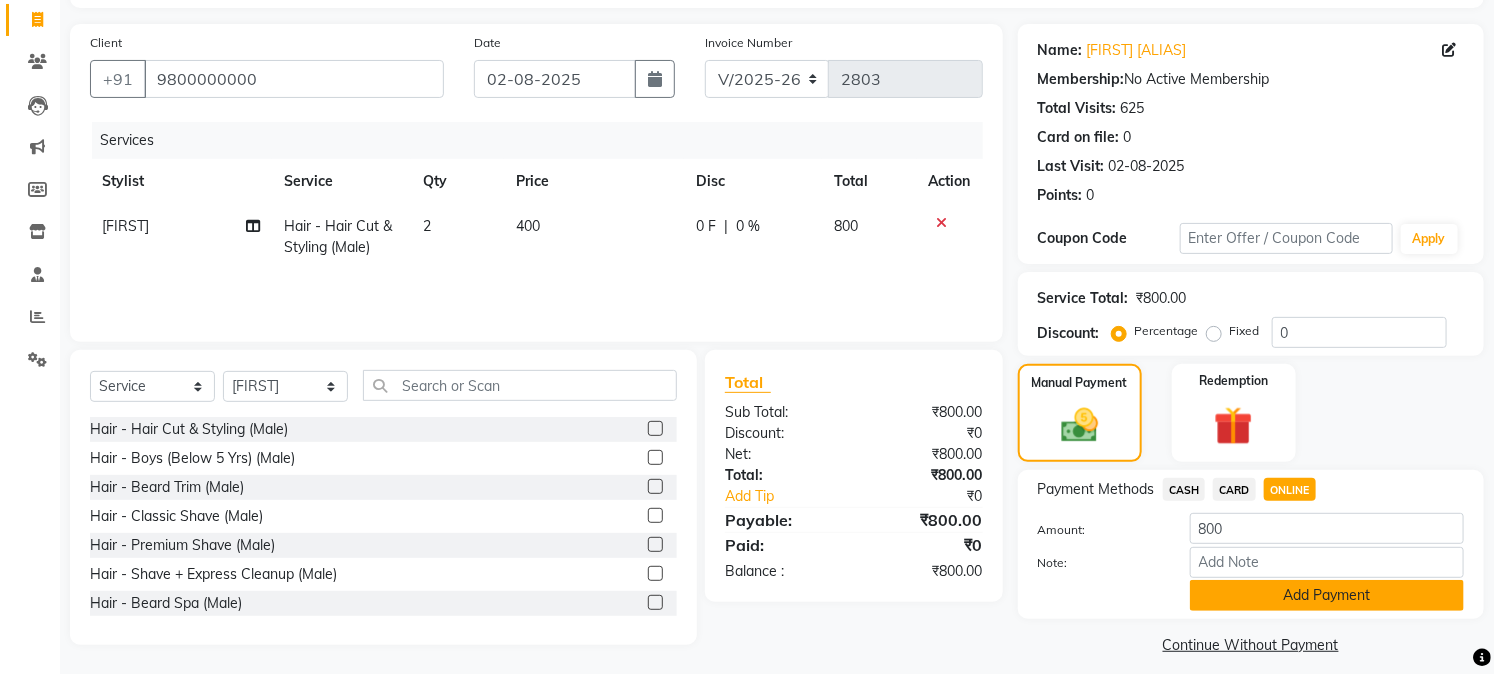 click on "Add Payment" 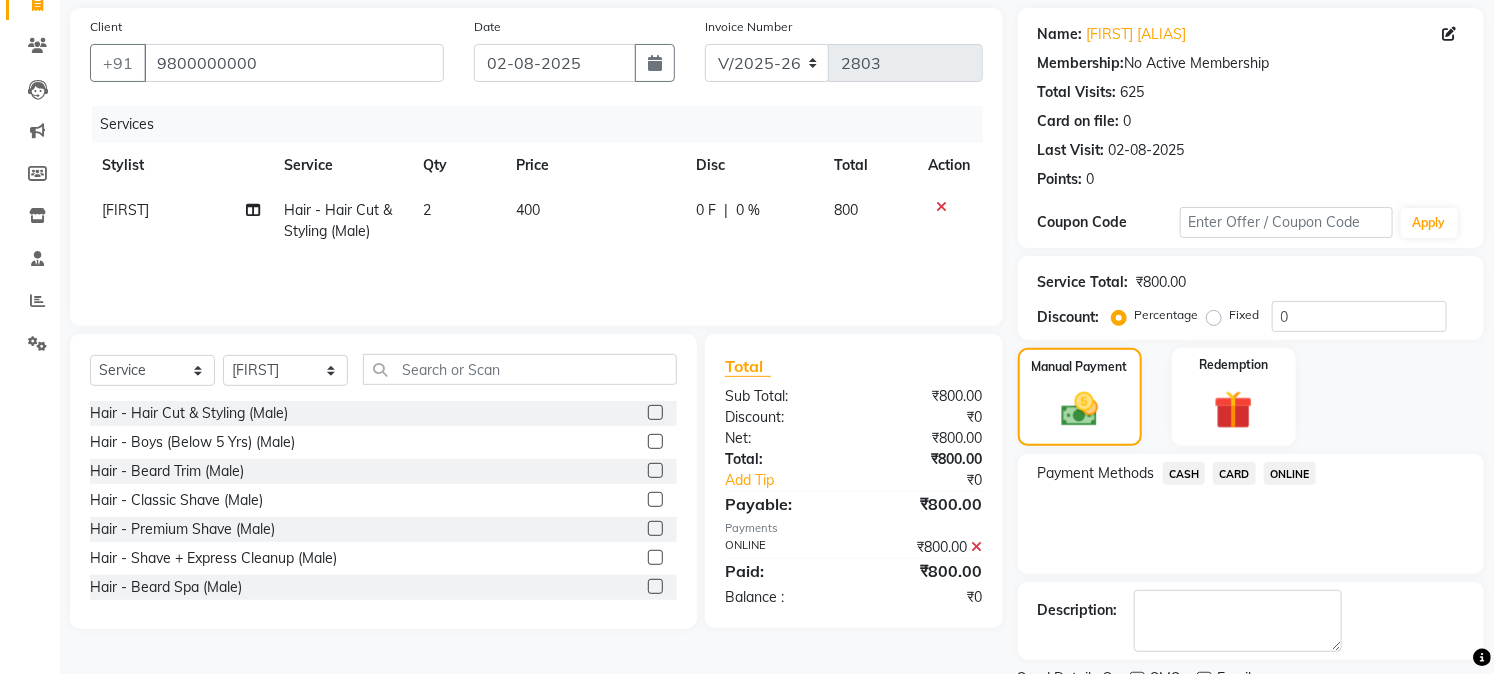 scroll, scrollTop: 225, scrollLeft: 0, axis: vertical 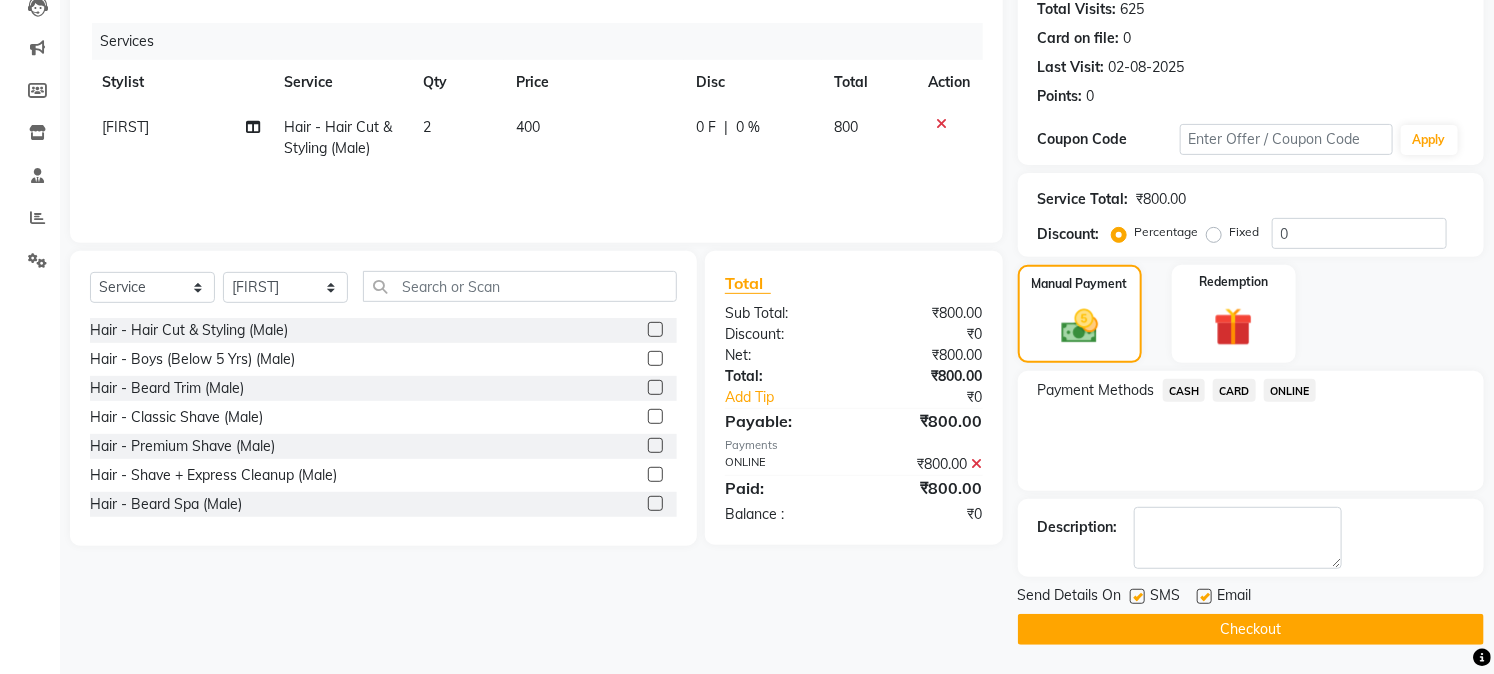 click on "Checkout" 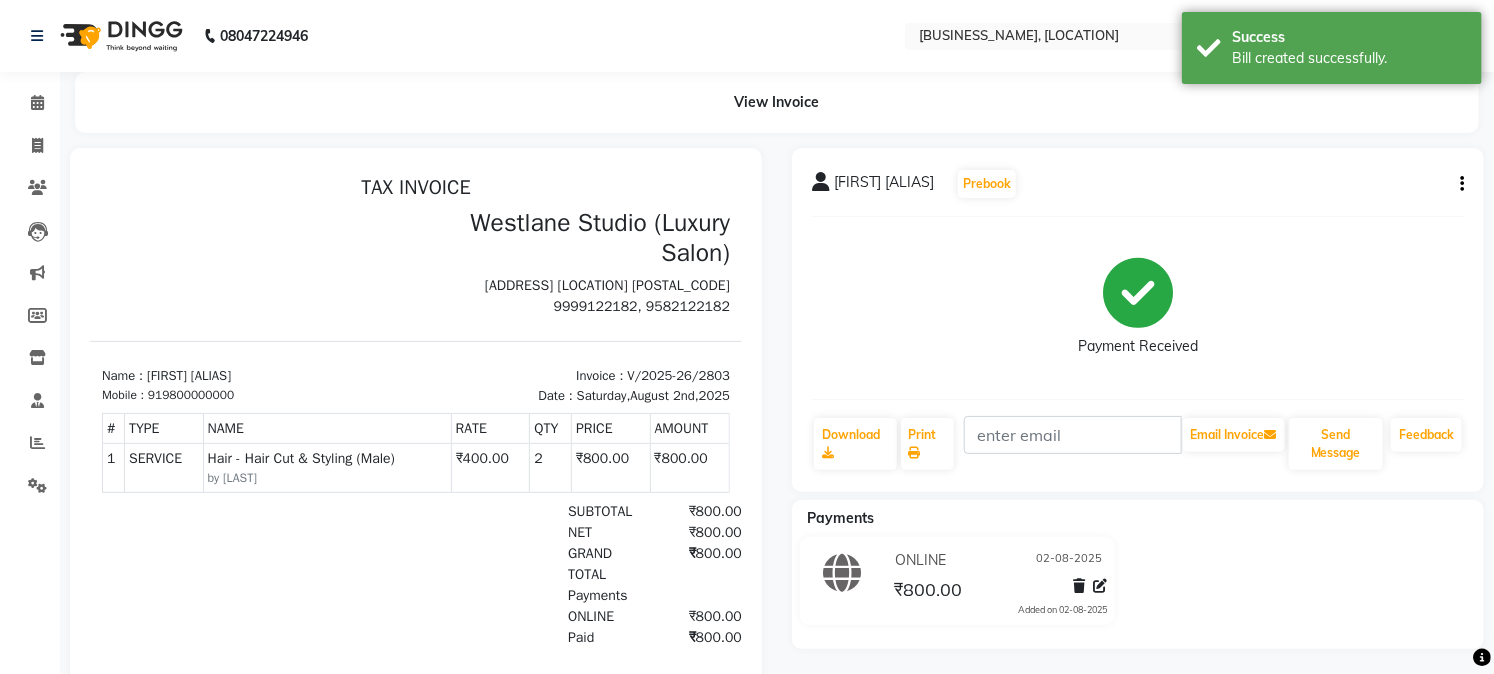 scroll, scrollTop: 0, scrollLeft: 0, axis: both 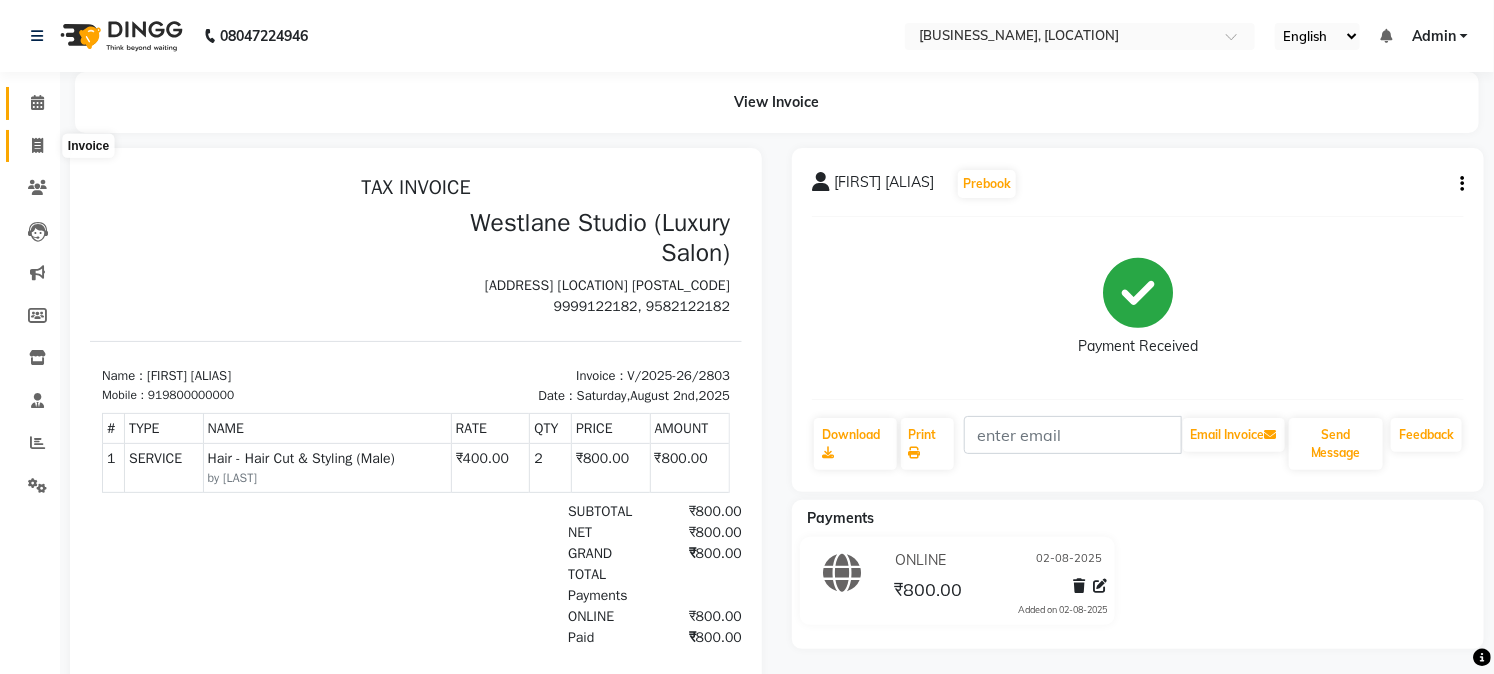 drag, startPoint x: 36, startPoint y: 142, endPoint x: 41, endPoint y: 112, distance: 30.413813 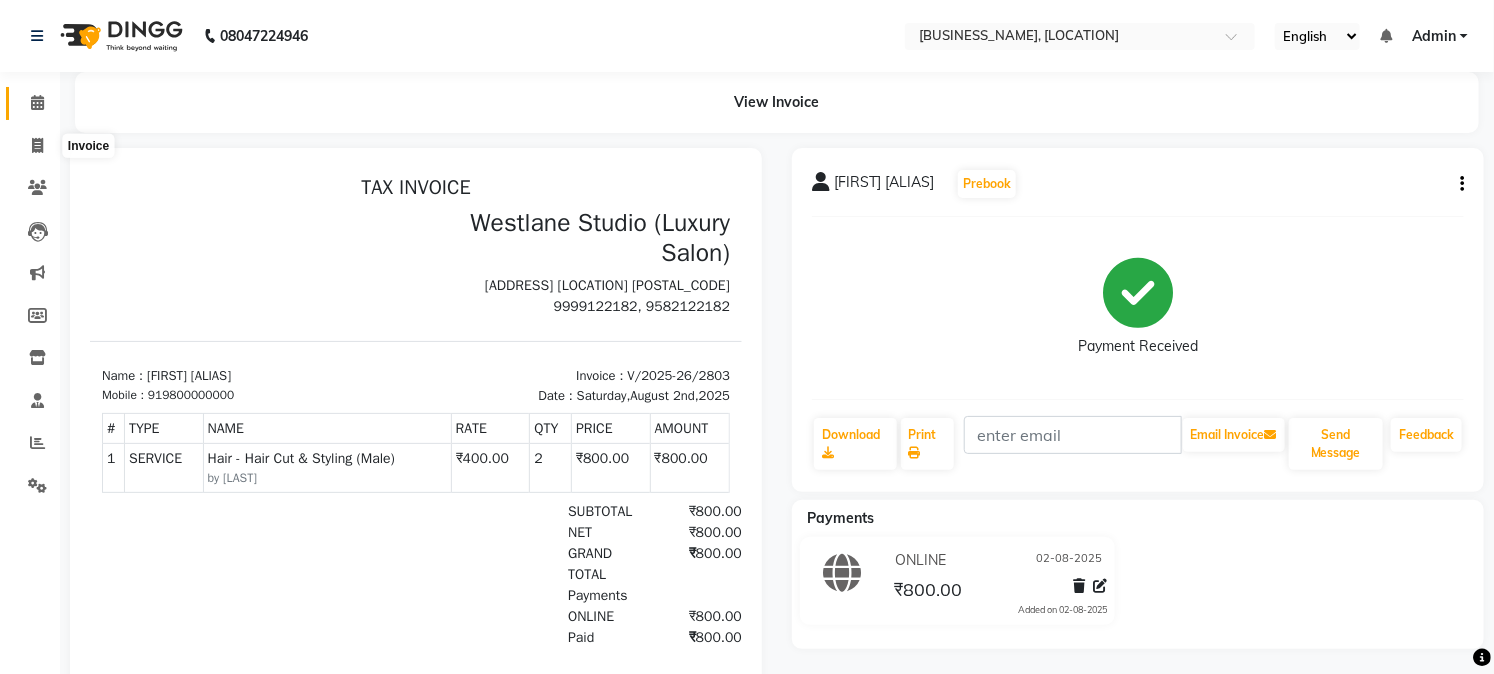 select on "service" 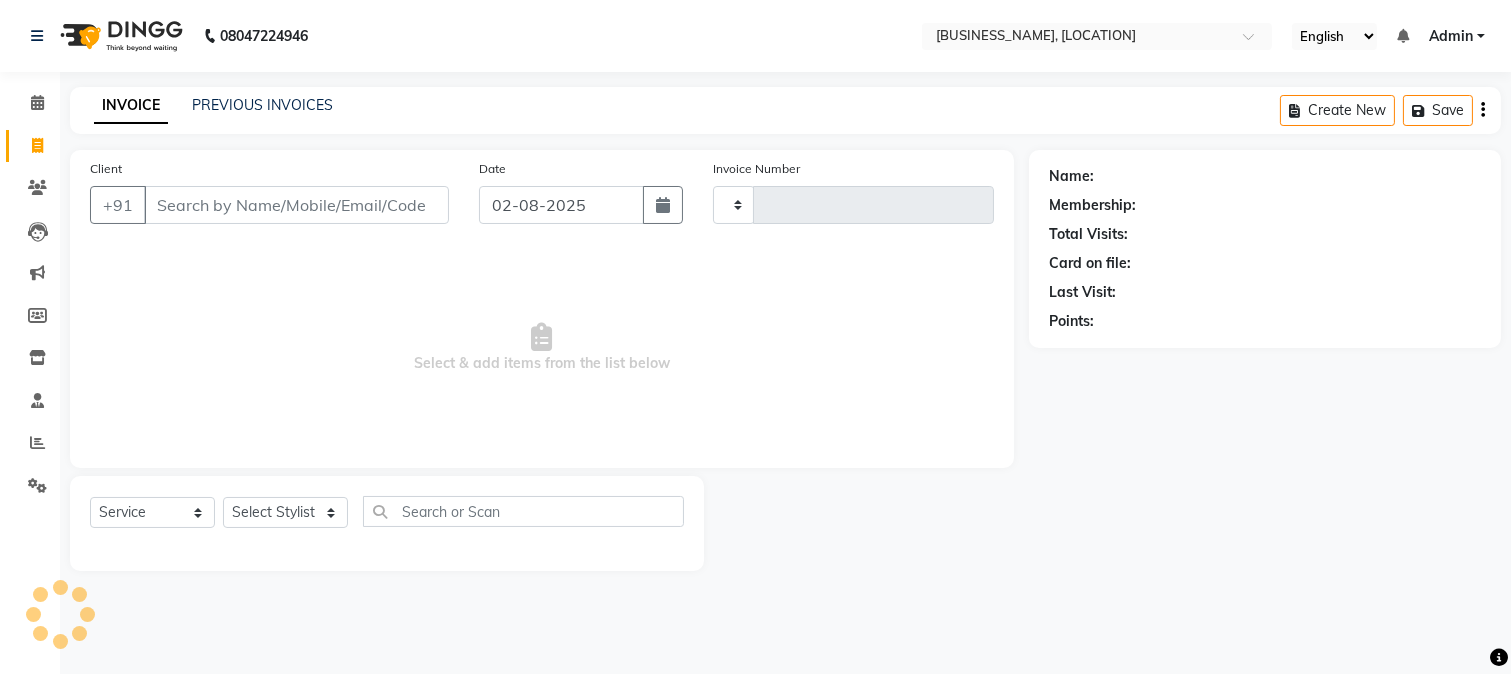 type on "2804" 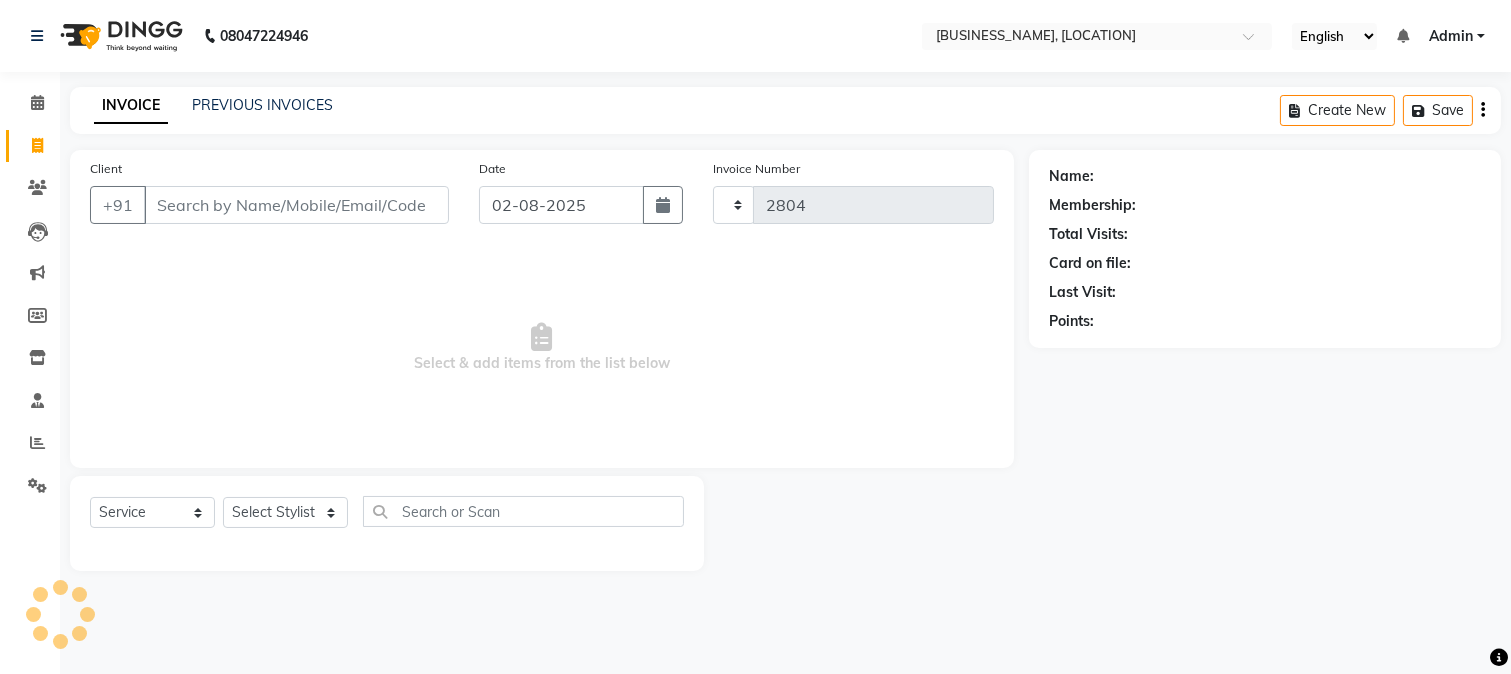 select on "223" 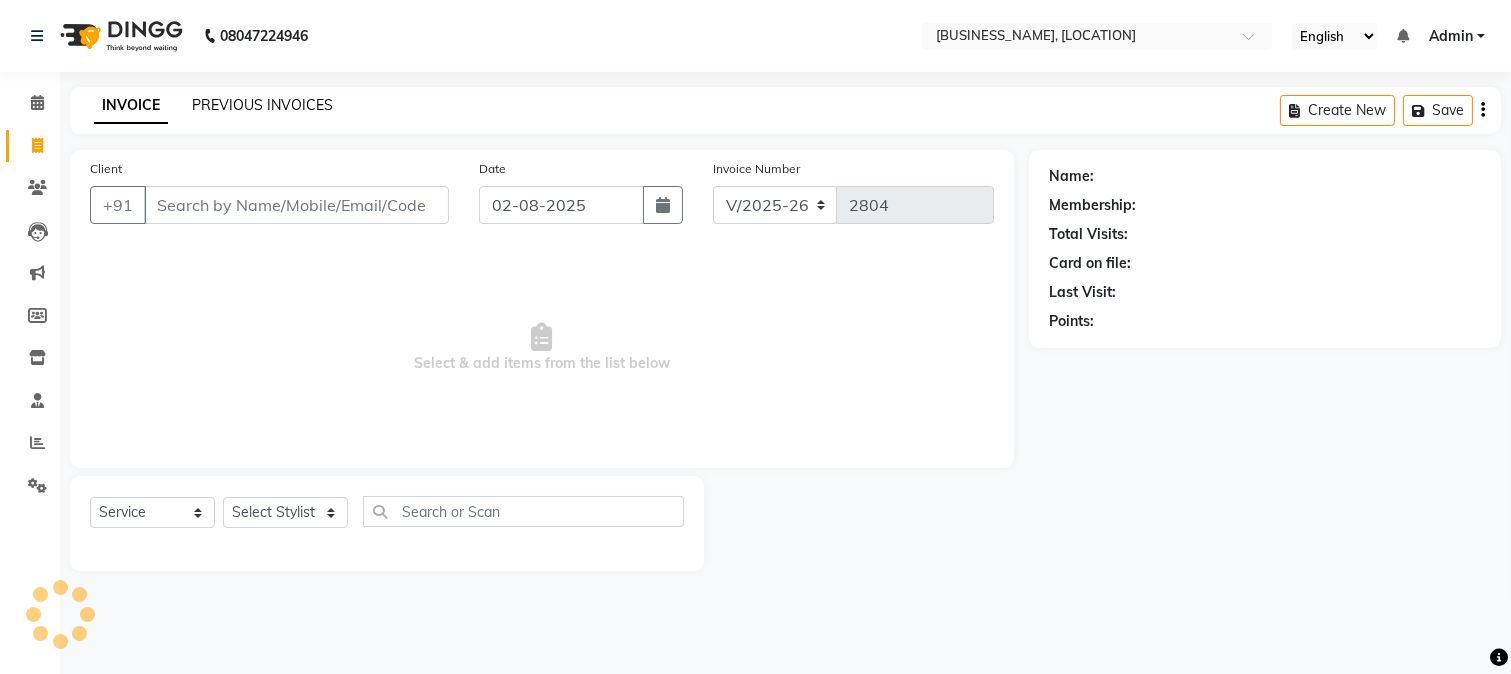 click on "PREVIOUS INVOICES" 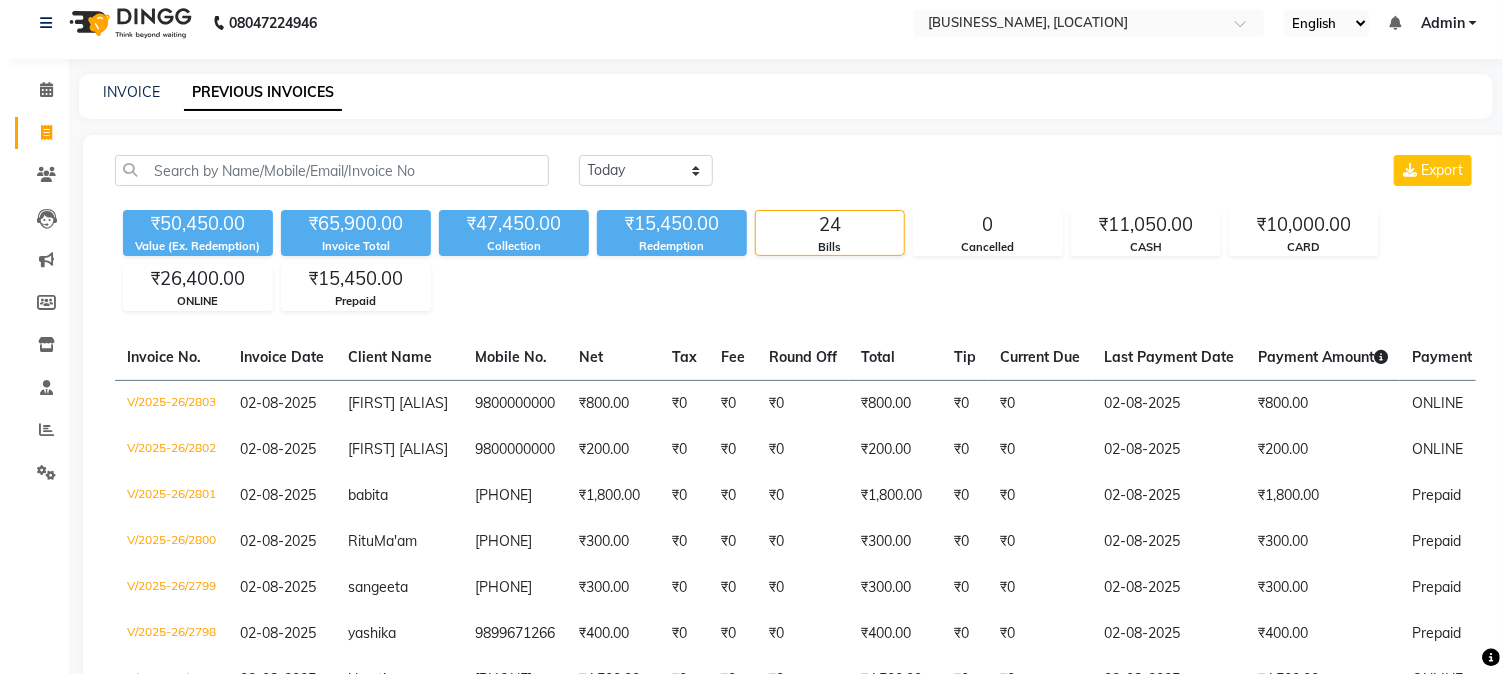 scroll, scrollTop: 0, scrollLeft: 0, axis: both 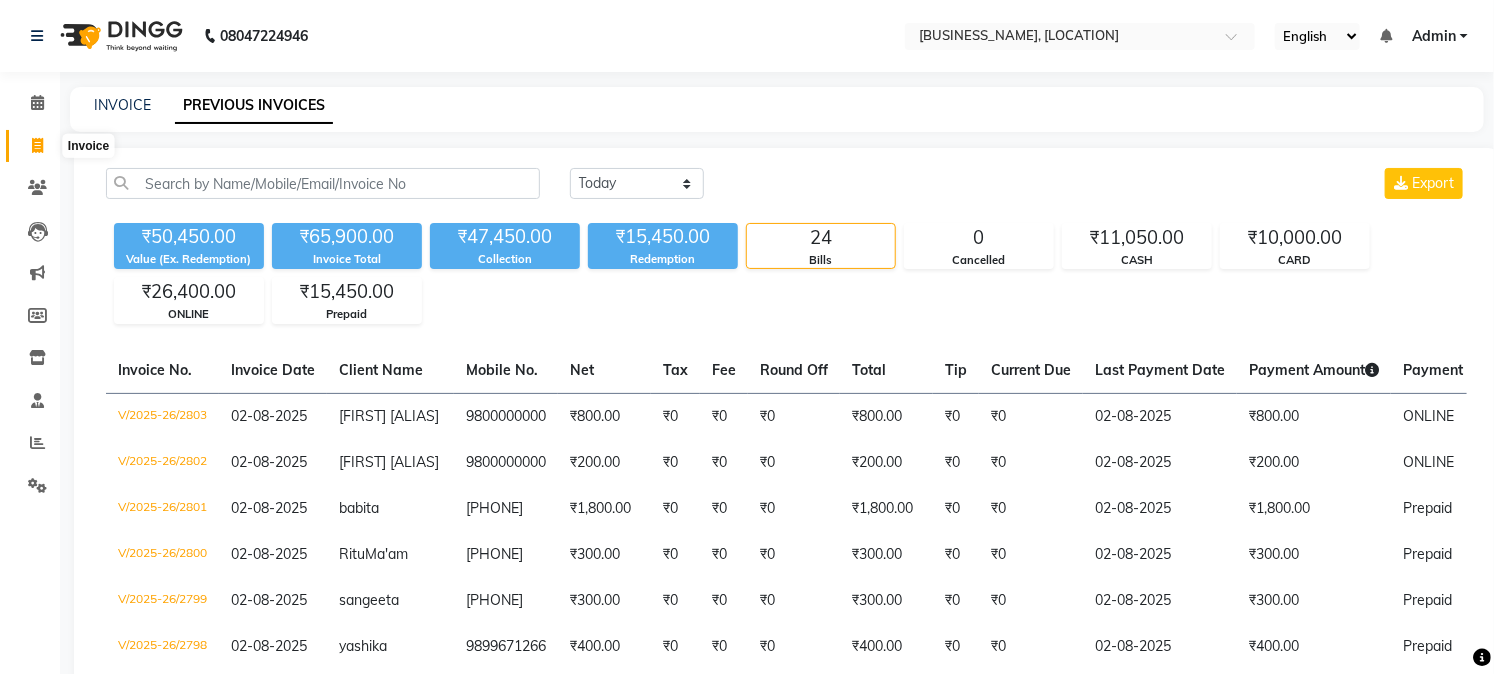 click 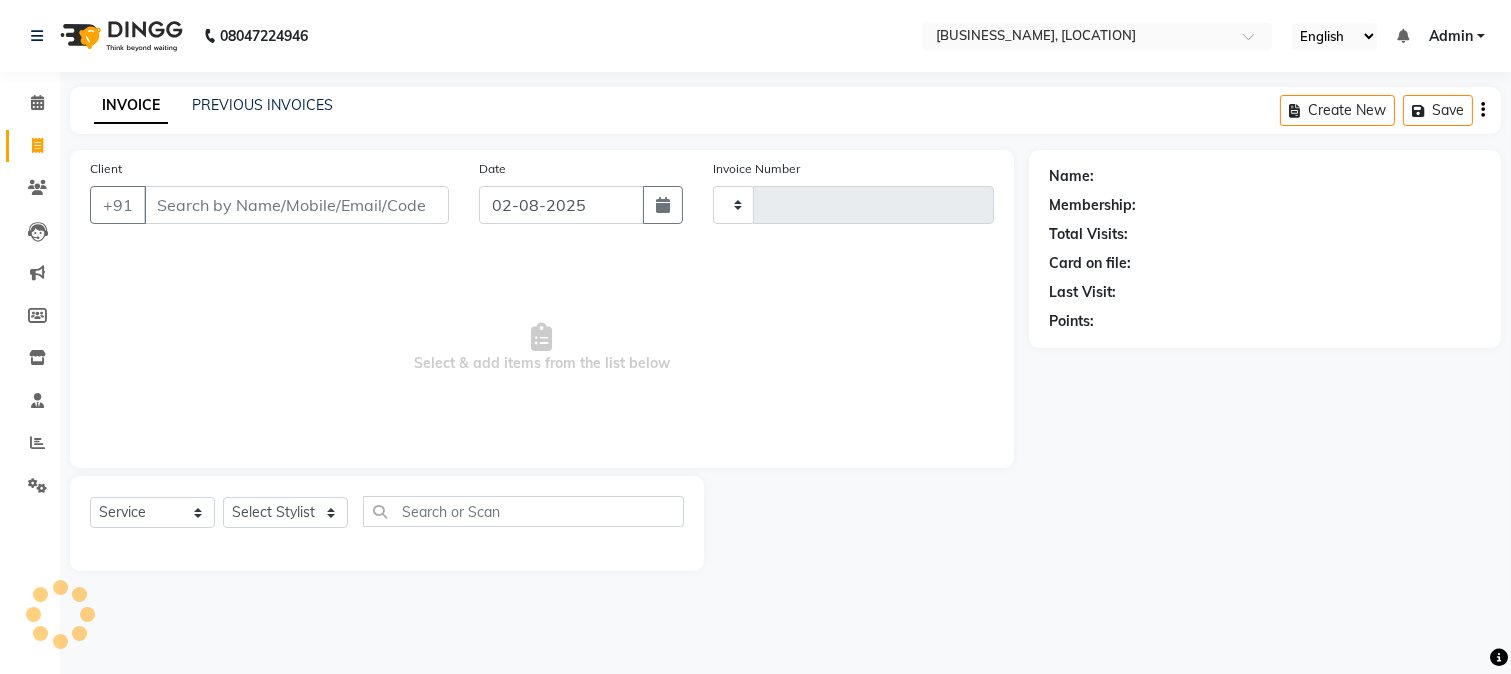 type on "2804" 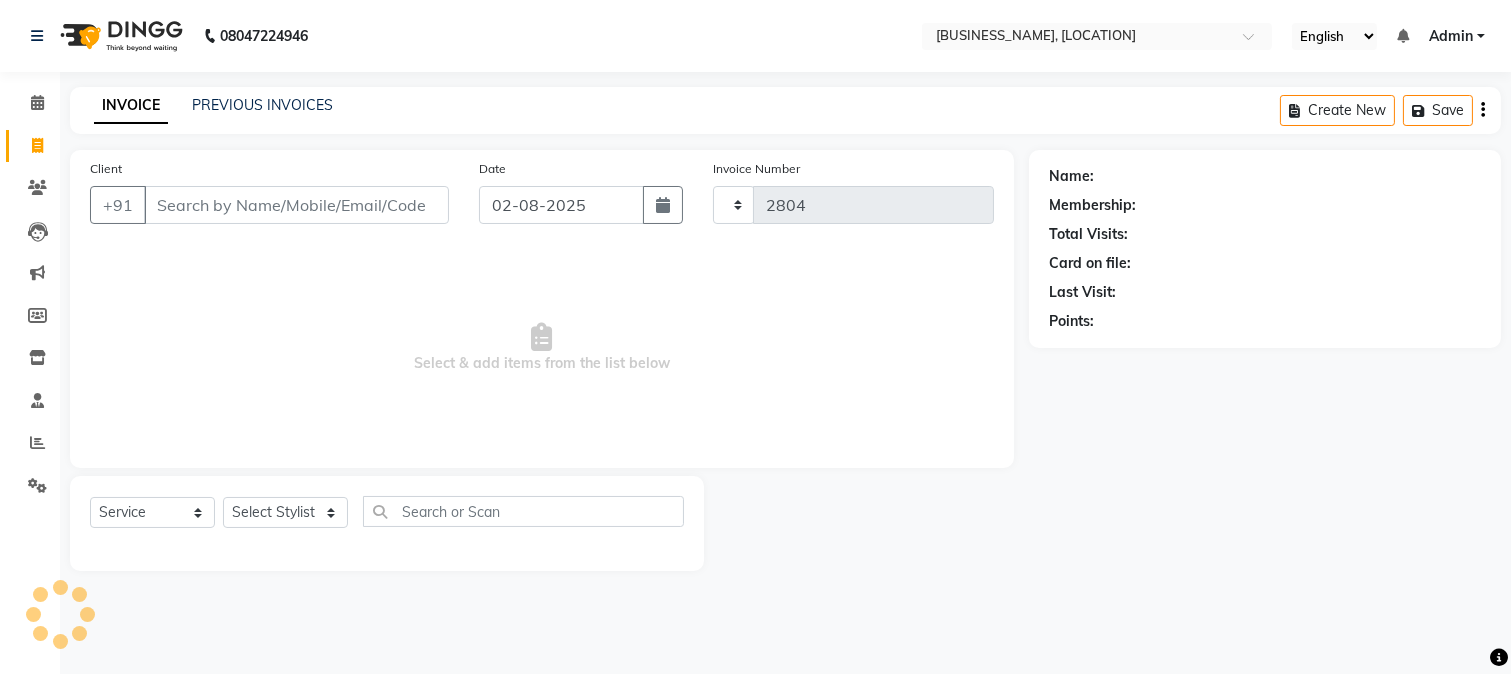 select on "223" 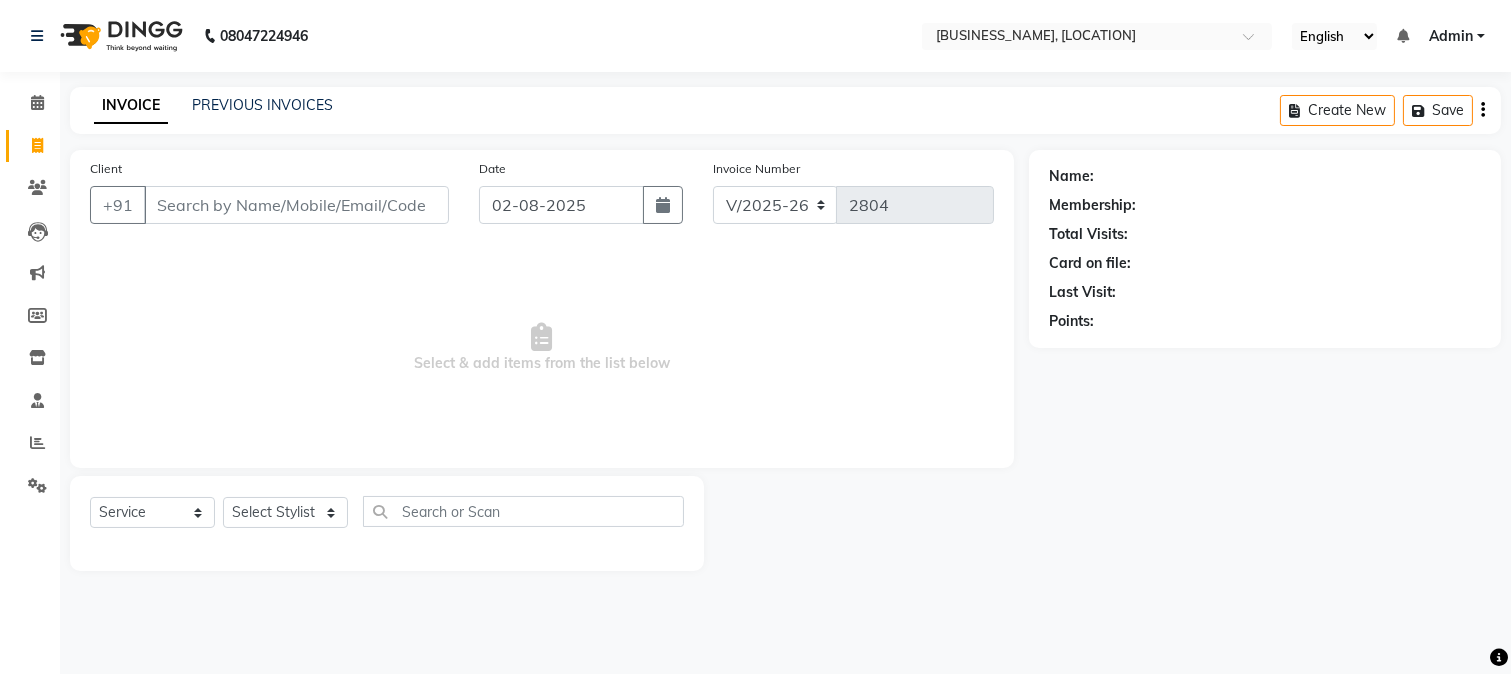 click on "INVOICE PREVIOUS INVOICES Create New   Save" 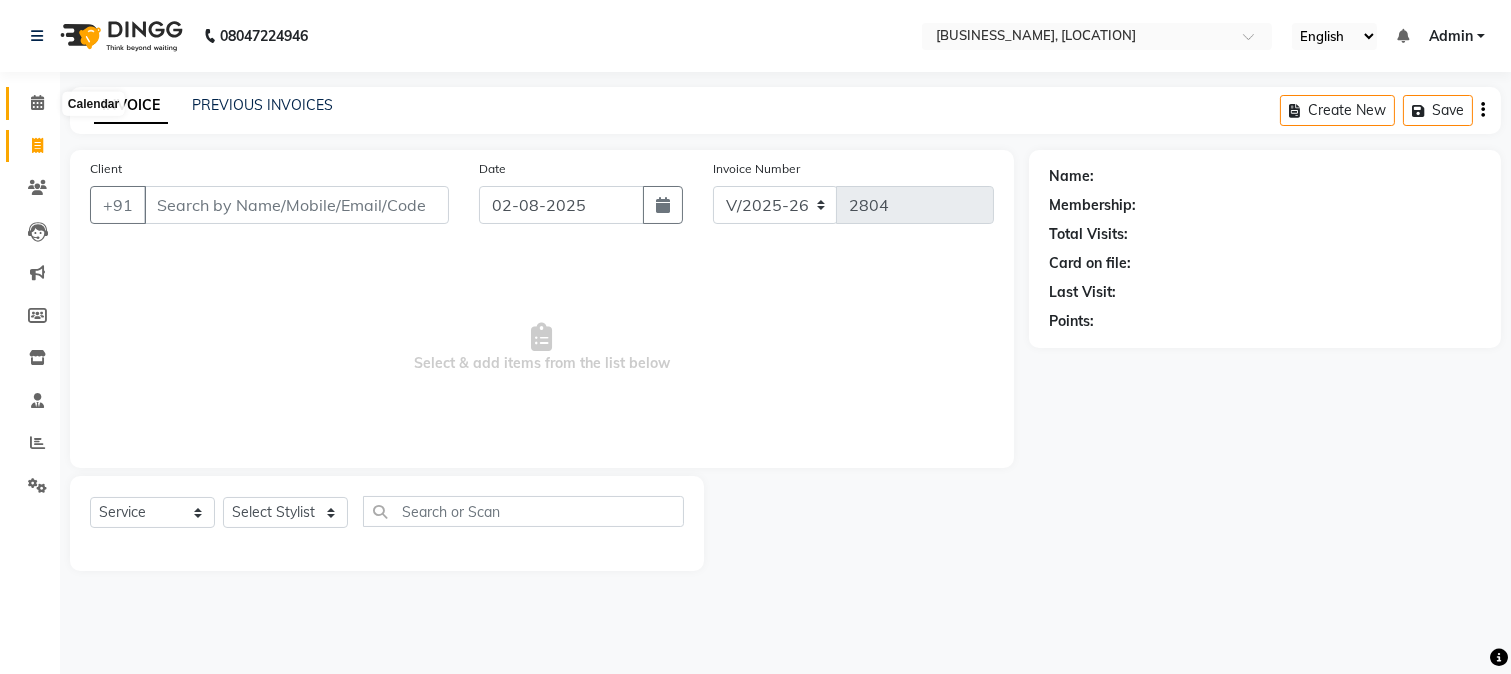 click 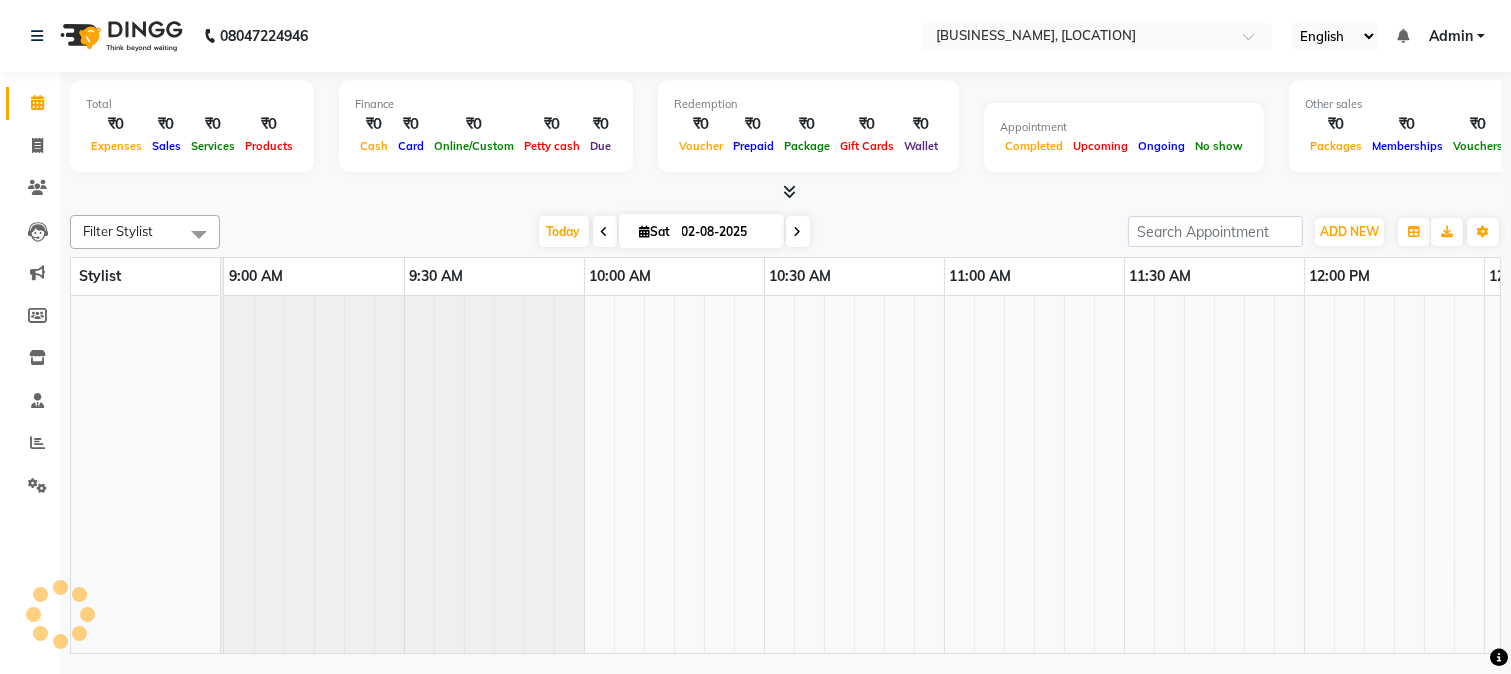 drag, startPoint x: 26, startPoint y: 104, endPoint x: 57, endPoint y: 108, distance: 31.257 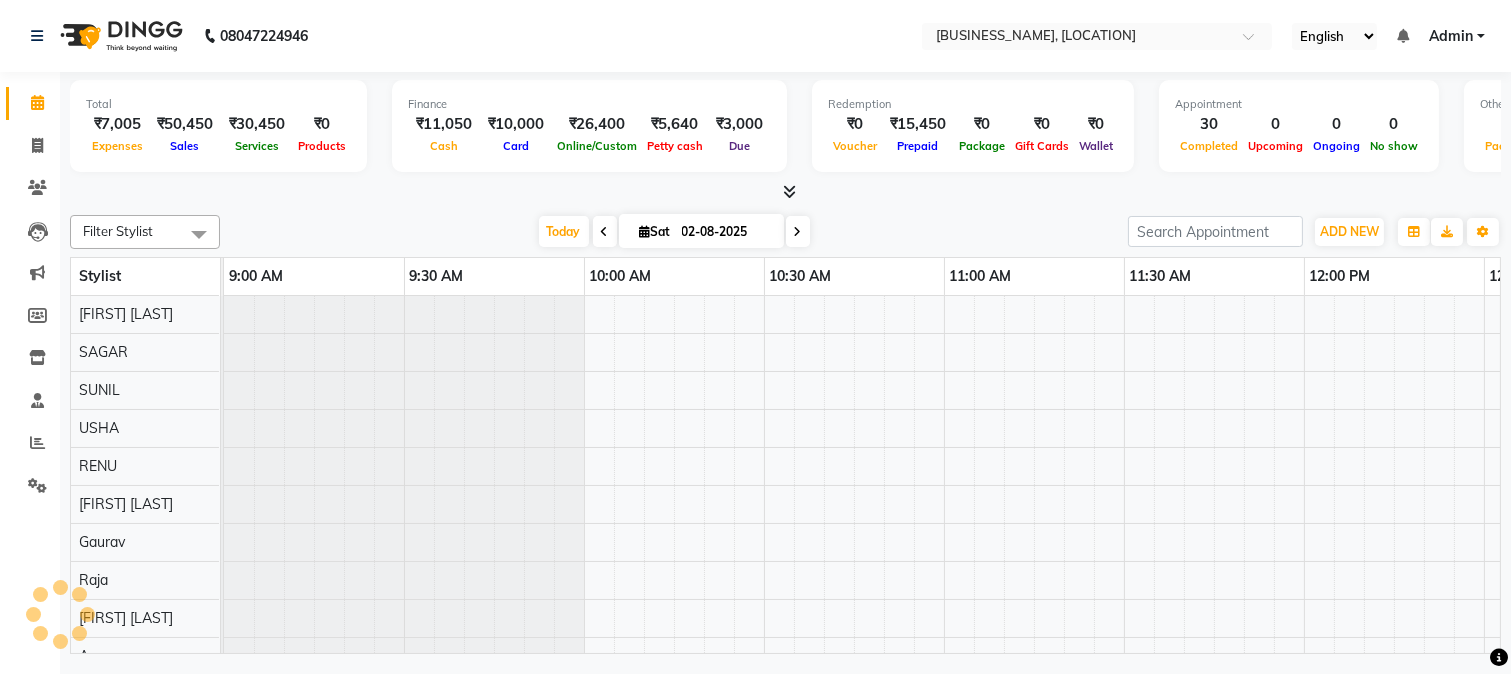 scroll, scrollTop: 0, scrollLeft: 3404, axis: horizontal 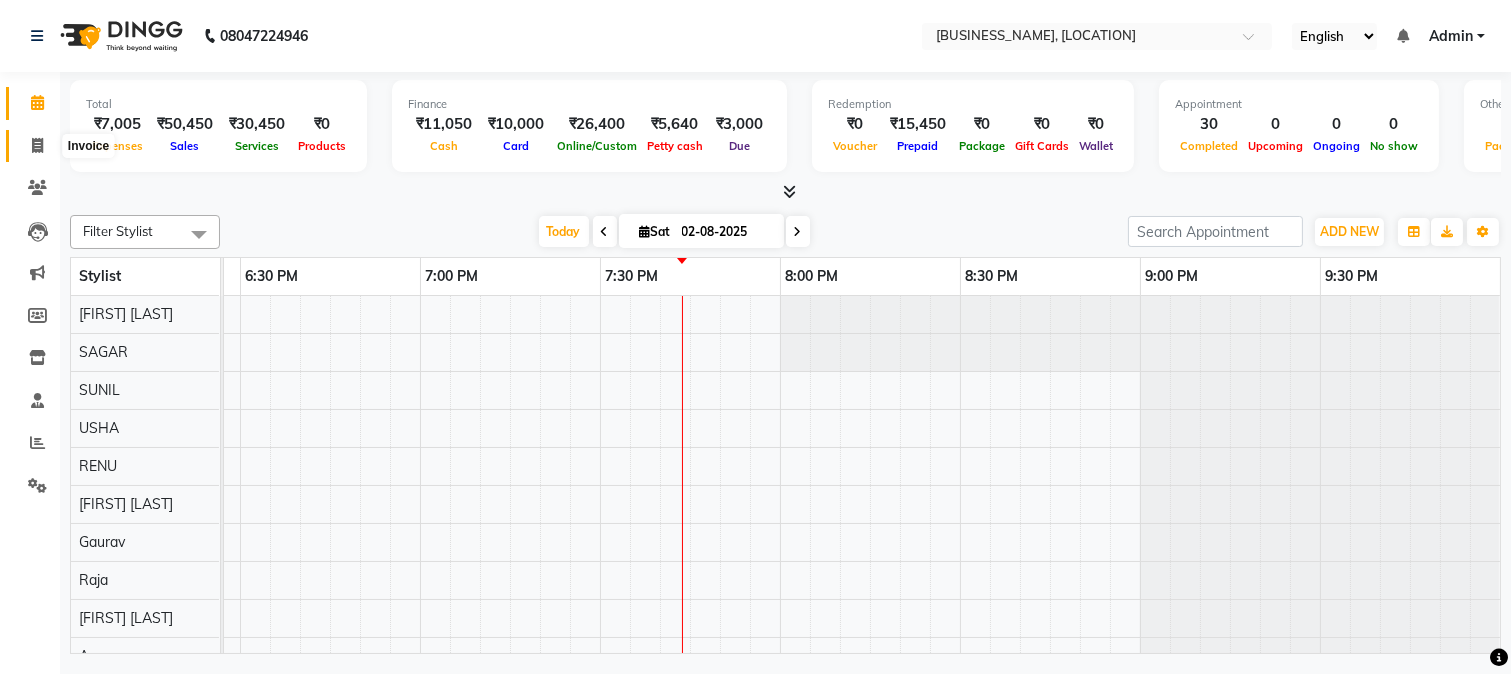 click 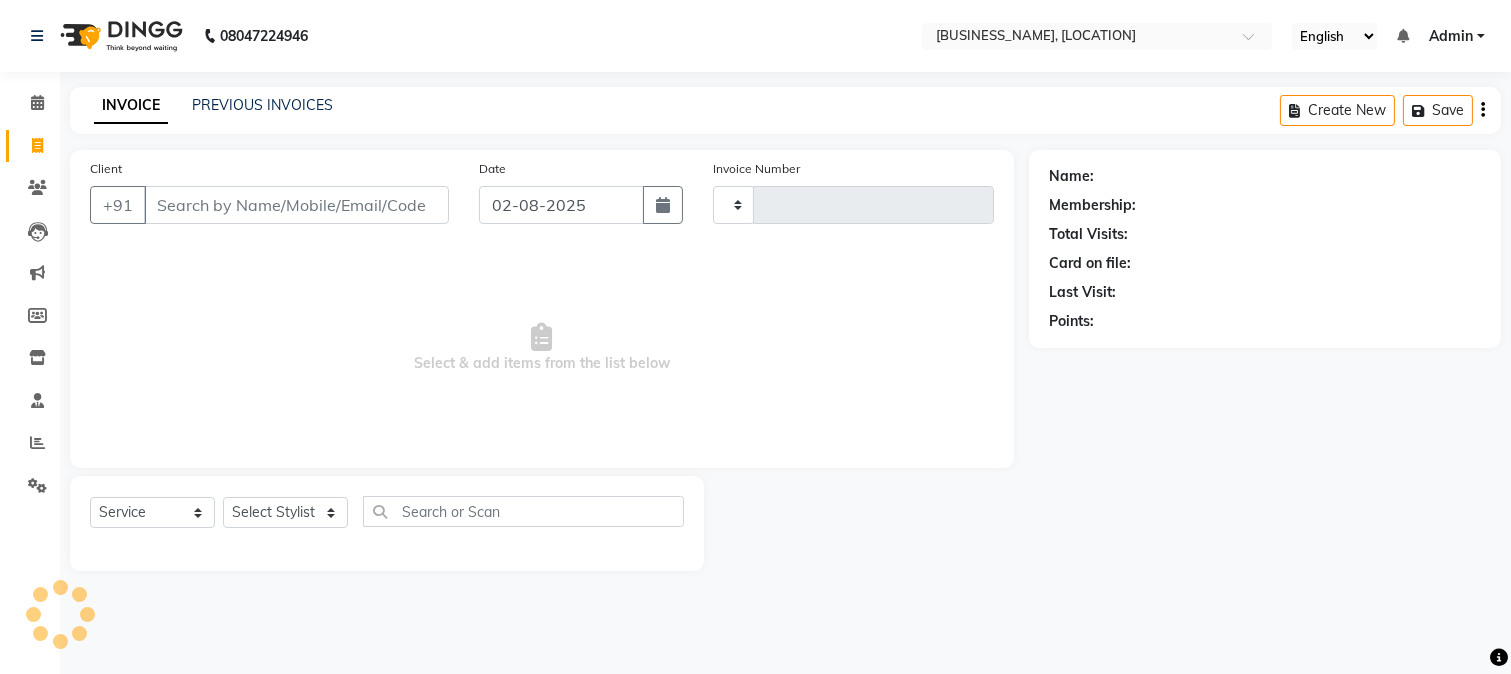 type on "2804" 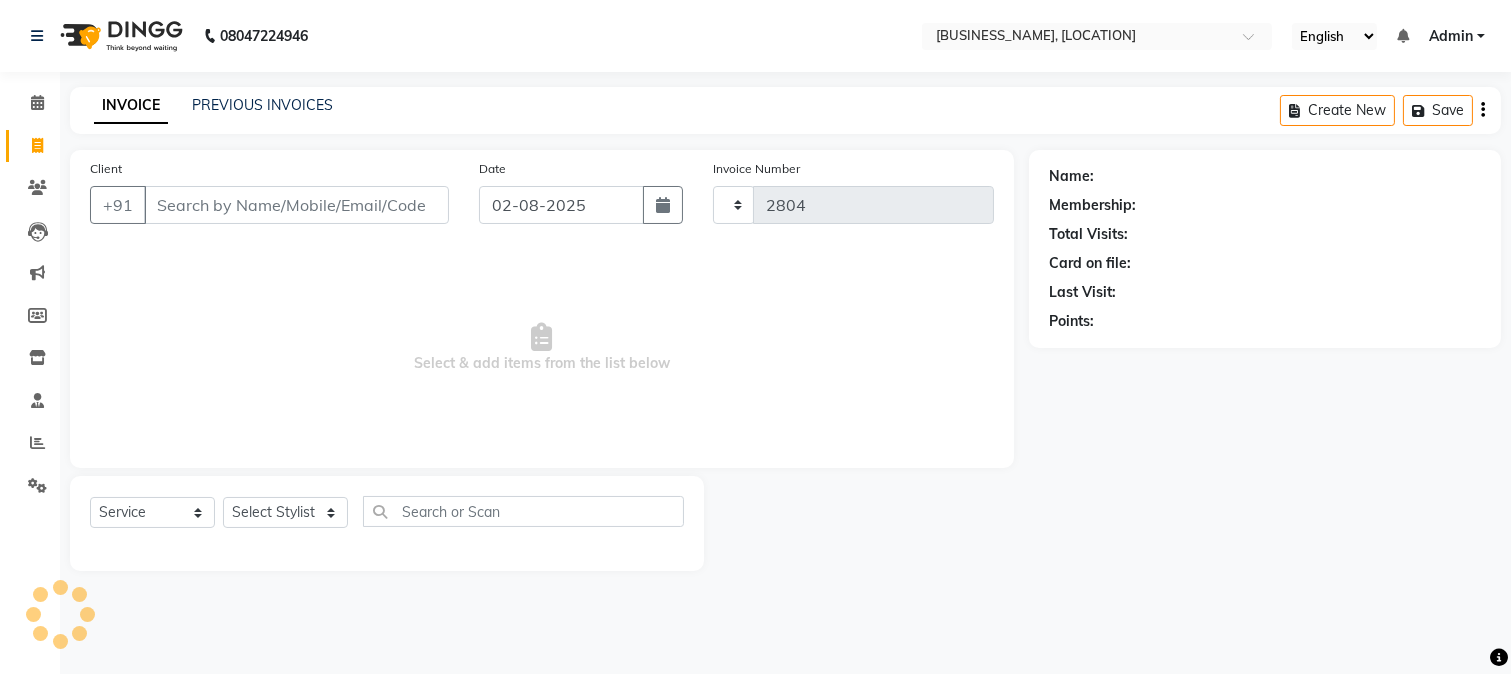 select on "223" 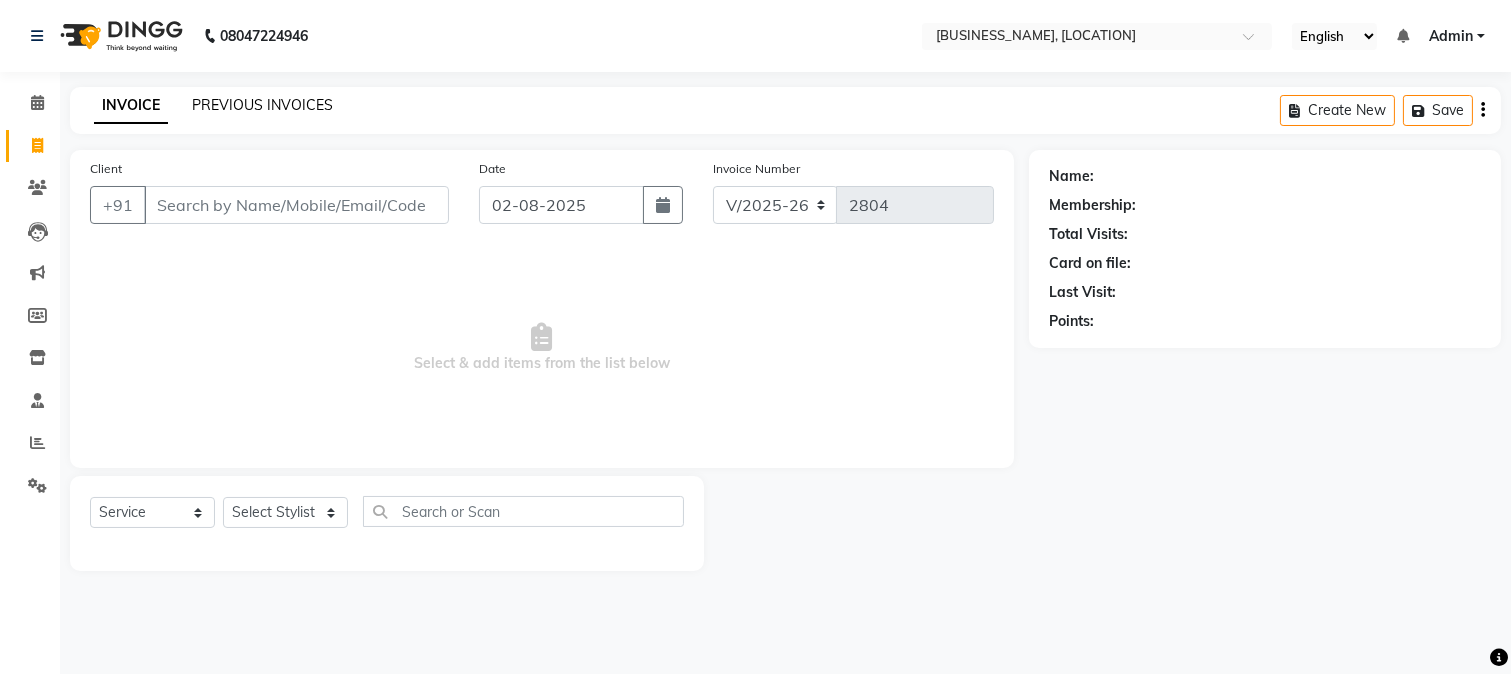 click on "PREVIOUS INVOICES" 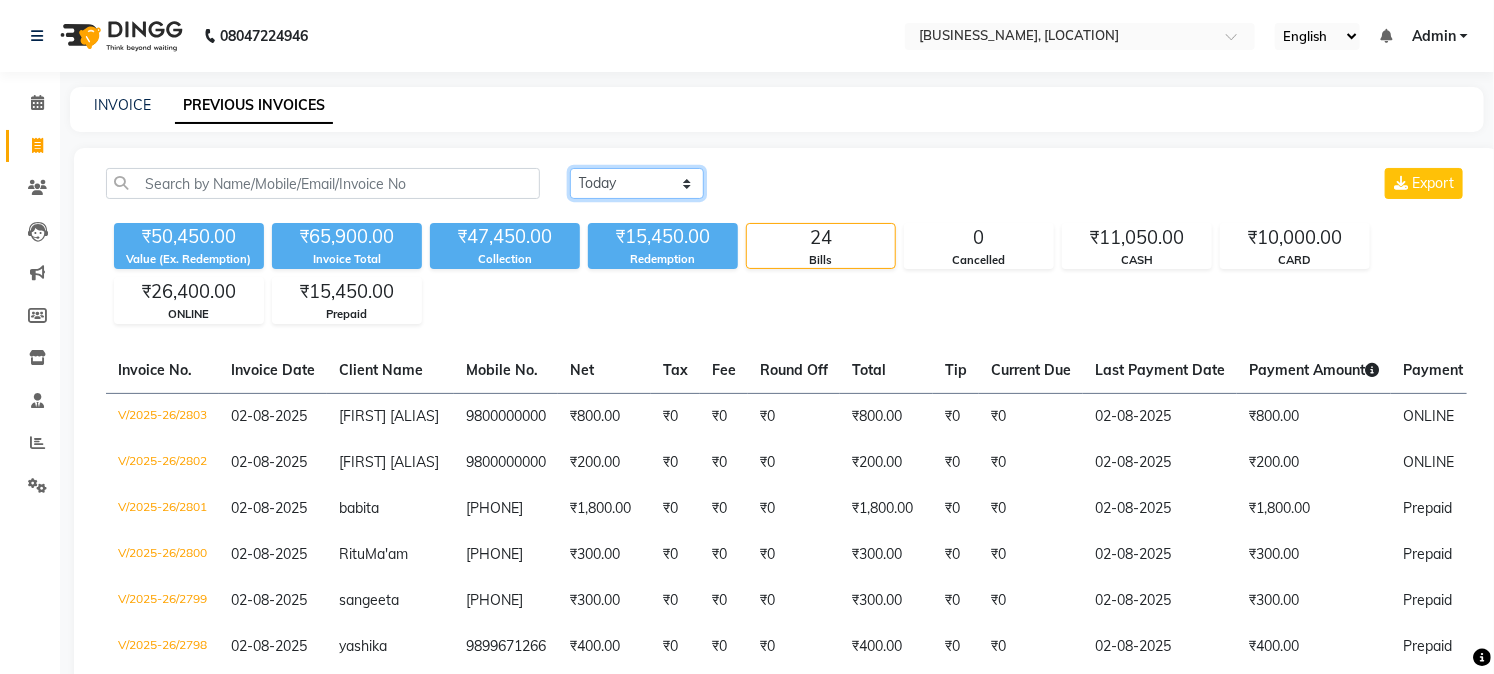 click on "Today Yesterday Custom Range" 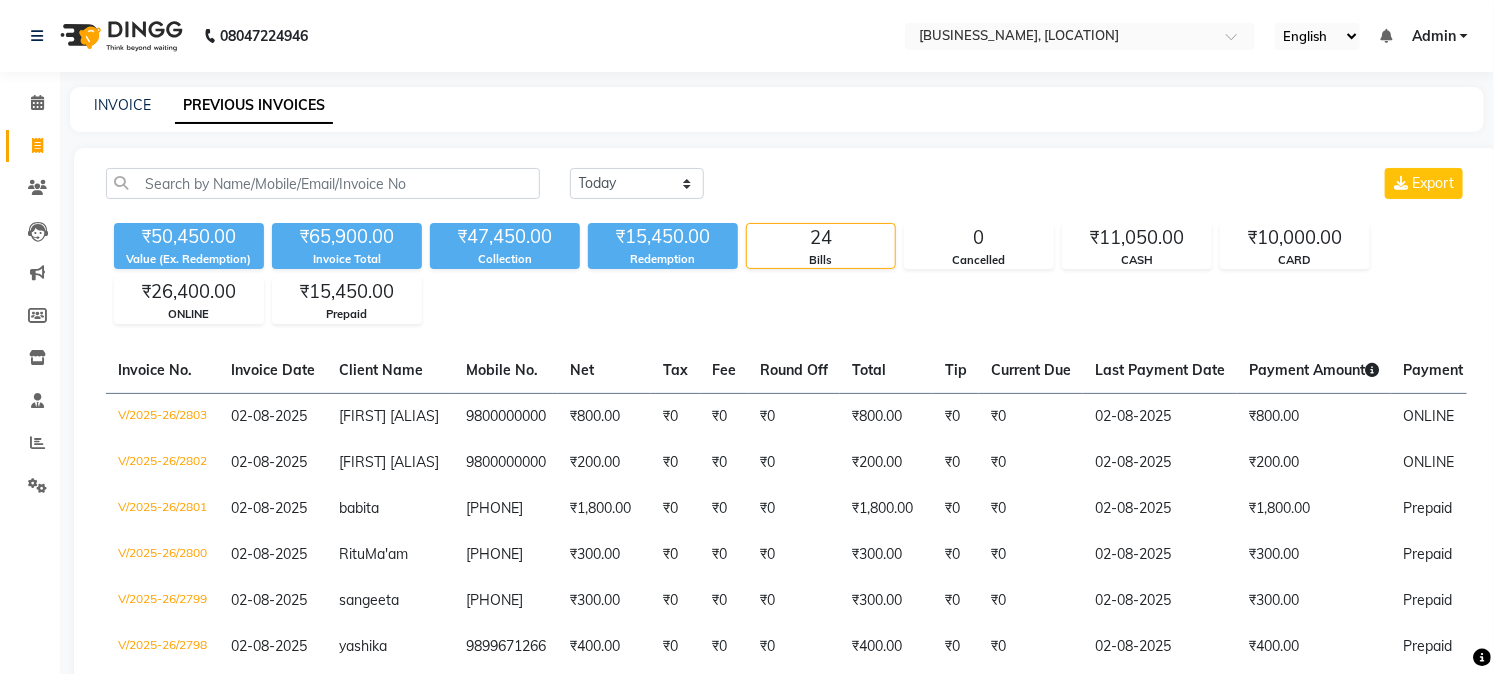click on "₹50,450.00 Value (Ex. Redemption) ₹65,900.00 Invoice Total  ₹47,450.00 Collection ₹15,450.00 Redemption 24 Bills 0 Cancelled ₹11,050.00 CASH ₹10,000.00 CARD ₹26,400.00 ONLINE ₹15,450.00 Prepaid" 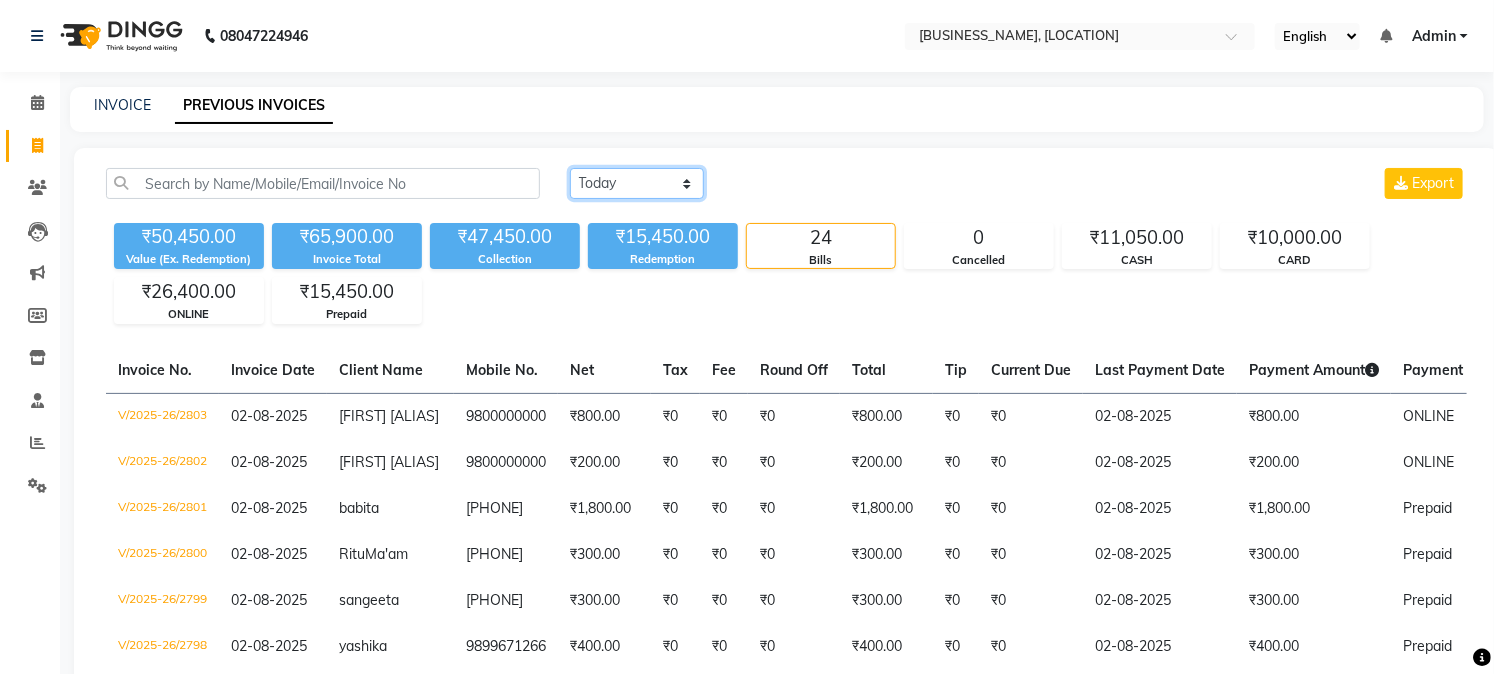 click on "Today Yesterday Custom Range" 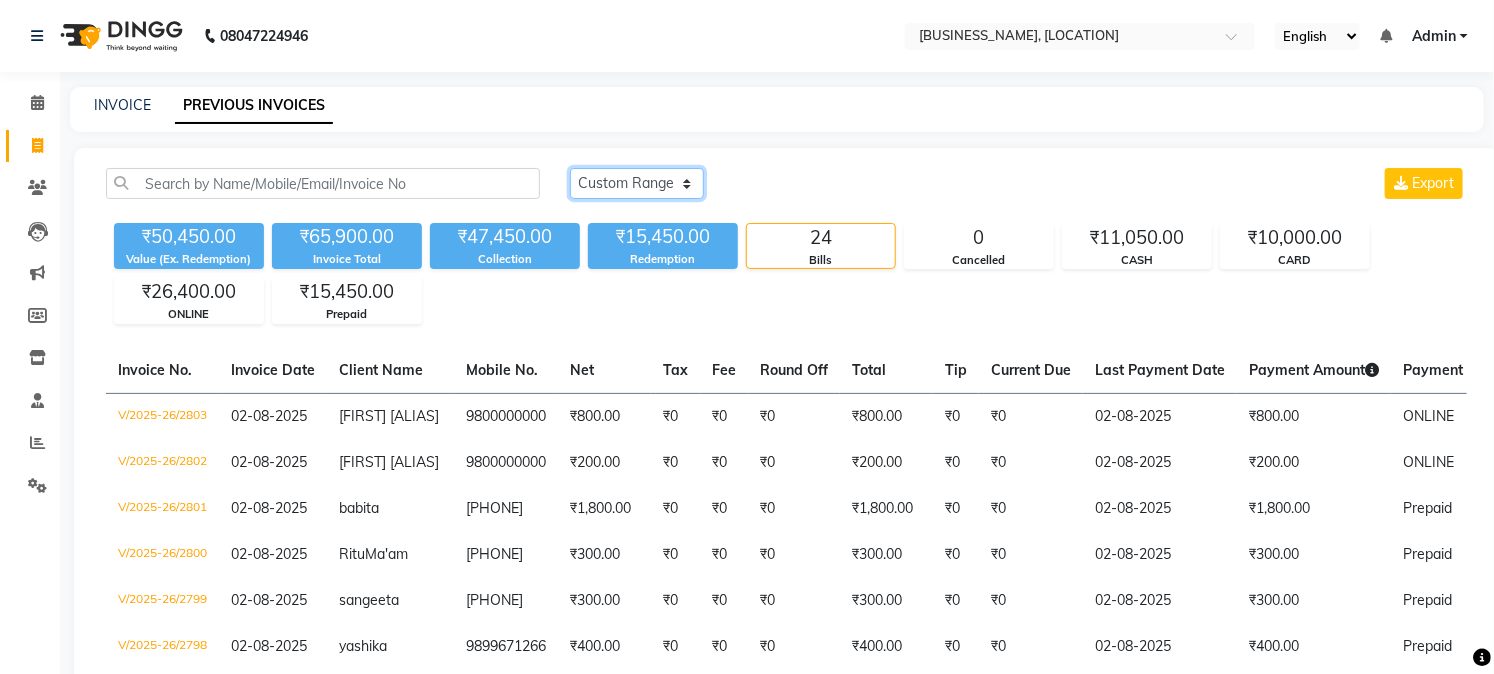 click on "Today Yesterday Custom Range" 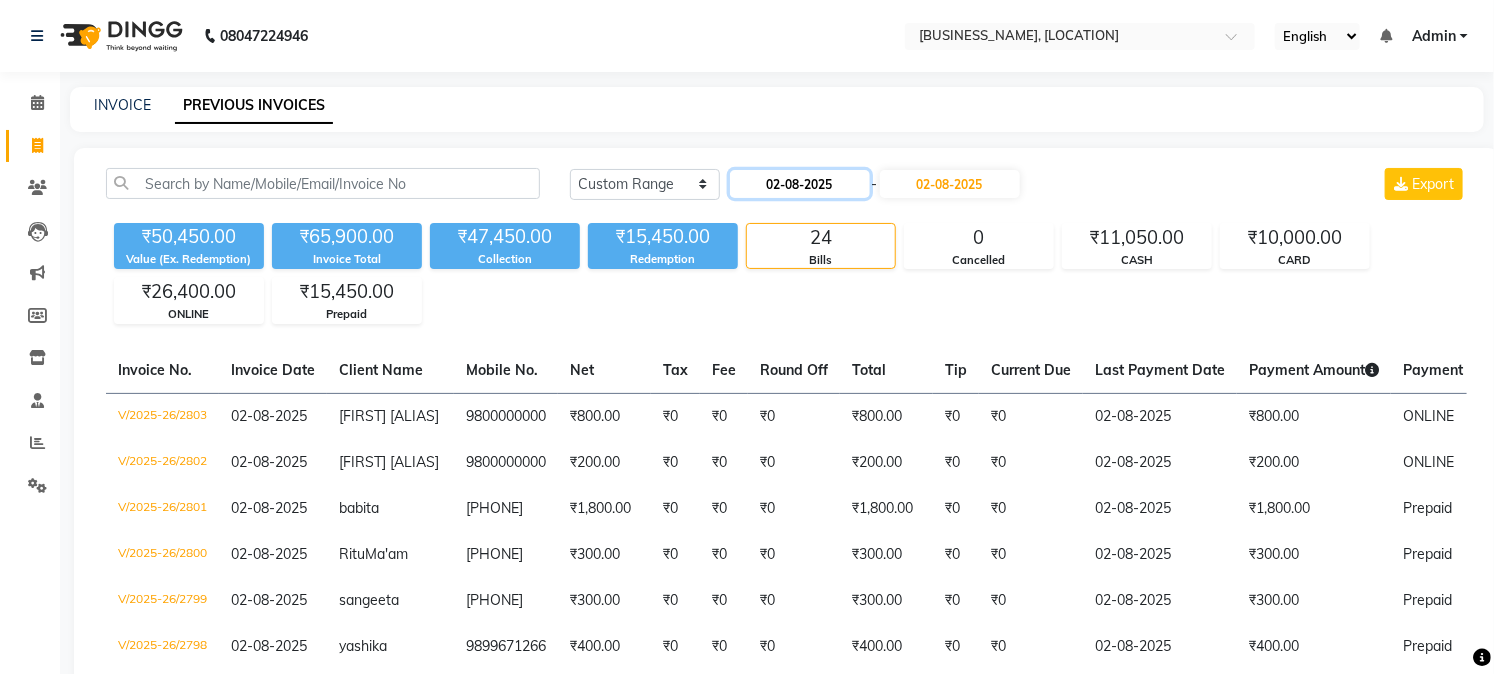 click on "02-08-2025" 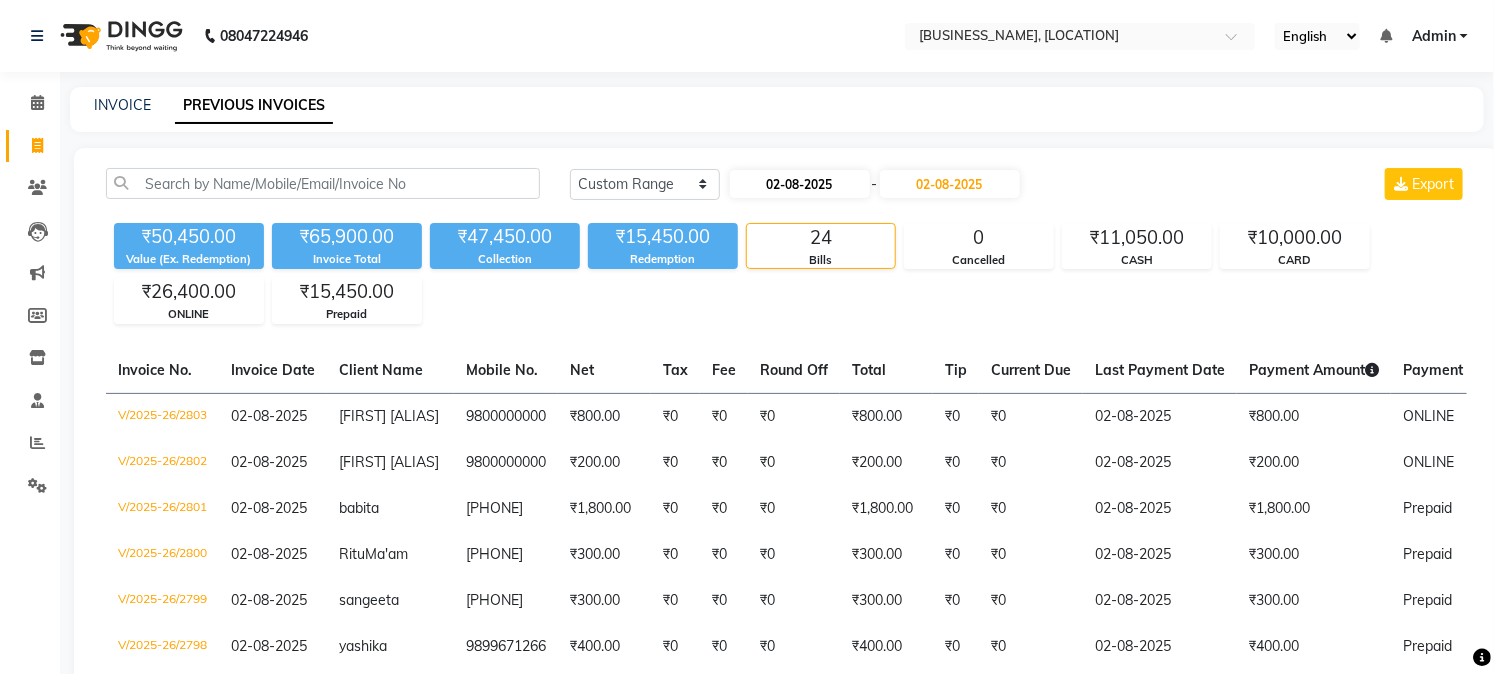 select on "8" 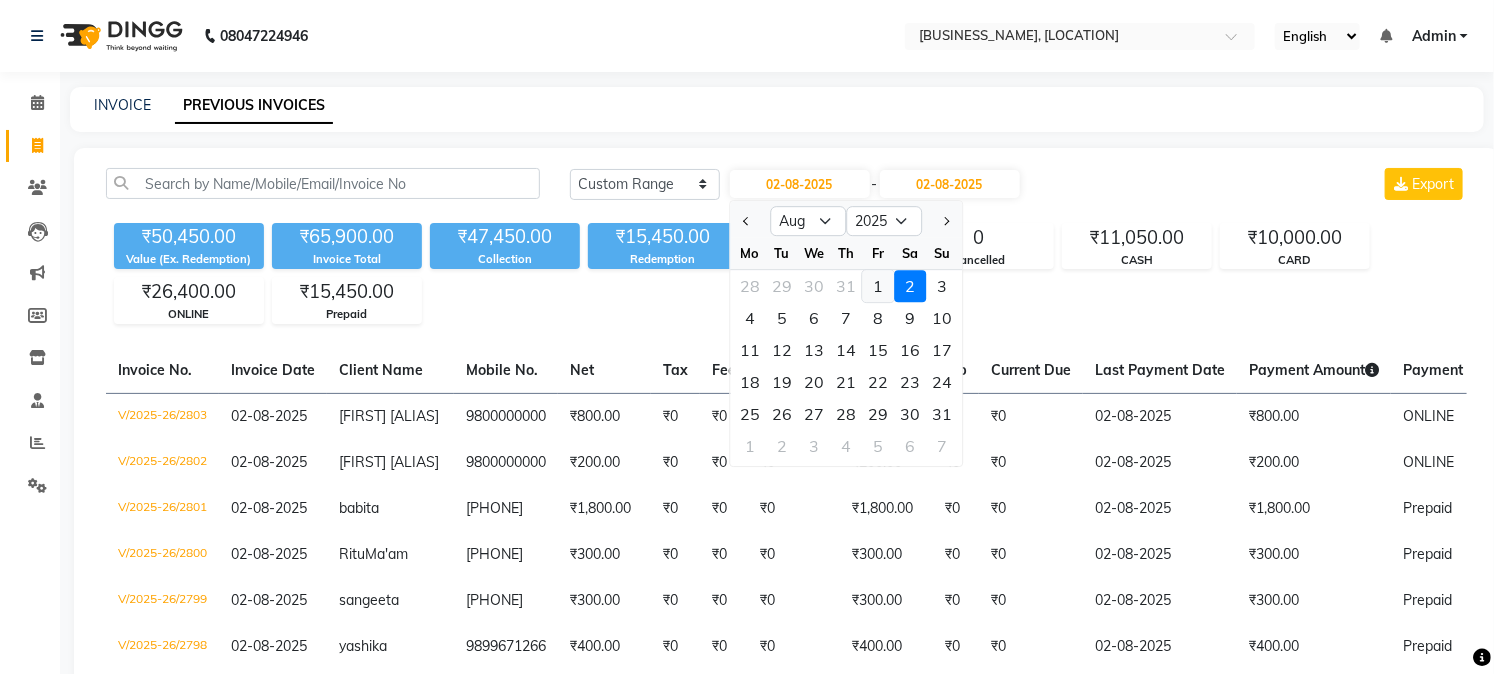 click on "1" 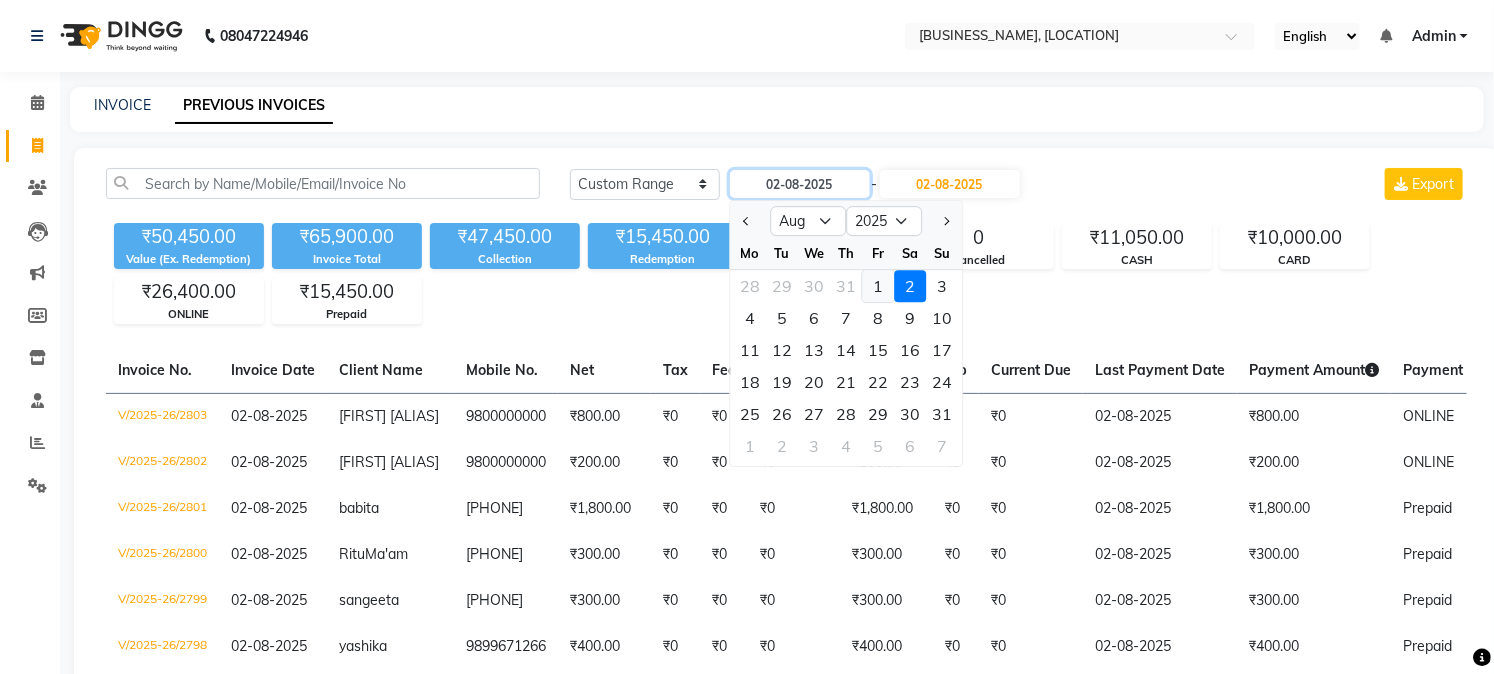 type on "01-08-2025" 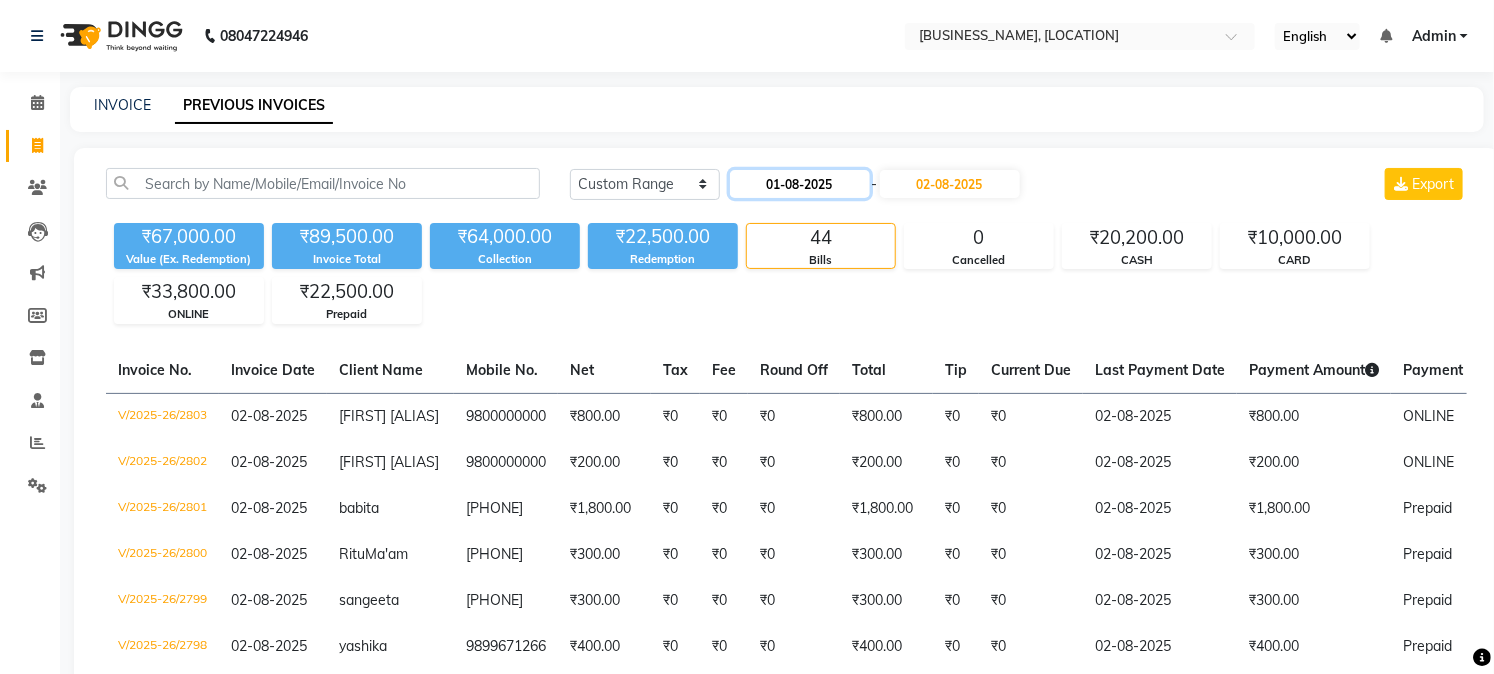 click on "01-08-2025" 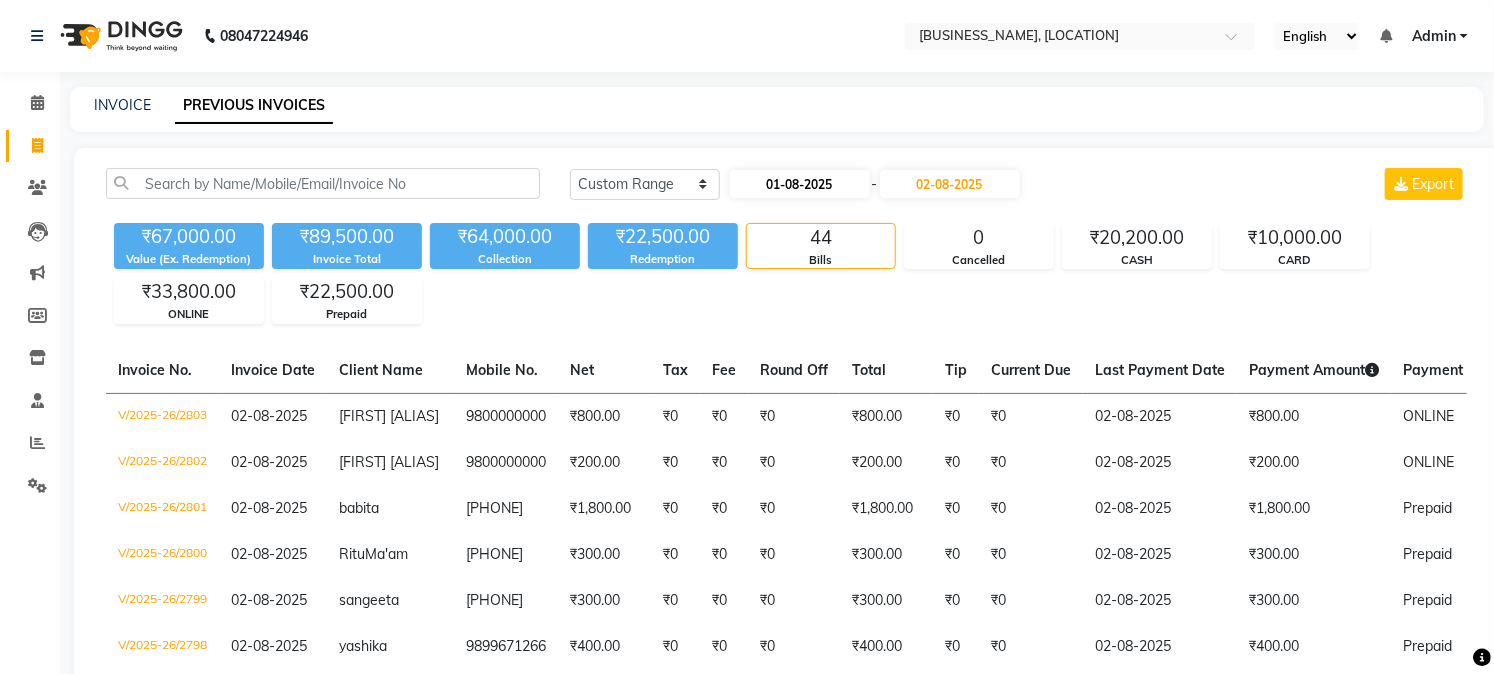 select on "8" 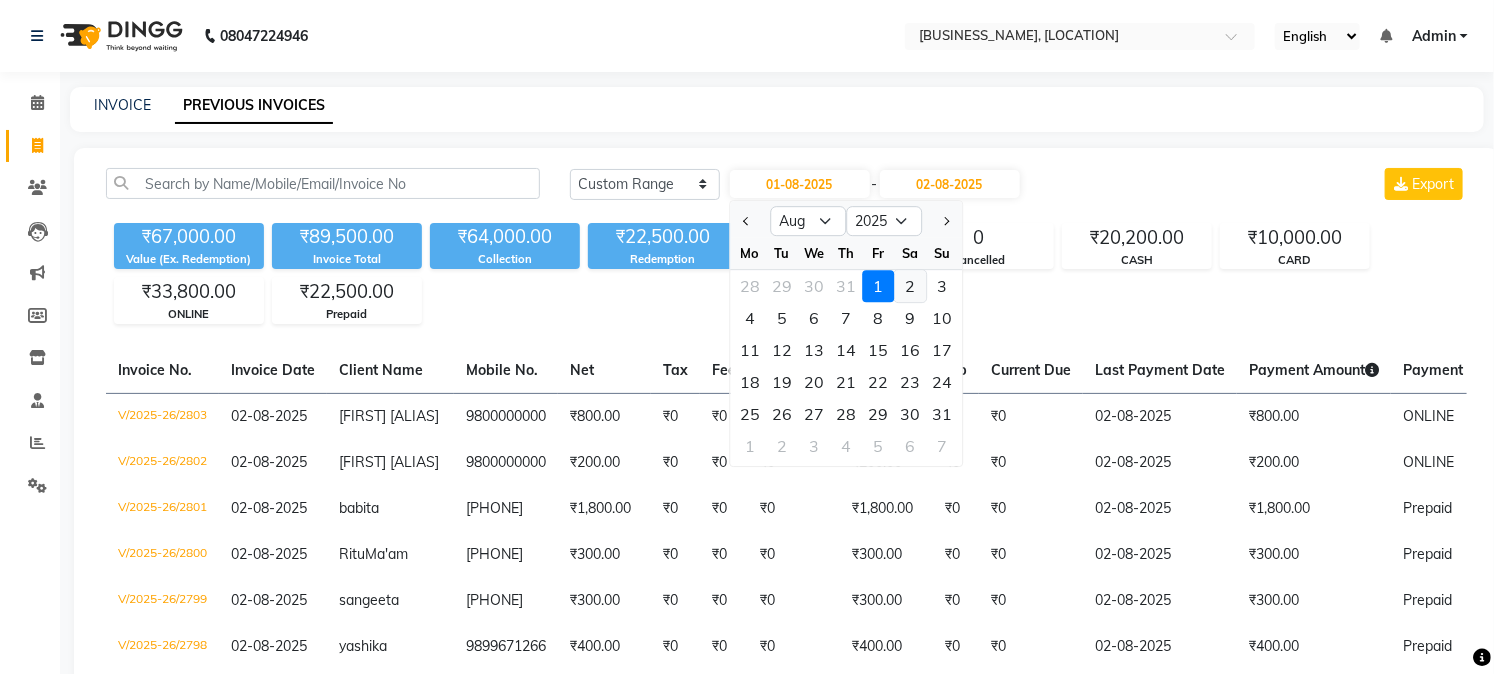 click on "2" 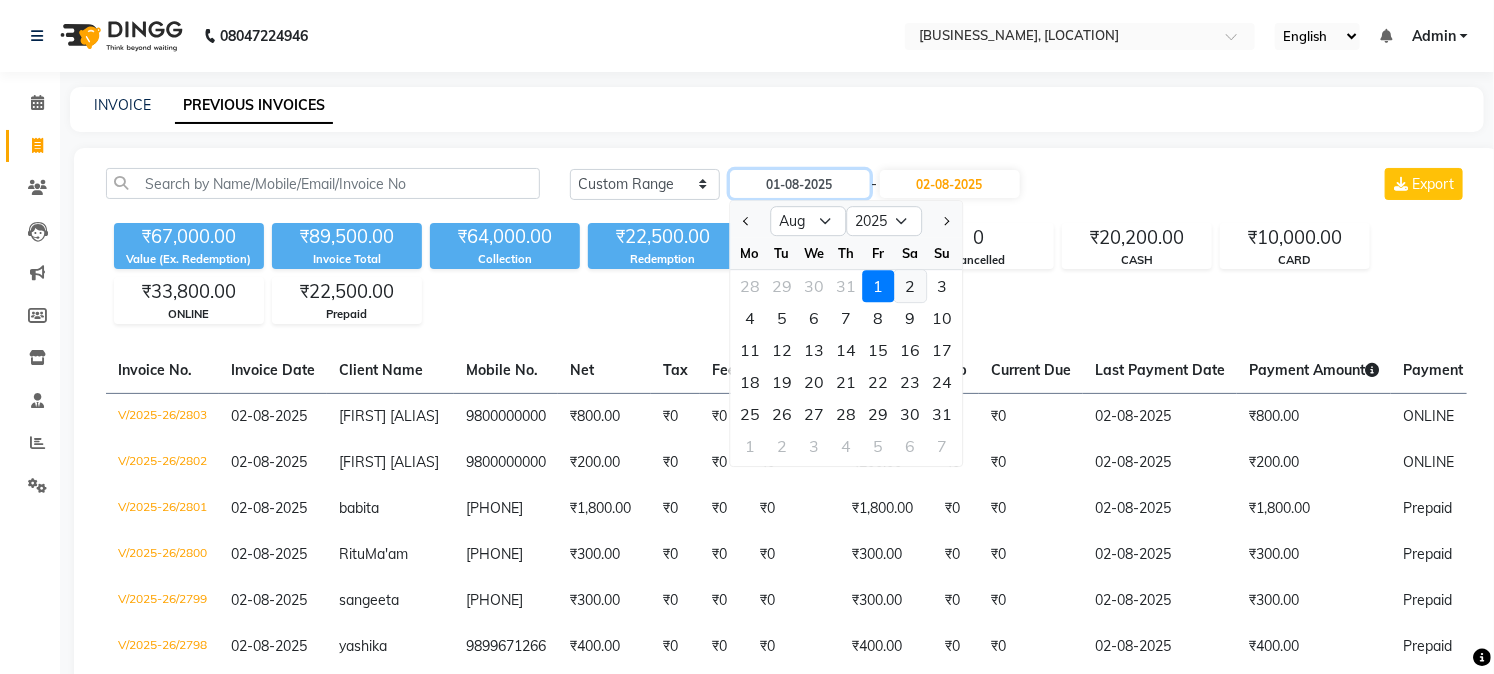 type on "02-08-2025" 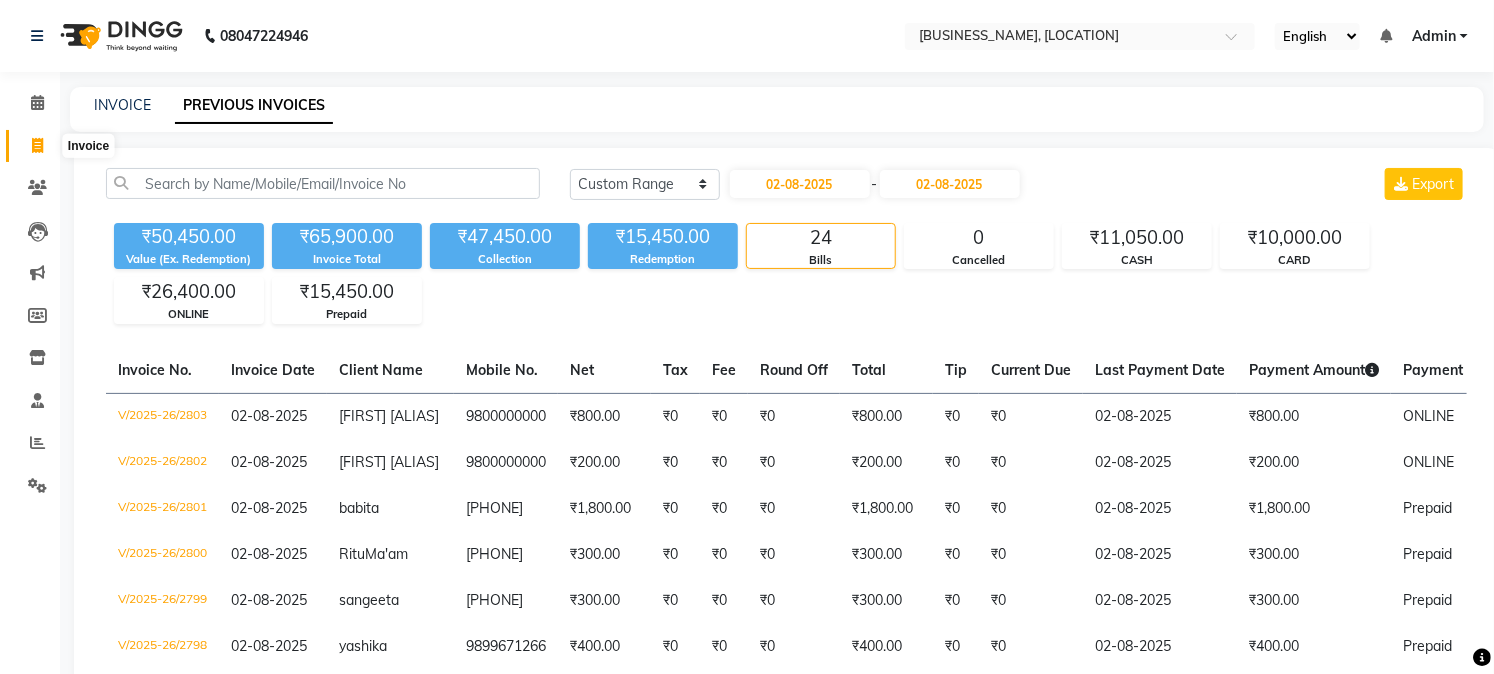 click 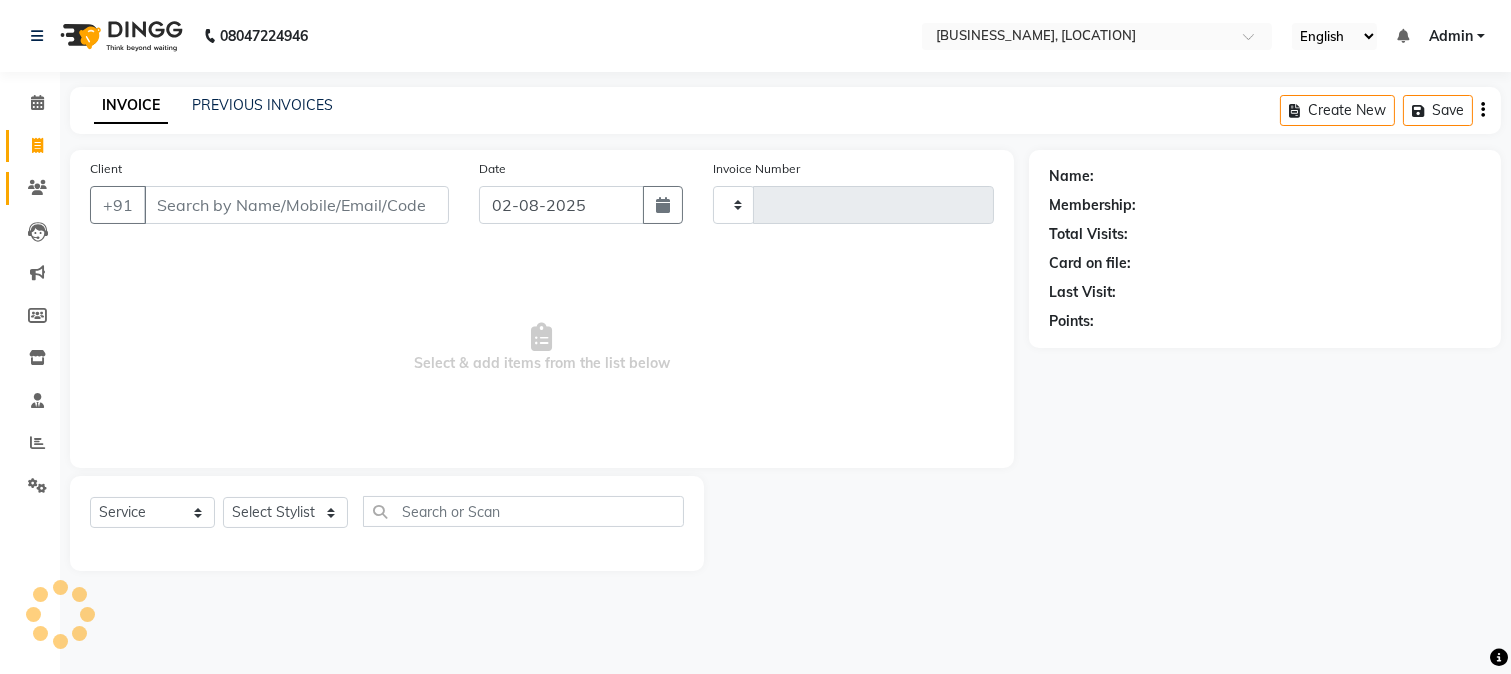 select on "223" 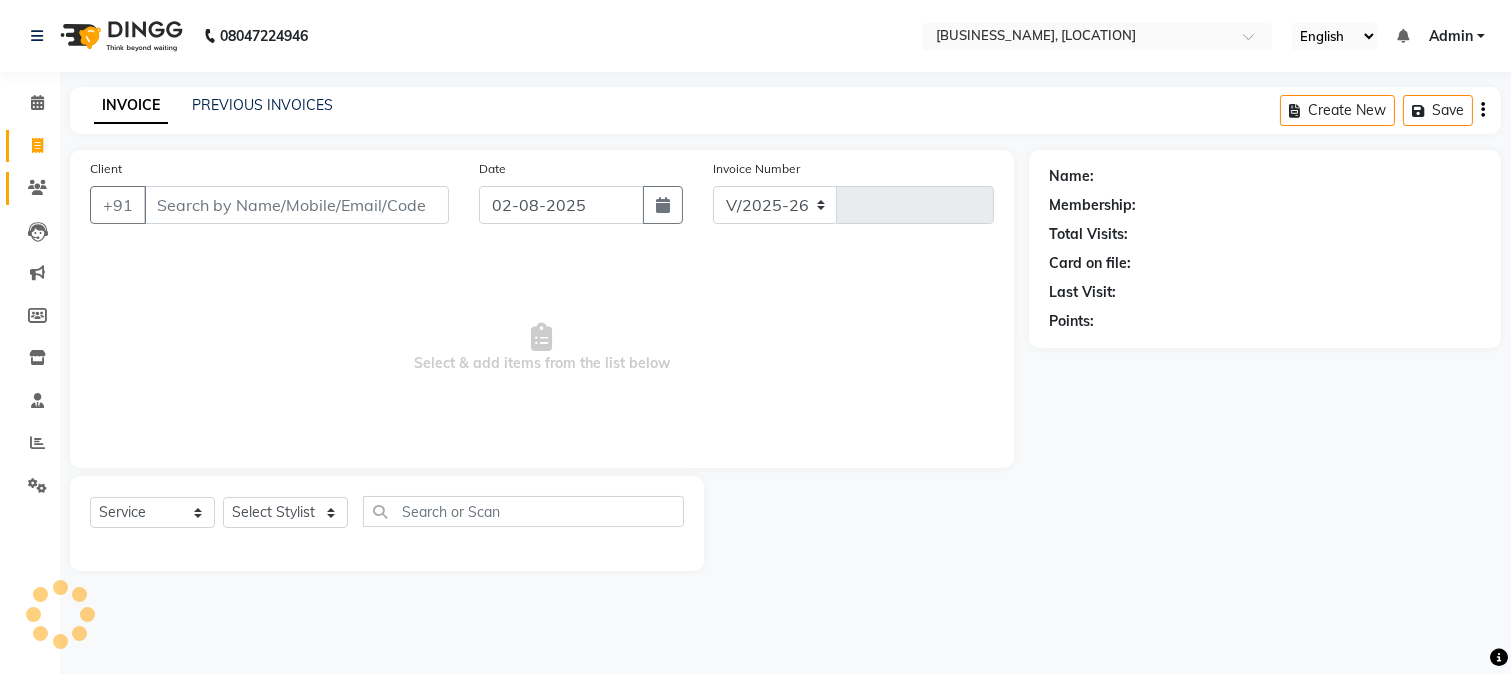 type on "2804" 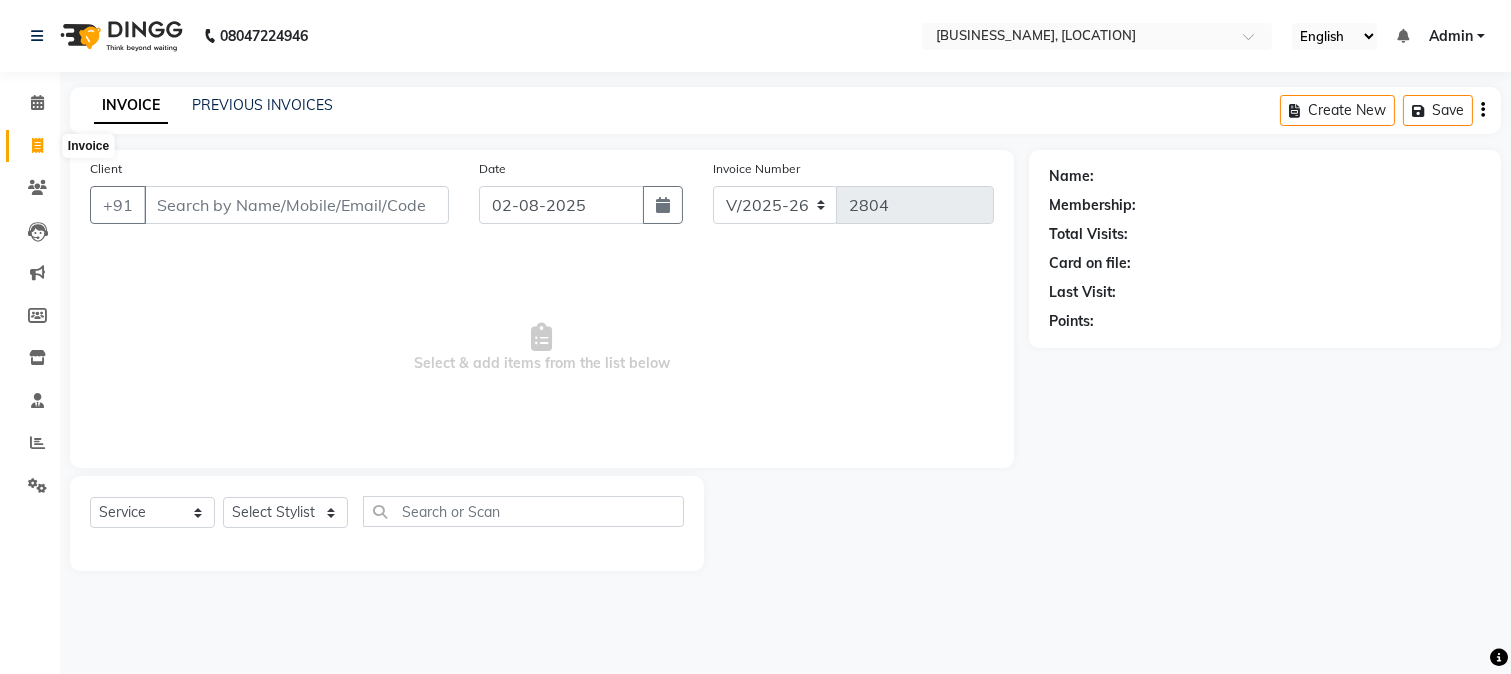 click 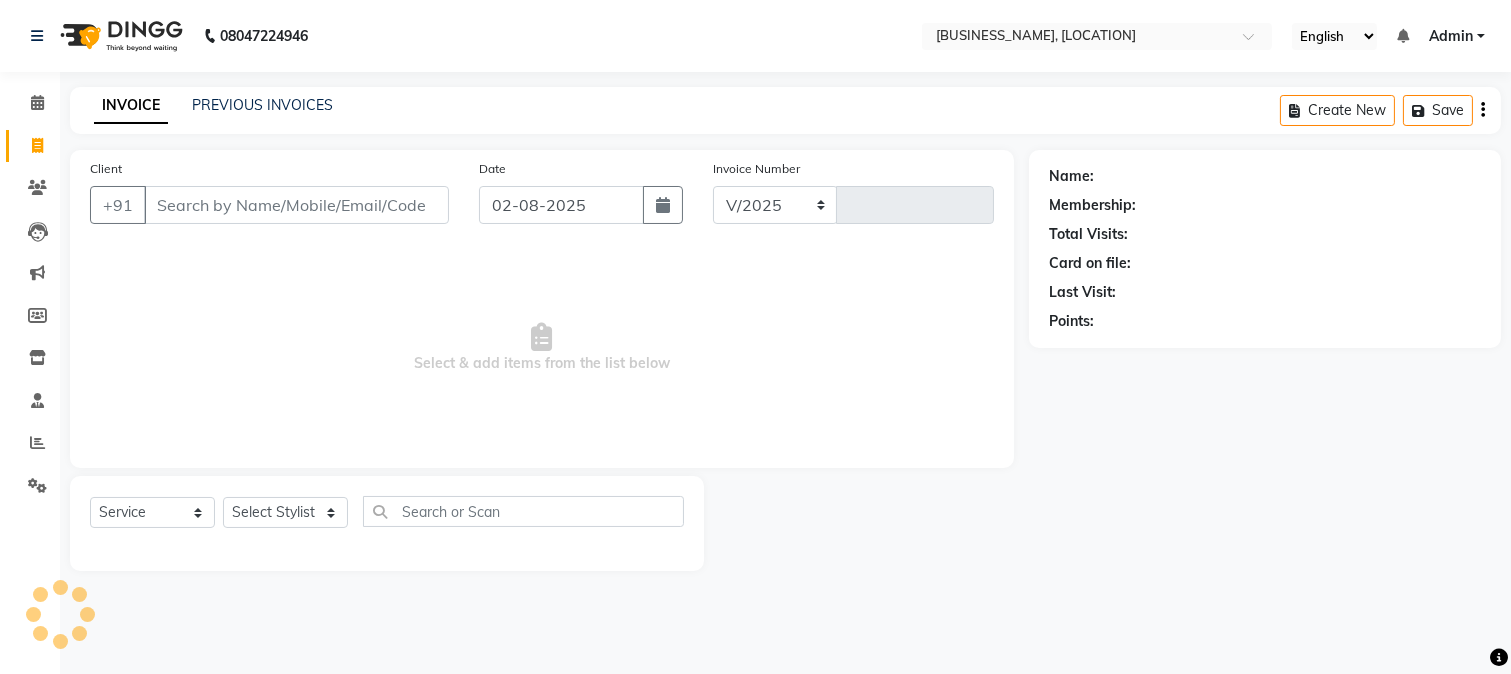 select on "223" 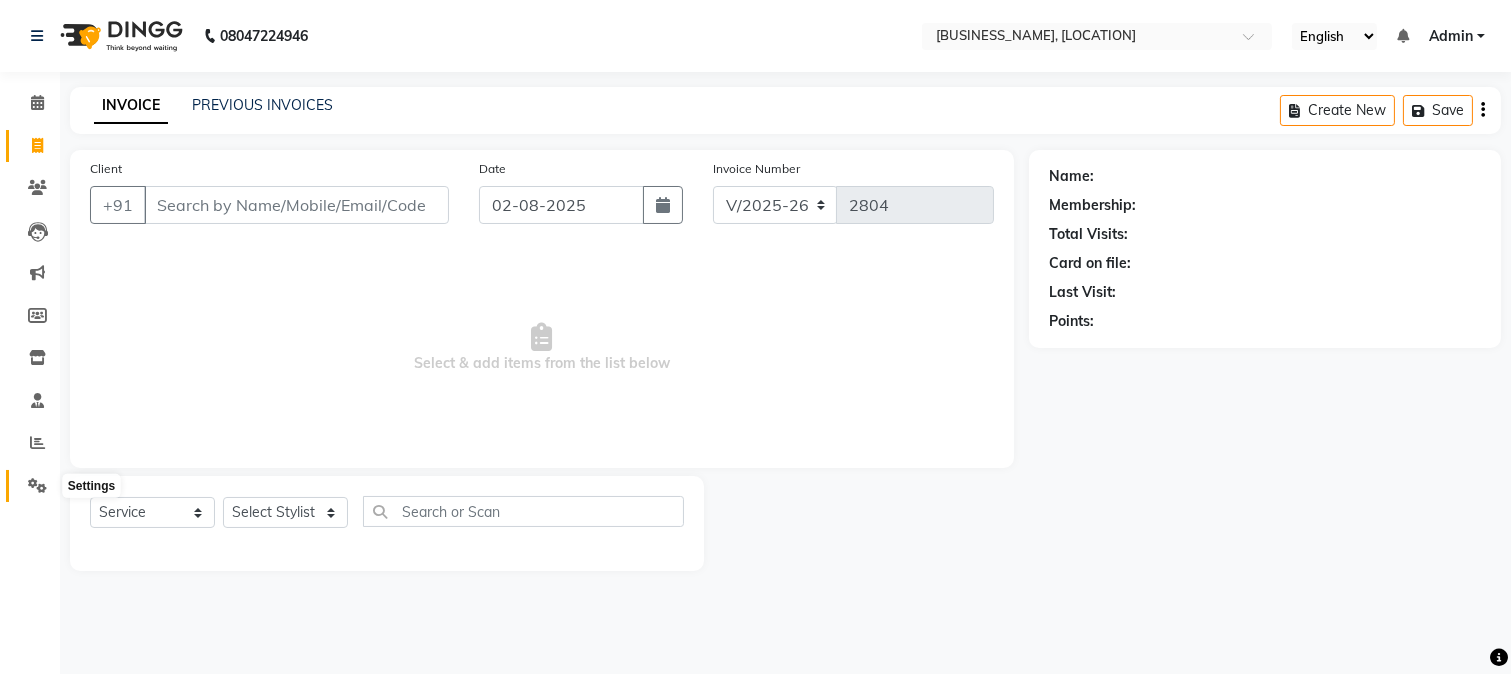 click 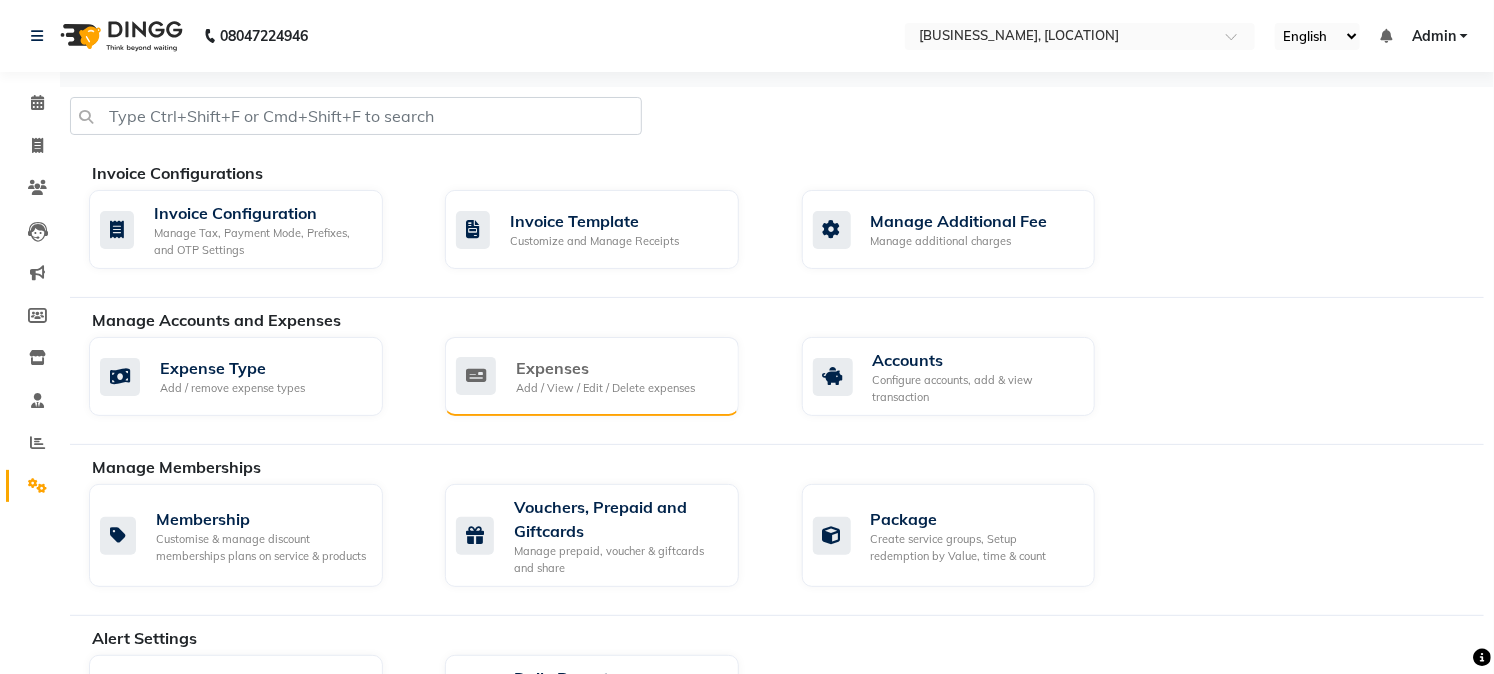 click on "Expenses" 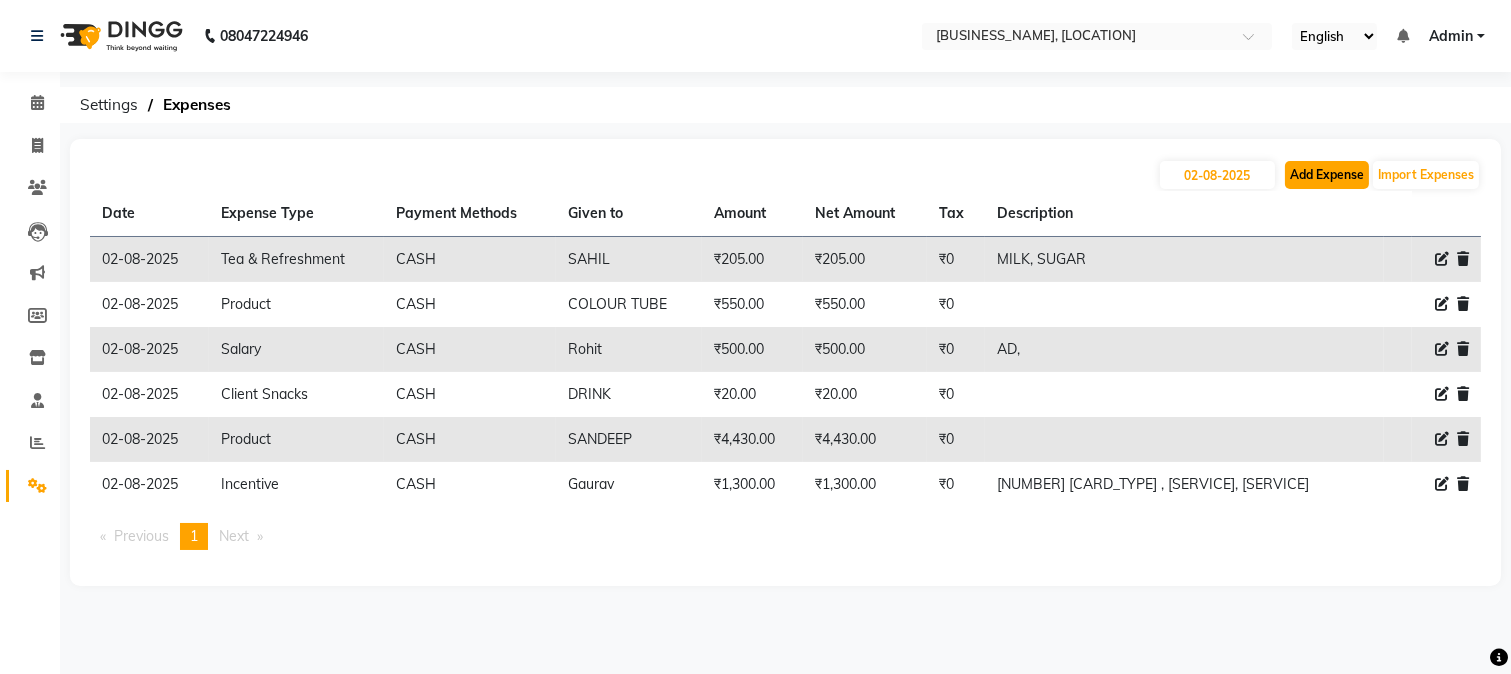click on "Add Expense" 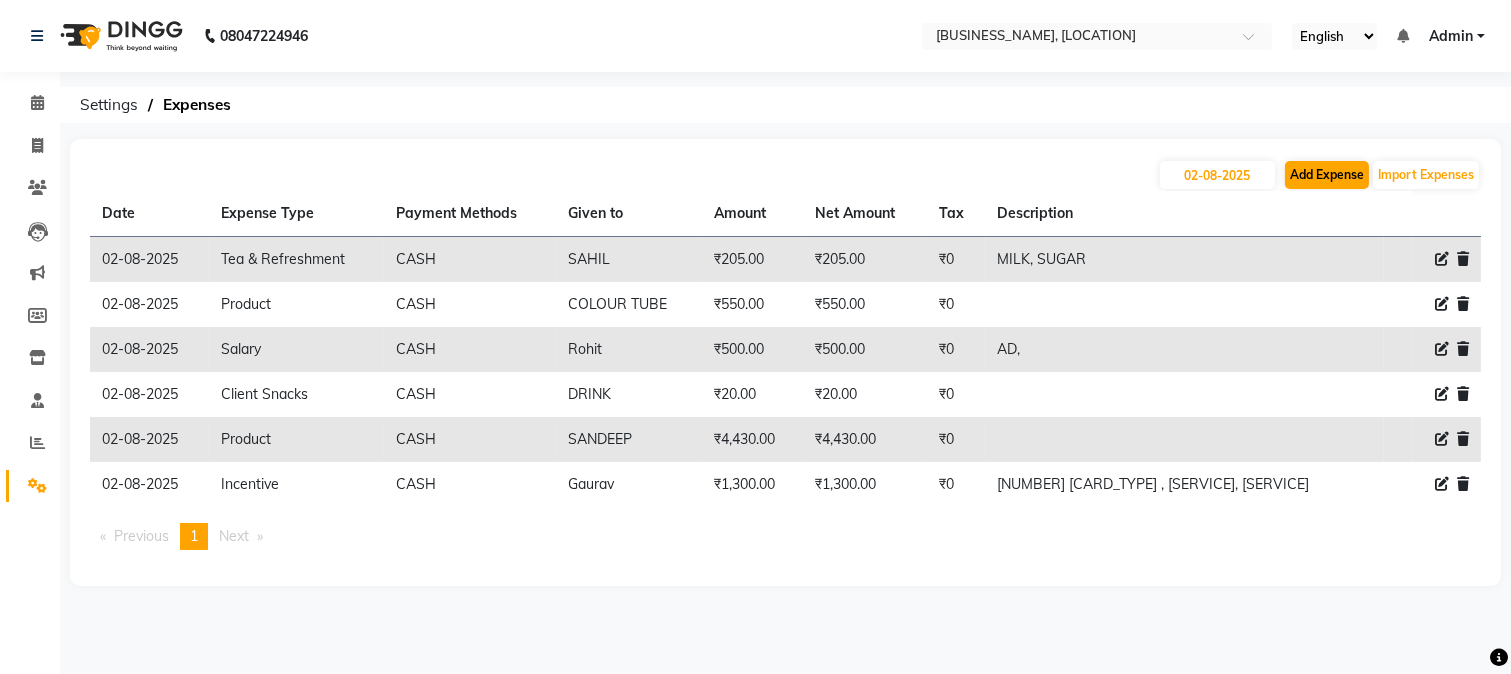 select on "1" 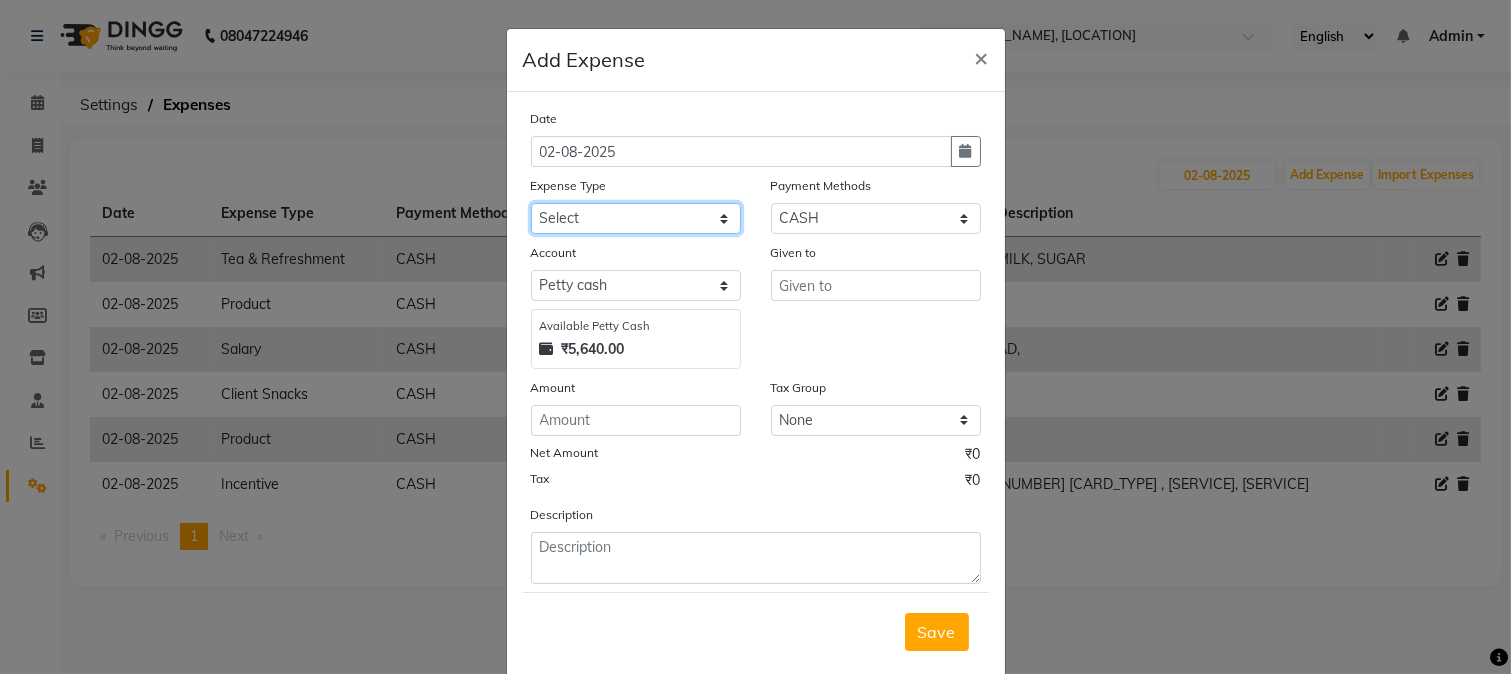 drag, startPoint x: 582, startPoint y: 221, endPoint x: 584, endPoint y: 233, distance: 12.165525 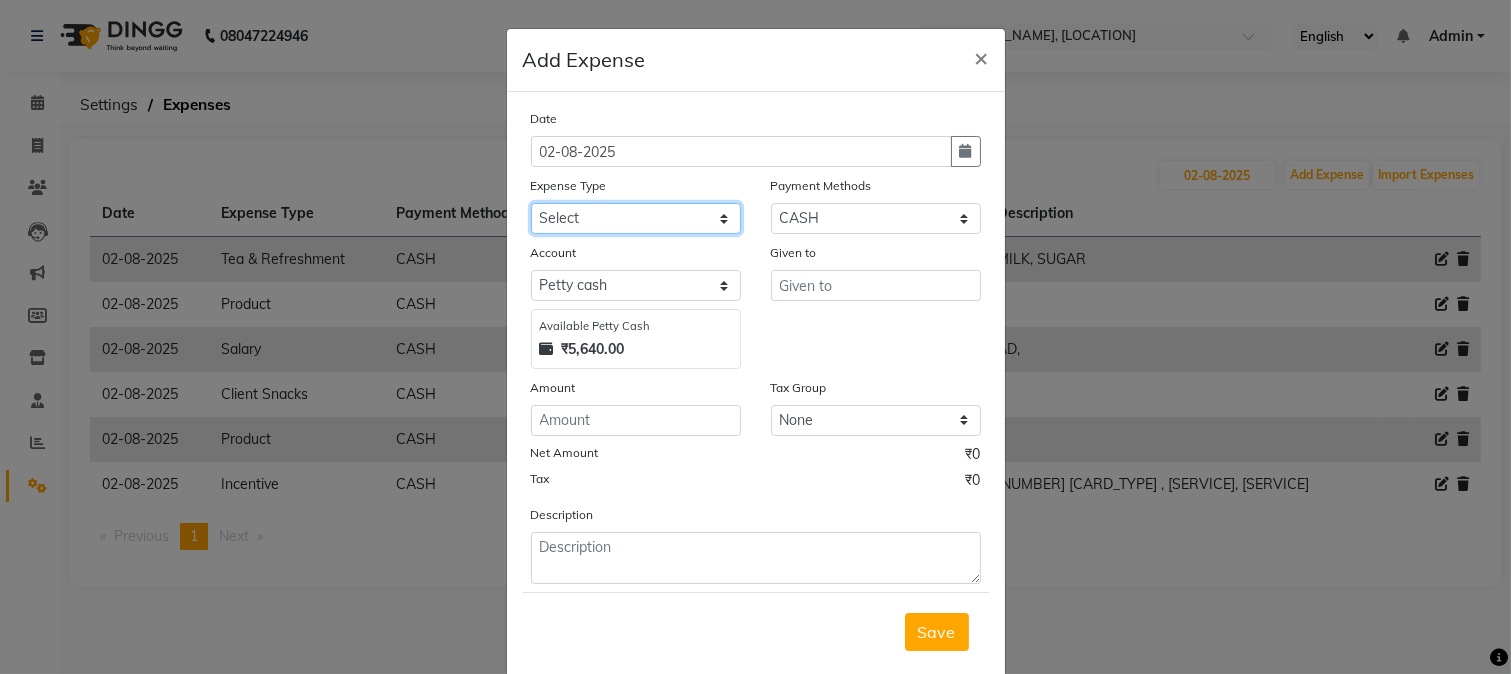 select on "85" 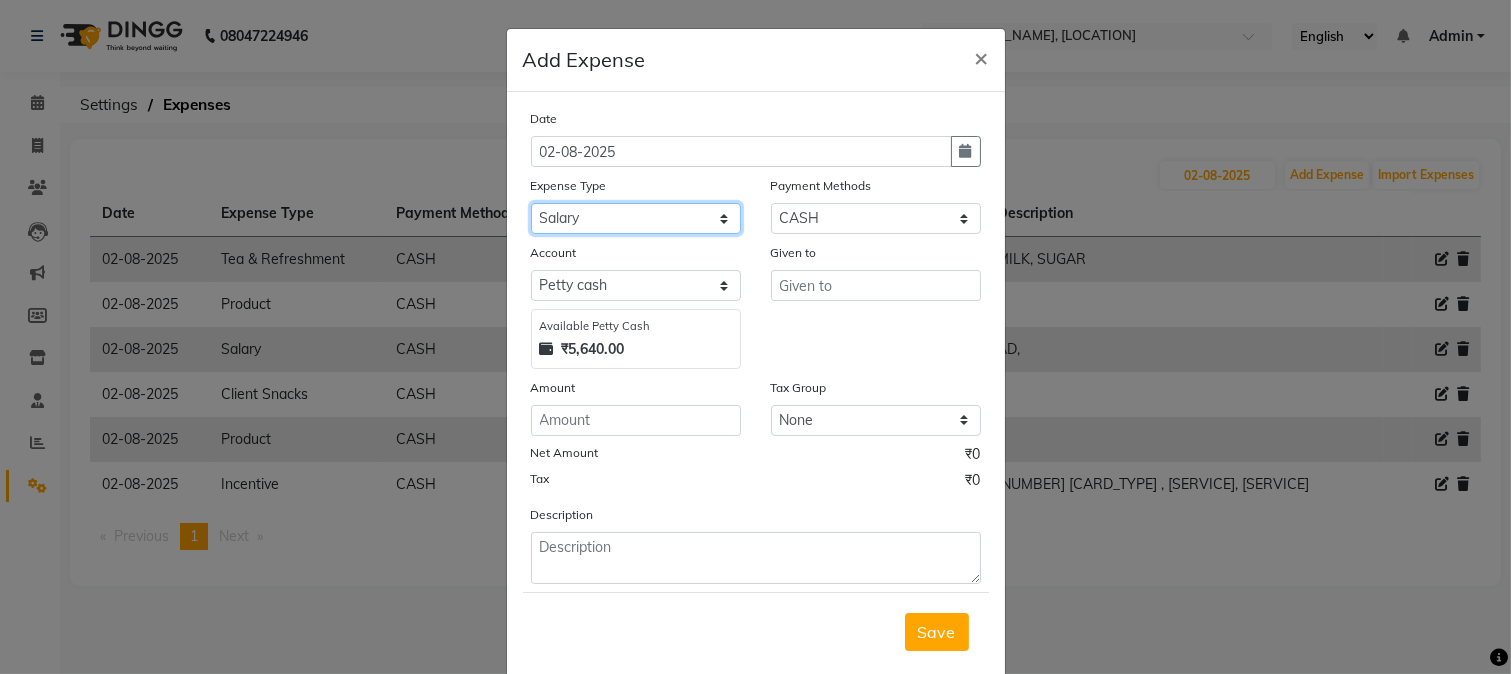click on "Select Service Product Membership Package Voucher Prepaid Gift Card Select Stylist [FIRST] [FIRST] [FIRST] [FIRST] [FIRST] [FIRST] [FIRST] [FIRST] [FIRST] [FIRST] [FIRST] [FIRST] [FIRST] [FIRST] [FIRST] [FIRST] [FIRST] [FIRST] [FIRST] [FIRST] [FIRST] Hair Color - Root Touch Up (Male) Hair Color - Root Touch Up (Female) Hair Color - Root Touch Up (Ammonia Free) (Female) Hair Color - Root Touch Up (Ammonia Free) (Female) Hair Color- Root Touch Up Package (5+2)" 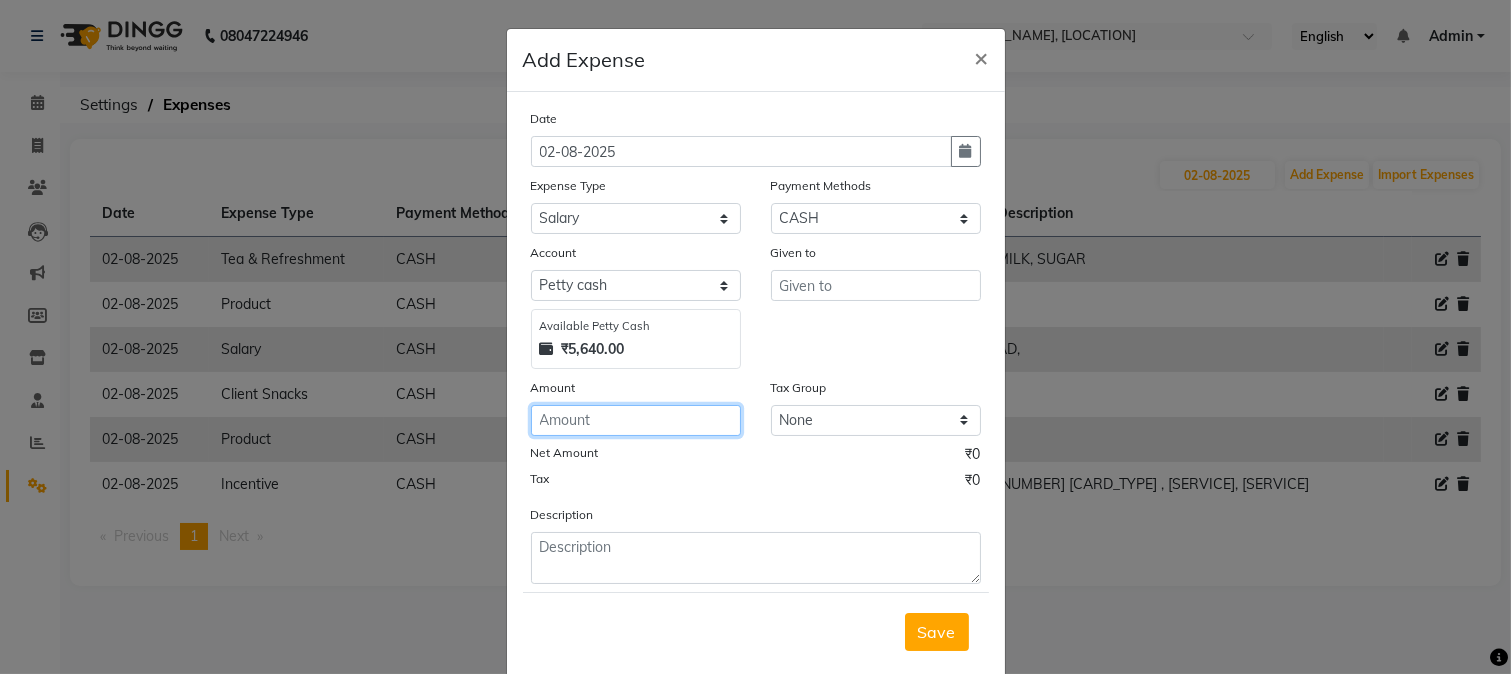 click 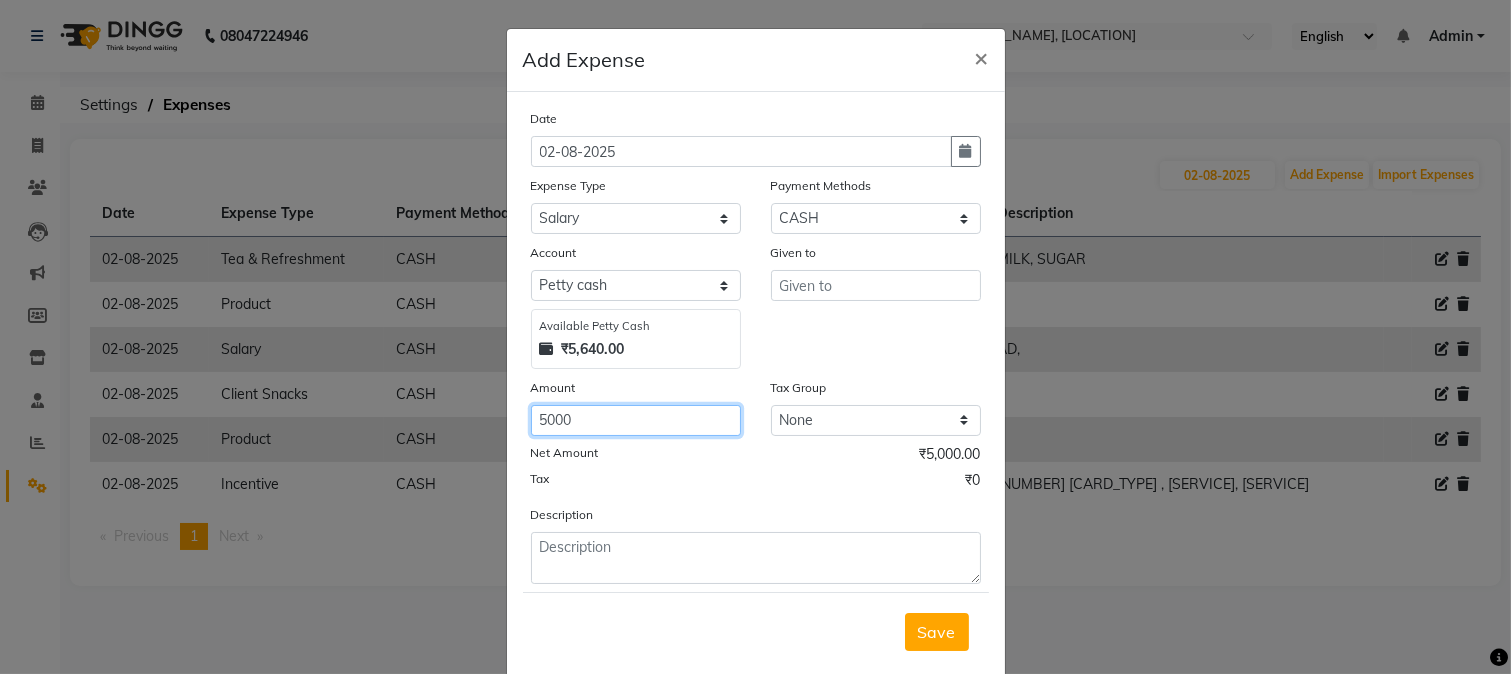 type on "5000" 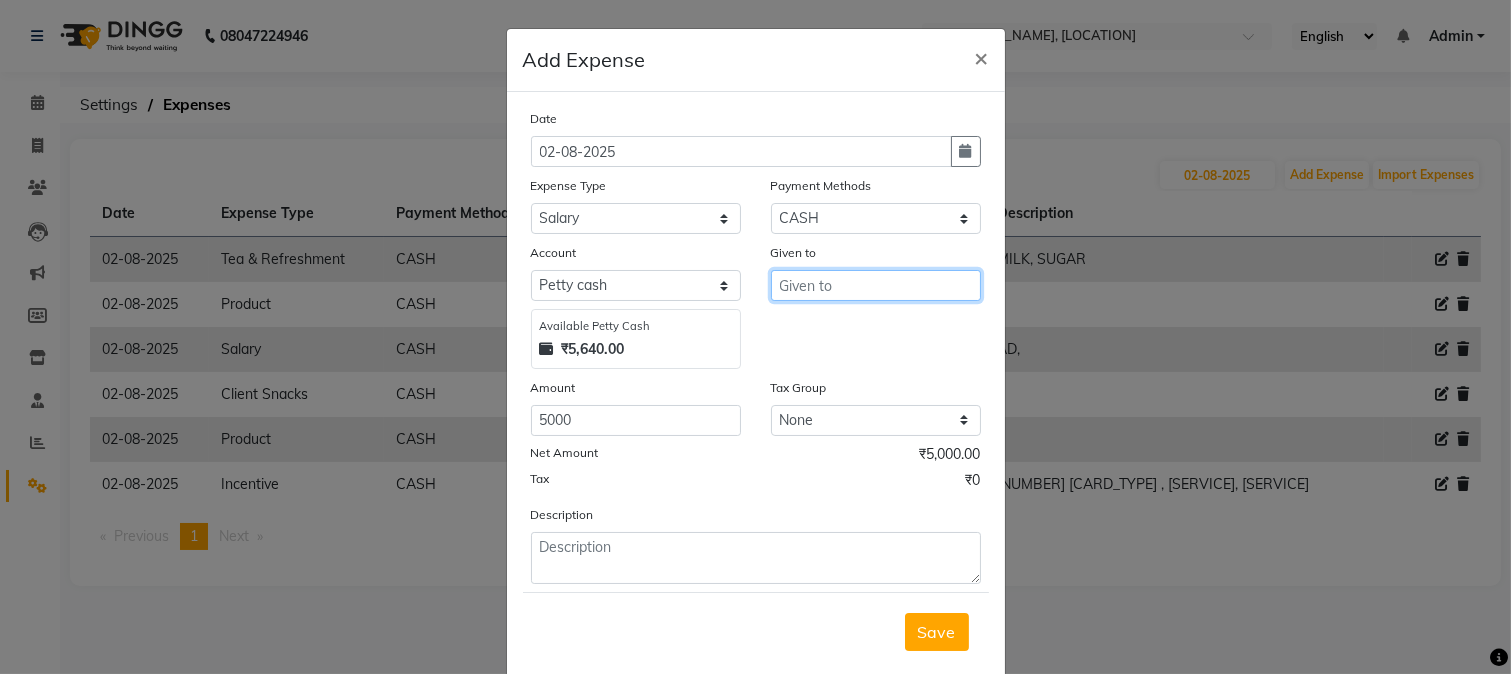click at bounding box center [876, 285] 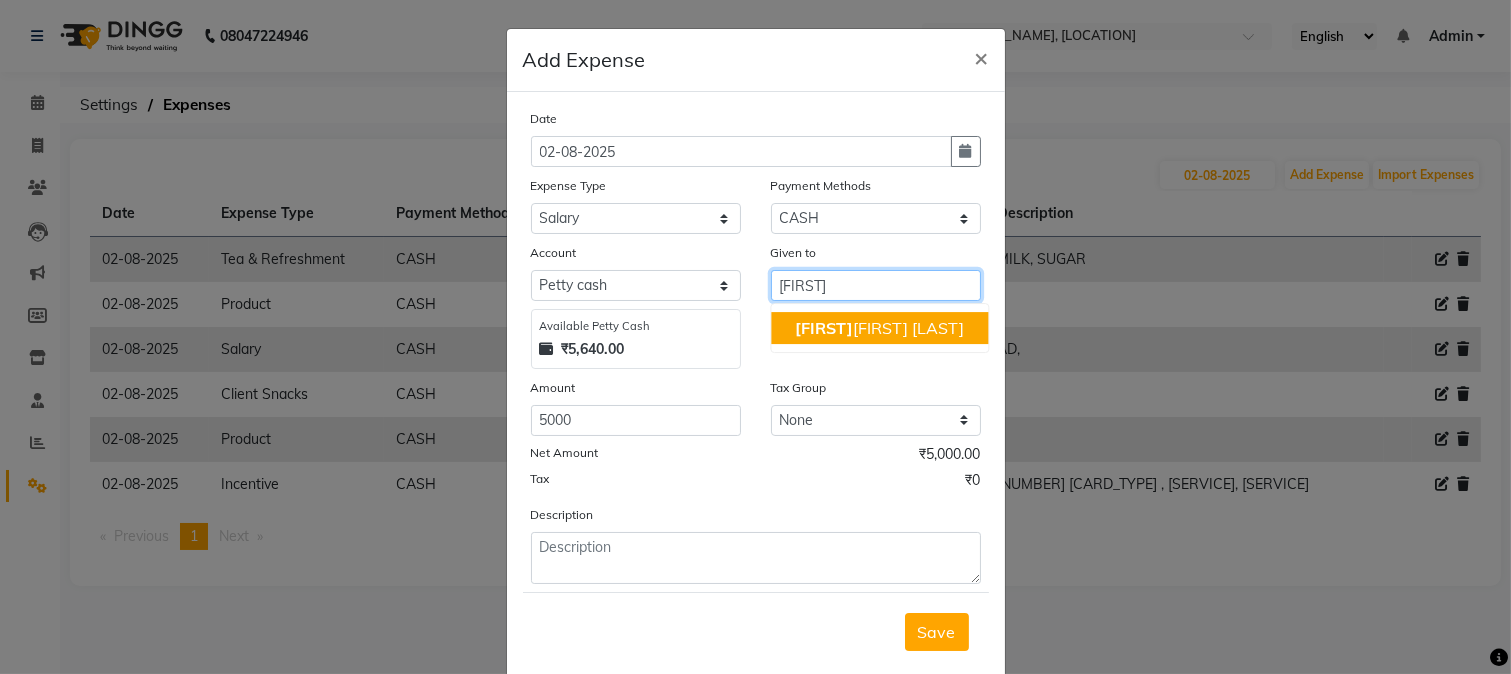 drag, startPoint x: 900, startPoint y: 333, endPoint x: 900, endPoint y: 398, distance: 65 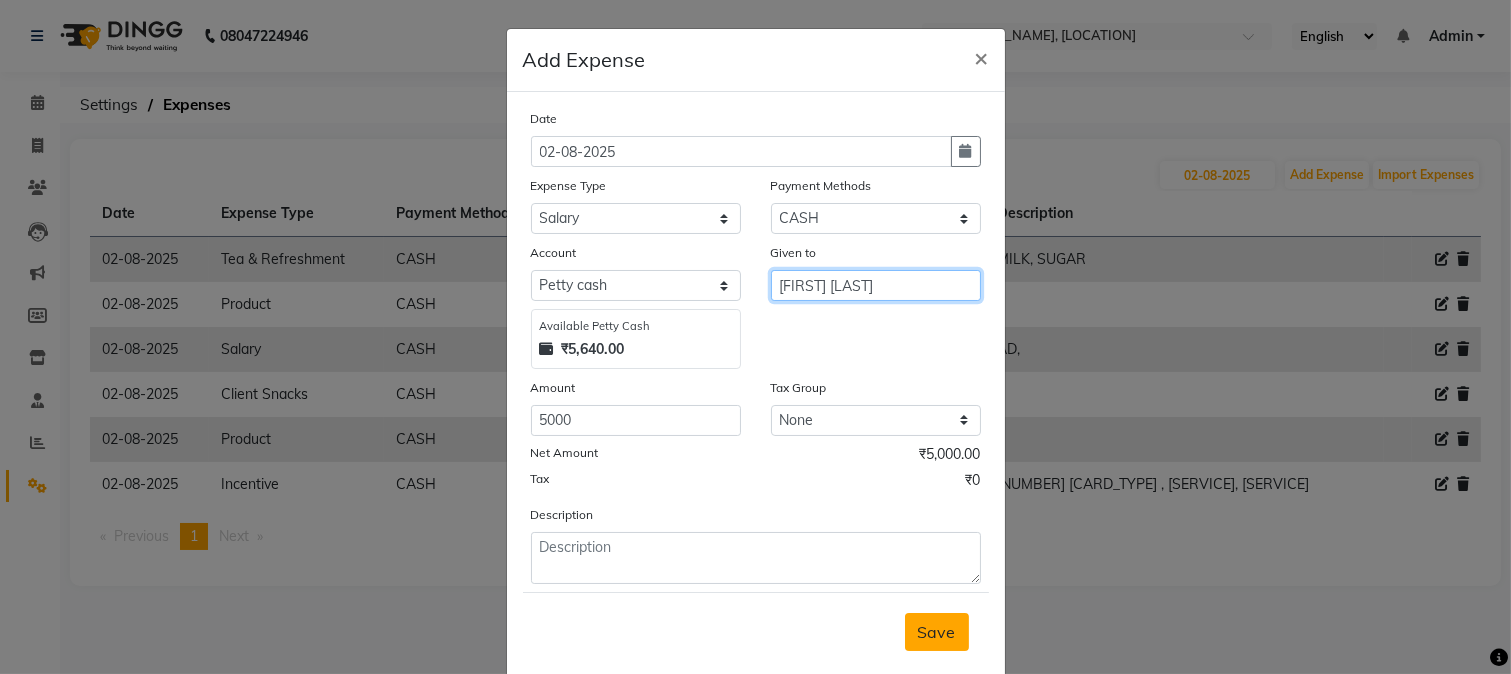 type on "[FIRST] [LAST]" 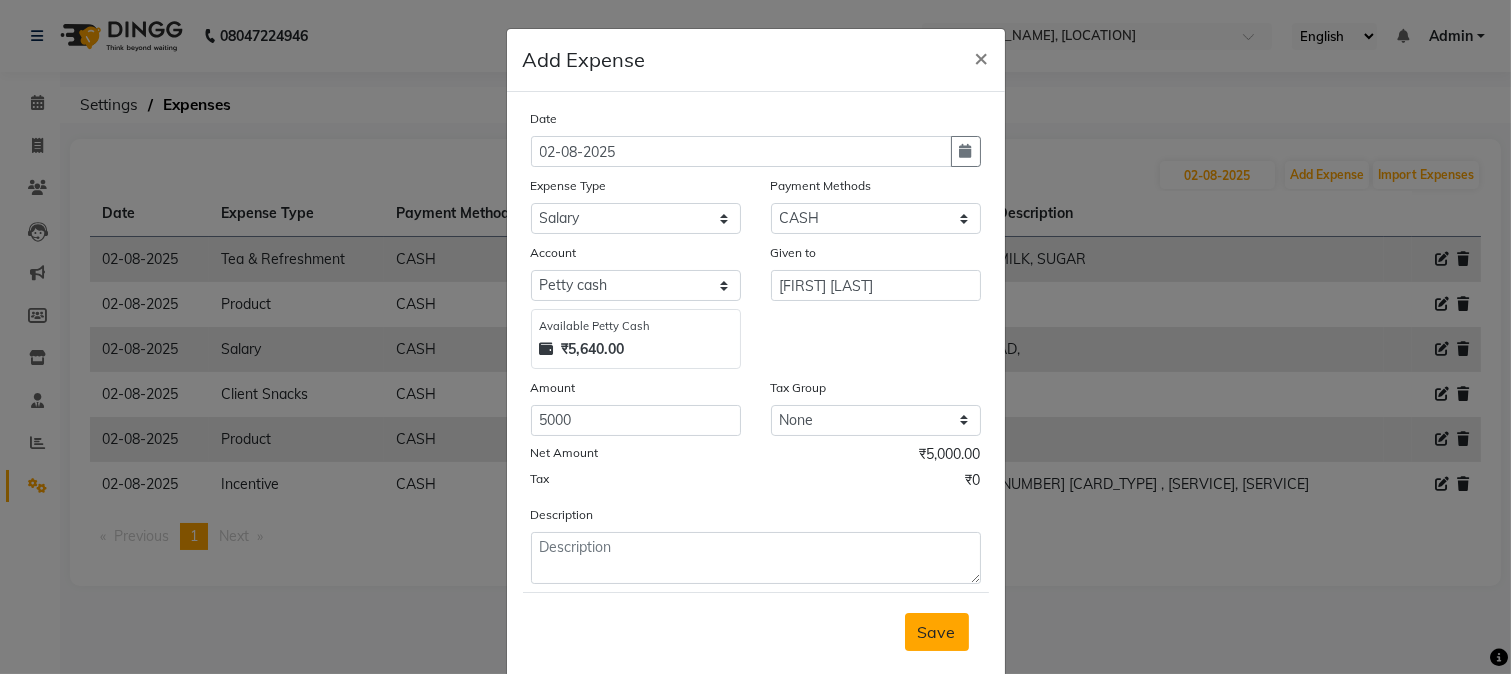 click on "Save" at bounding box center (937, 632) 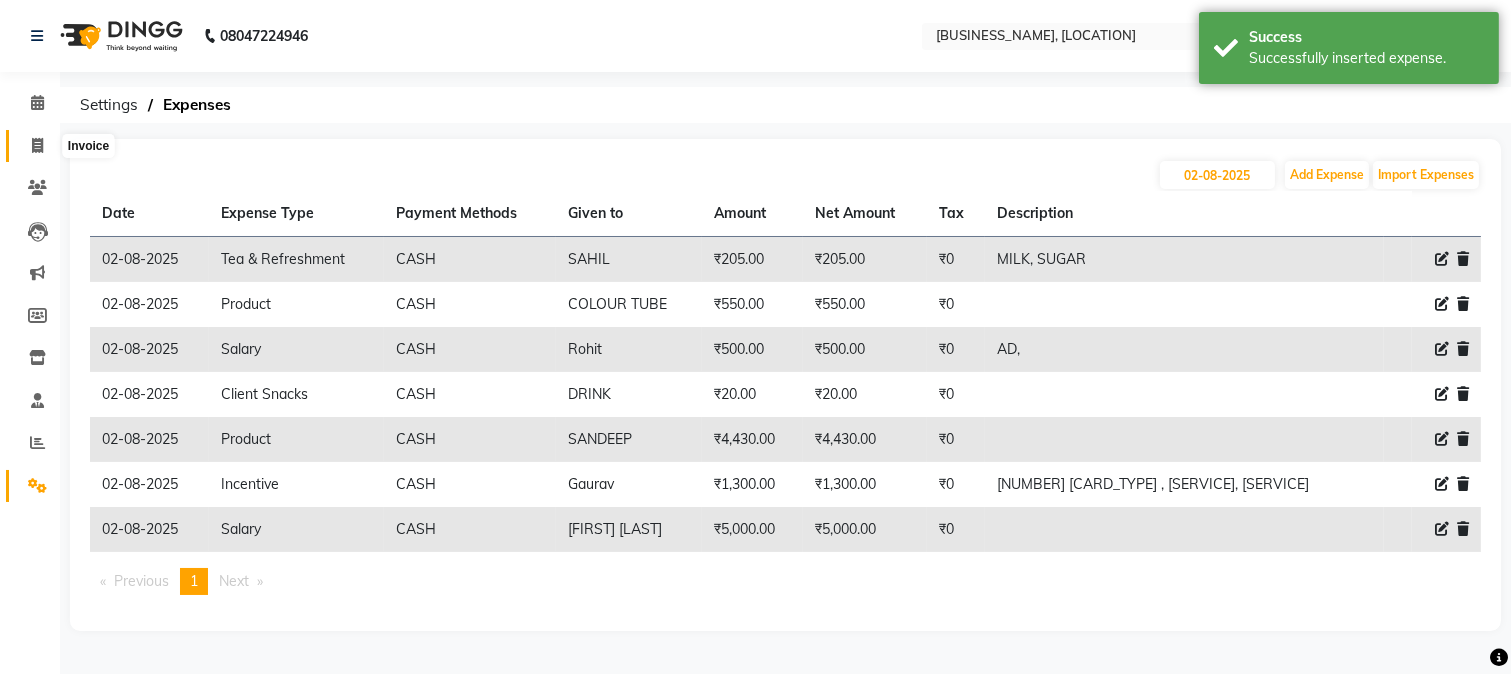 click 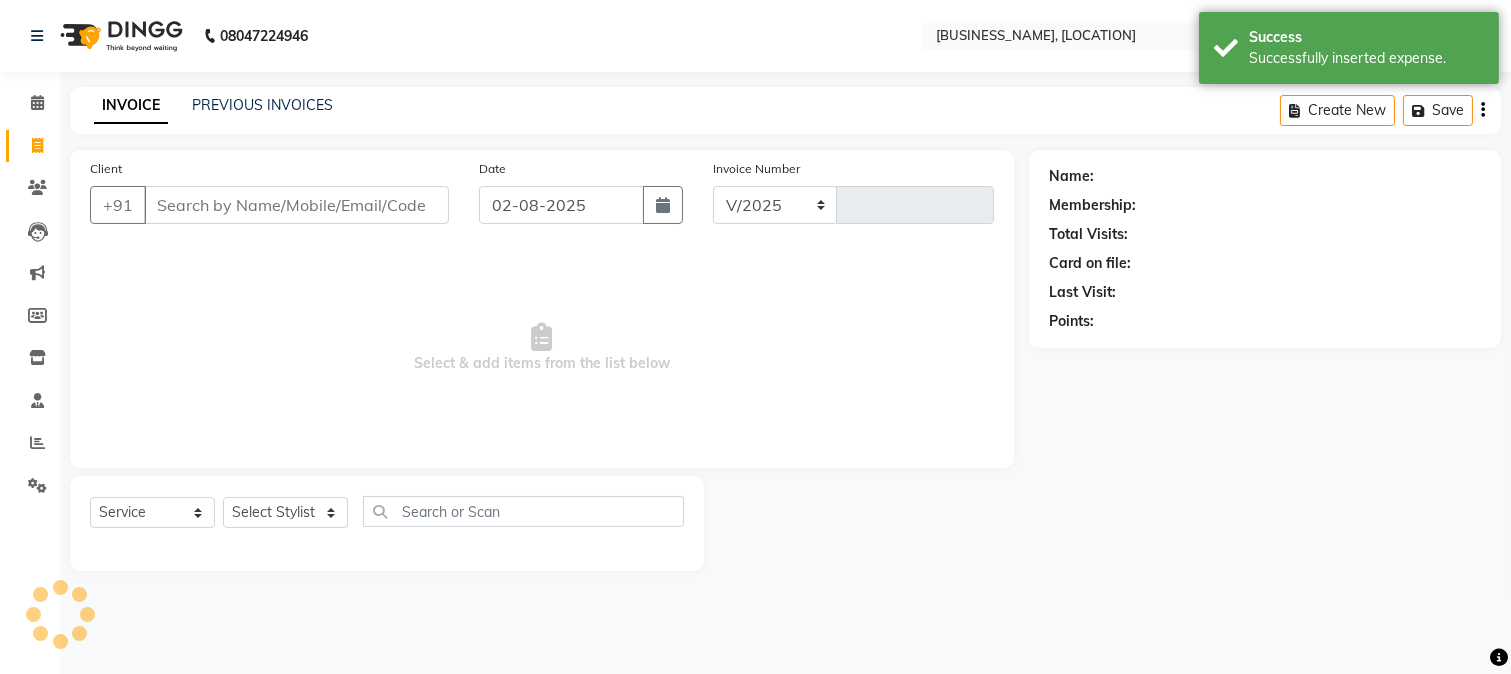 select on "223" 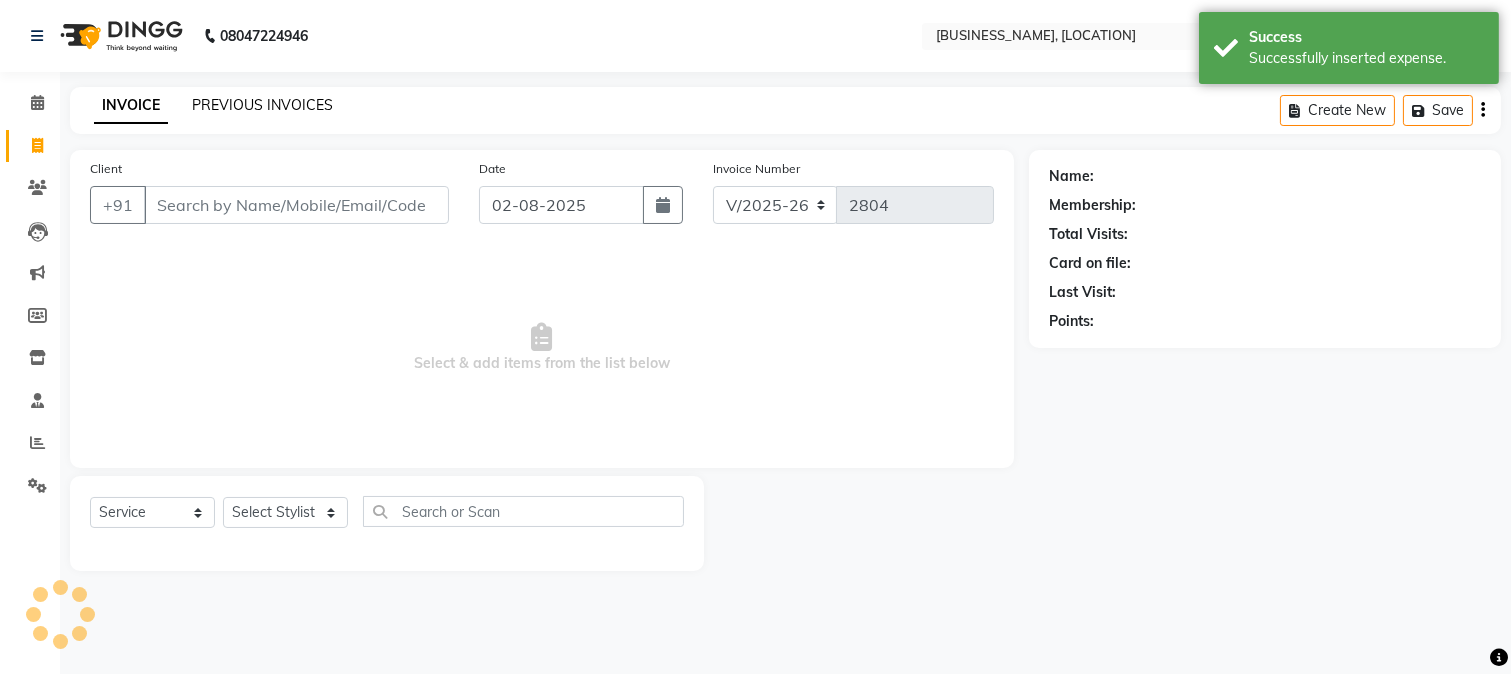 click on "PREVIOUS INVOICES" 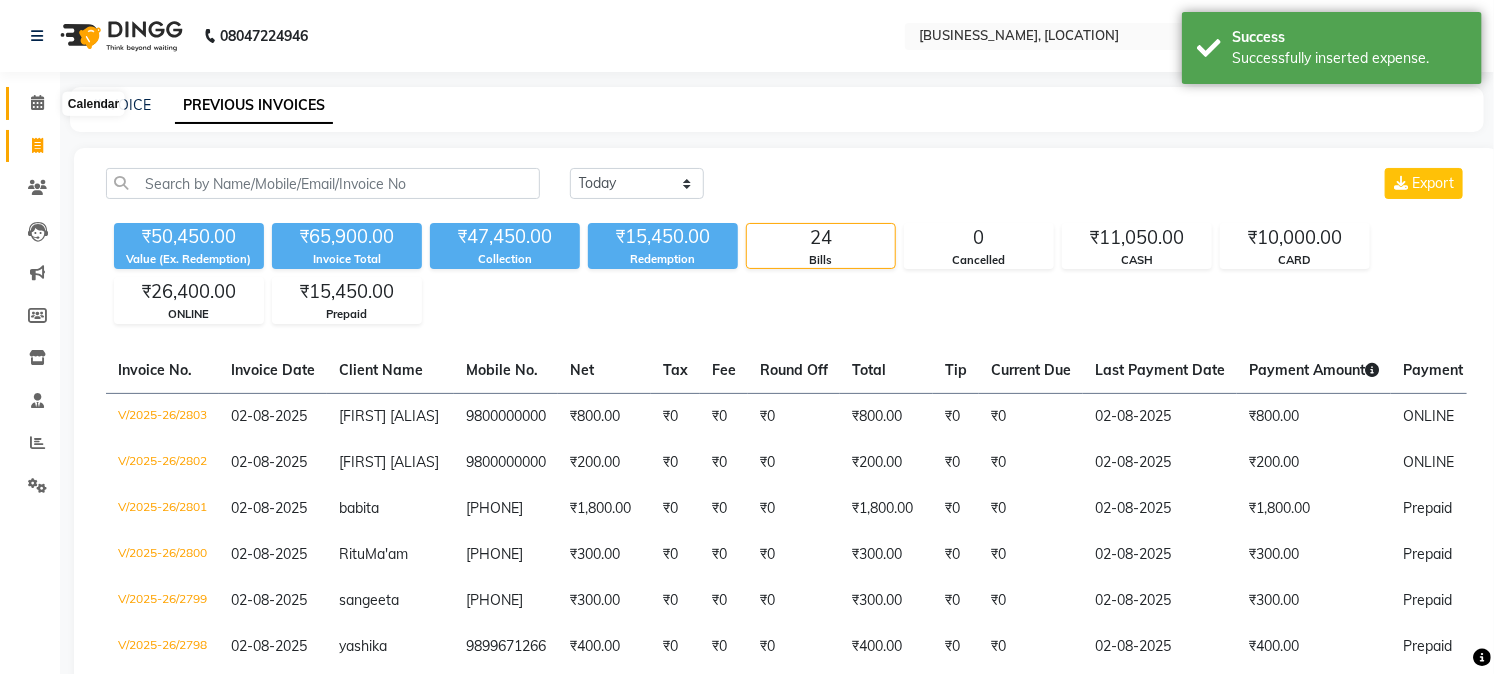 drag, startPoint x: 40, startPoint y: 102, endPoint x: 68, endPoint y: 107, distance: 28.442924 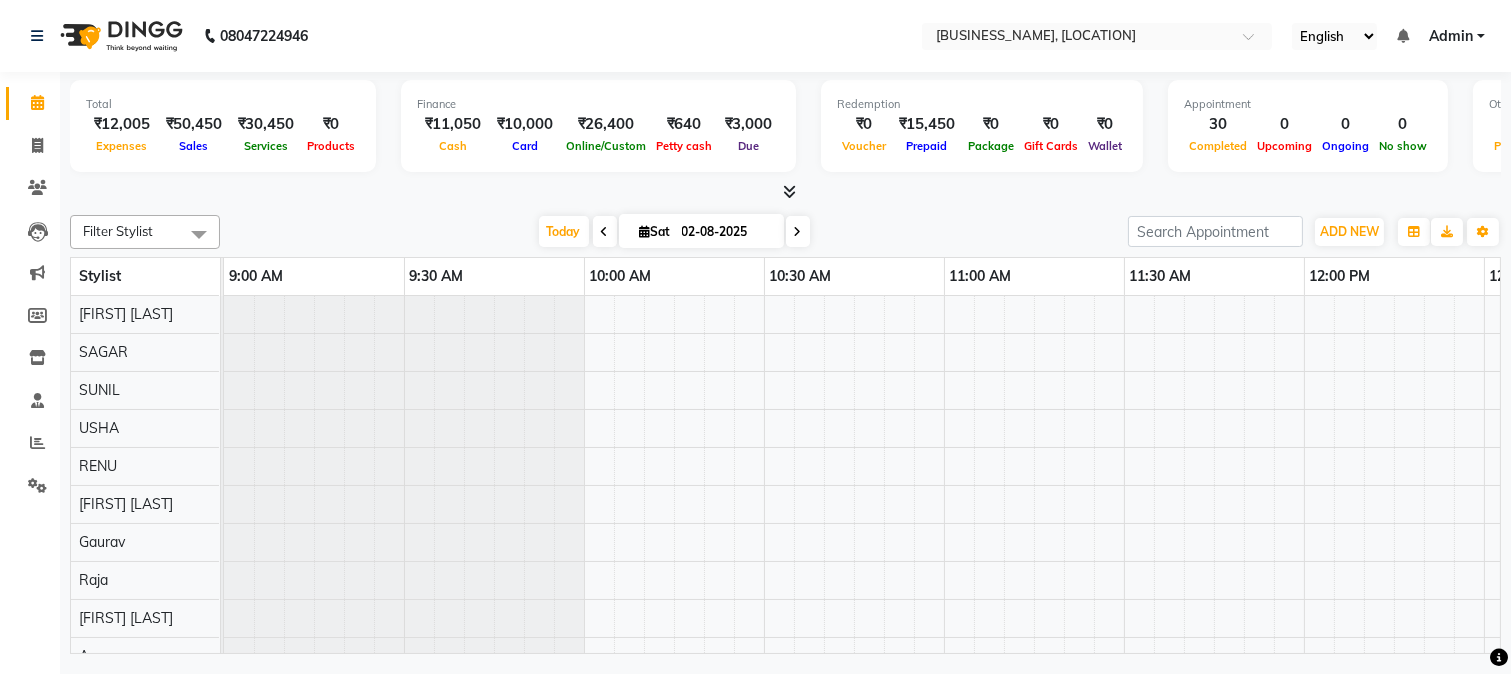 scroll, scrollTop: 26, scrollLeft: 0, axis: vertical 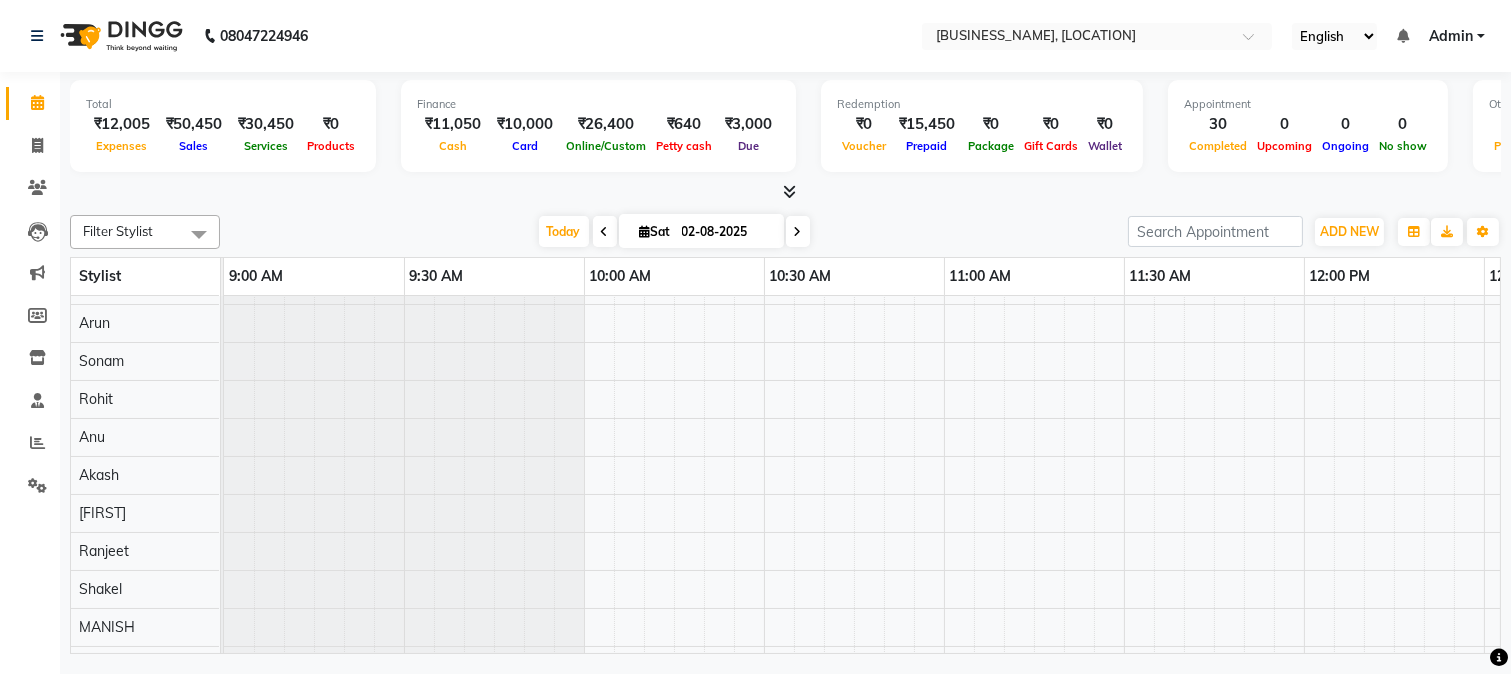 drag, startPoint x: 276, startPoint y: 297, endPoint x: 272, endPoint y: 267, distance: 30.265491 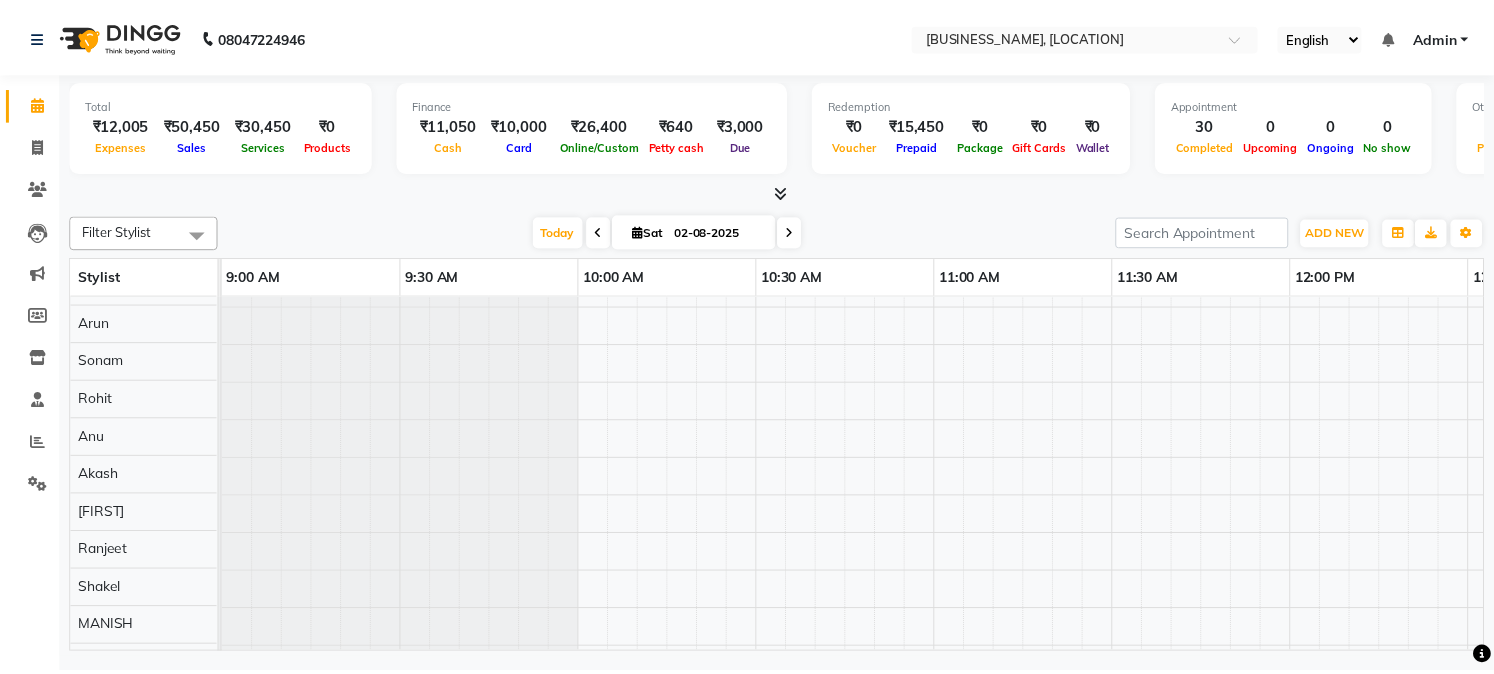 scroll, scrollTop: 331, scrollLeft: 0, axis: vertical 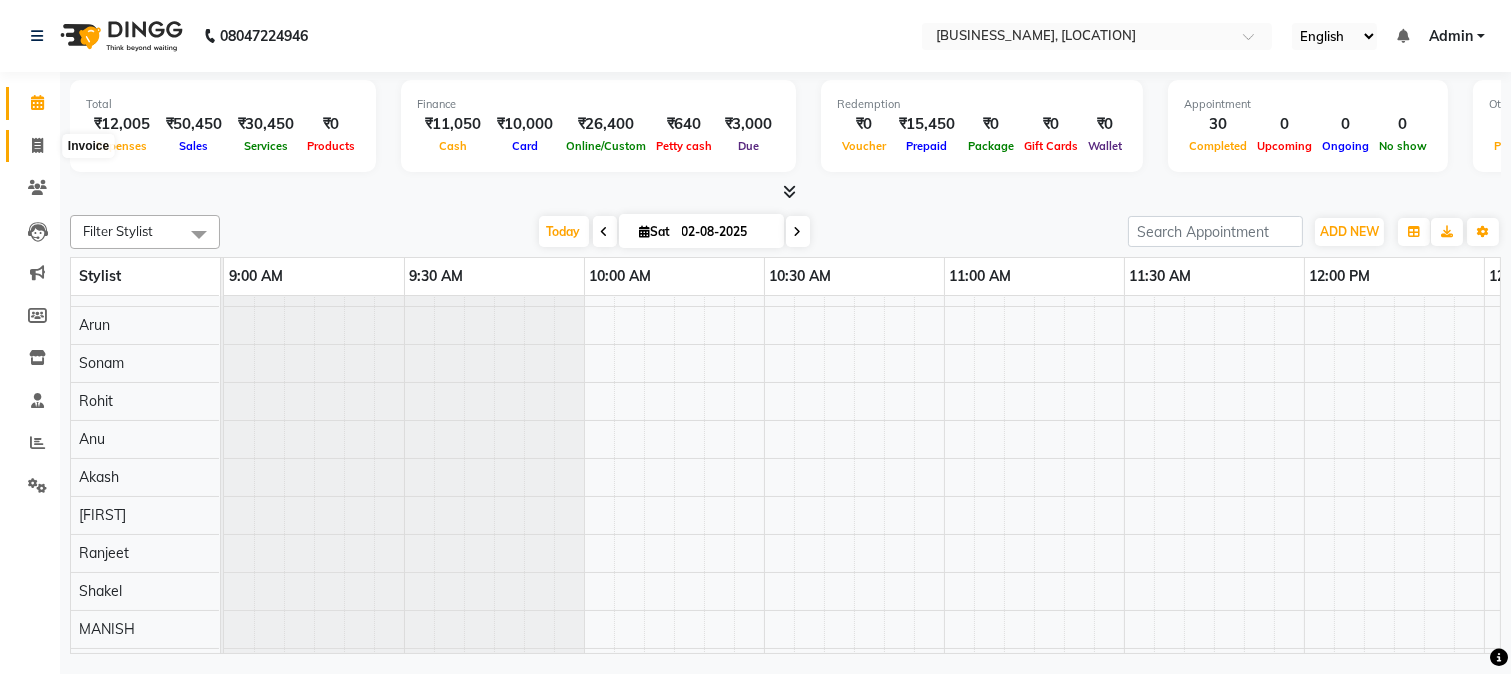 click 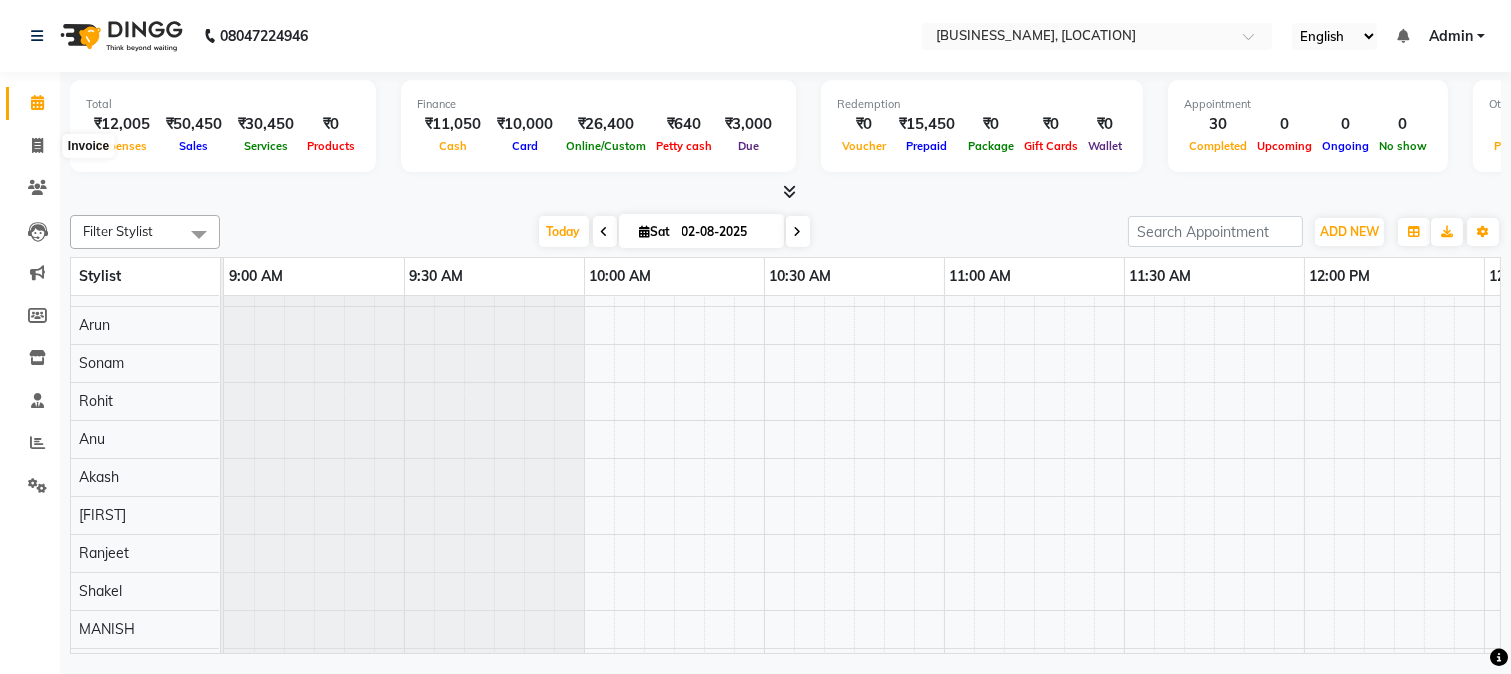 select on "service" 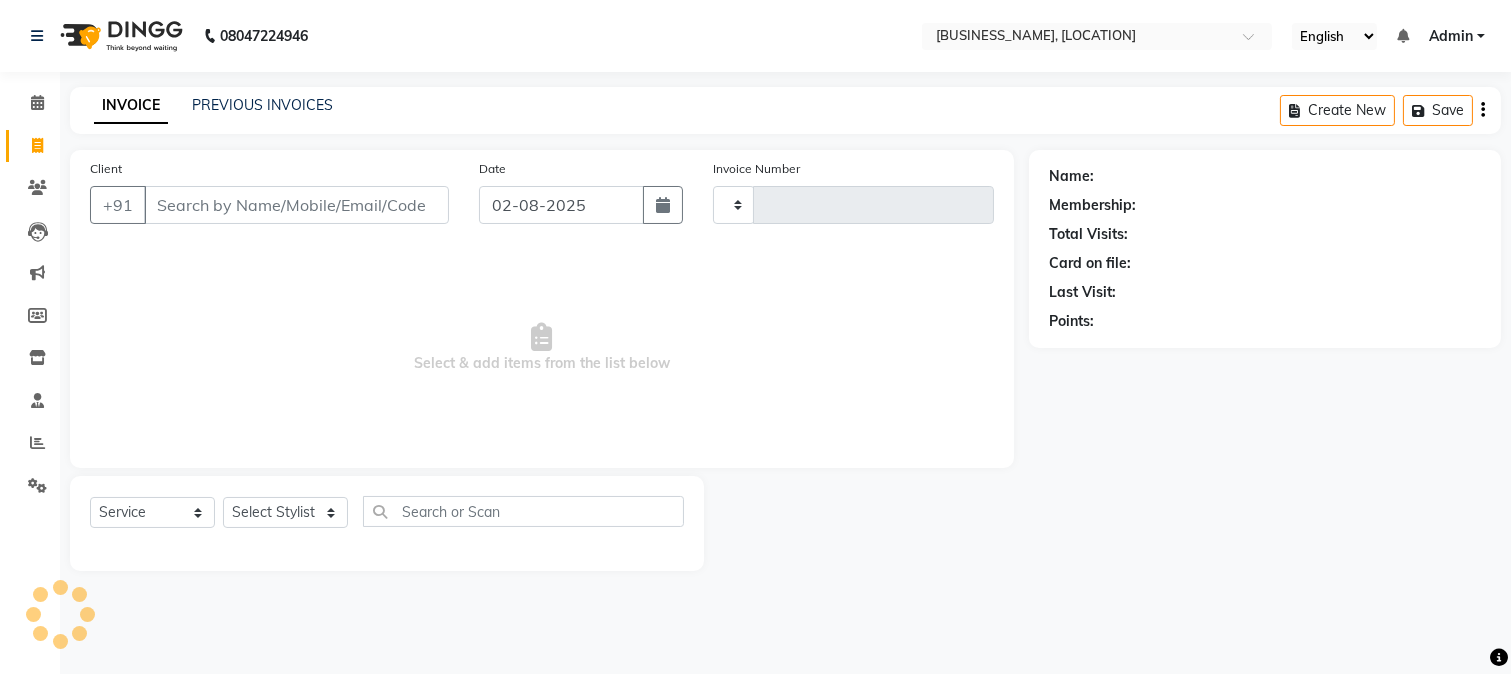 type on "2804" 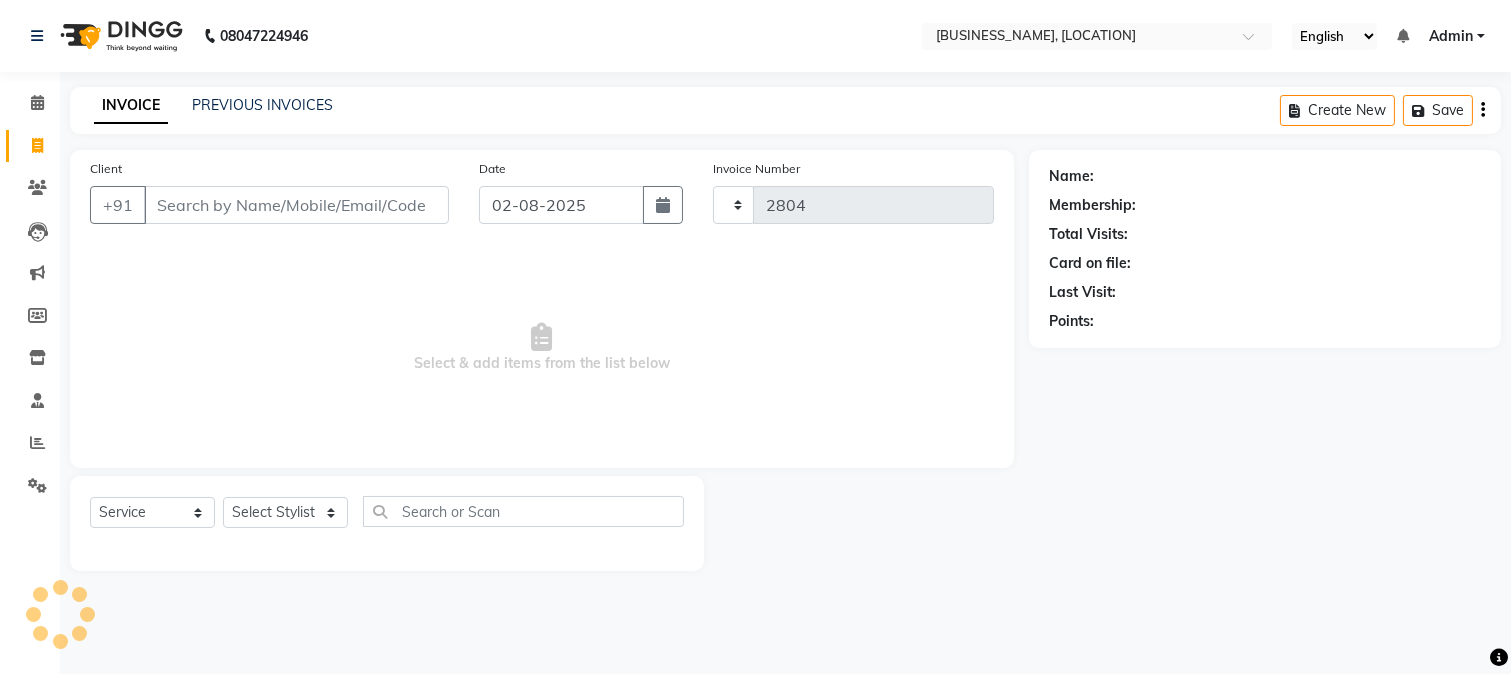 select on "223" 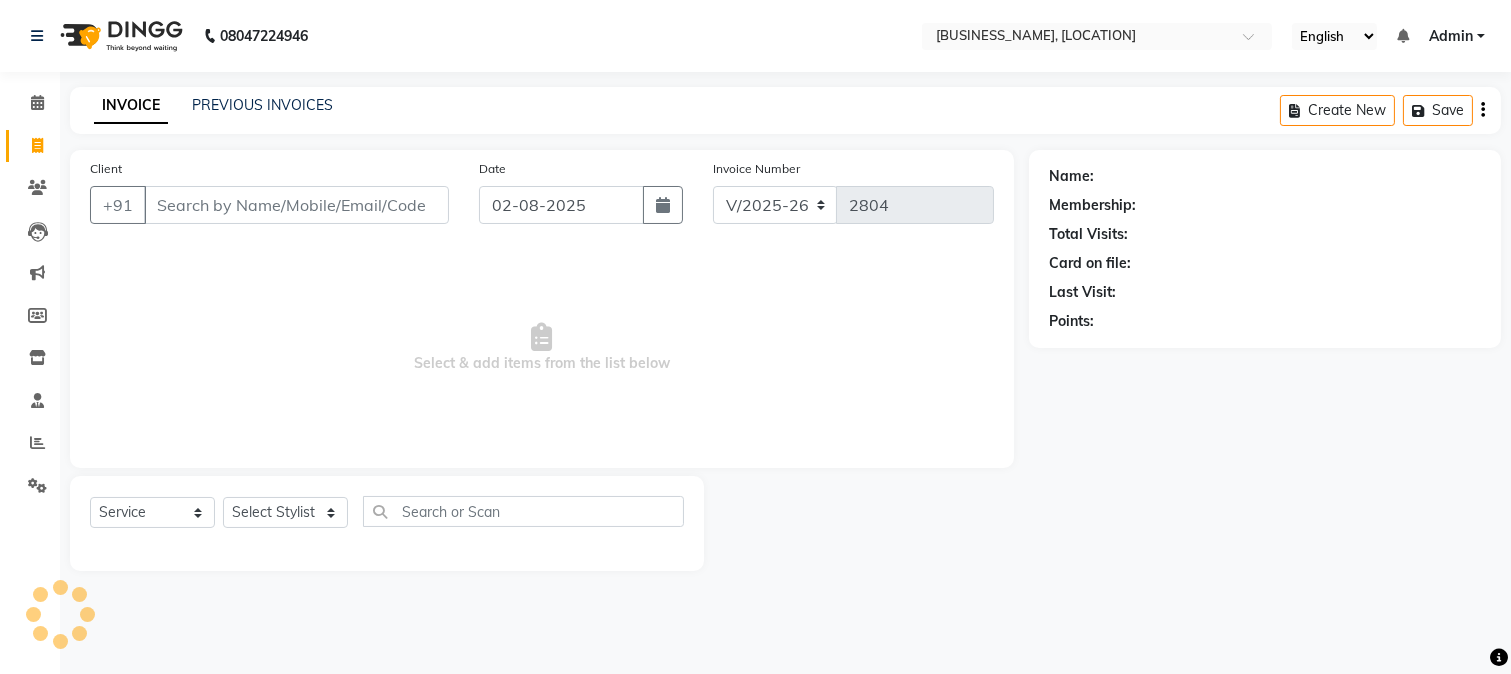 click on "INVOICE PREVIOUS INVOICES" 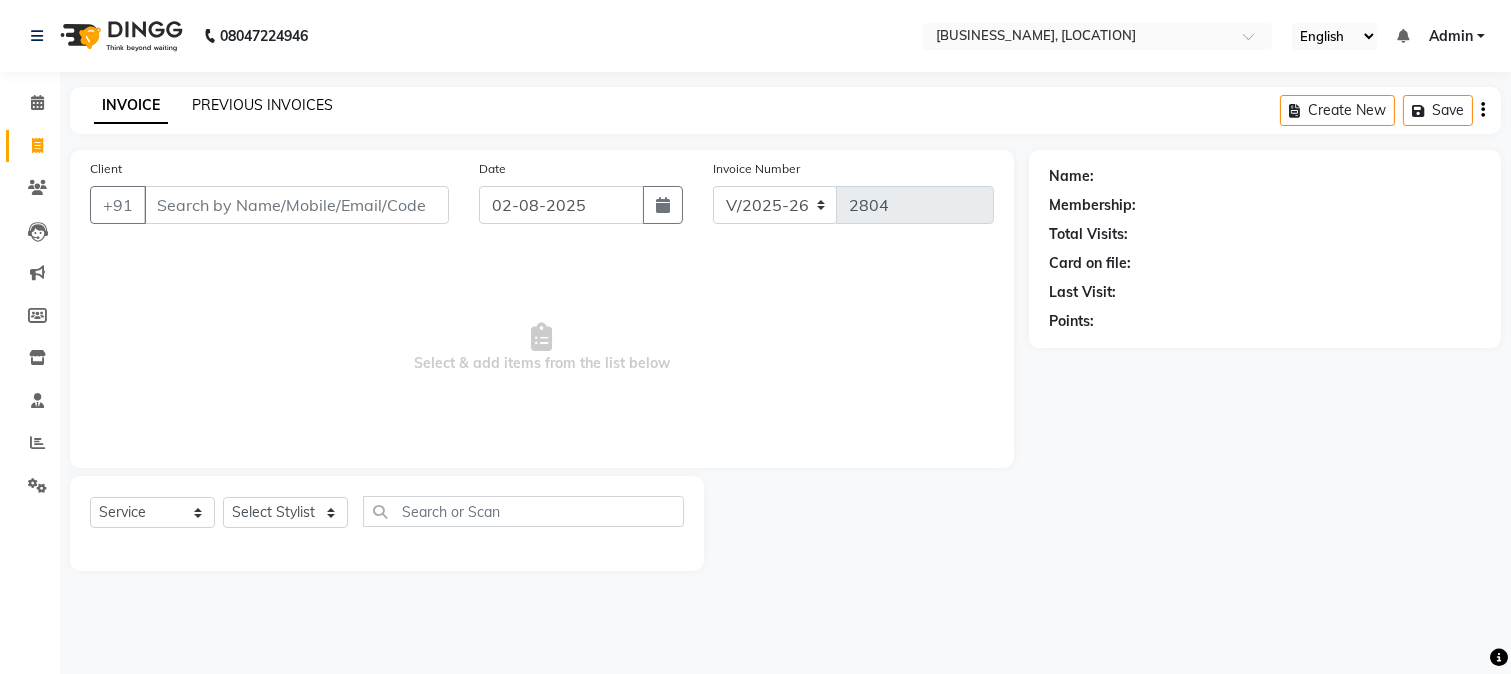click on "PREVIOUS INVOICES" 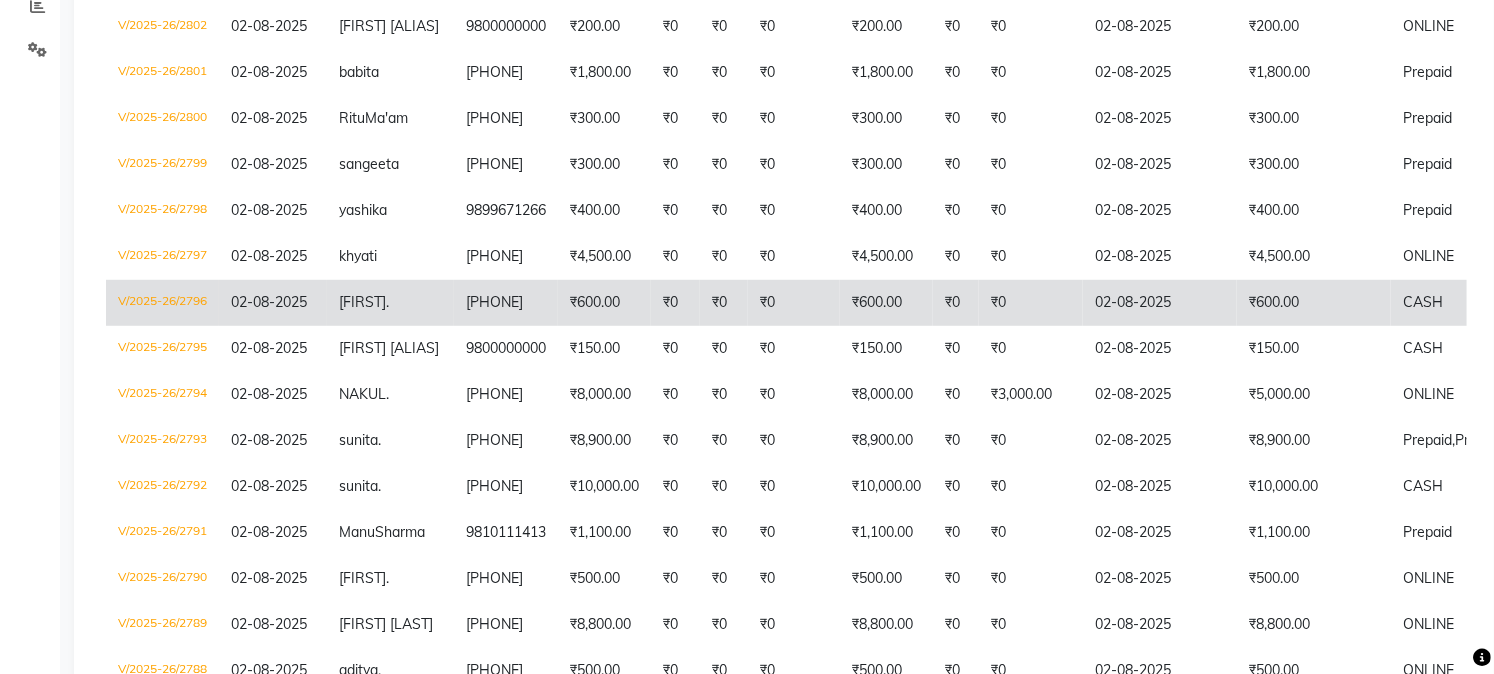 scroll, scrollTop: 444, scrollLeft: 0, axis: vertical 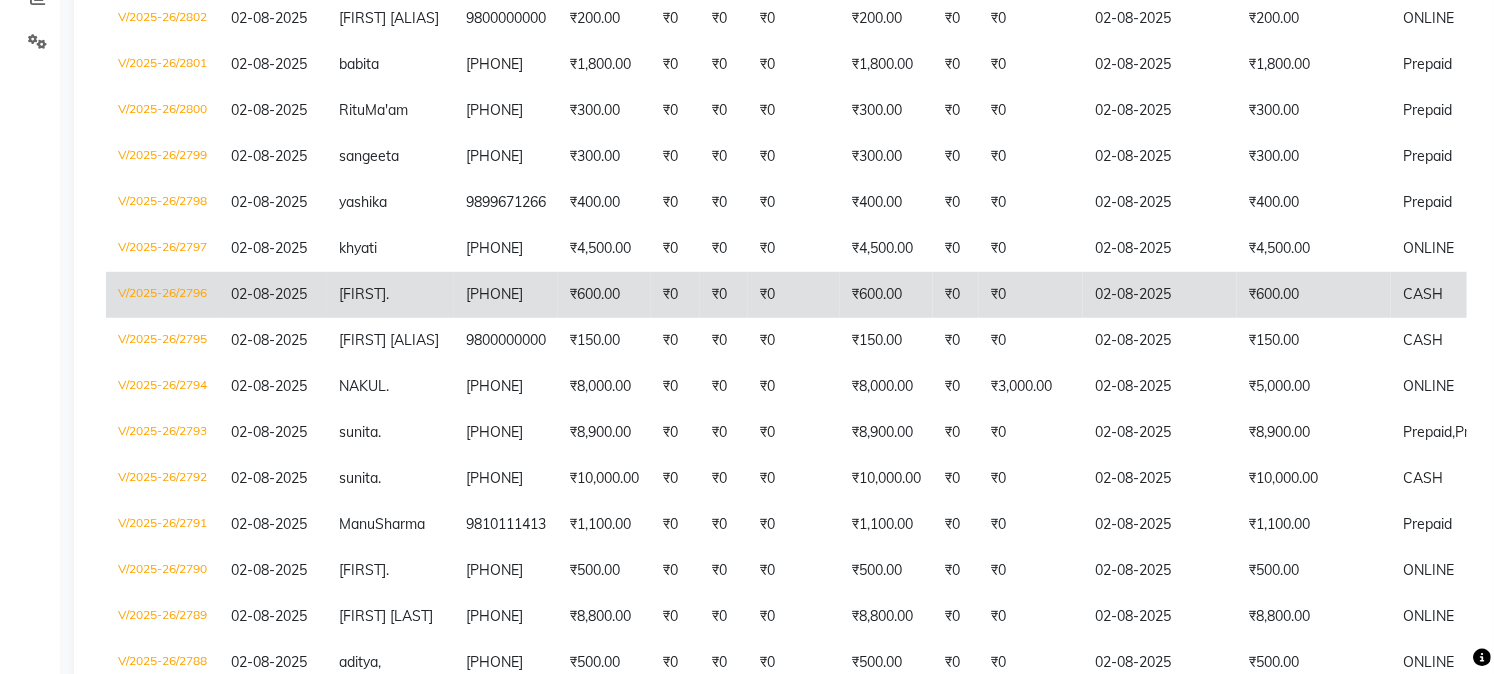 click on "[PHONE]" 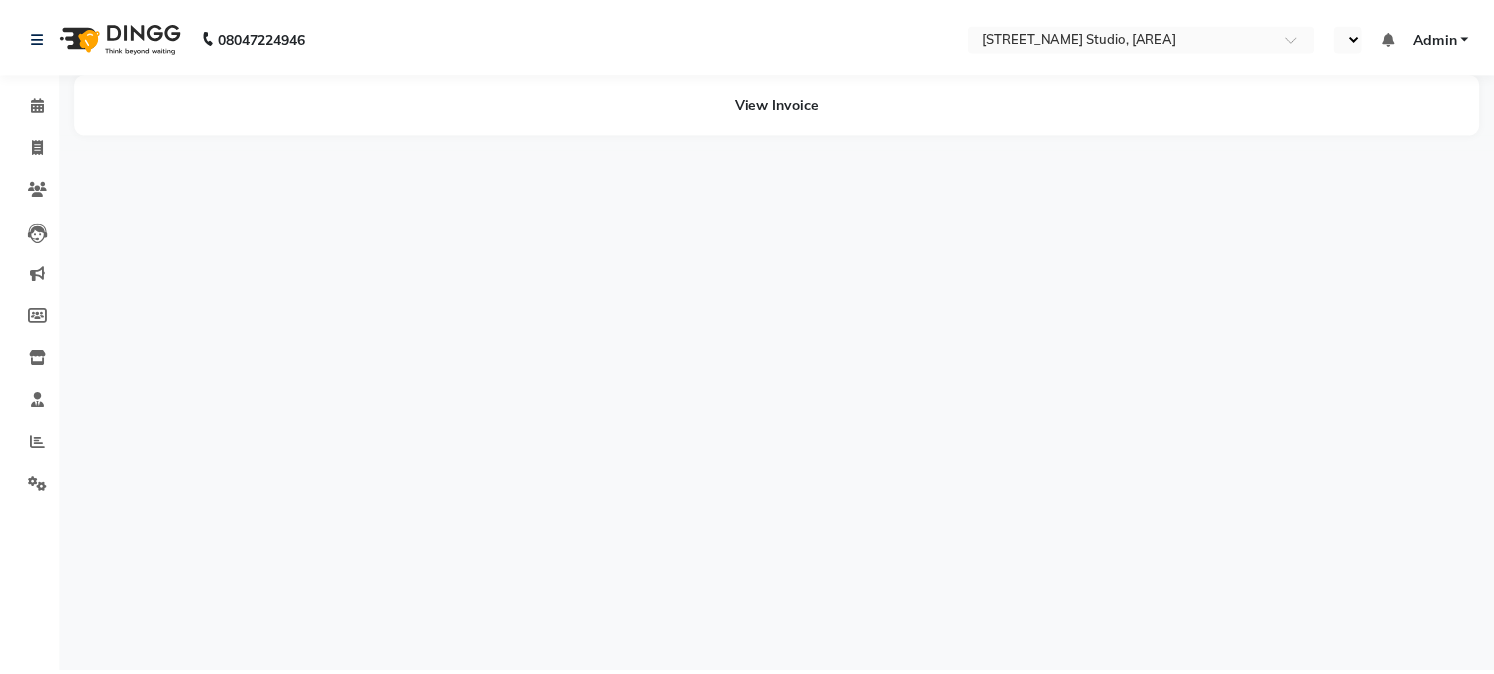 scroll, scrollTop: 0, scrollLeft: 0, axis: both 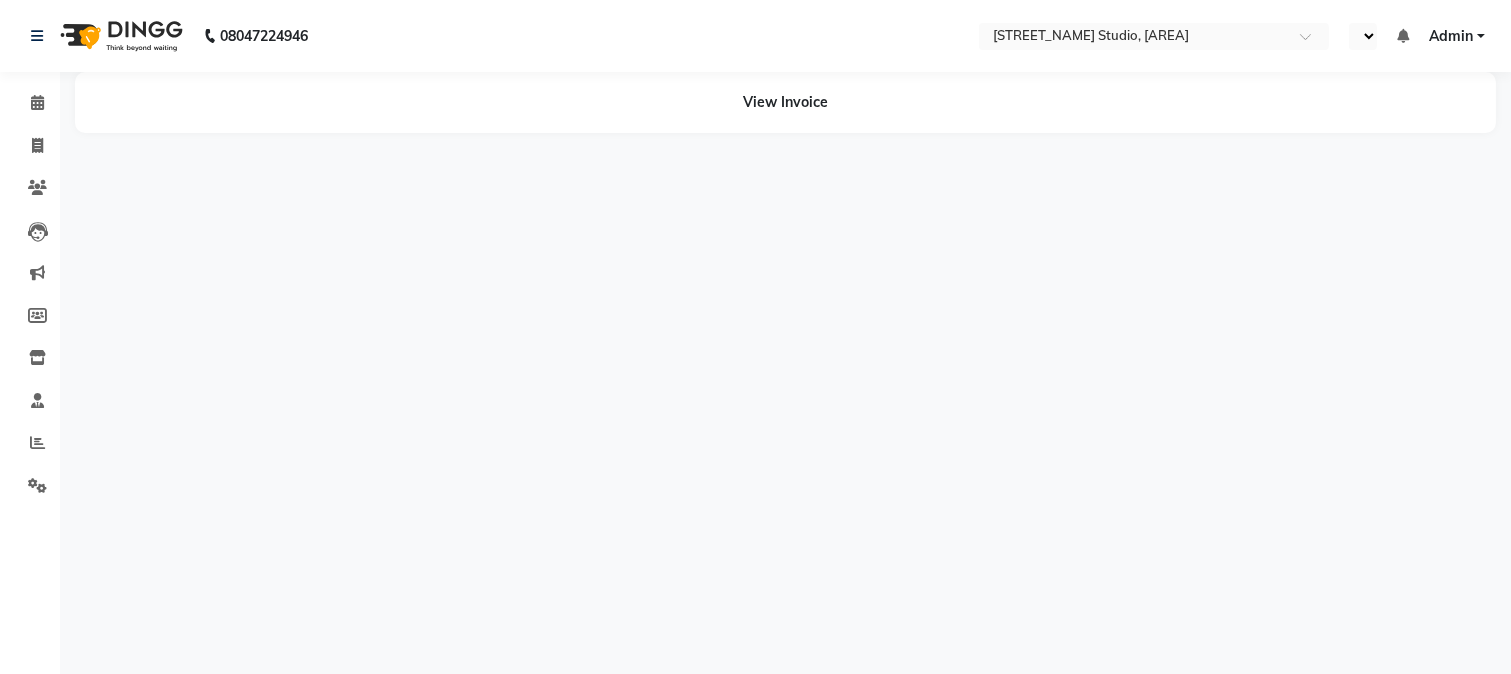 select on "en" 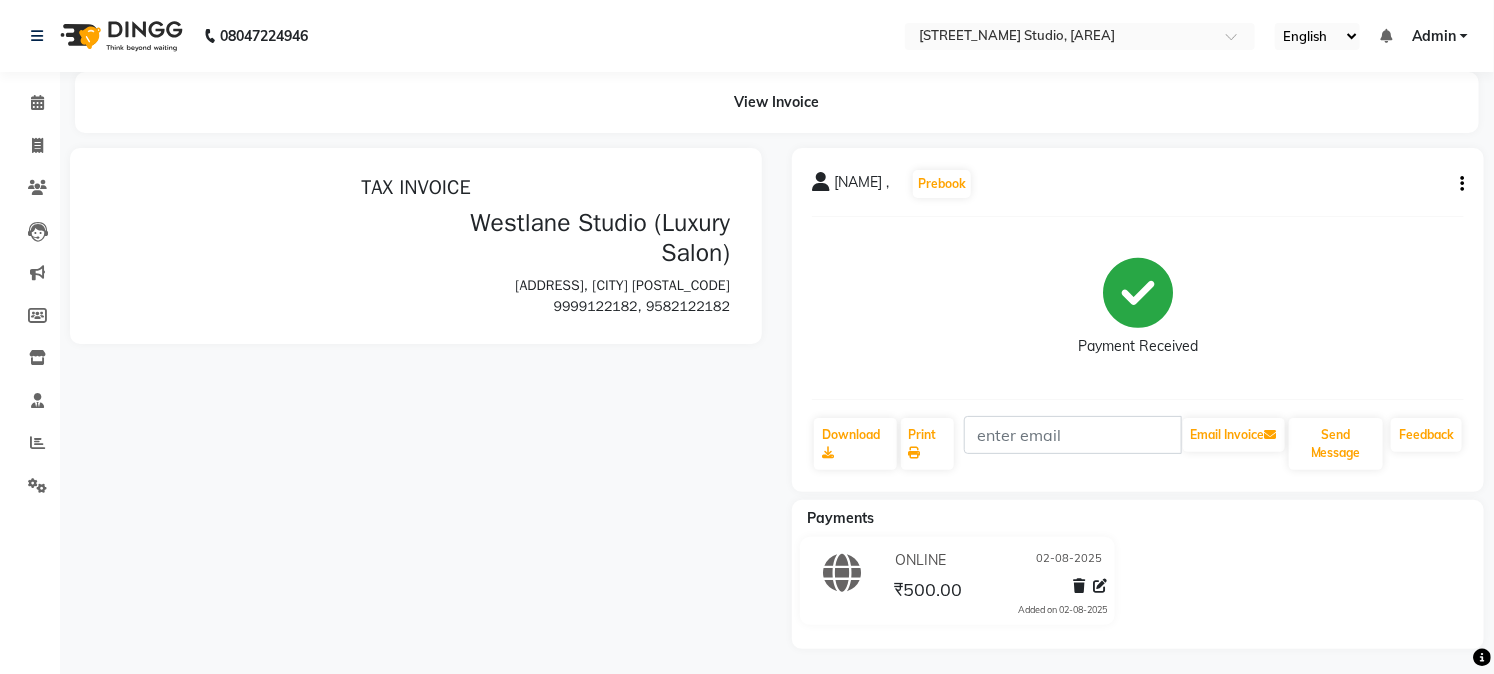 scroll, scrollTop: 0, scrollLeft: 0, axis: both 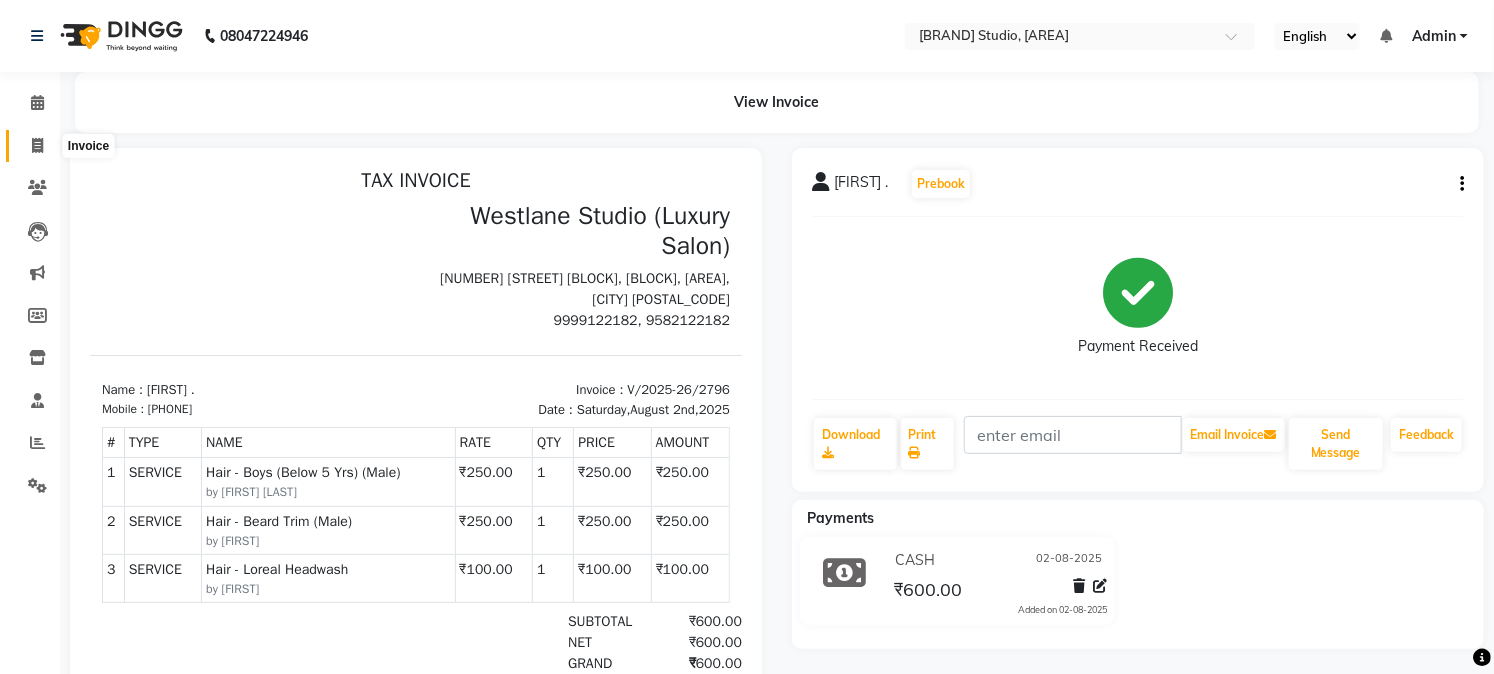 click 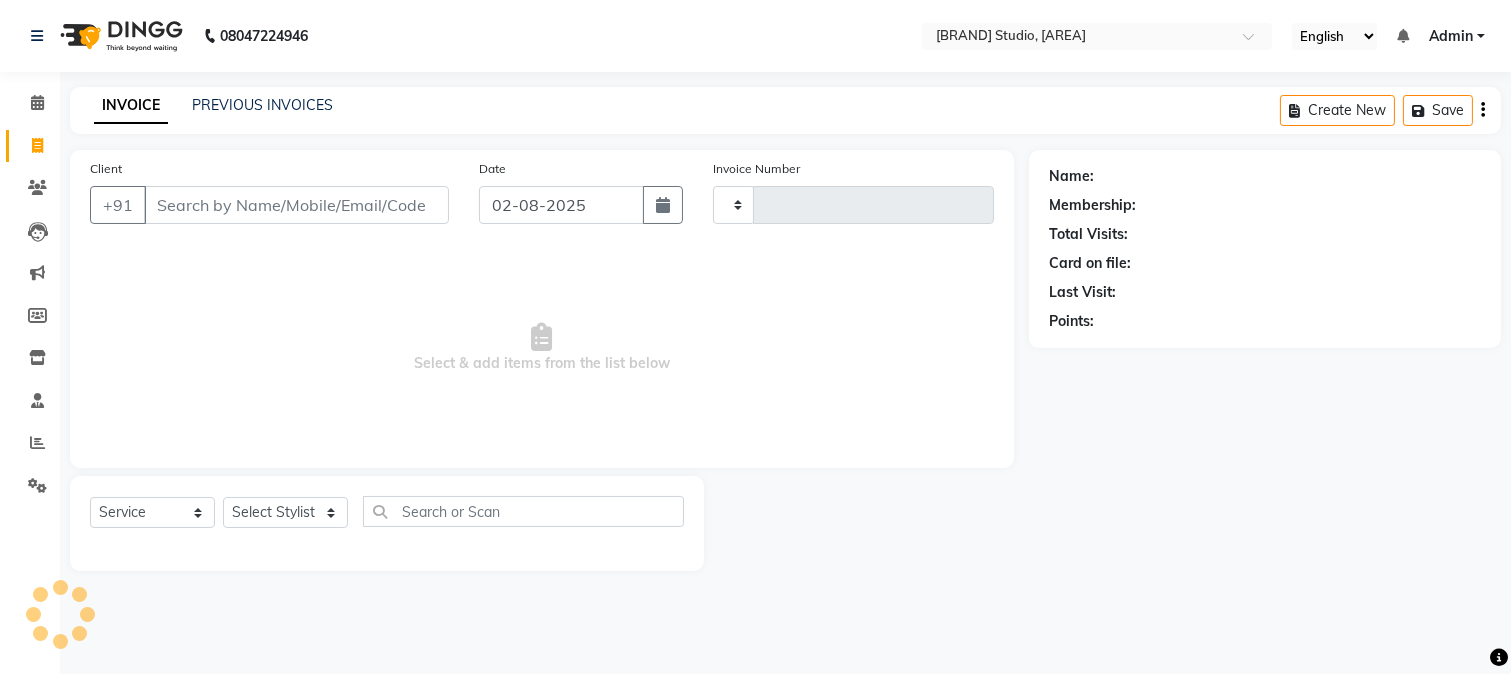 type on "2804" 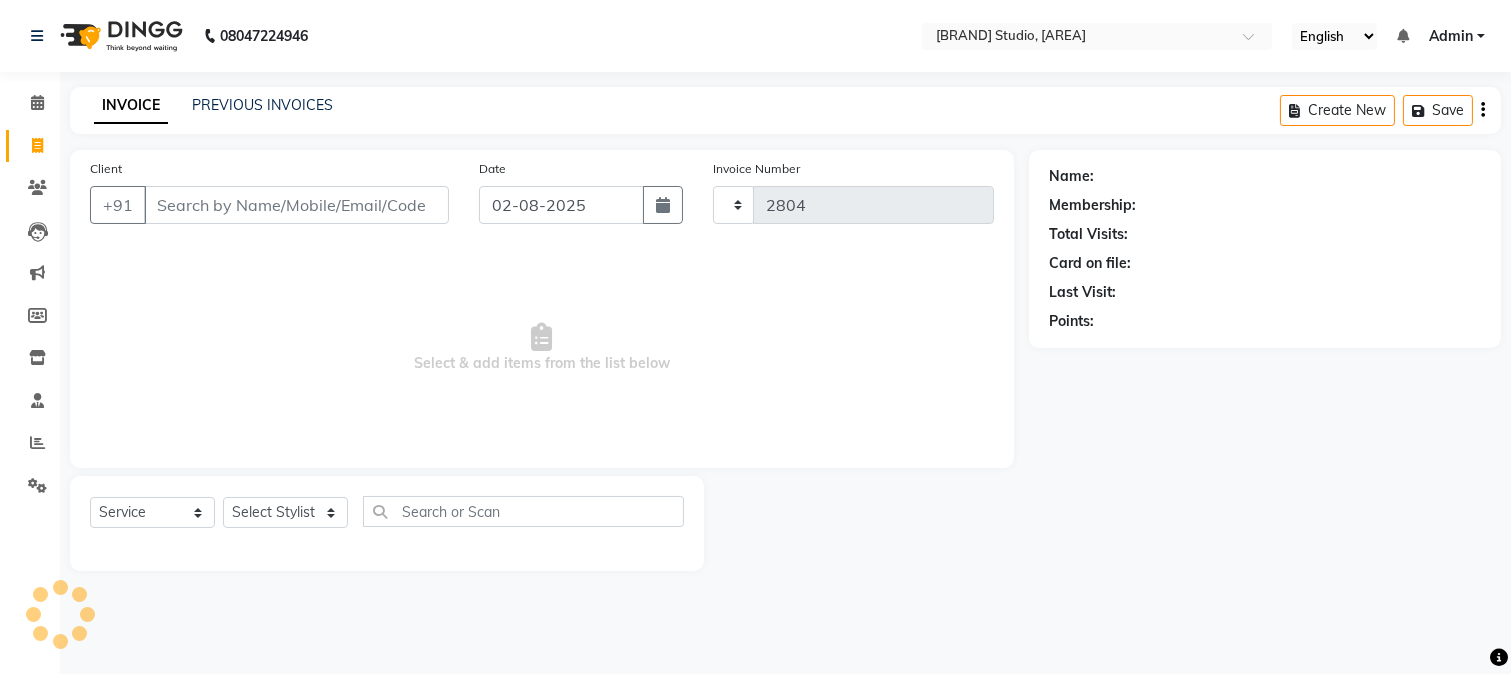 select on "223" 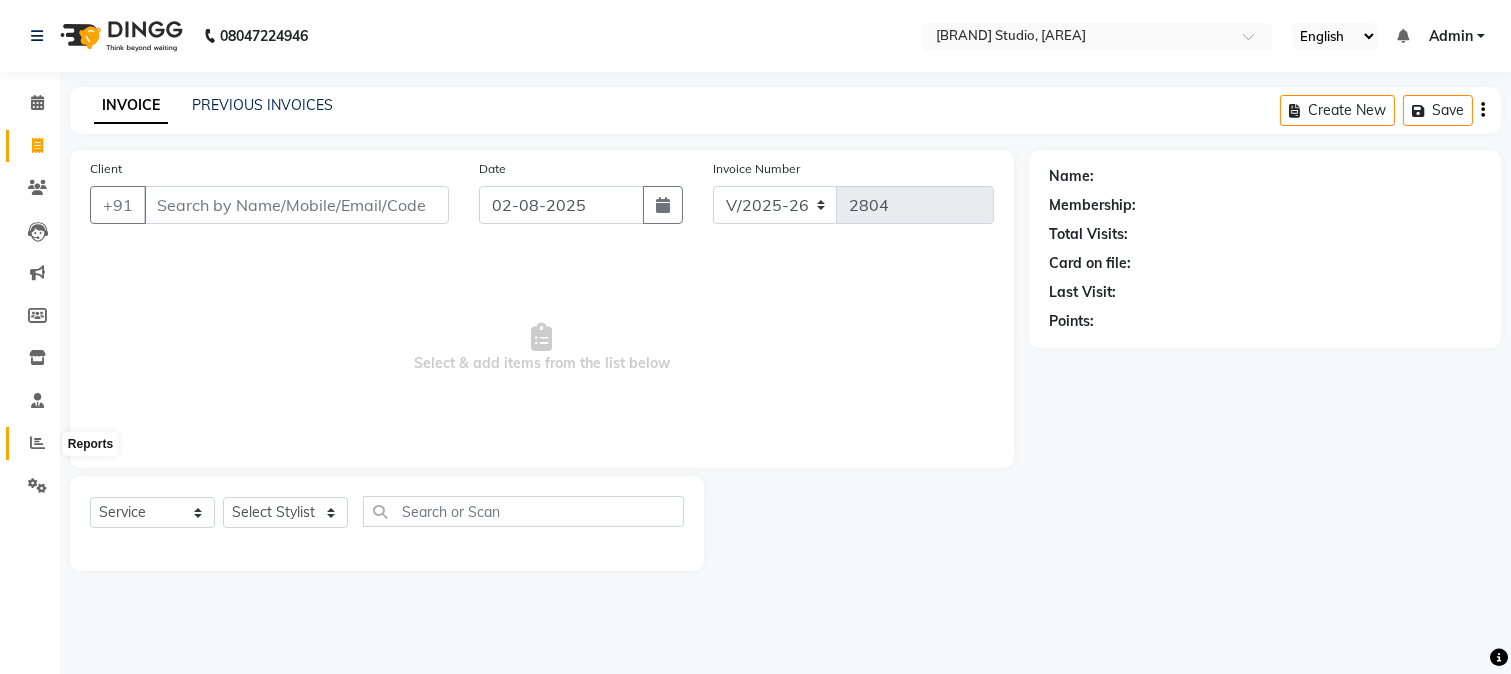click 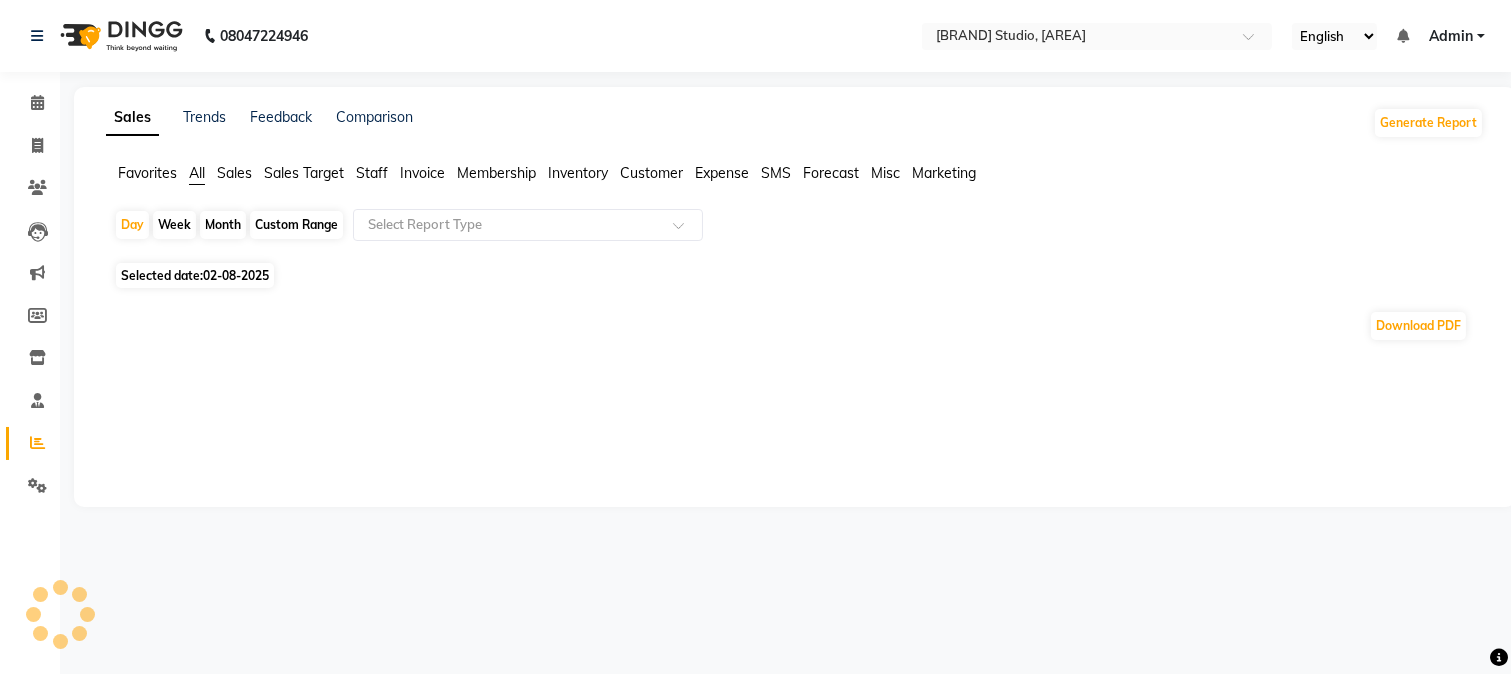 click on "Custom Range" 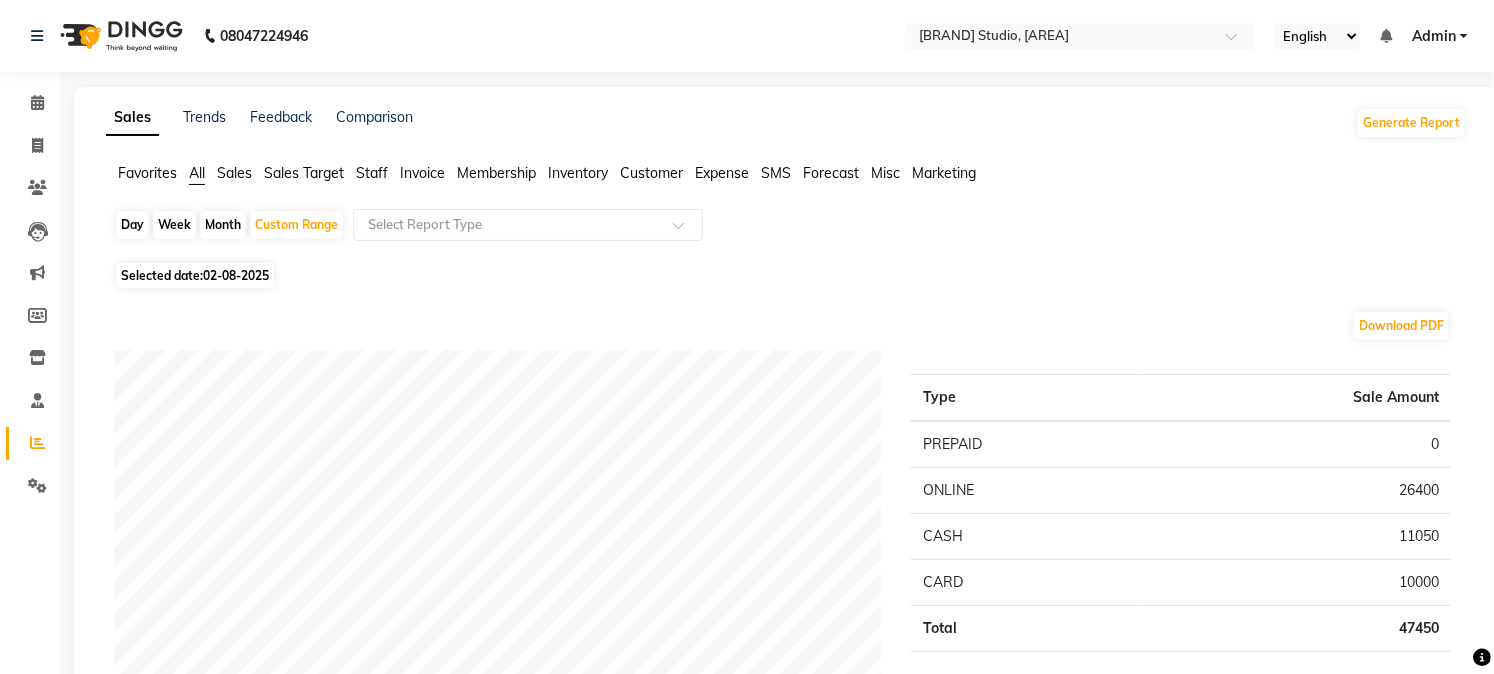 click on "Staff" 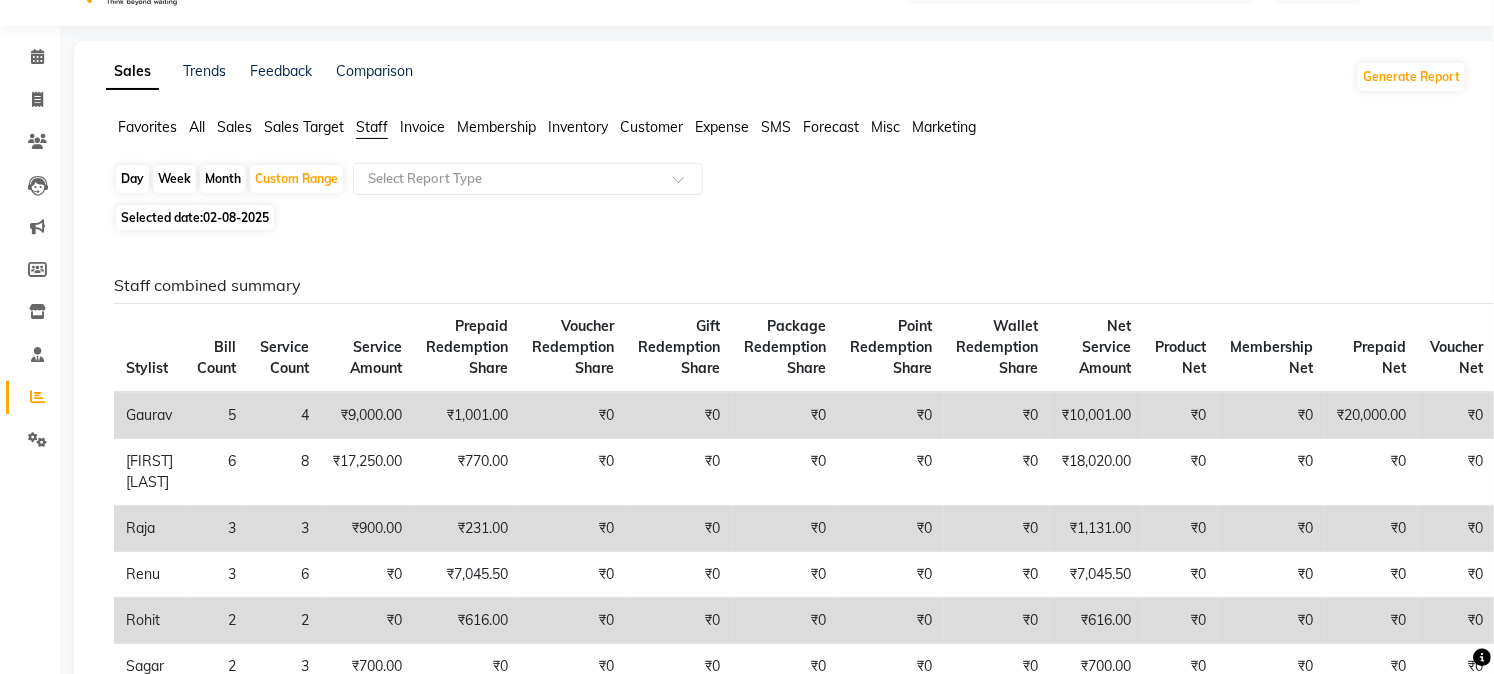 scroll, scrollTop: 0, scrollLeft: 0, axis: both 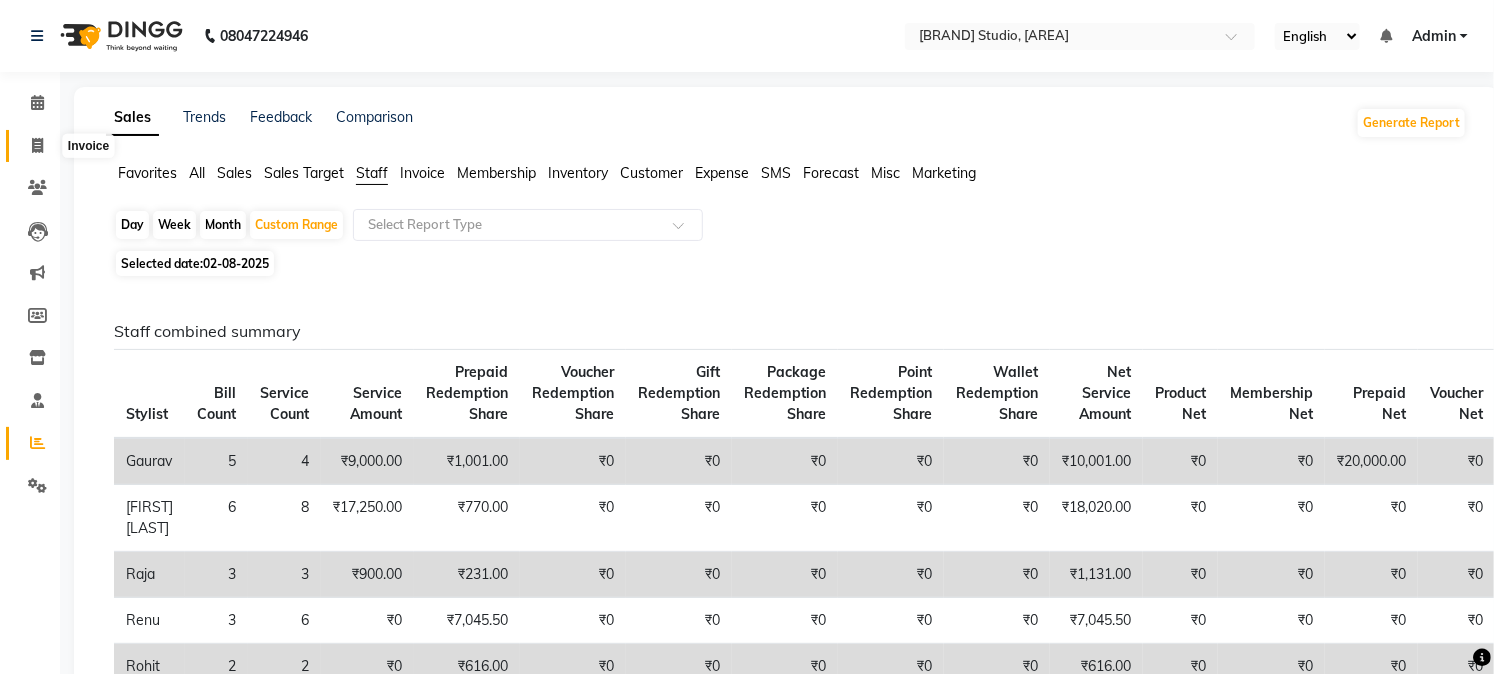 click 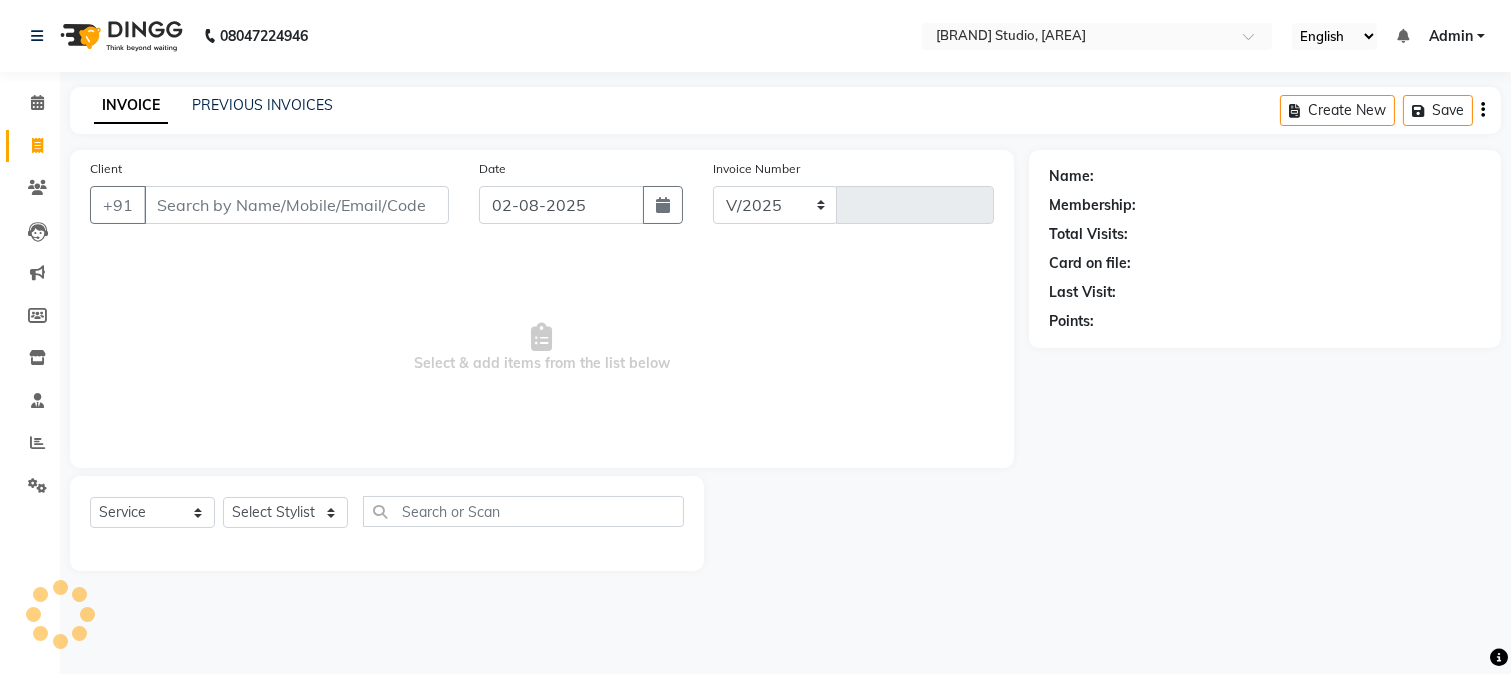 select on "223" 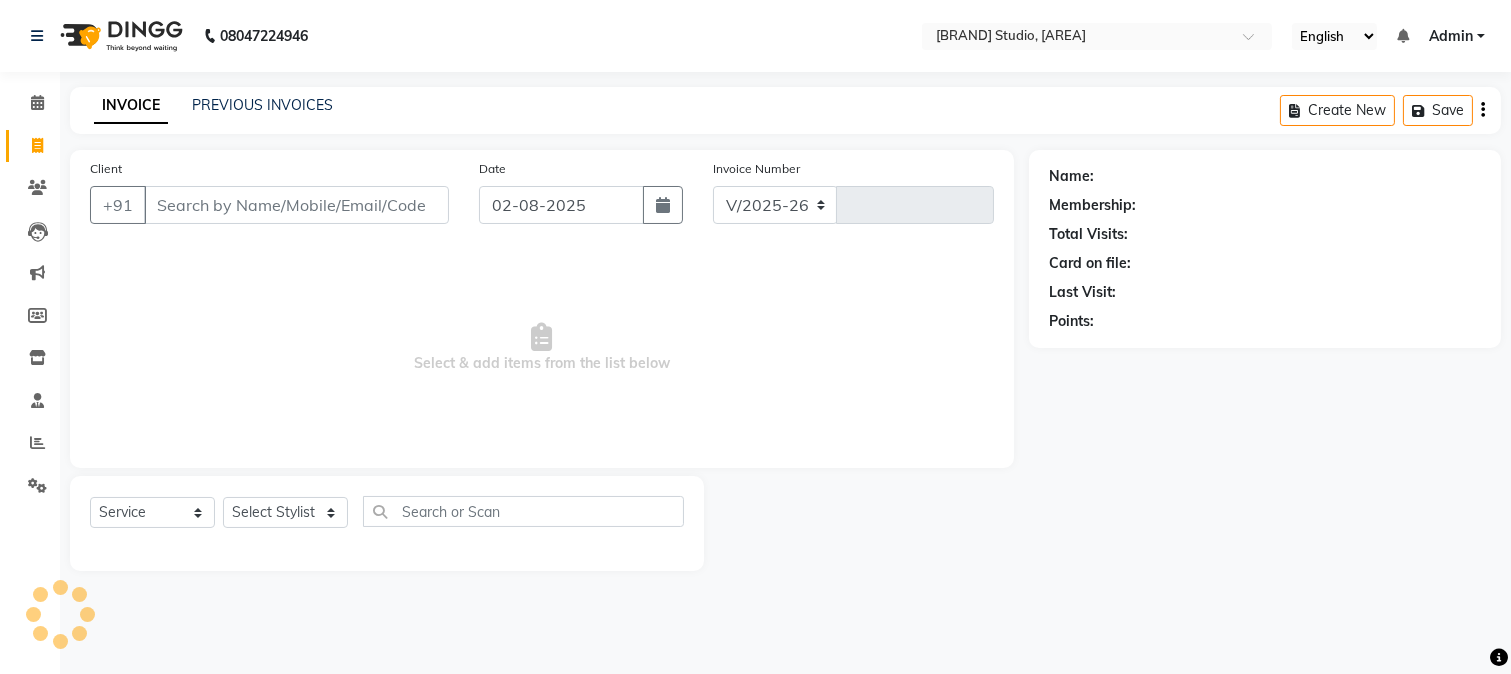 type on "2804" 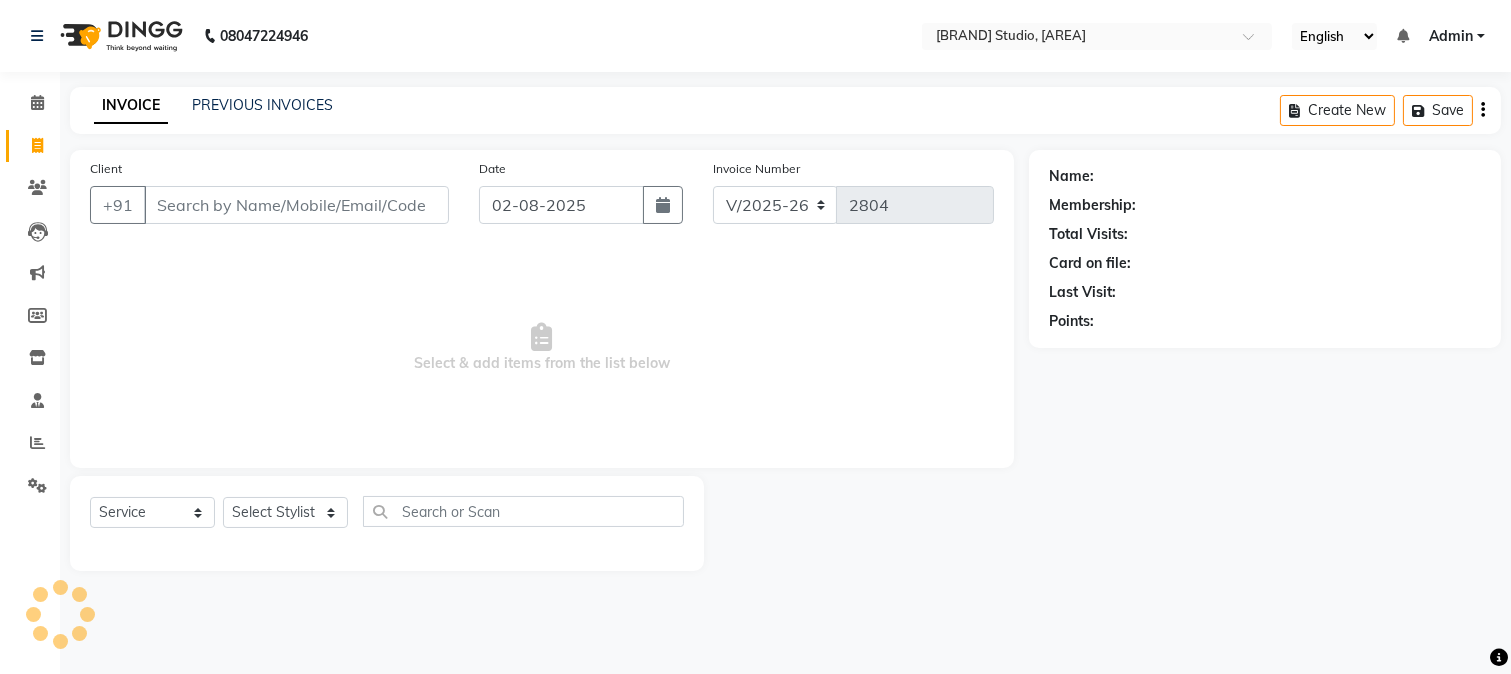 click on "Client" at bounding box center [296, 205] 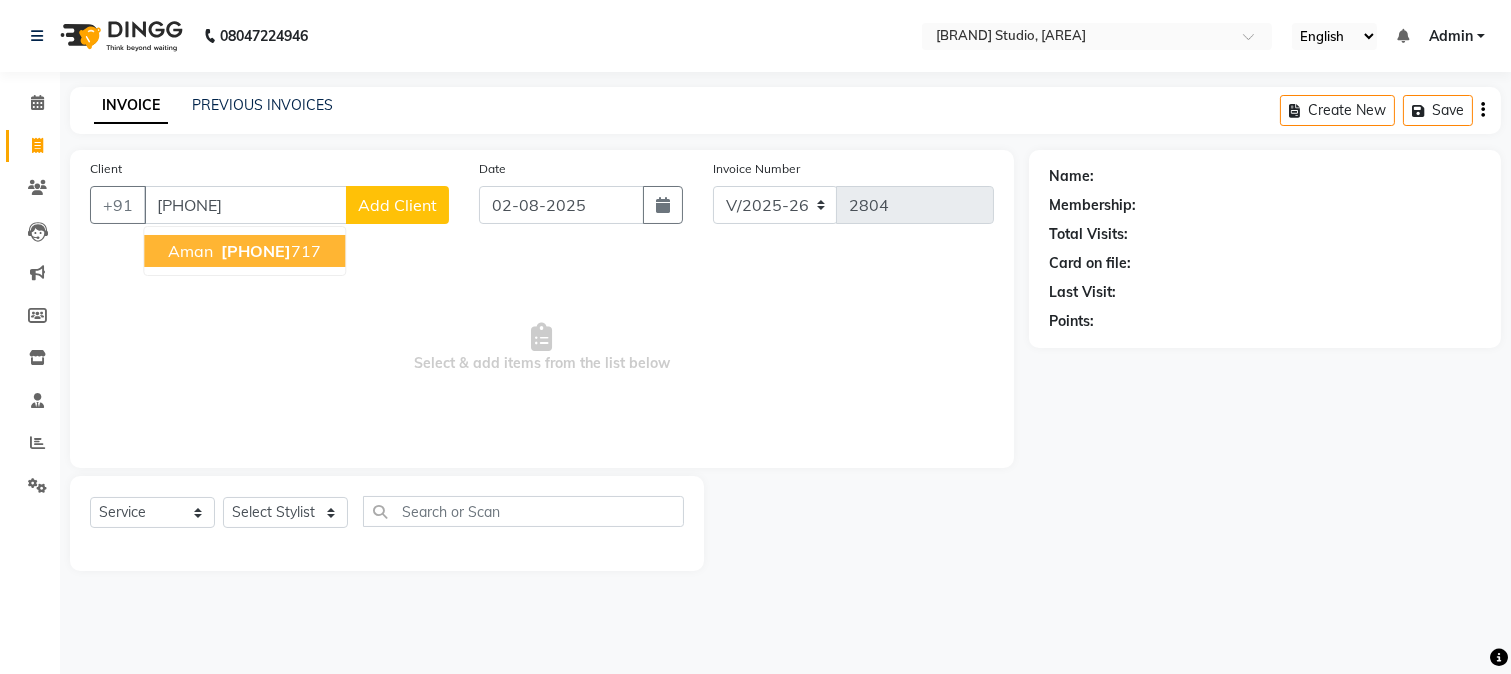 drag, startPoint x: 286, startPoint y: 253, endPoint x: 307, endPoint y: 391, distance: 139.58868 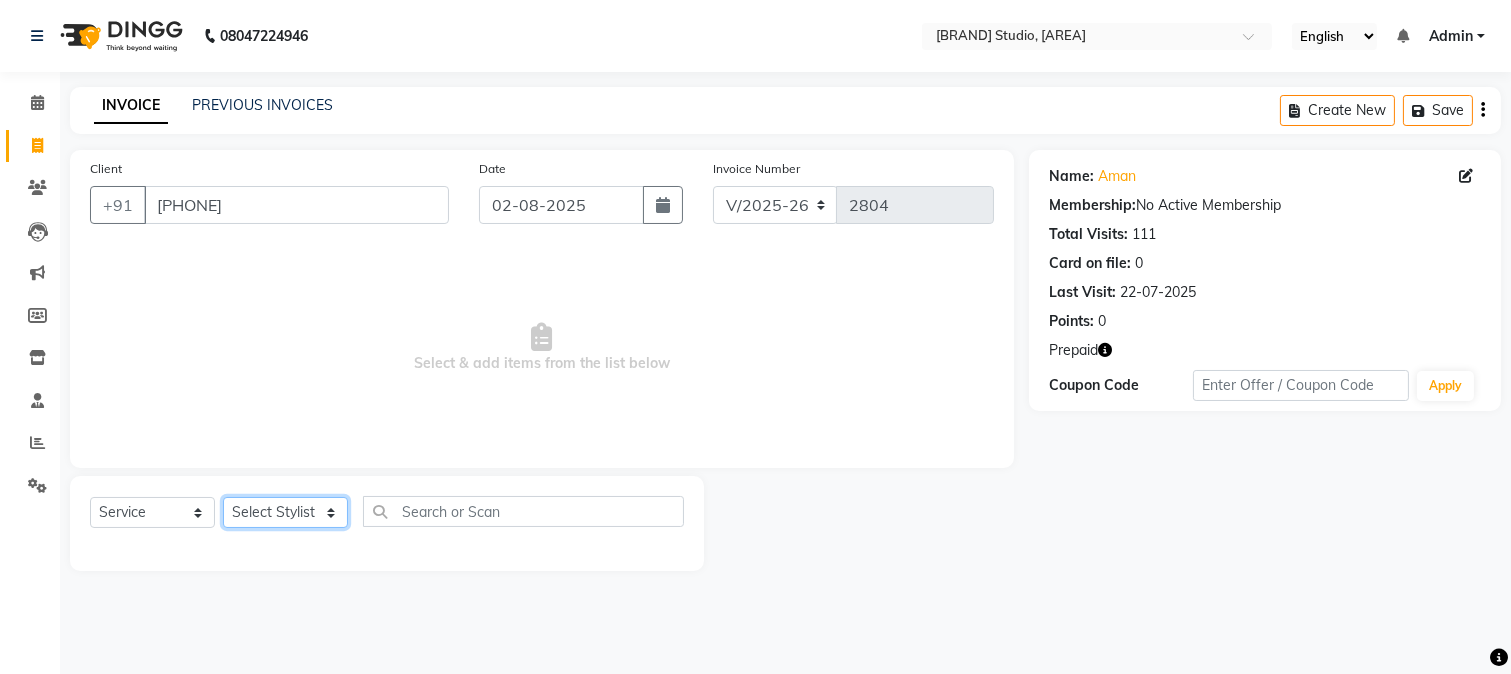click on "Select Stylist [FIRST] [FIRST] [FIRST] [FIRST] [FIRST] [FIRST] [FIRST] [FIRST] [FIRST] [FIRST] [FIRST] [FIRST] [FIRST] [FIRST] [FIRST] [FIRST] [FIRST] [FIRST] [FIRST] [FIRST] [FIRST]" 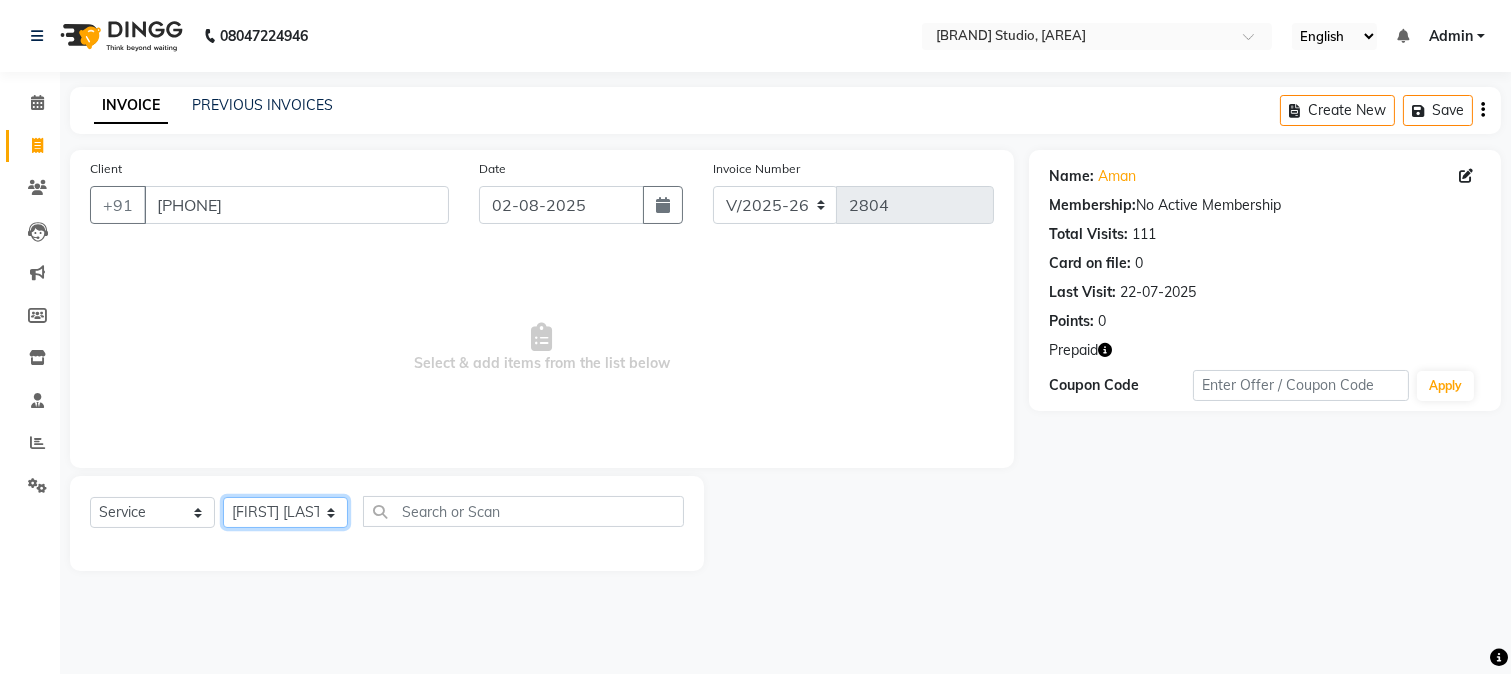 click on "Select Stylist [FIRST] [FIRST] [FIRST] [FIRST] [FIRST] [FIRST] [FIRST] [FIRST] [FIRST] [FIRST] [FIRST] [FIRST] [FIRST] [FIRST] [FIRST] [FIRST] [FIRST] [FIRST] [FIRST] [FIRST] [FIRST]" 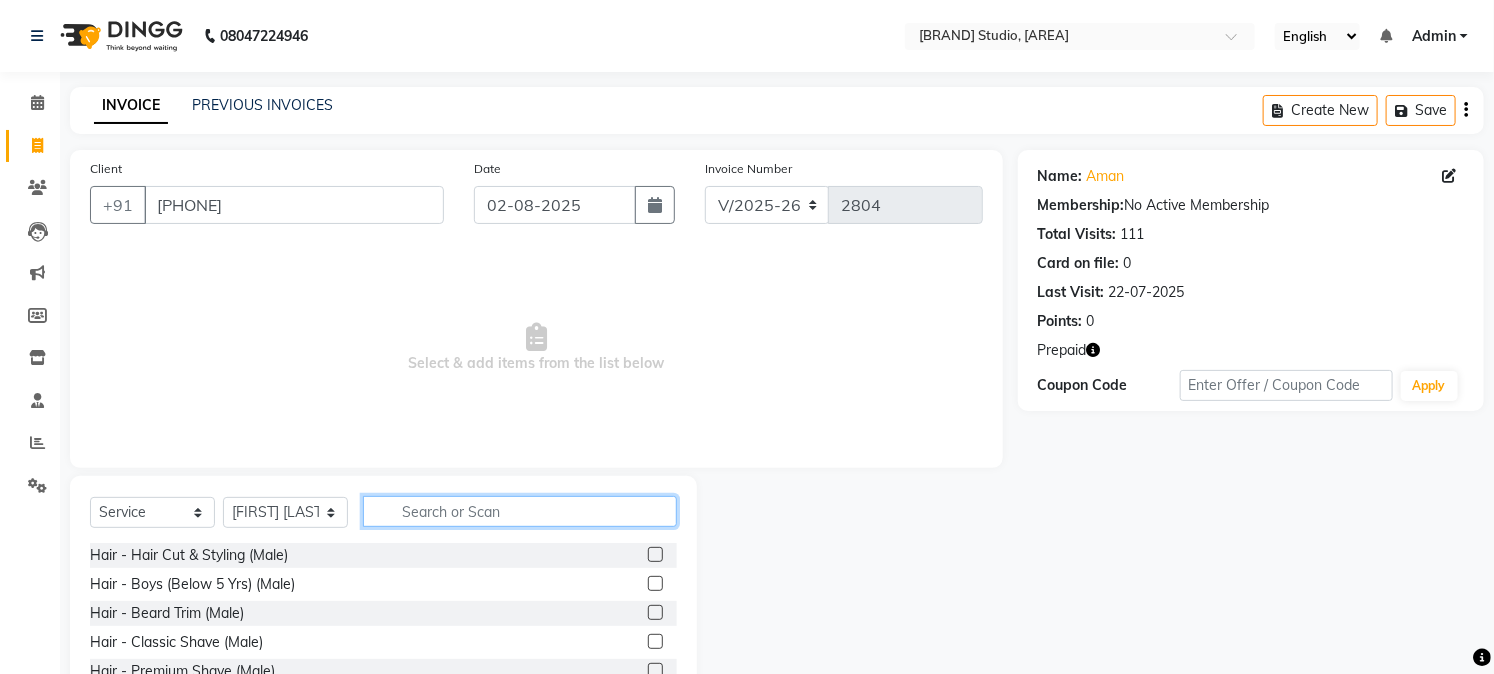 click 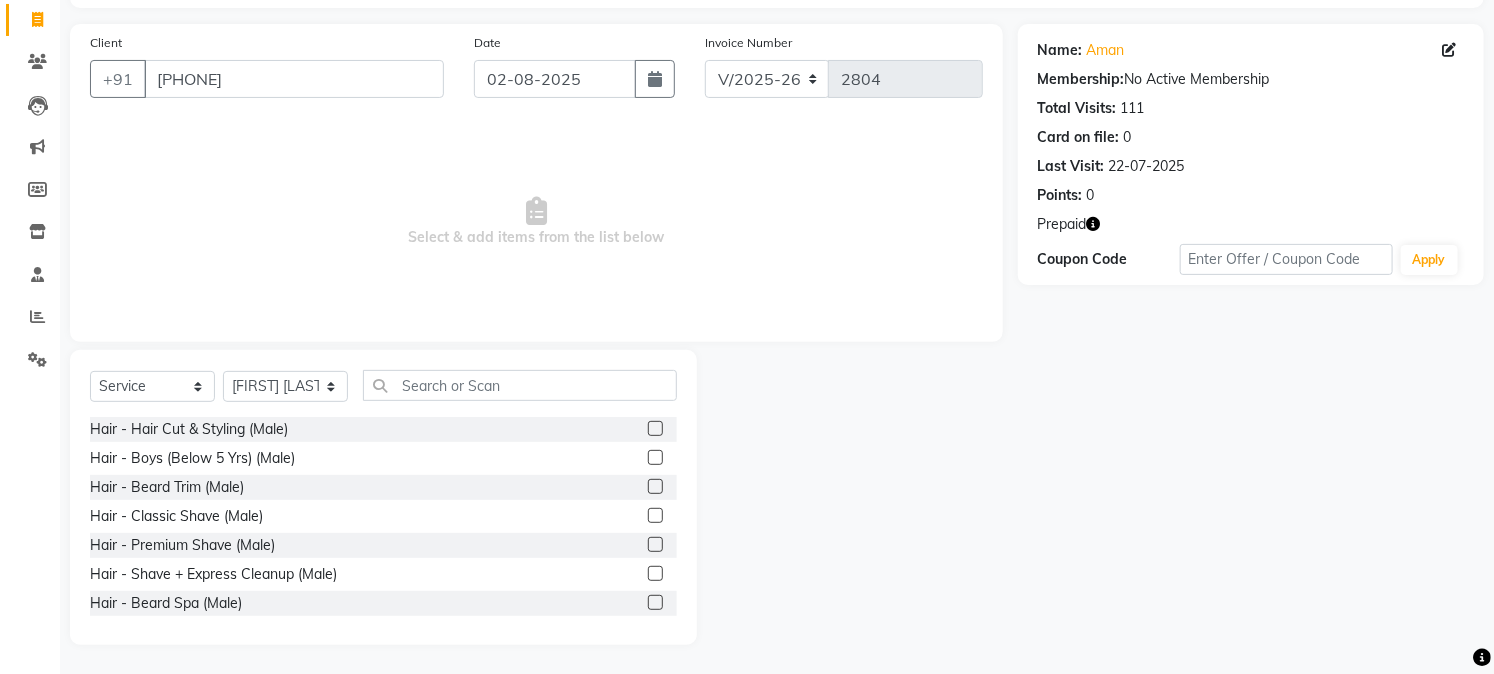 click 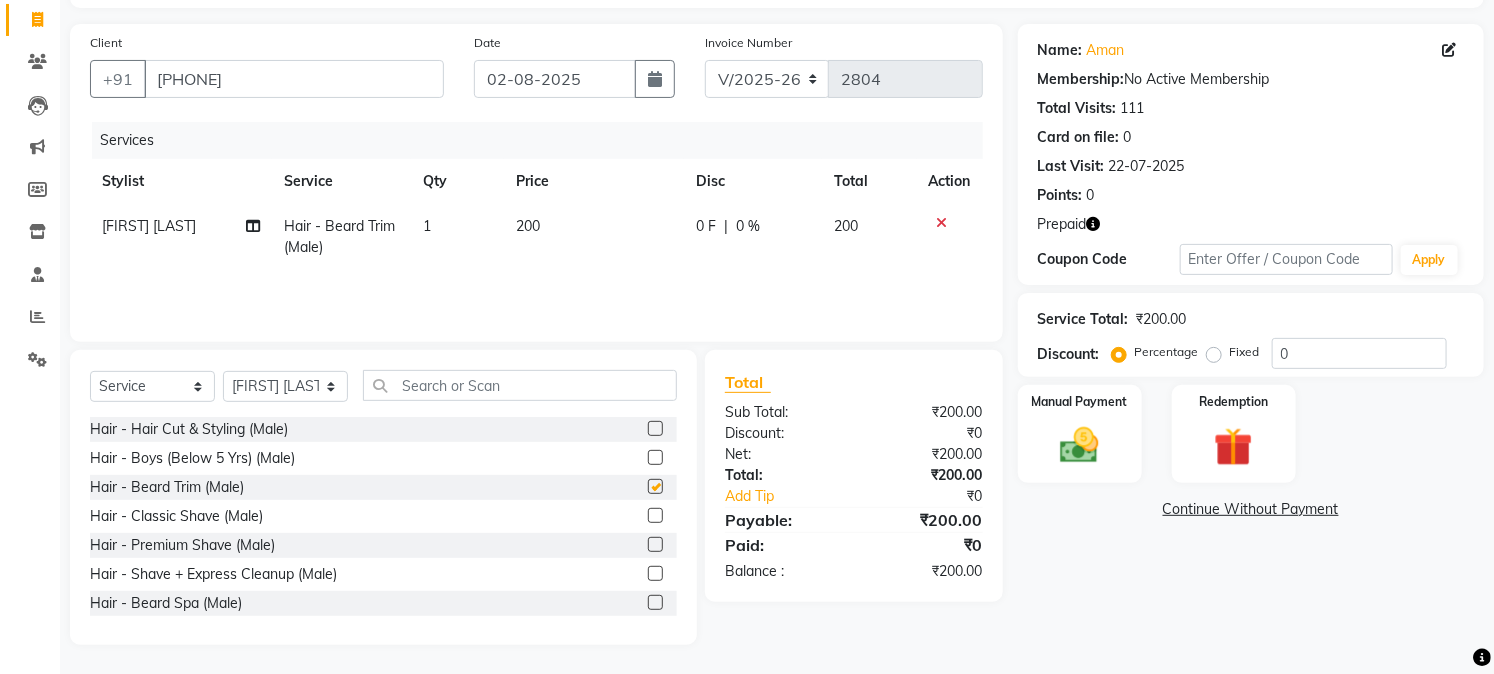 checkbox on "false" 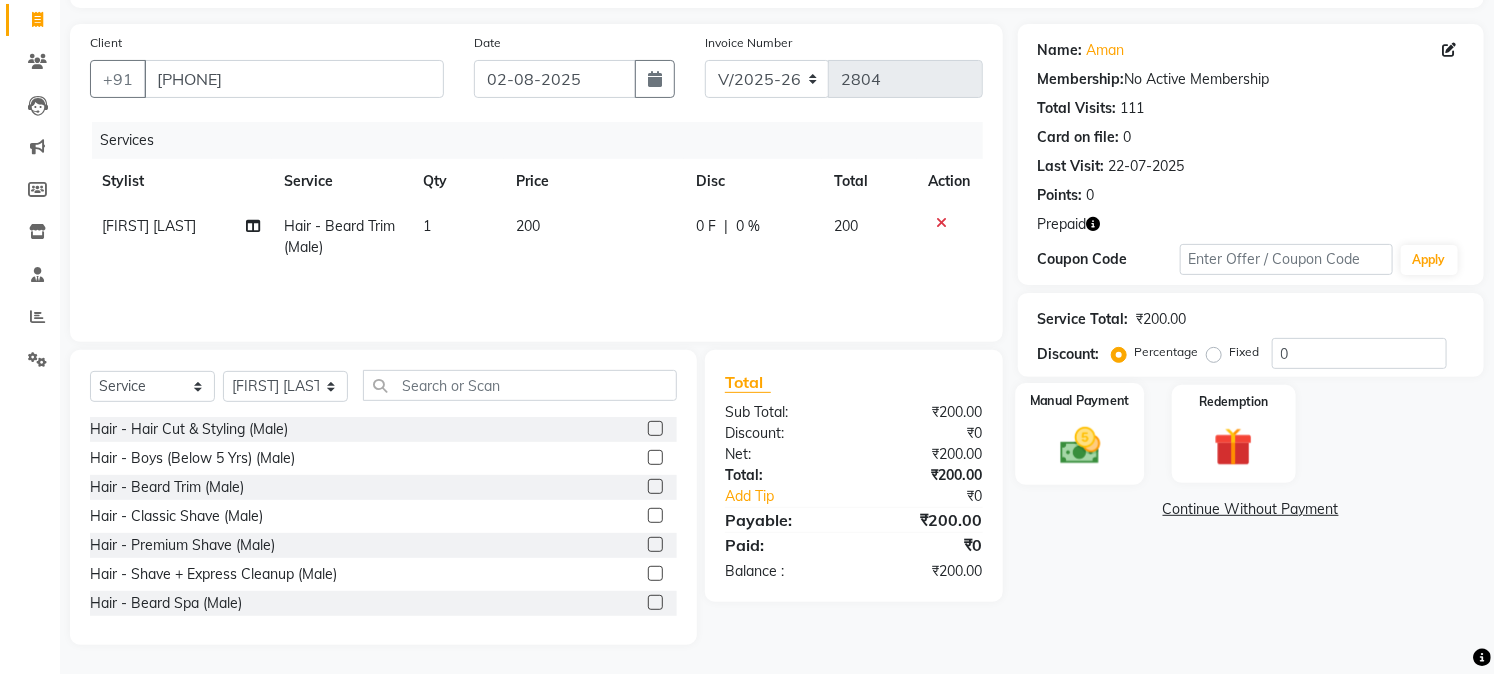 click 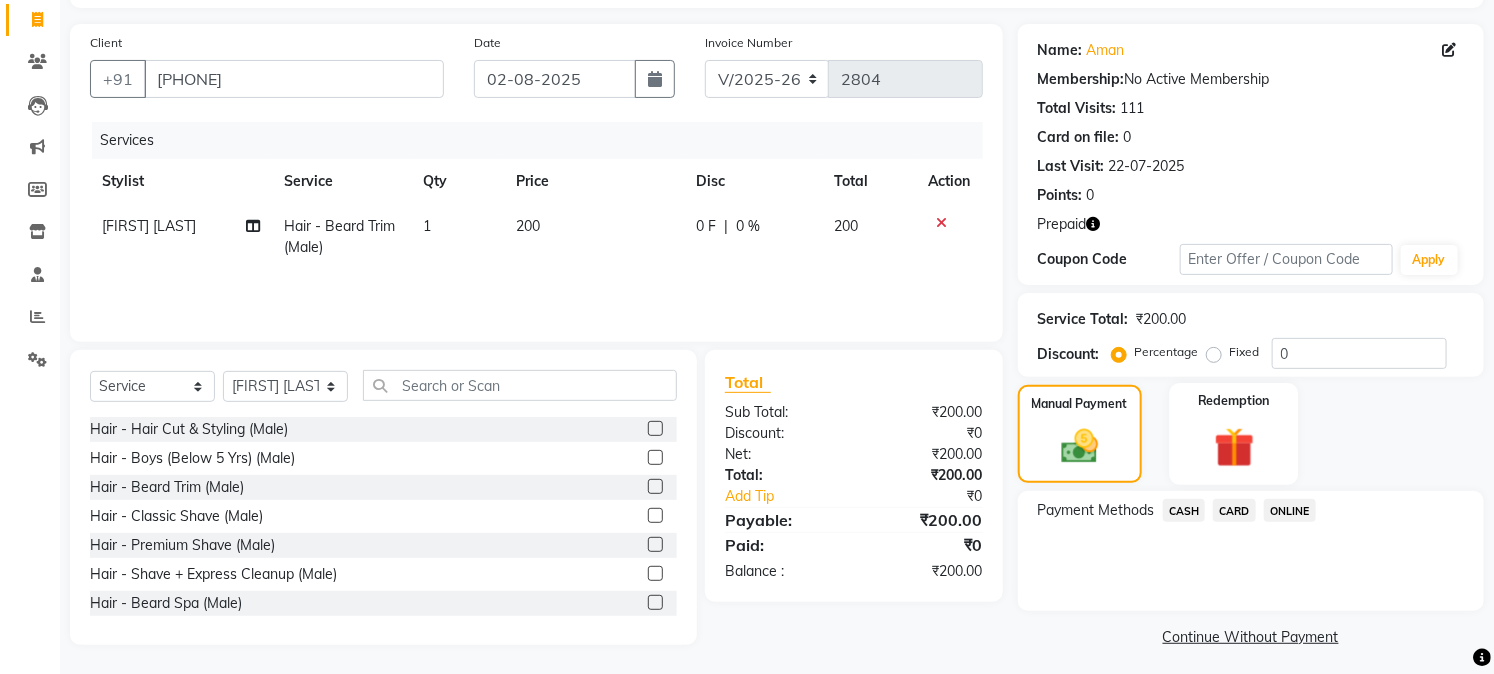 click 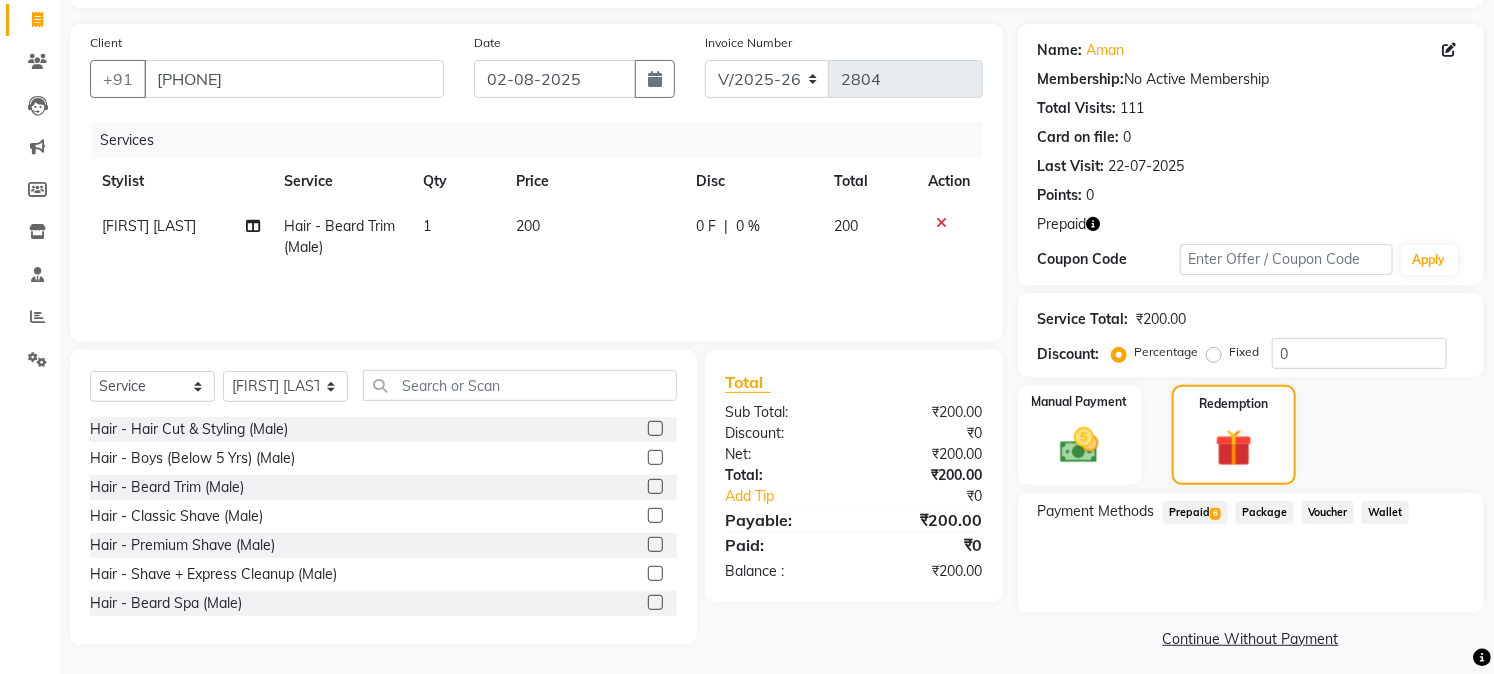click on "Prepaid  6" 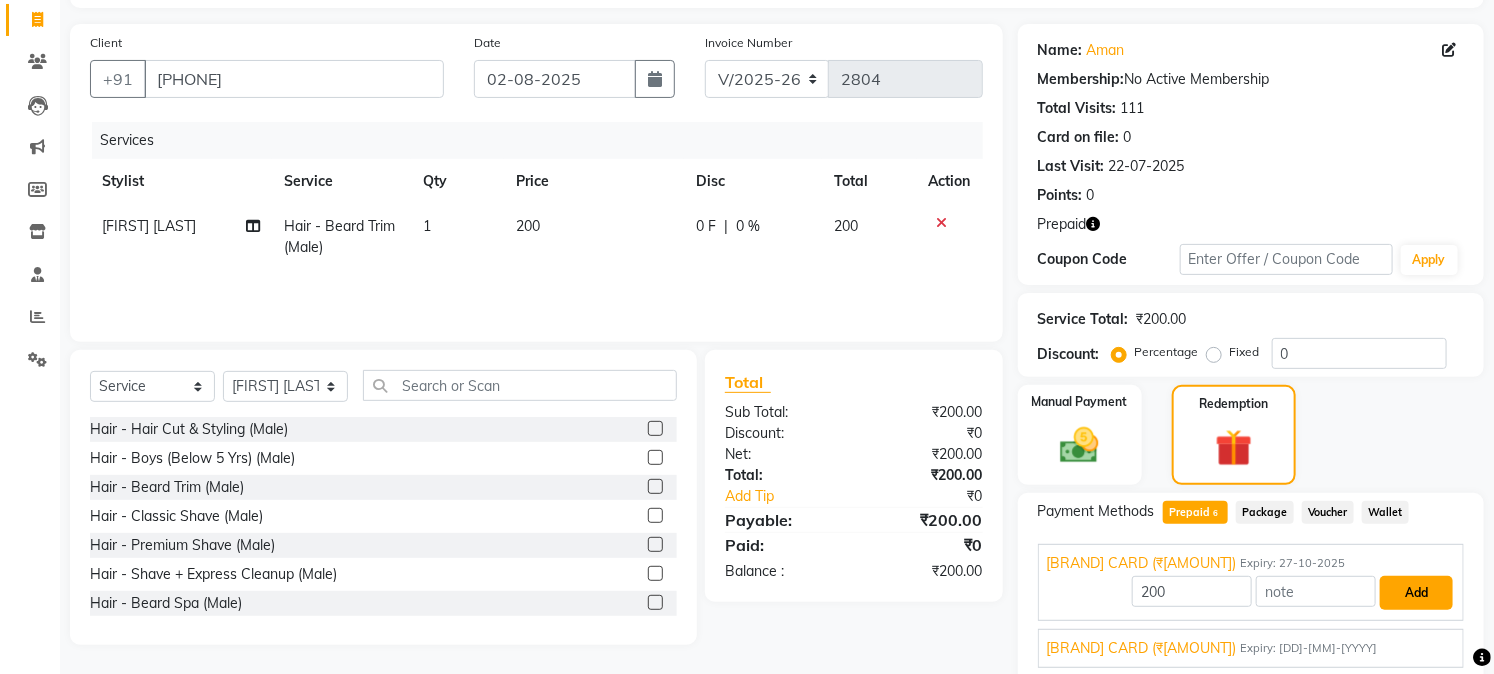 click on "Add" at bounding box center (1416, 593) 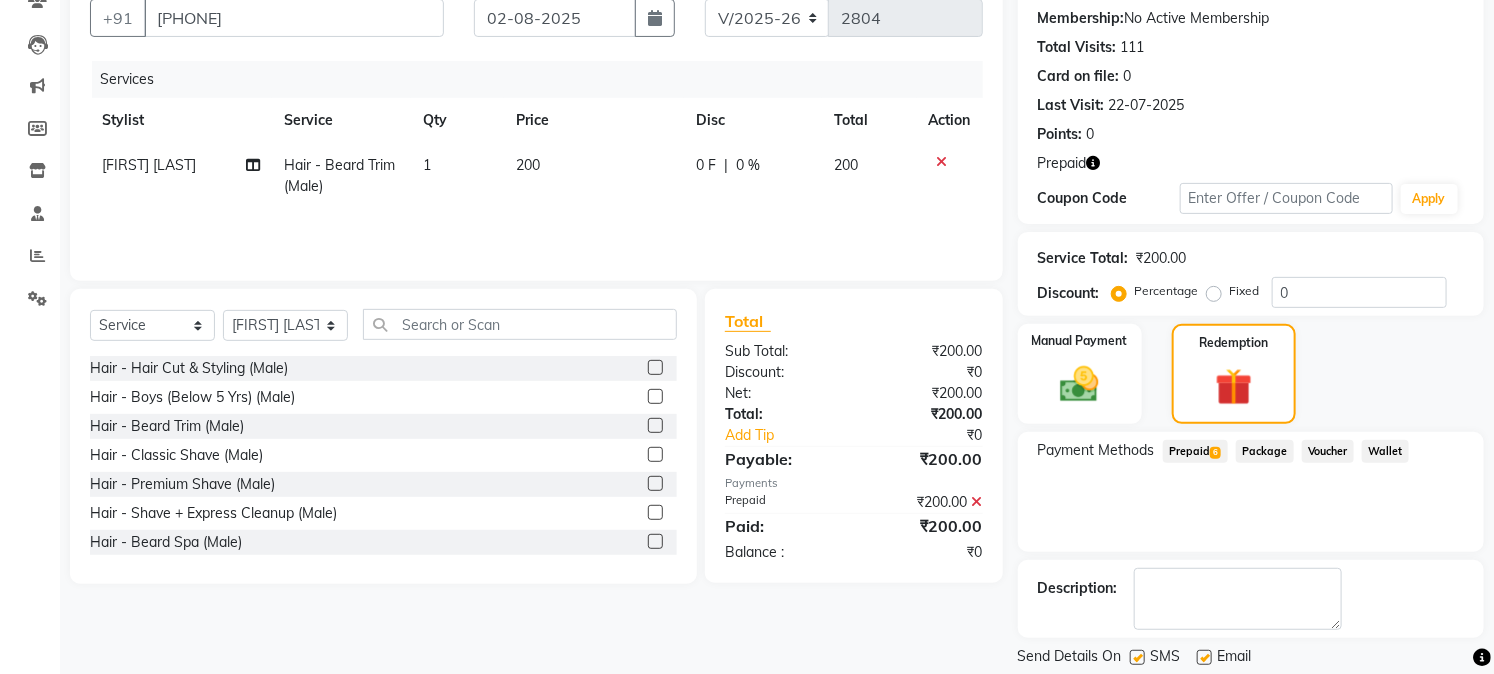 scroll, scrollTop: 247, scrollLeft: 0, axis: vertical 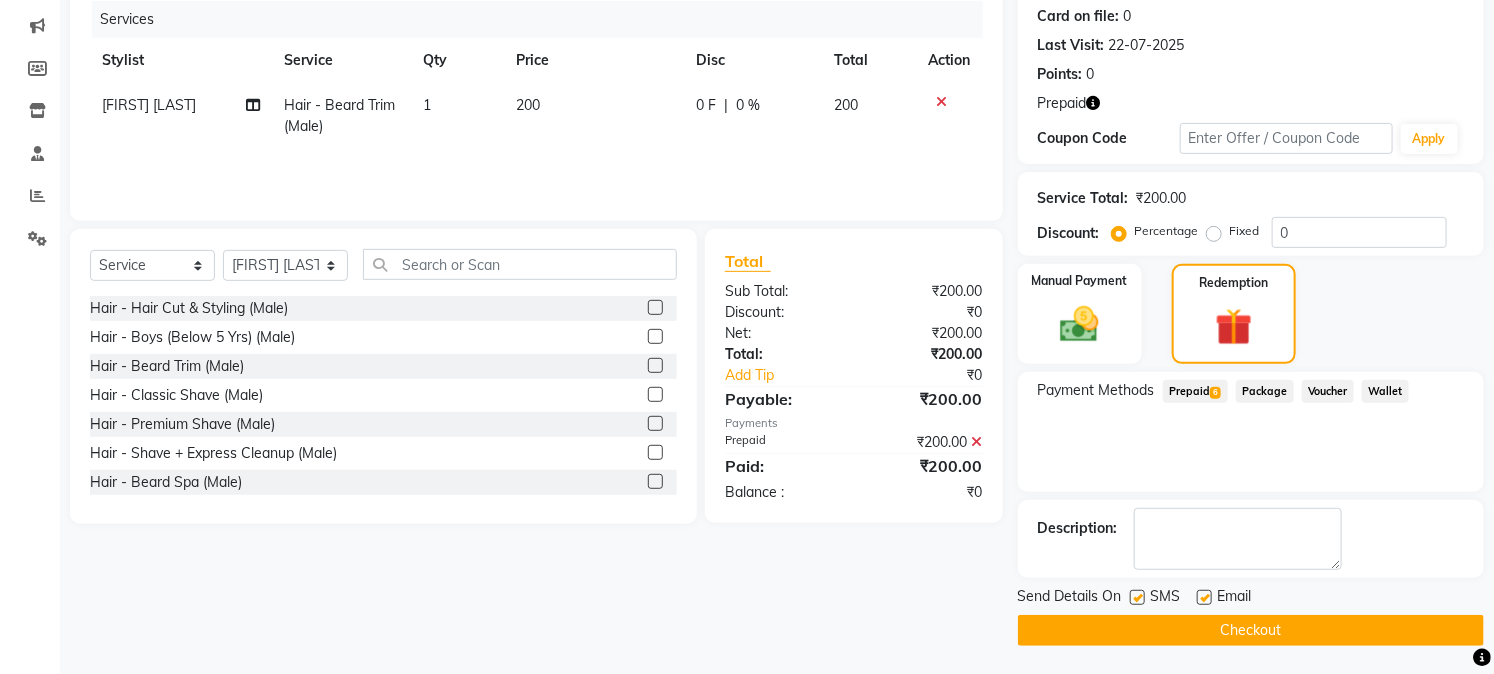 click on "Checkout" 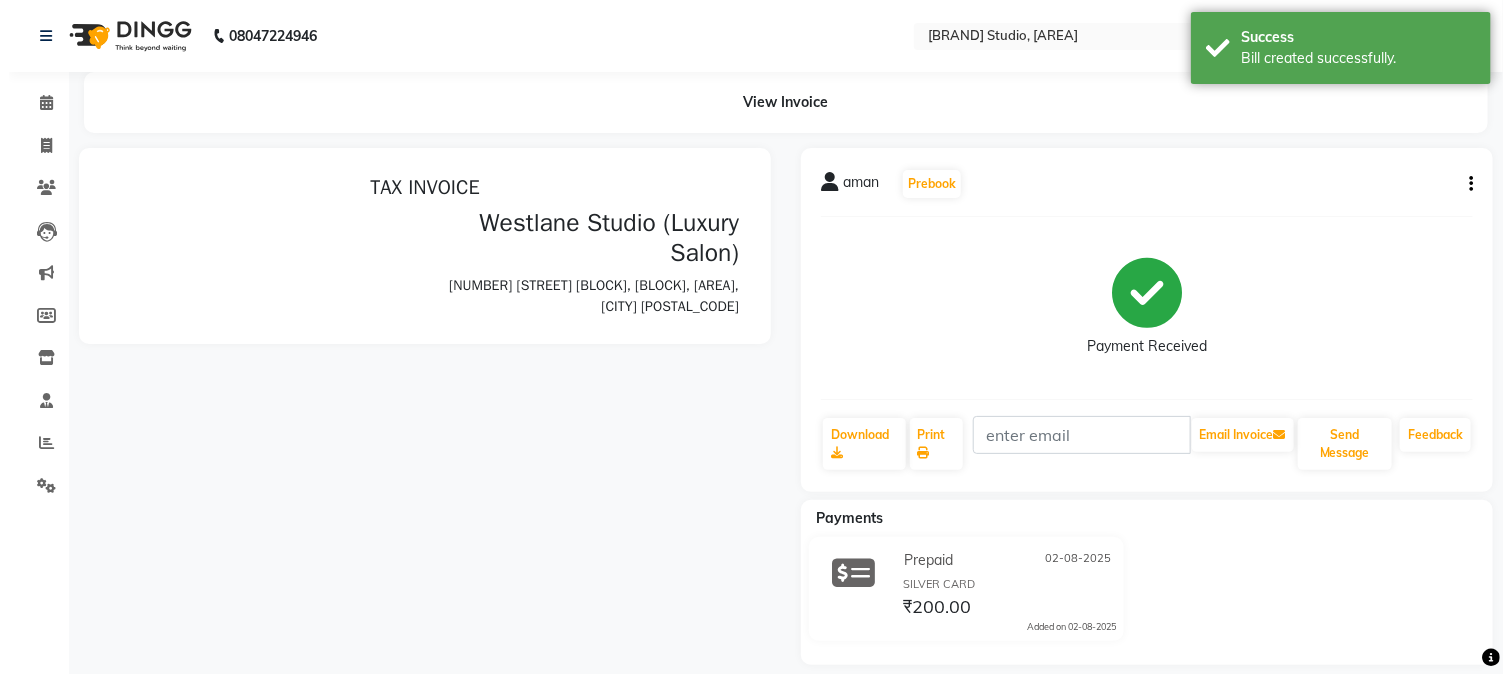 scroll, scrollTop: 0, scrollLeft: 0, axis: both 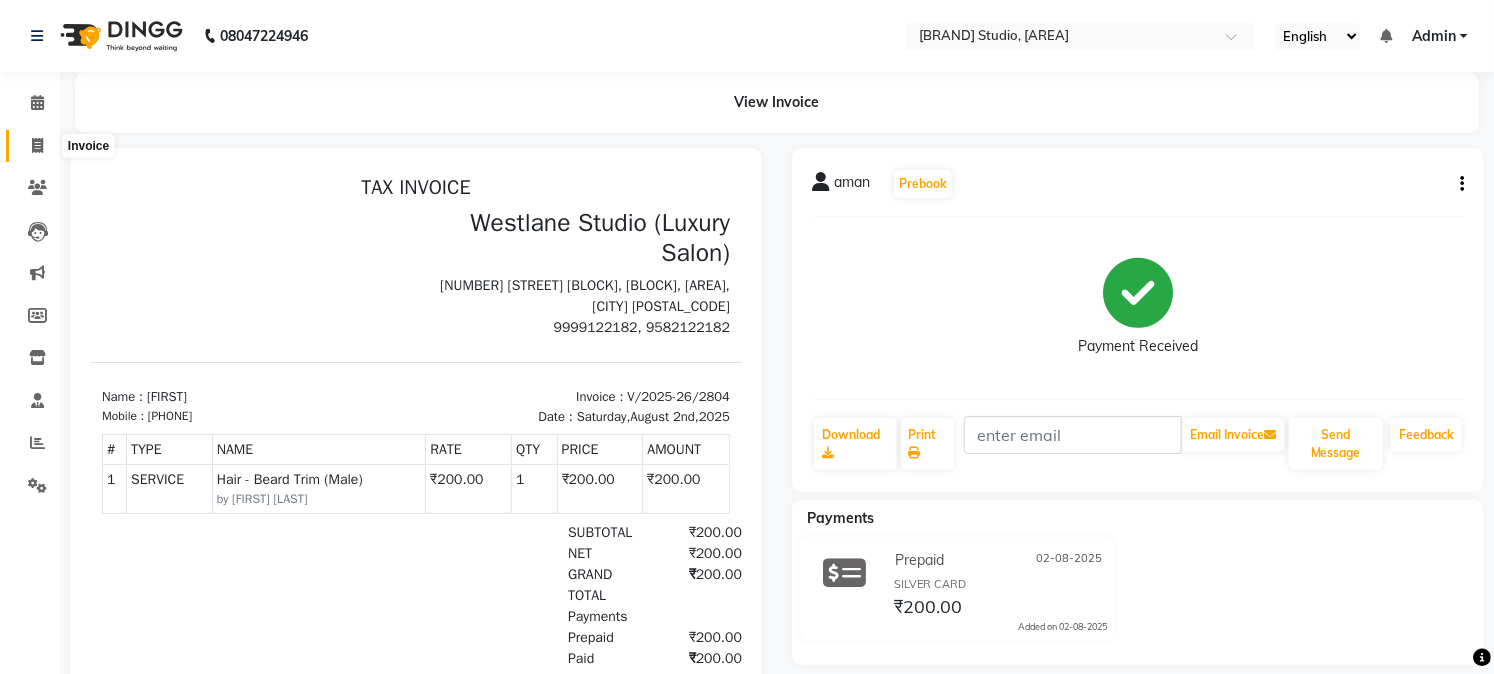 click 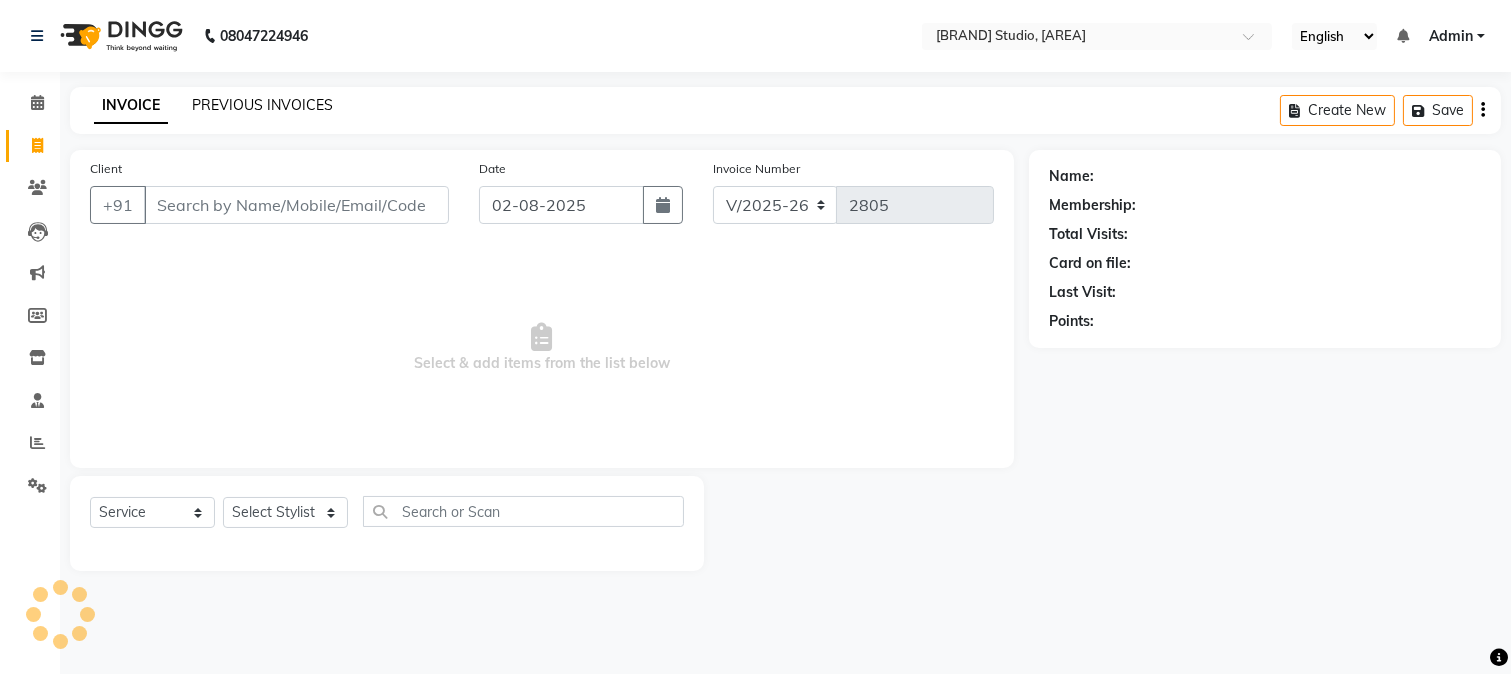 click on "PREVIOUS INVOICES" 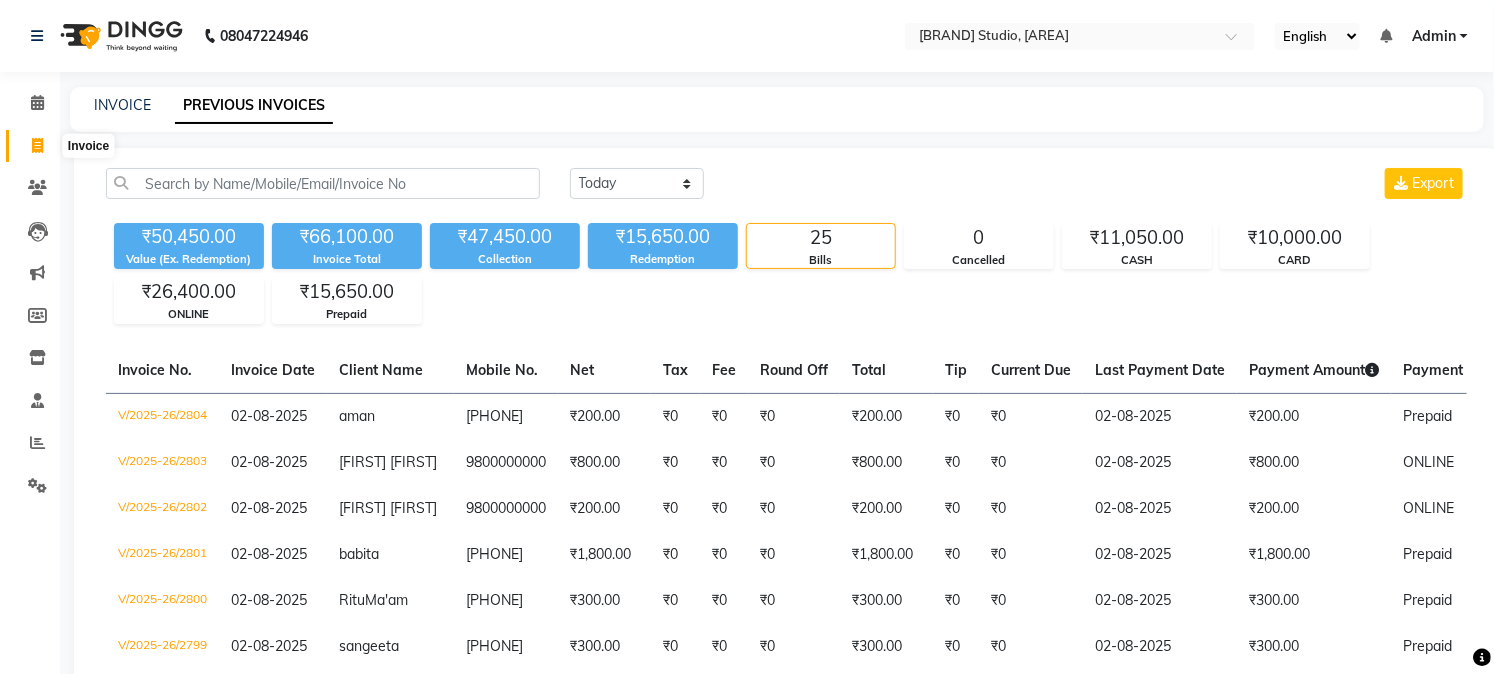click 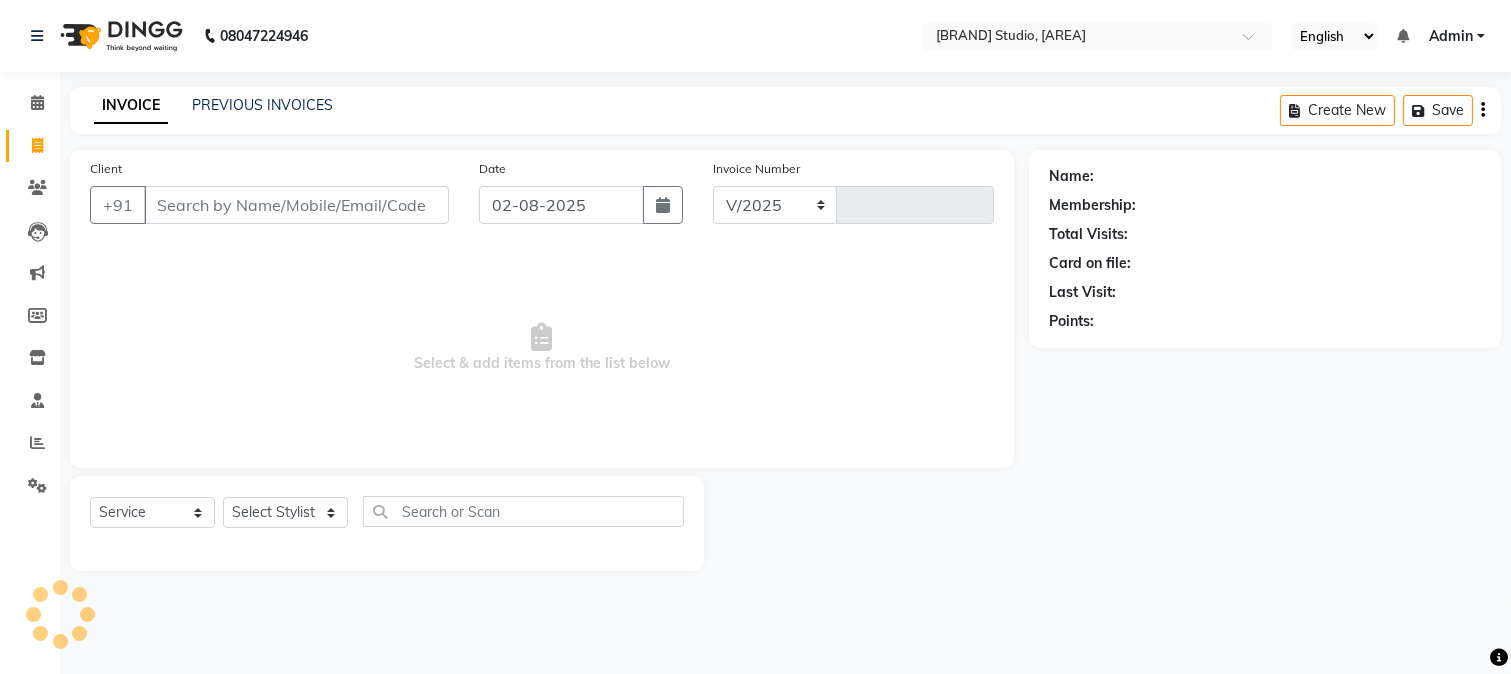 select on "223" 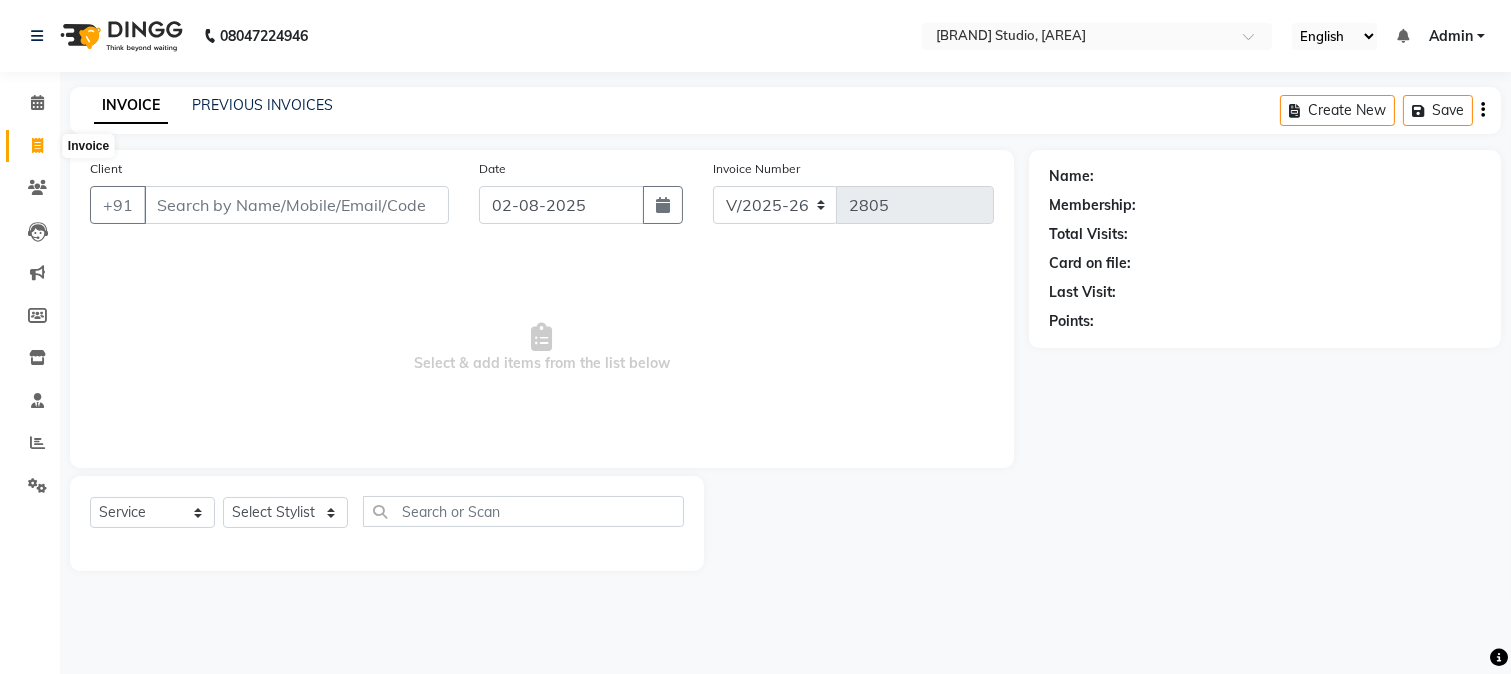 click 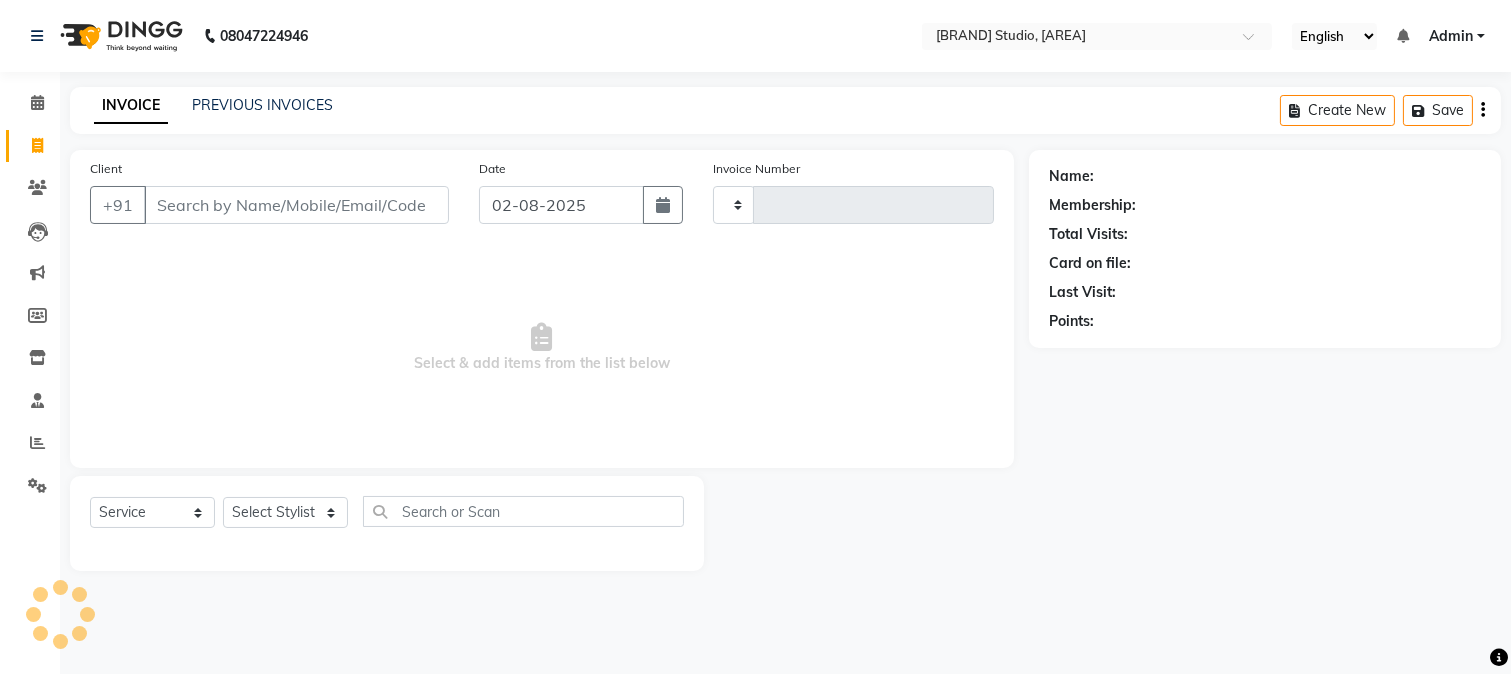 type on "2805" 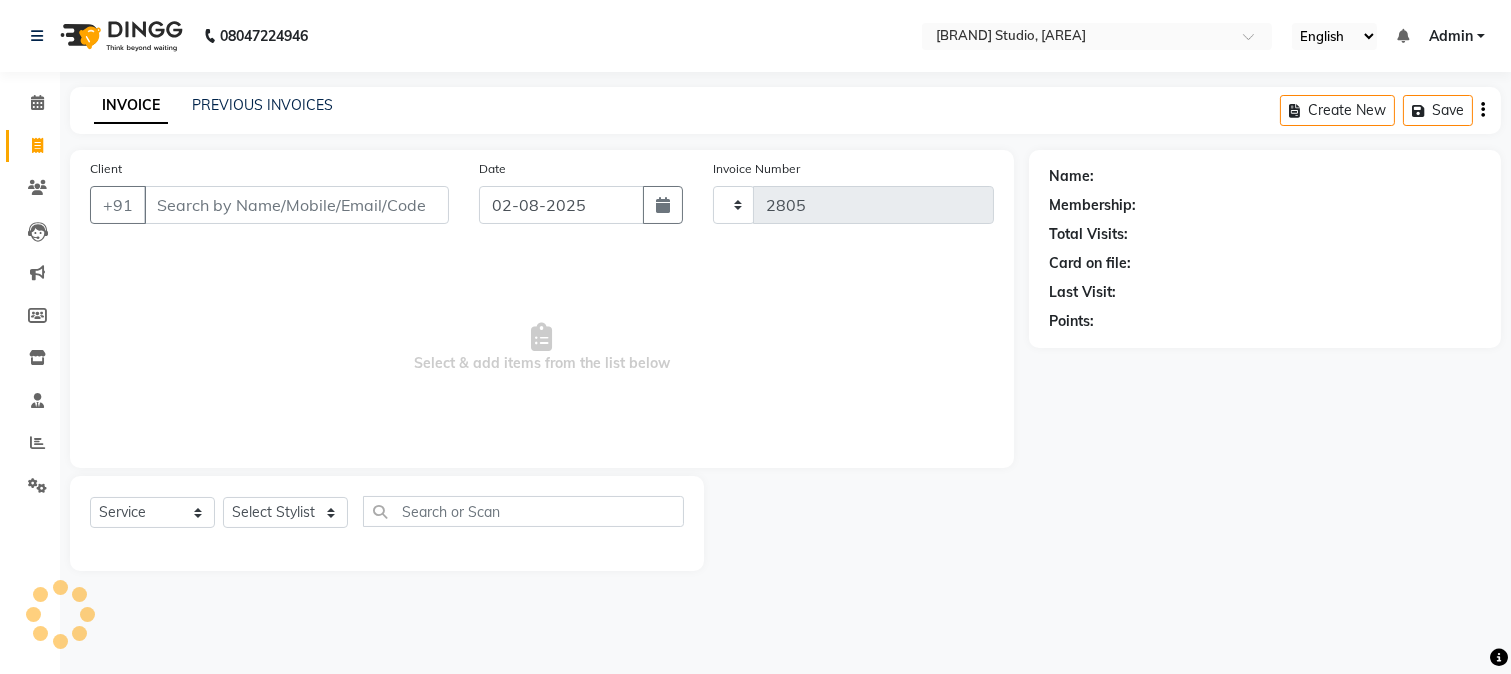 select on "223" 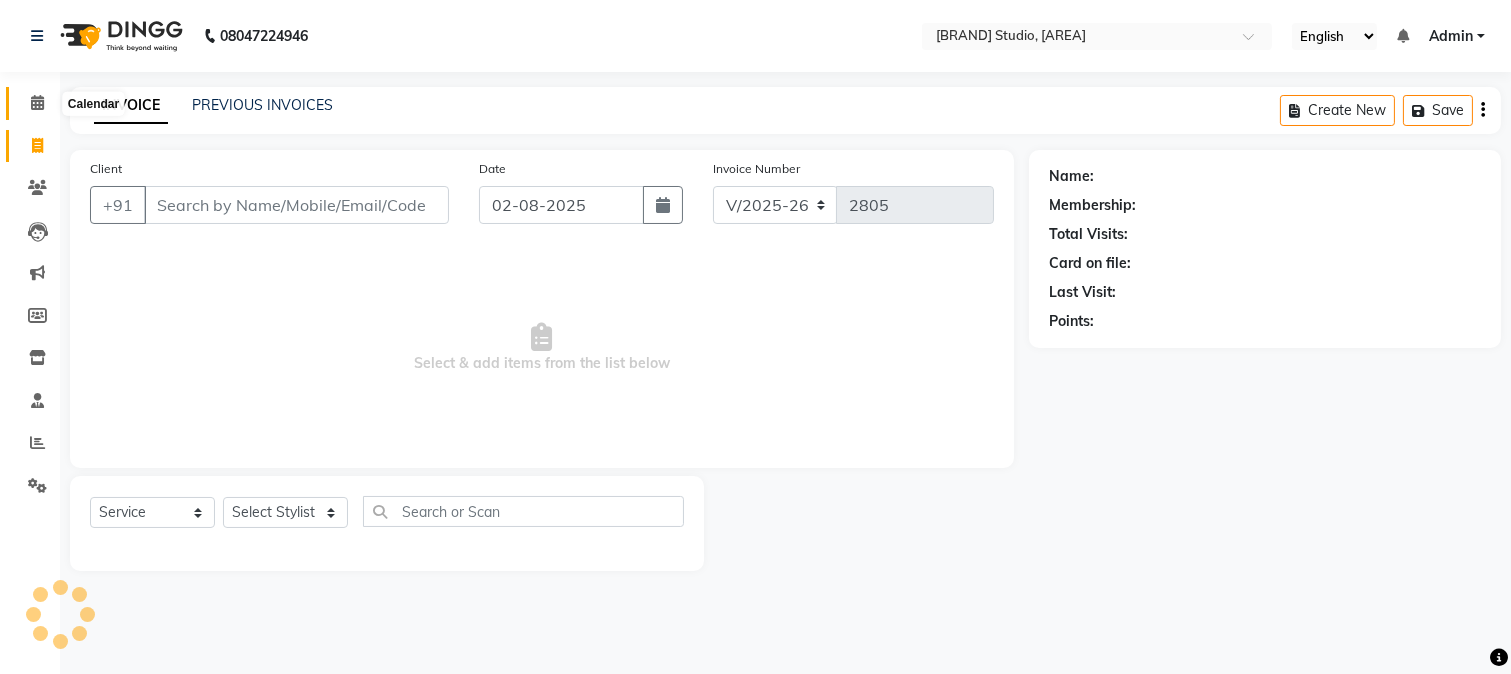 drag, startPoint x: 38, startPoint y: 106, endPoint x: 3, endPoint y: 90, distance: 38.483765 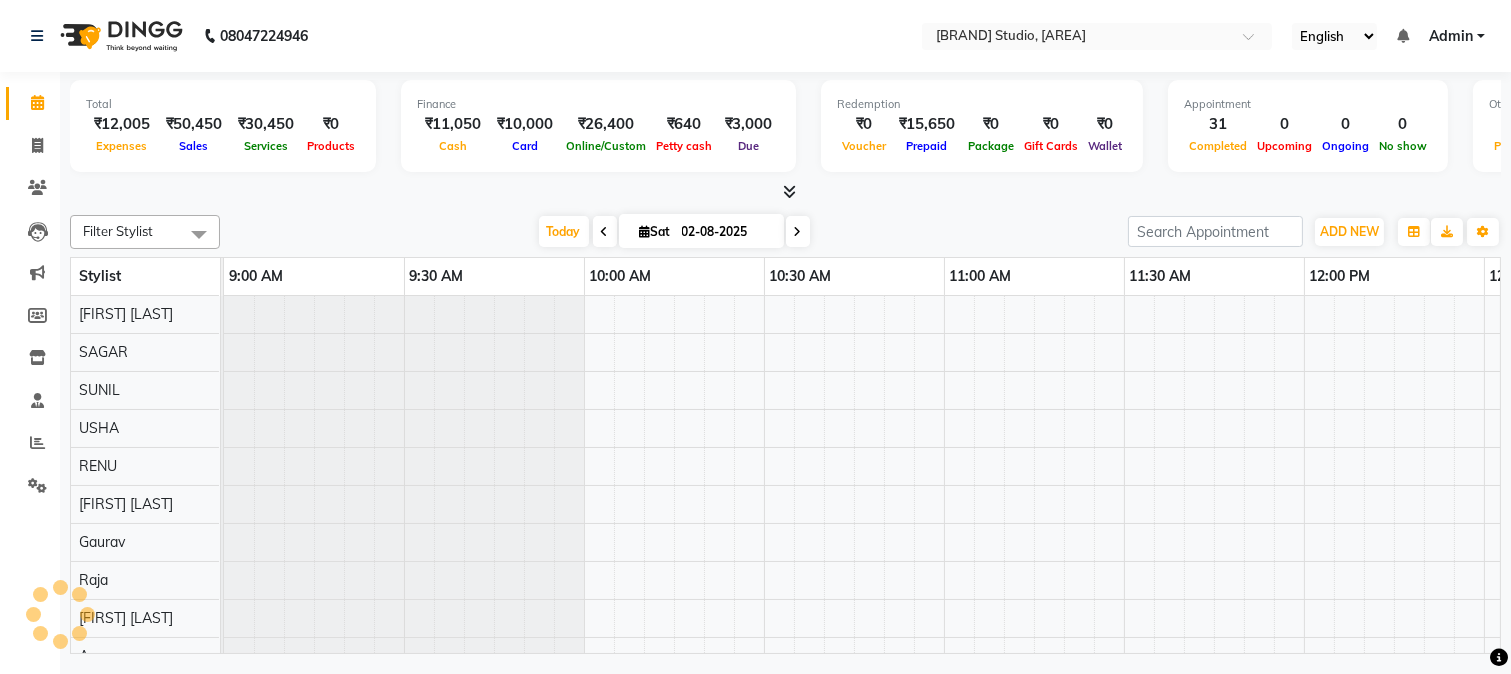scroll, scrollTop: 0, scrollLeft: 0, axis: both 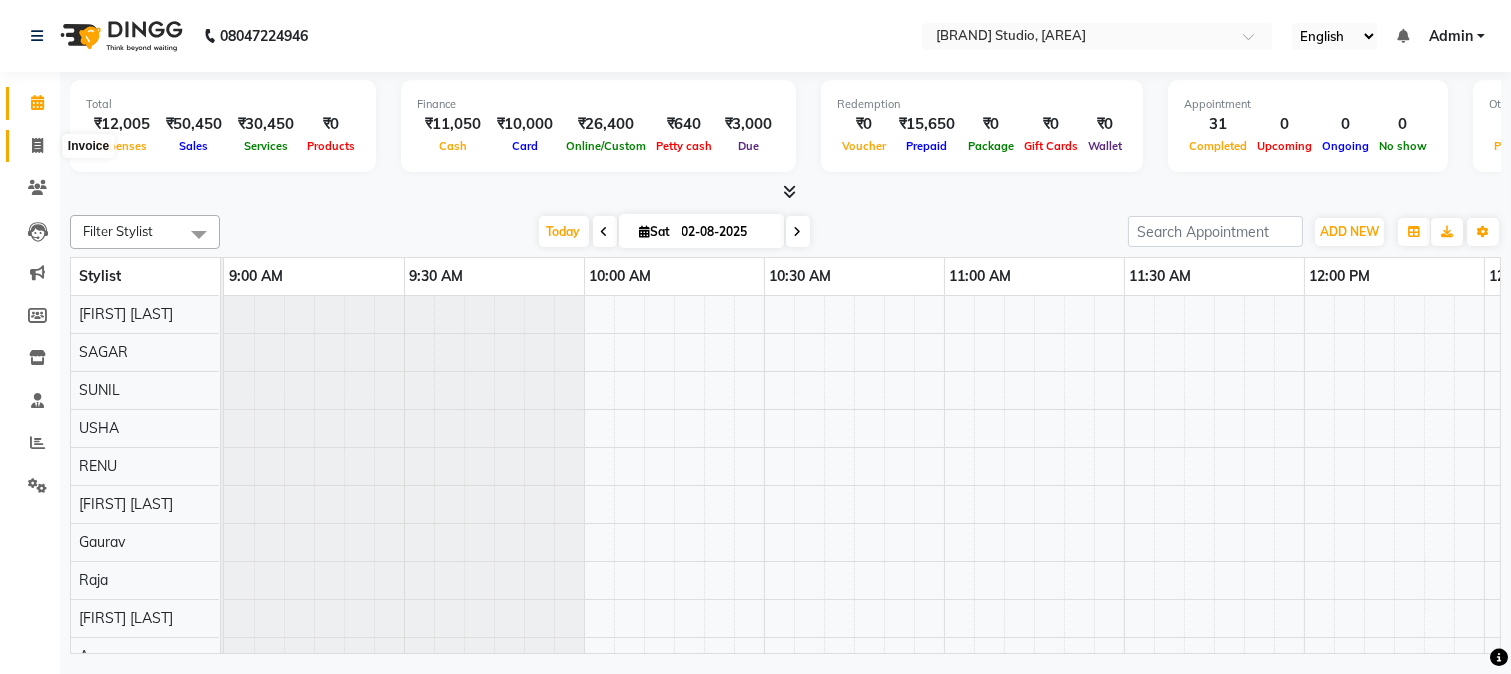click 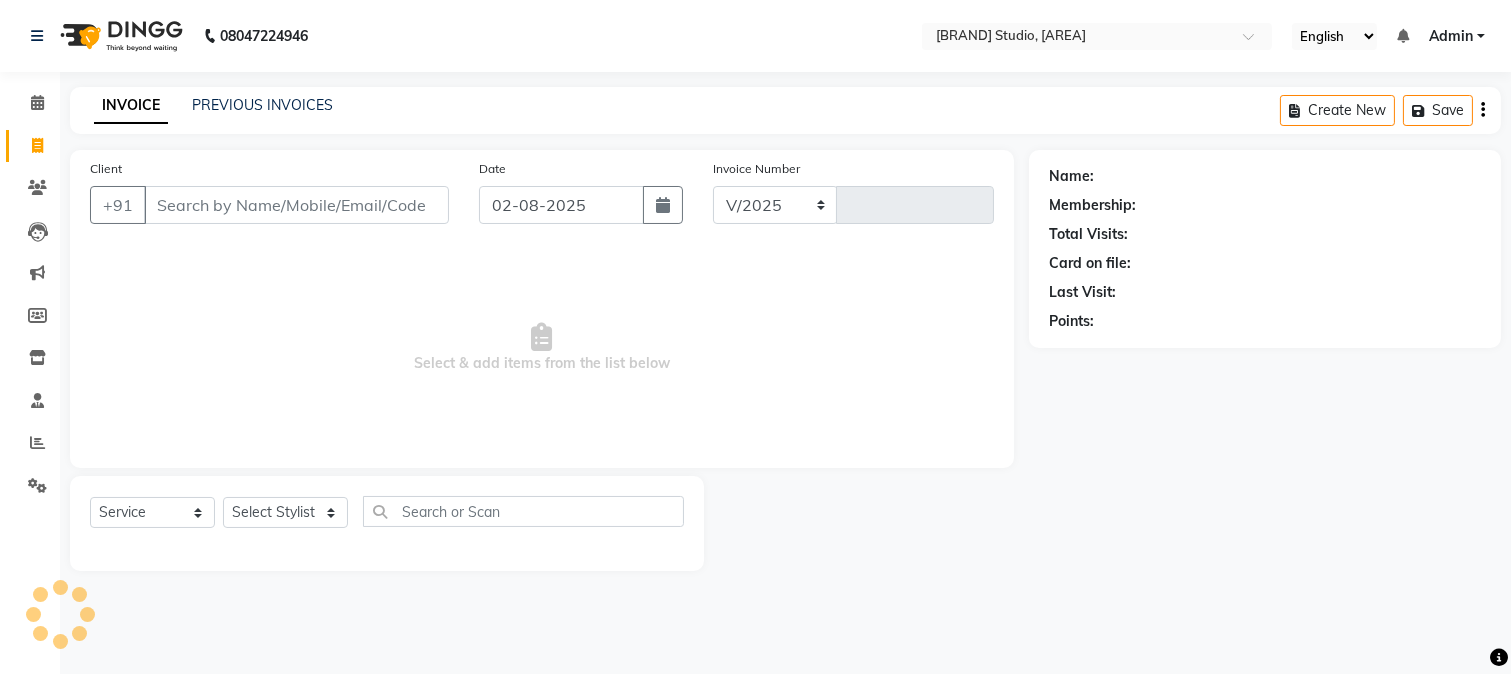 select on "223" 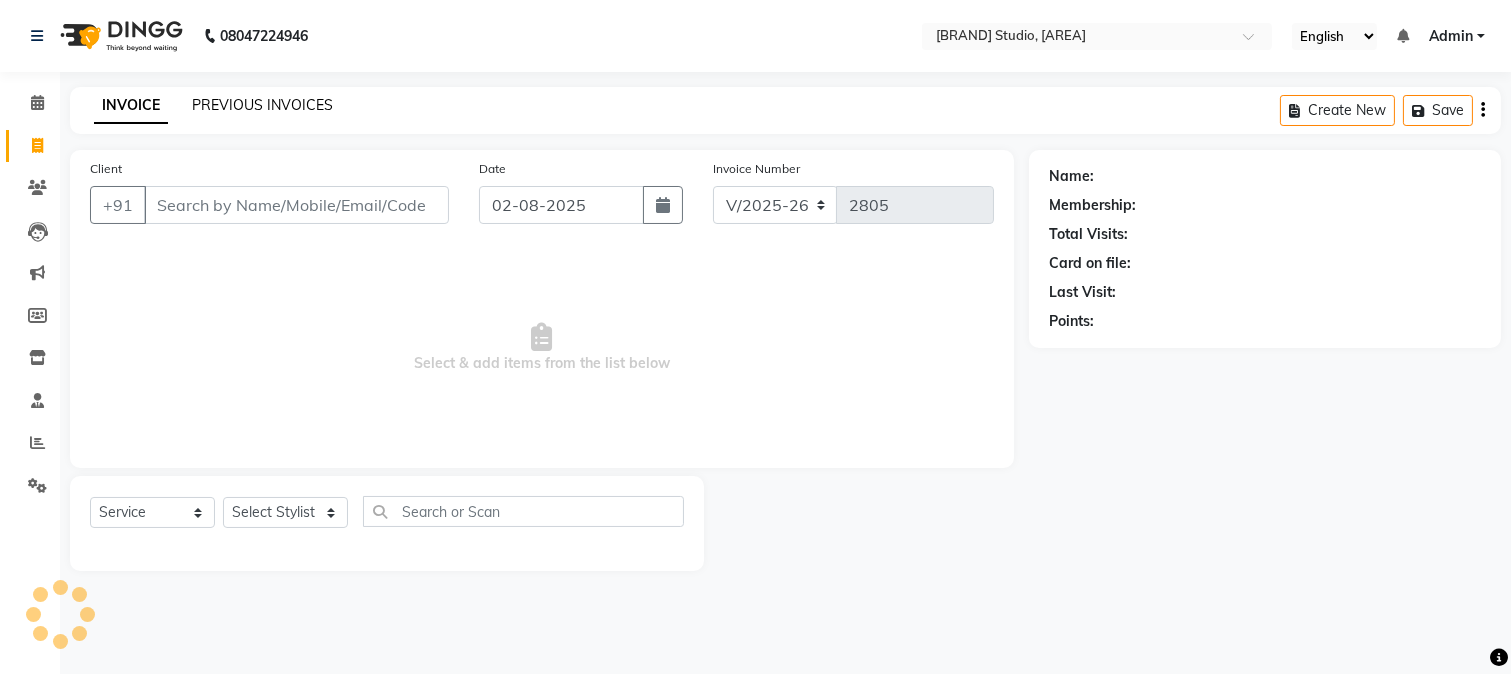 click on "PREVIOUS INVOICES" 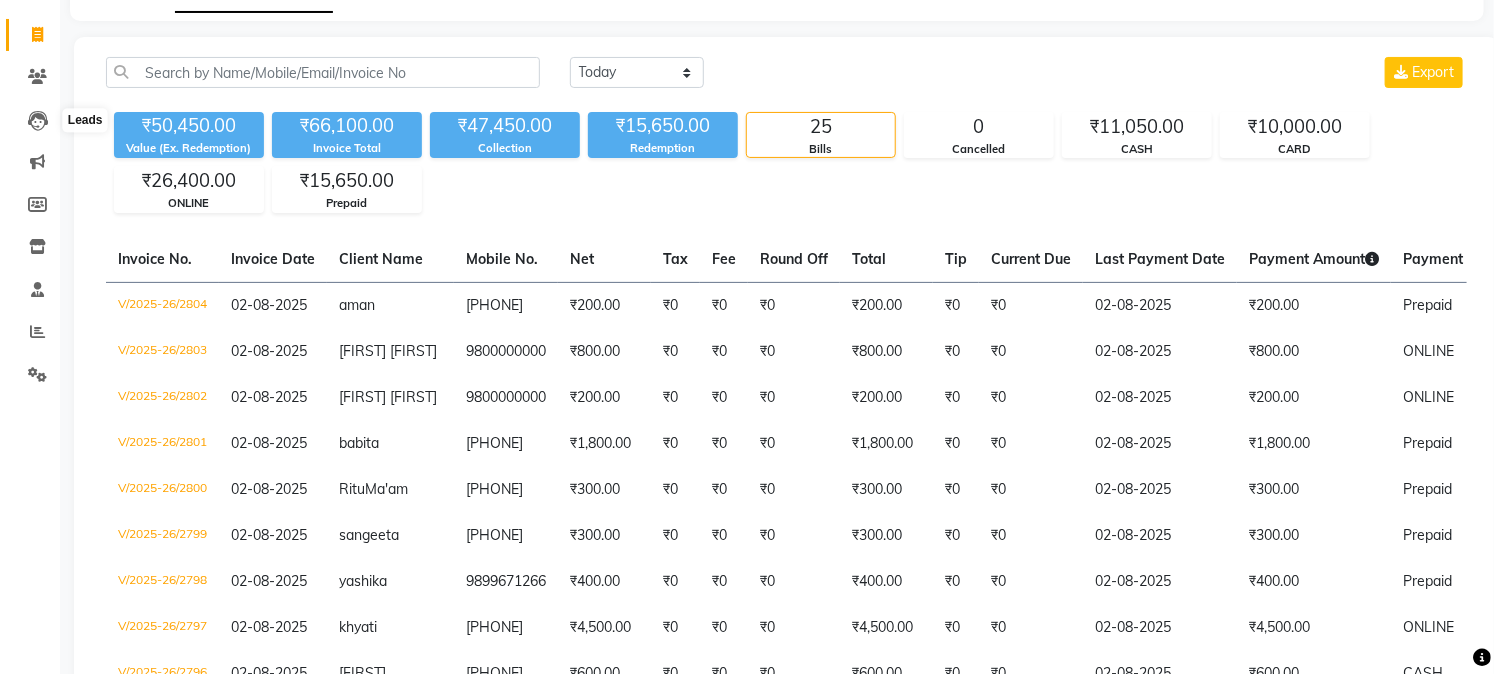 scroll, scrollTop: 0, scrollLeft: 0, axis: both 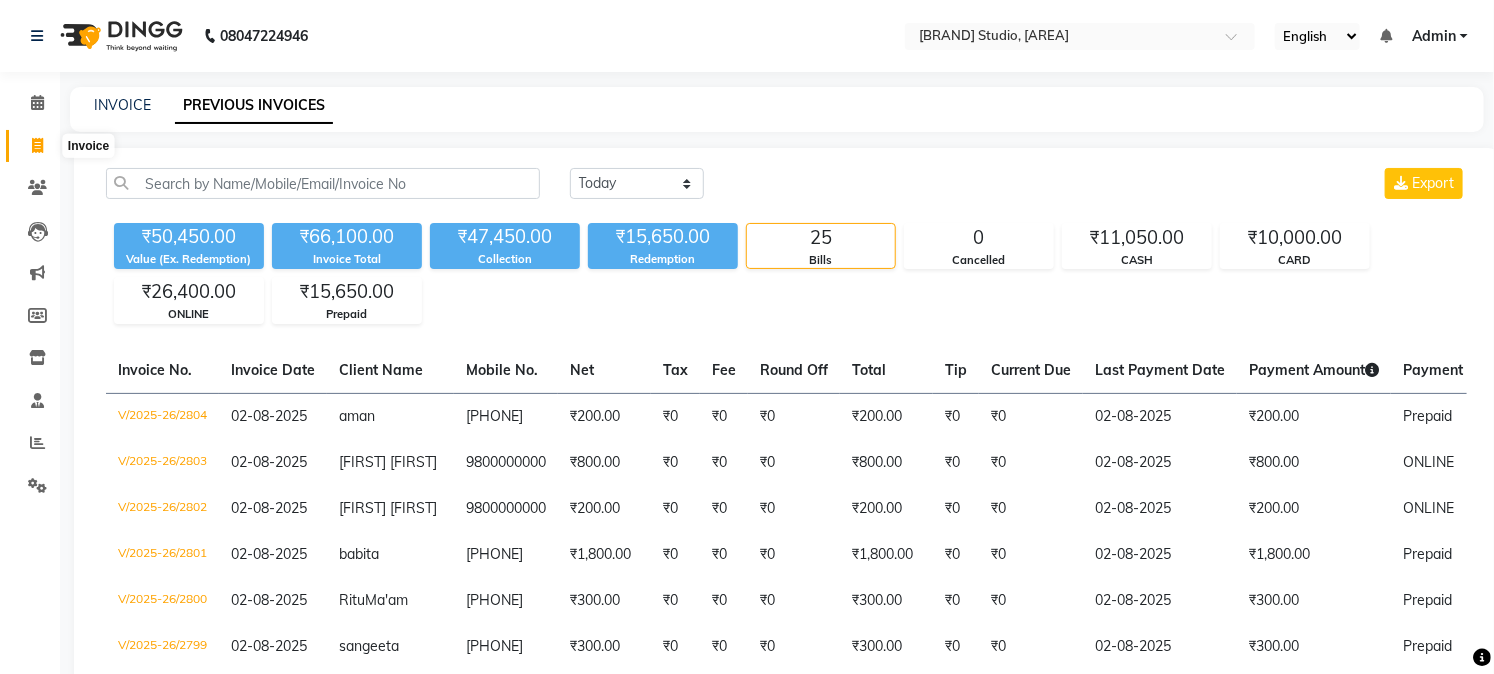 click 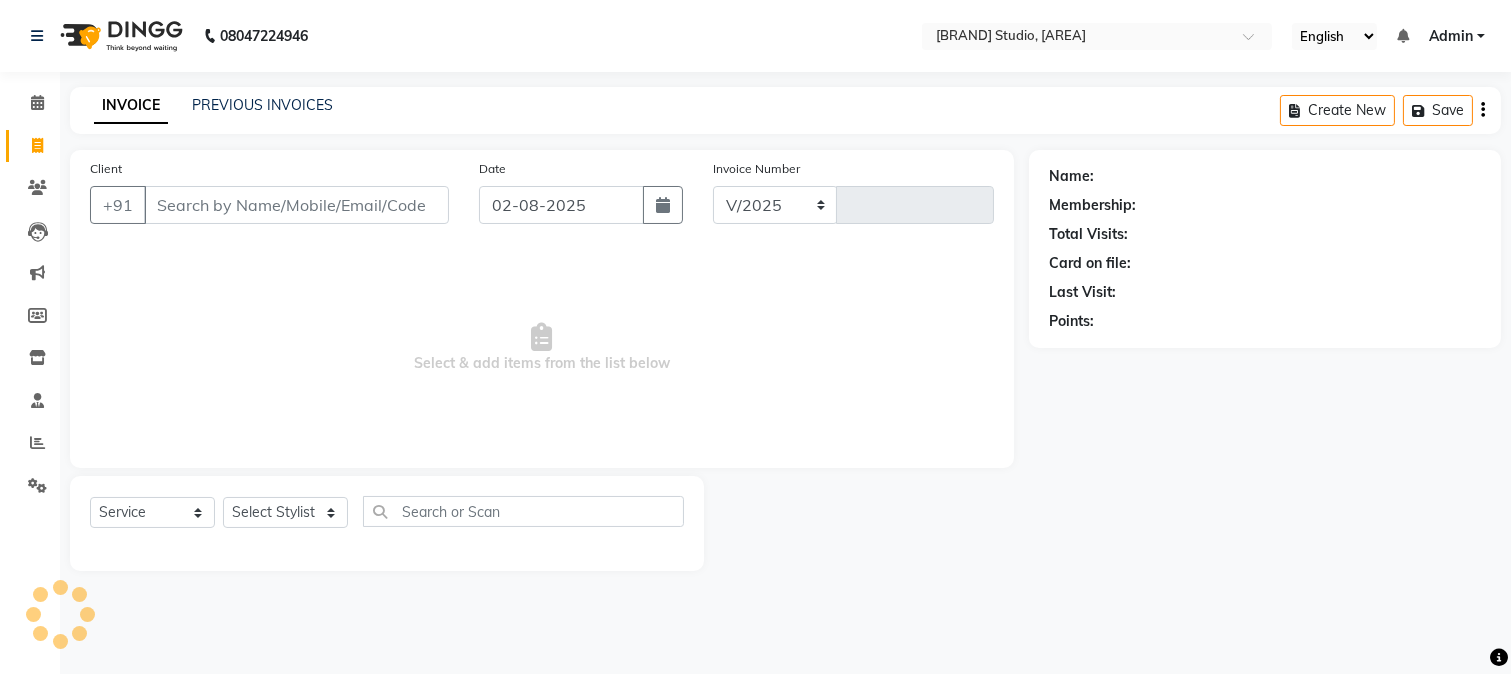 select on "223" 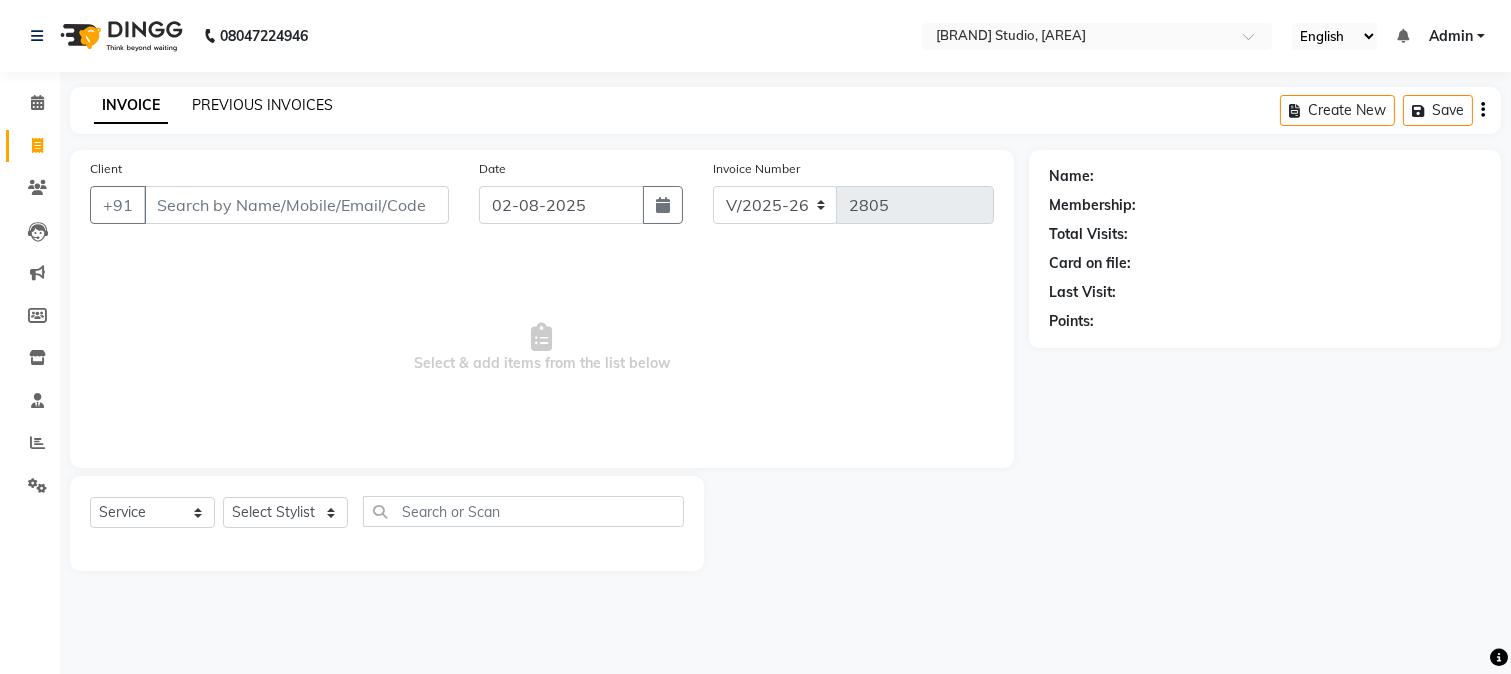 click on "PREVIOUS INVOICES" 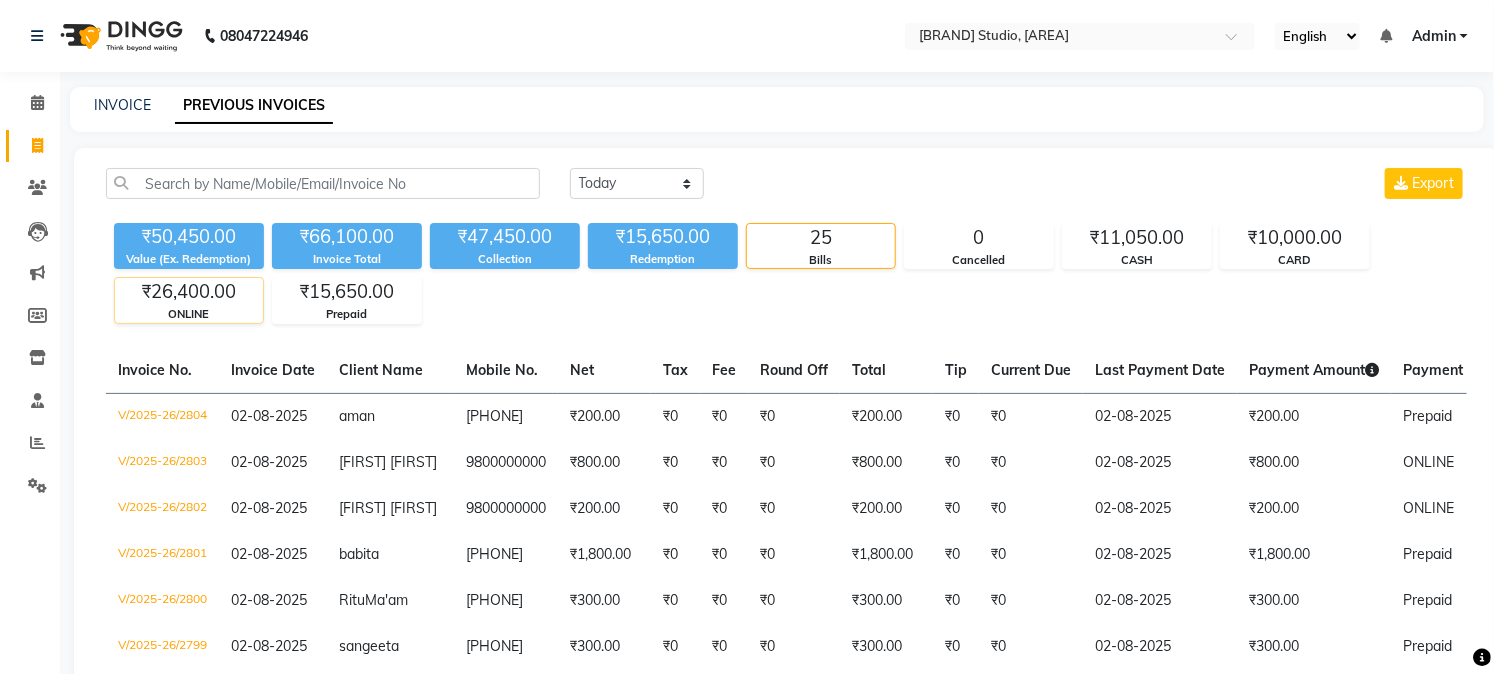 click on "₹26,400.00" 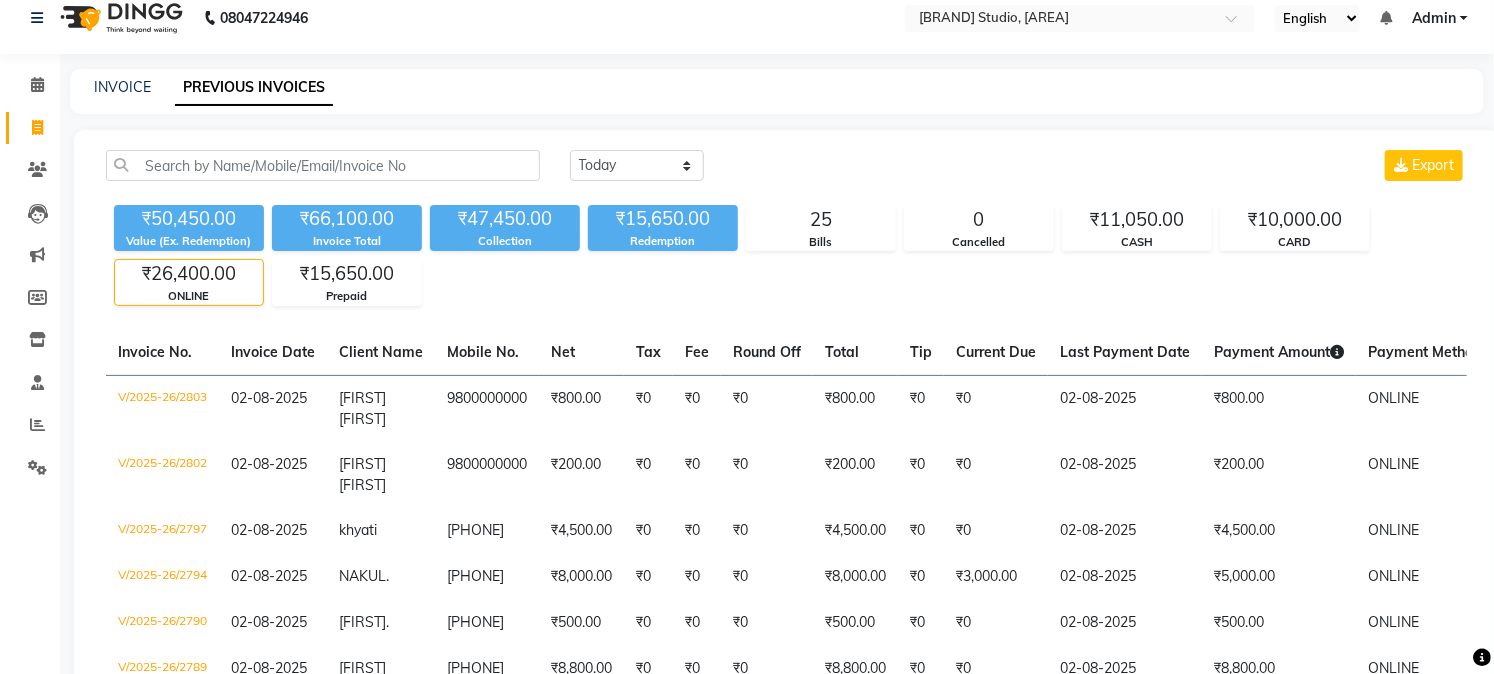 scroll, scrollTop: 0, scrollLeft: 0, axis: both 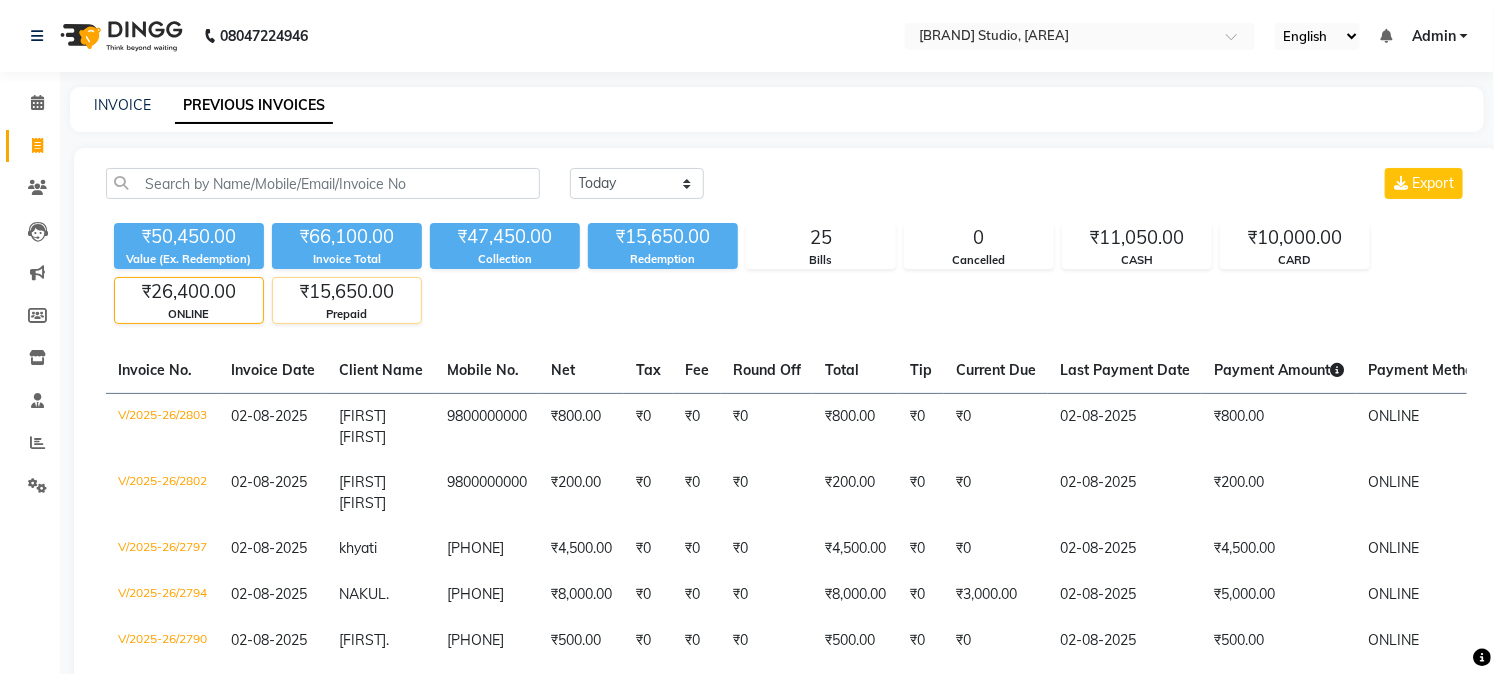 click on "₹15,650.00" 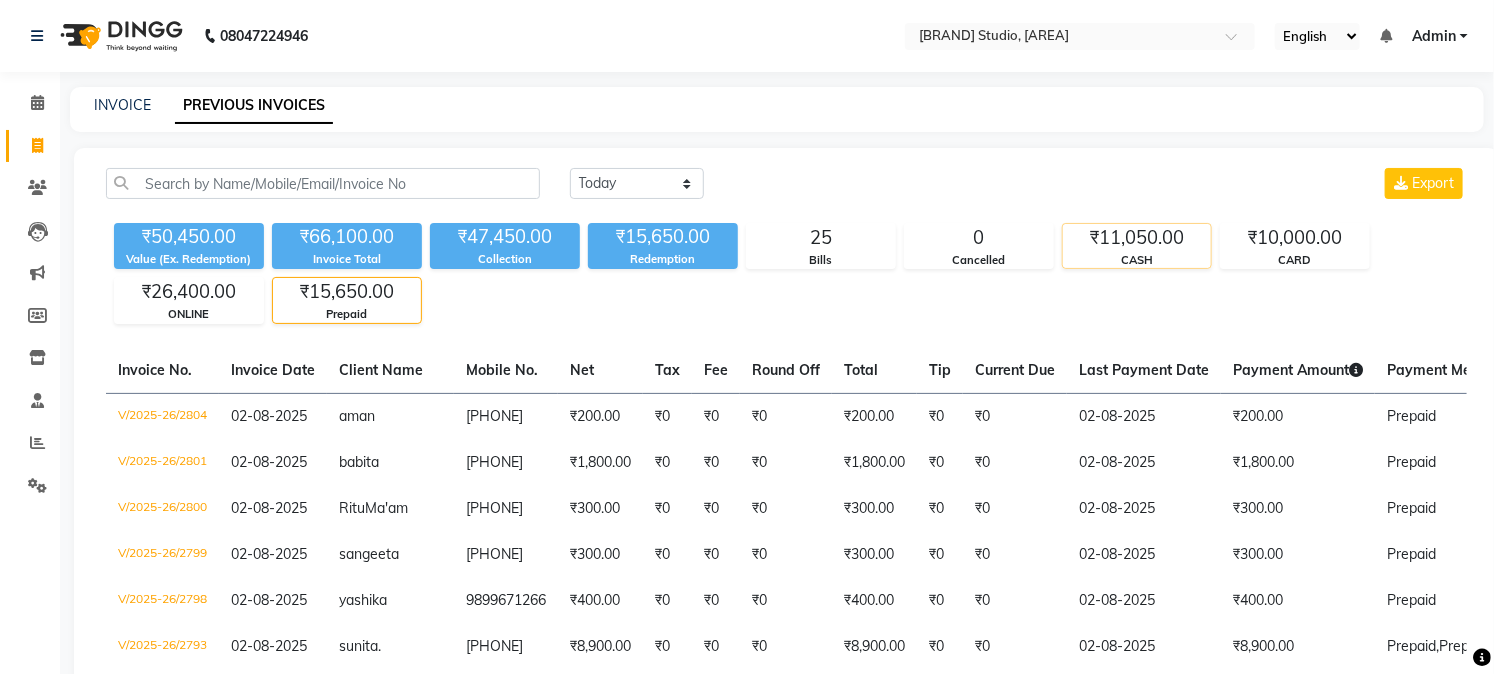 click on "₹11,050.00" 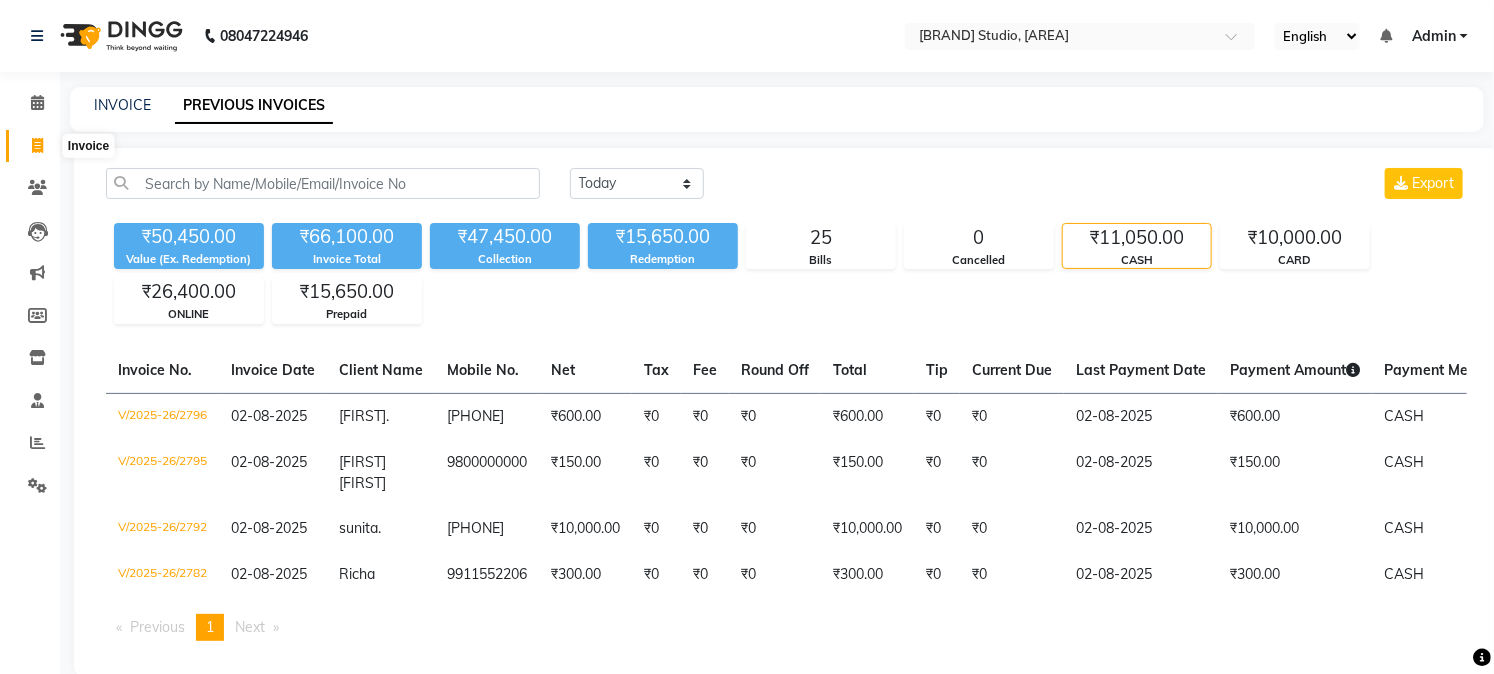 click 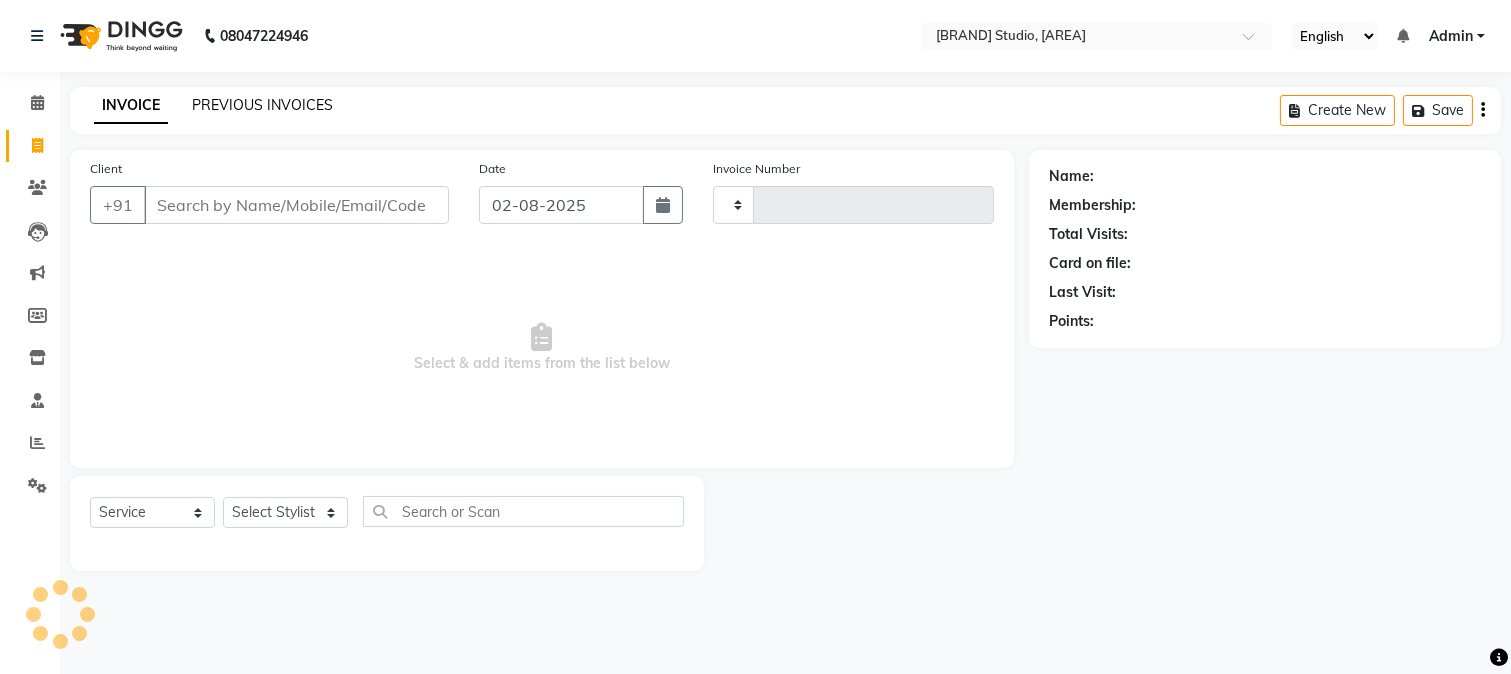 type on "2805" 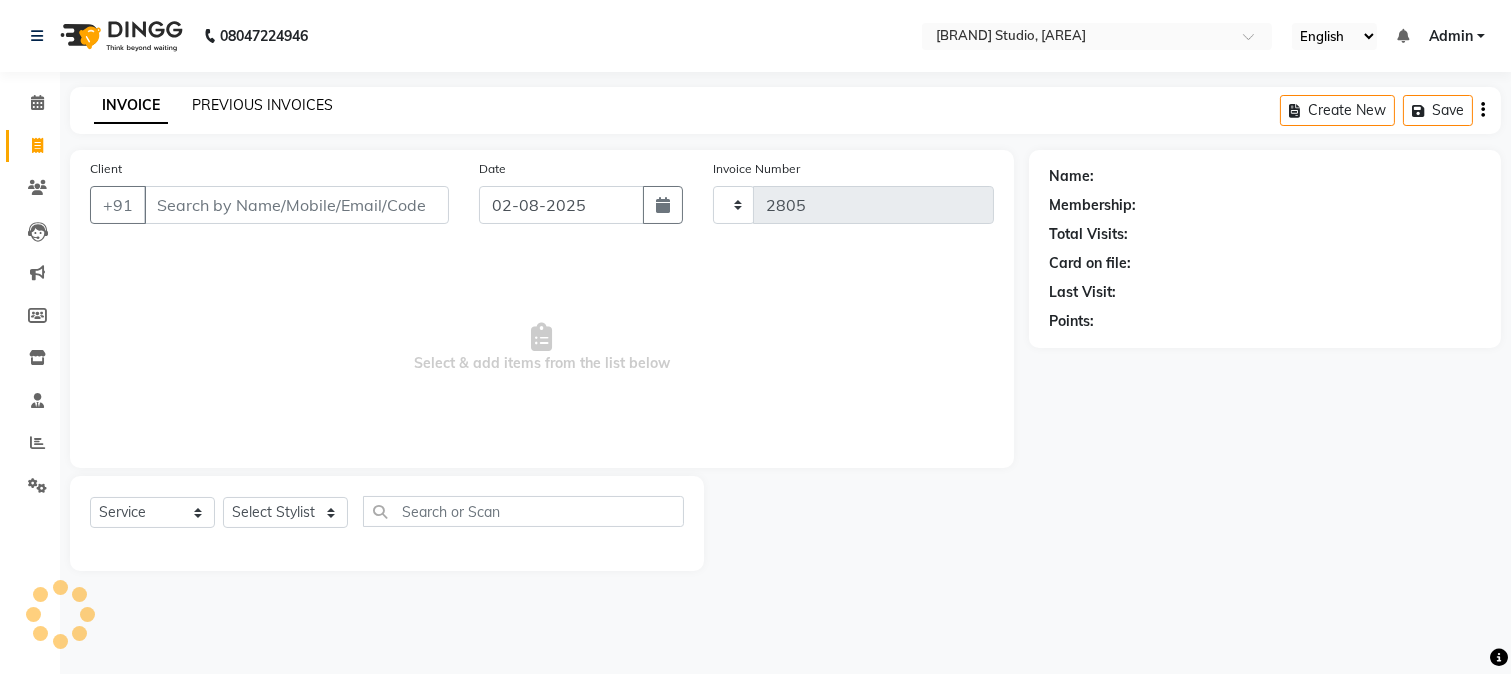 select on "223" 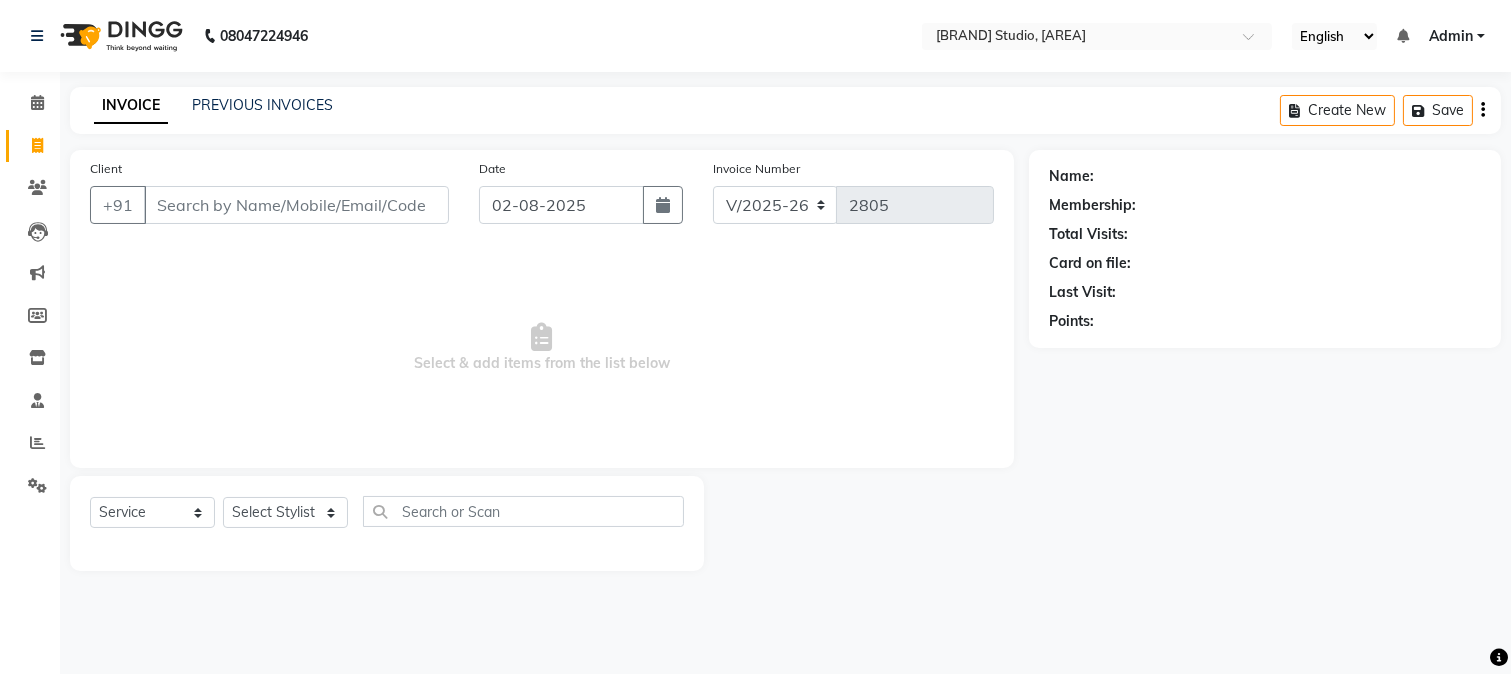 click on "INVOICE PREVIOUS INVOICES Create New   Save" 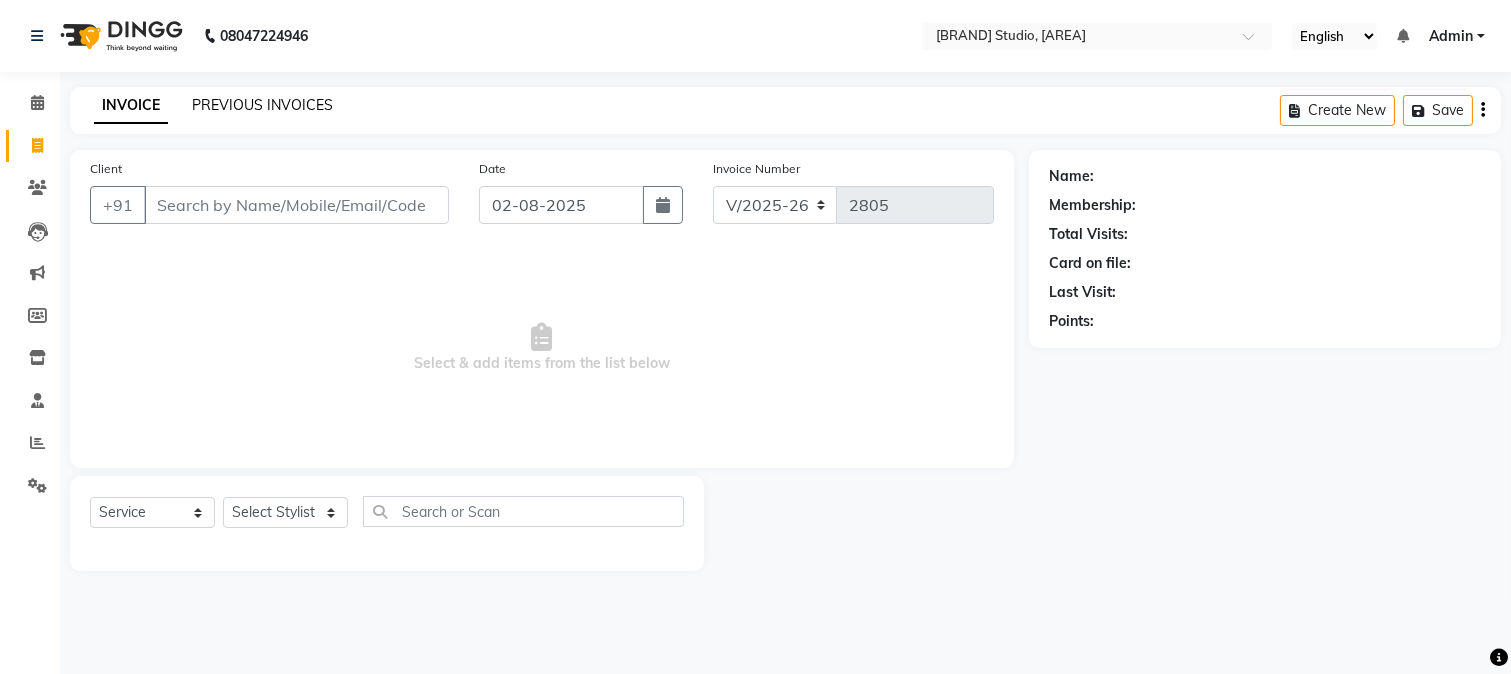 click on "PREVIOUS INVOICES" 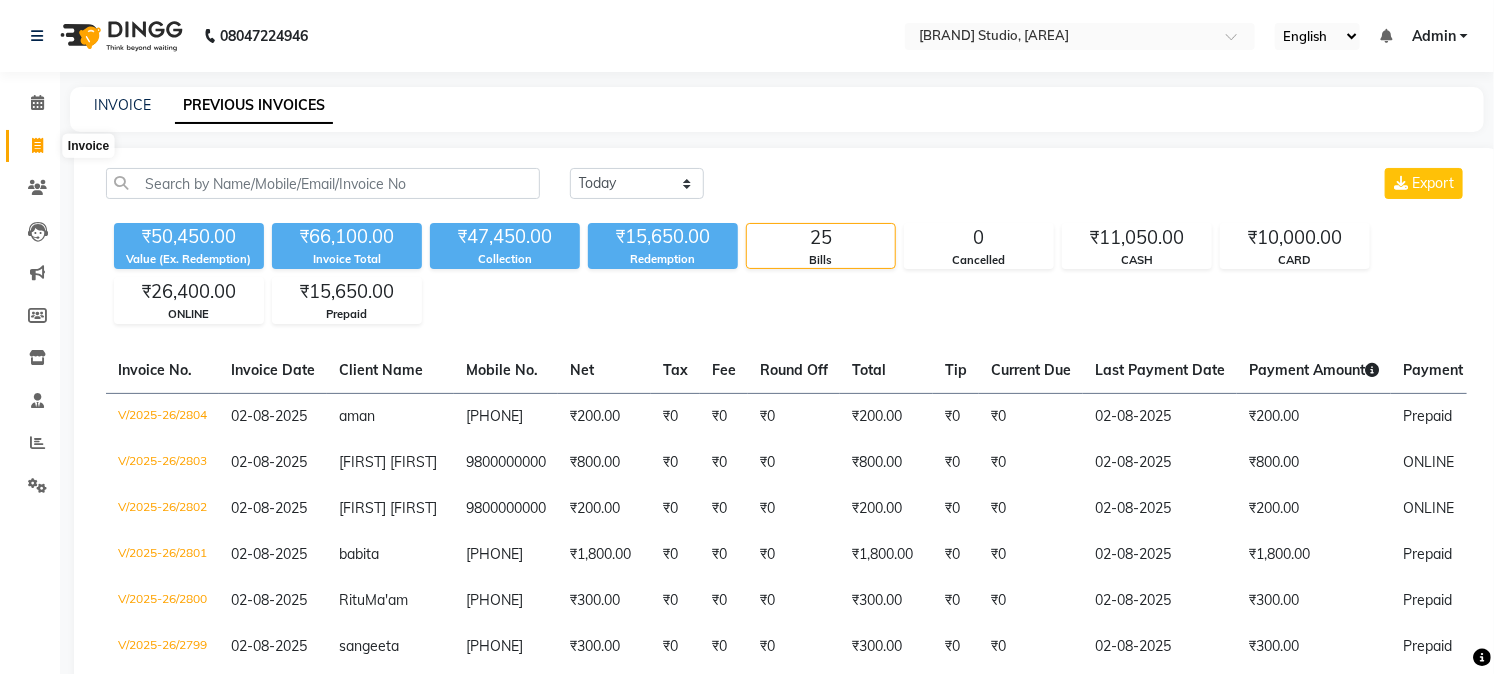 click 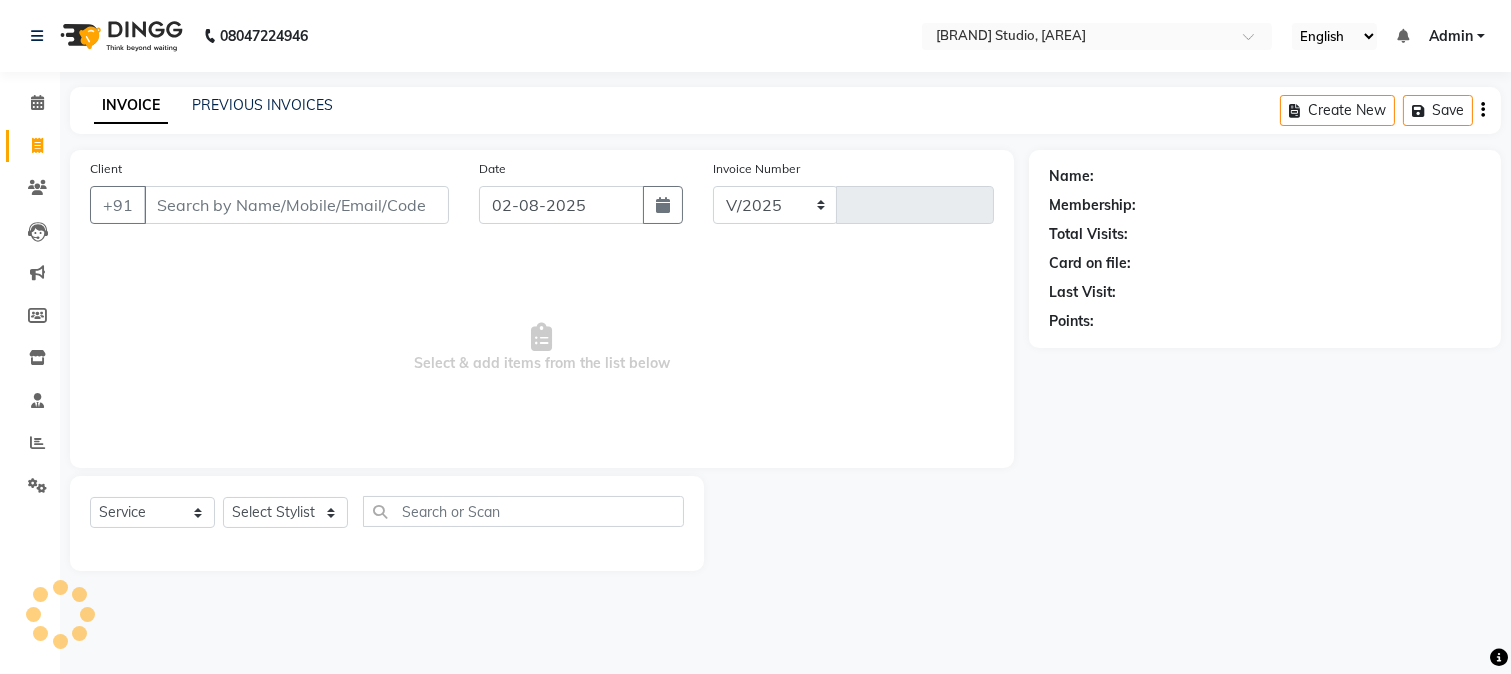 select on "223" 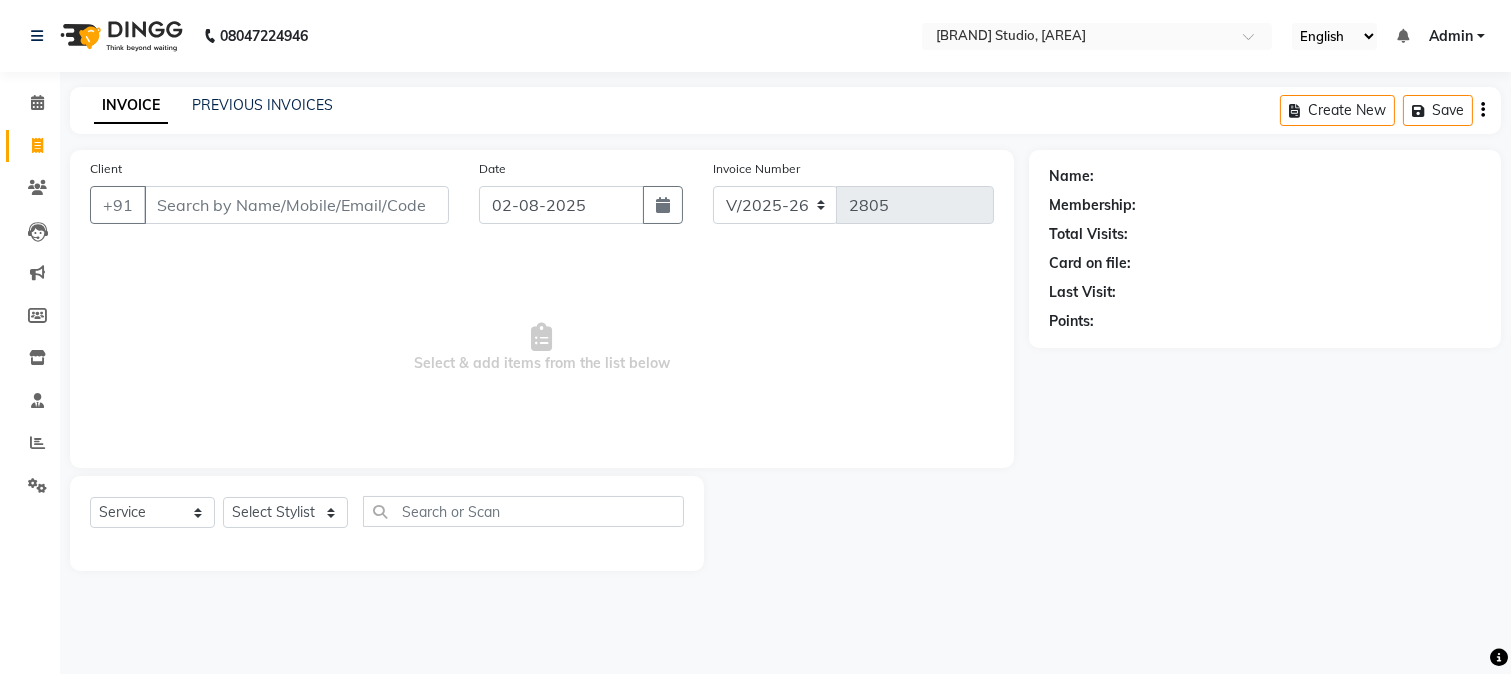 click on "Client" at bounding box center [296, 205] 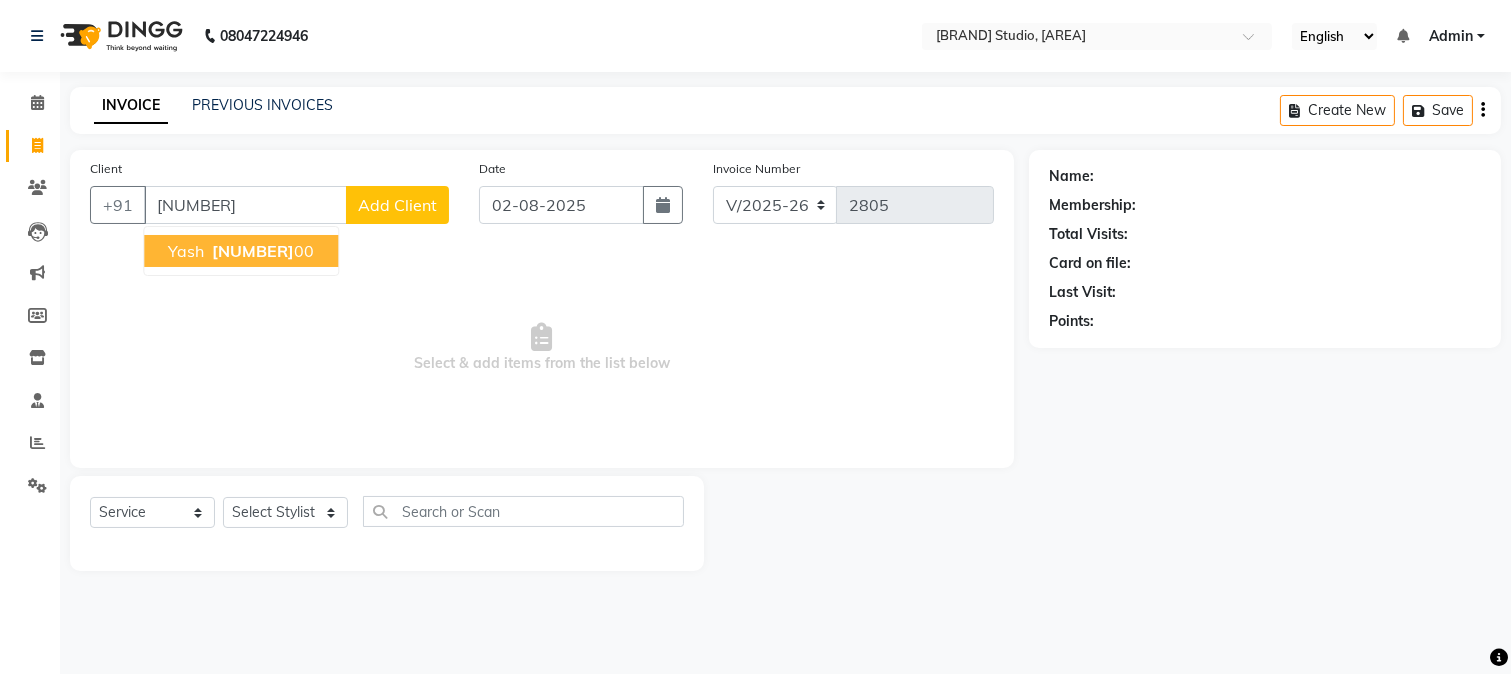 click on "[NUMBER]" at bounding box center [253, 251] 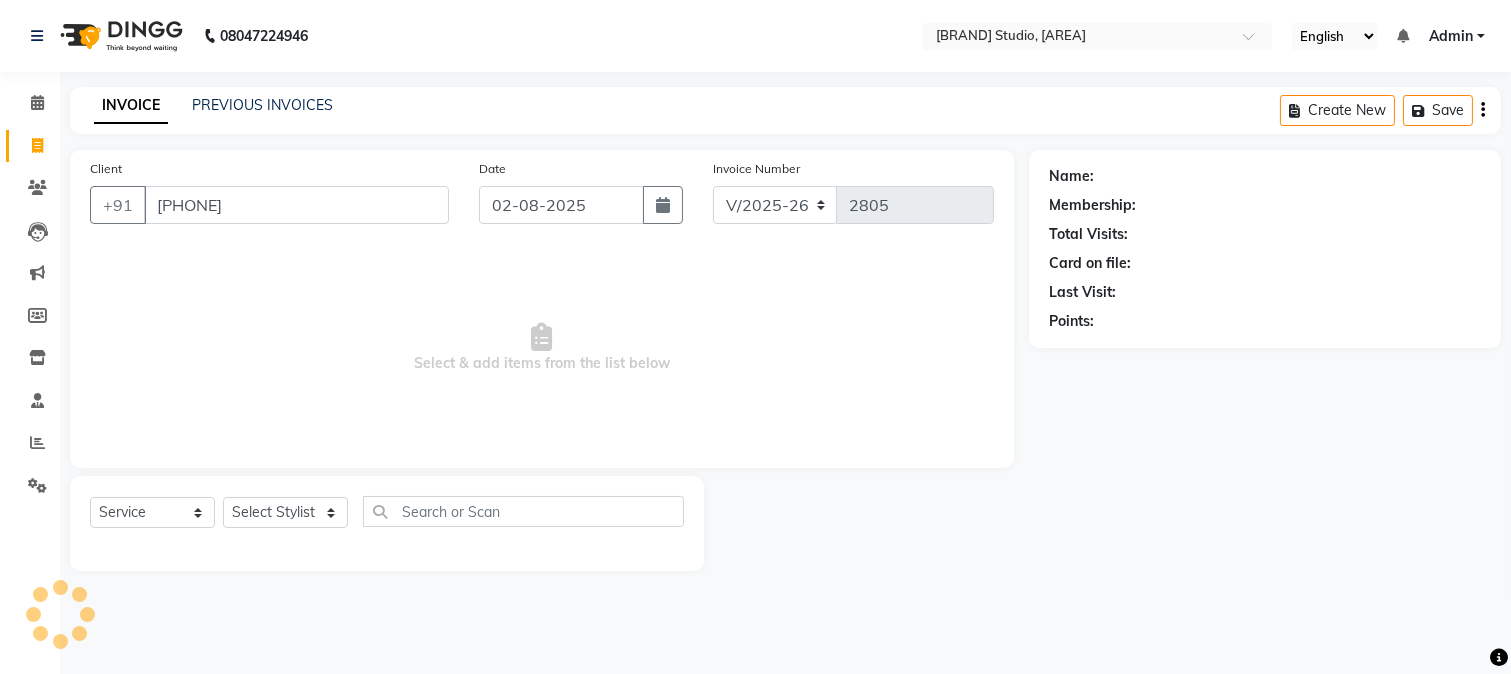 type on "[PHONE]" 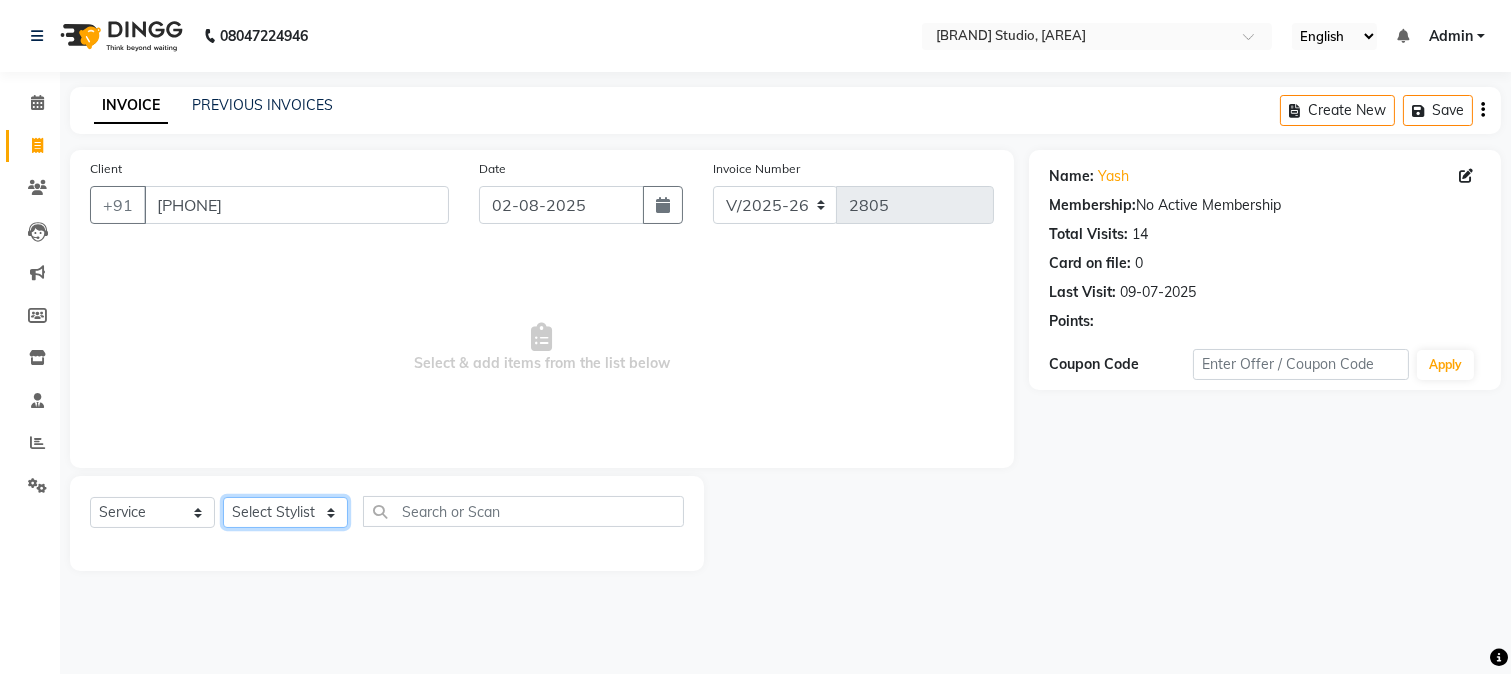 click on "Select Stylist [FIRST] [FIRST] [FIRST] [FIRST] [FIRST] [FIRST] [FIRST] [FIRST] [FIRST] [FIRST] [FIRST] [FIRST] [FIRST] [FIRST] [FIRST] [FIRST] [FIRST] [FIRST] [FIRST] [FIRST] [FIRST]" 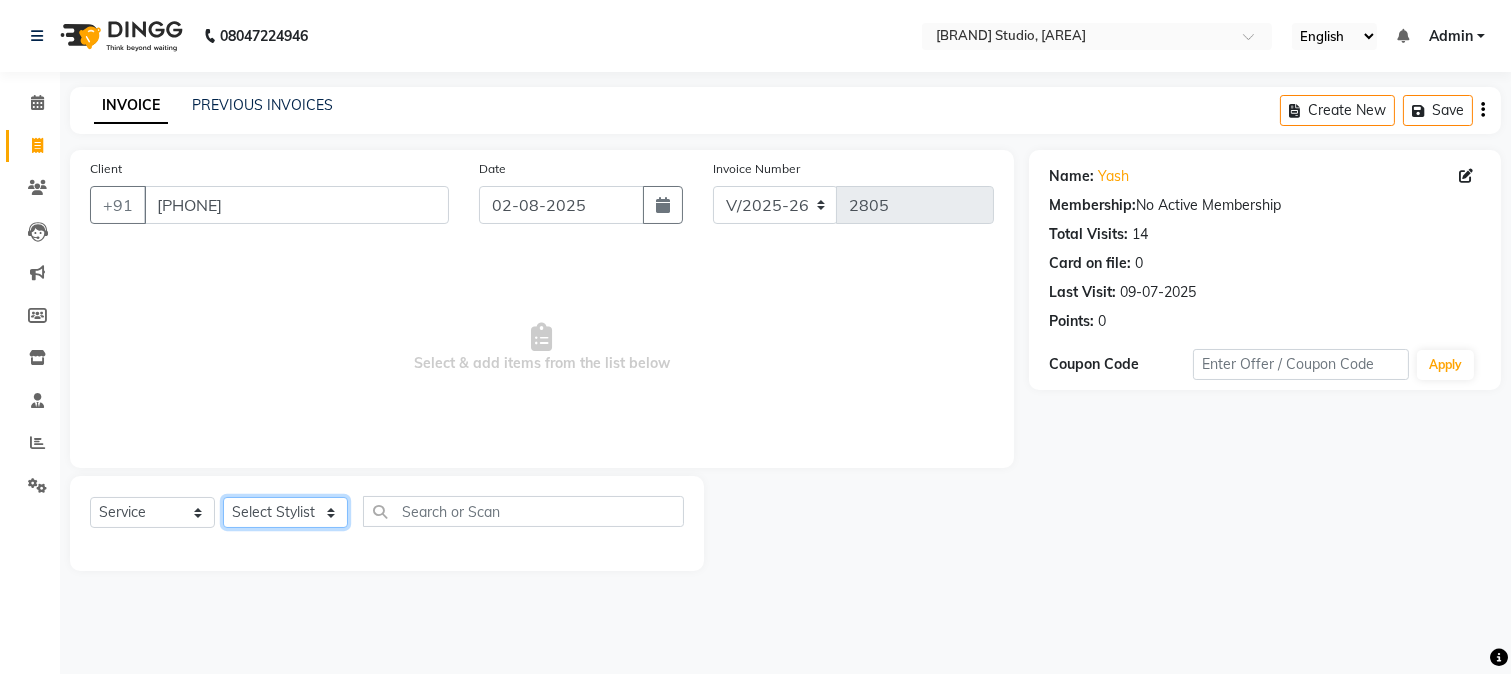 select on "59104" 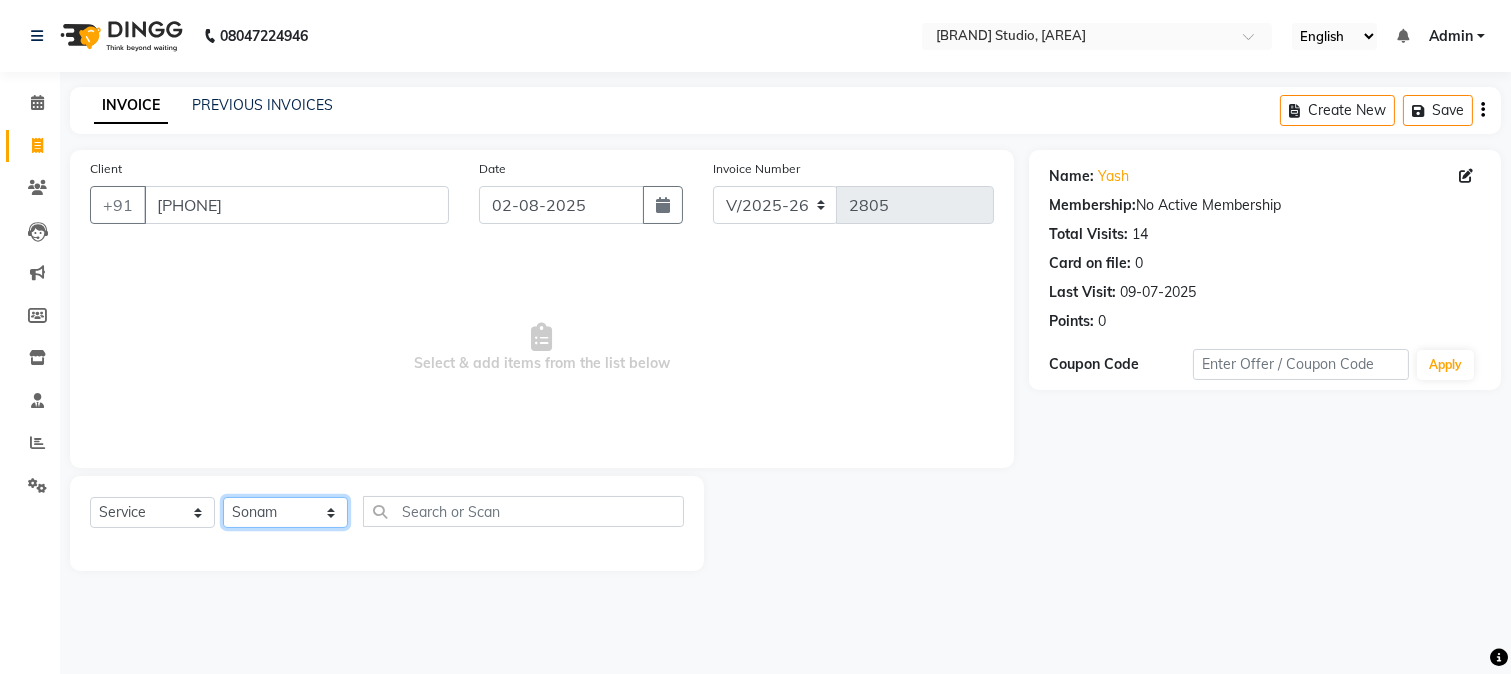 click on "Select Stylist [FIRST] [FIRST] [FIRST] [FIRST] [FIRST] [FIRST] [FIRST] [FIRST] [FIRST] [FIRST] [FIRST] [FIRST] [FIRST] [FIRST] [FIRST] [FIRST] [FIRST] [FIRST] [FIRST] [FIRST] [FIRST]" 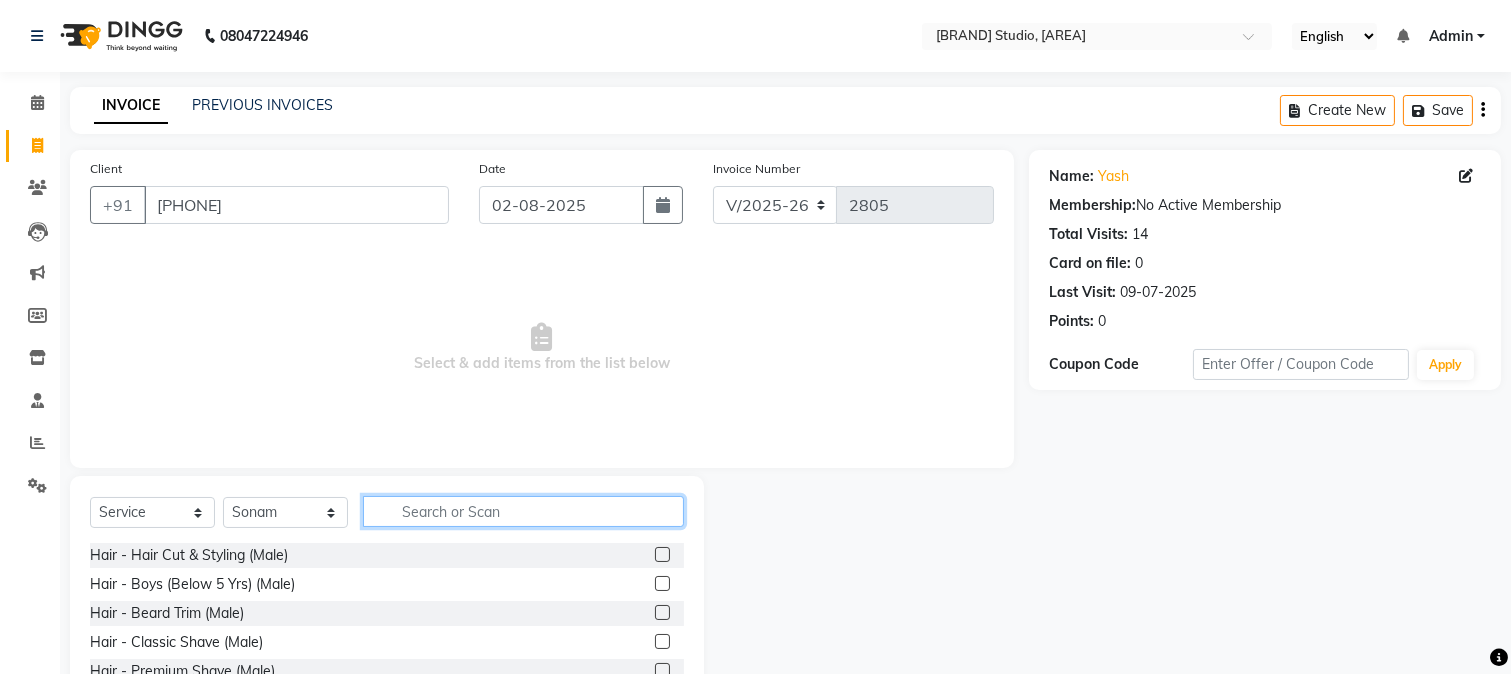 click 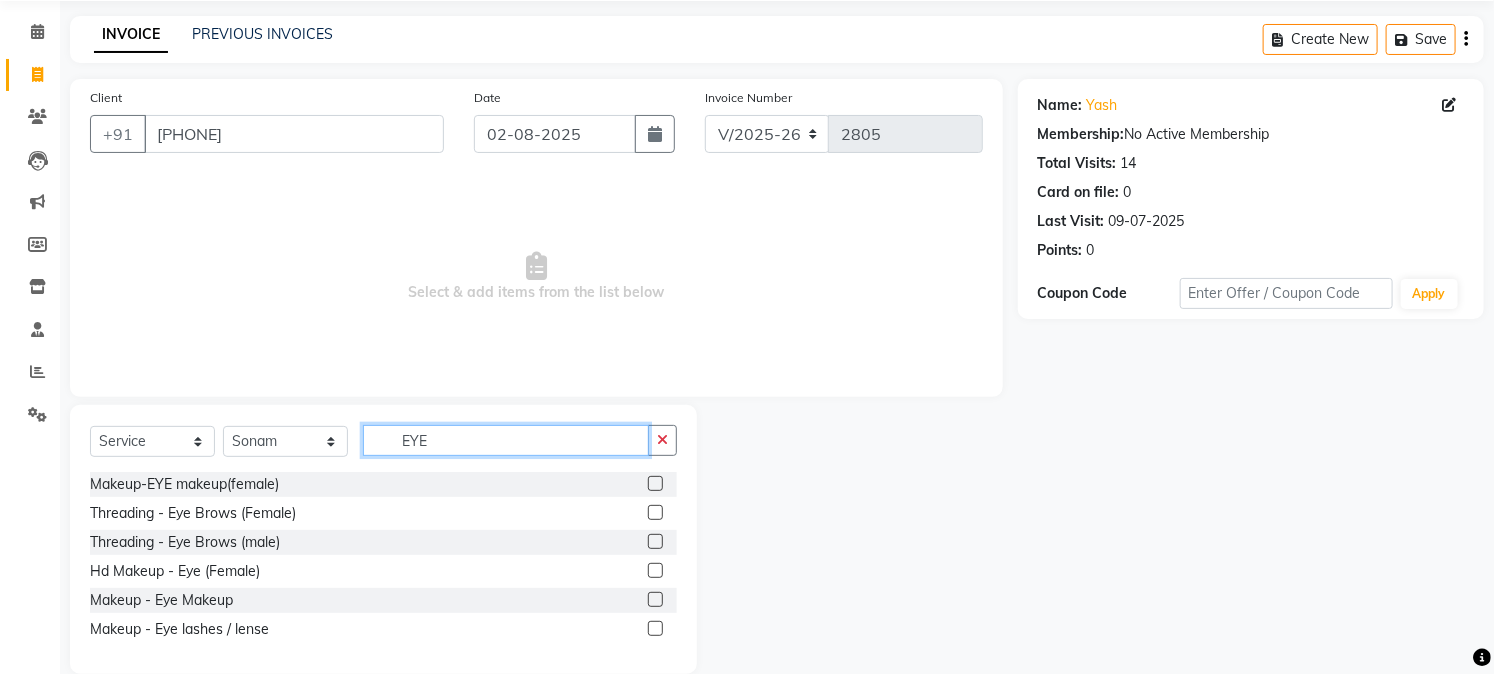 scroll, scrollTop: 101, scrollLeft: 0, axis: vertical 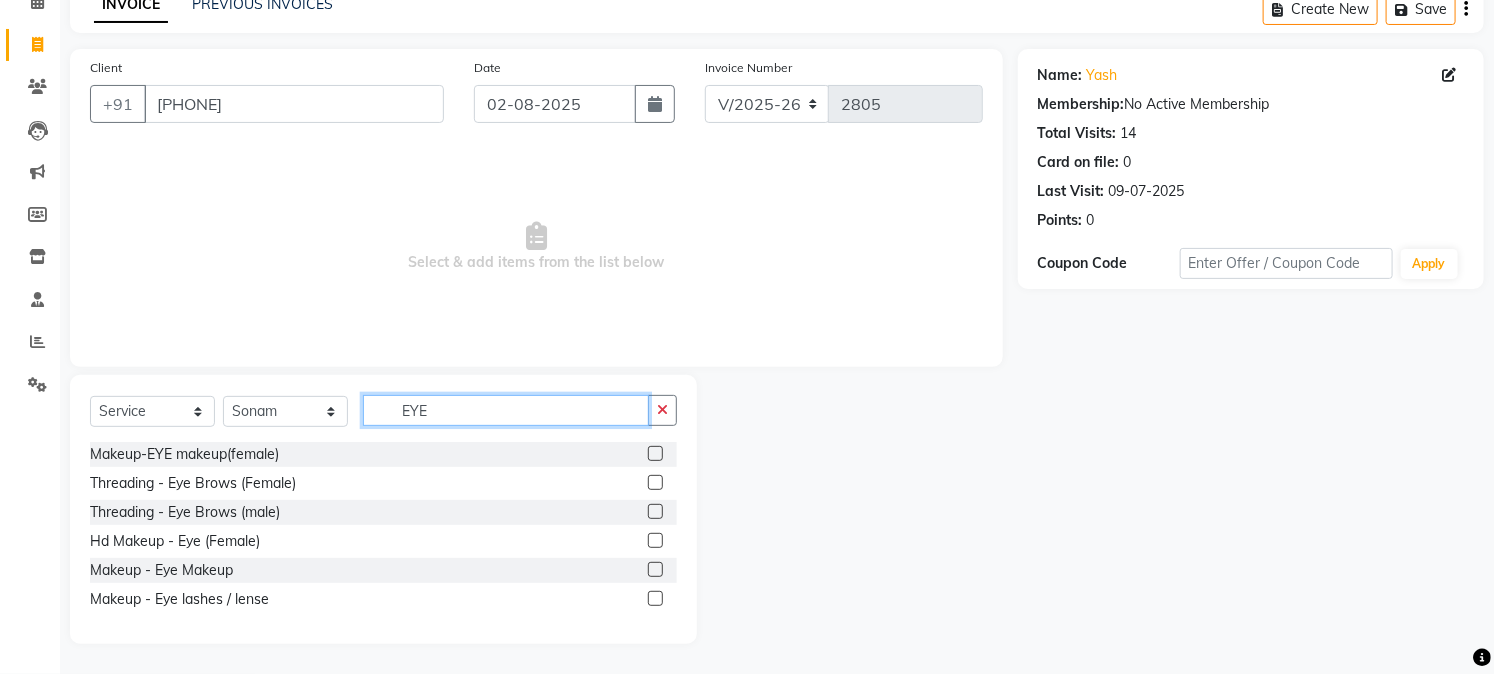 type on "EYE" 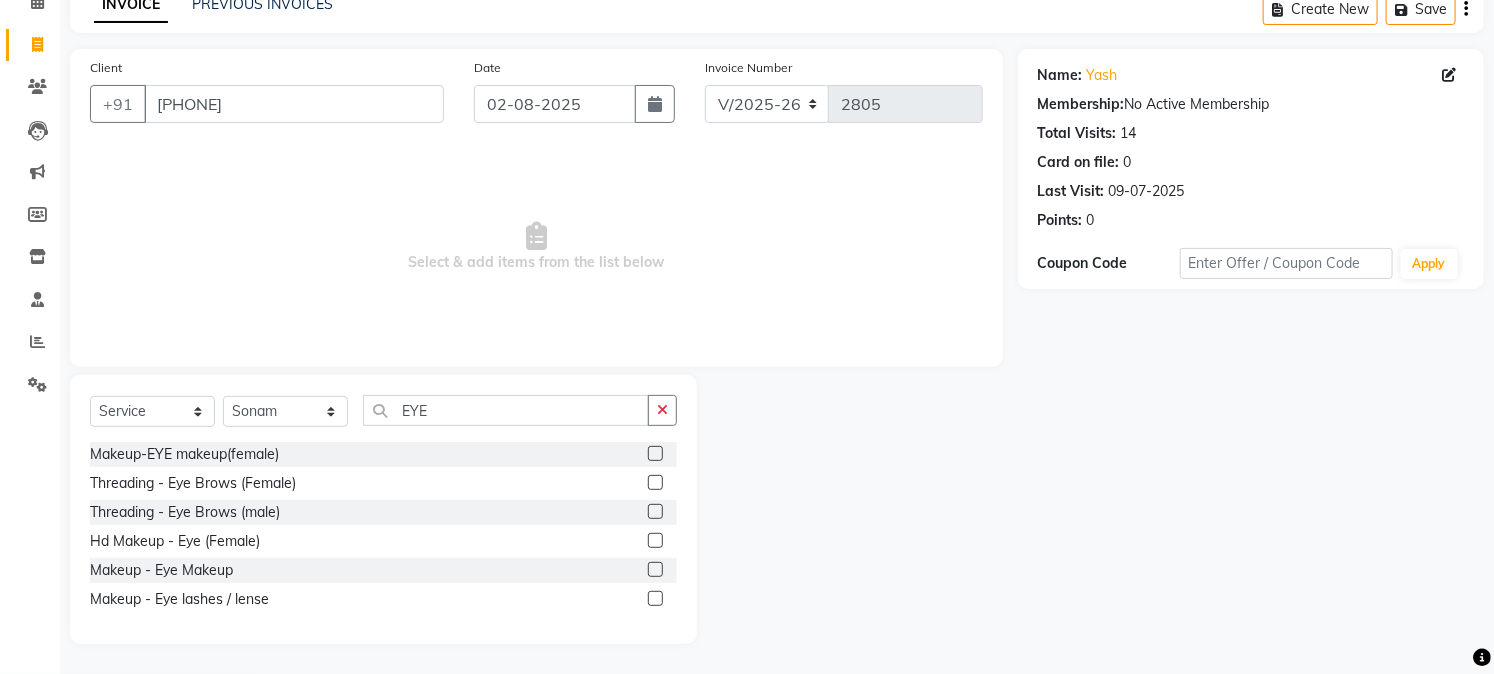 click 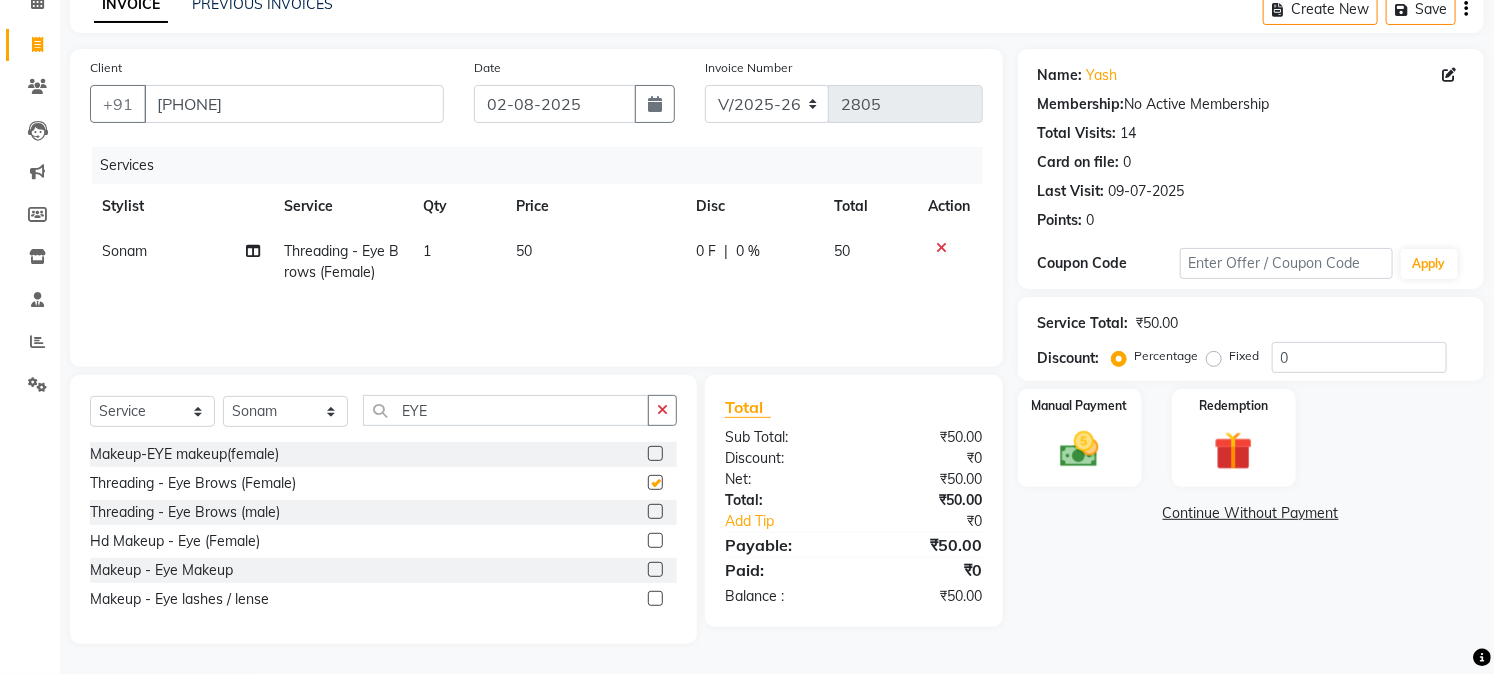 checkbox on "false" 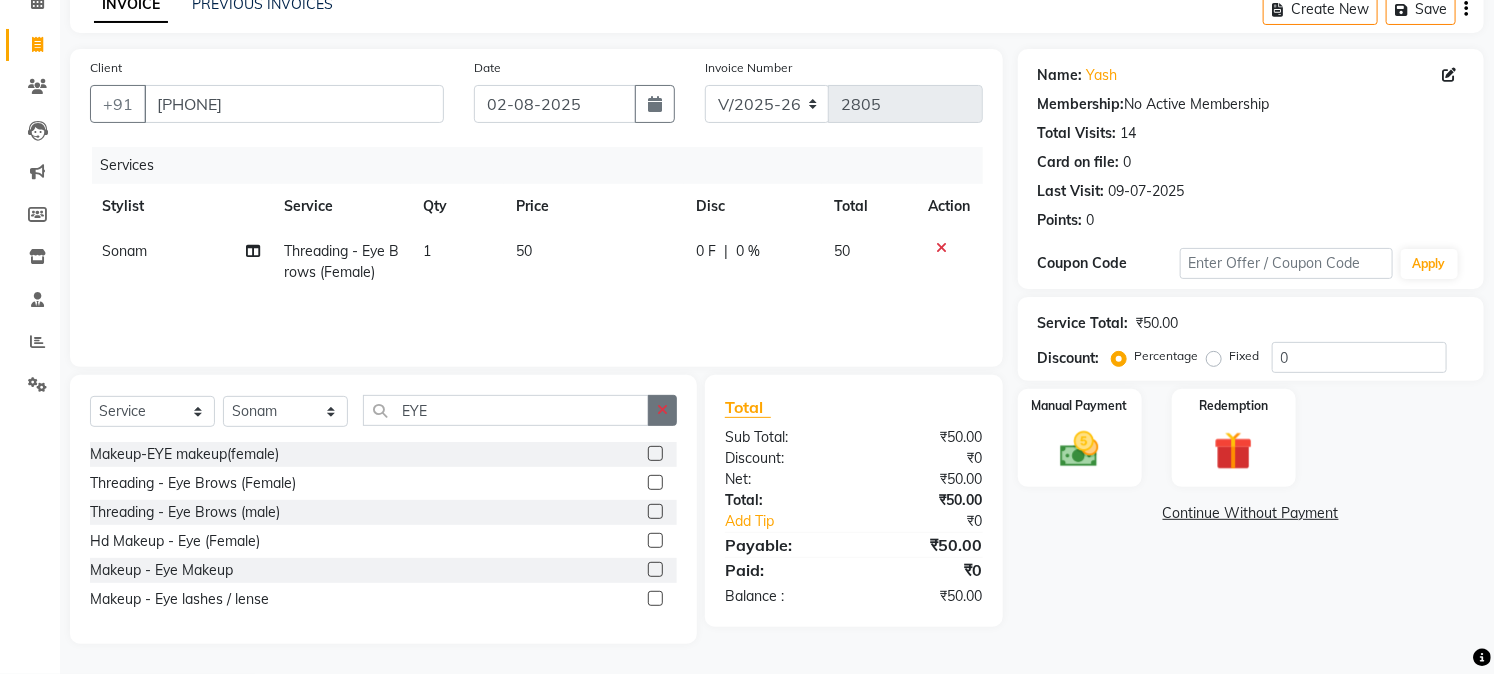 click 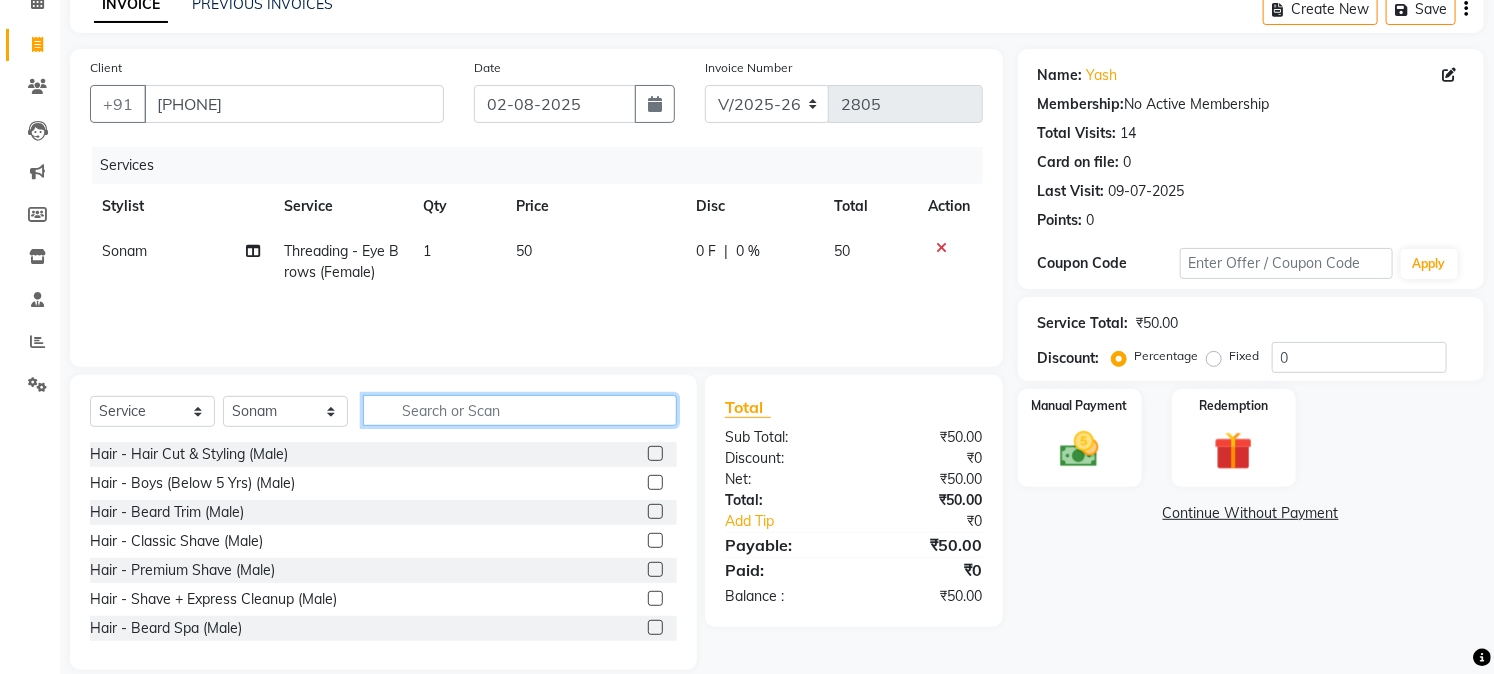 click 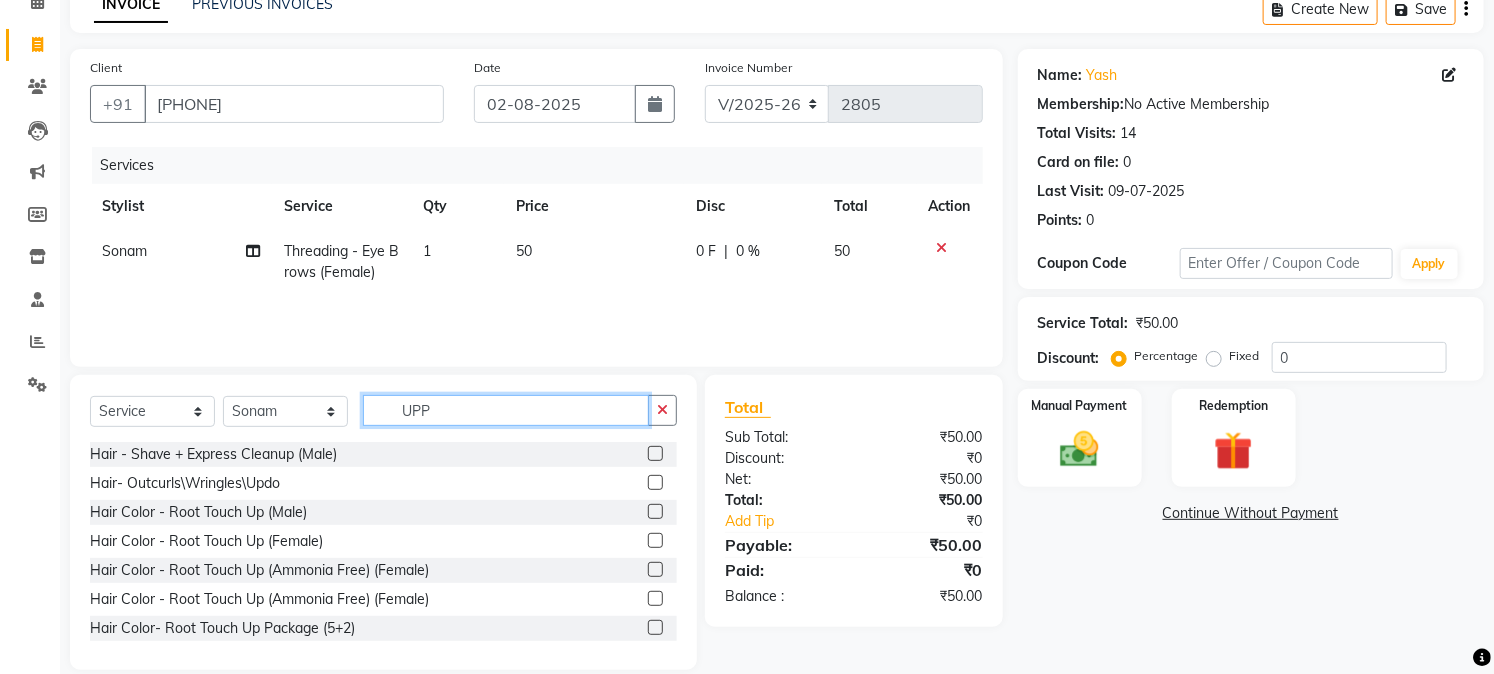 scroll, scrollTop: 84, scrollLeft: 0, axis: vertical 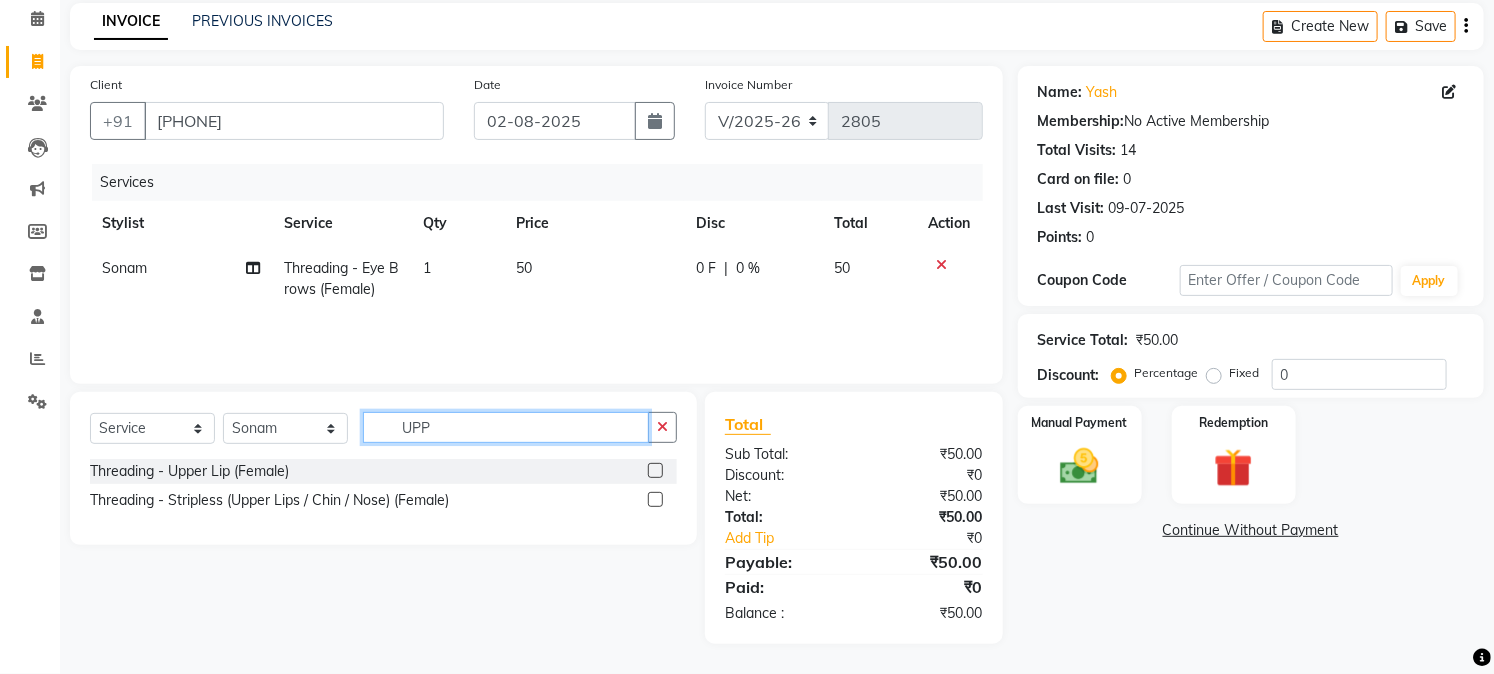 type on "UPP" 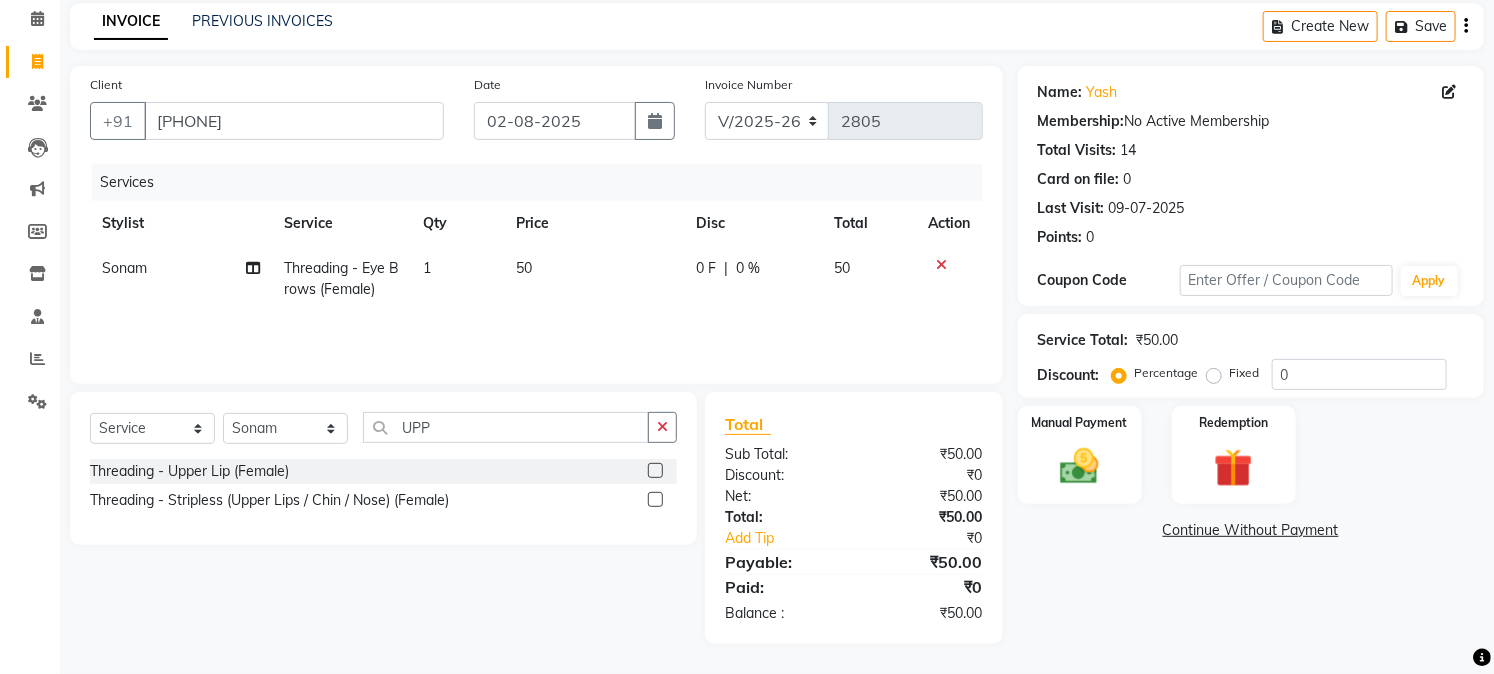 click 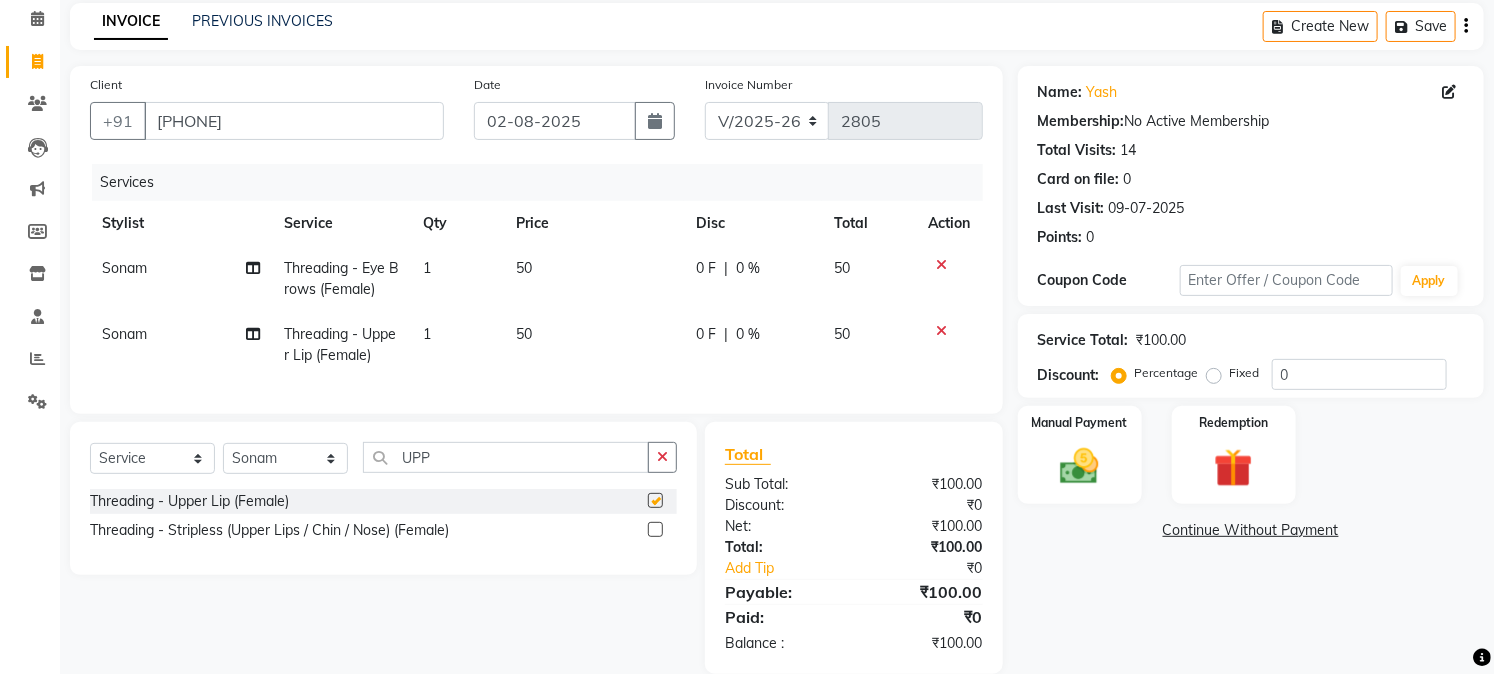 checkbox on "false" 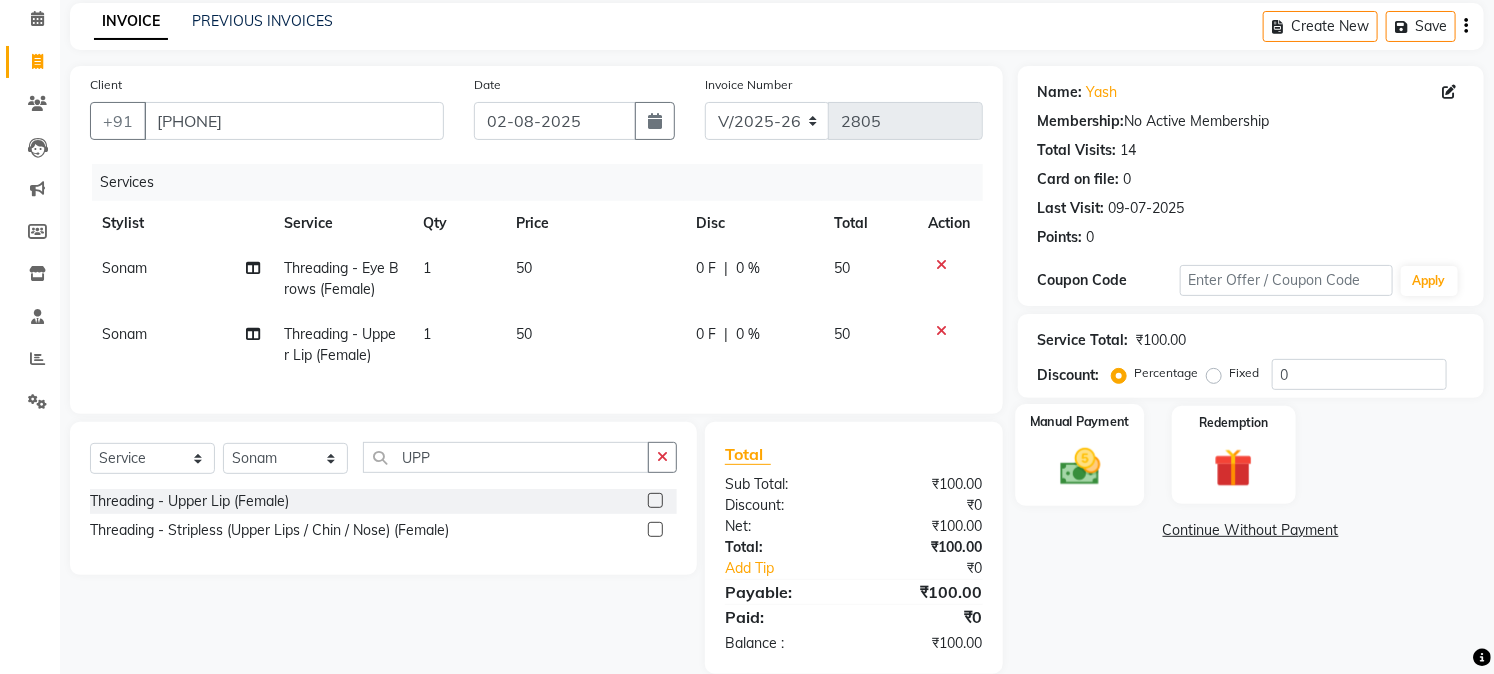 click 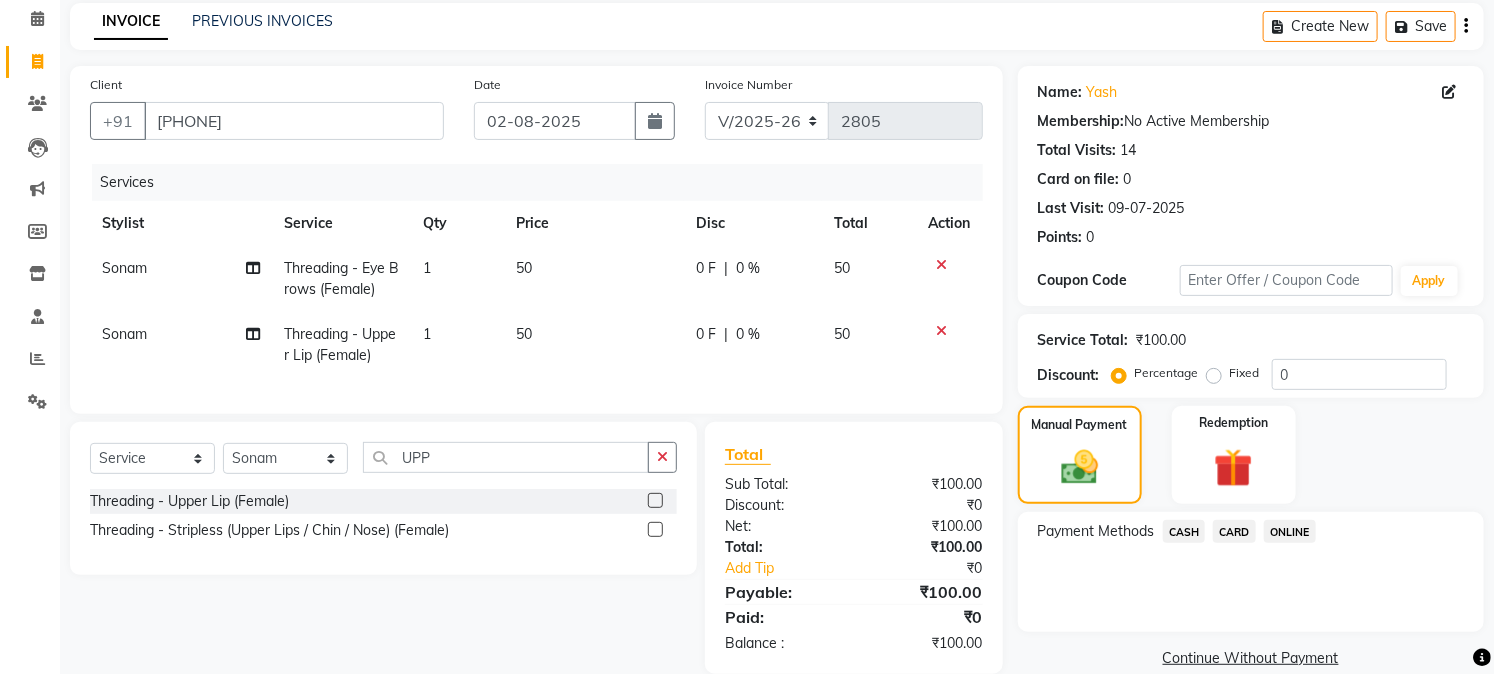 click on "CASH" 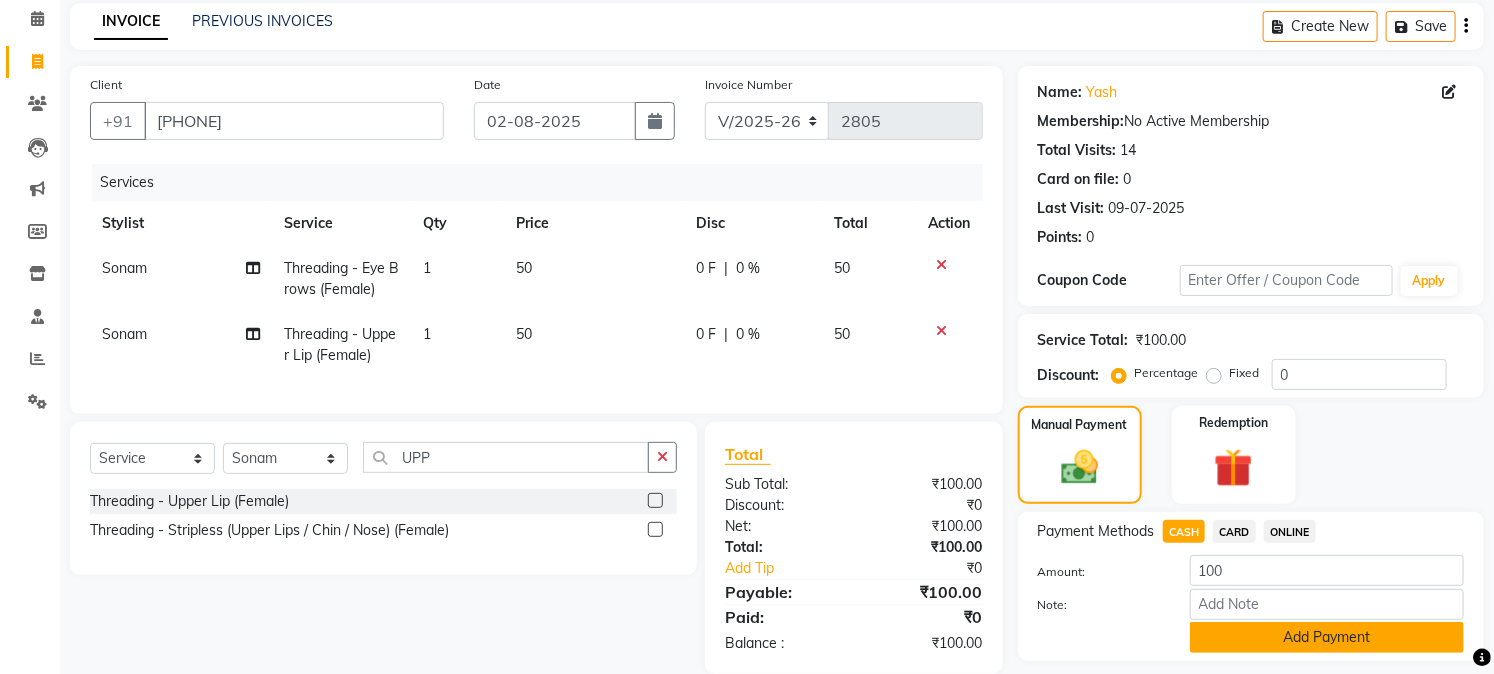 click on "Add Payment" 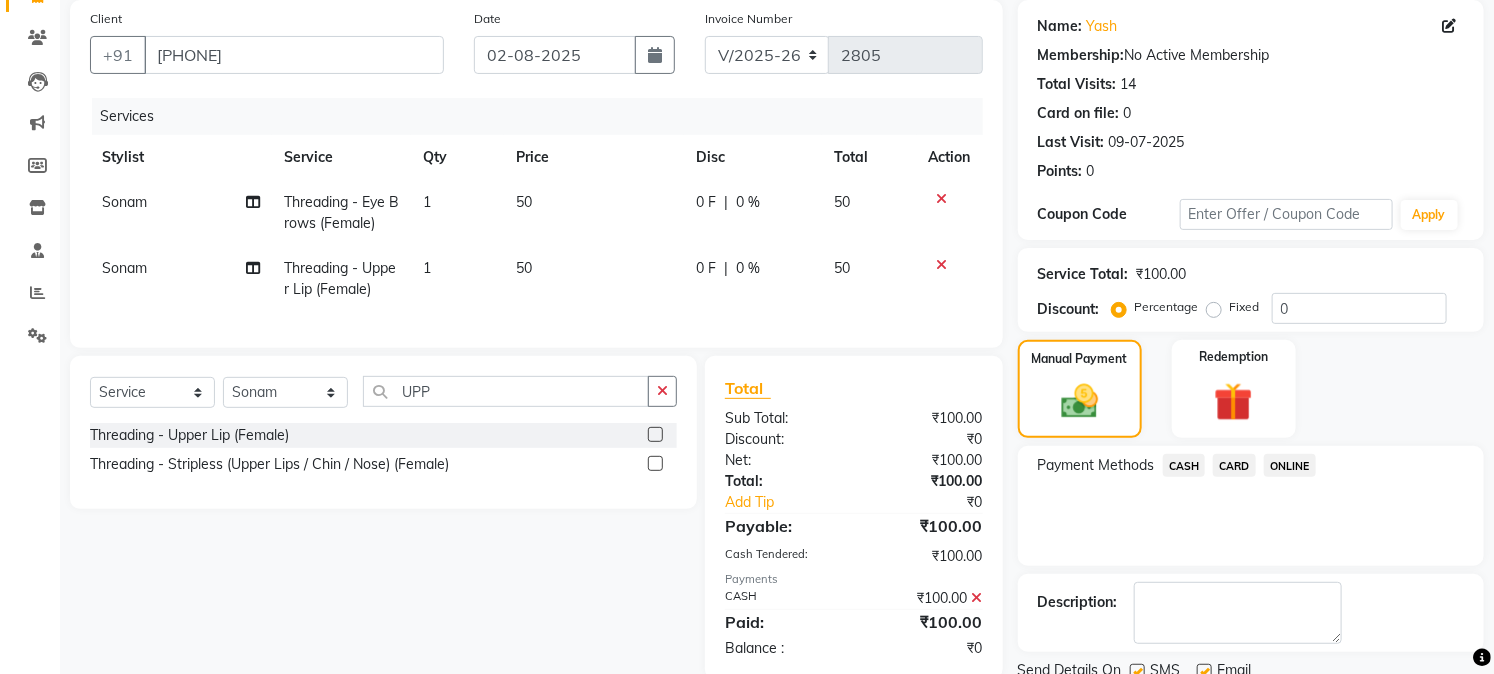 scroll, scrollTop: 225, scrollLeft: 0, axis: vertical 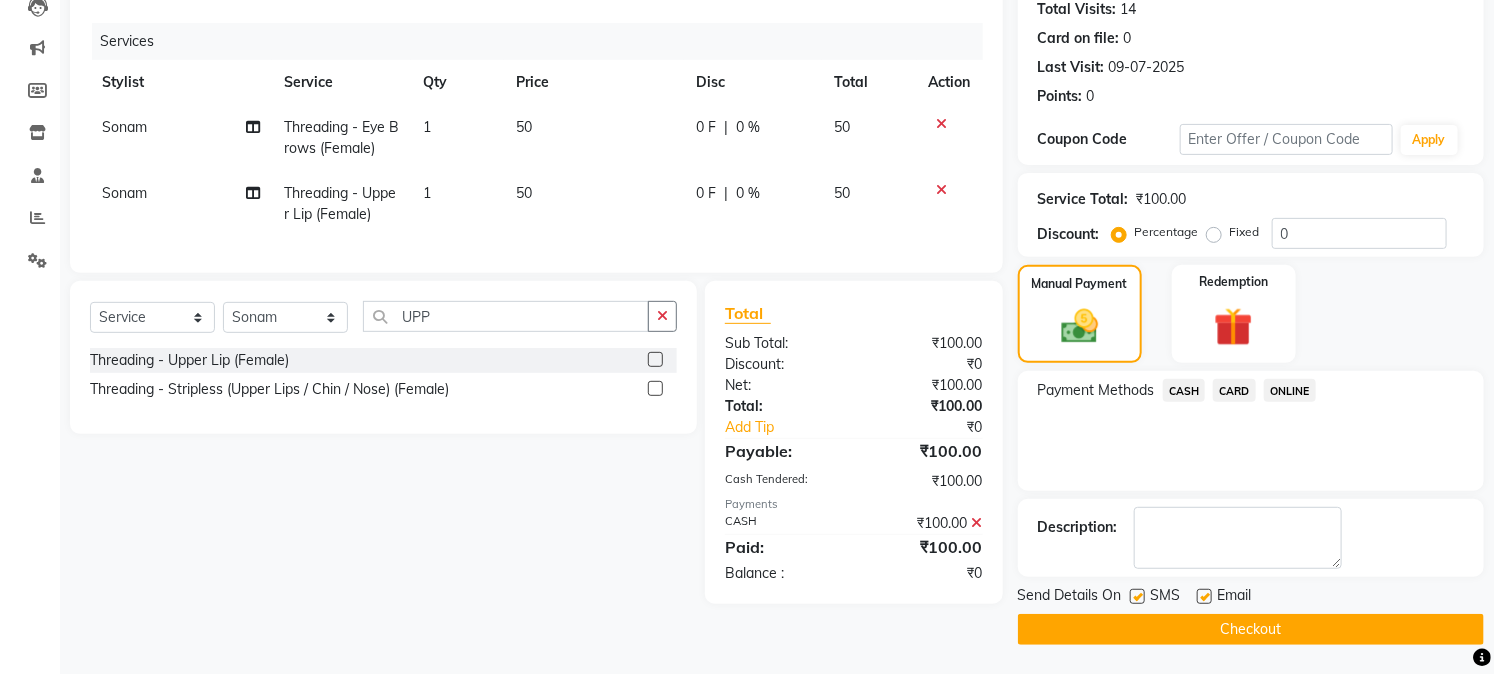 click on "Checkout" 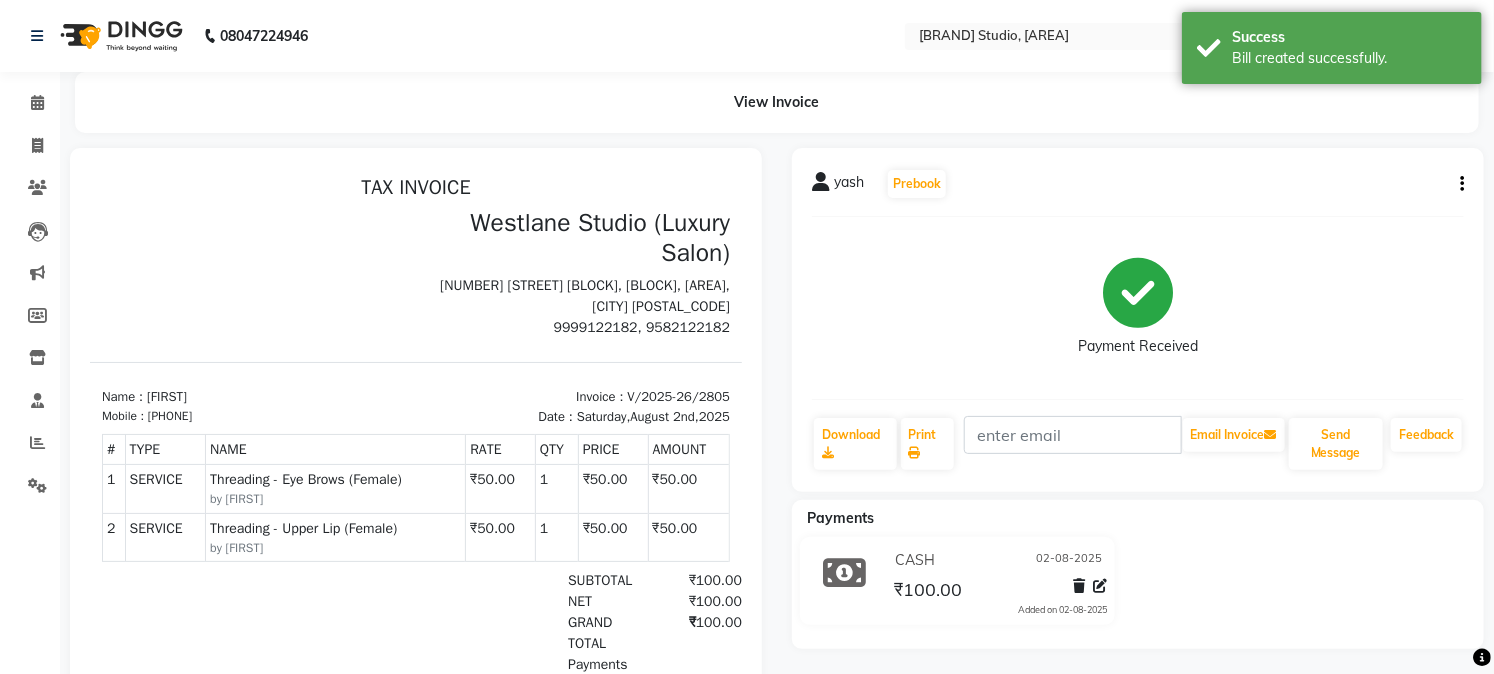 scroll, scrollTop: 0, scrollLeft: 0, axis: both 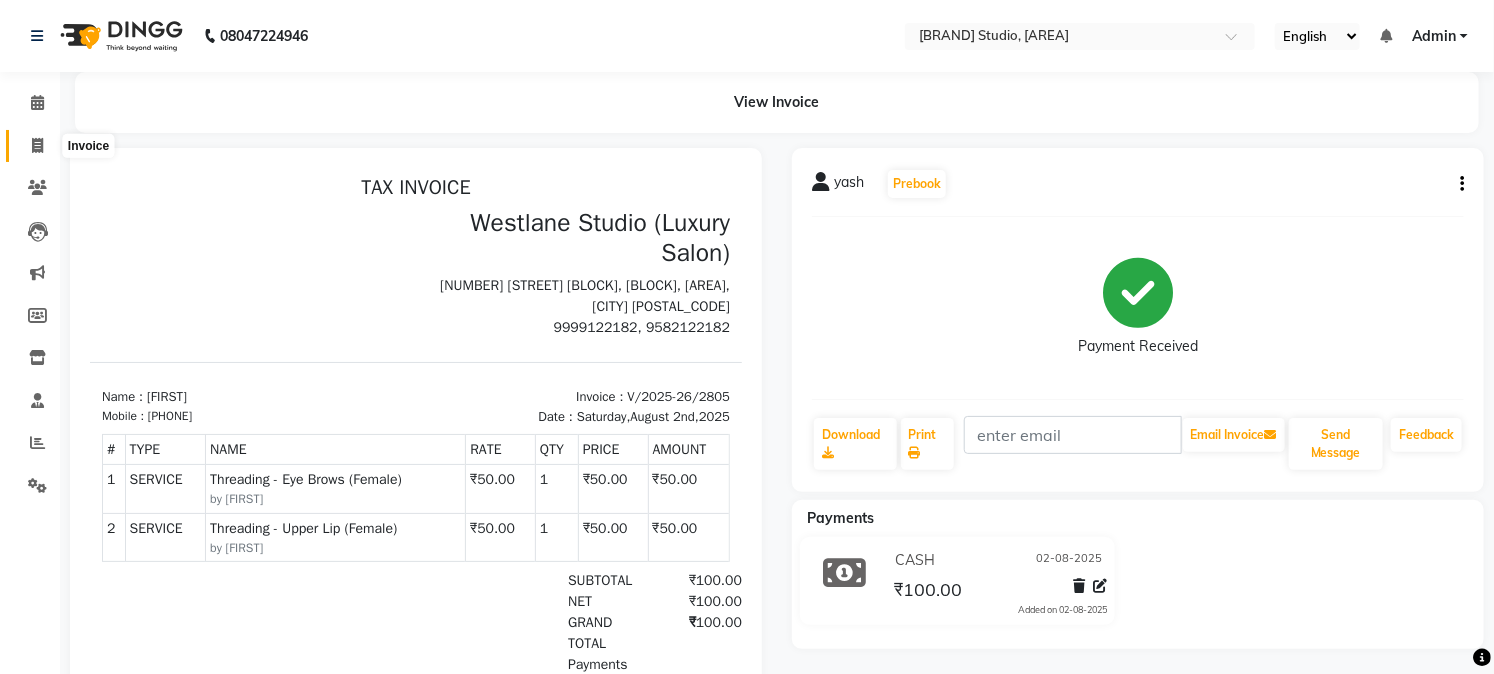 click 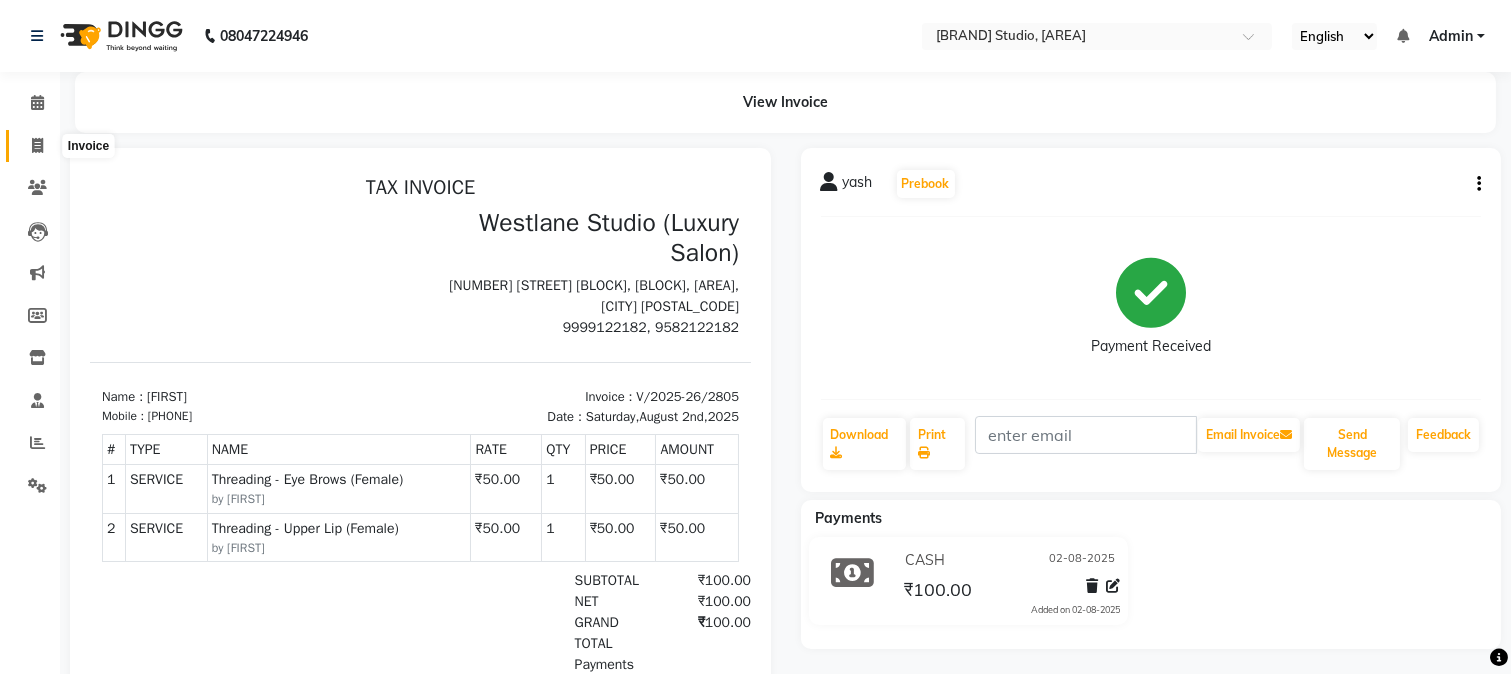 select on "service" 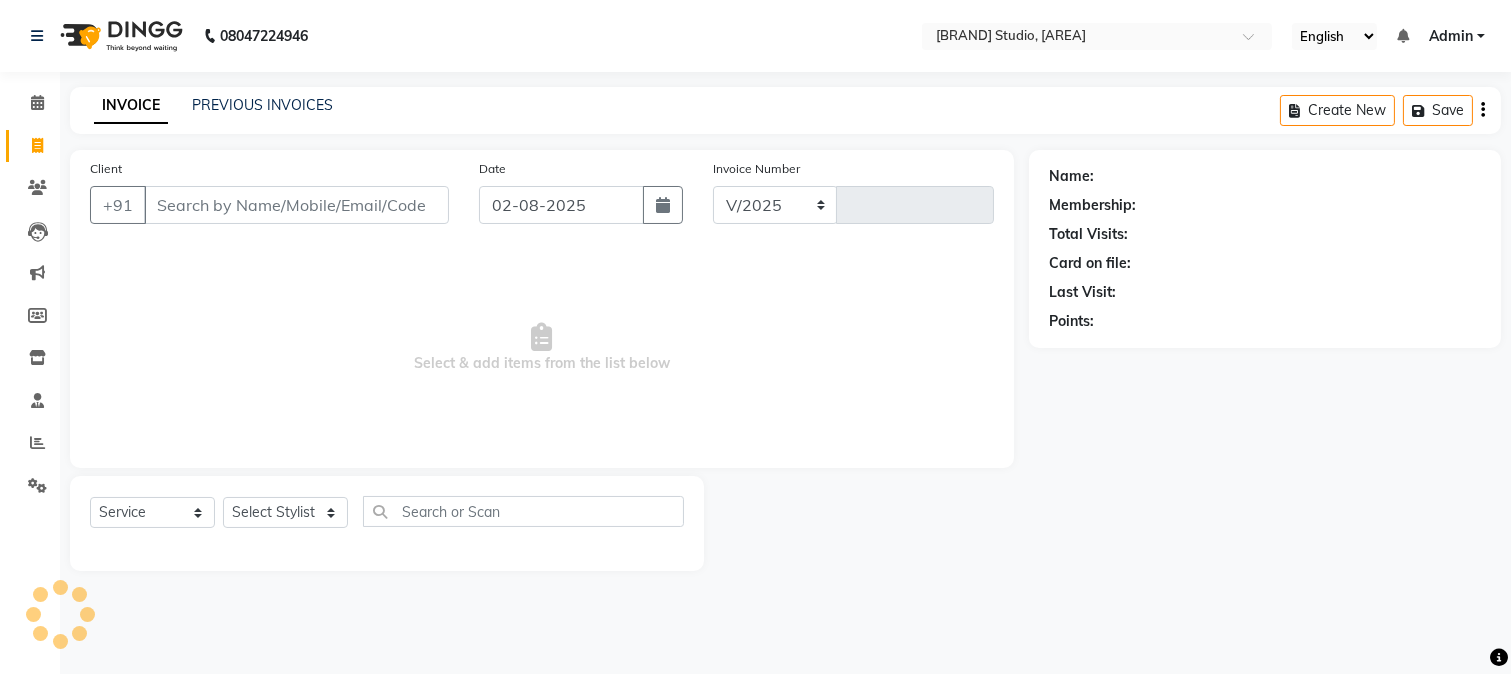 select on "223" 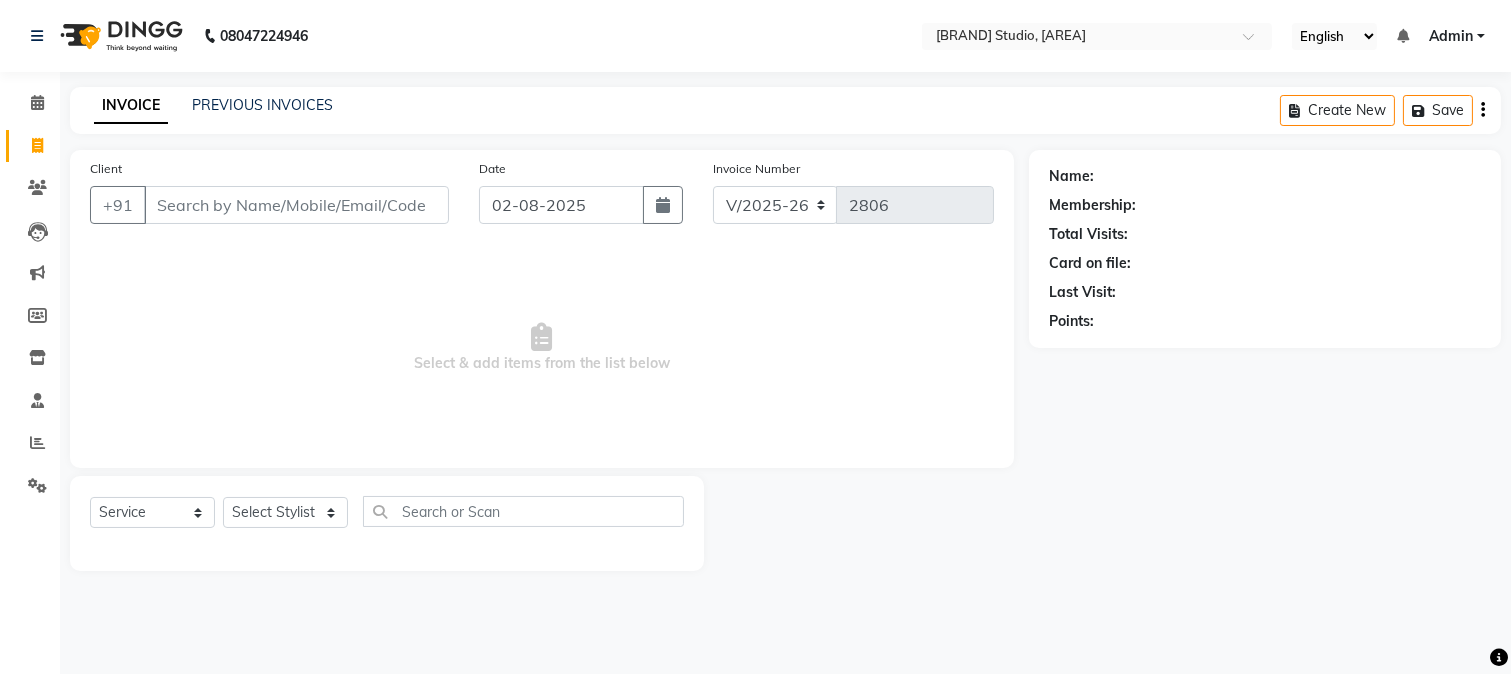 click on "Client" at bounding box center (296, 205) 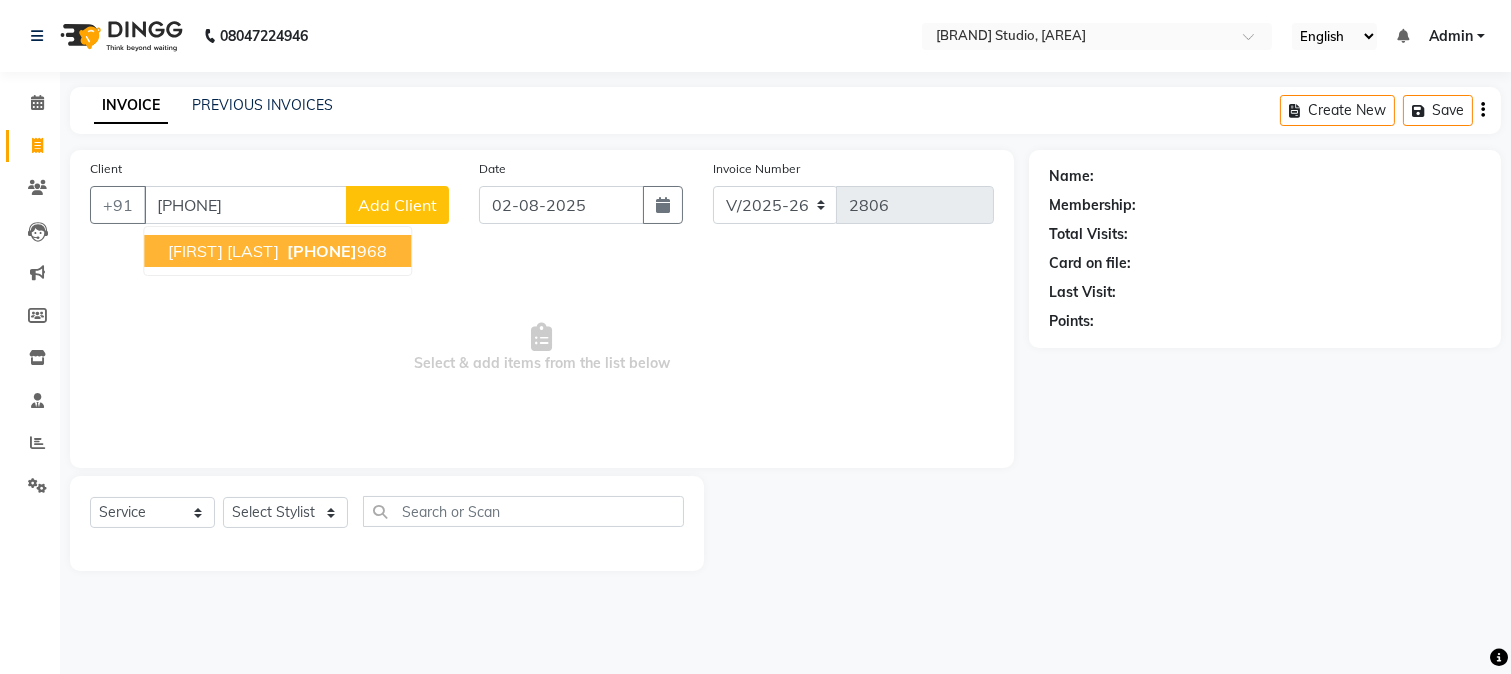 drag, startPoint x: 258, startPoint y: 251, endPoint x: 268, endPoint y: 256, distance: 11.18034 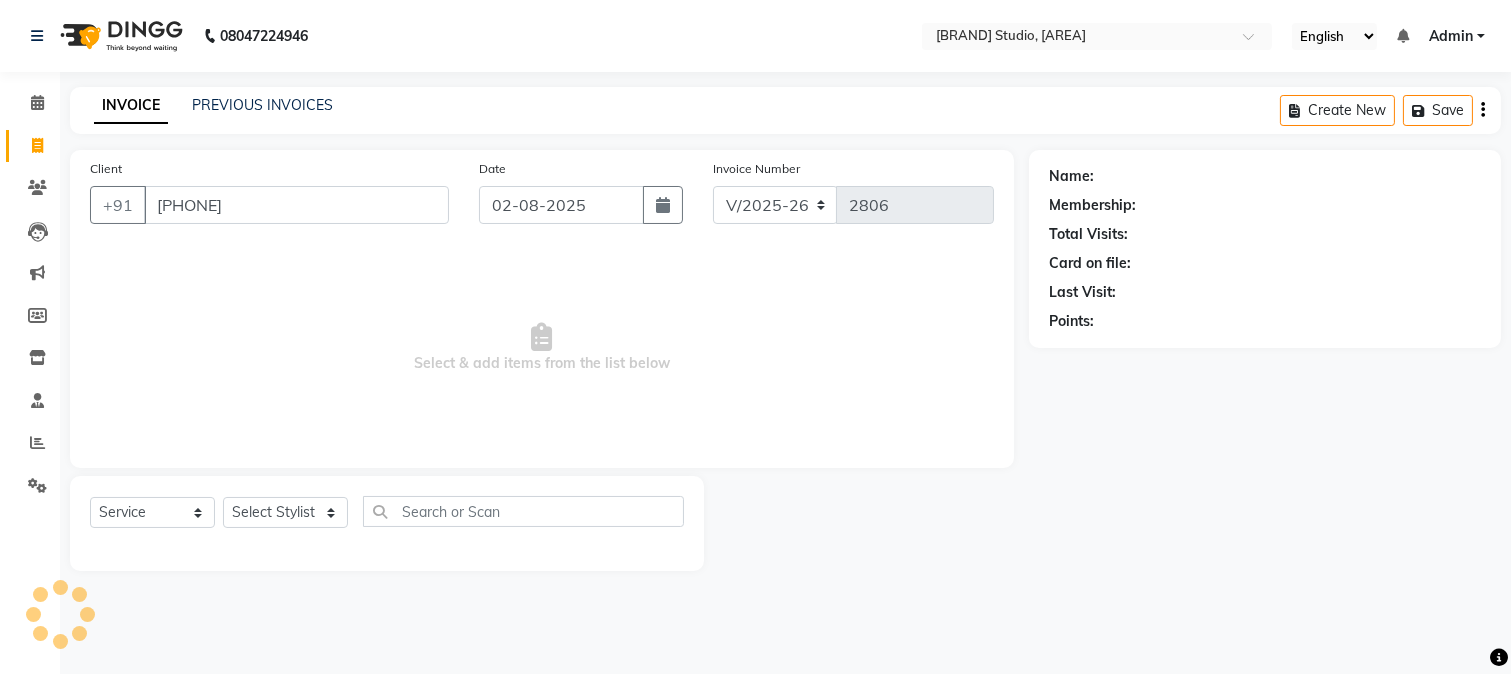 type on "[PHONE]" 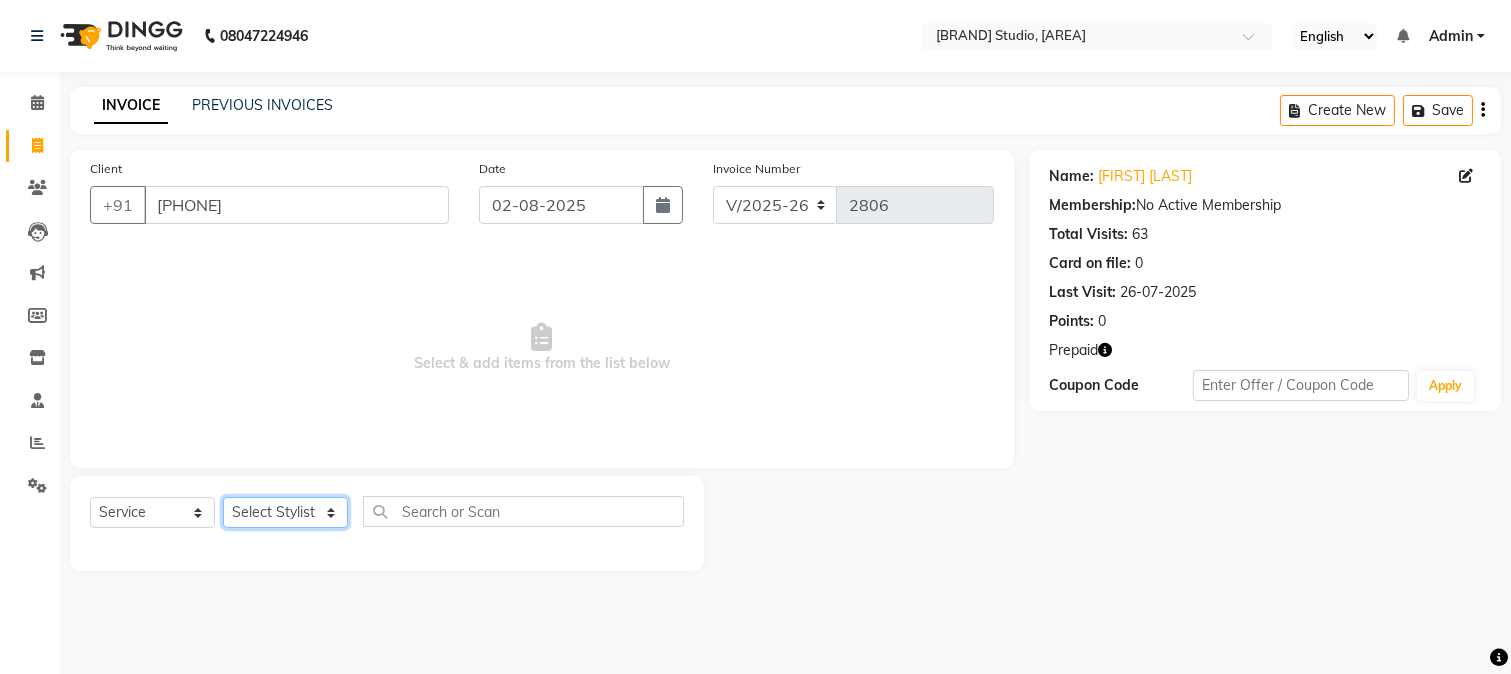 click on "Select Stylist [FIRST] [FIRST] [FIRST] [FIRST] [FIRST] [FIRST] [FIRST] [FIRST] [FIRST] [FIRST] [FIRST] [FIRST] [FIRST] [FIRST] [FIRST] [FIRST] [FIRST] [FIRST] [FIRST] [FIRST] [FIRST]" 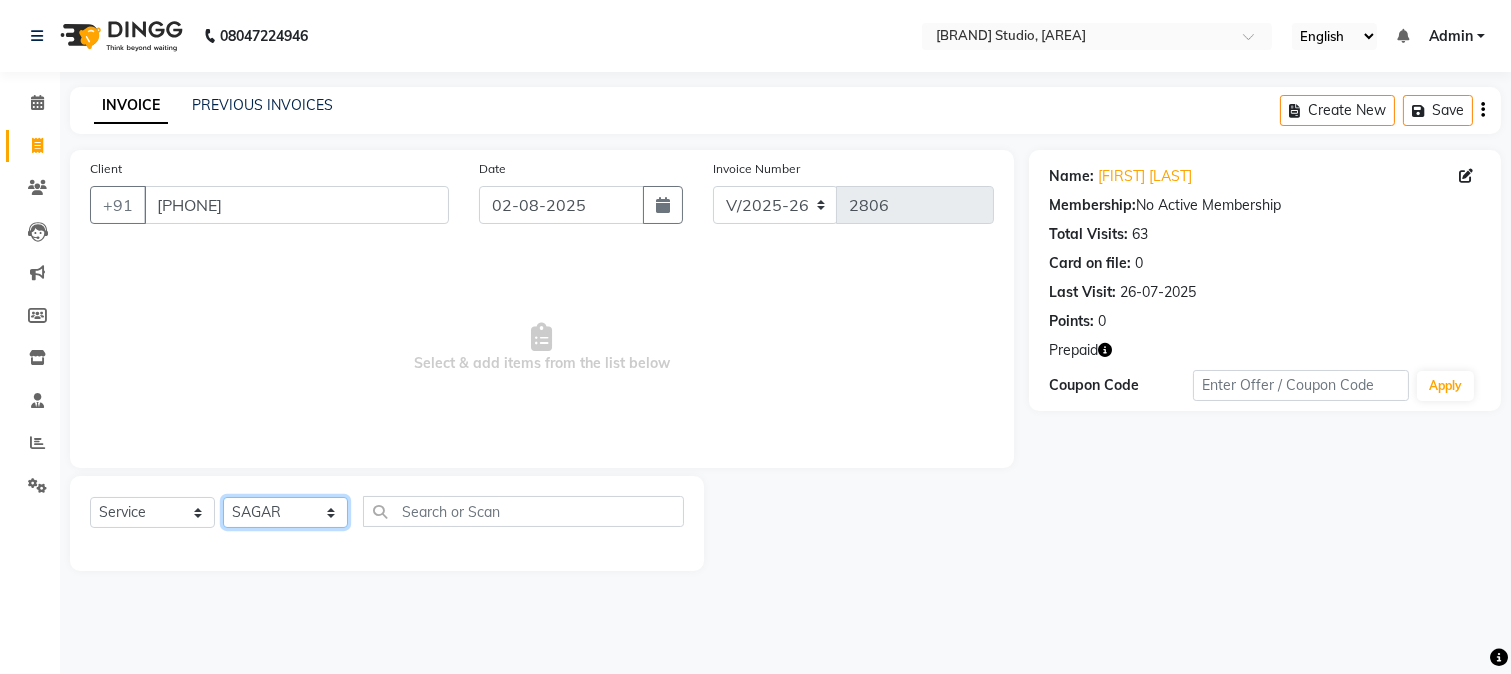 click on "Select Stylist [FIRST] [FIRST] [FIRST] [FIRST] [FIRST] [FIRST] [FIRST] [FIRST] [FIRST] [FIRST] [FIRST] [FIRST] [FIRST] [FIRST] [FIRST] [FIRST] [FIRST] [FIRST] [FIRST] [FIRST] [FIRST]" 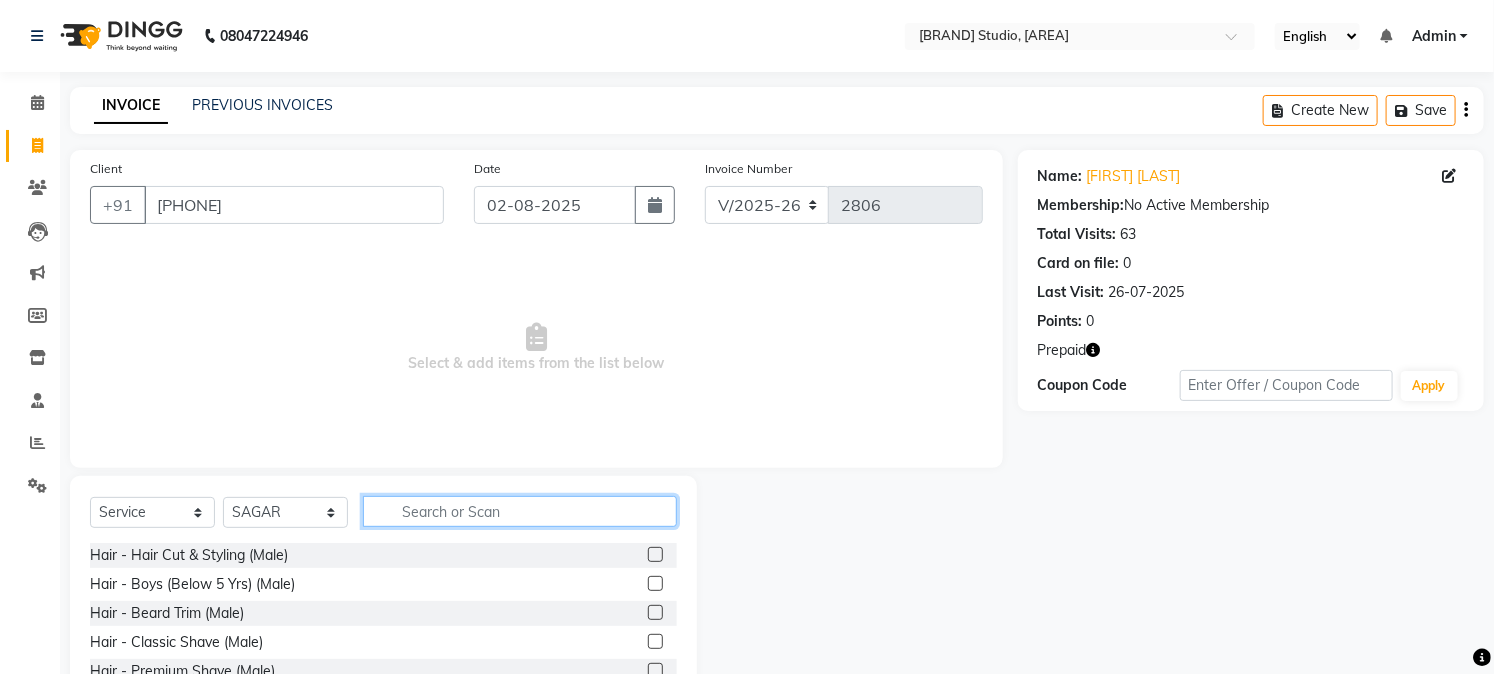 click 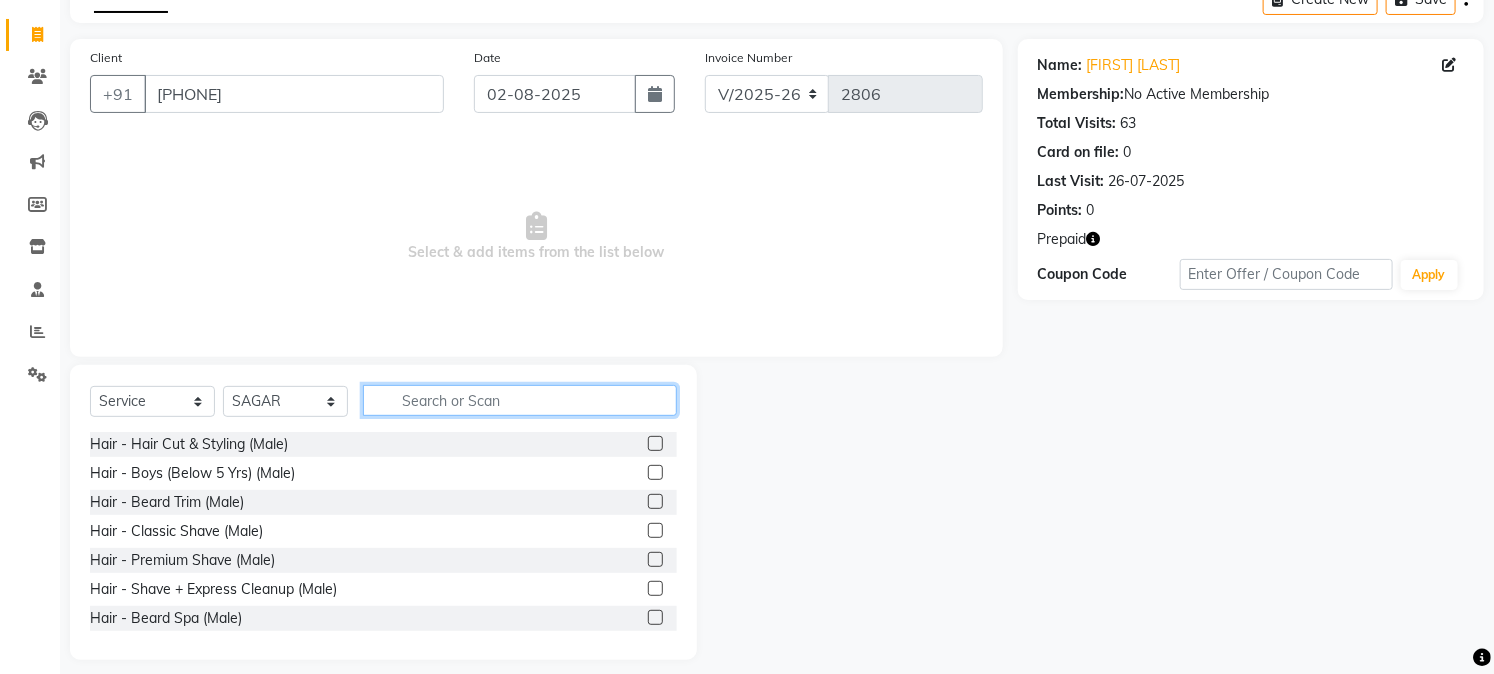 scroll, scrollTop: 126, scrollLeft: 0, axis: vertical 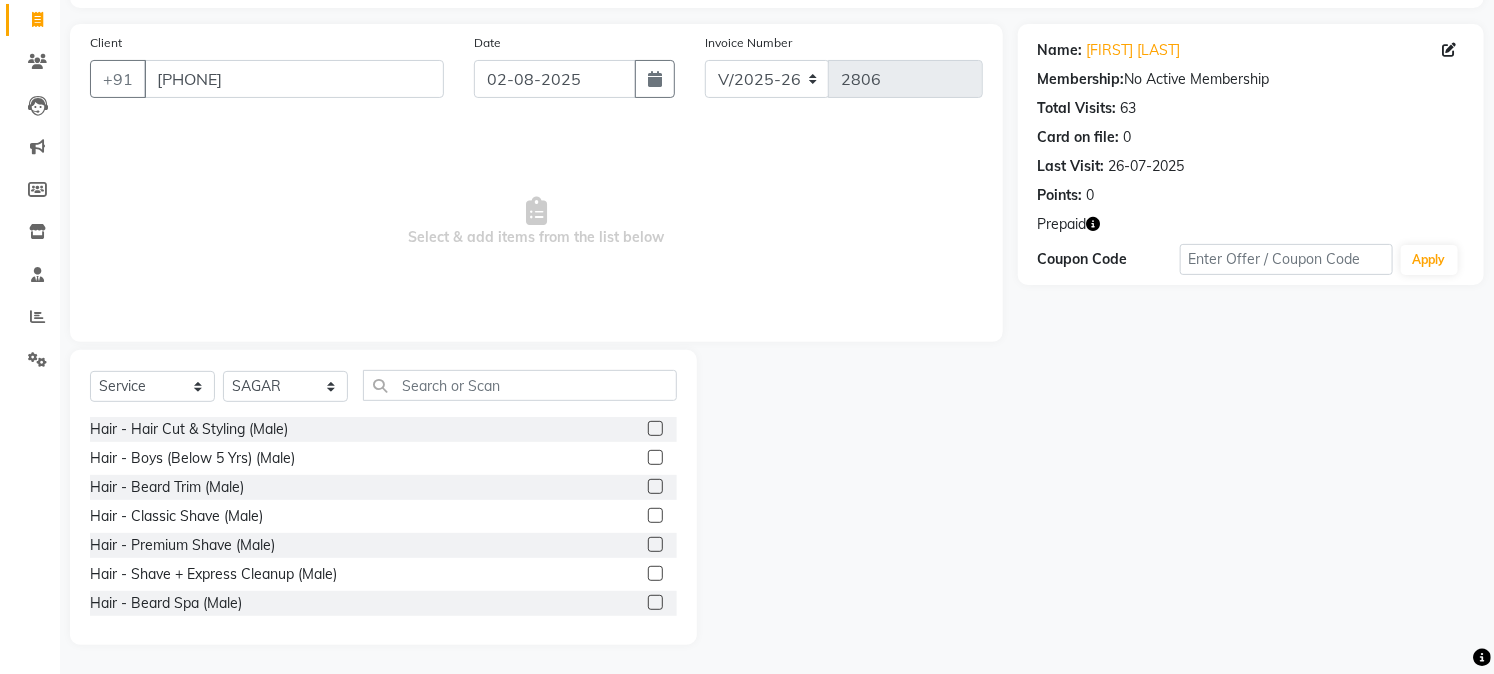 click 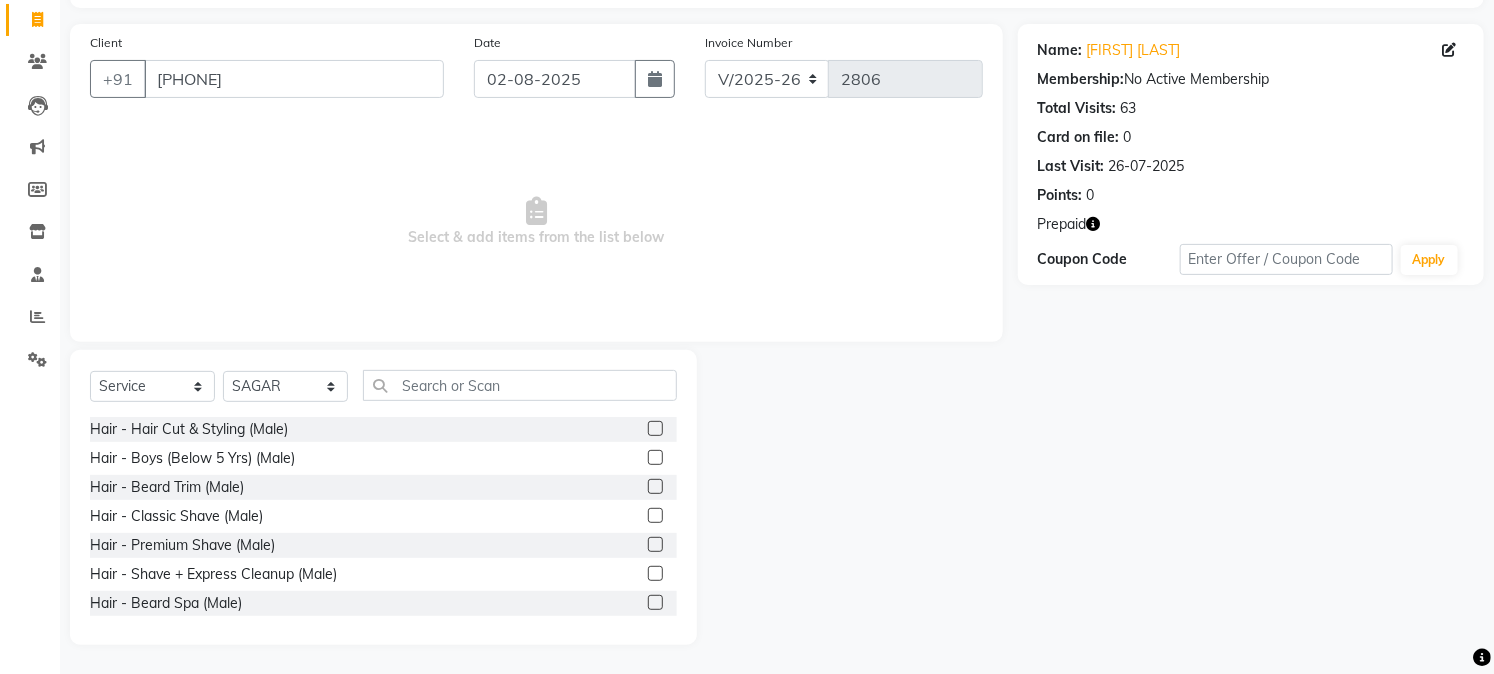 click at bounding box center (654, 516) 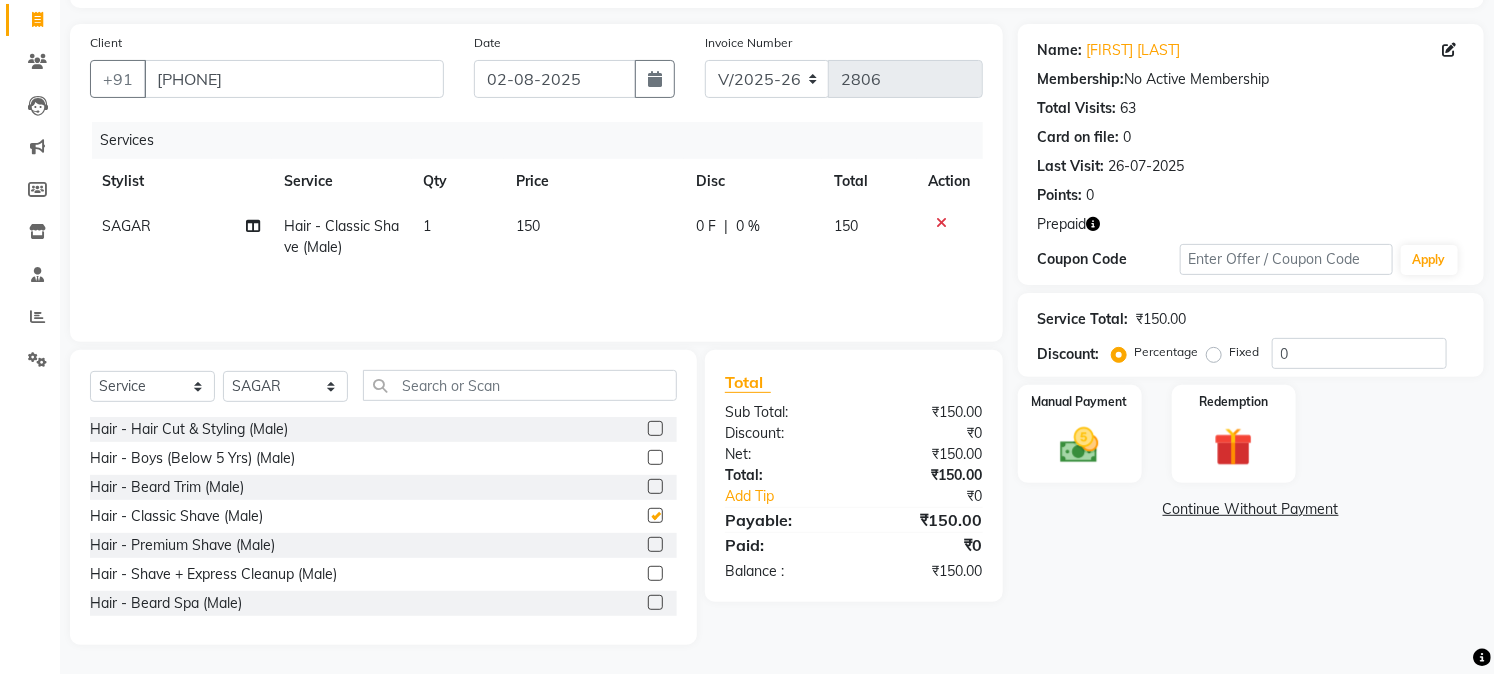 checkbox on "false" 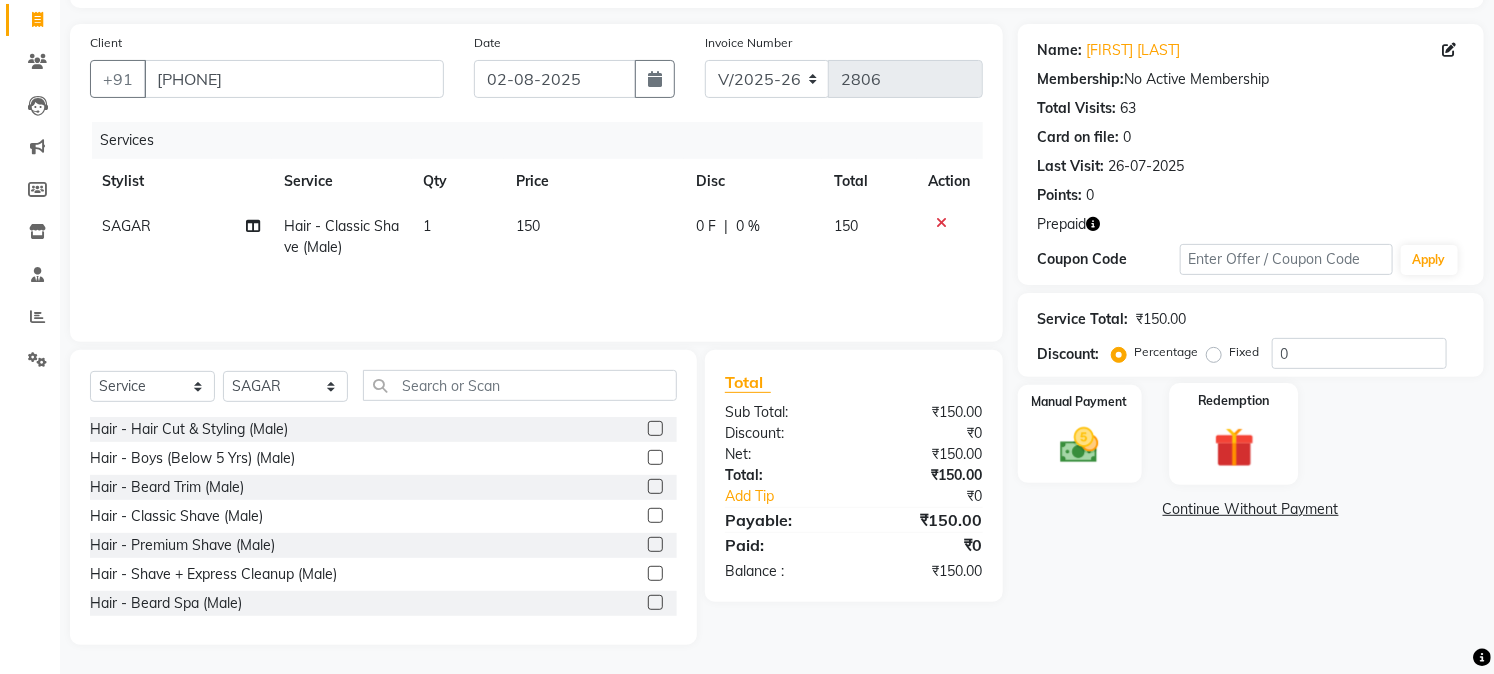 click 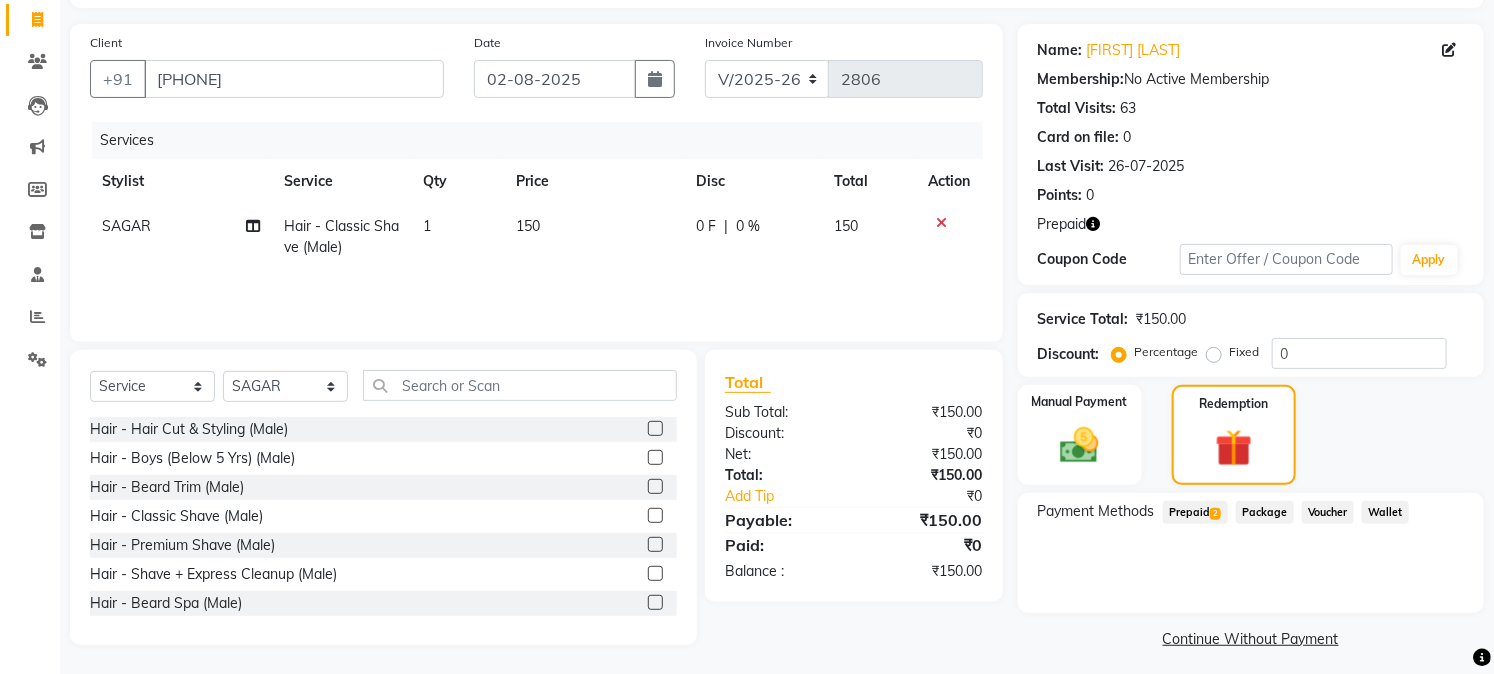 click on "Prepaid  2" 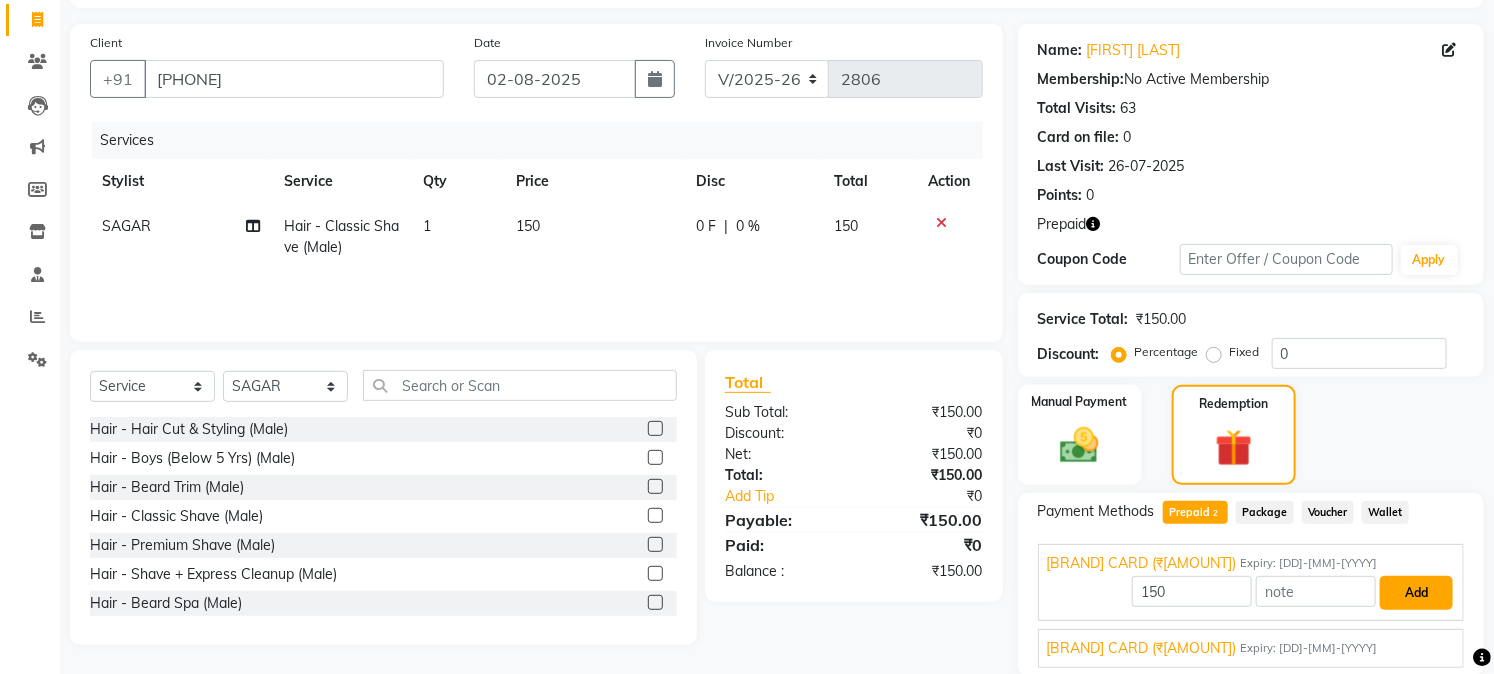 click on "Add" at bounding box center (1416, 593) 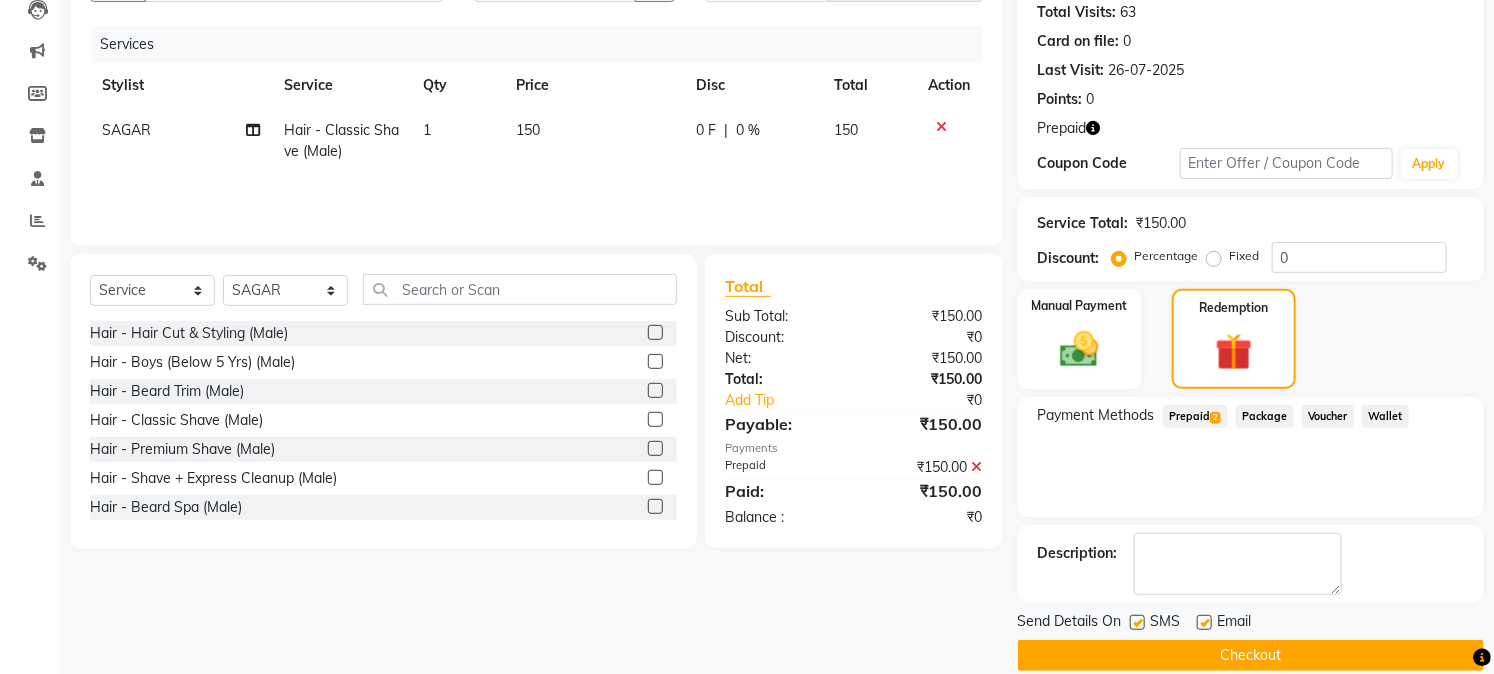 scroll, scrollTop: 247, scrollLeft: 0, axis: vertical 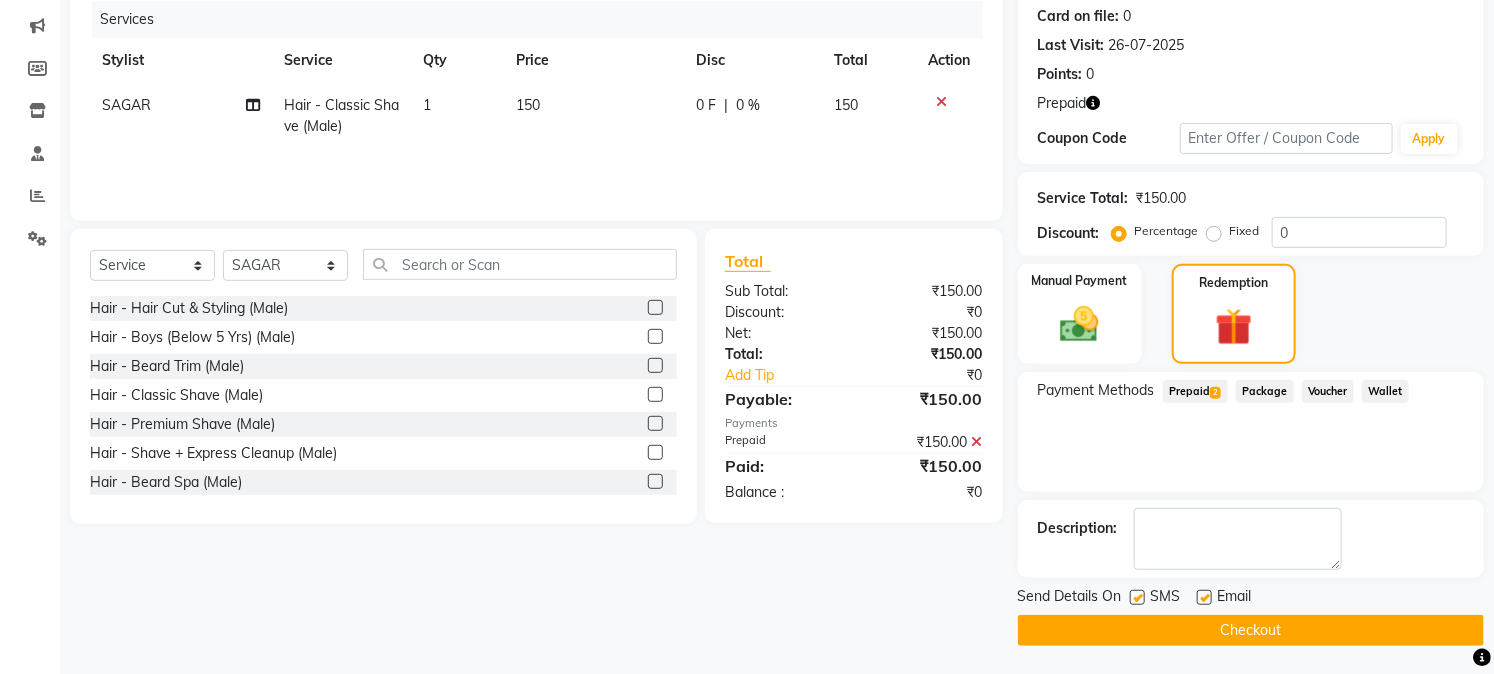 drag, startPoint x: 1297, startPoint y: 631, endPoint x: 1261, endPoint y: 630, distance: 36.013885 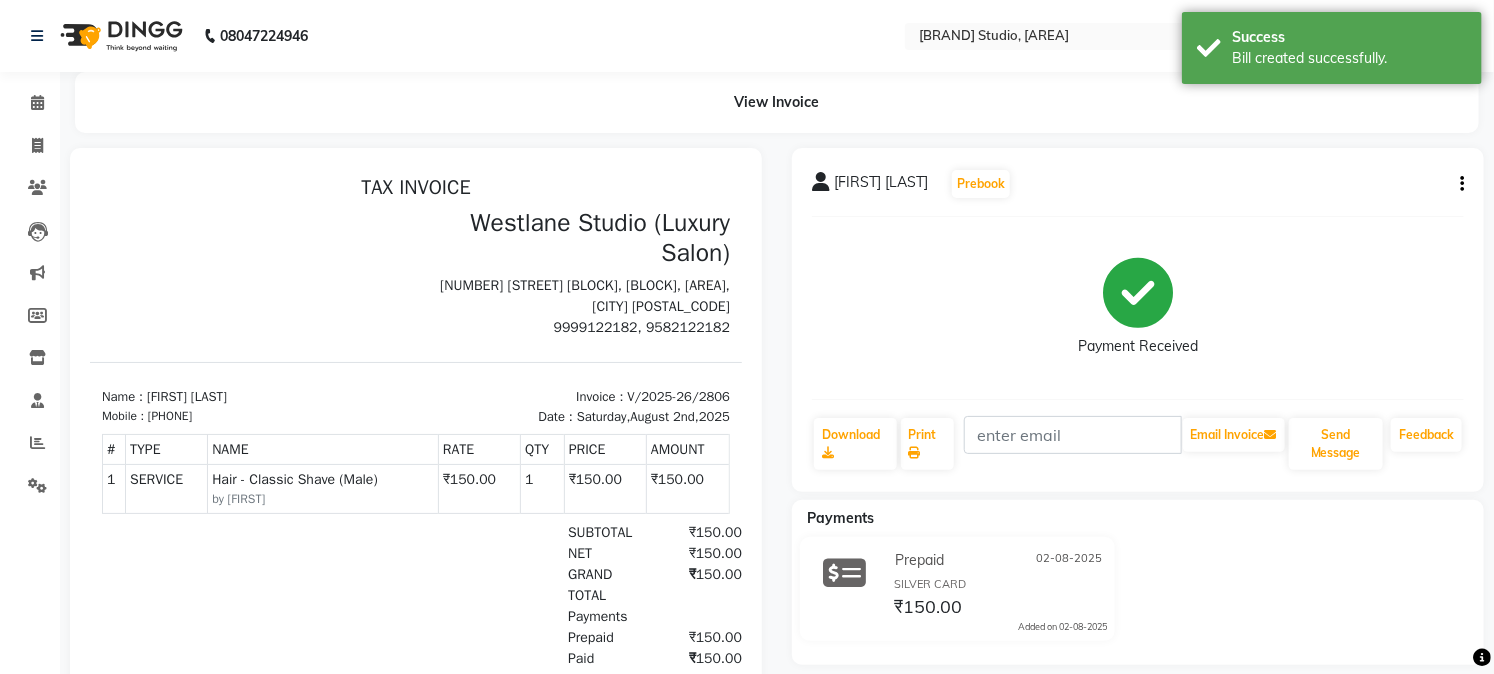 scroll, scrollTop: 0, scrollLeft: 0, axis: both 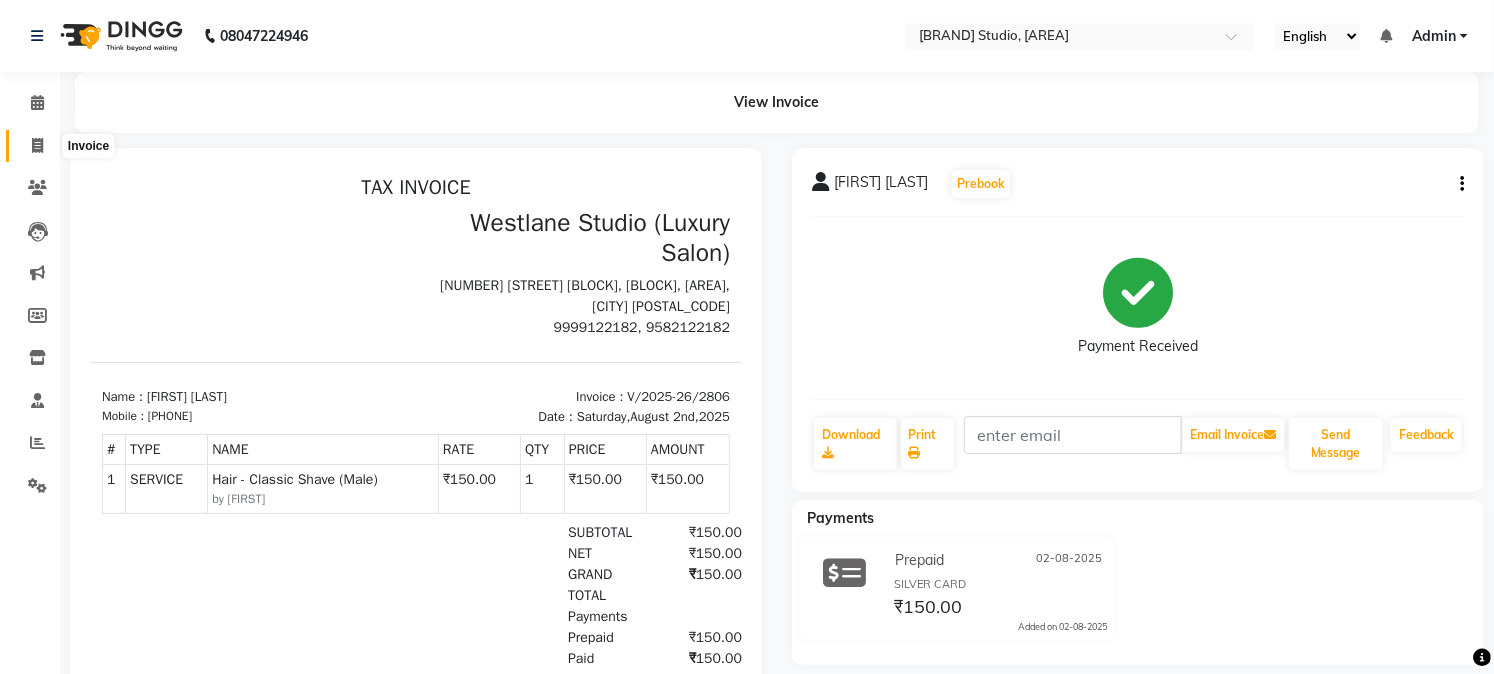 click 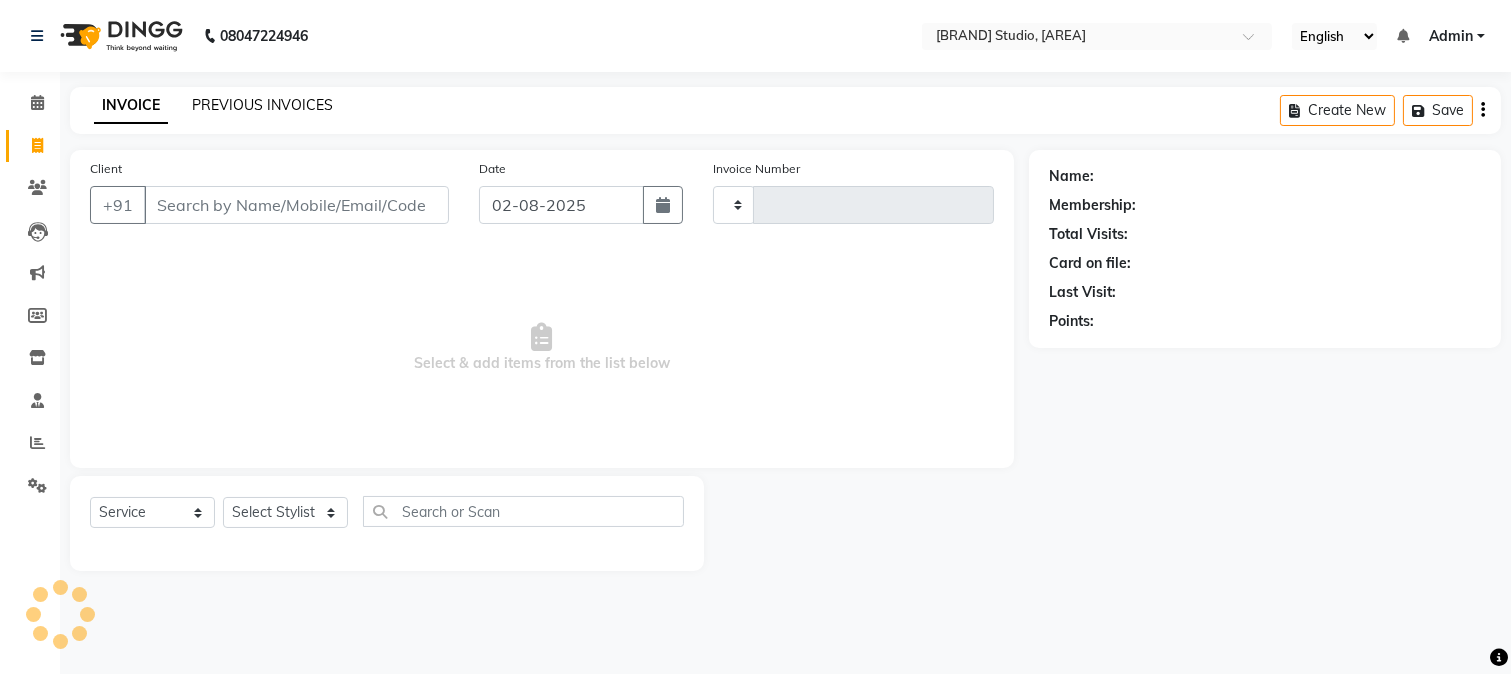 click on "PREVIOUS INVOICES" 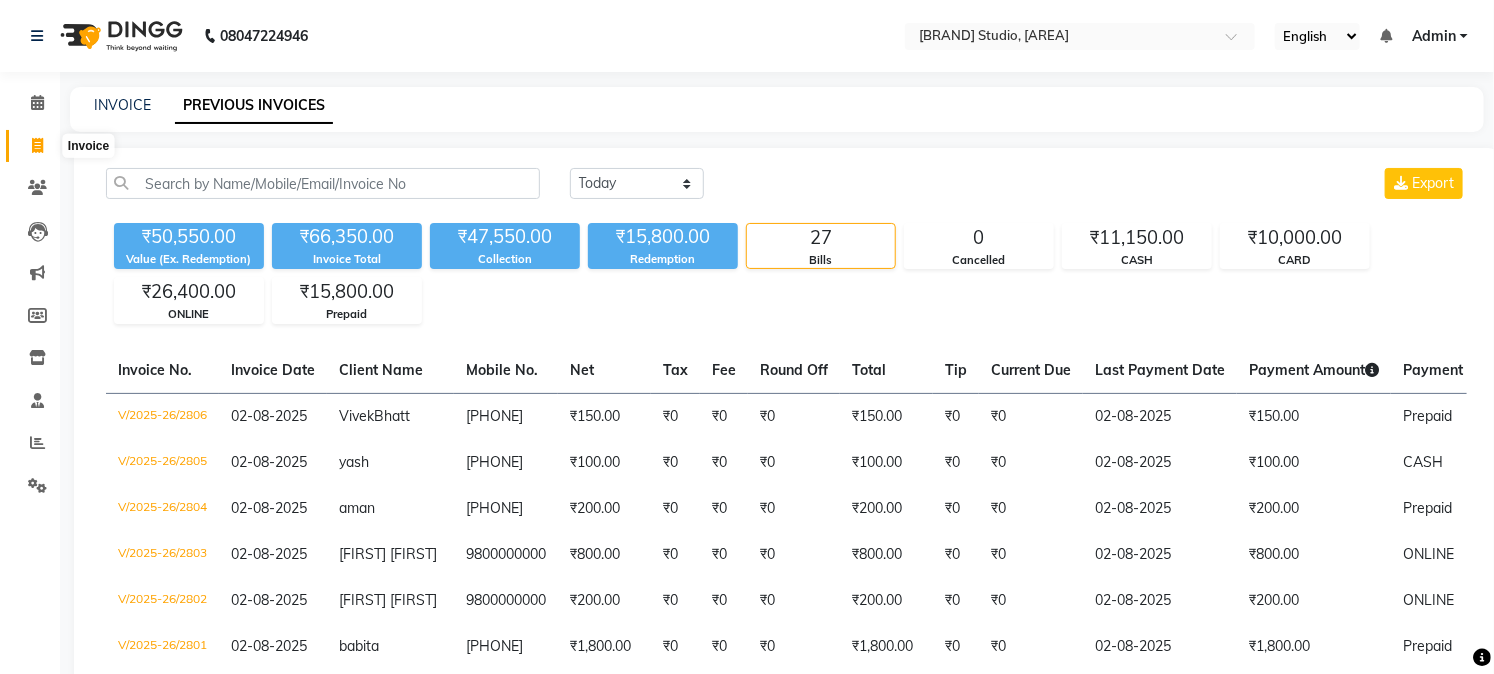 click 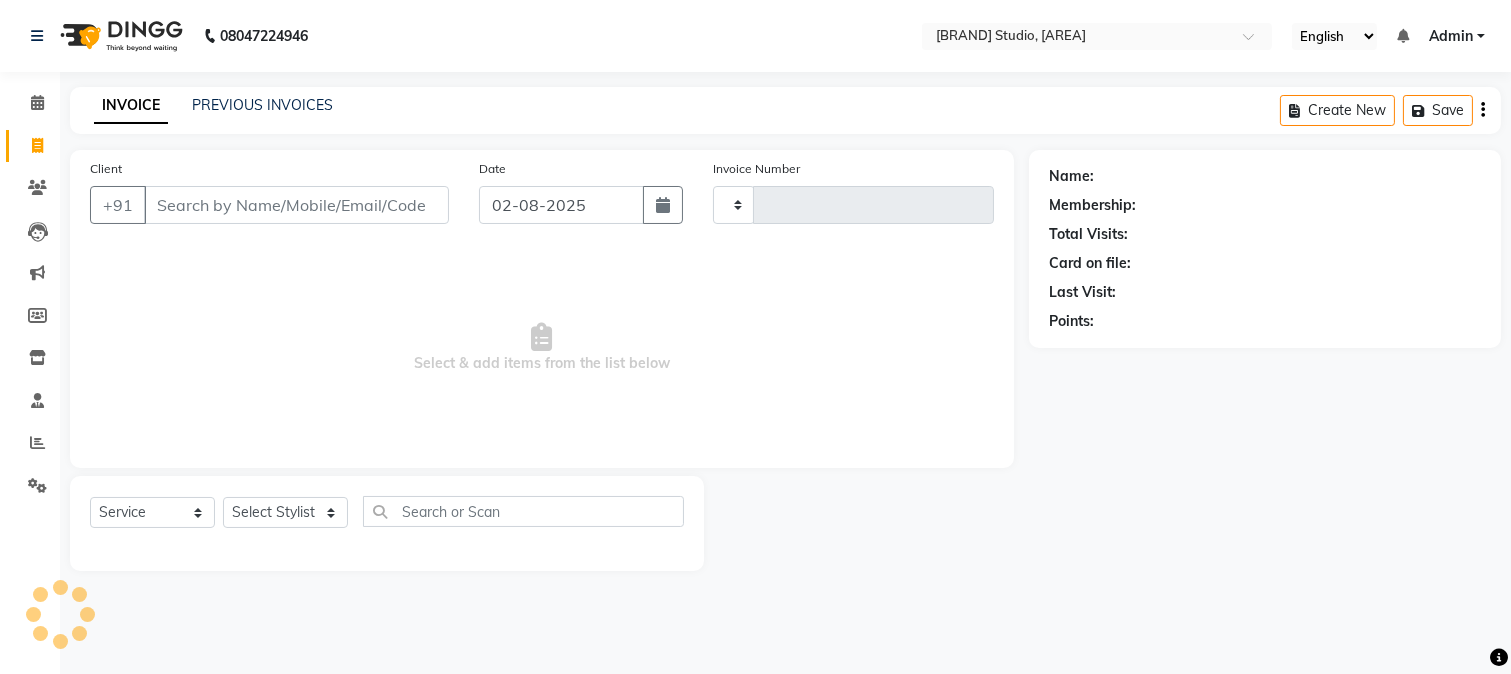 type on "2807" 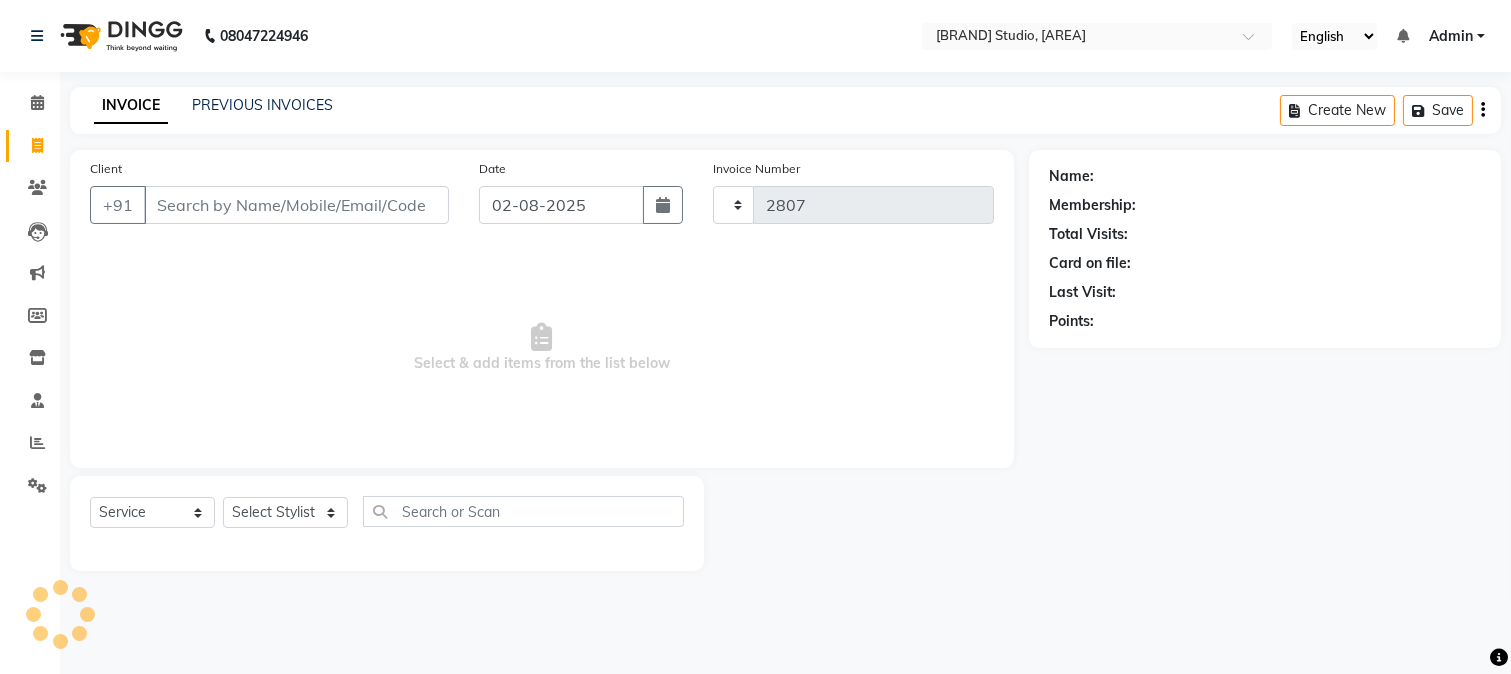 select on "223" 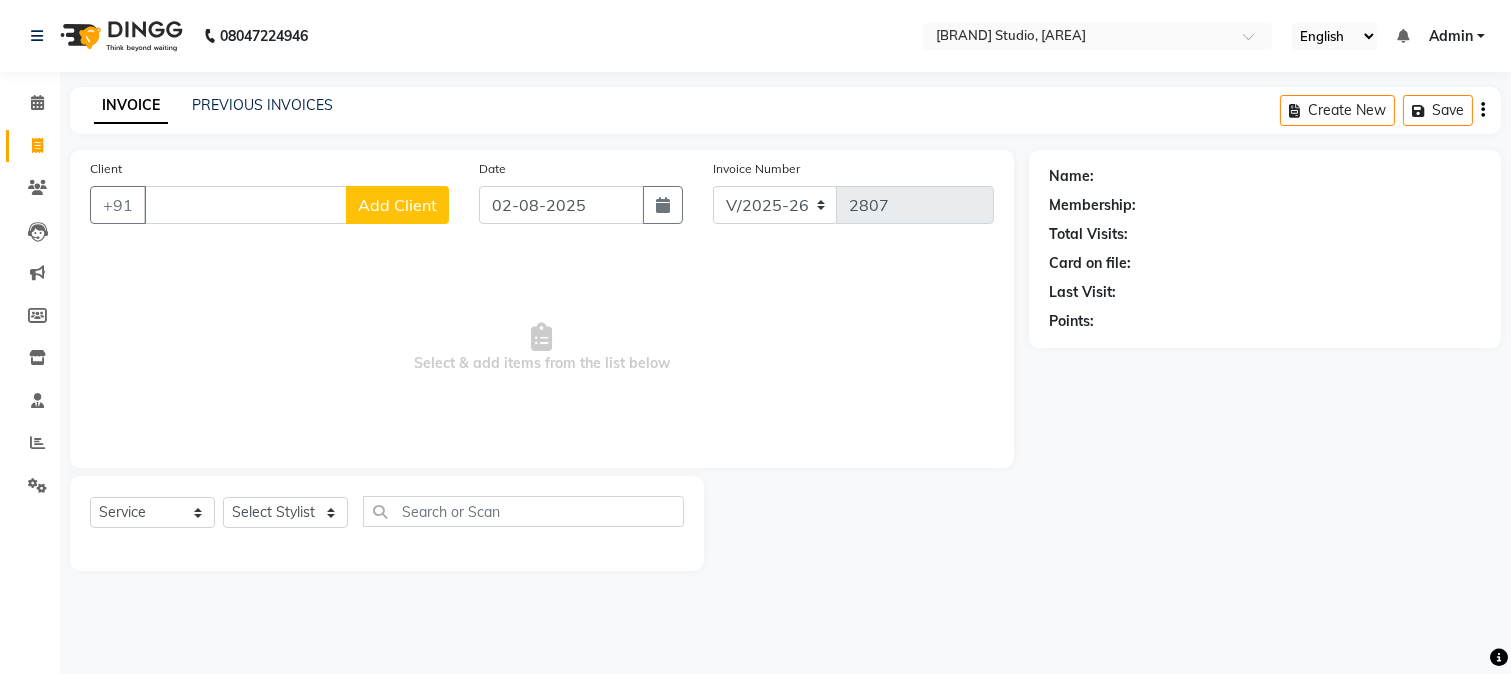 type 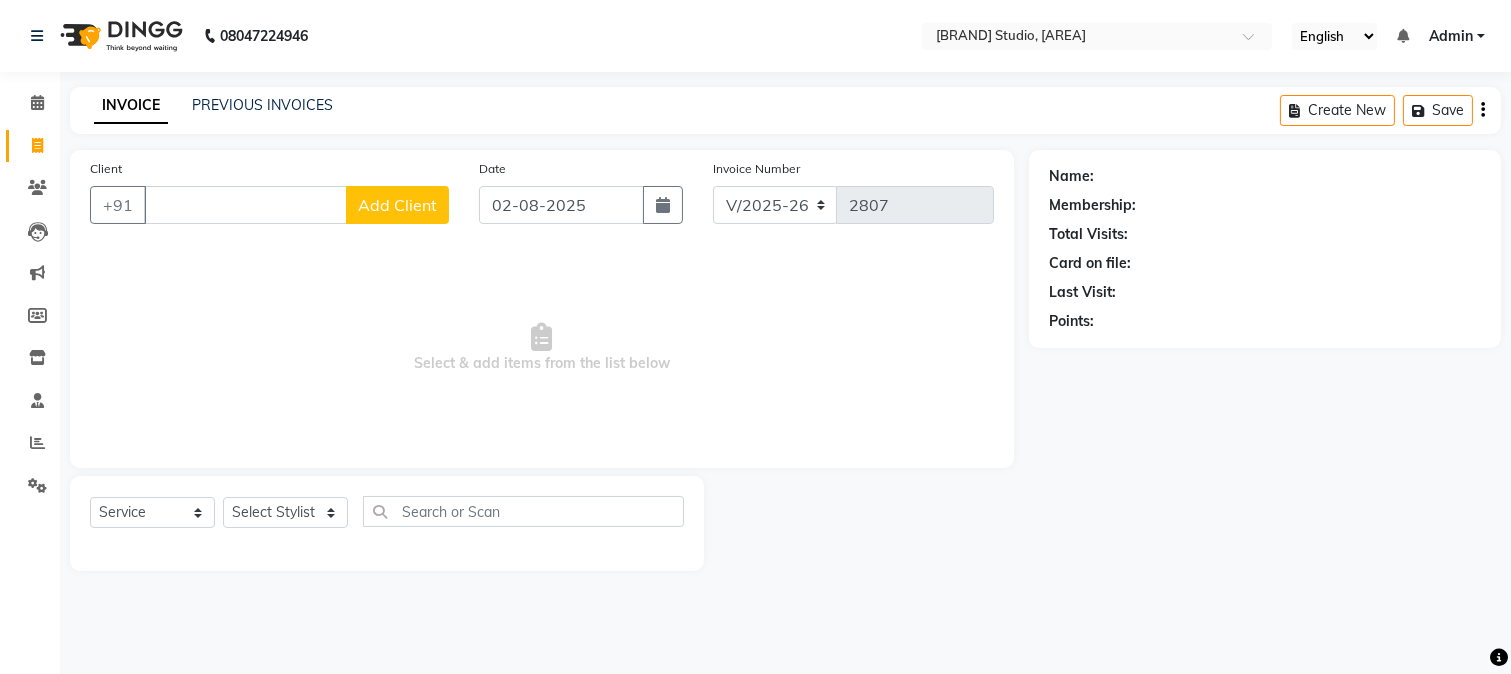 drag, startPoint x: 314, startPoint y: 297, endPoint x: 0, endPoint y: 201, distance: 328.34738 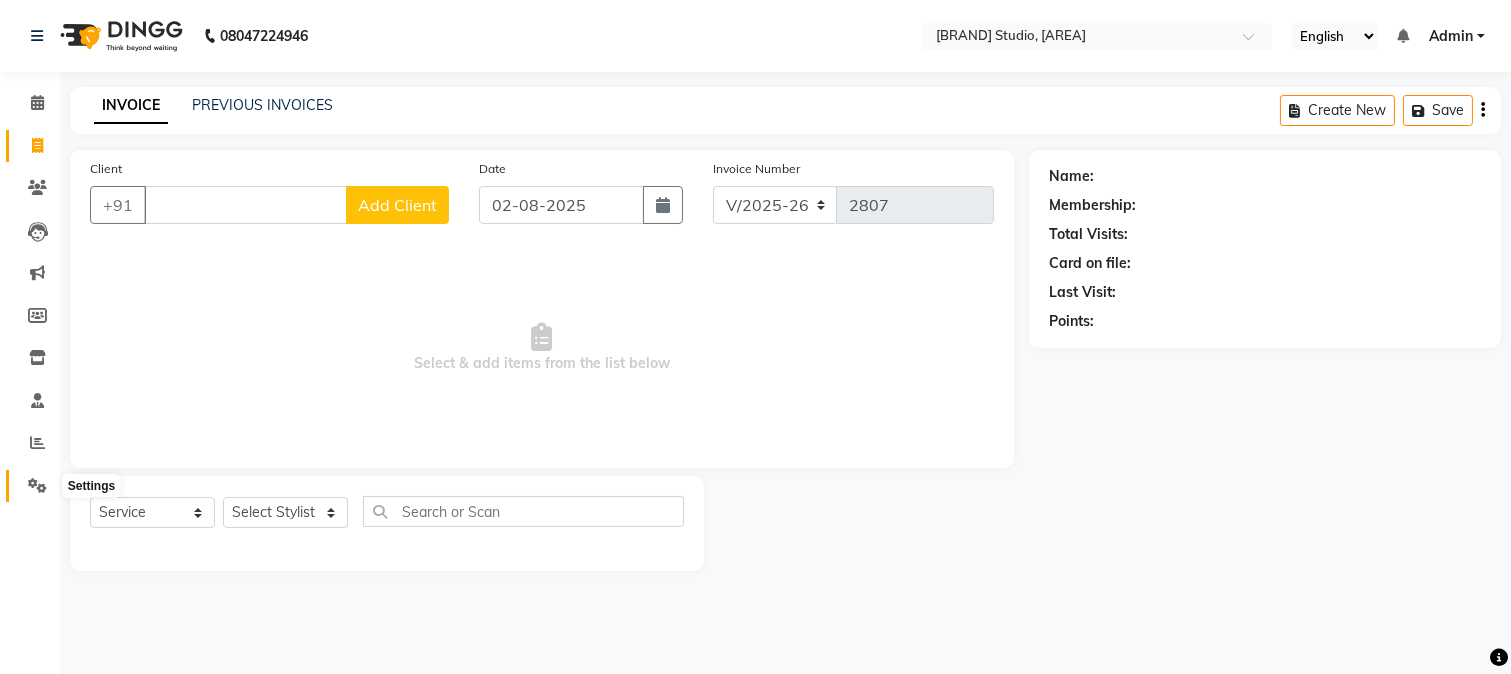 click 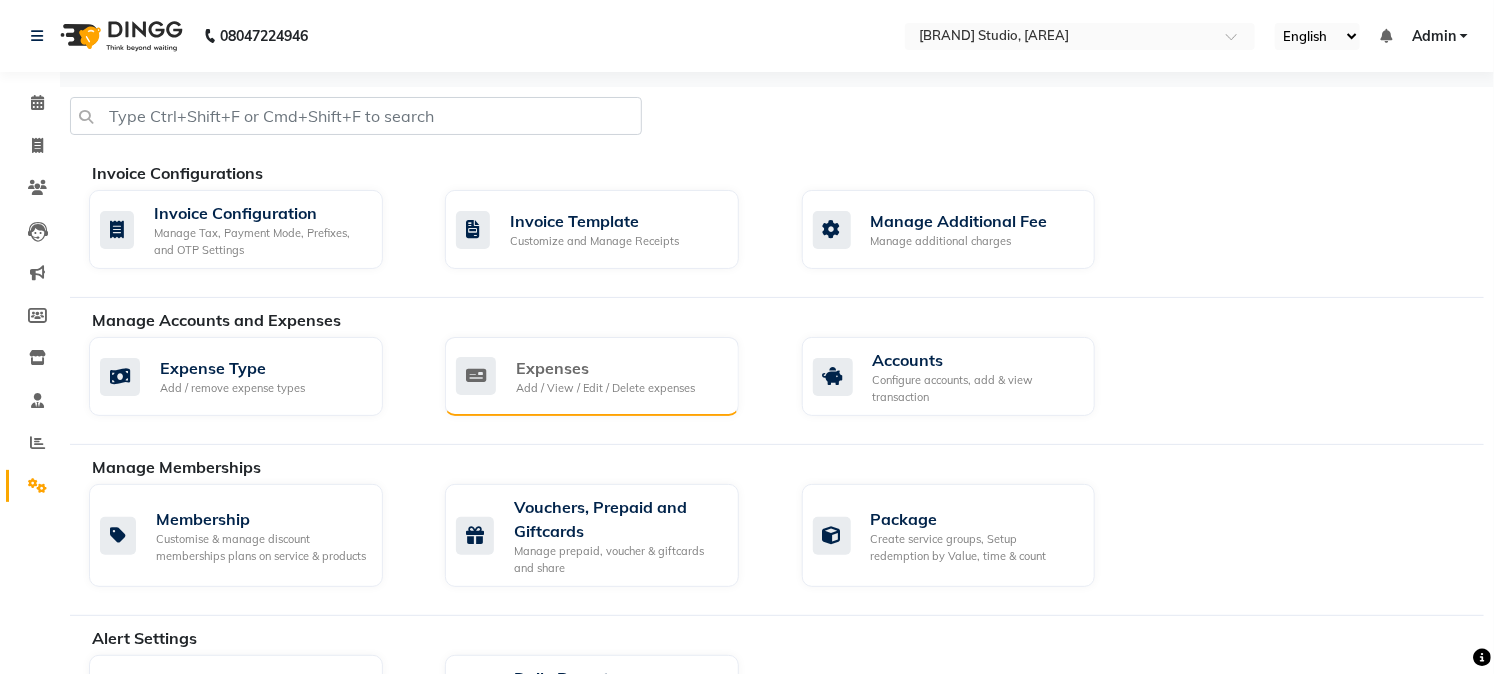 click on "Expenses" 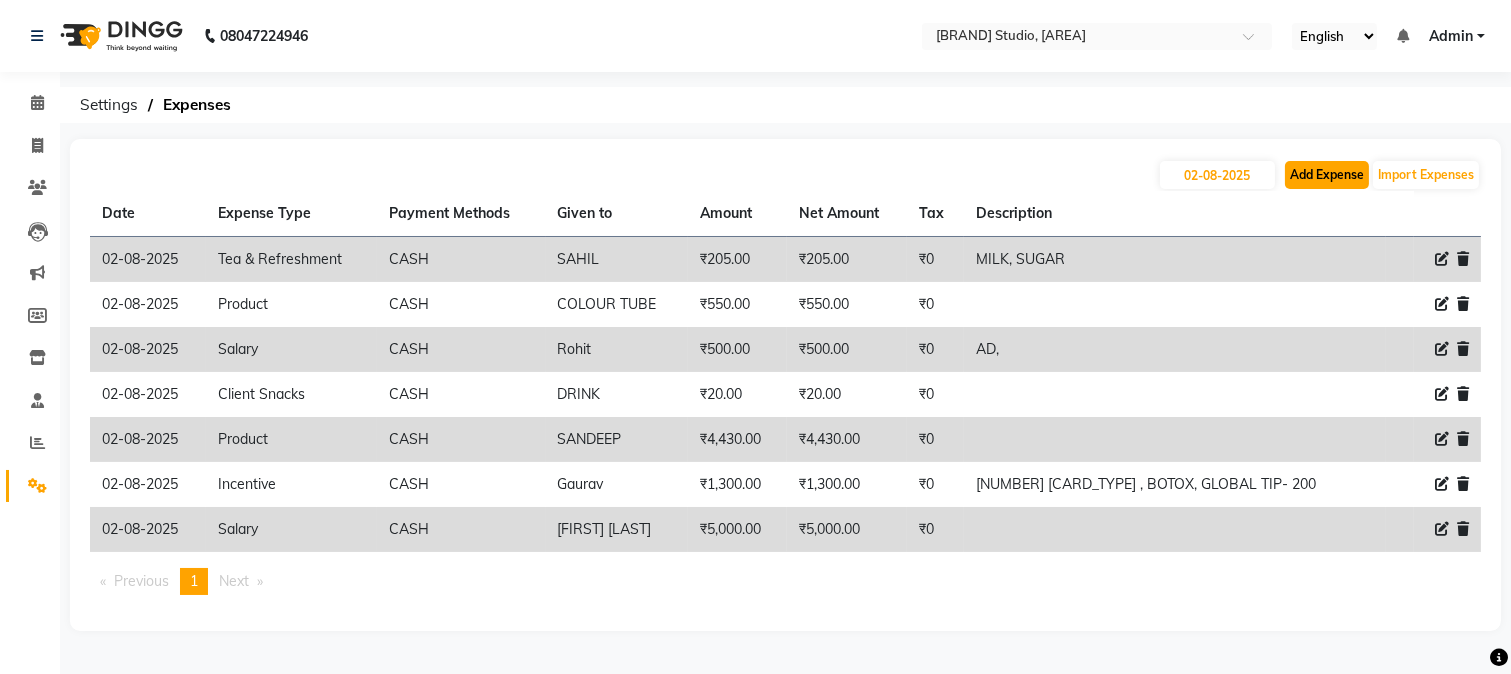click on "Add Expense" 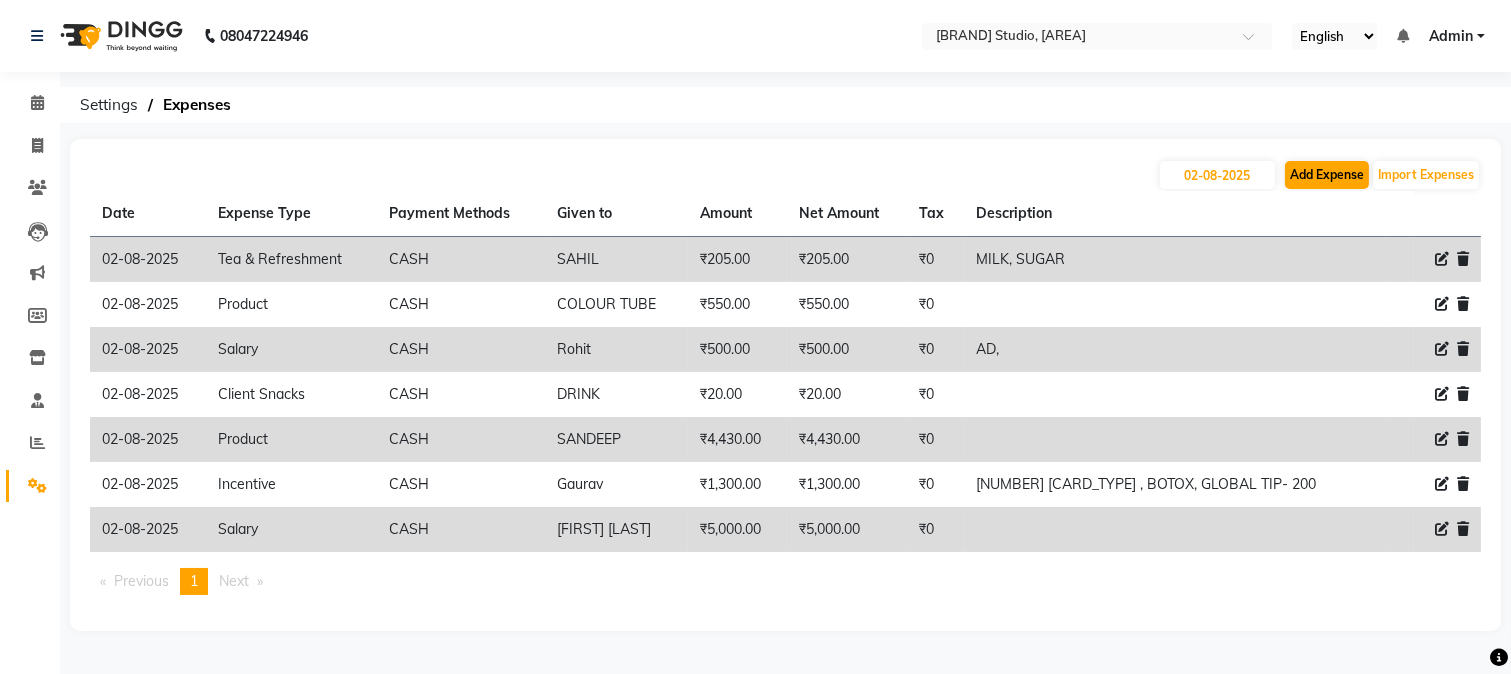 select on "1" 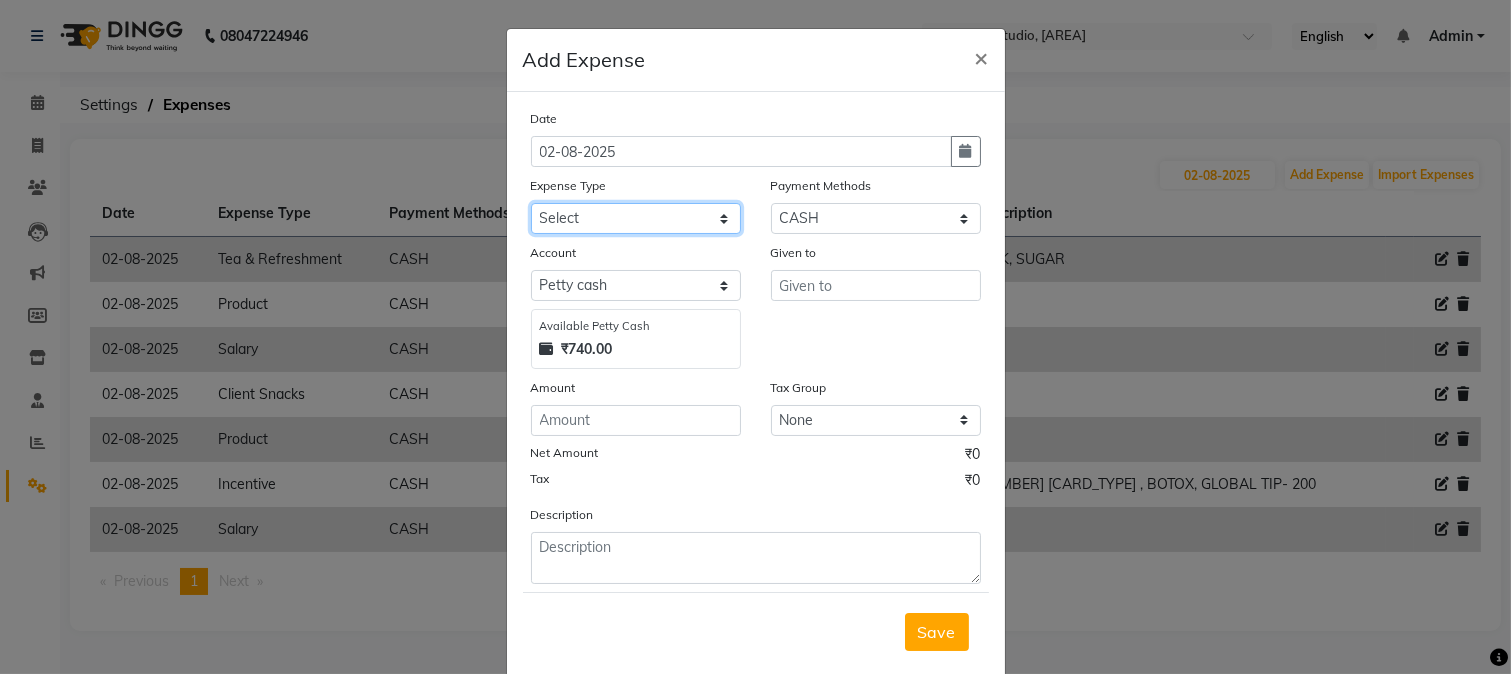 drag, startPoint x: 608, startPoint y: 218, endPoint x: 608, endPoint y: 231, distance: 13 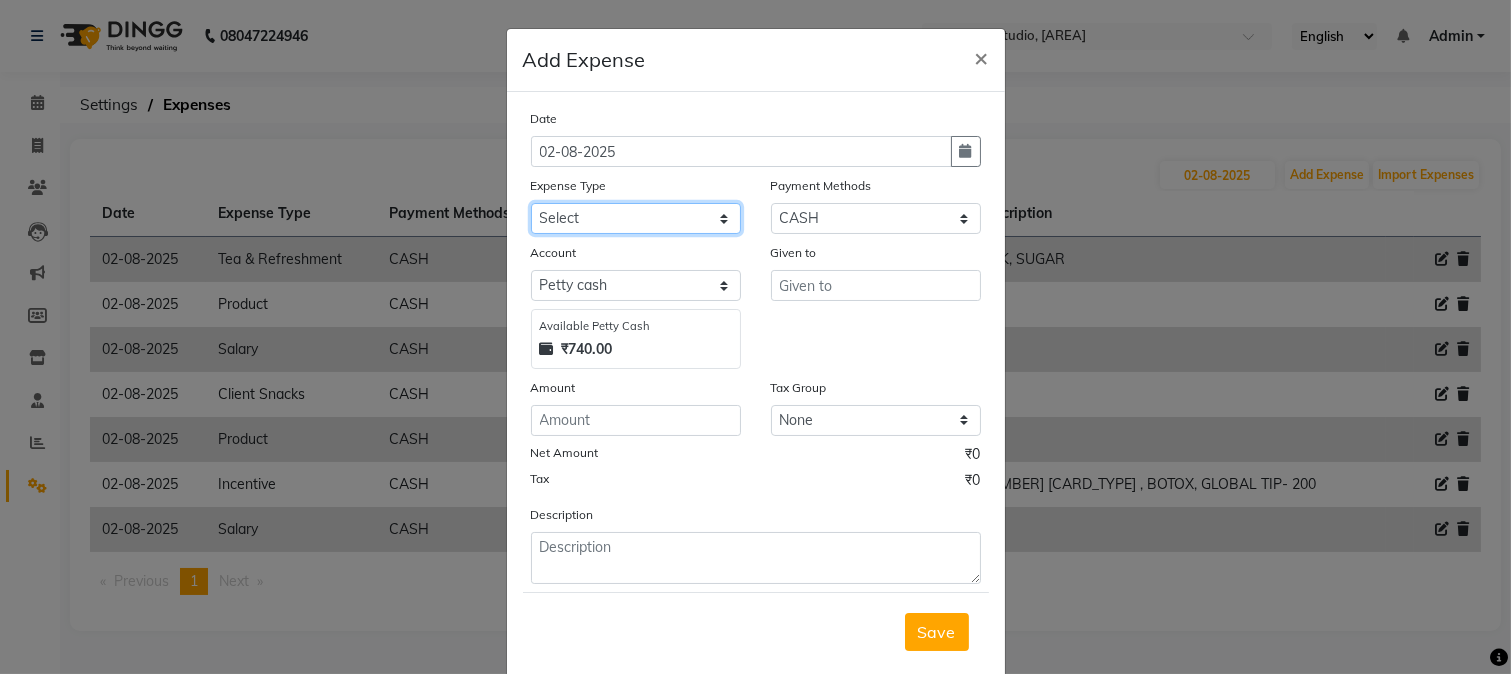 select on "93" 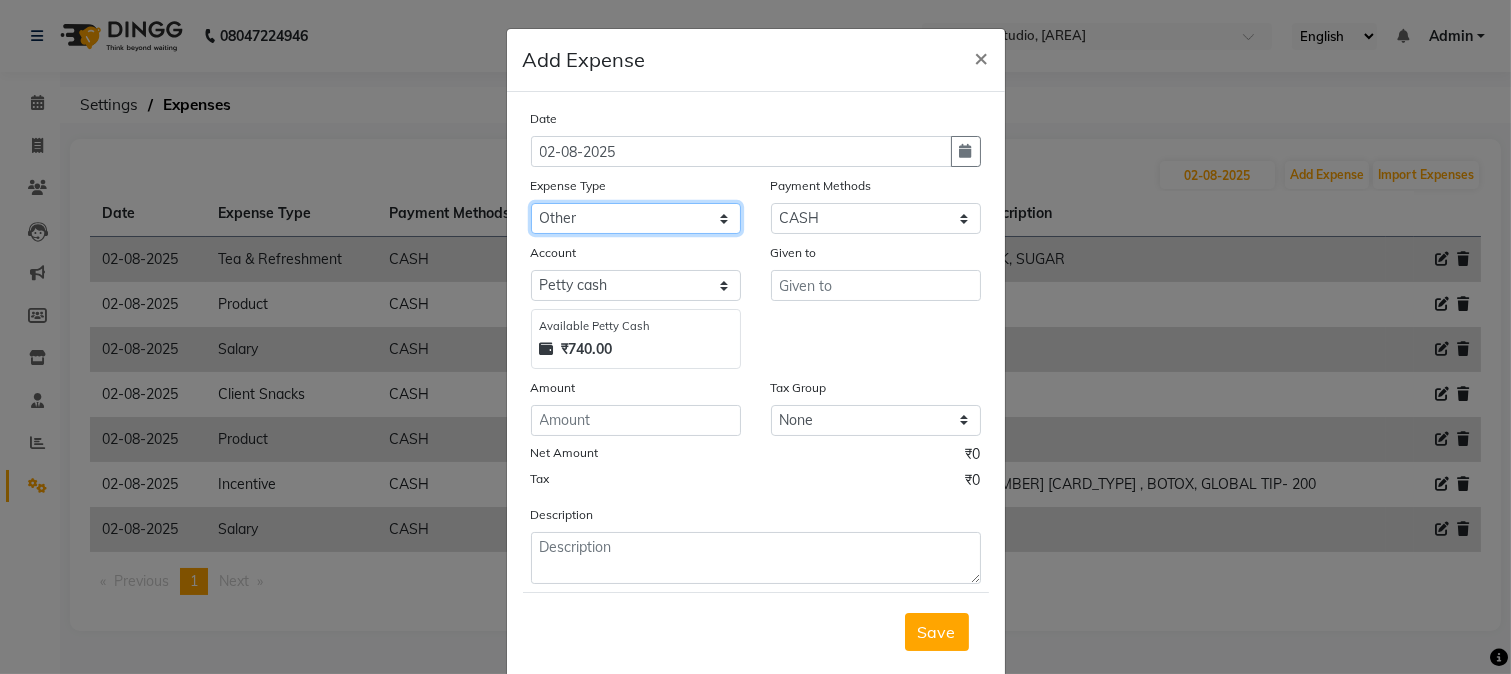 click on "Select Service Product Membership Package Voucher Prepaid Gift Card Select Stylist [FIRST] [FIRST] [FIRST] [FIRST] [FIRST] [FIRST] [FIRST] [FIRST] [FIRST] [FIRST] [FIRST] [FIRST] [FIRST] [FIRST] [FIRST] [FIRST] [FIRST] [FIRST] [FIRST] [FIRST] [FIRST] Hair Color - Root Touch Up (Male) Hair Color - Root Touch Up (Female) Hair Color - Root Touch Up (Ammonia Free) (Female) Hair Color - Root Touch Up (Ammonia Free) (Female) Hair Color- Root Touch Up Package (5+2)" 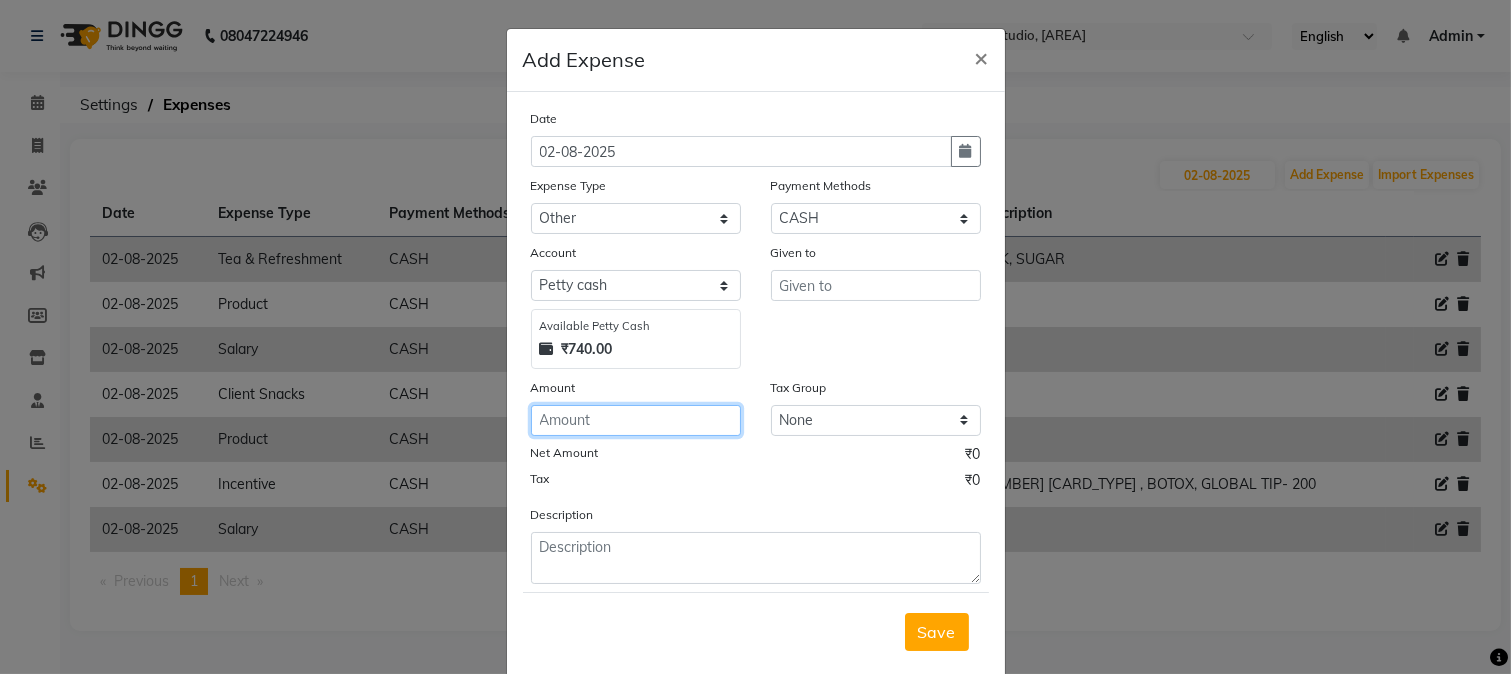 click 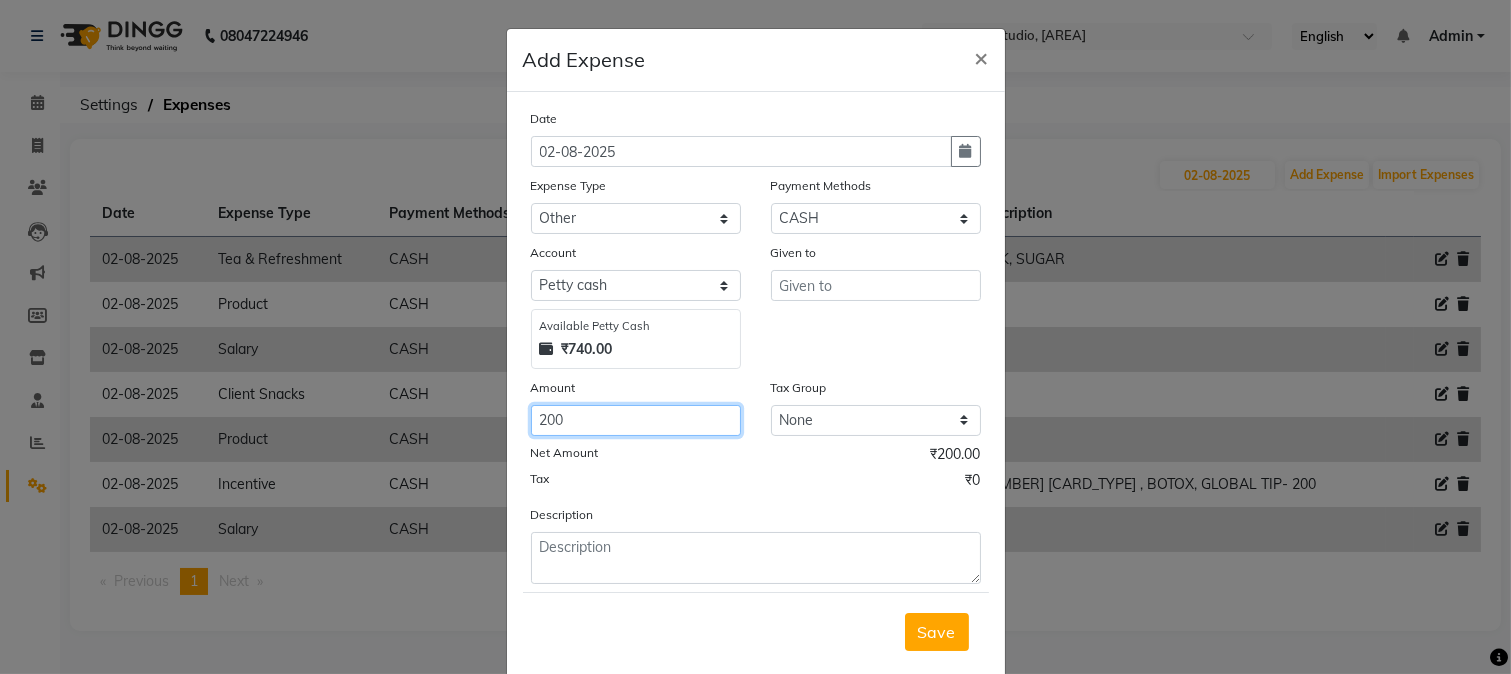 type on "200" 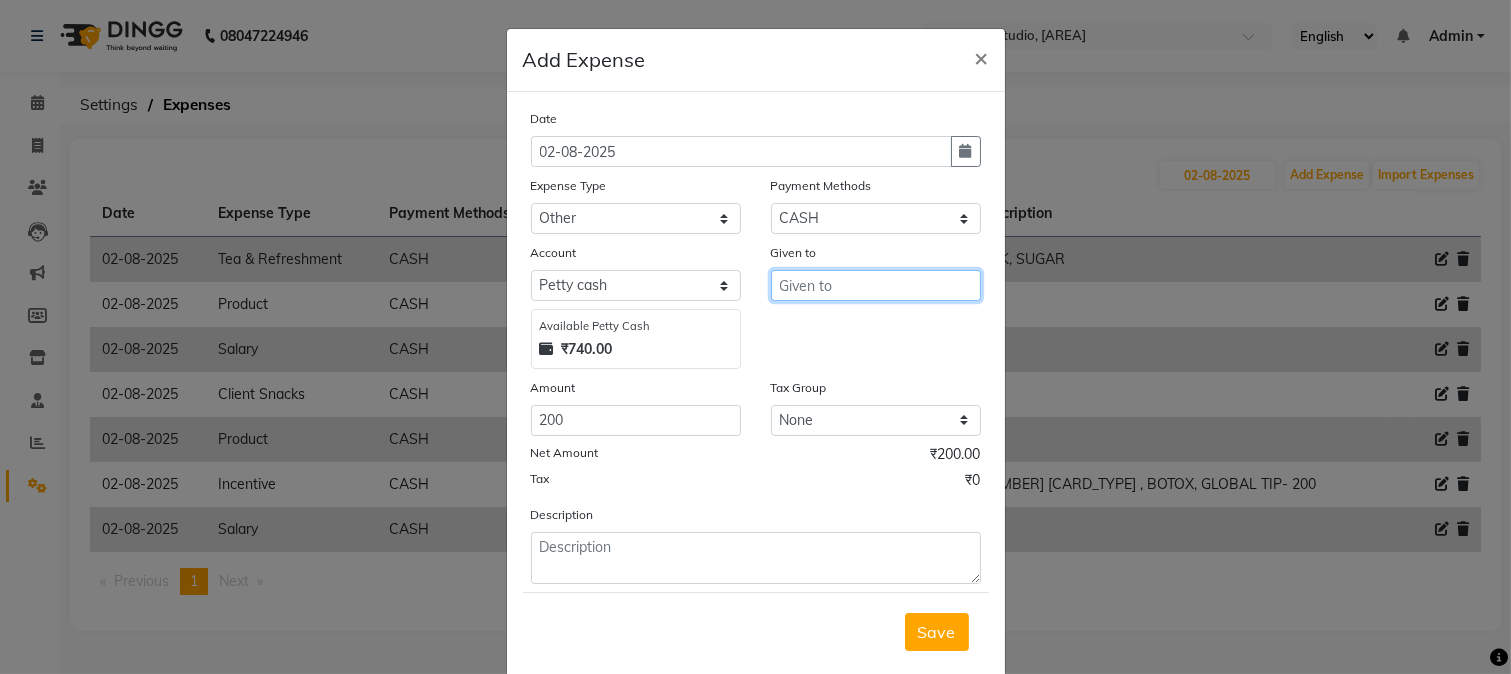 click at bounding box center [876, 285] 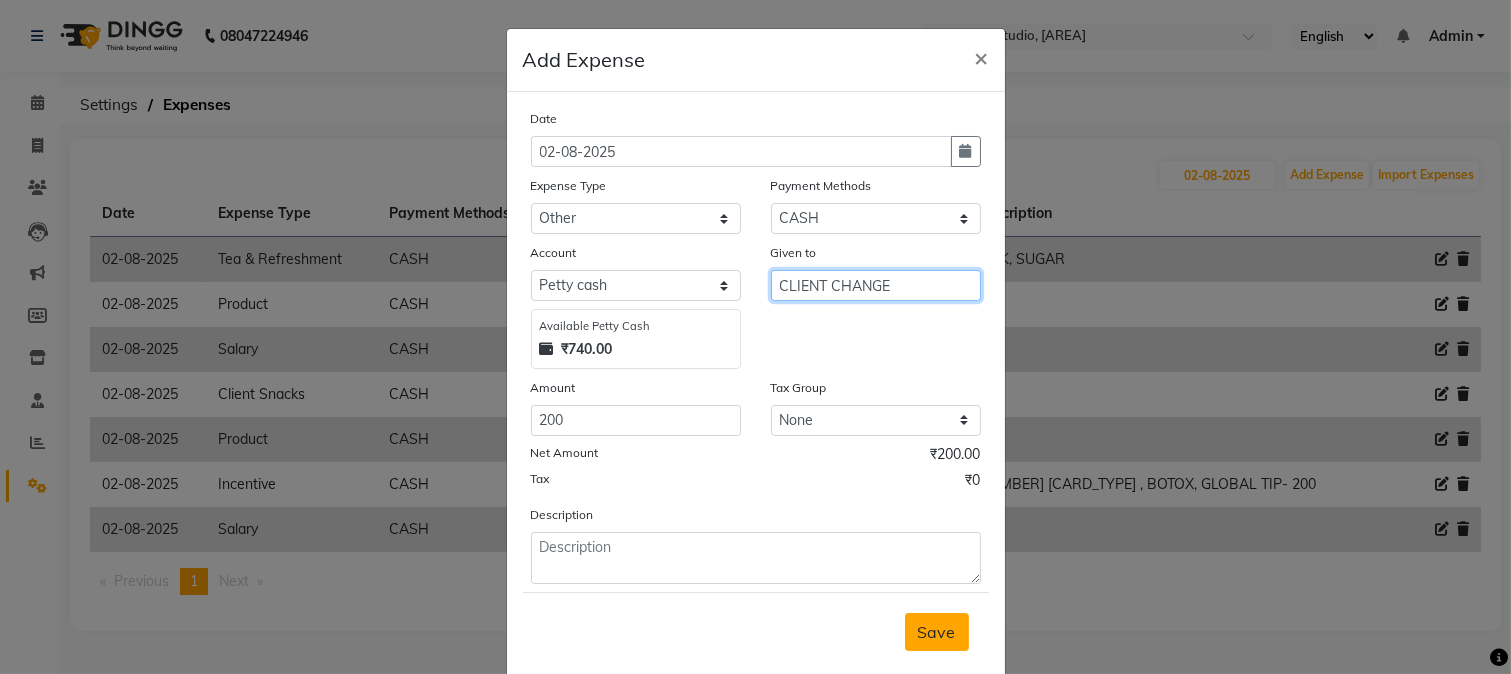 type on "CLIENT CHANGE" 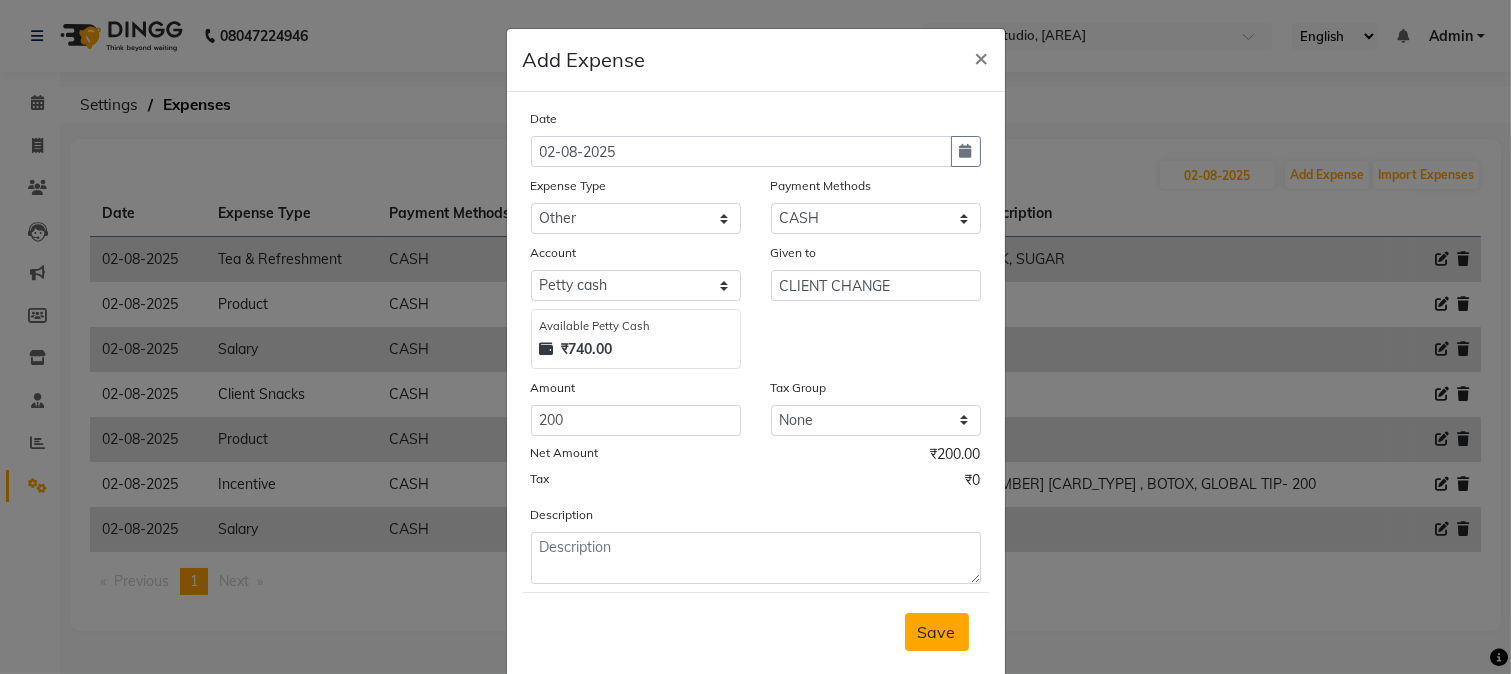 click on "Save" at bounding box center (937, 632) 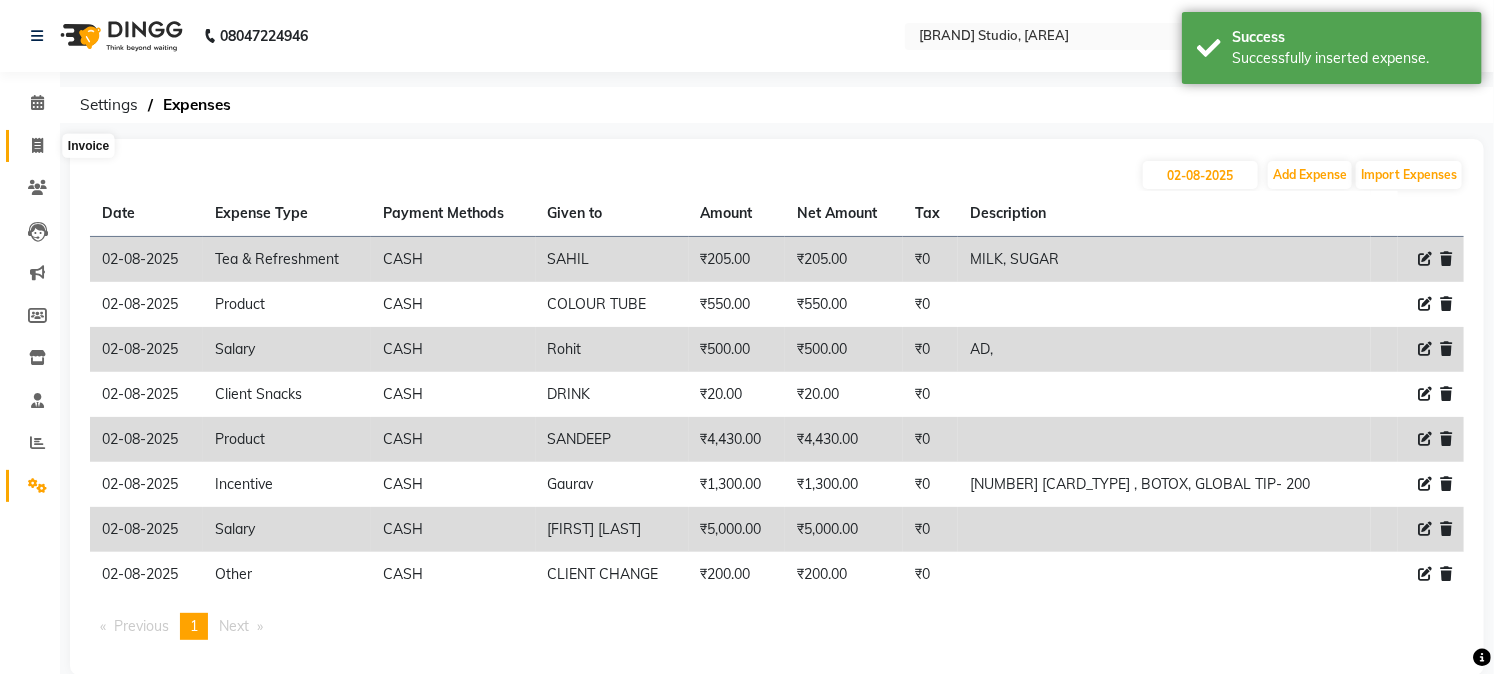 click 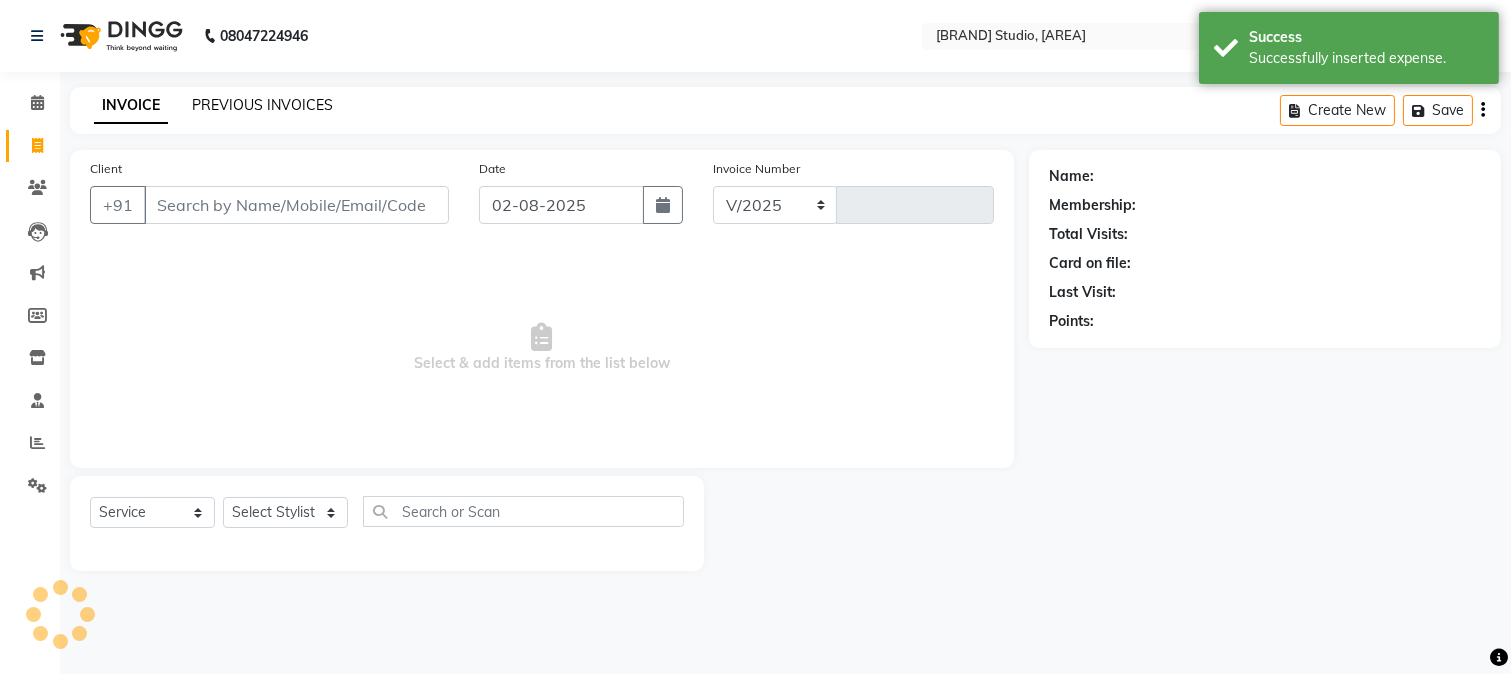 select on "223" 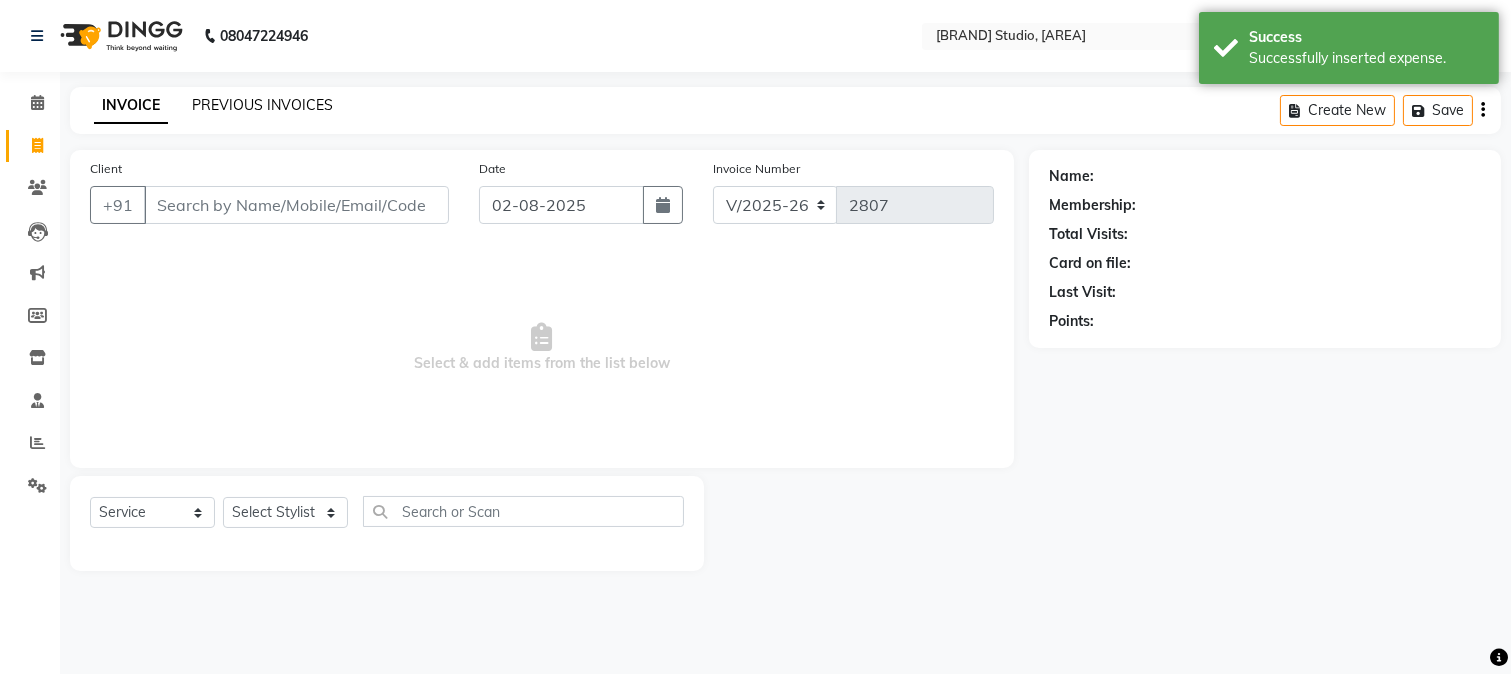 click on "PREVIOUS INVOICES" 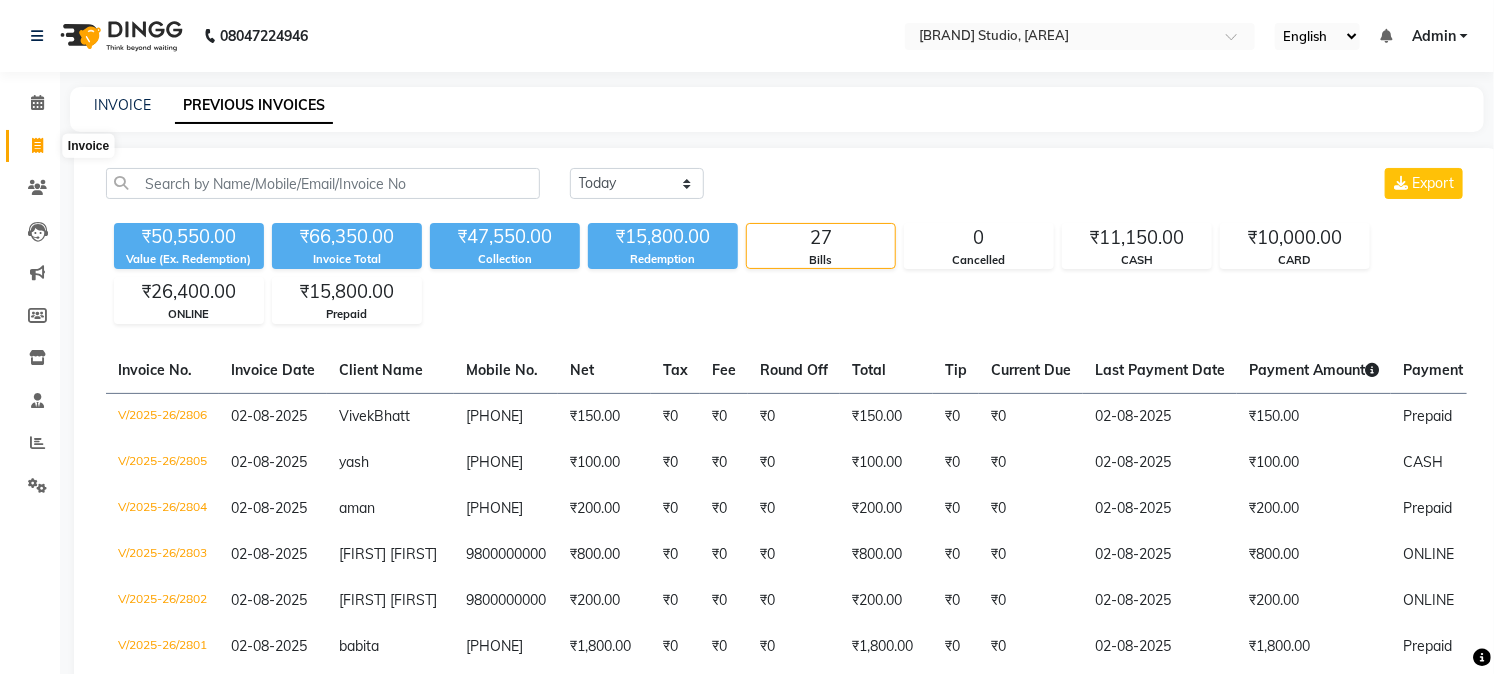 click 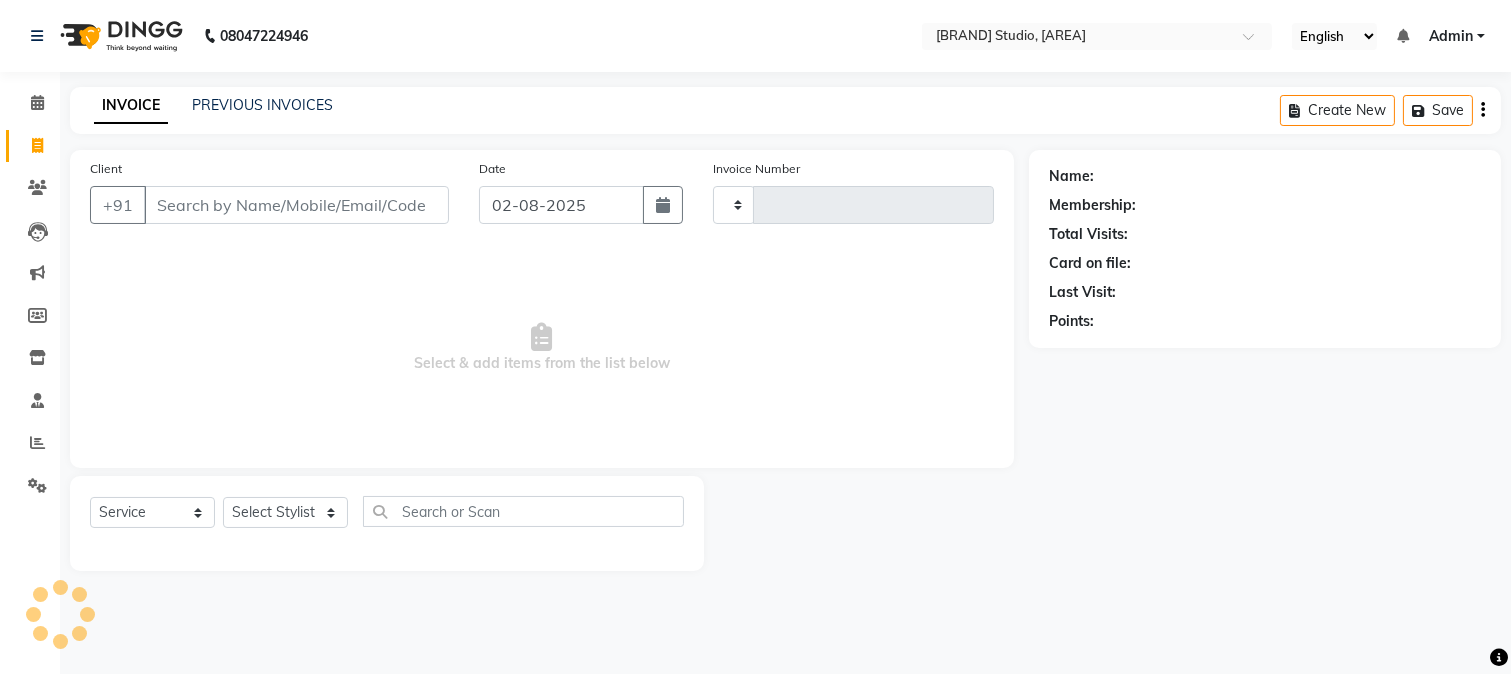 type on "2807" 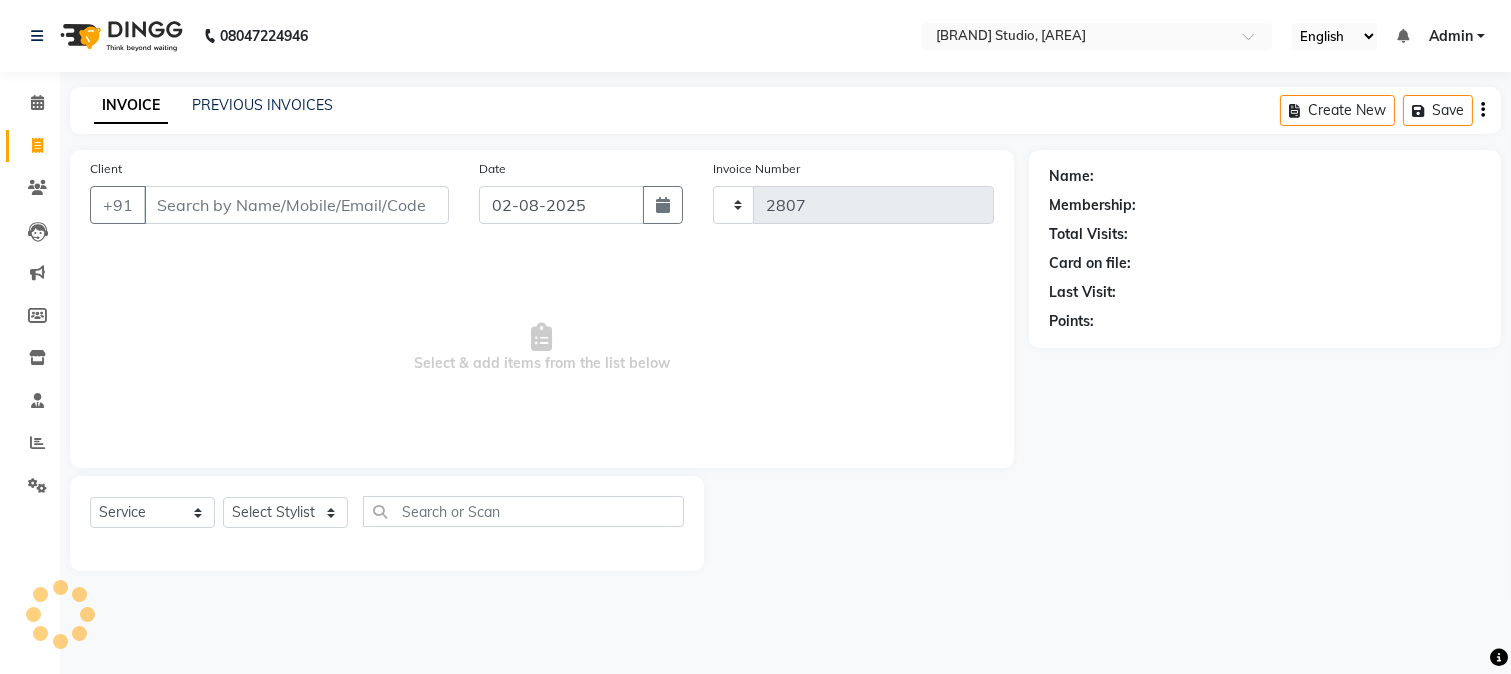 select on "223" 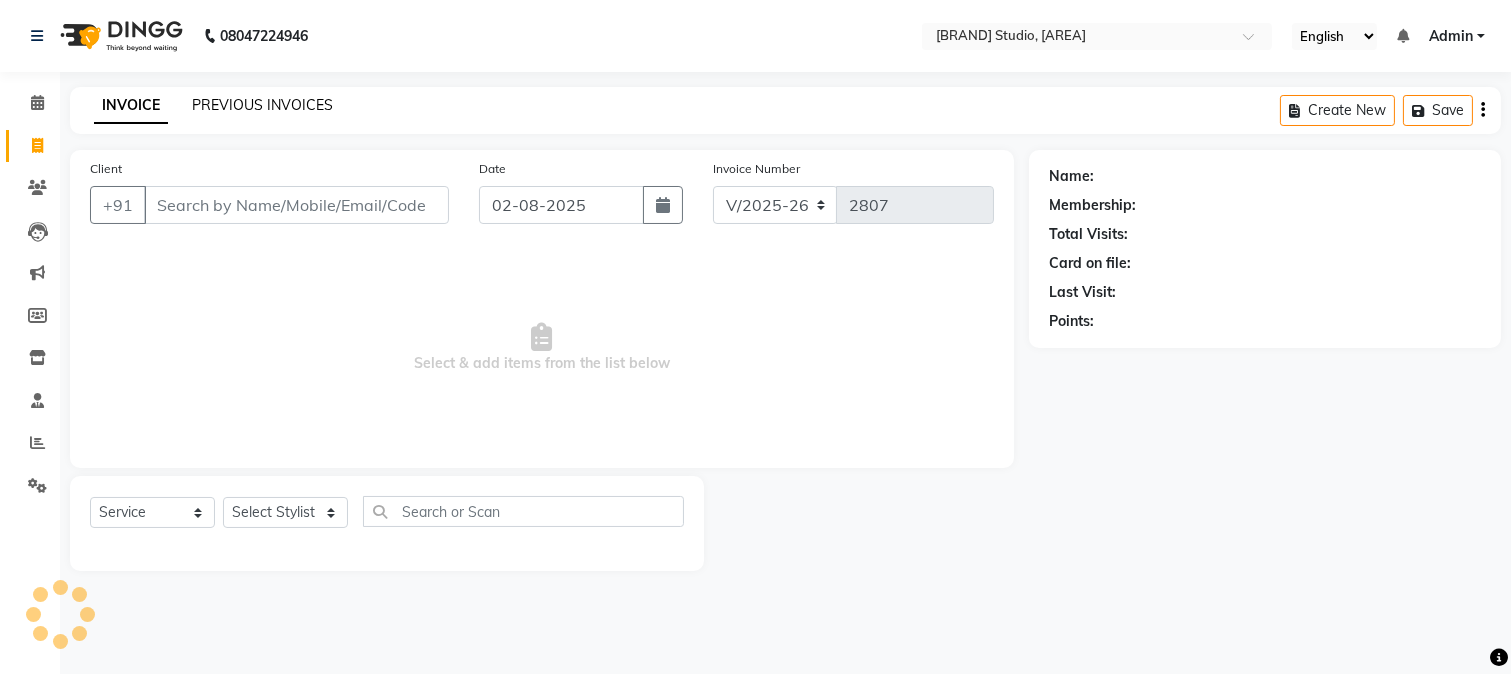 click on "PREVIOUS INVOICES" 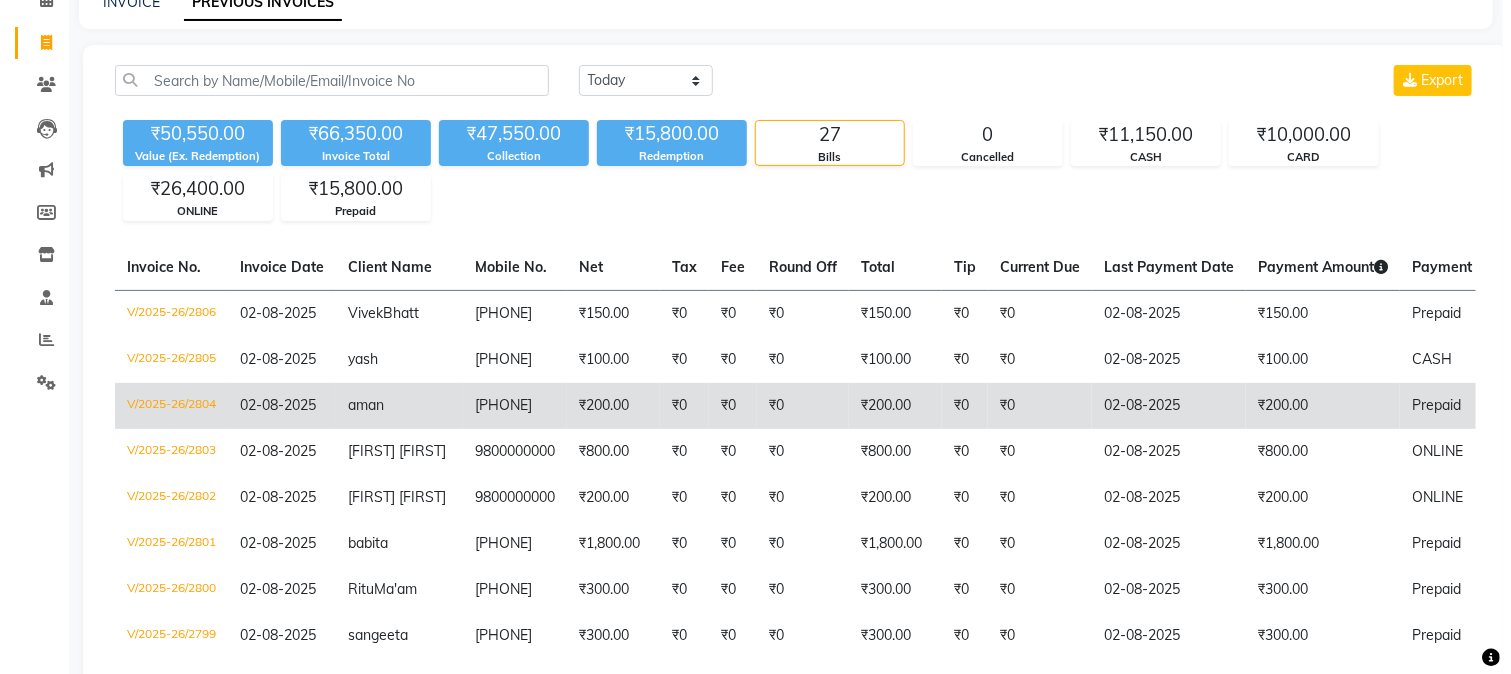 scroll, scrollTop: 0, scrollLeft: 0, axis: both 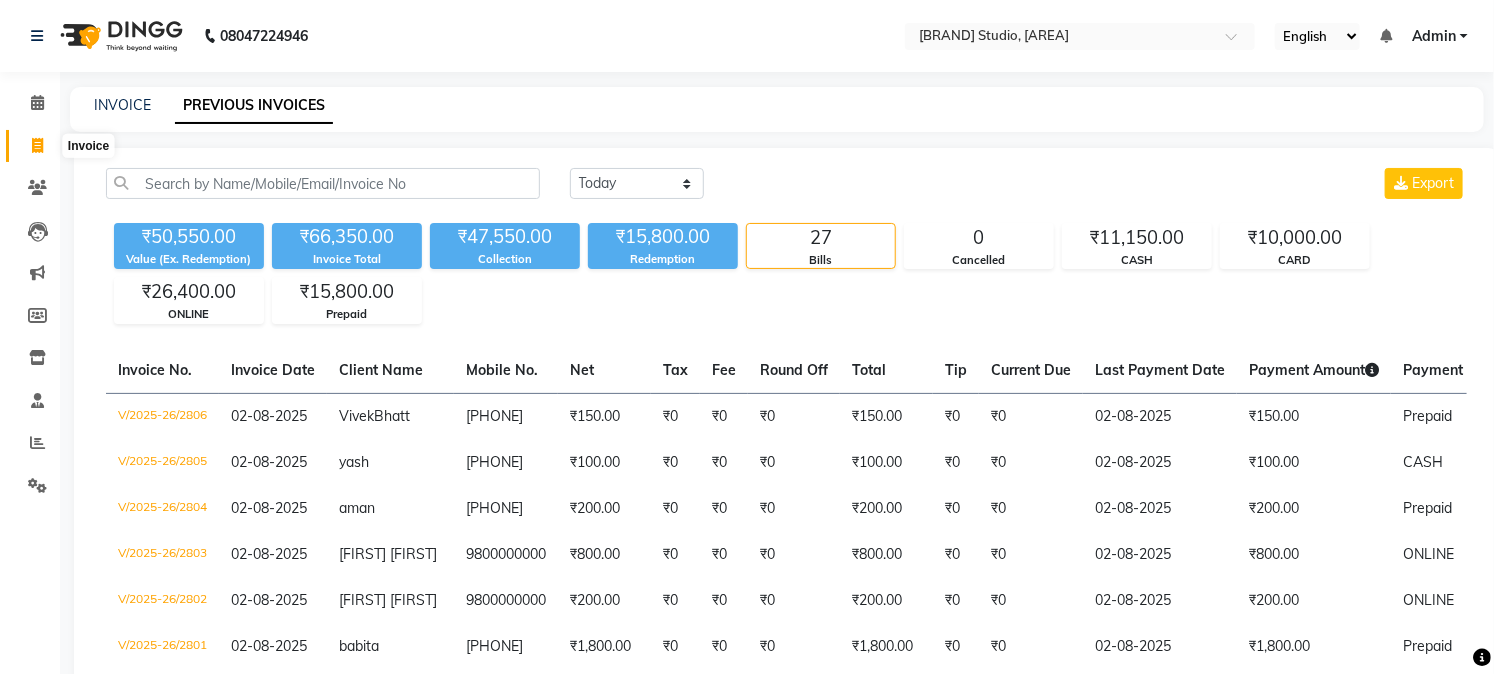 click 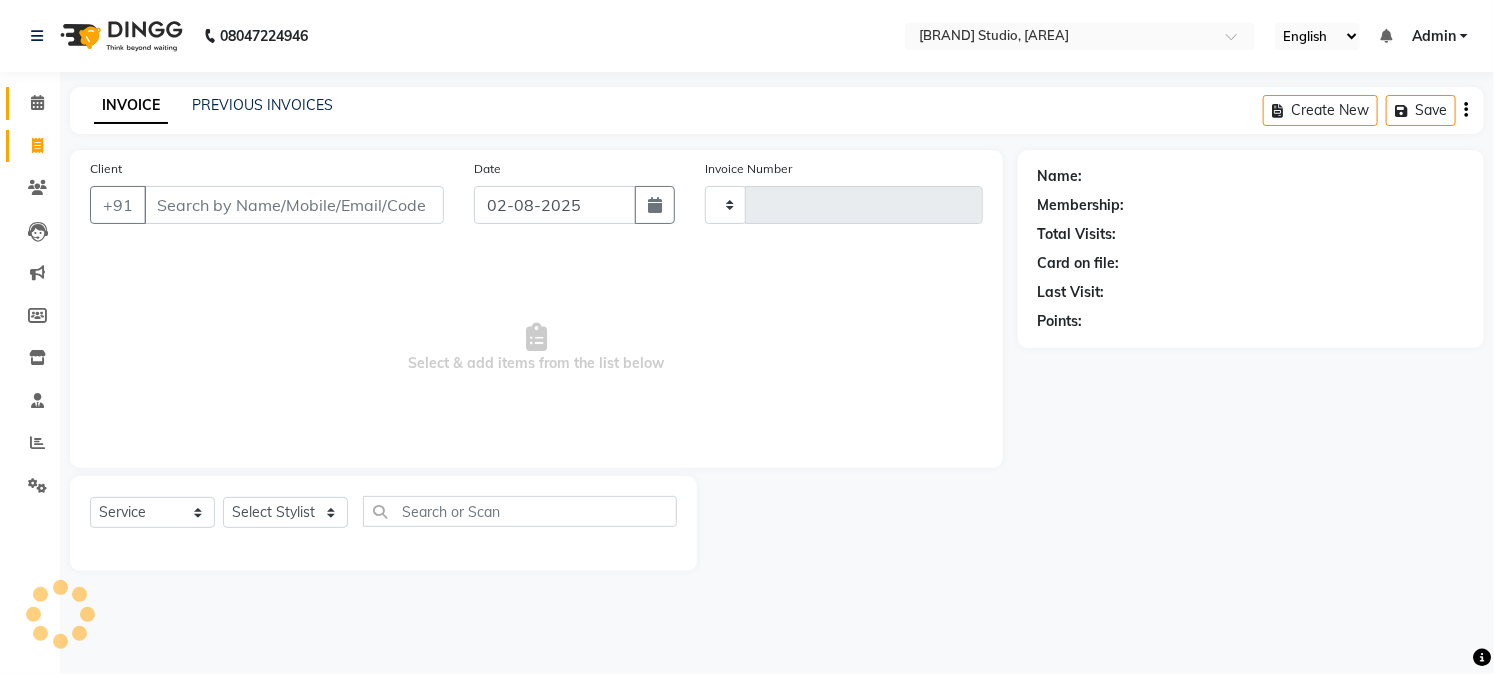 type on "2807" 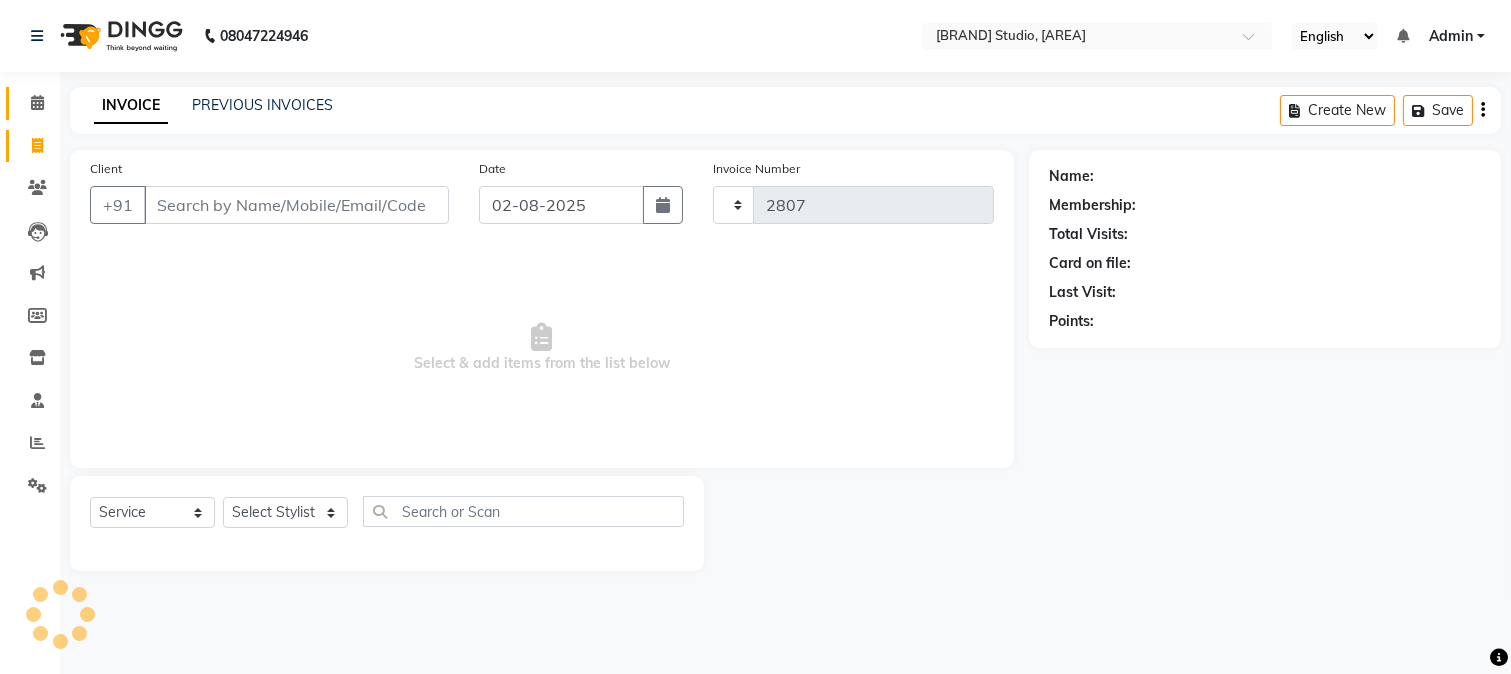 select on "223" 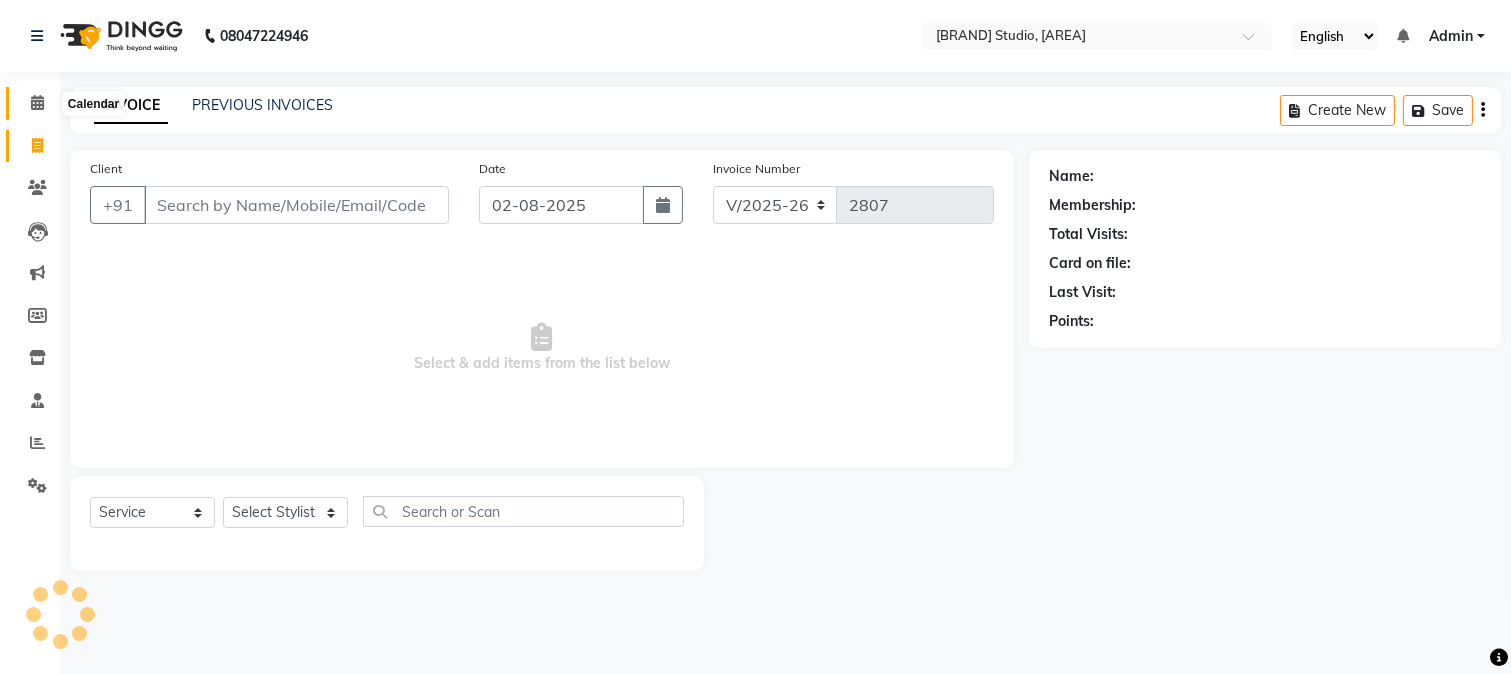 click 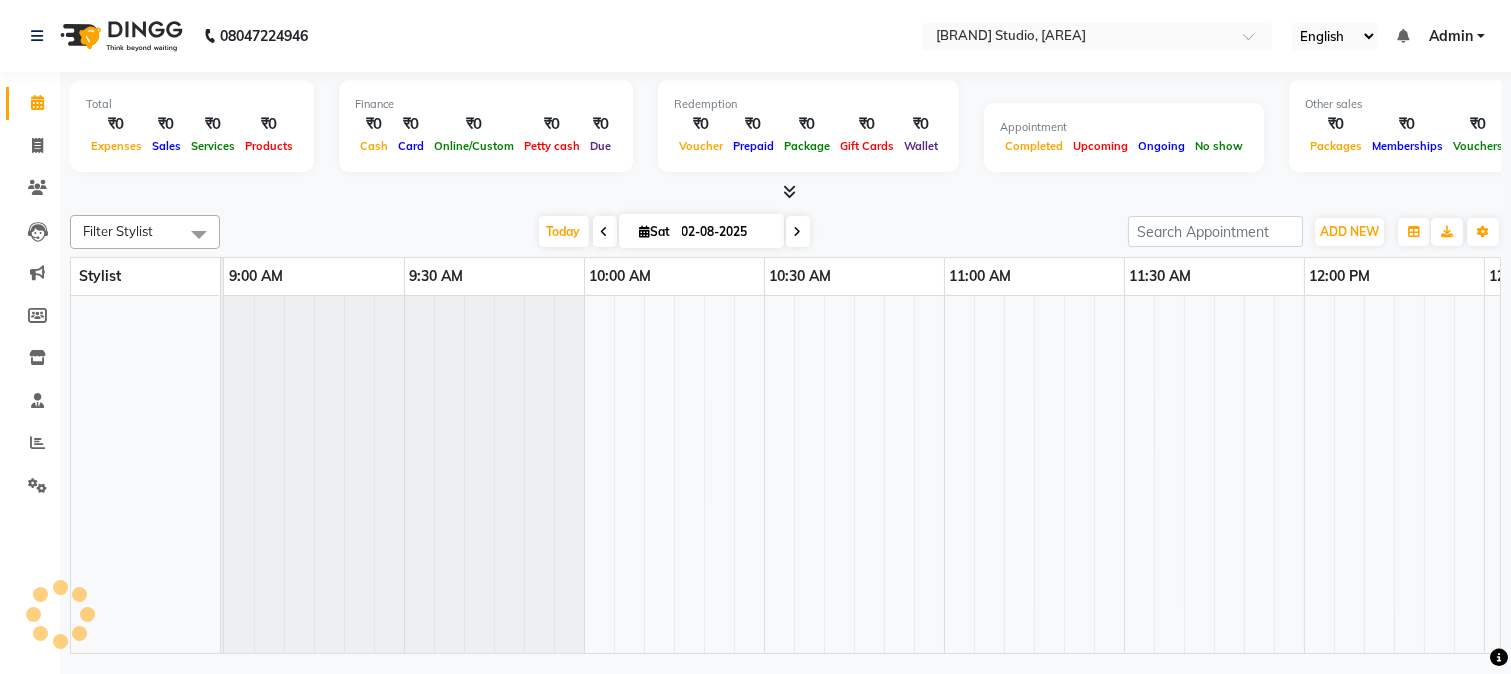scroll, scrollTop: 0, scrollLeft: 0, axis: both 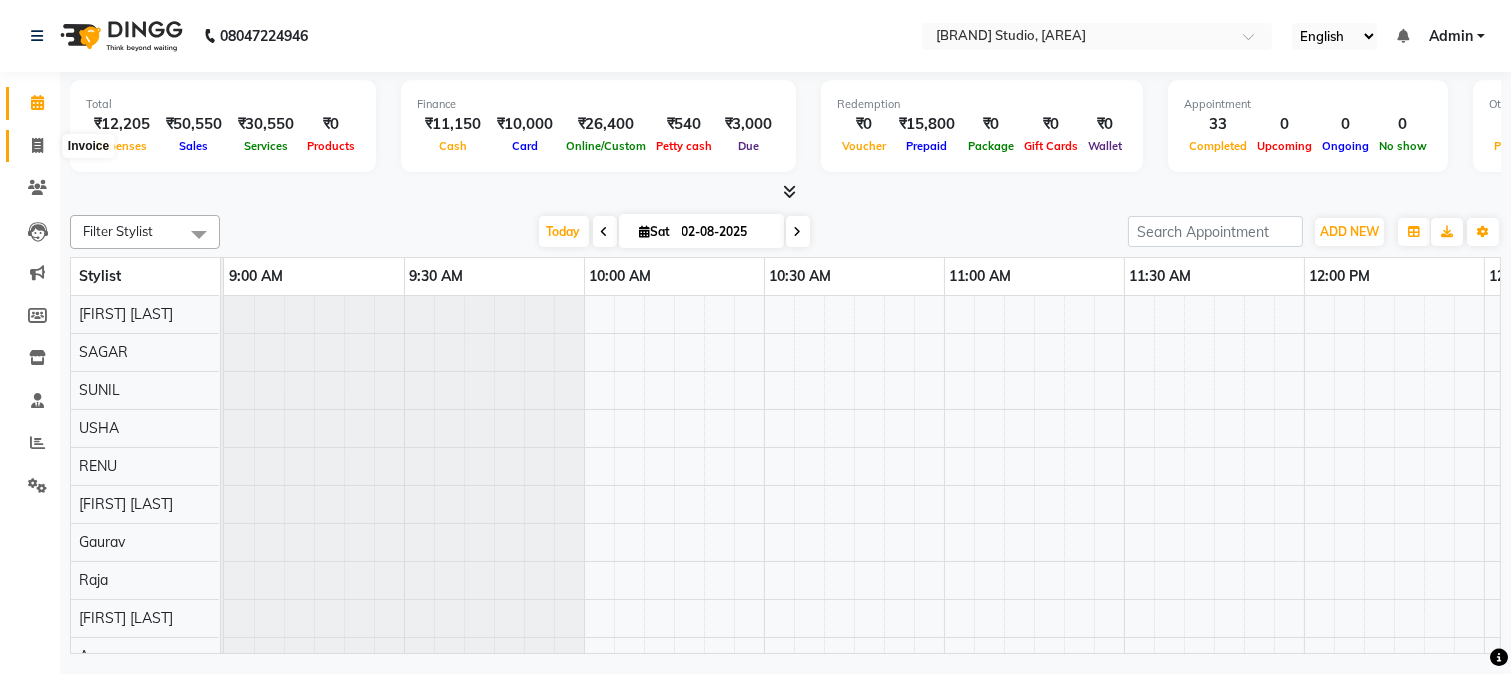 click 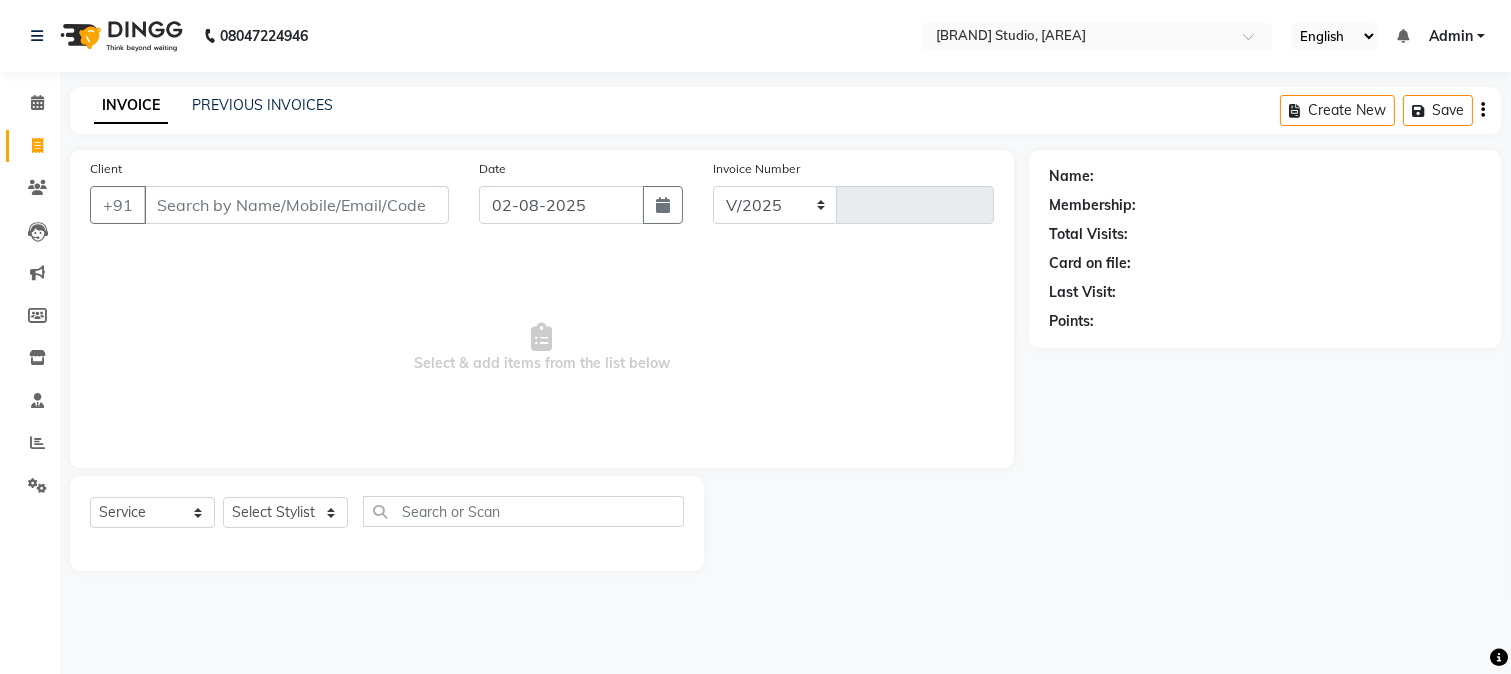 select on "223" 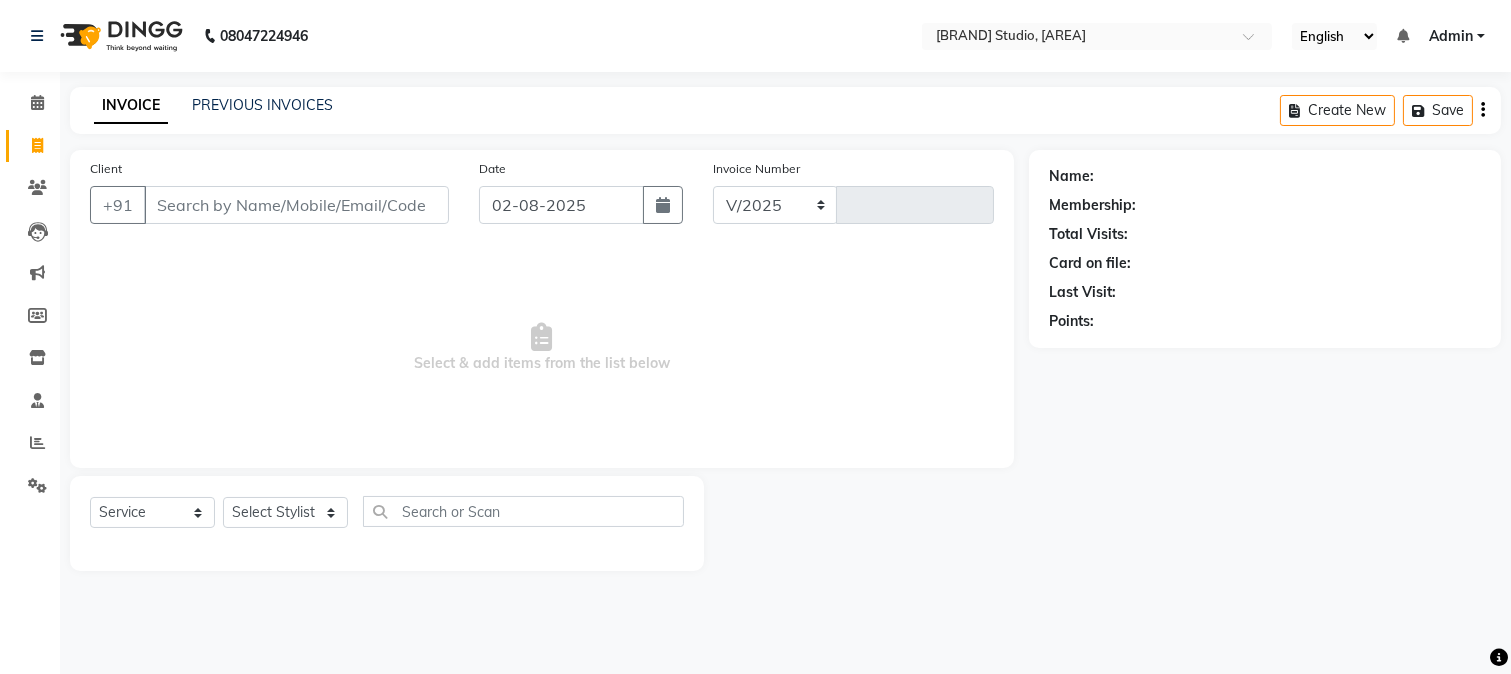 type on "2807" 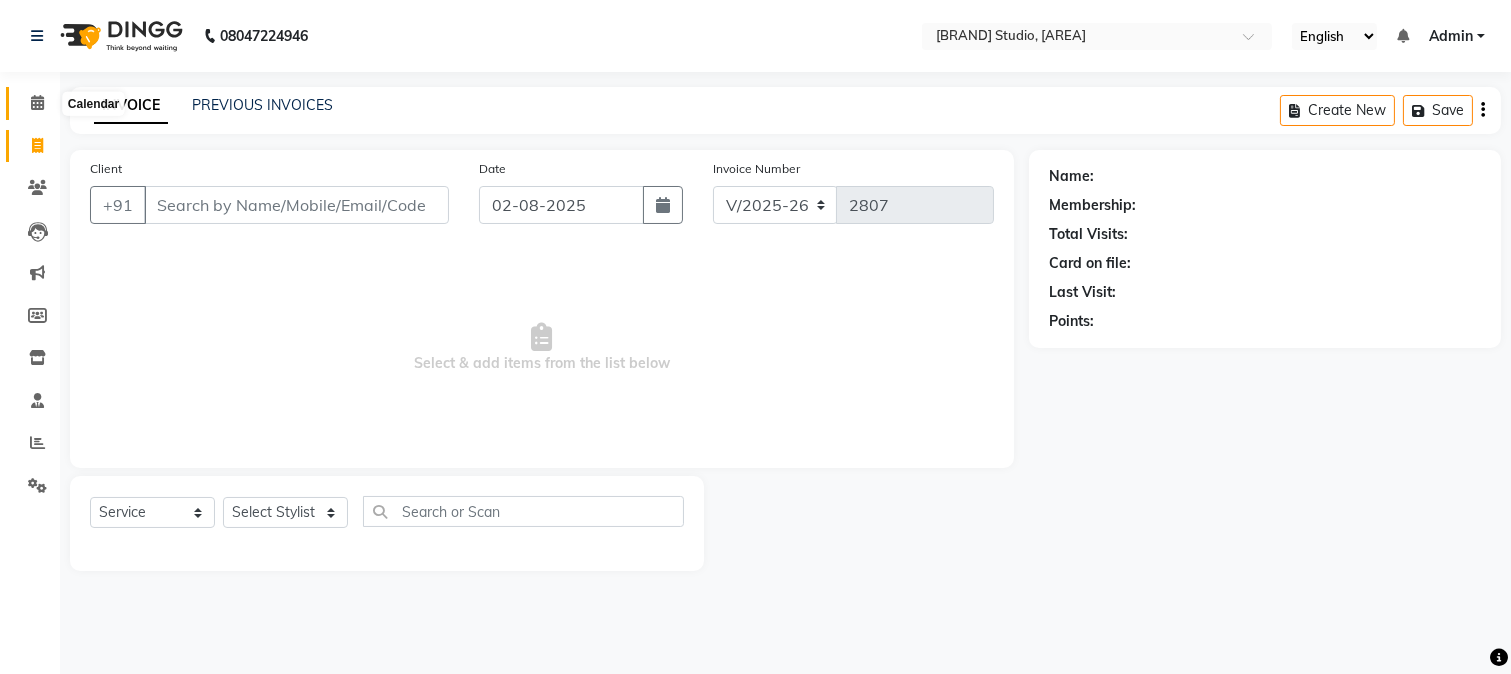 click 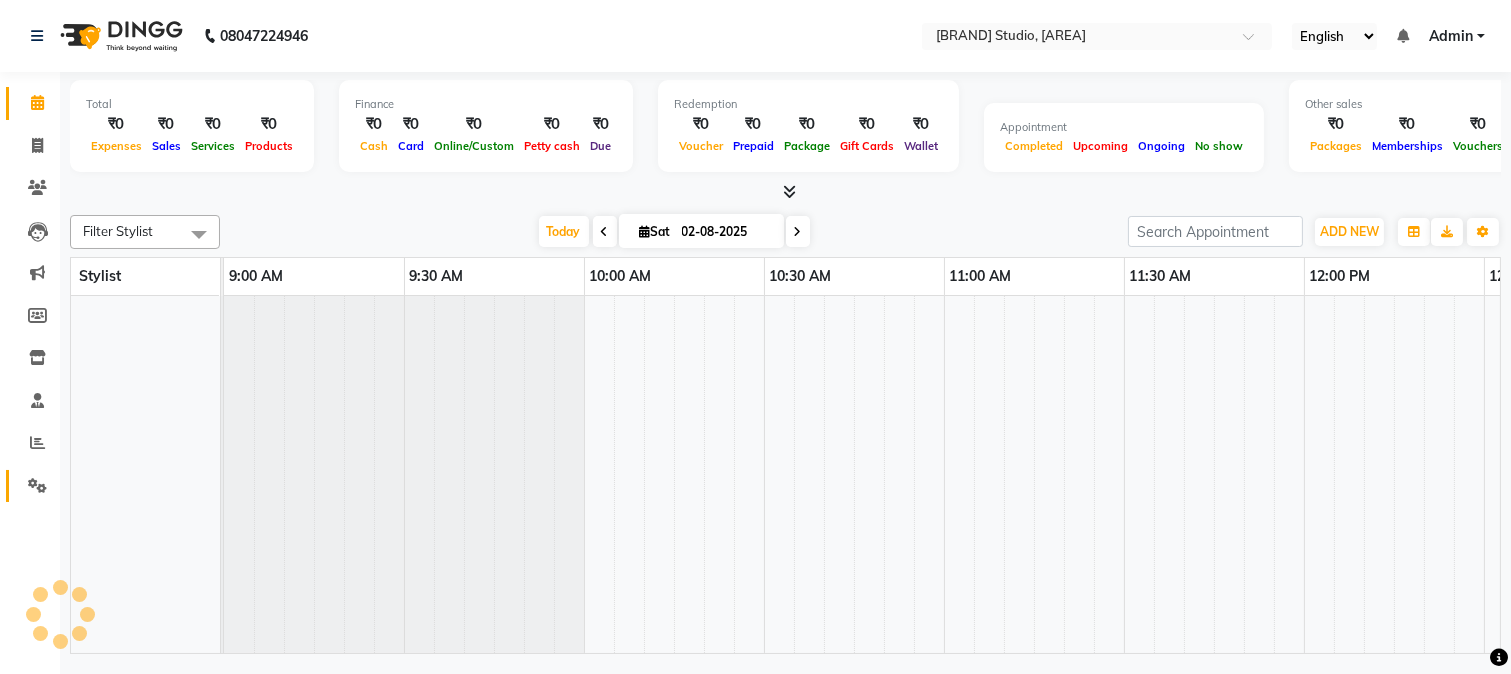 click 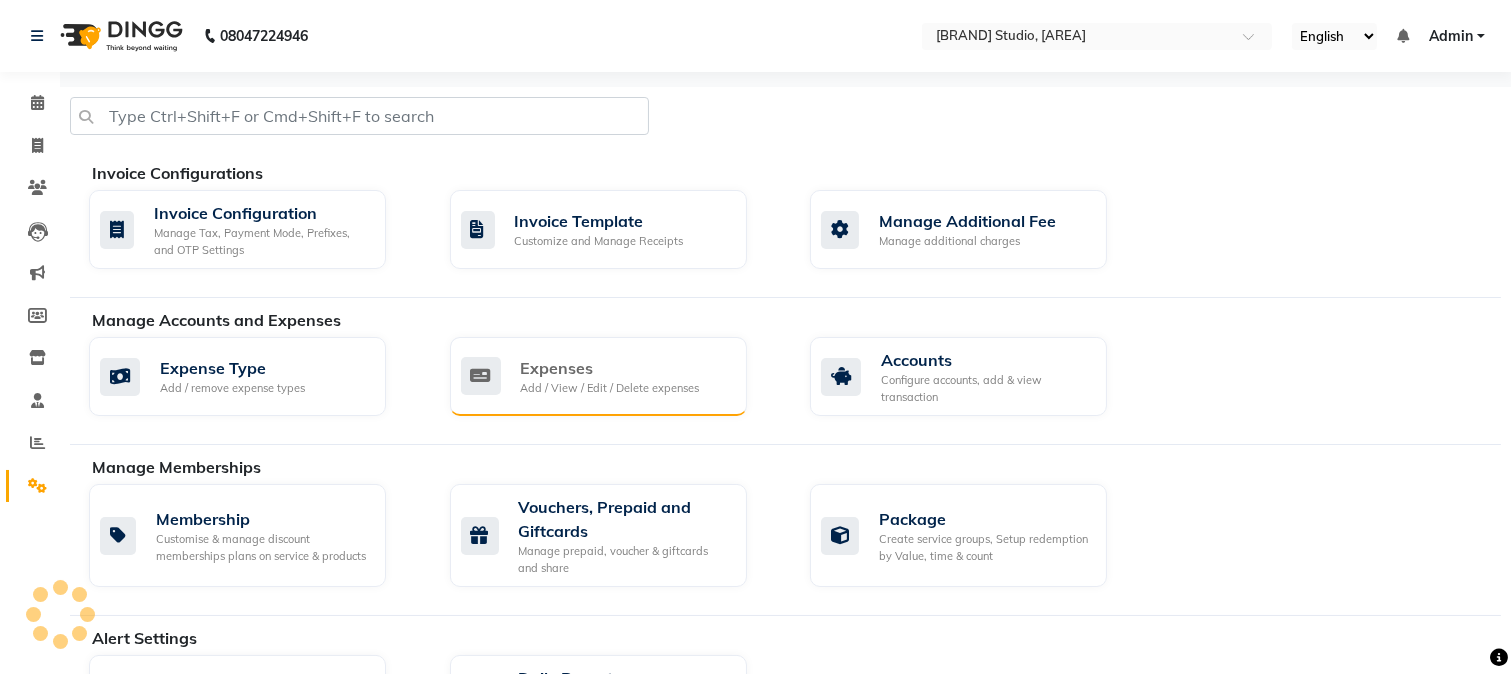 click on "Expenses" 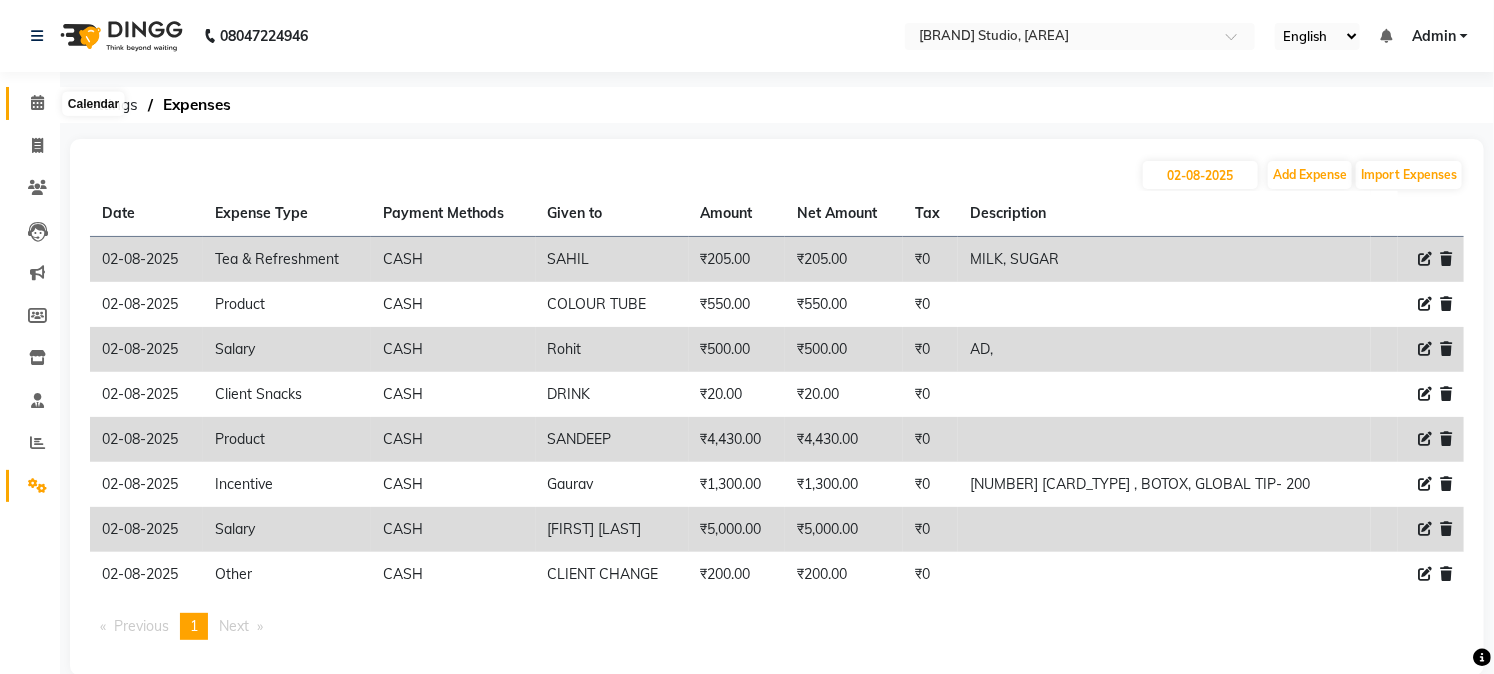 click 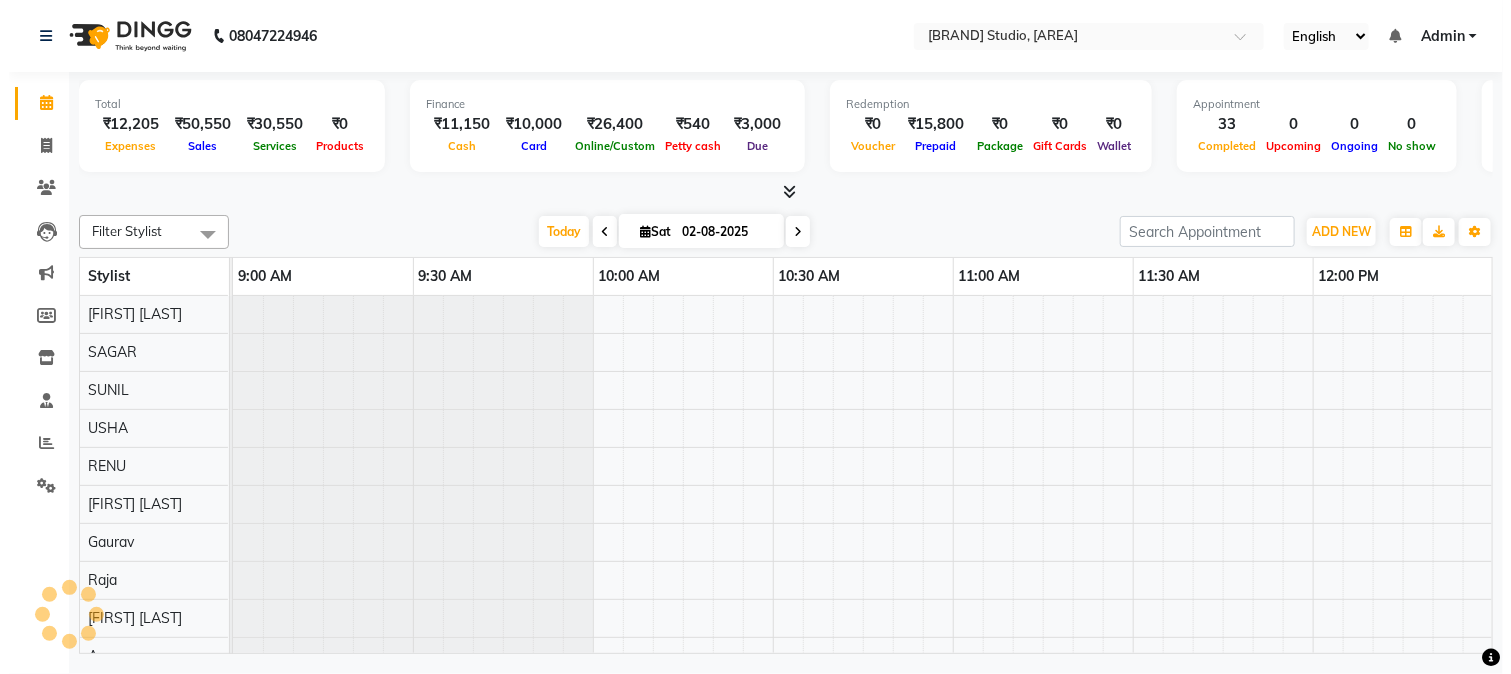 scroll, scrollTop: 0, scrollLeft: 0, axis: both 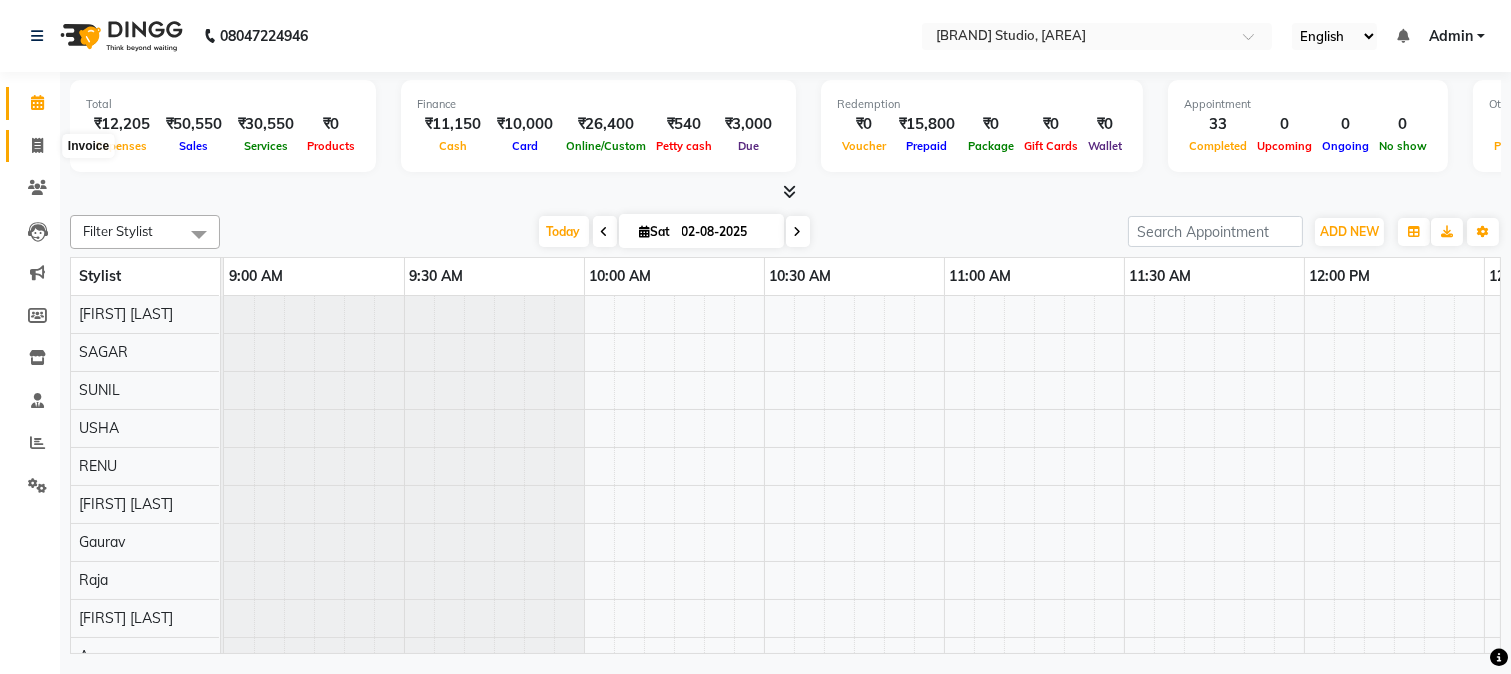 click 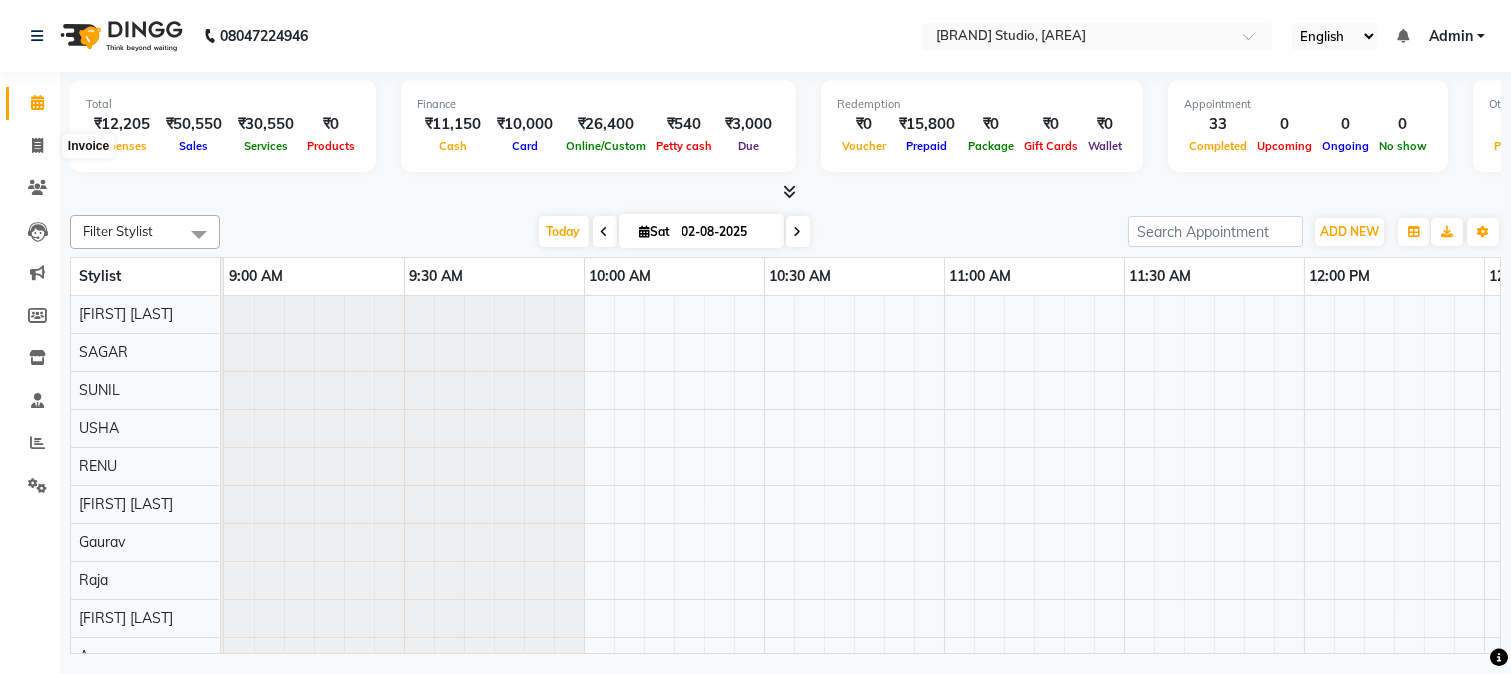 select on "service" 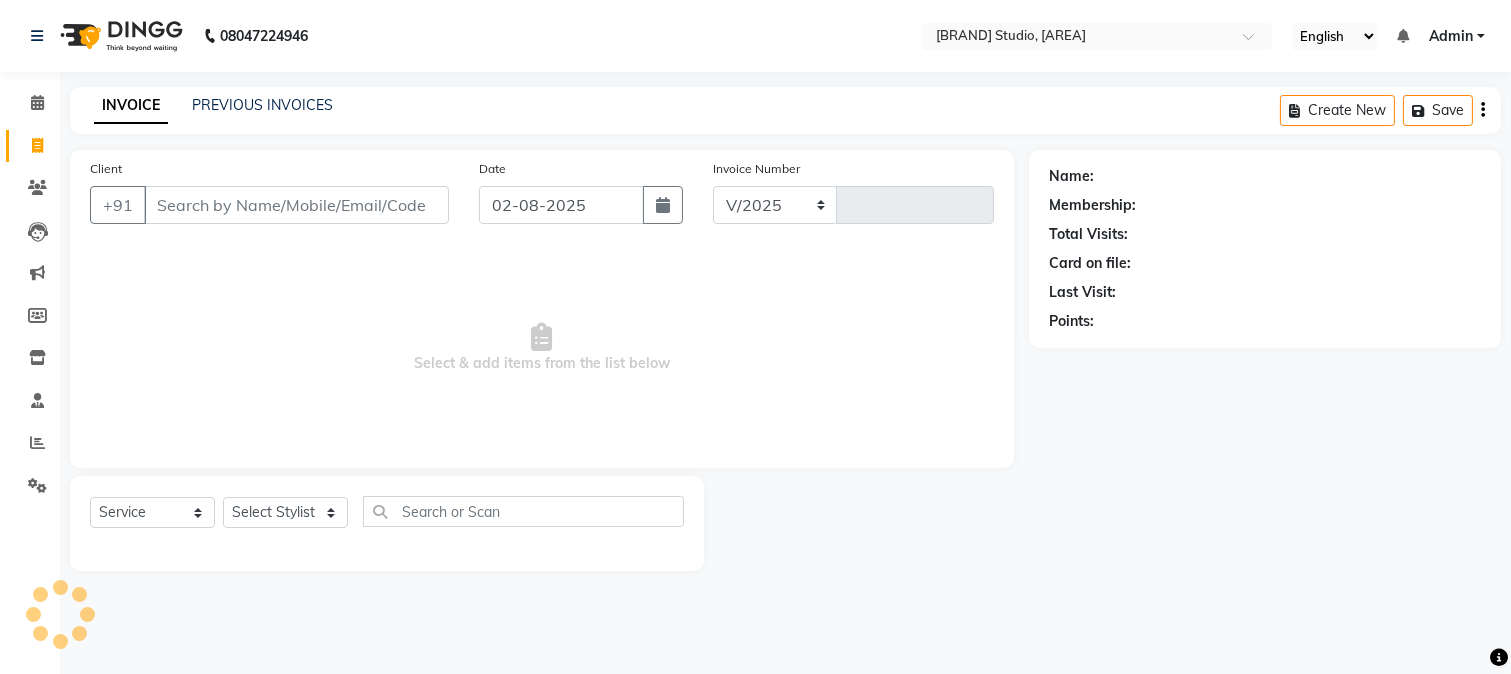 select on "223" 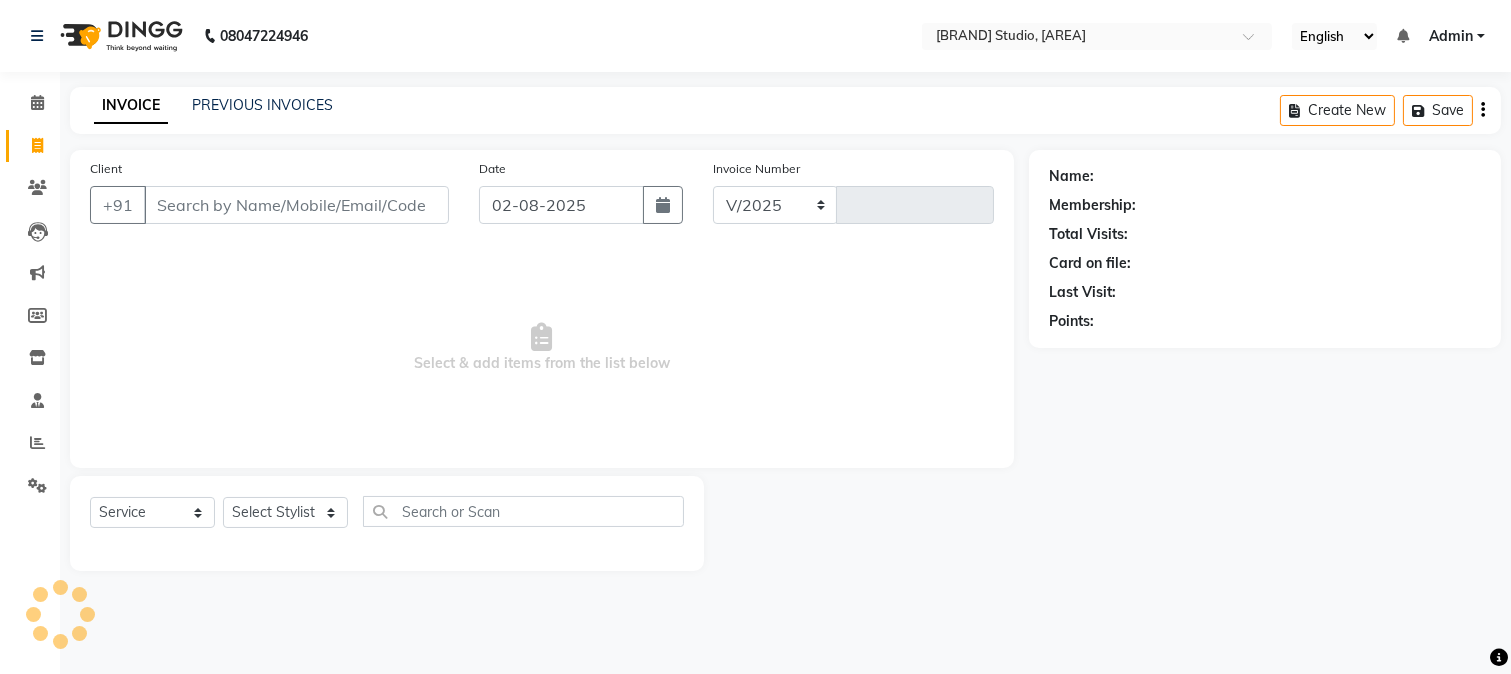 type on "2807" 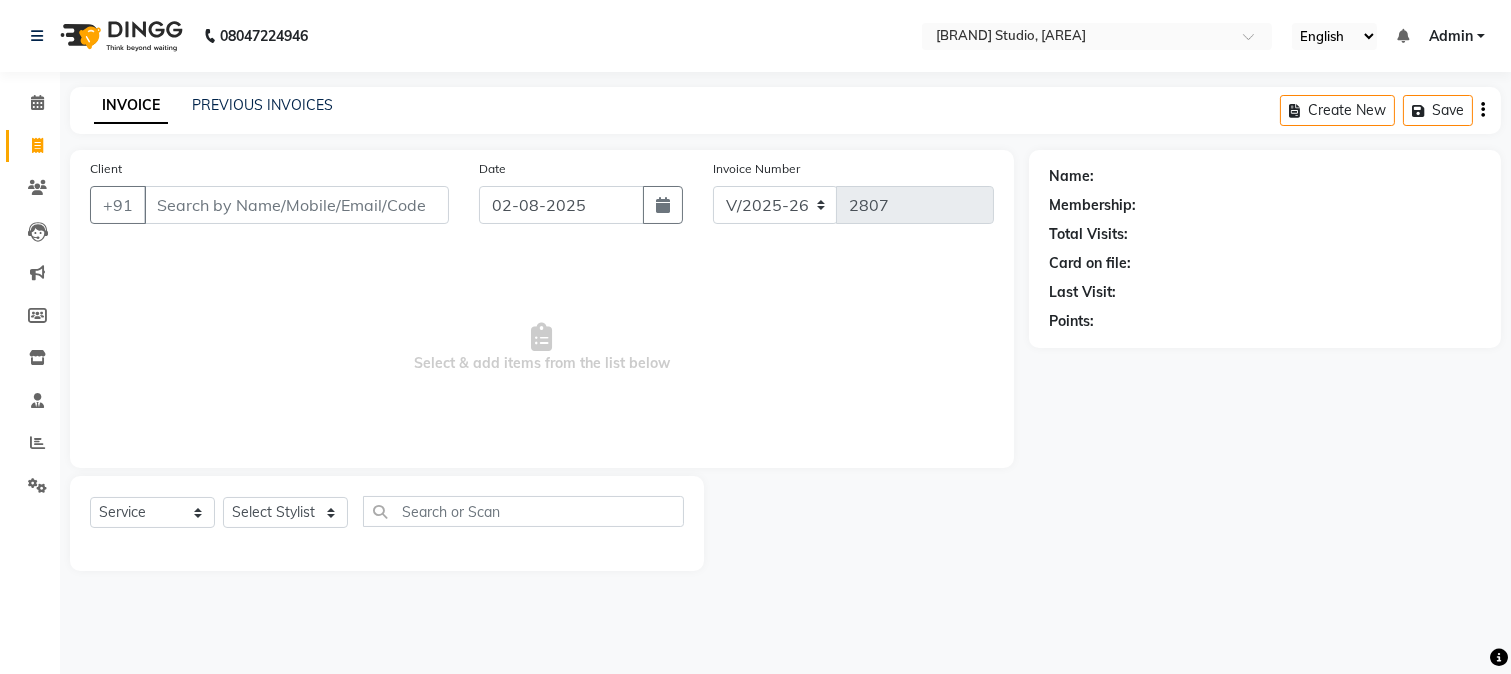click on "Client" at bounding box center (296, 205) 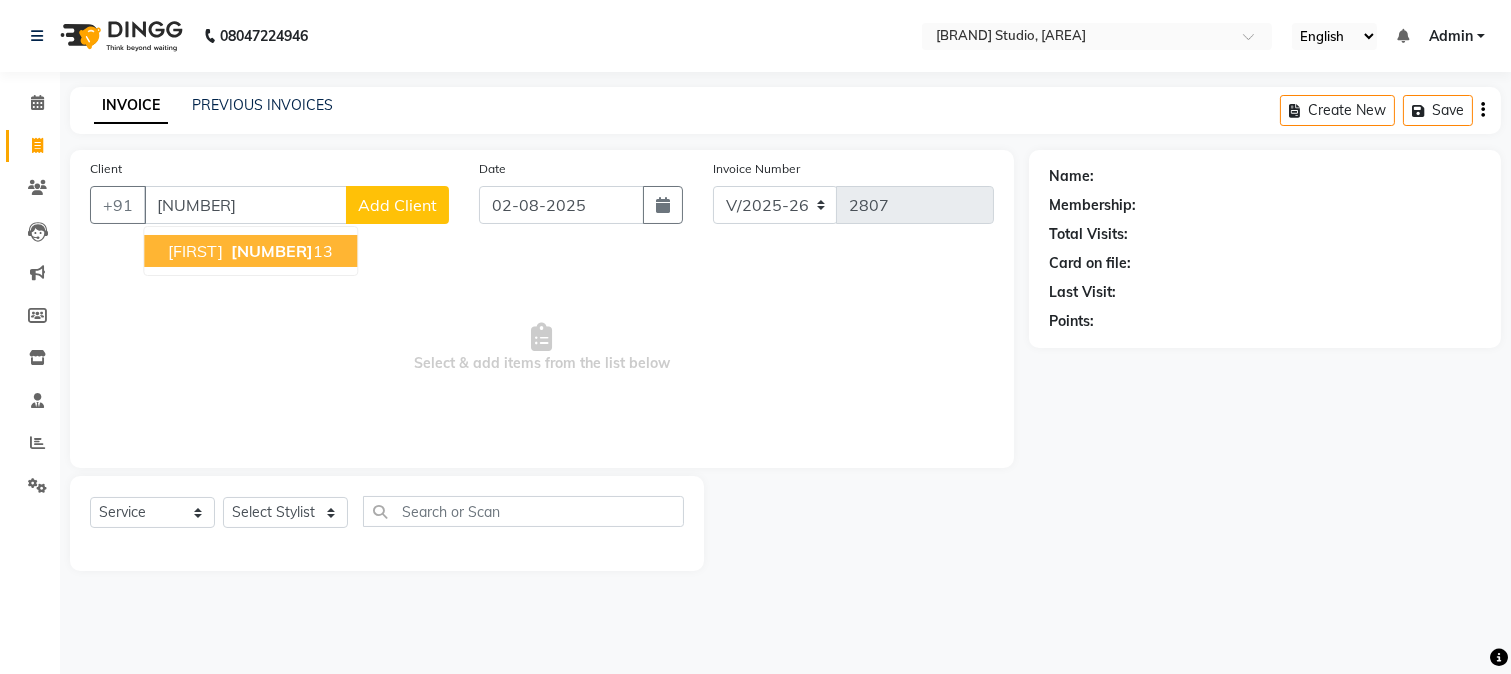 click on "[NUMBER]" at bounding box center (272, 251) 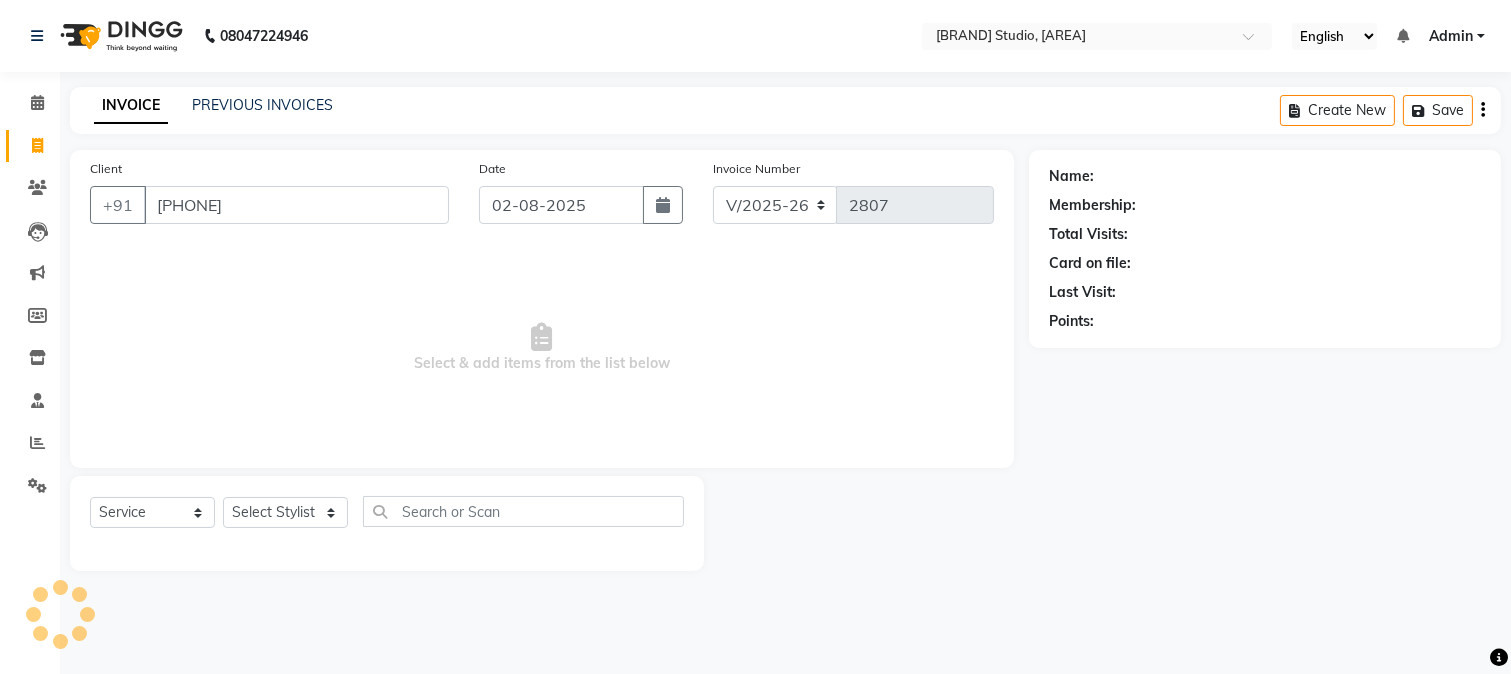 type on "[PHONE]" 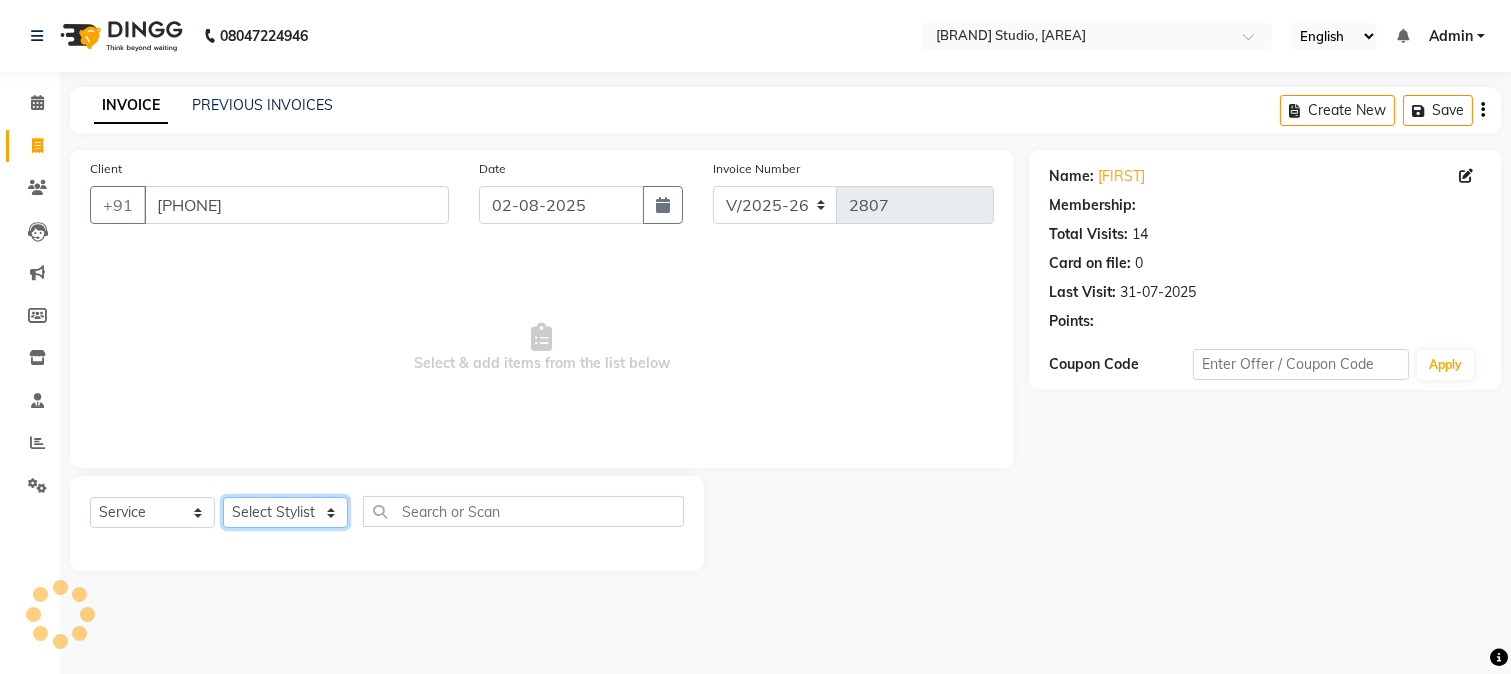 click on "Select Stylist [FIRST] [FIRST] [FIRST] [FIRST] [FIRST] [FIRST] [FIRST] [FIRST] [FIRST] [FIRST] [FIRST] [FIRST] [FIRST] [FIRST] [FIRST] [FIRST] [FIRST] [FIRST] [FIRST] [FIRST] [FIRST]" 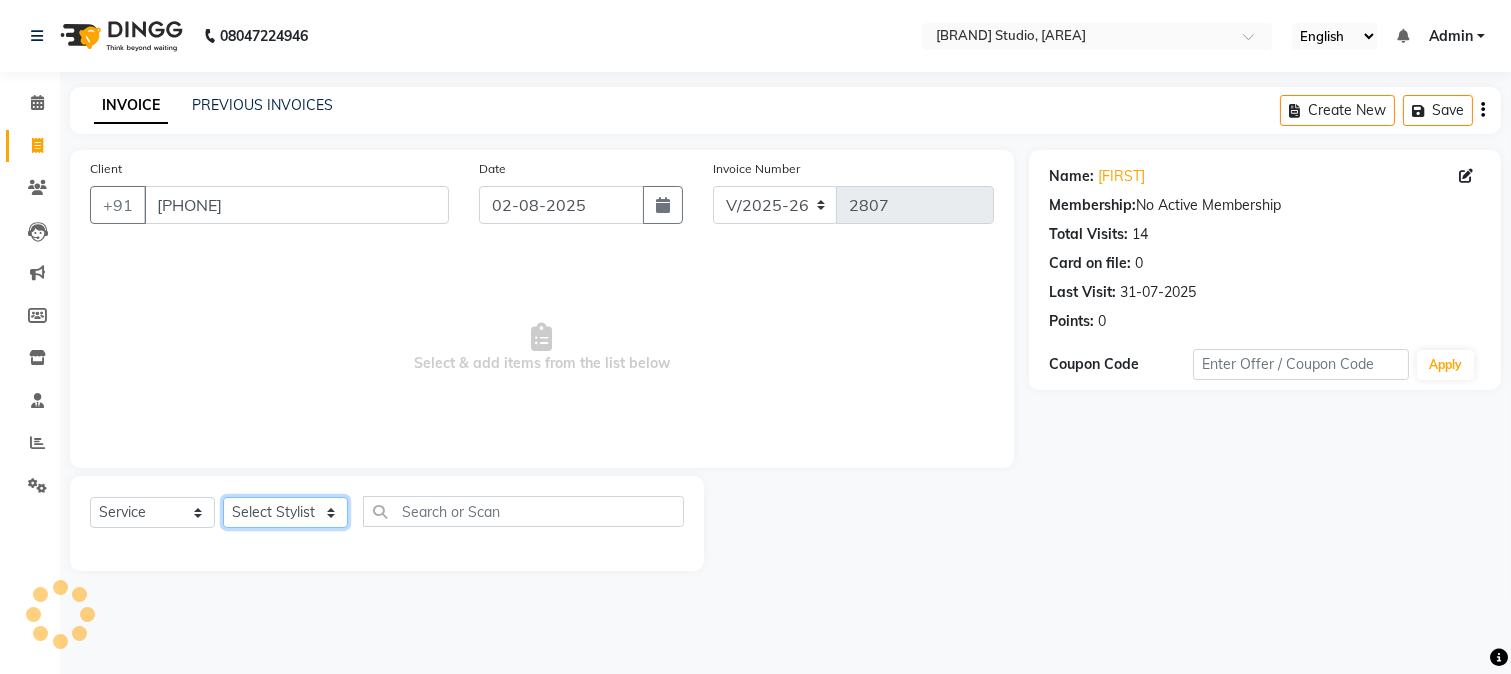 select on "6559" 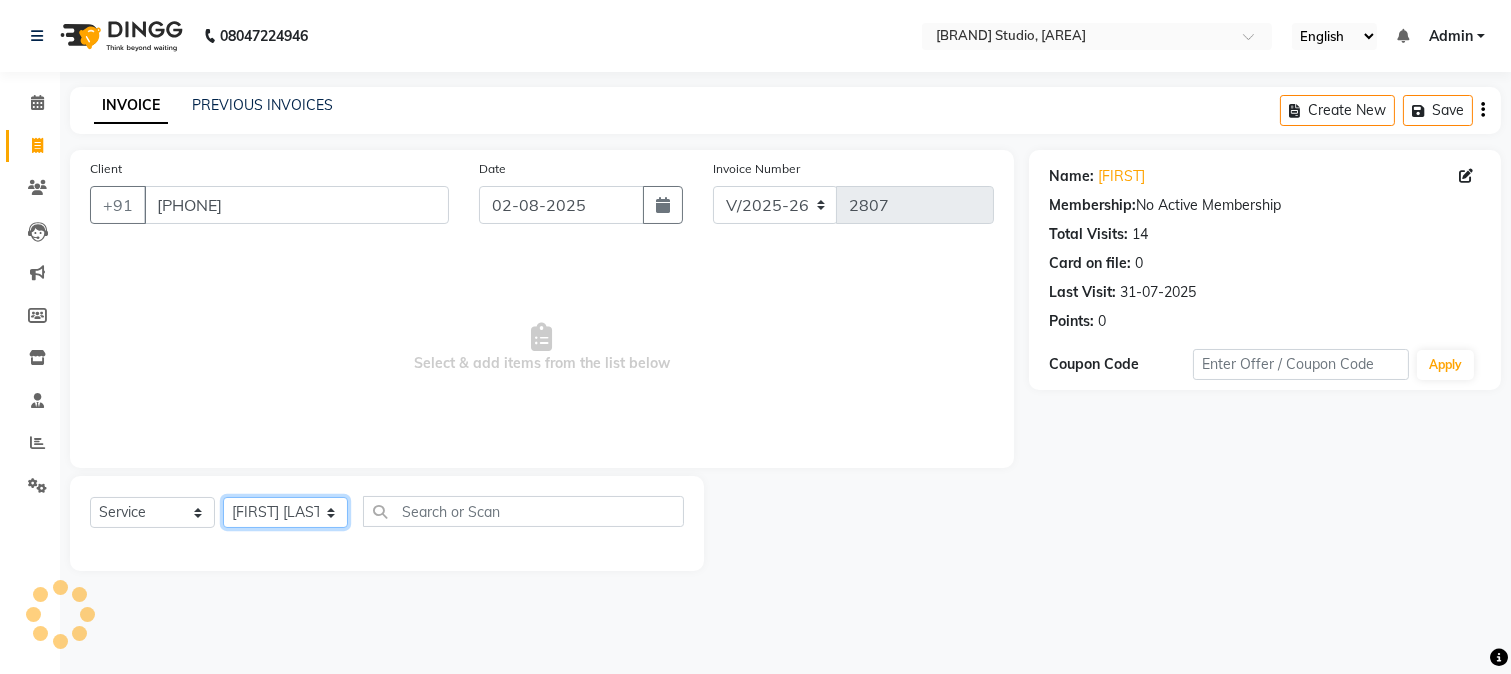 click on "Select Stylist [FIRST] [FIRST] [FIRST] [FIRST] [FIRST] [FIRST] [FIRST] [FIRST] [FIRST] [FIRST] [FIRST] [FIRST] [FIRST] [FIRST] [FIRST] [FIRST] [FIRST] [FIRST] [FIRST] [FIRST] [FIRST]" 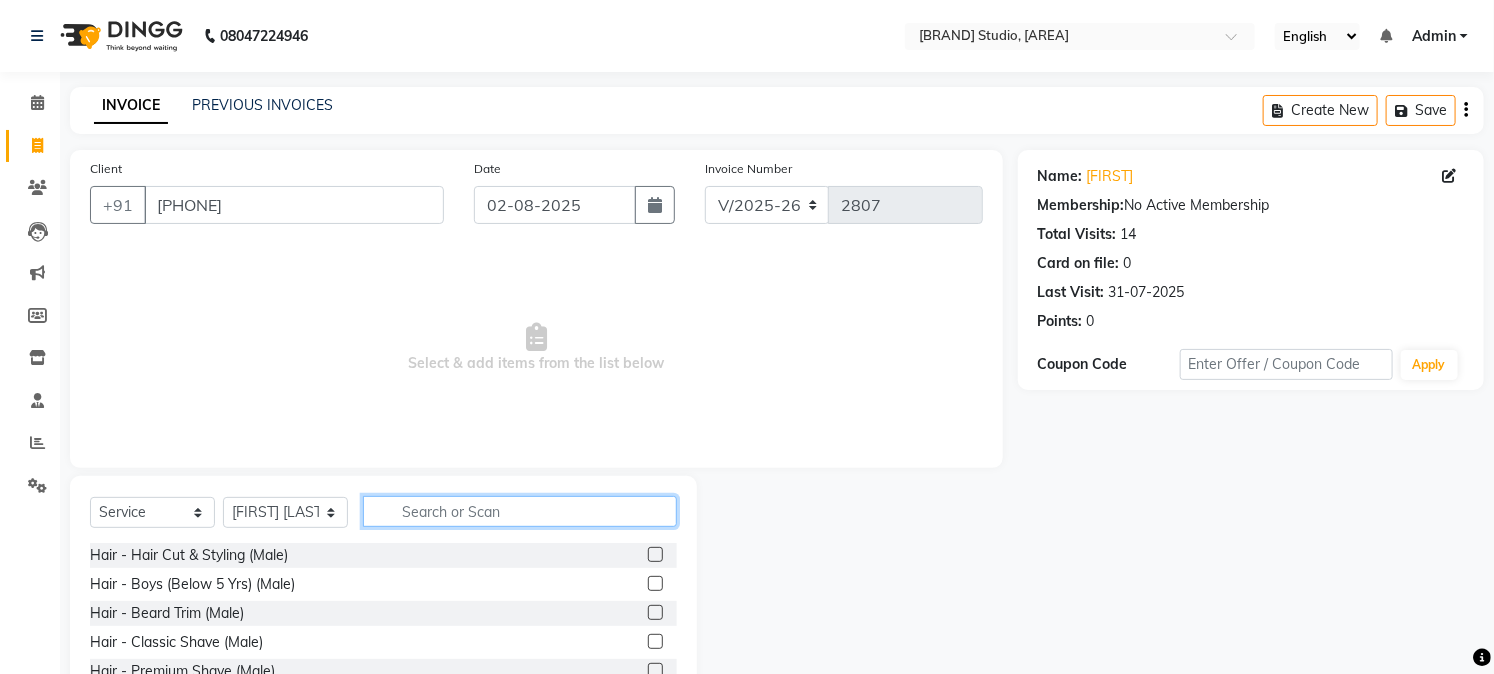 click 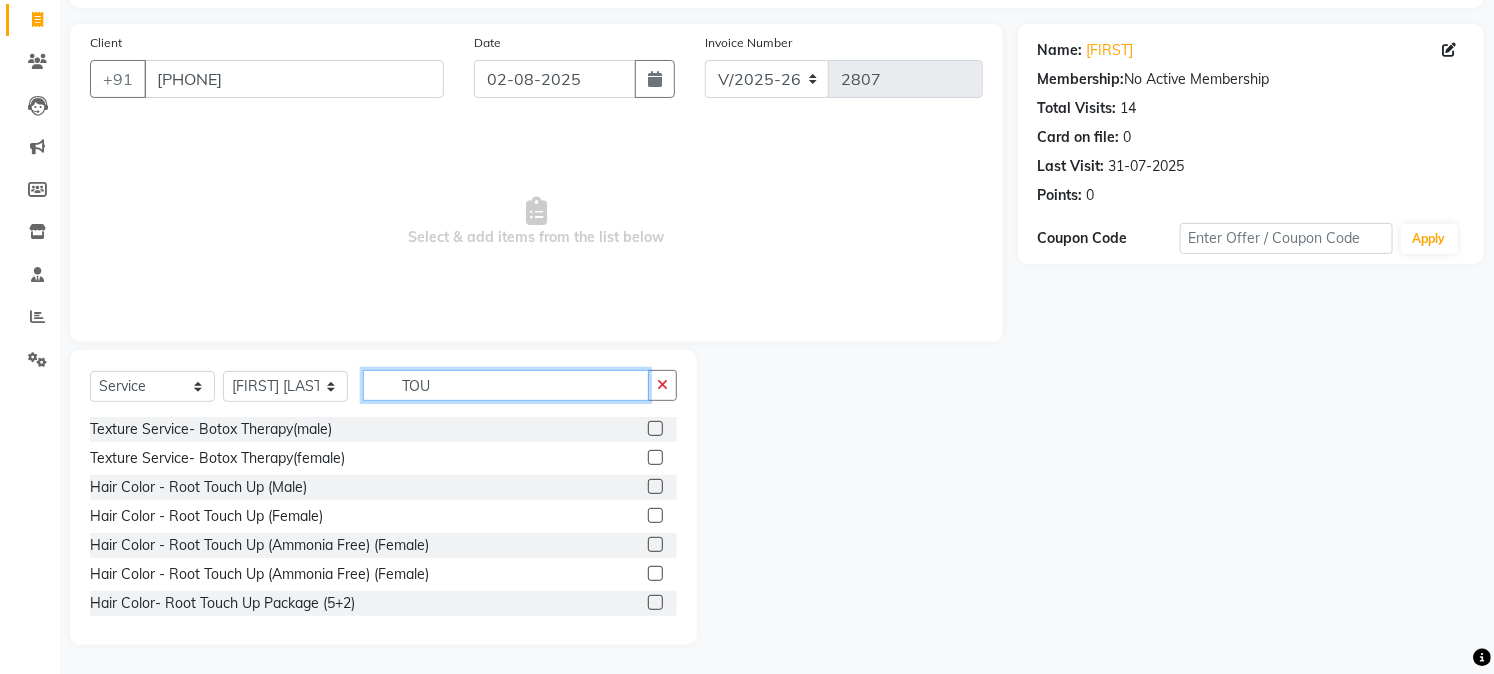 scroll, scrollTop: 72, scrollLeft: 0, axis: vertical 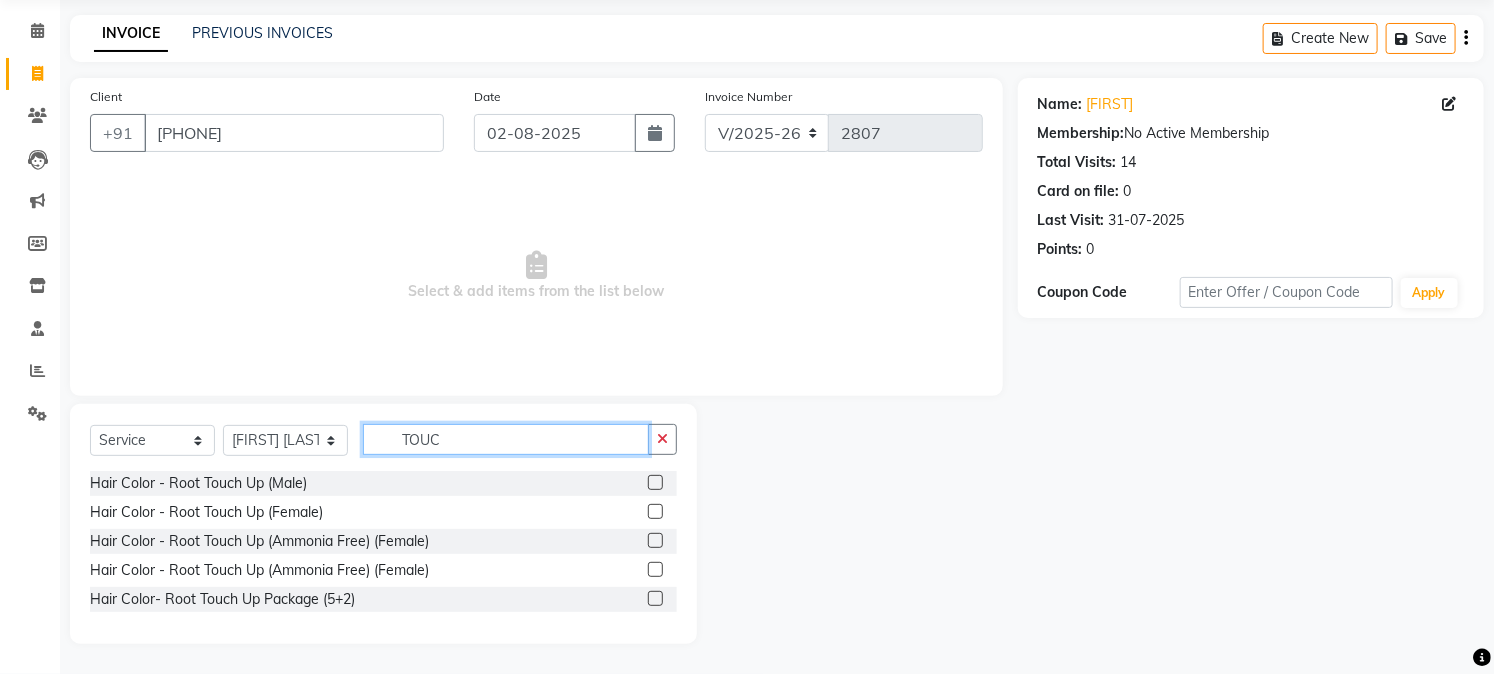 type on "TOUC" 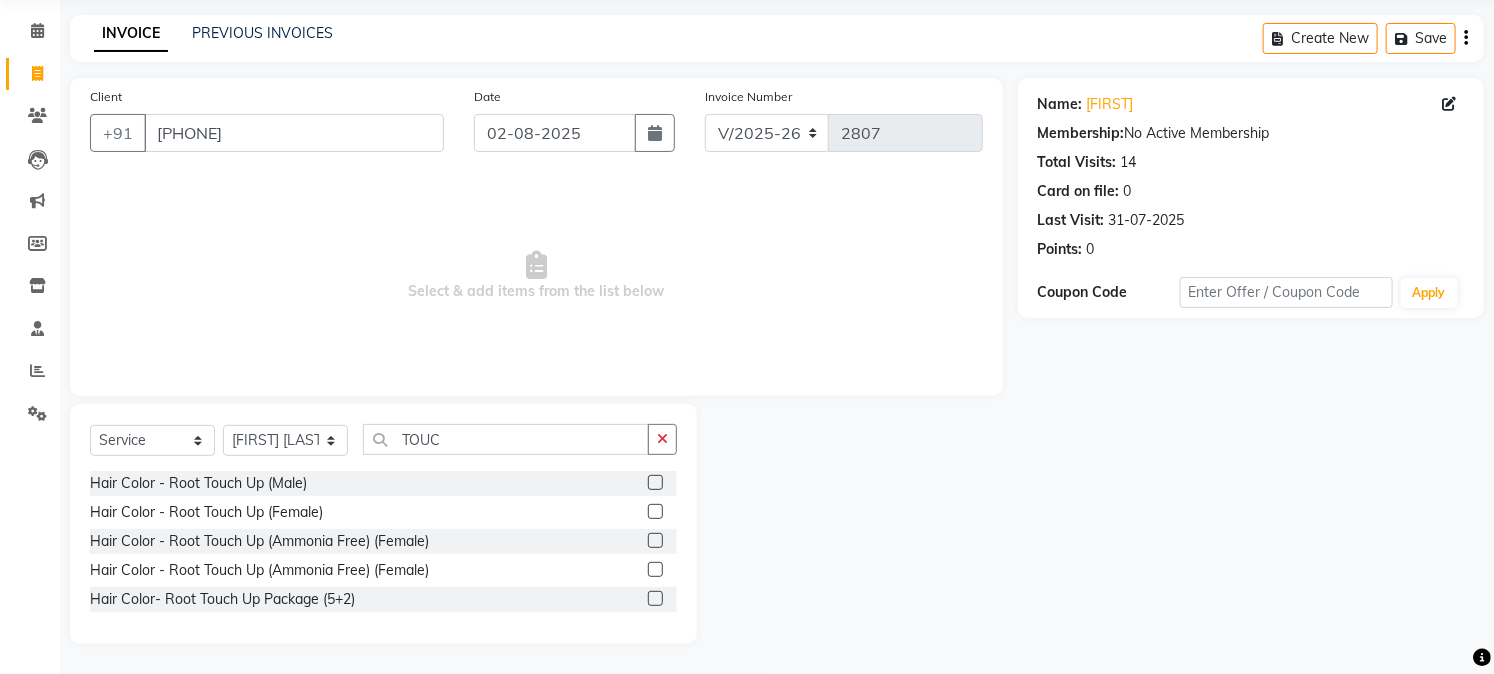 click 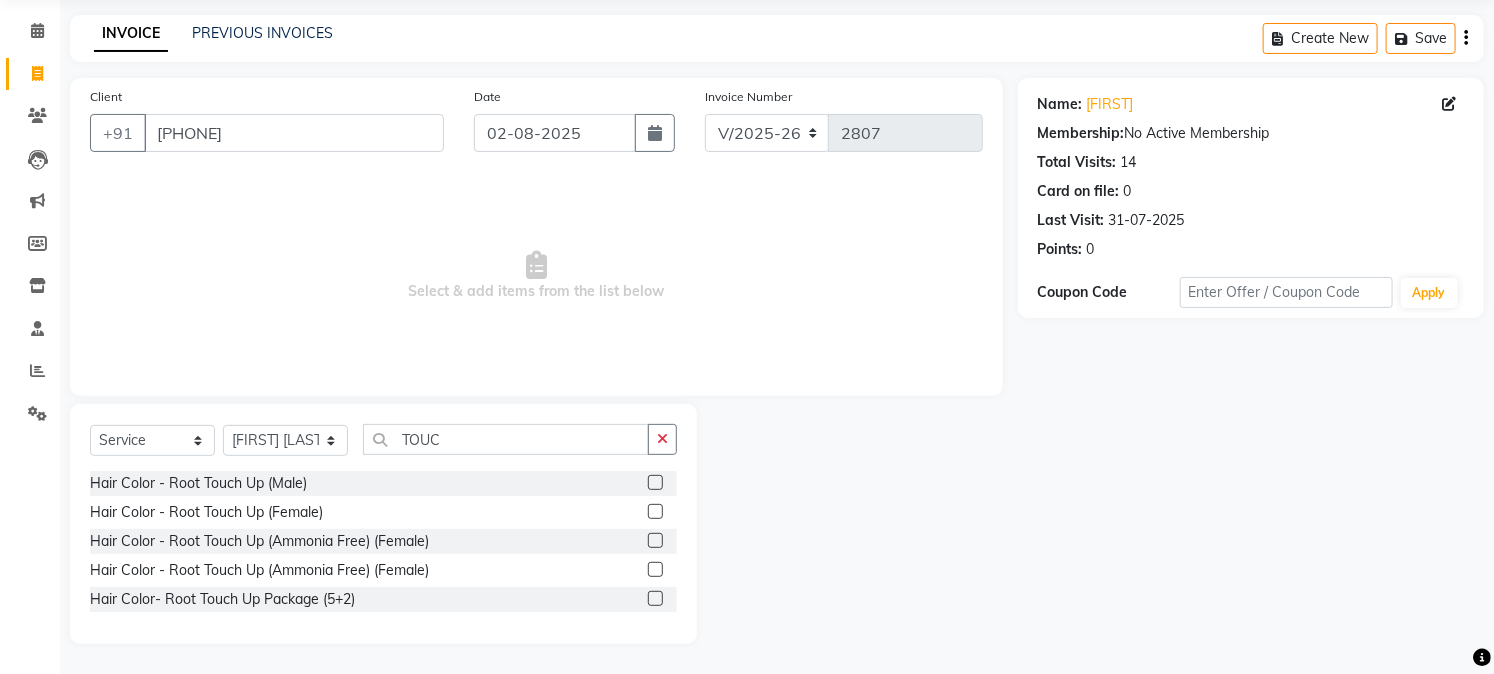 click at bounding box center (654, 512) 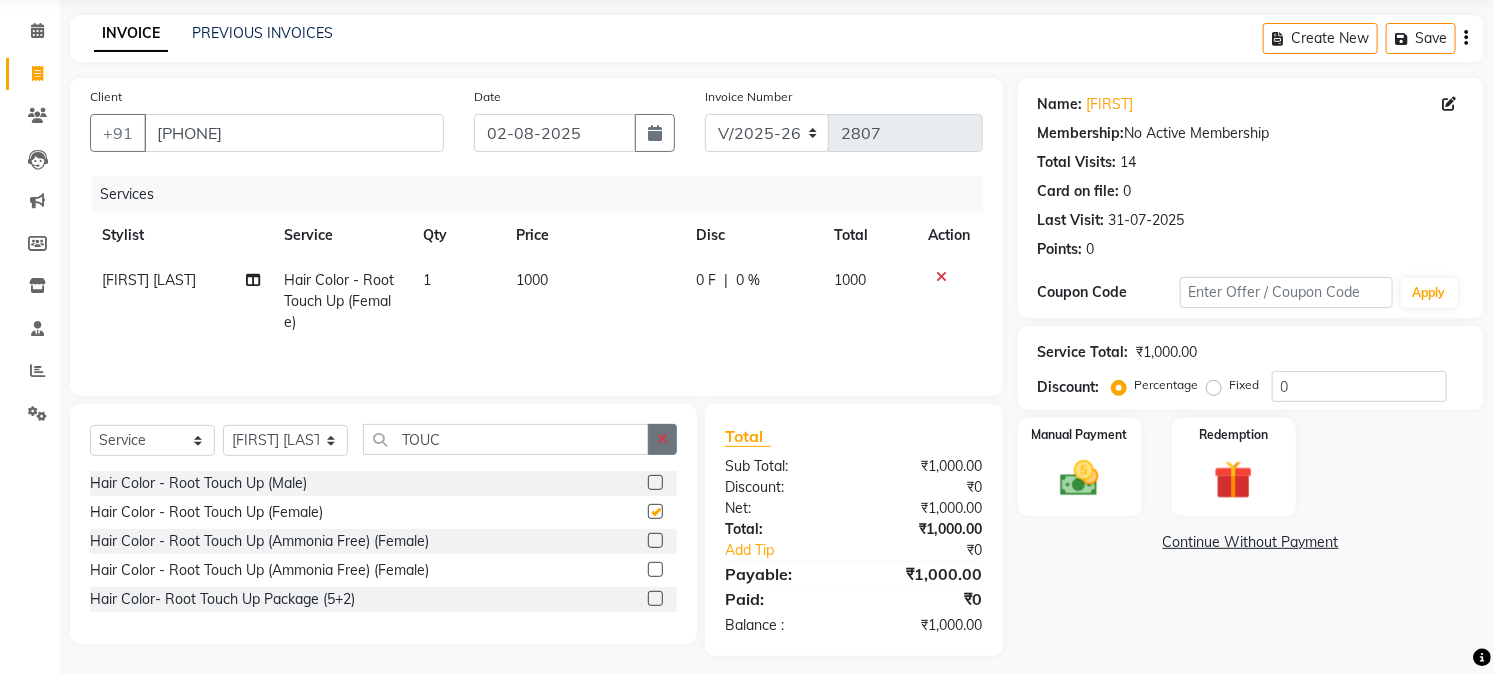 checkbox on "false" 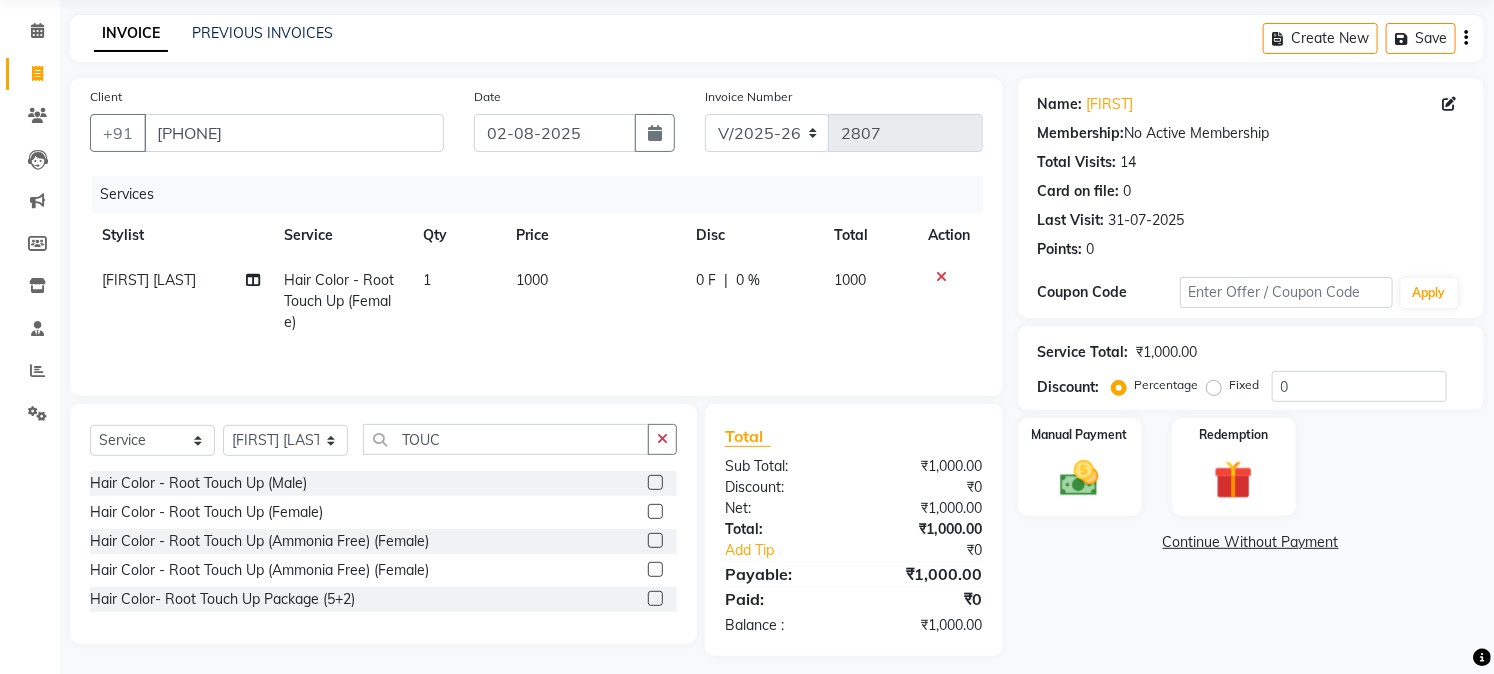 click on "1000" 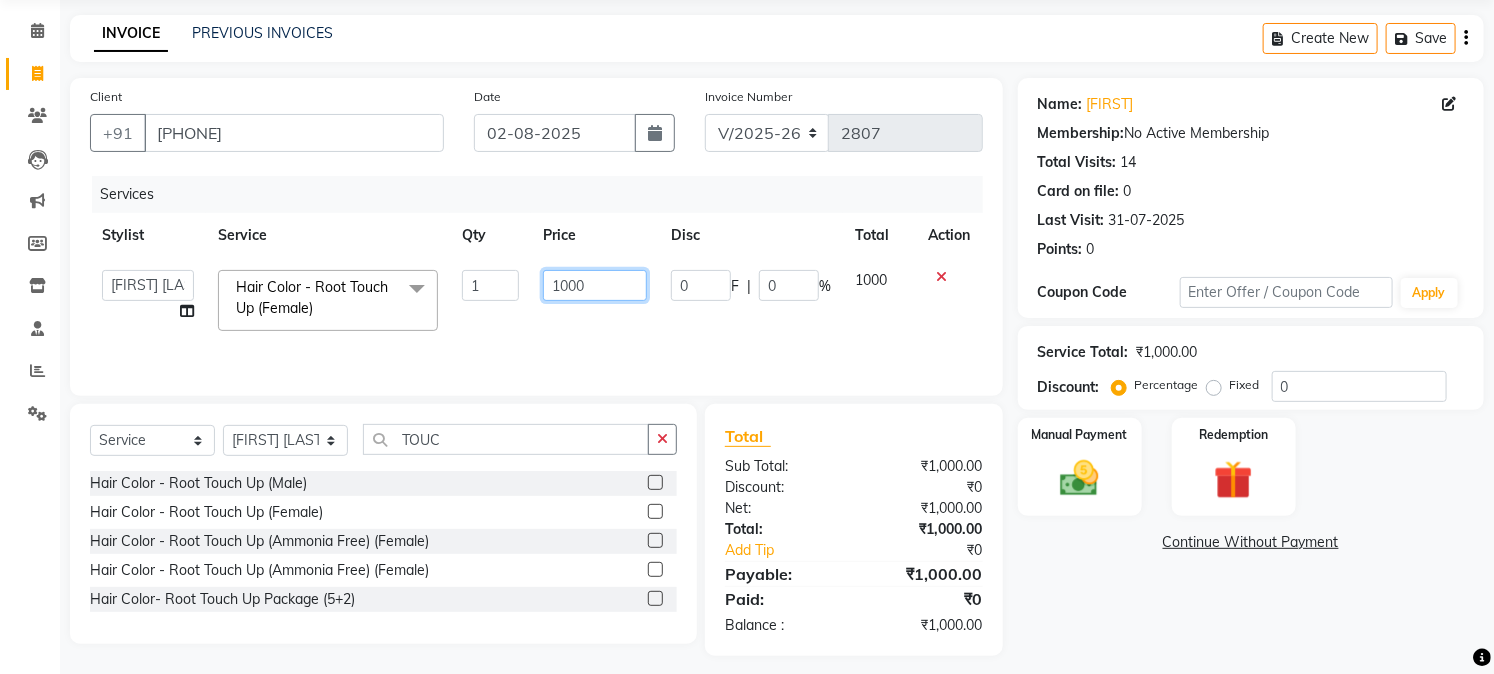 click on "1000" 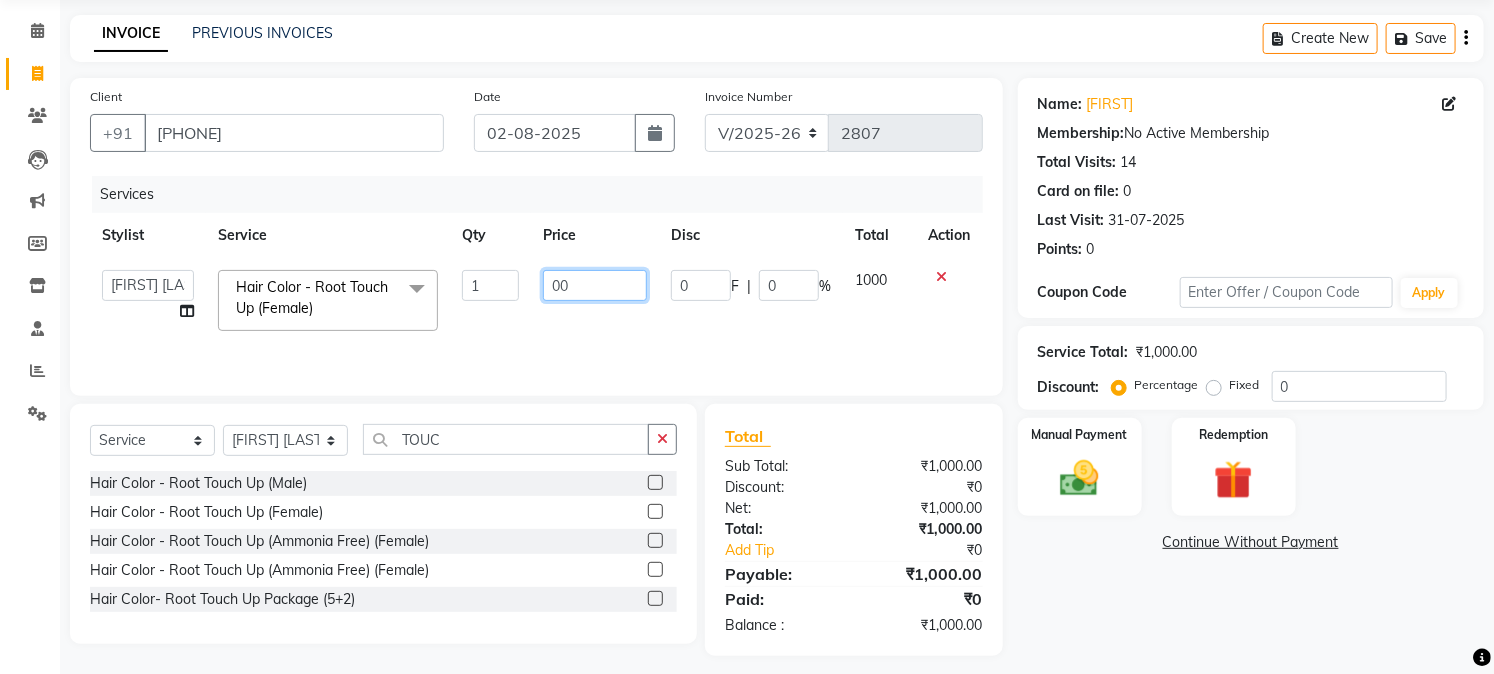 type on "900" 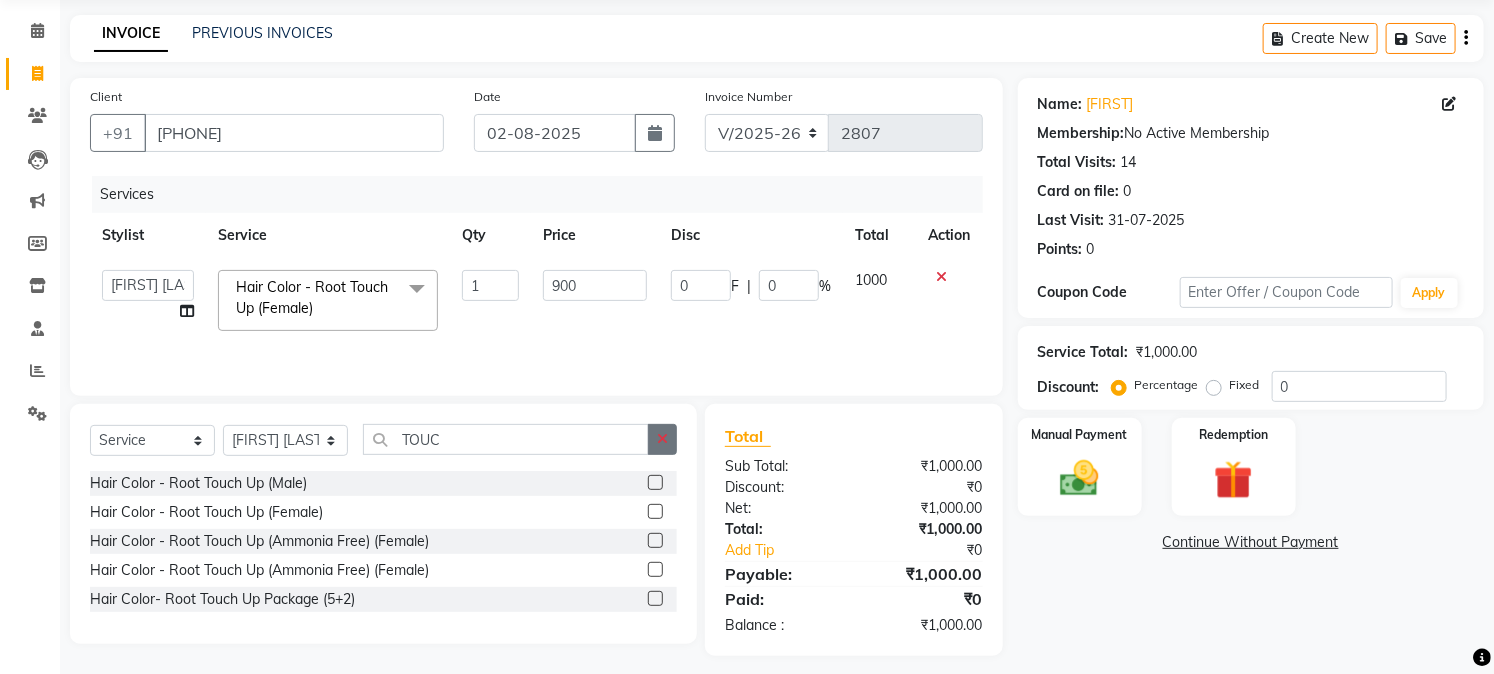 click on "Select Advance Salary Bank charges Cash transfer to bank Cash transfer to hub Client Snacks Conveyance Custoomer TIP electricity Equipment Festival Expense Incentive Insurance [BRAND] PRODUCTS Maintenance Marketing Miscellaneous Other Pantry Product Rent Salary Staff Snacks Tea & Refreshment TIP Utilities water" 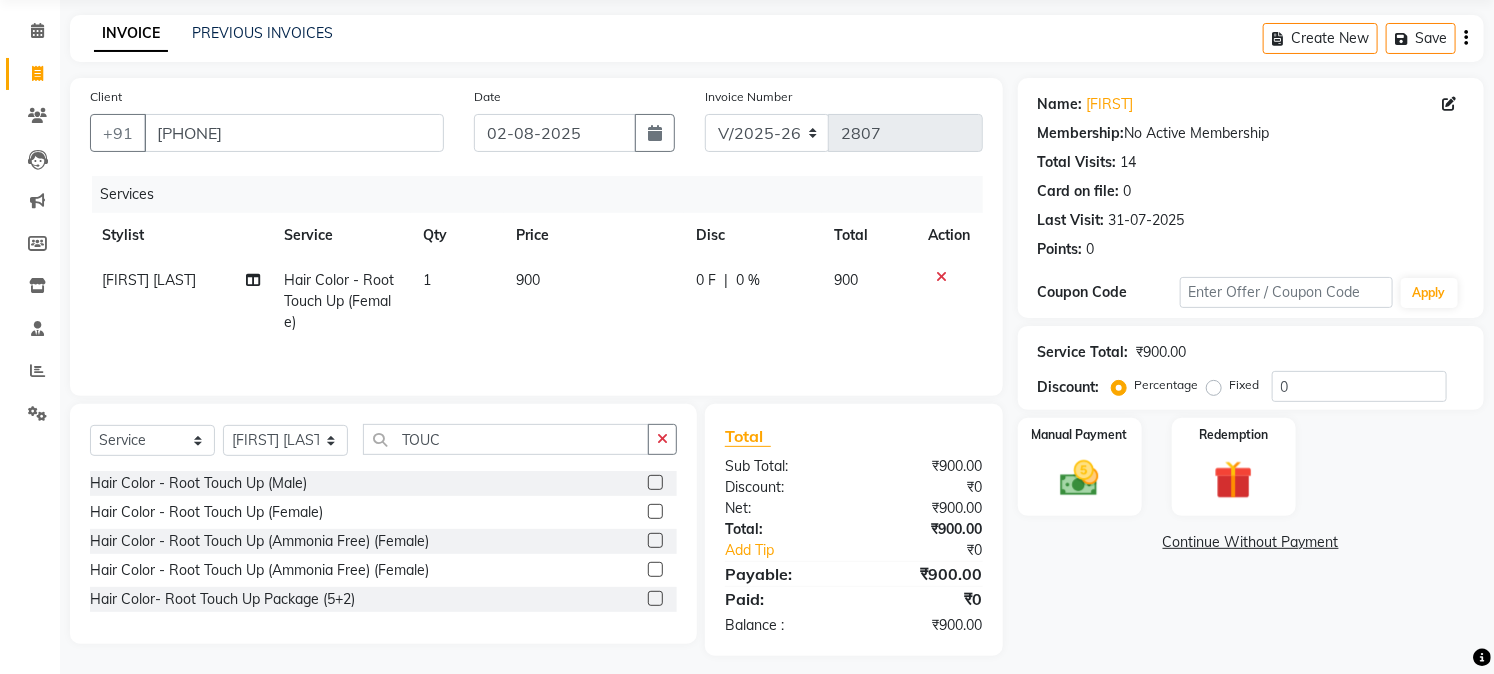 click 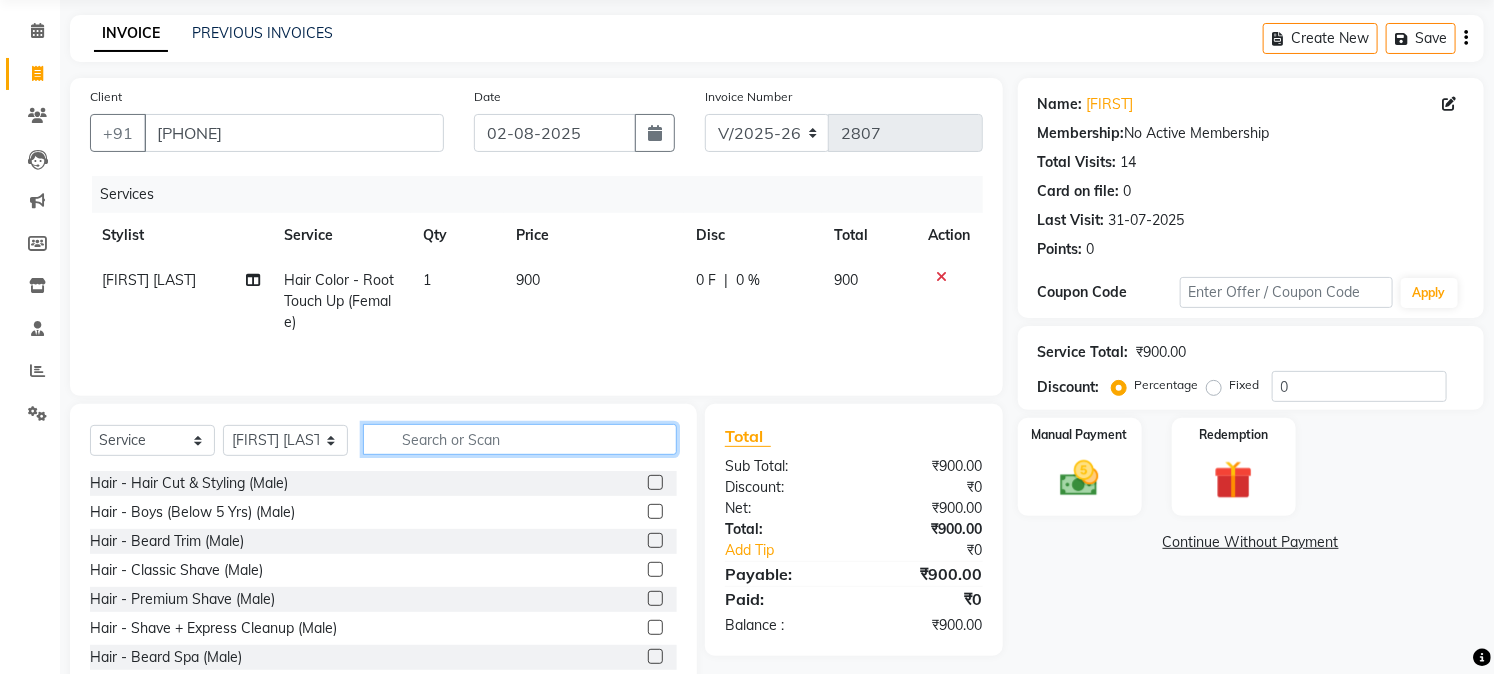 click 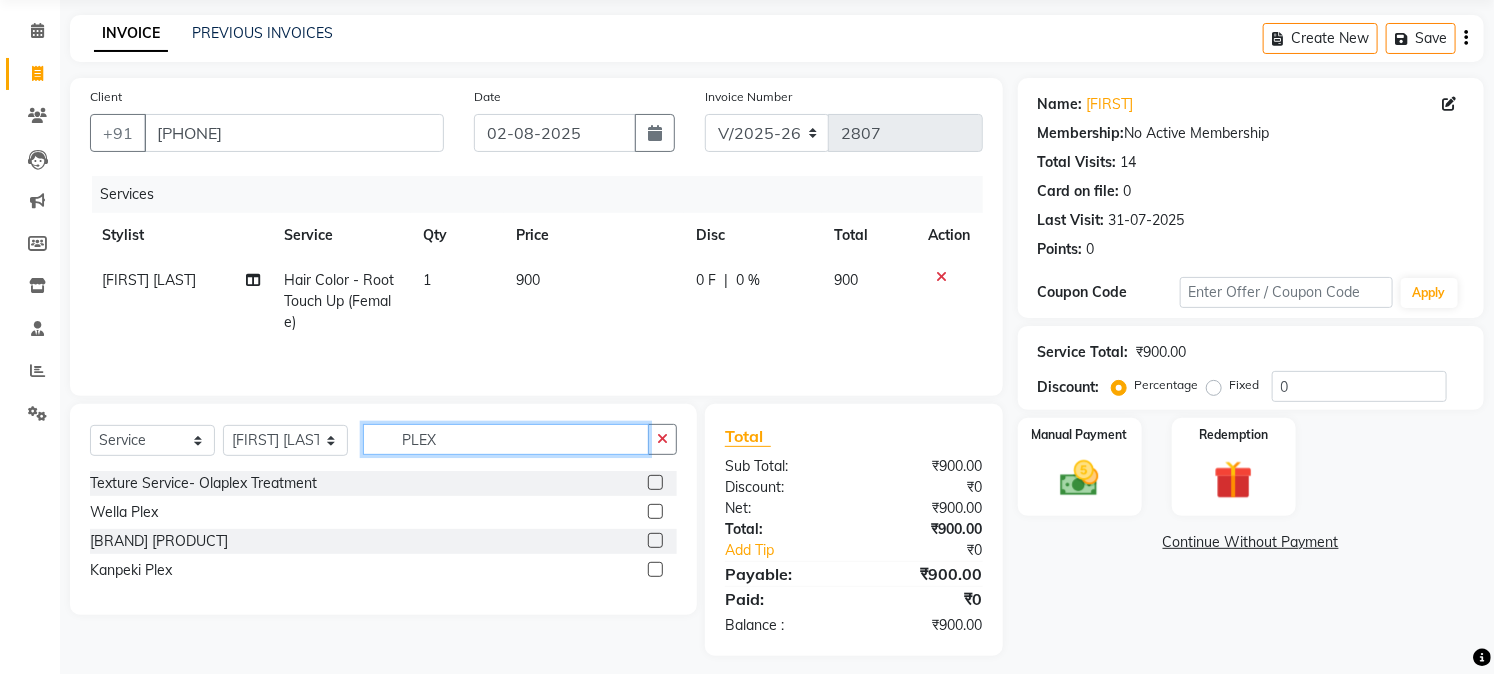 type on "PLEX" 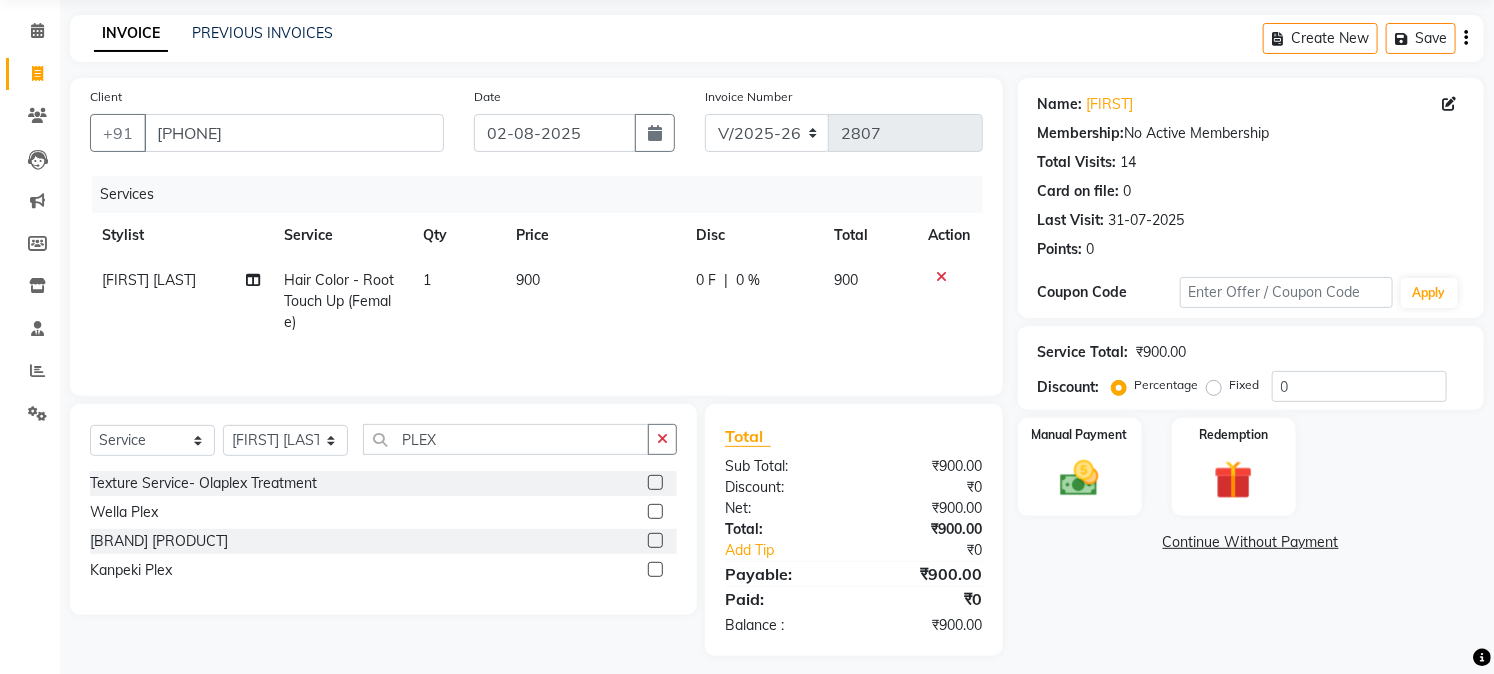 click 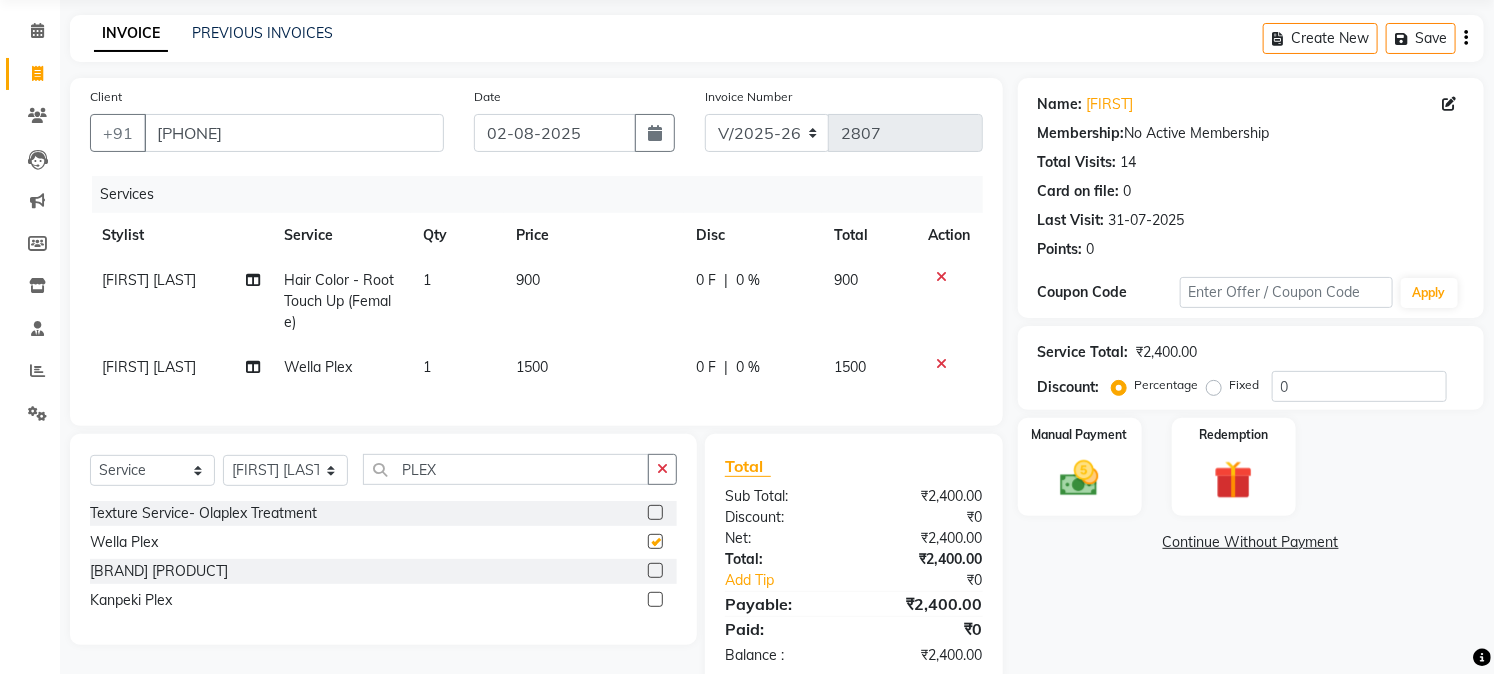 checkbox on "false" 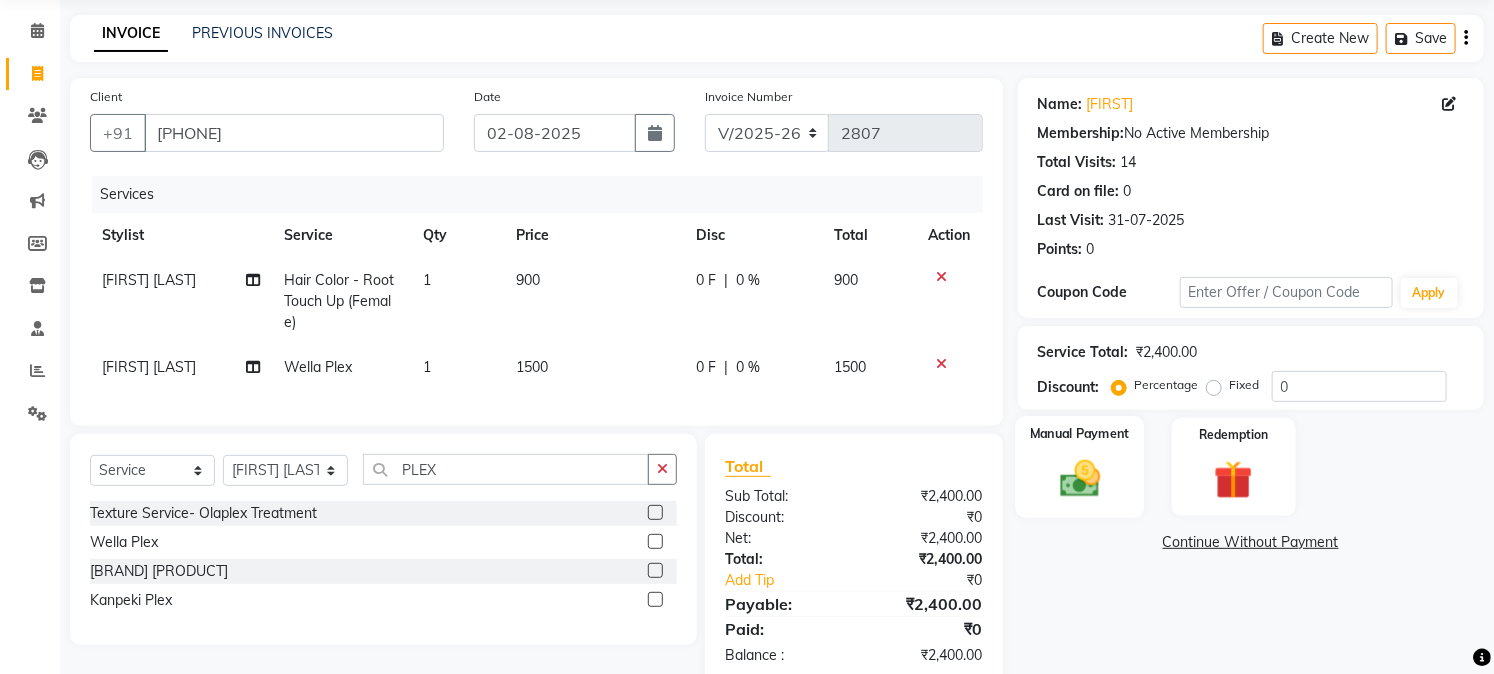 click 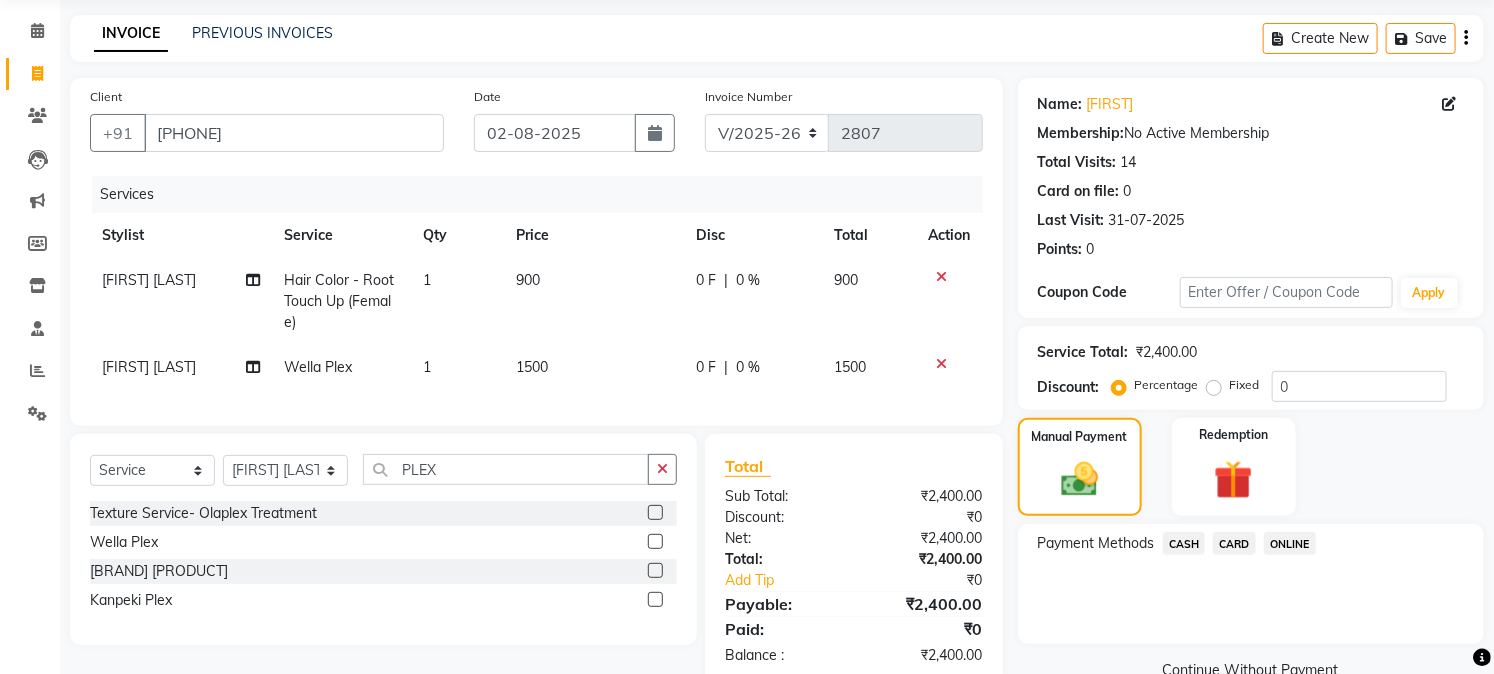 click on "CASH" 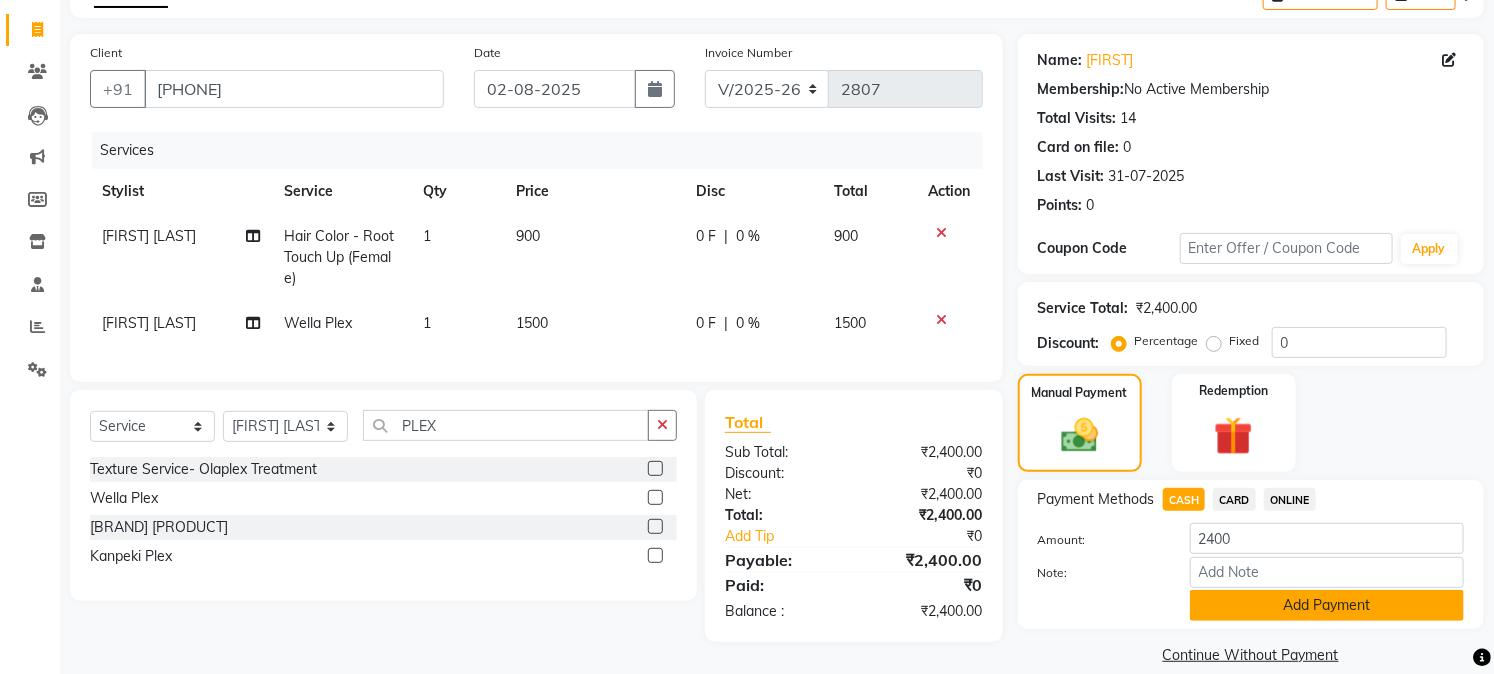 scroll, scrollTop: 142, scrollLeft: 0, axis: vertical 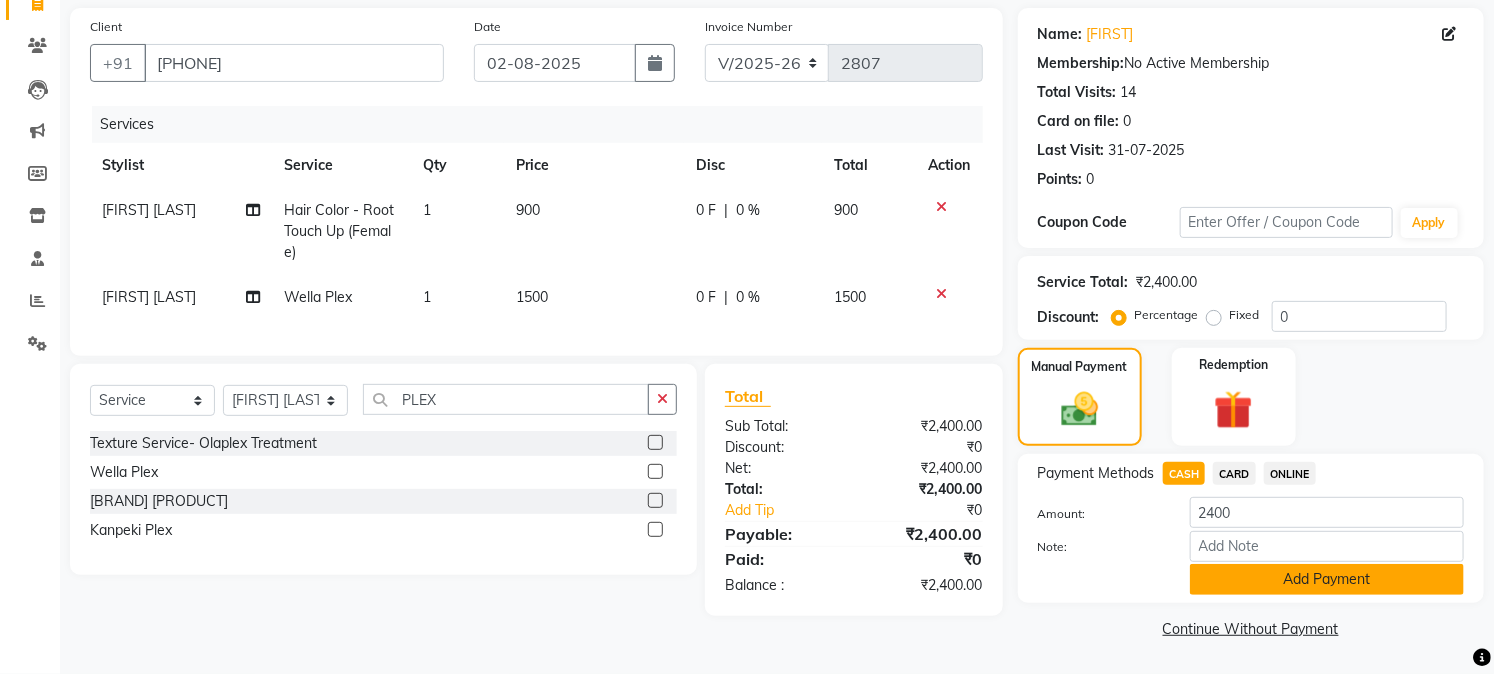 click on "Add Payment" 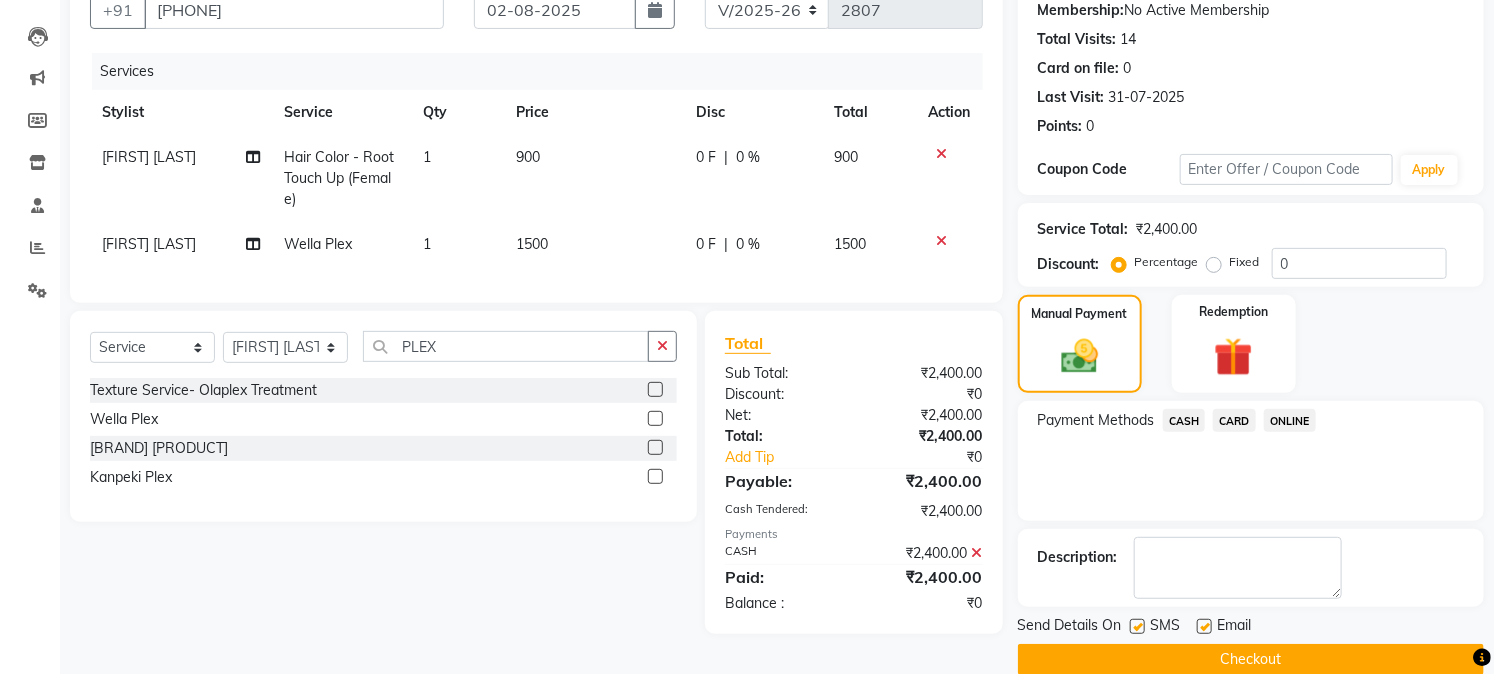 scroll, scrollTop: 225, scrollLeft: 0, axis: vertical 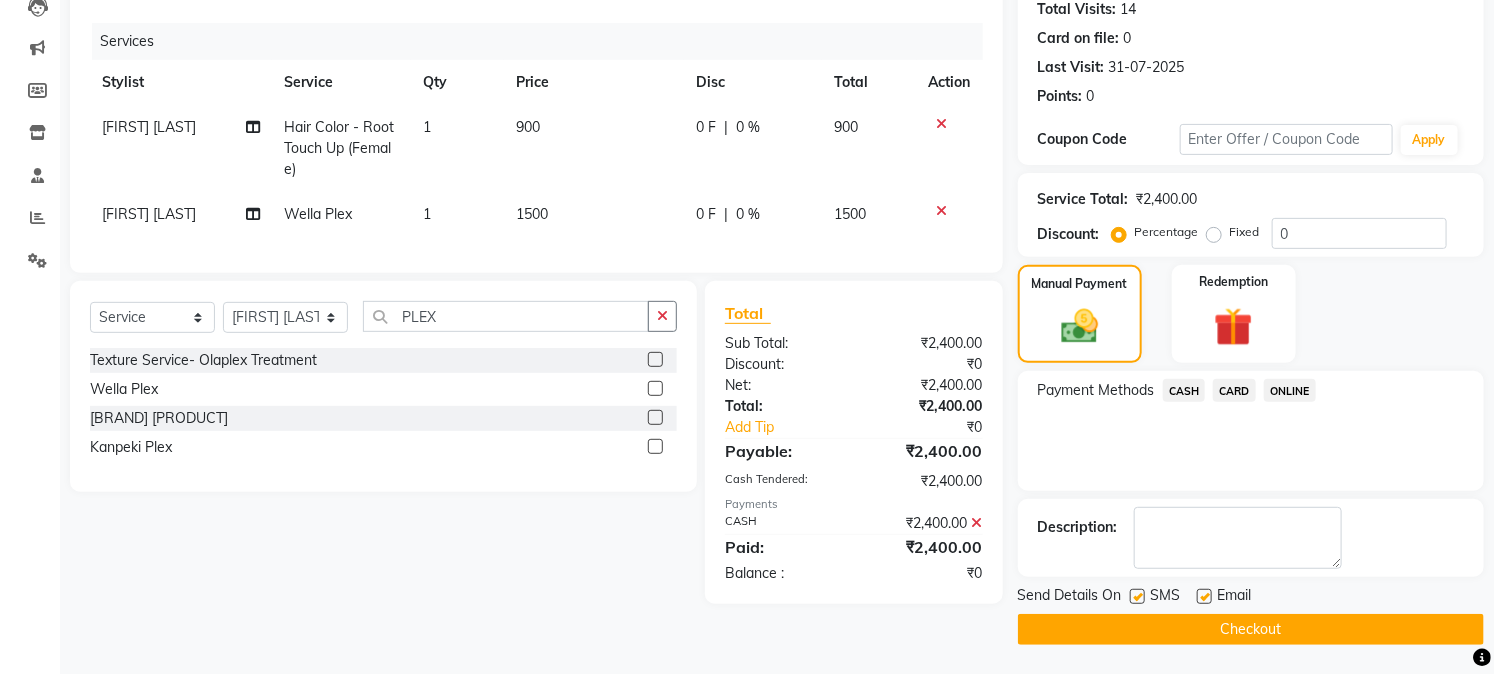 click on "Checkout" 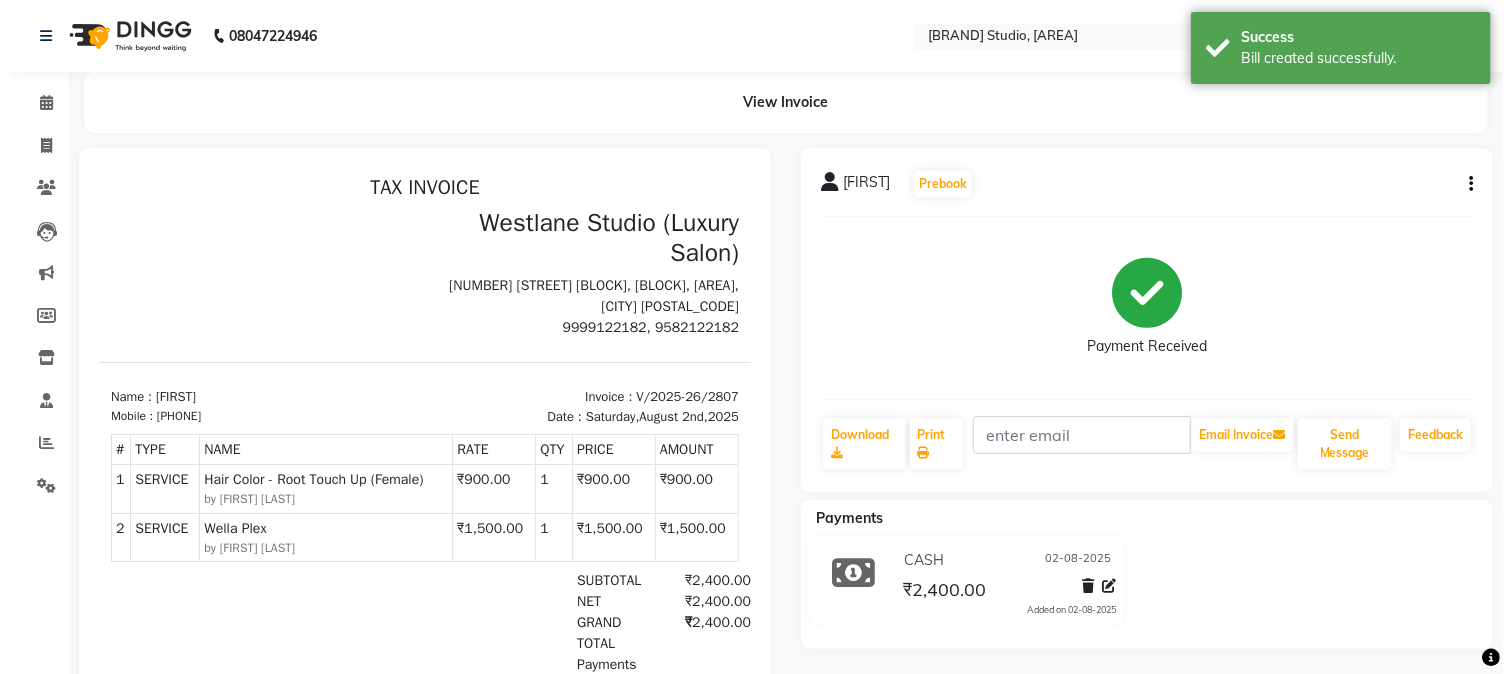scroll, scrollTop: 0, scrollLeft: 0, axis: both 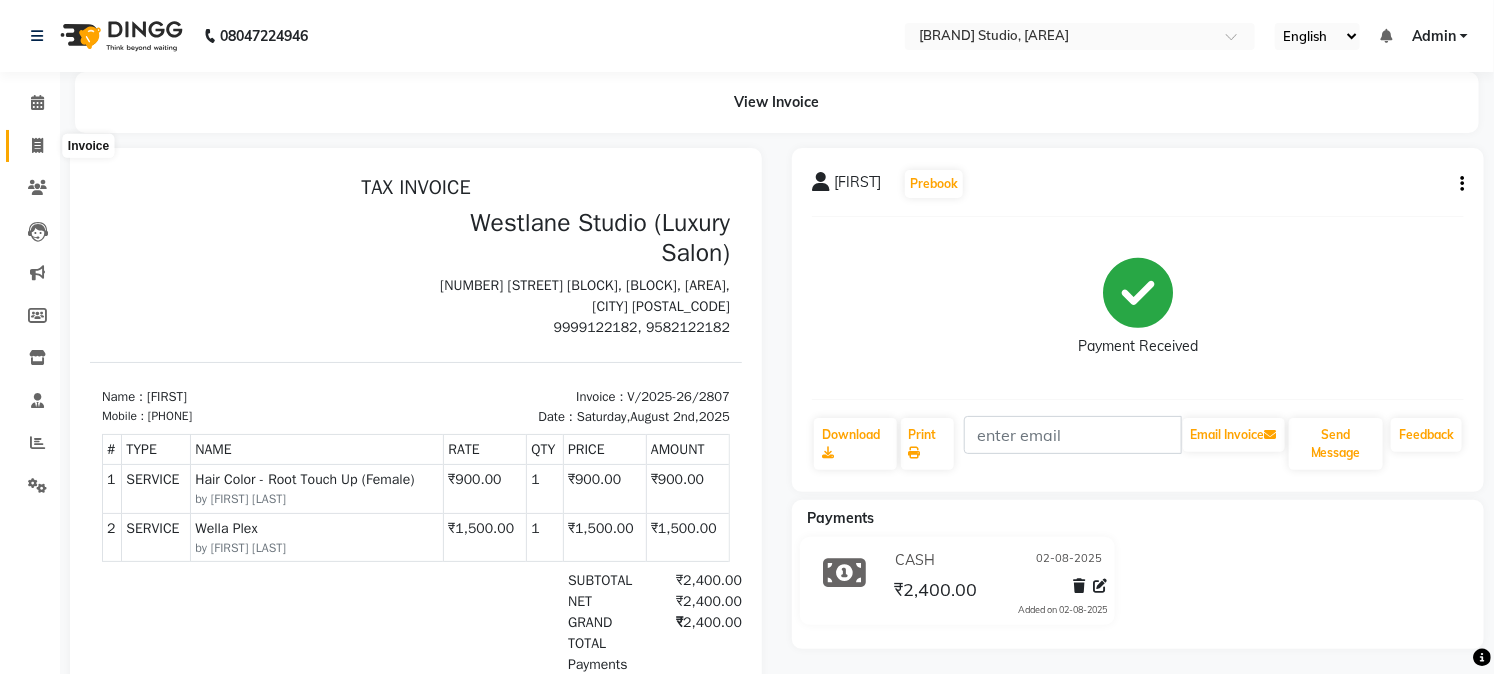 click 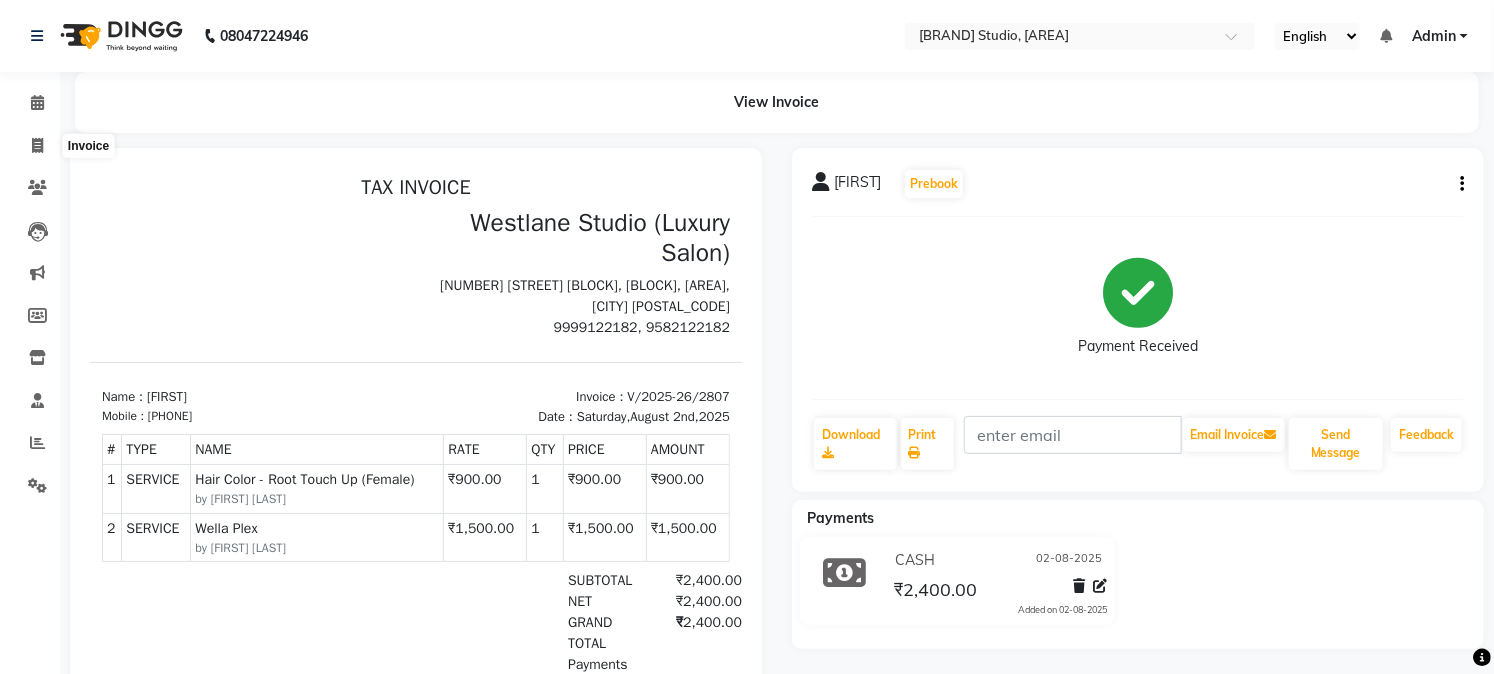 select on "223" 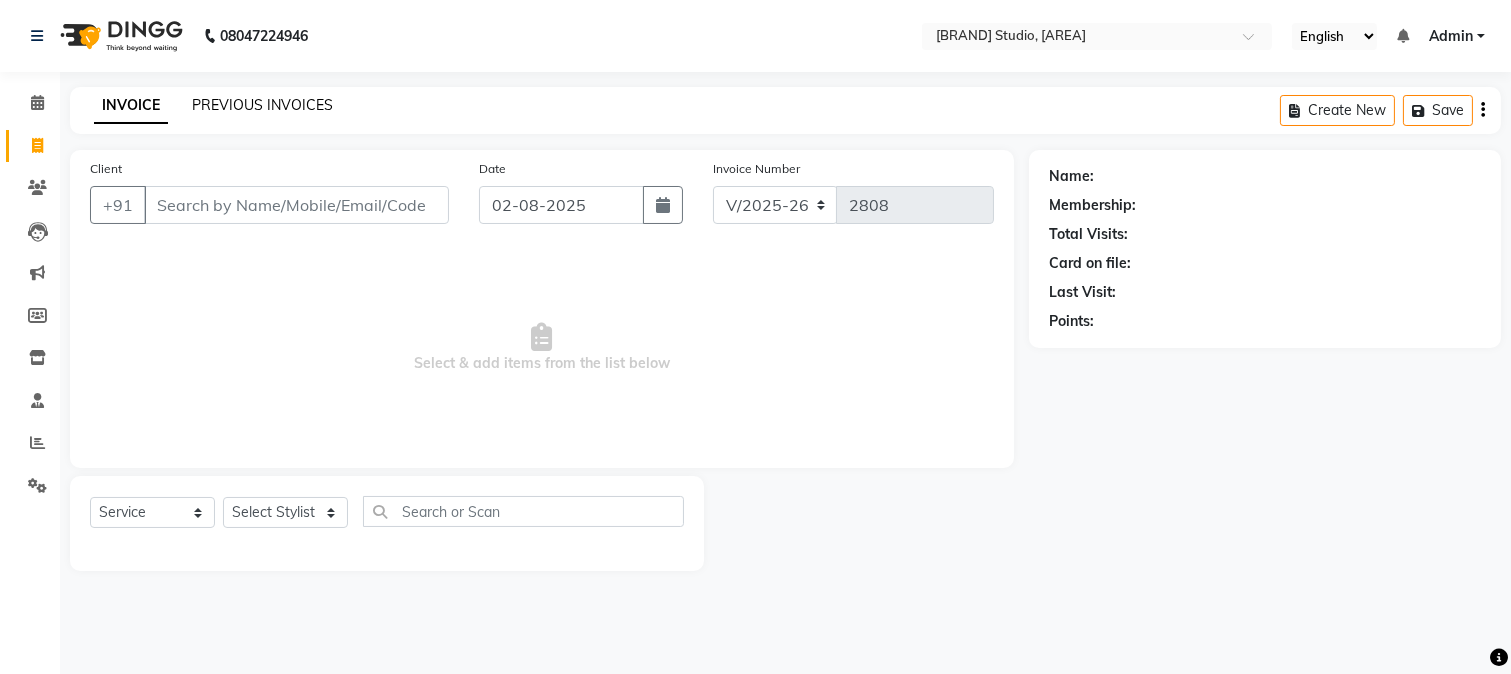 click on "PREVIOUS INVOICES" 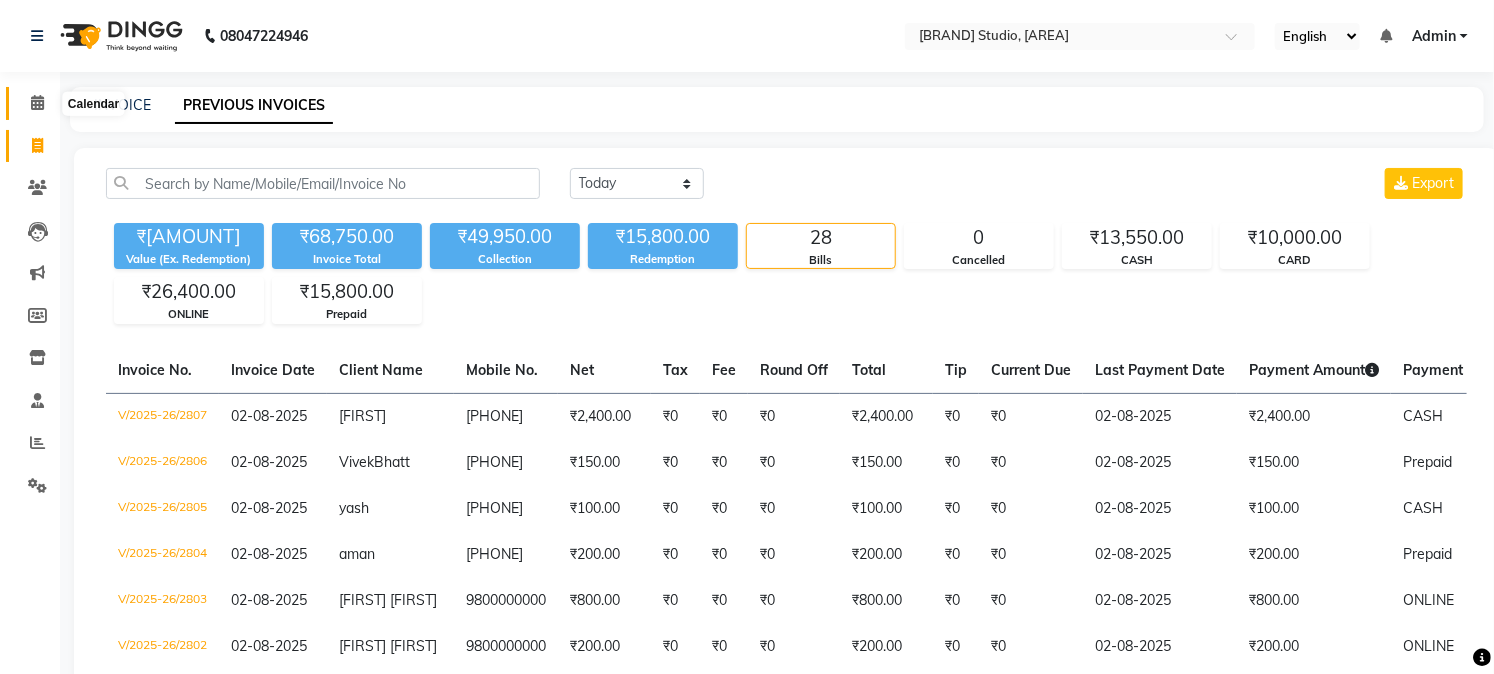 click 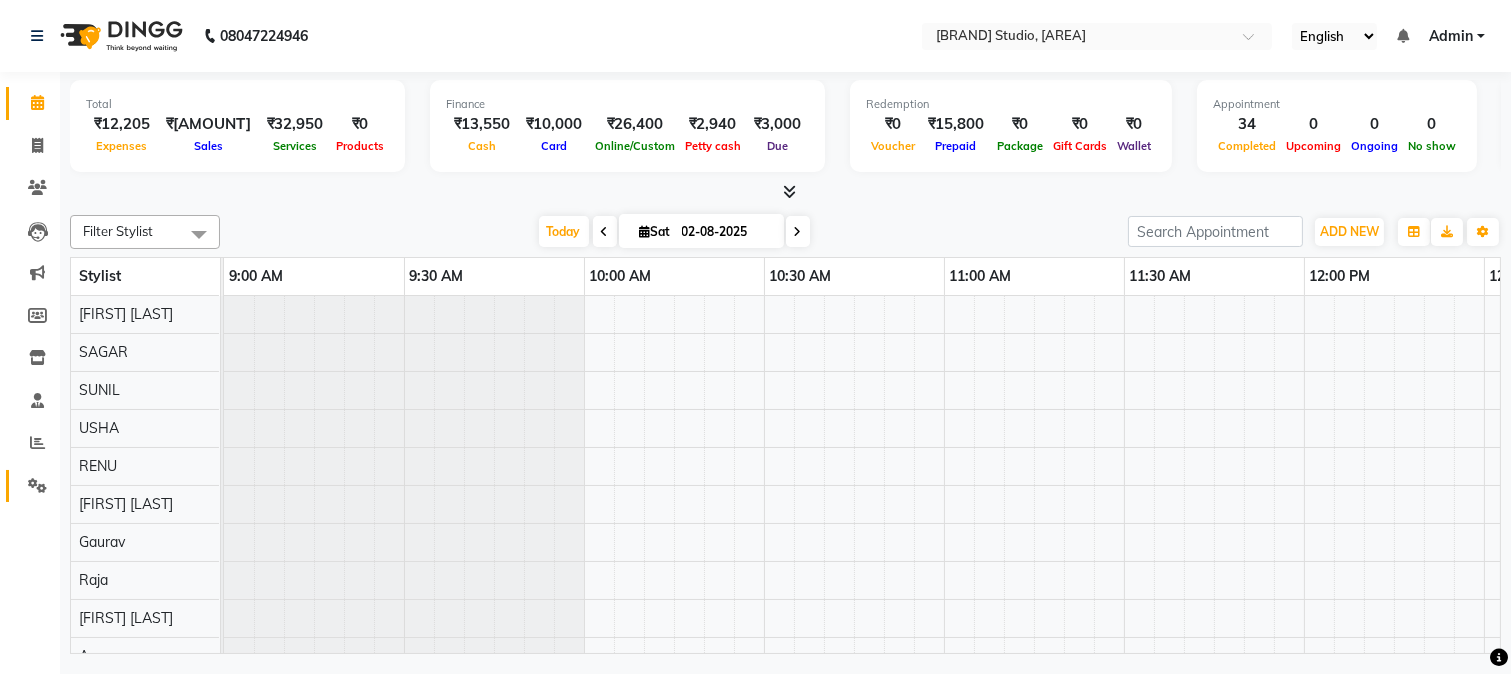 drag, startPoint x: 817, startPoint y: 590, endPoint x: 38, endPoint y: 480, distance: 786.728 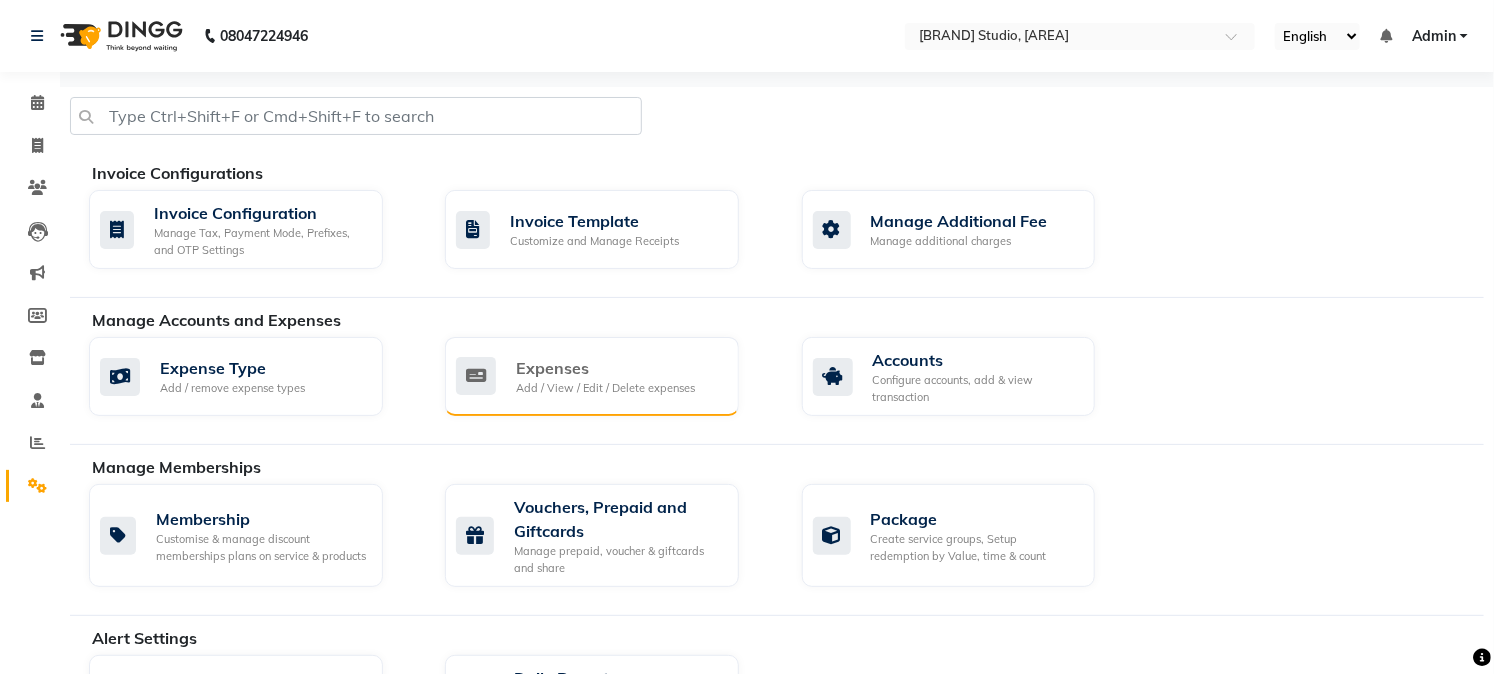 click on "Expenses" 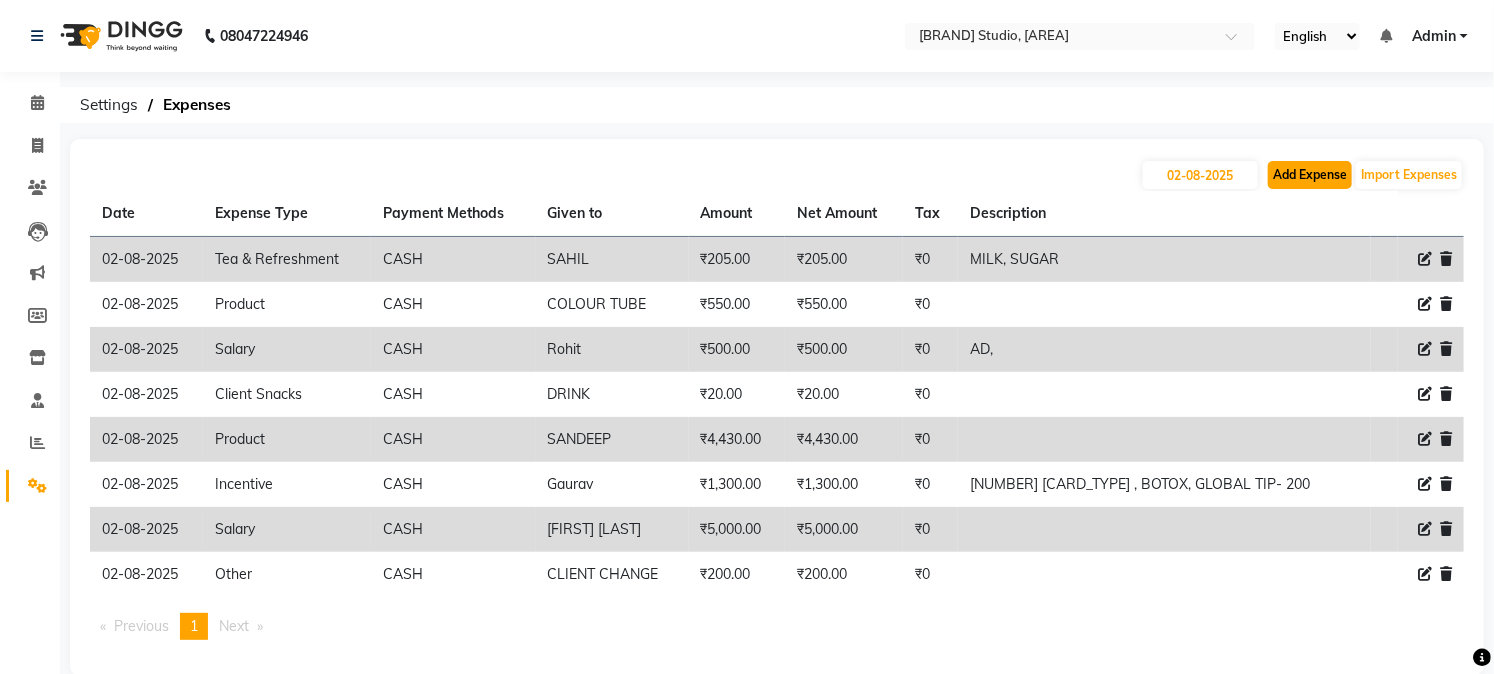 click on "Add Expense" 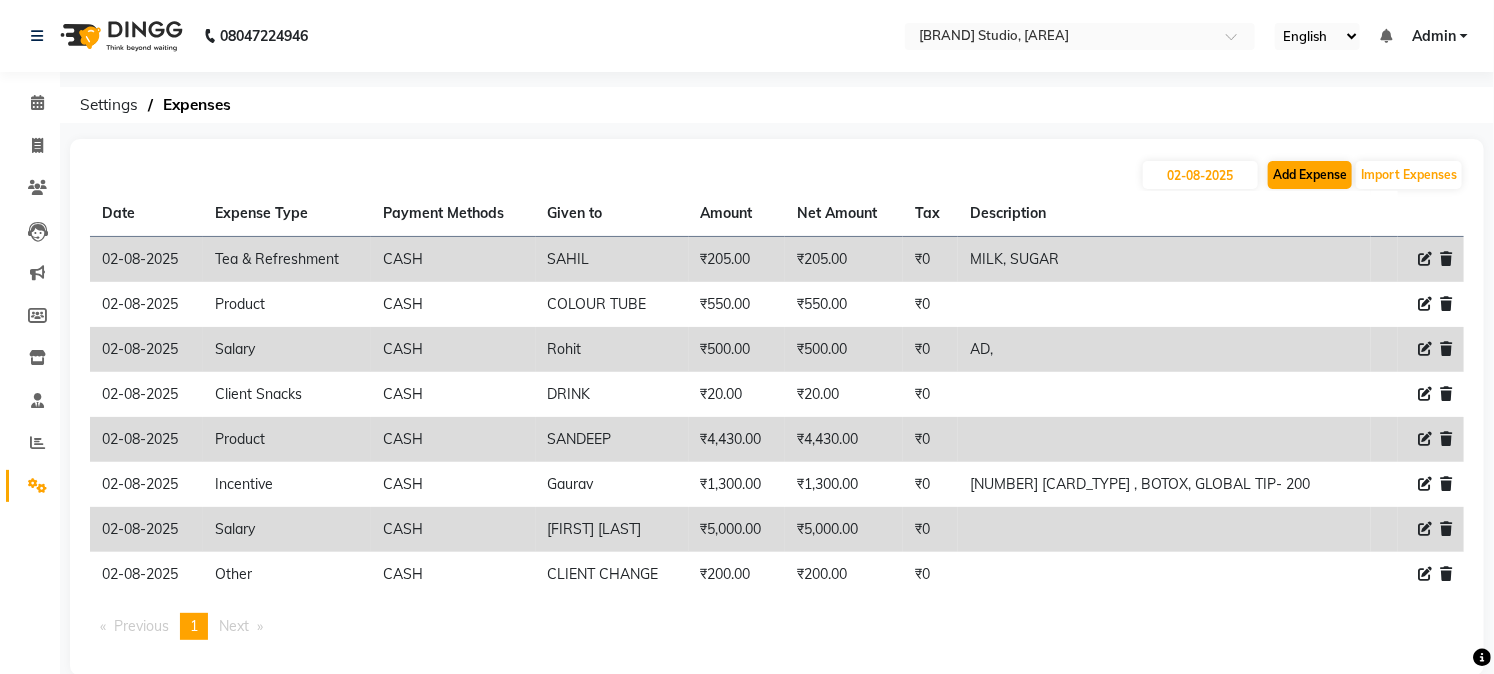 select on "1" 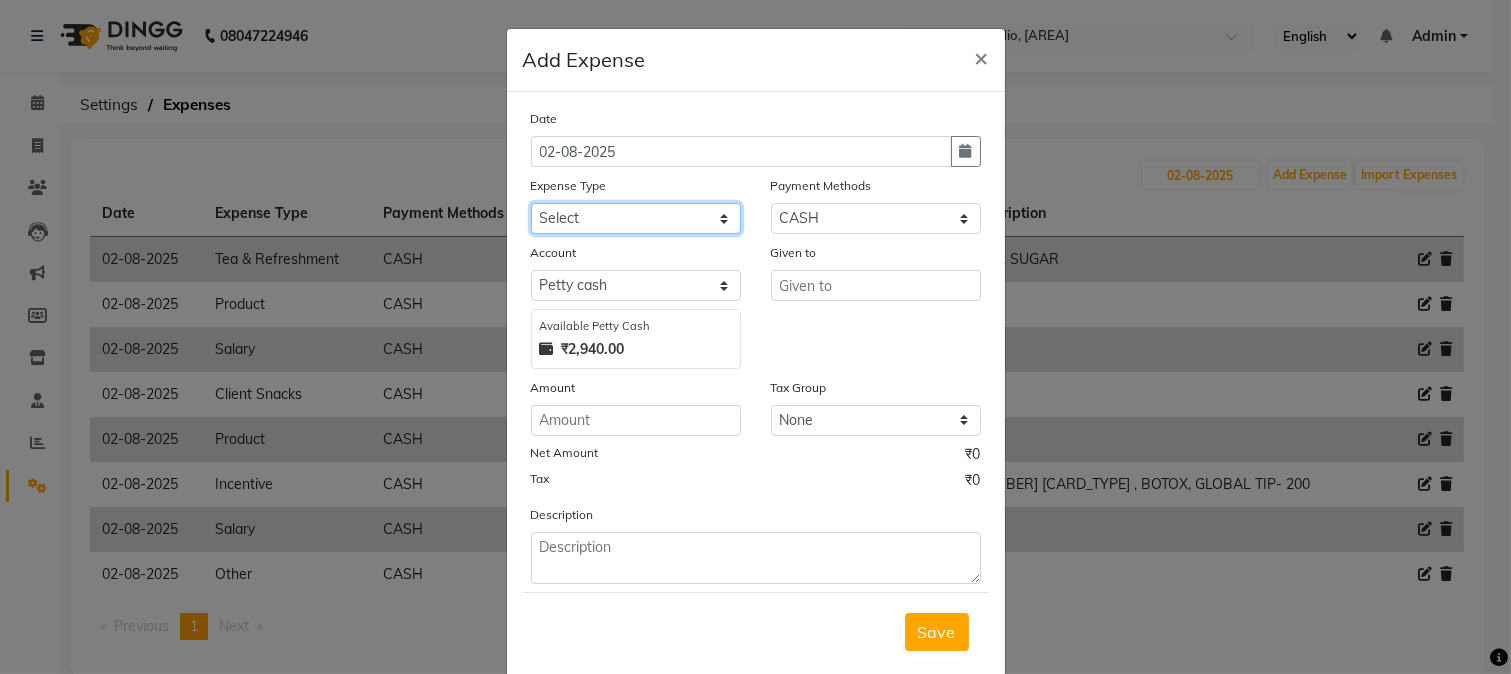 click on "Select Service Product Membership Package Voucher Prepaid Gift Card Select Stylist [FIRST] [FIRST] [FIRST] [FIRST] [FIRST] [FIRST] [FIRST] [FIRST] [FIRST] [FIRST] [FIRST] [FIRST] [FIRST] [FIRST] [FIRST] [FIRST] [FIRST] [FIRST] [FIRST] [FIRST] [FIRST] Hair Color - Root Touch Up (Male) Hair Color - Root Touch Up (Female) Hair Color - Root Touch Up (Ammonia Free) (Female) Hair Color - Root Touch Up (Ammonia Free) (Female) Hair Color- Root Touch Up Package (5+2)" 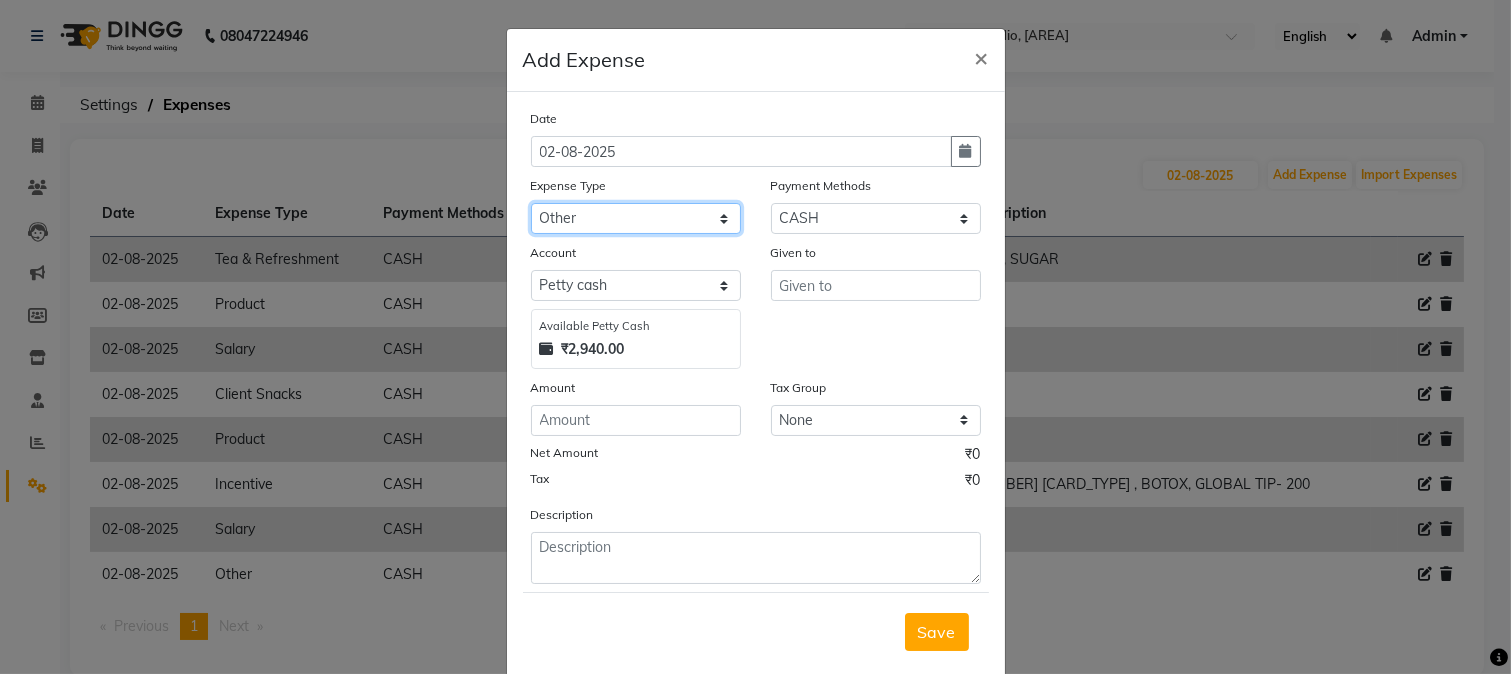 click on "Select Service Product Membership Package Voucher Prepaid Gift Card Select Stylist [FIRST] [FIRST] [FIRST] [FIRST] [FIRST] [FIRST] [FIRST] [FIRST] [FIRST] [FIRST] [FIRST] [FIRST] [FIRST] [FIRST] [FIRST] [FIRST] [FIRST] [FIRST] [FIRST] [FIRST] [FIRST] Hair Color - Root Touch Up (Male) Hair Color - Root Touch Up (Female) Hair Color - Root Touch Up (Ammonia Free) (Female) Hair Color - Root Touch Up (Ammonia Free) (Female) Hair Color- Root Touch Up Package (5+2)" 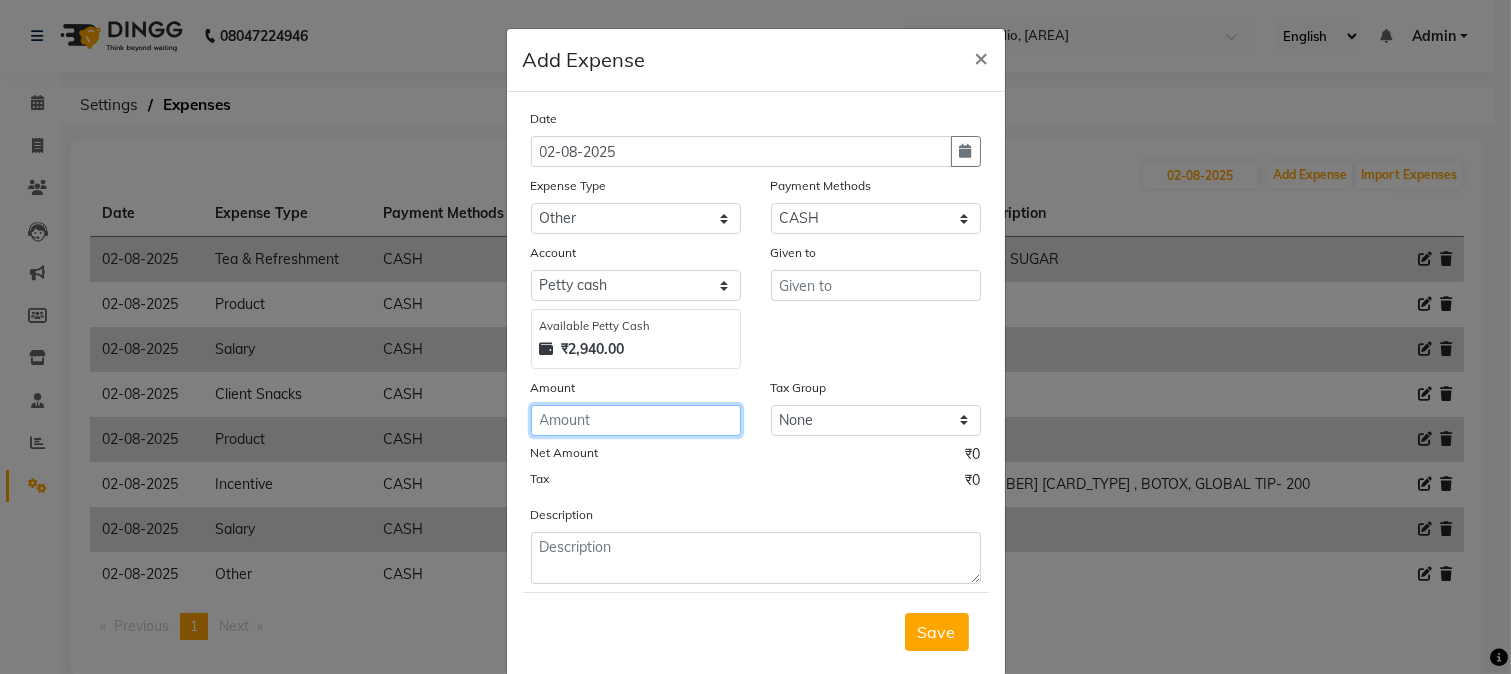 click 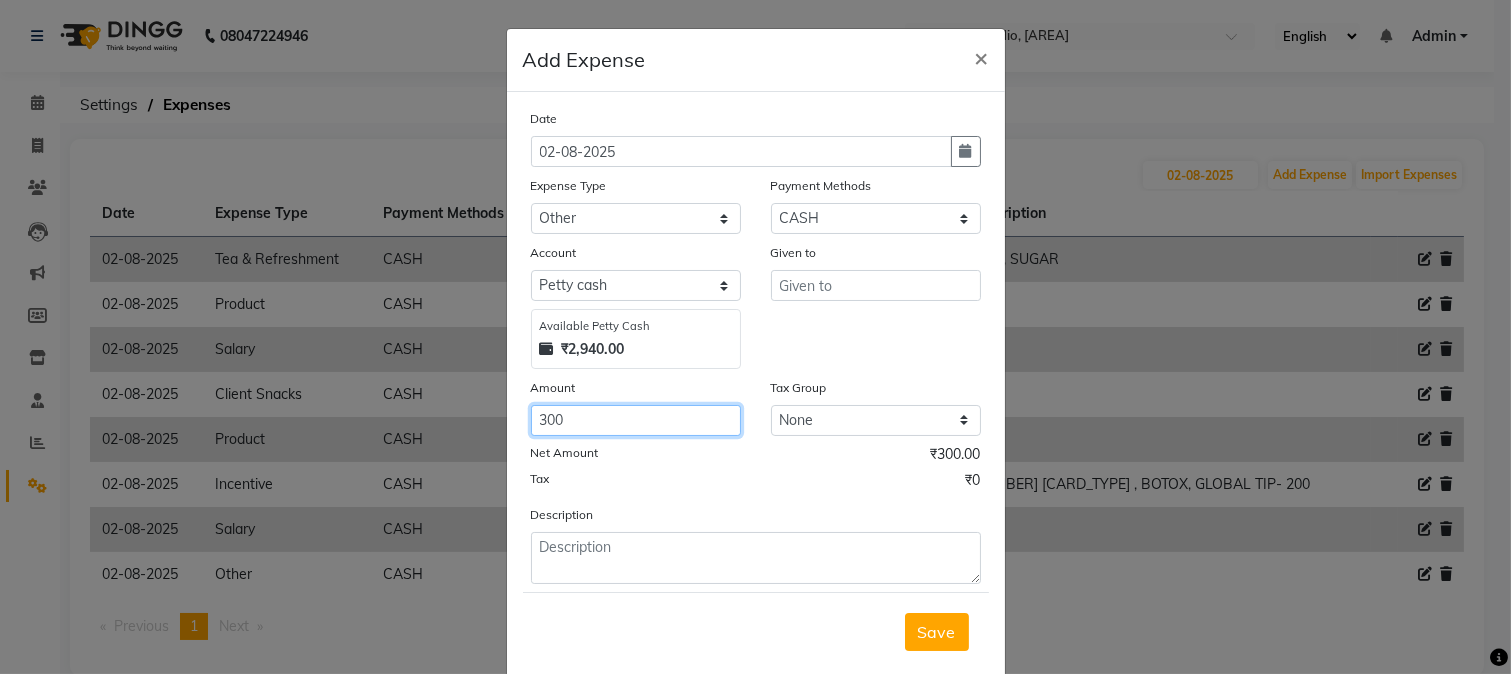 type on "300" 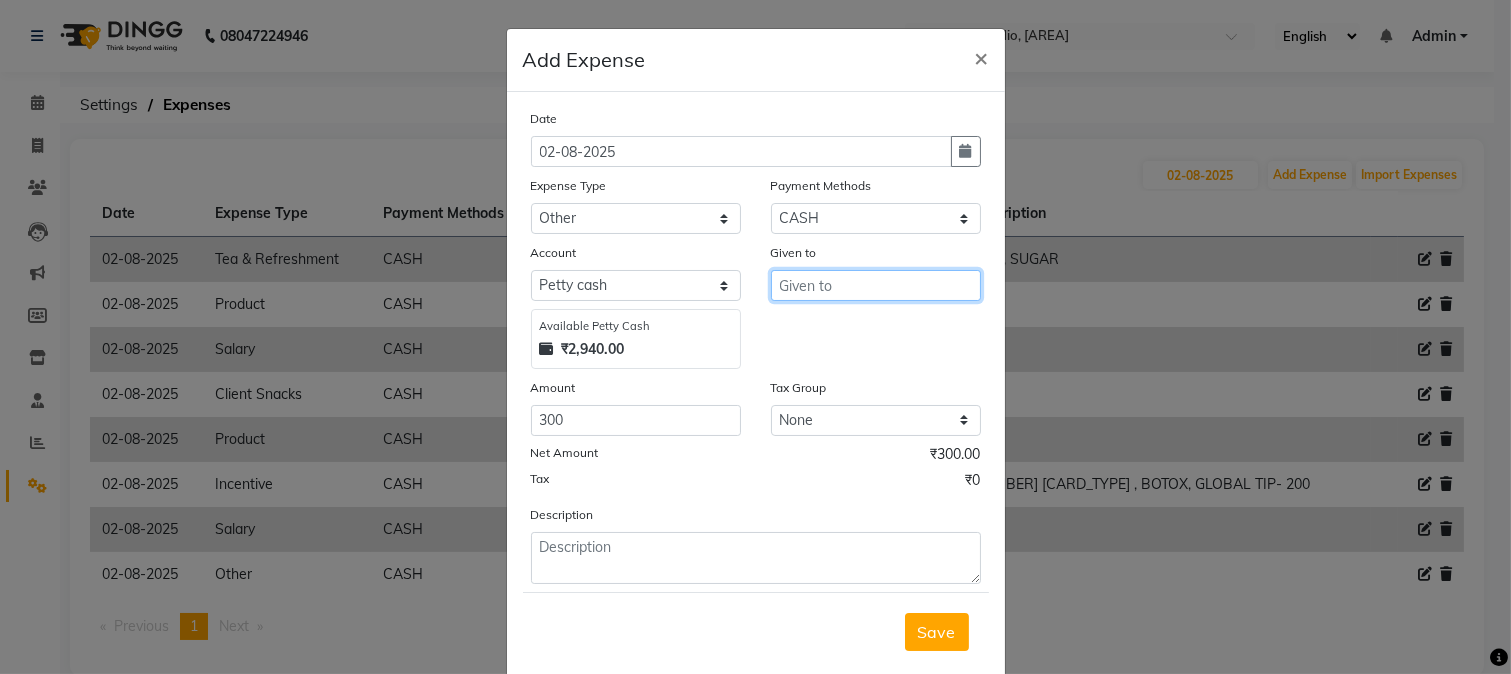 click at bounding box center [876, 285] 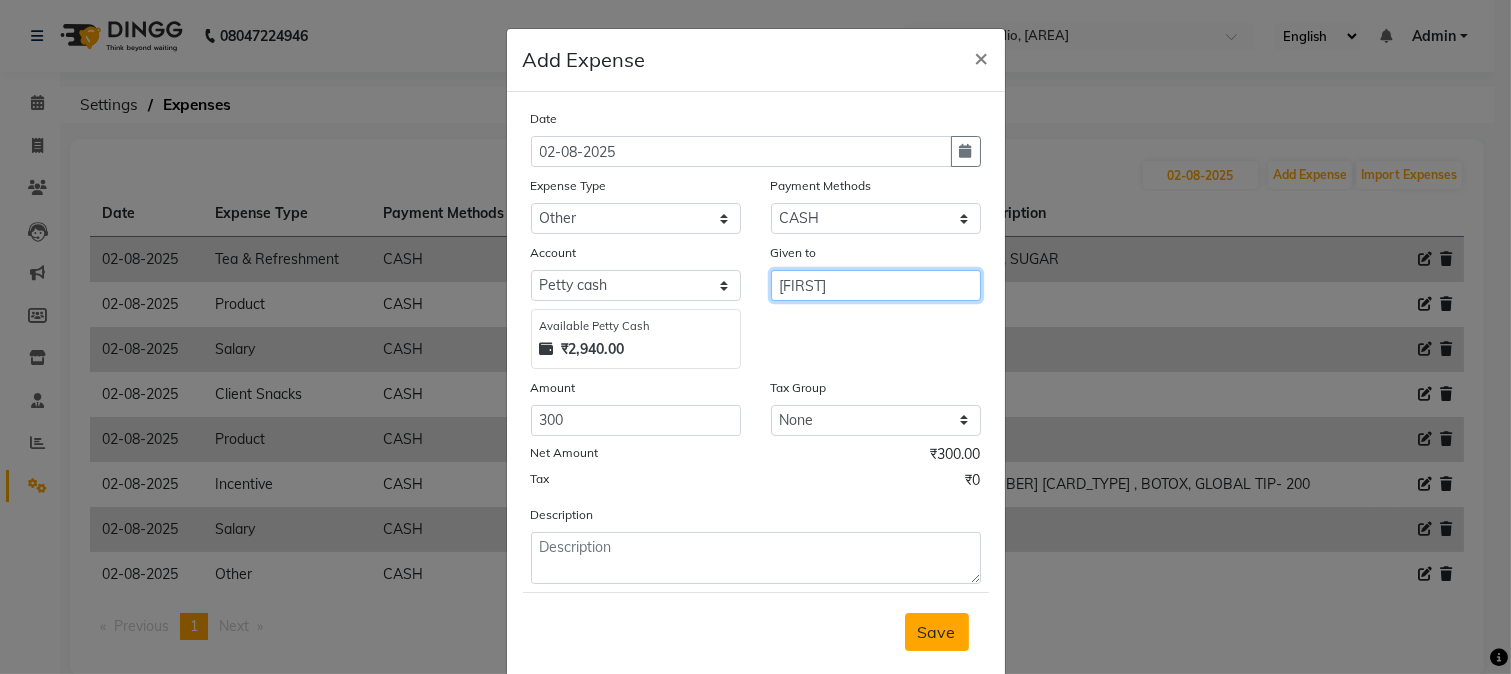 type on "[FIRST]" 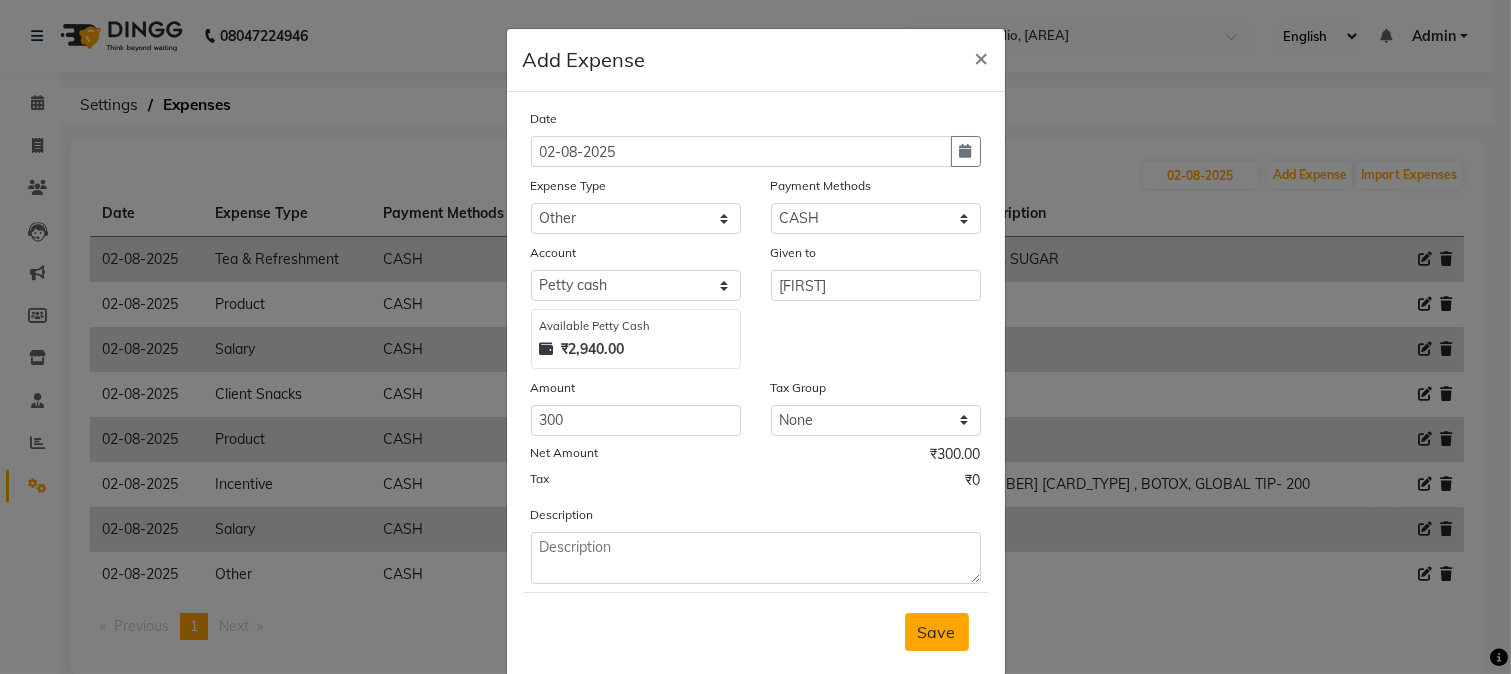 click on "Save" at bounding box center (937, 632) 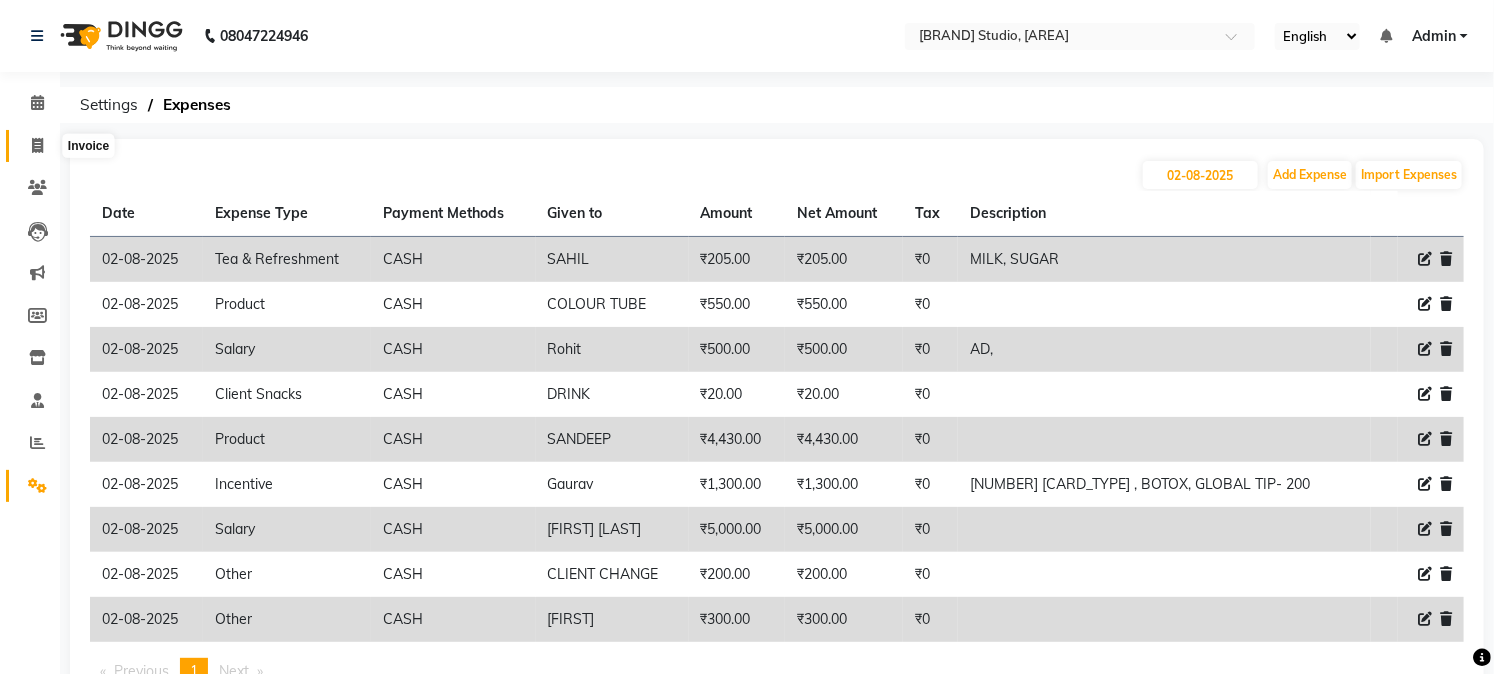 click 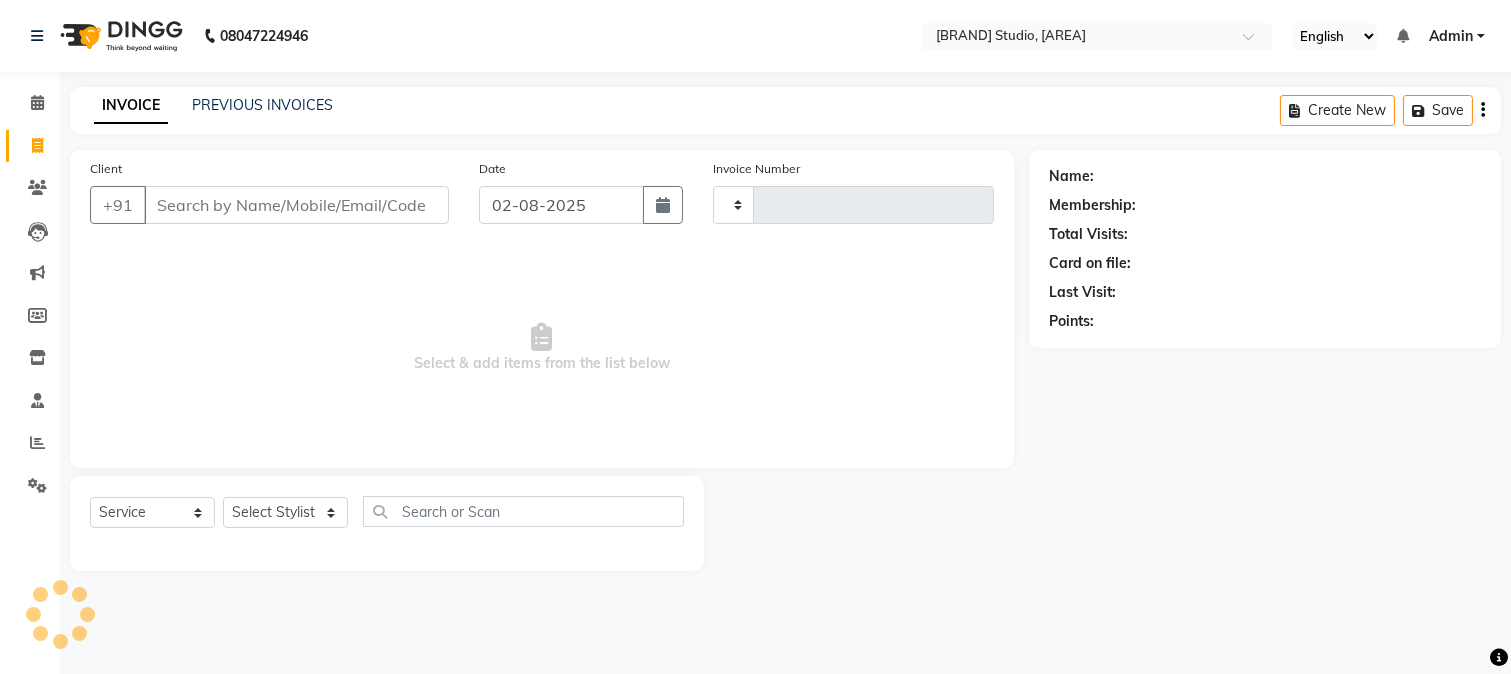 type on "2808" 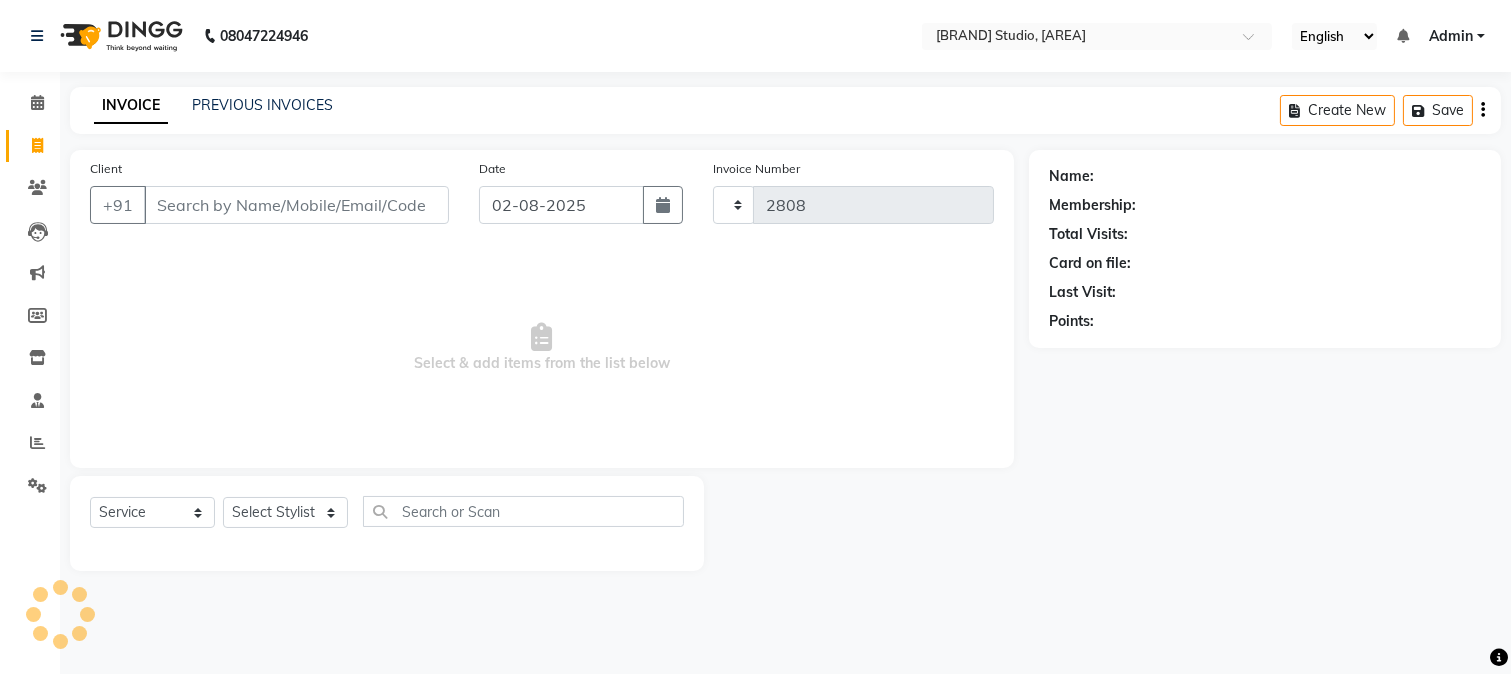 select on "223" 